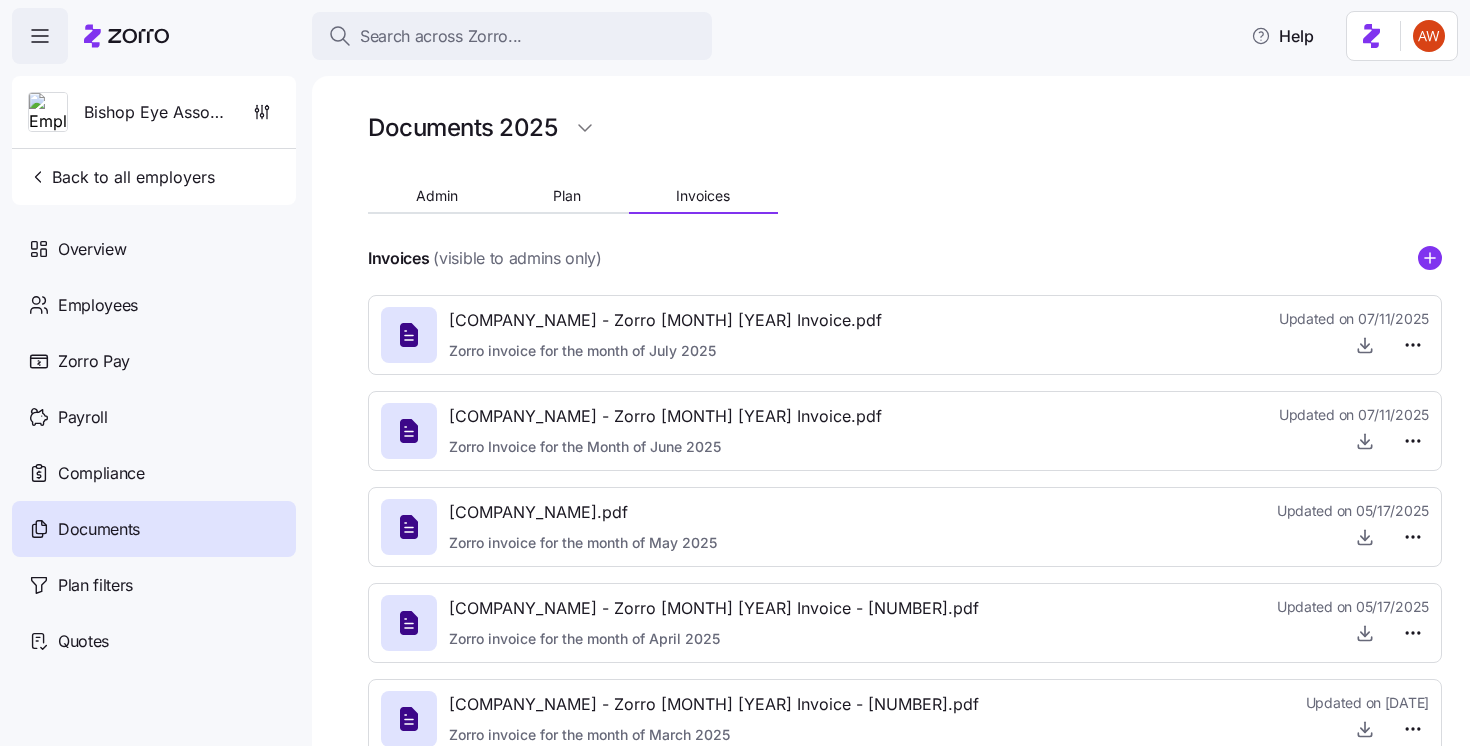 scroll, scrollTop: 0, scrollLeft: 0, axis: both 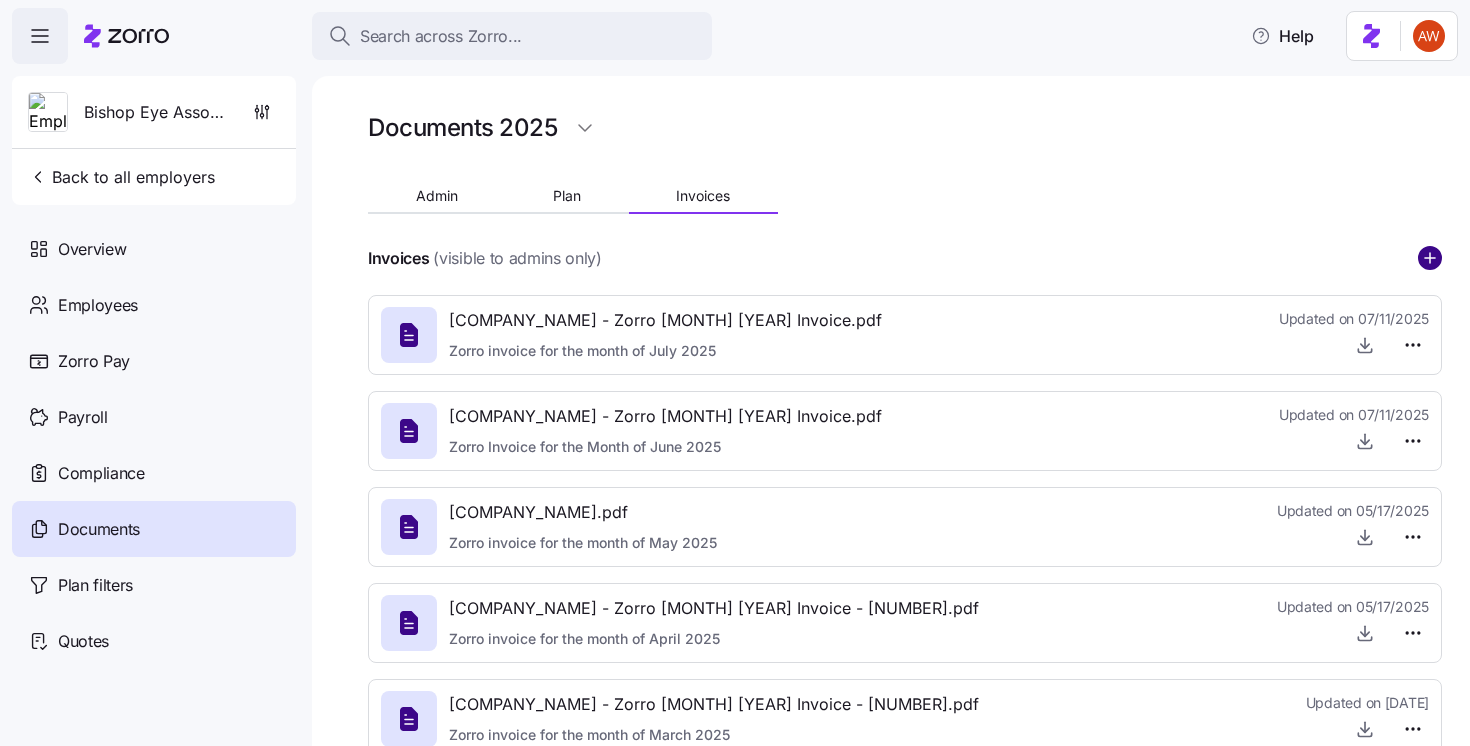 click 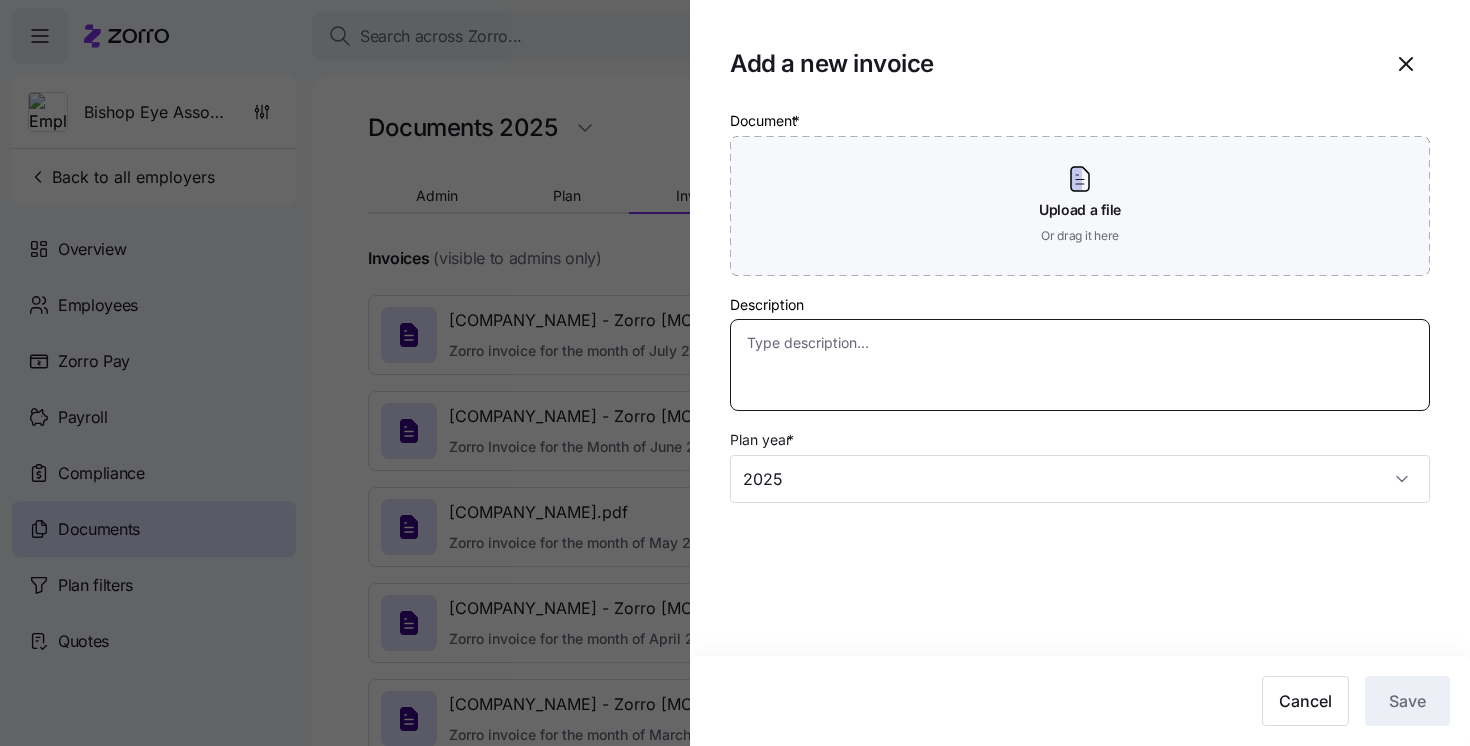 click on "Description" at bounding box center [1080, 365] 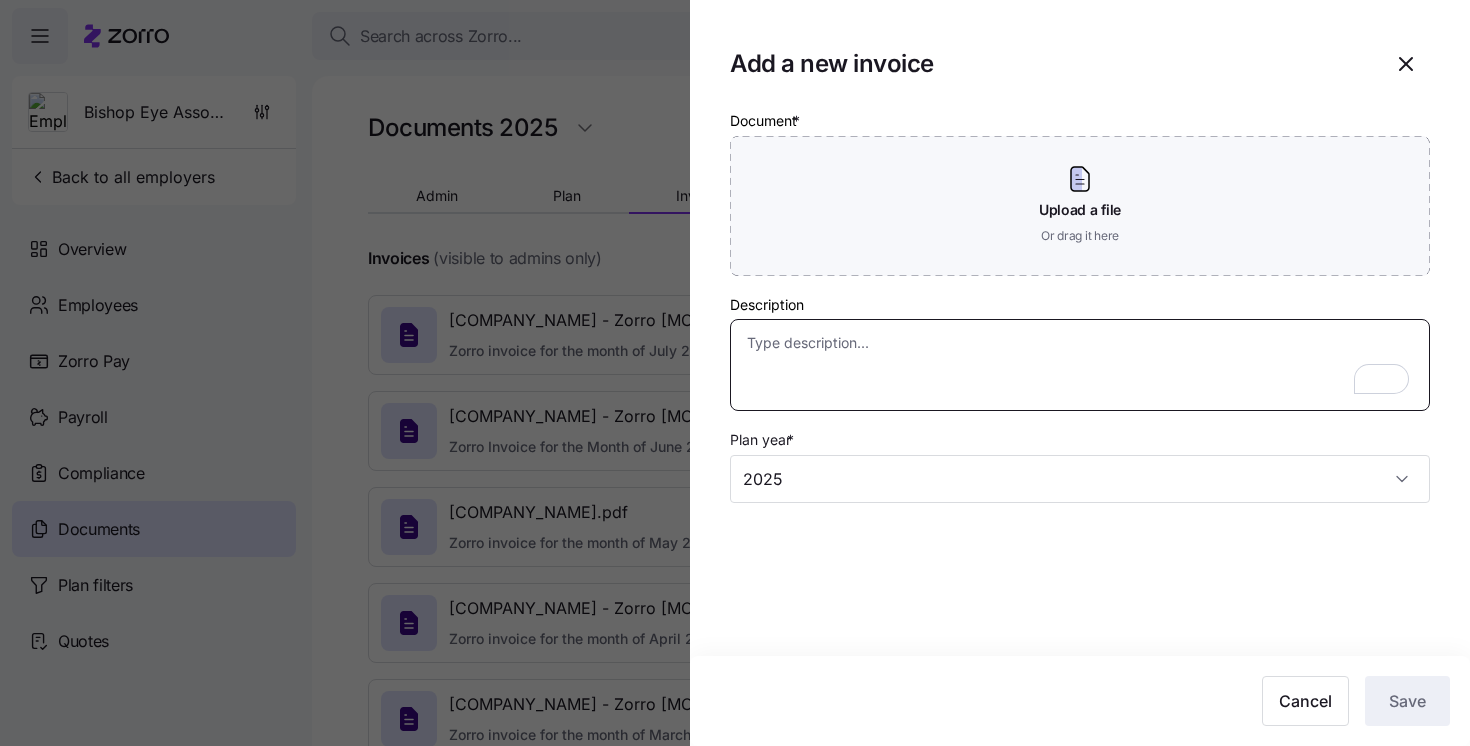 type on "x" 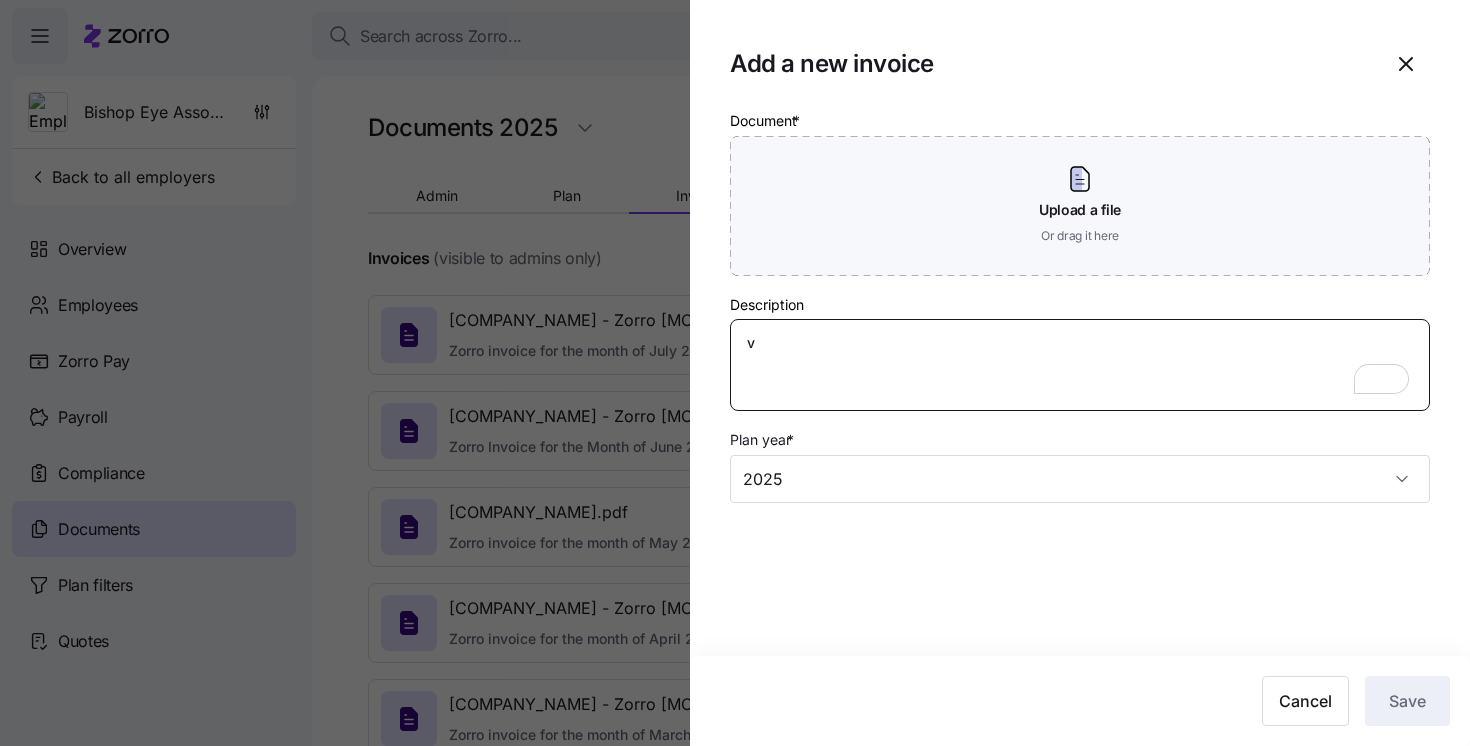 type on "x" 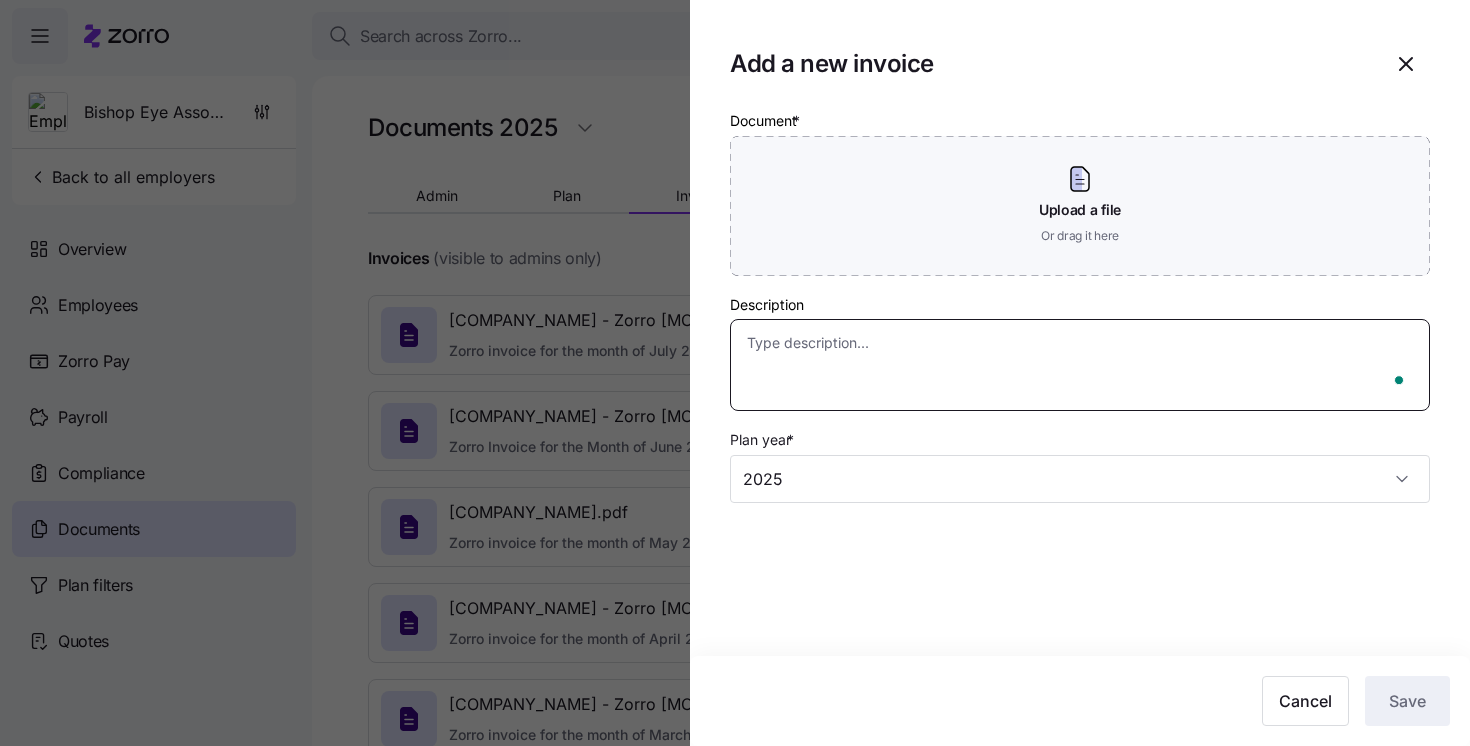 paste on "https://ops.myzorro.co/companies/[UUID]/overview" 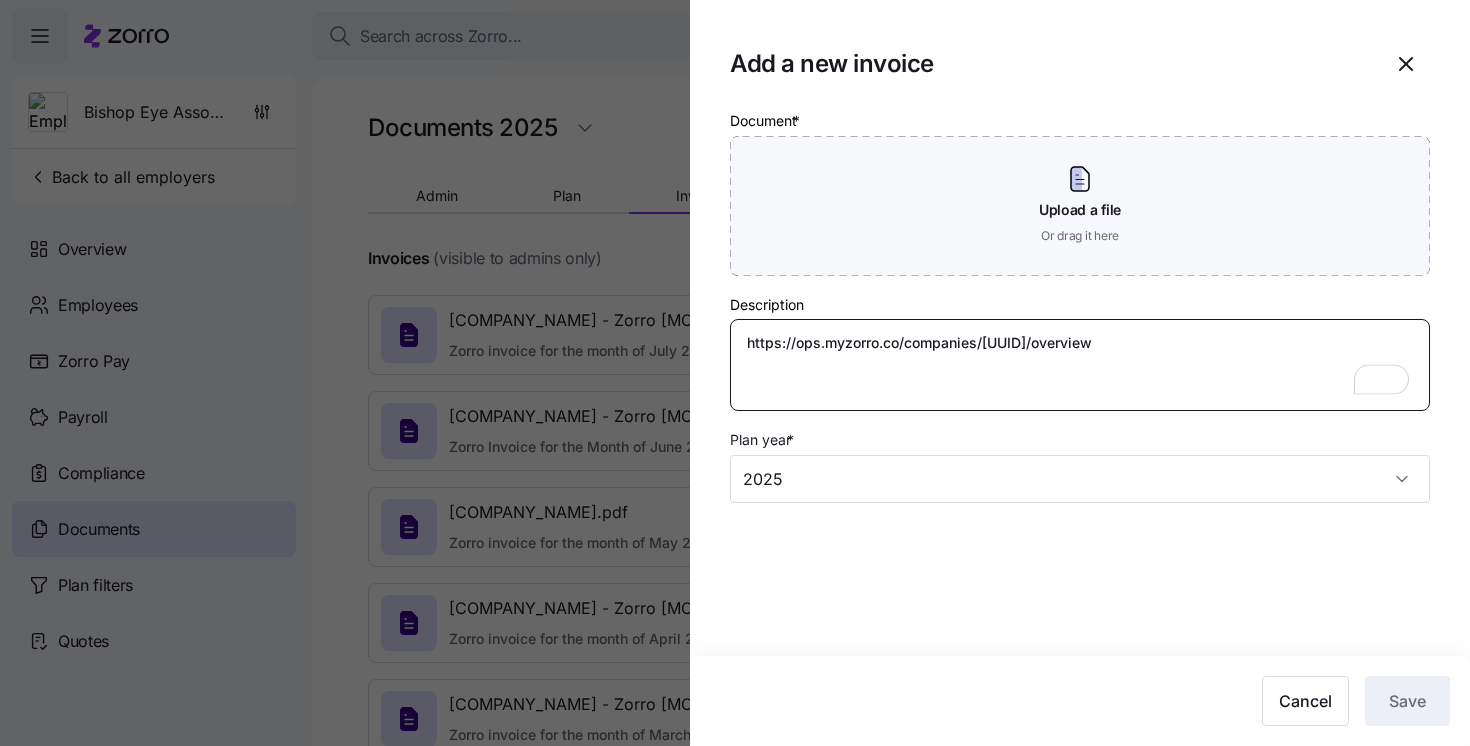 type on "x" 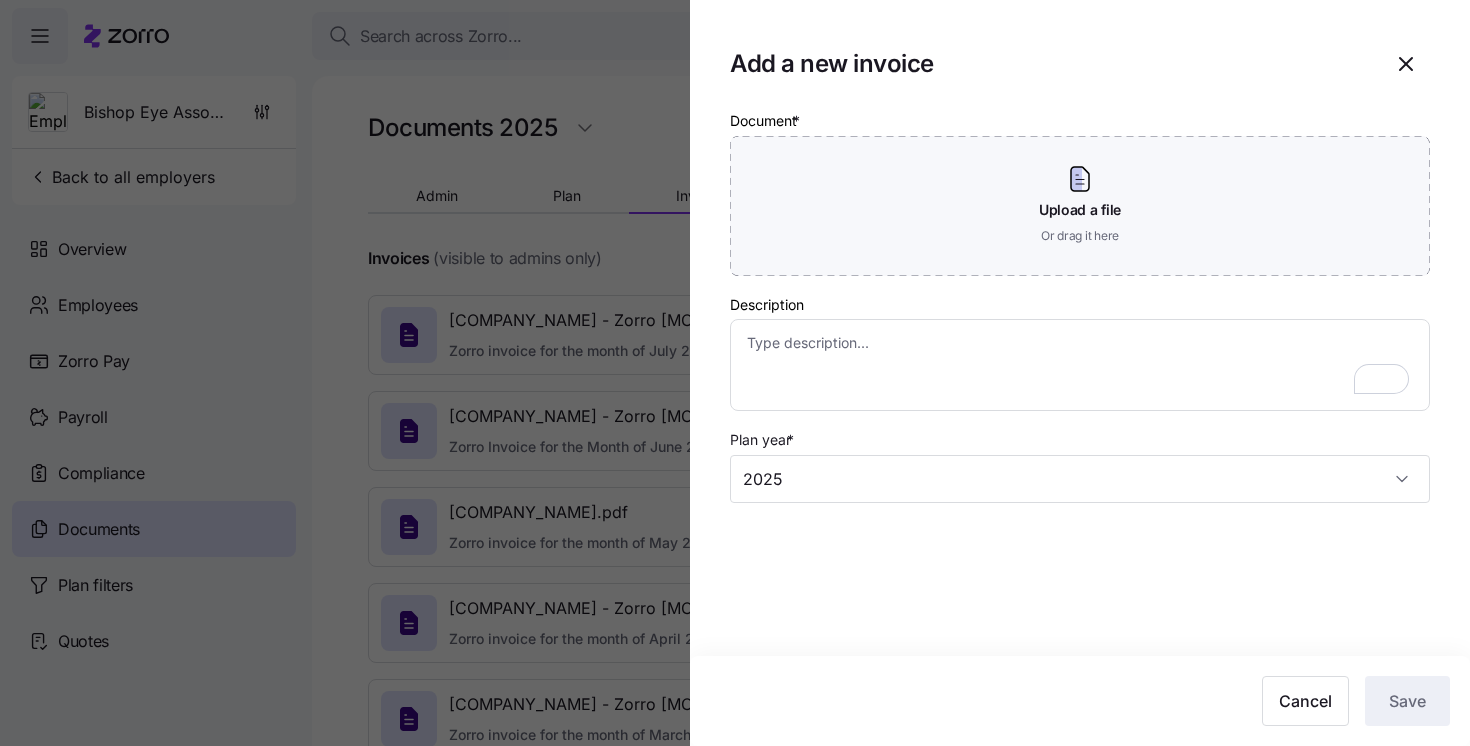 click at bounding box center (735, 373) 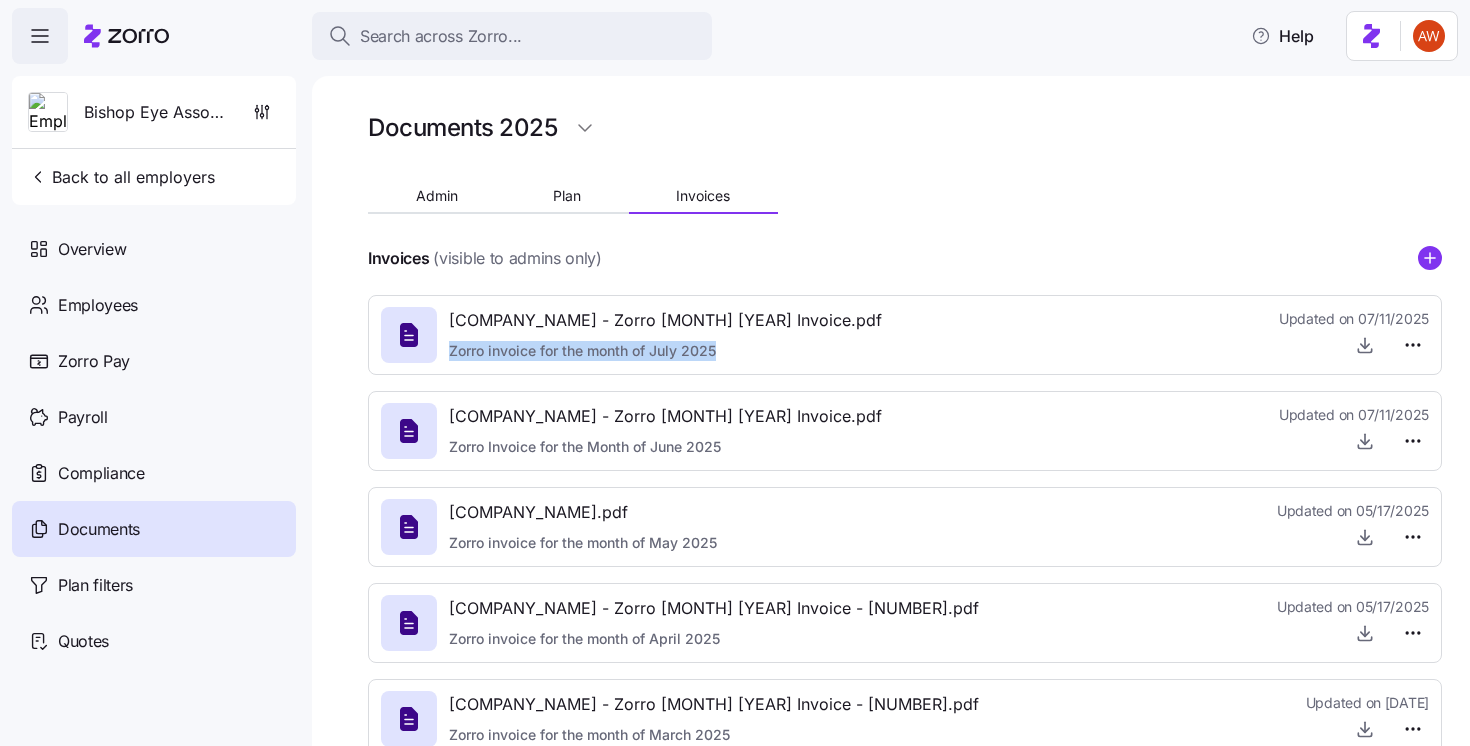 drag, startPoint x: 451, startPoint y: 353, endPoint x: 778, endPoint y: 361, distance: 327.09784 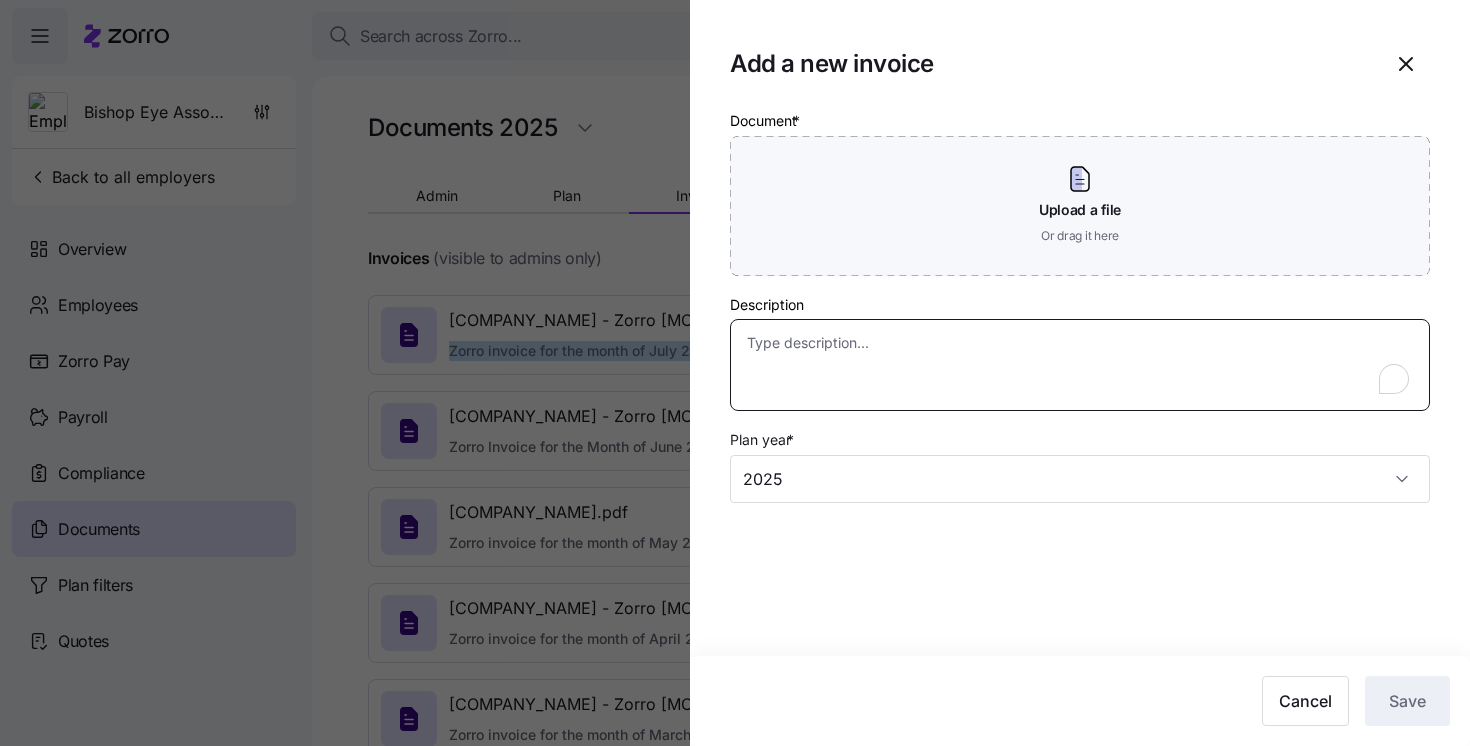 click on "Description" at bounding box center (1080, 365) 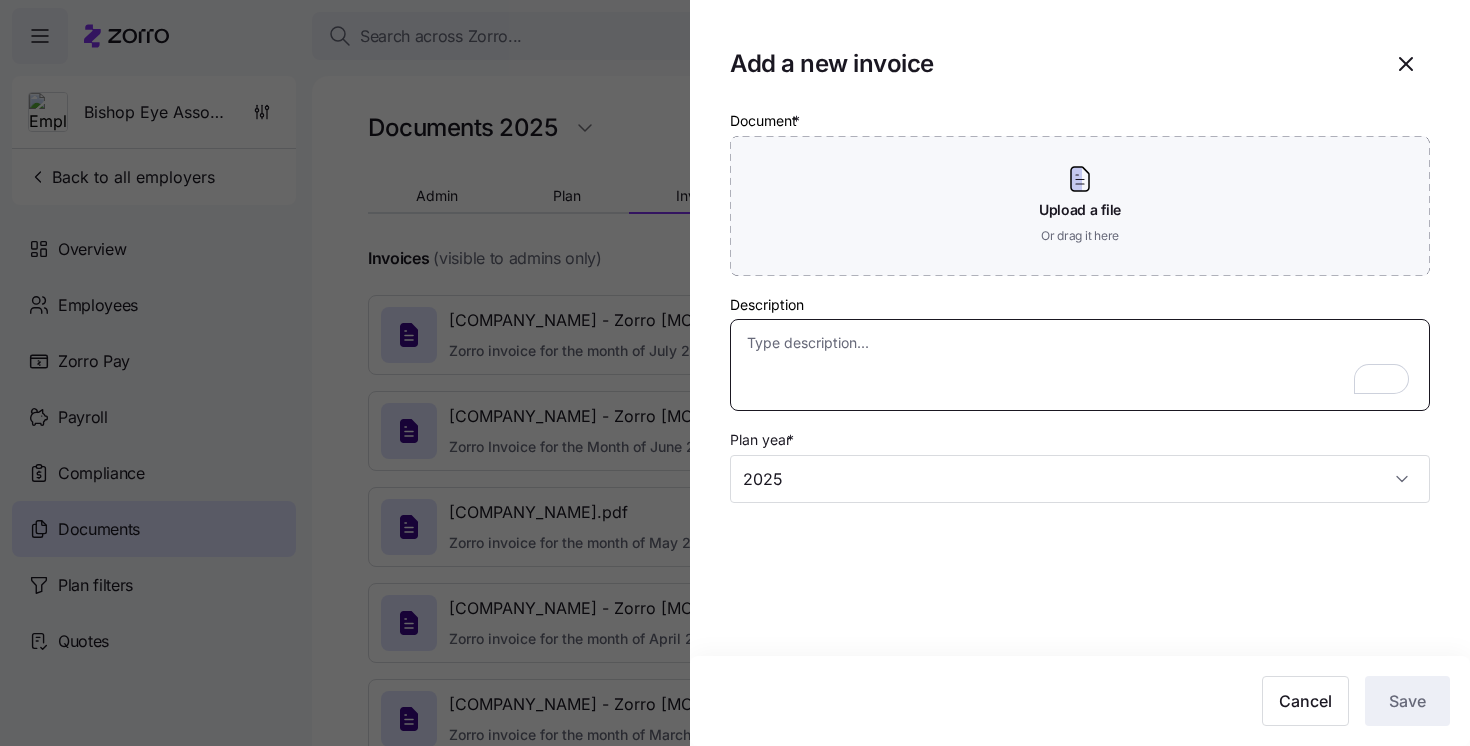 paste on "Zorro invoice for the month of July 2025" 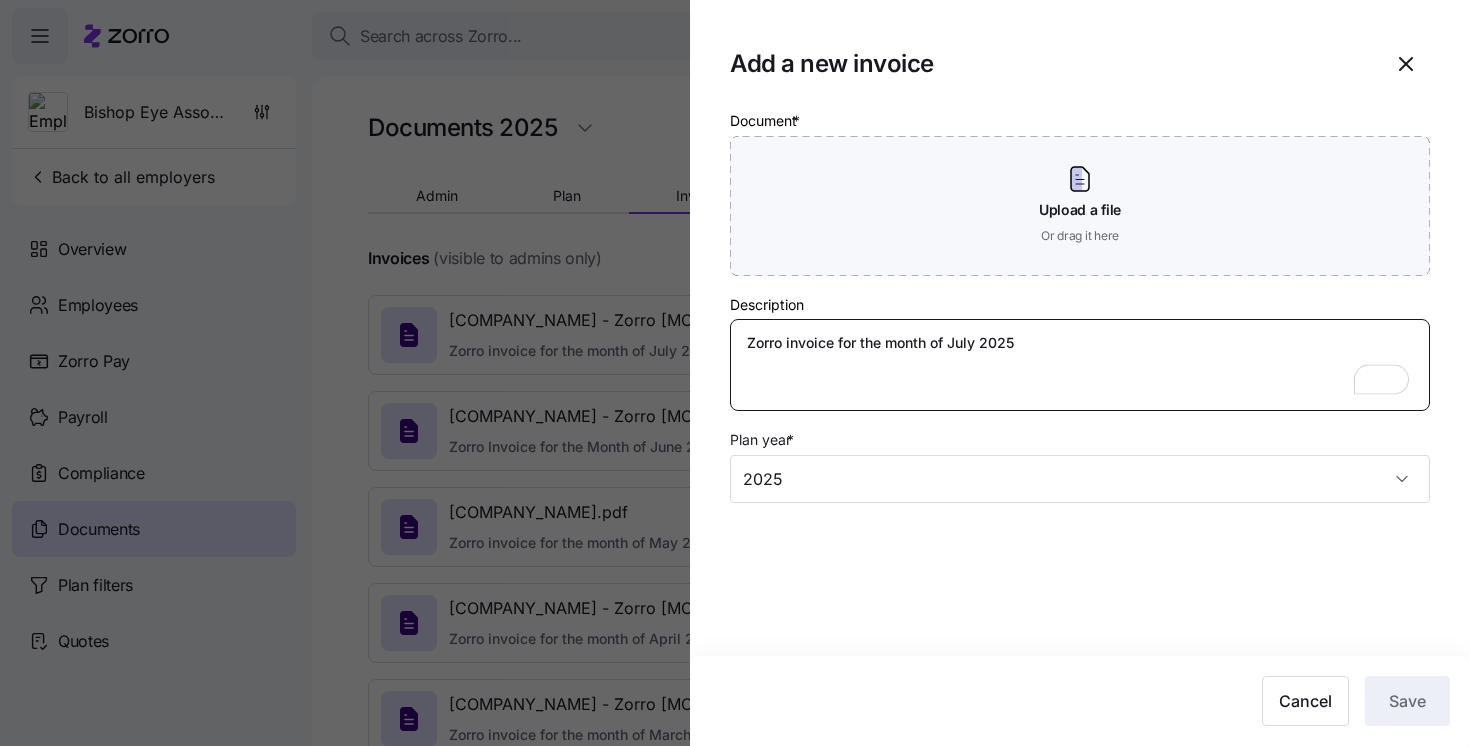 click on "Zorro invoice for the month of July 2025" at bounding box center (1080, 365) 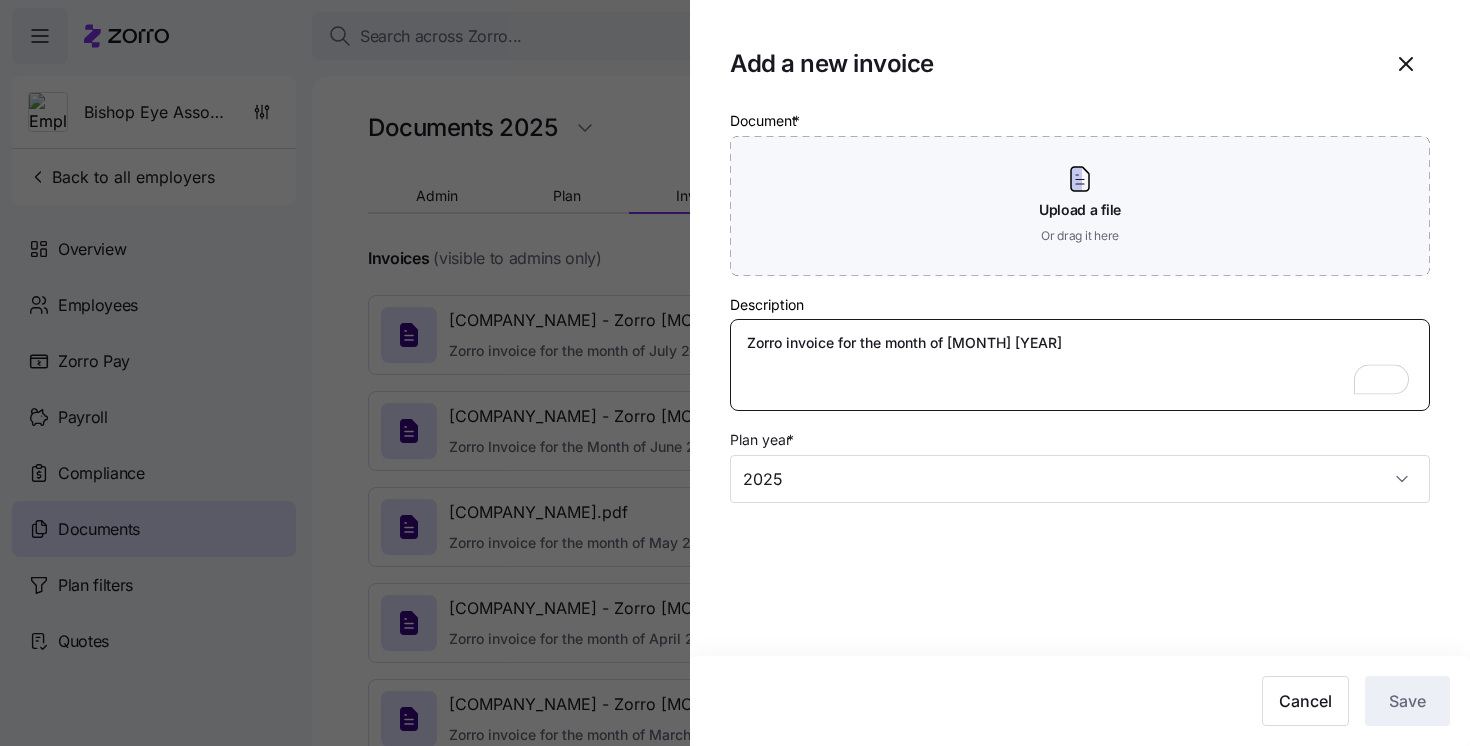 type on "x" 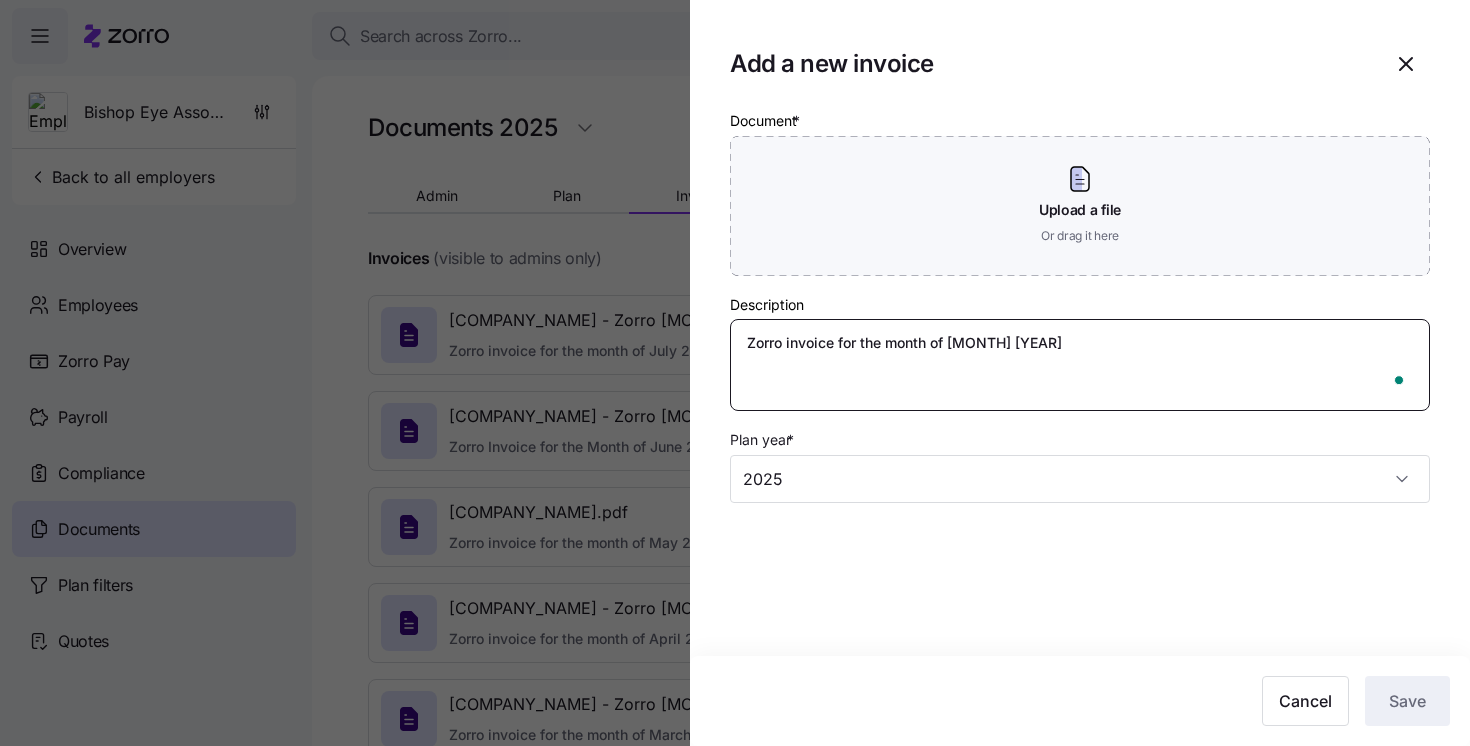 type on "x" 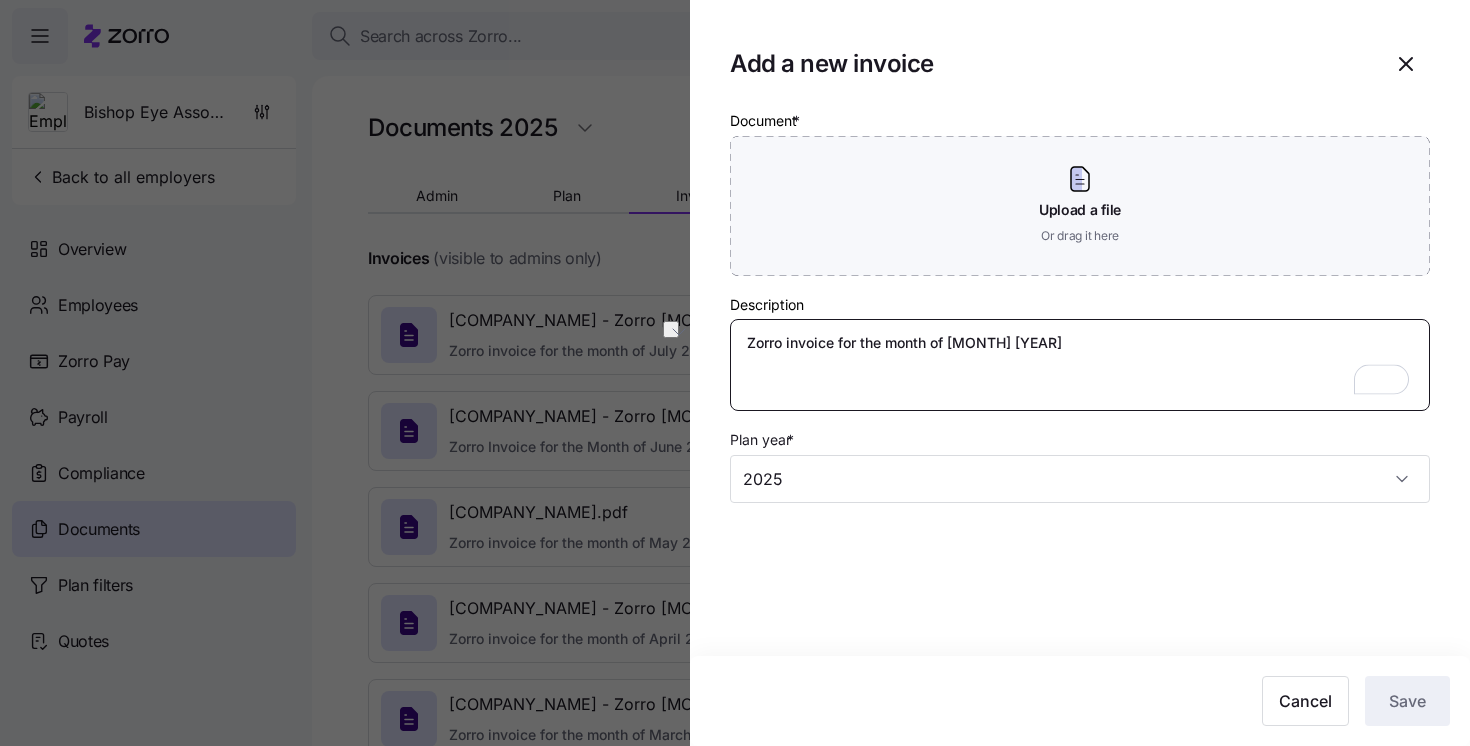type on "Zorro invoice for the month of [MONTH] [YEAR]" 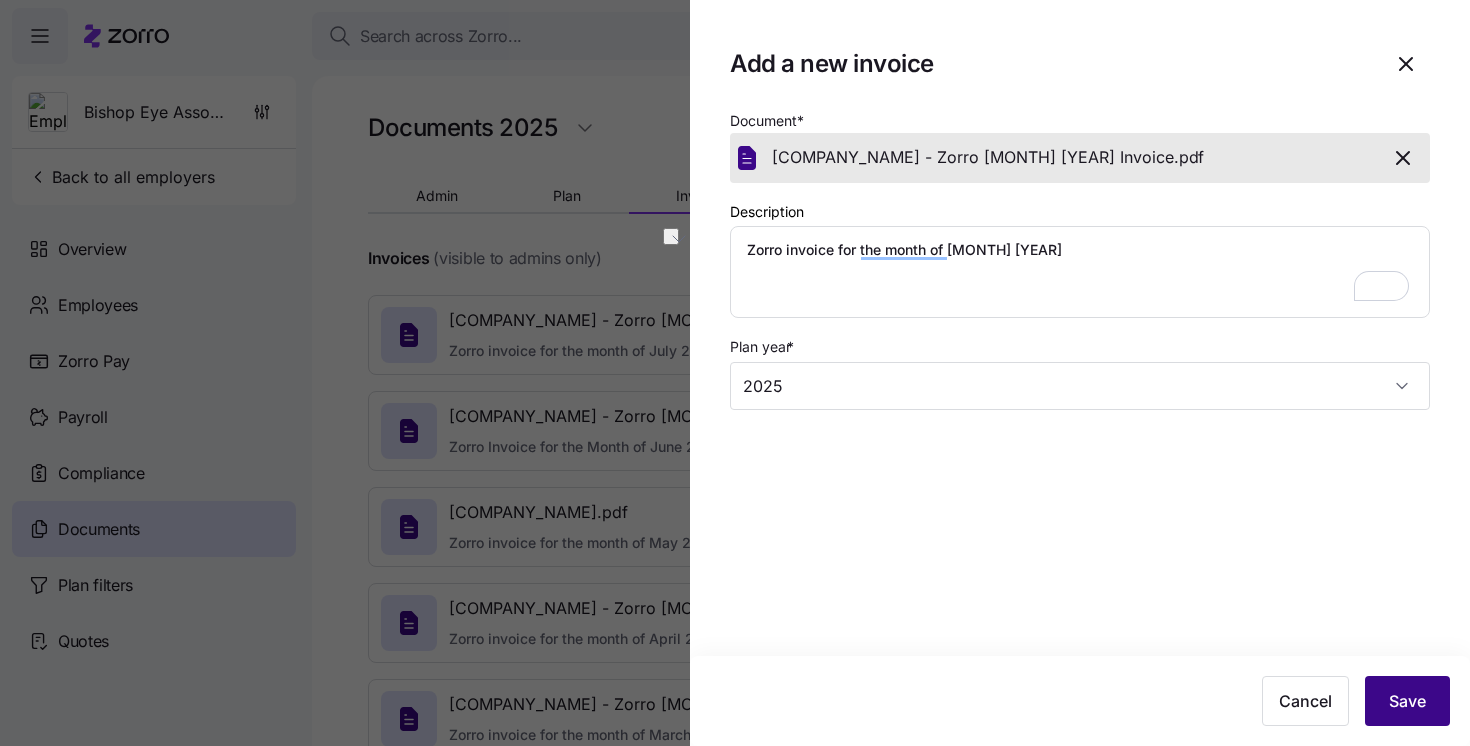 click on "Save" at bounding box center (1407, 701) 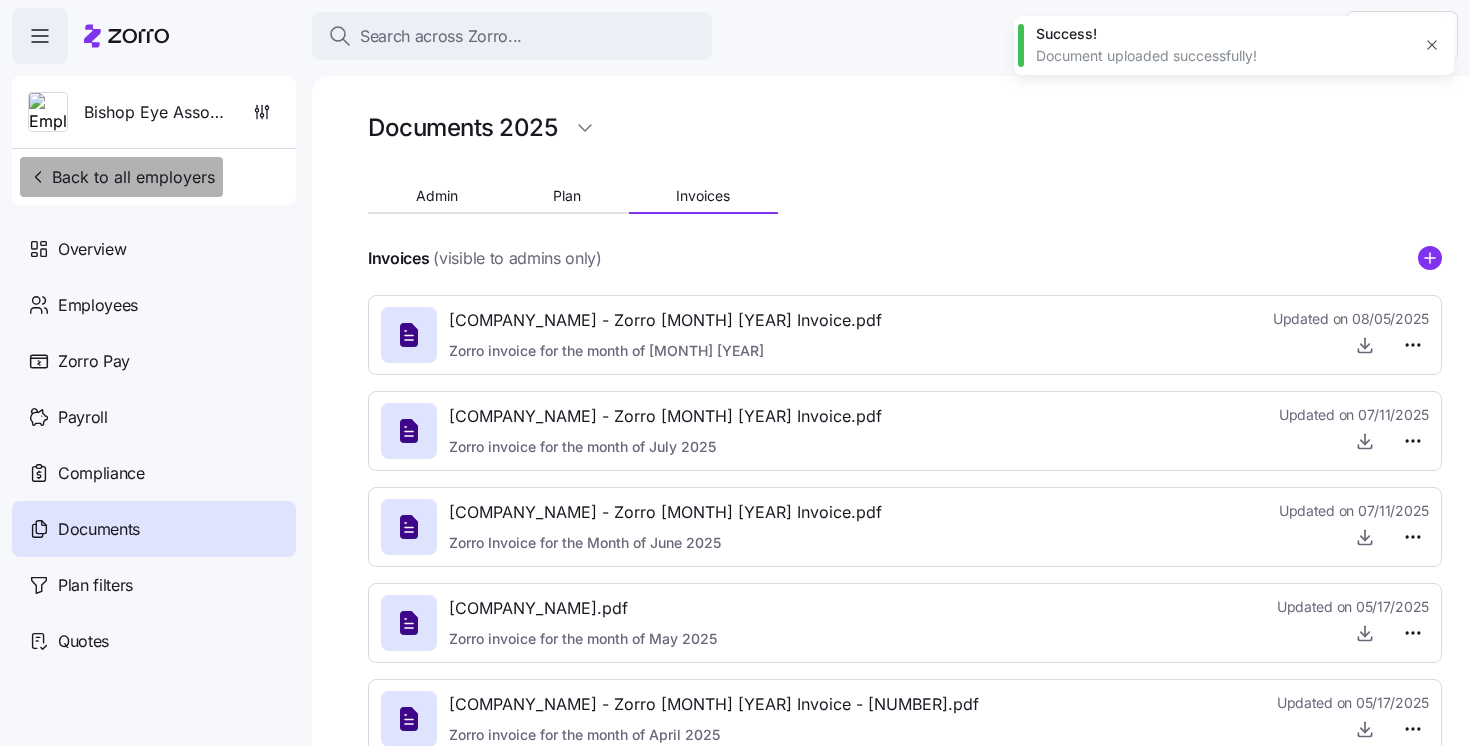 click on "Back to all employers" at bounding box center [121, 177] 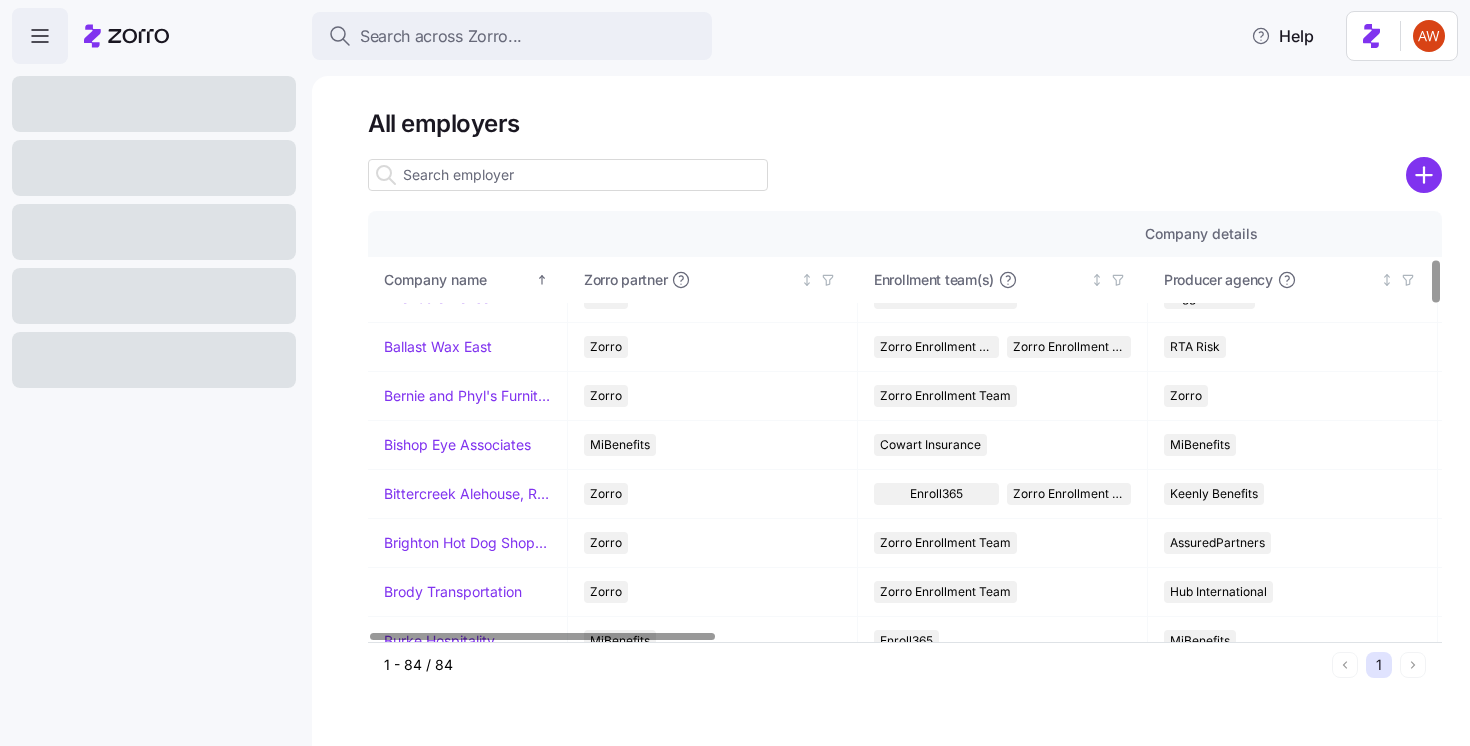 scroll, scrollTop: 471, scrollLeft: 0, axis: vertical 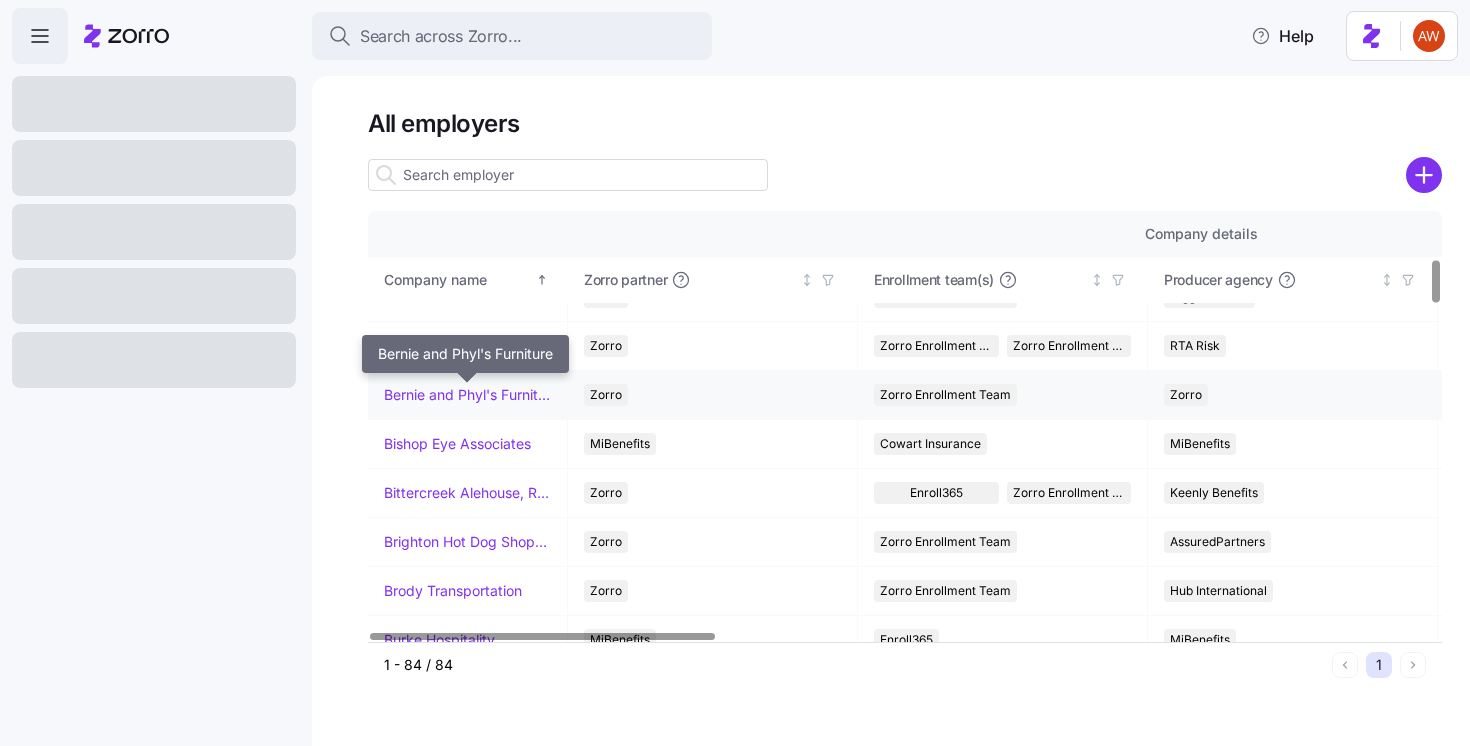 click on "Bernie and Phyl's Furniture" at bounding box center (467, 395) 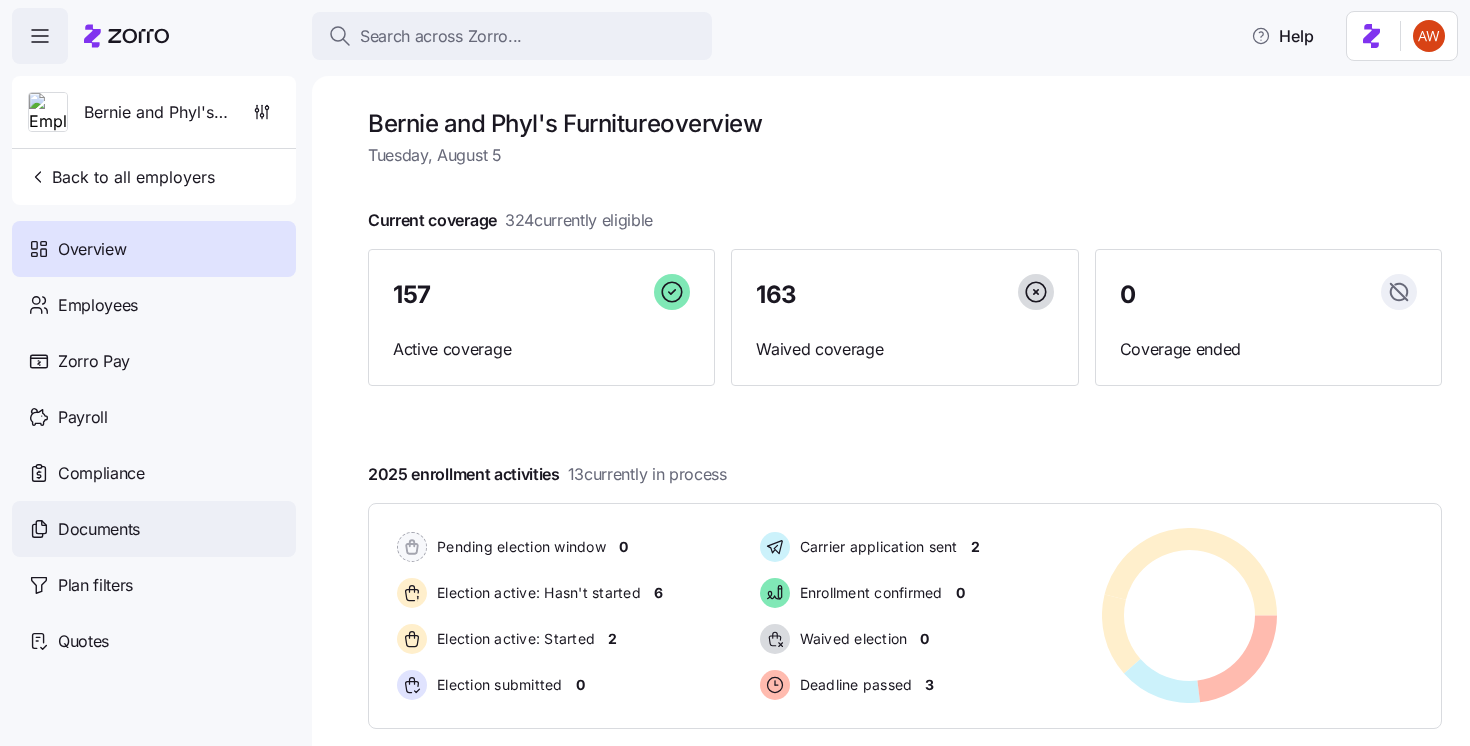 click on "Documents" at bounding box center [154, 529] 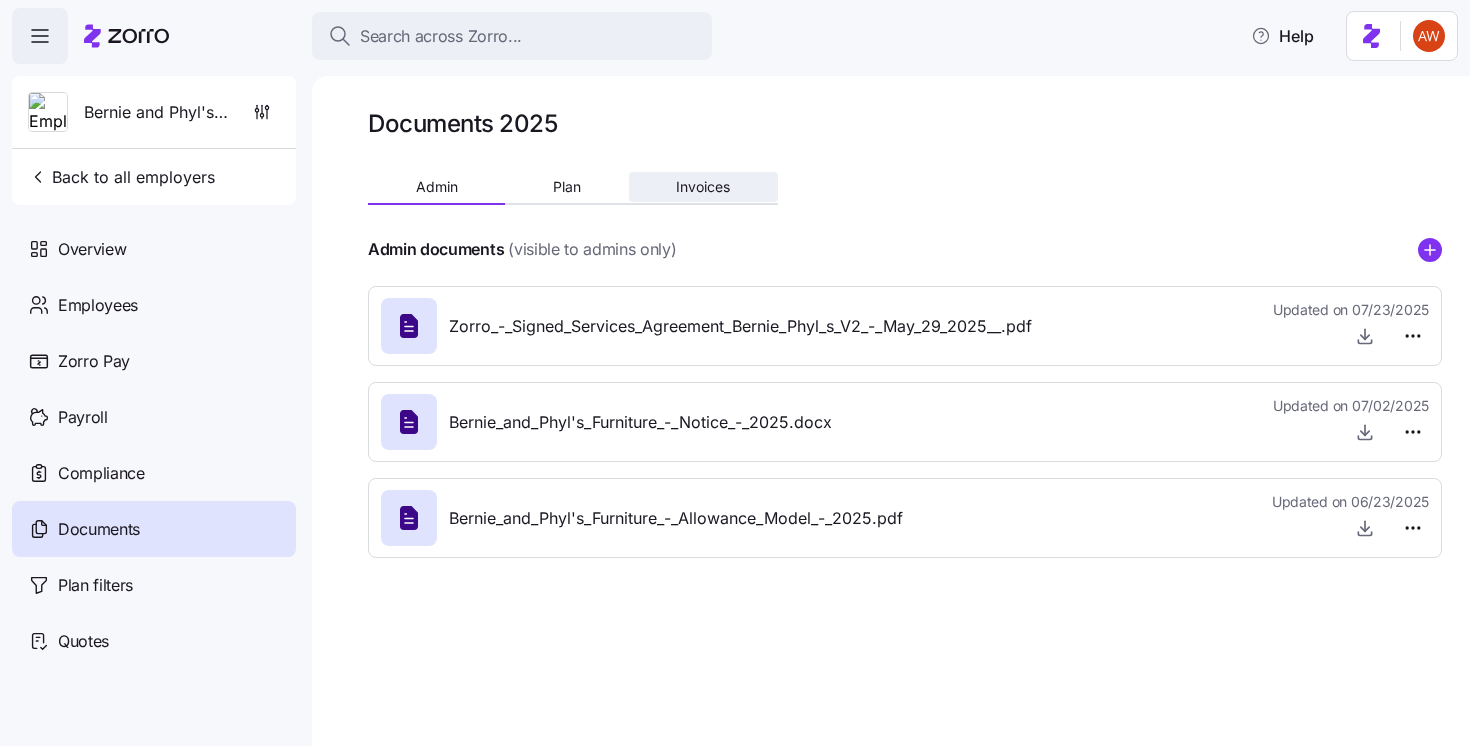 click on "Invoices" at bounding box center [703, 187] 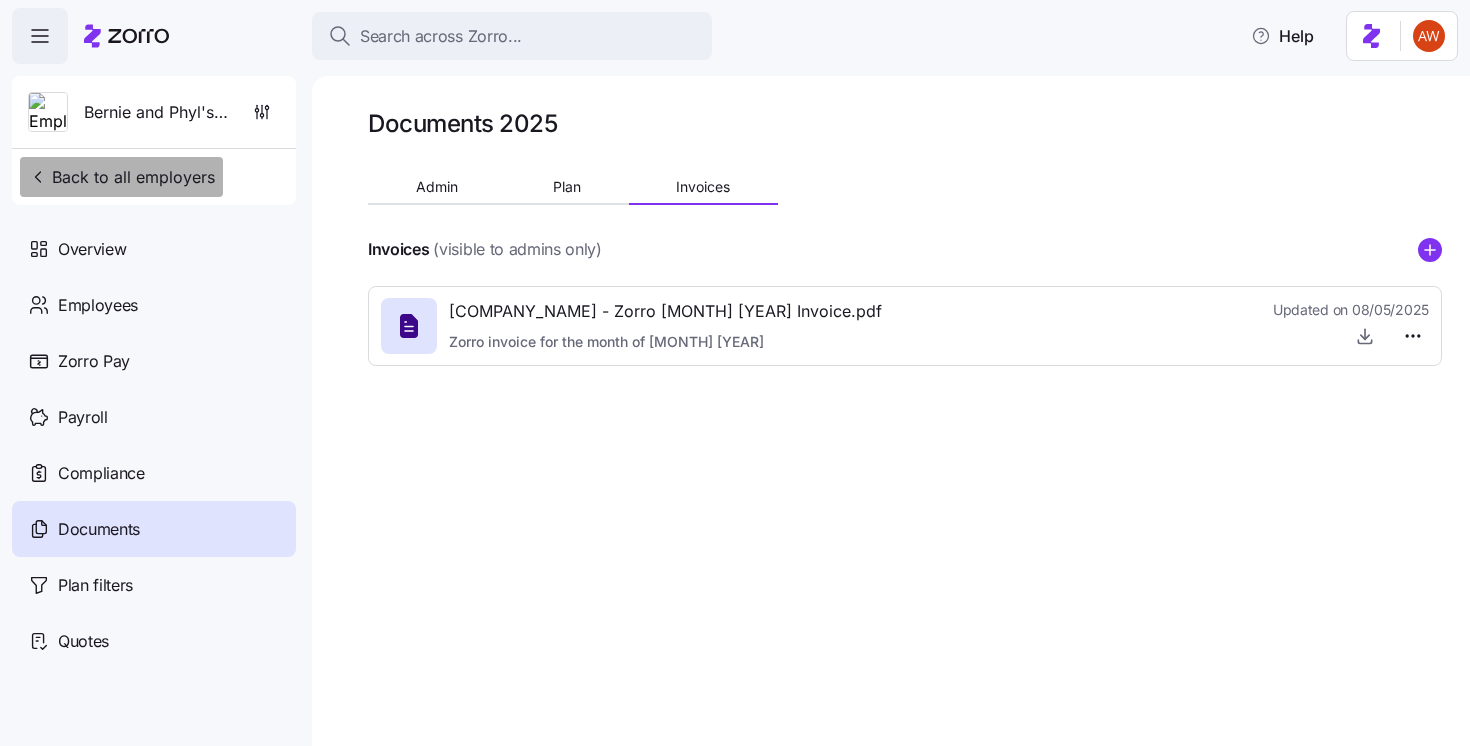 click on "Back to all employers" at bounding box center (121, 177) 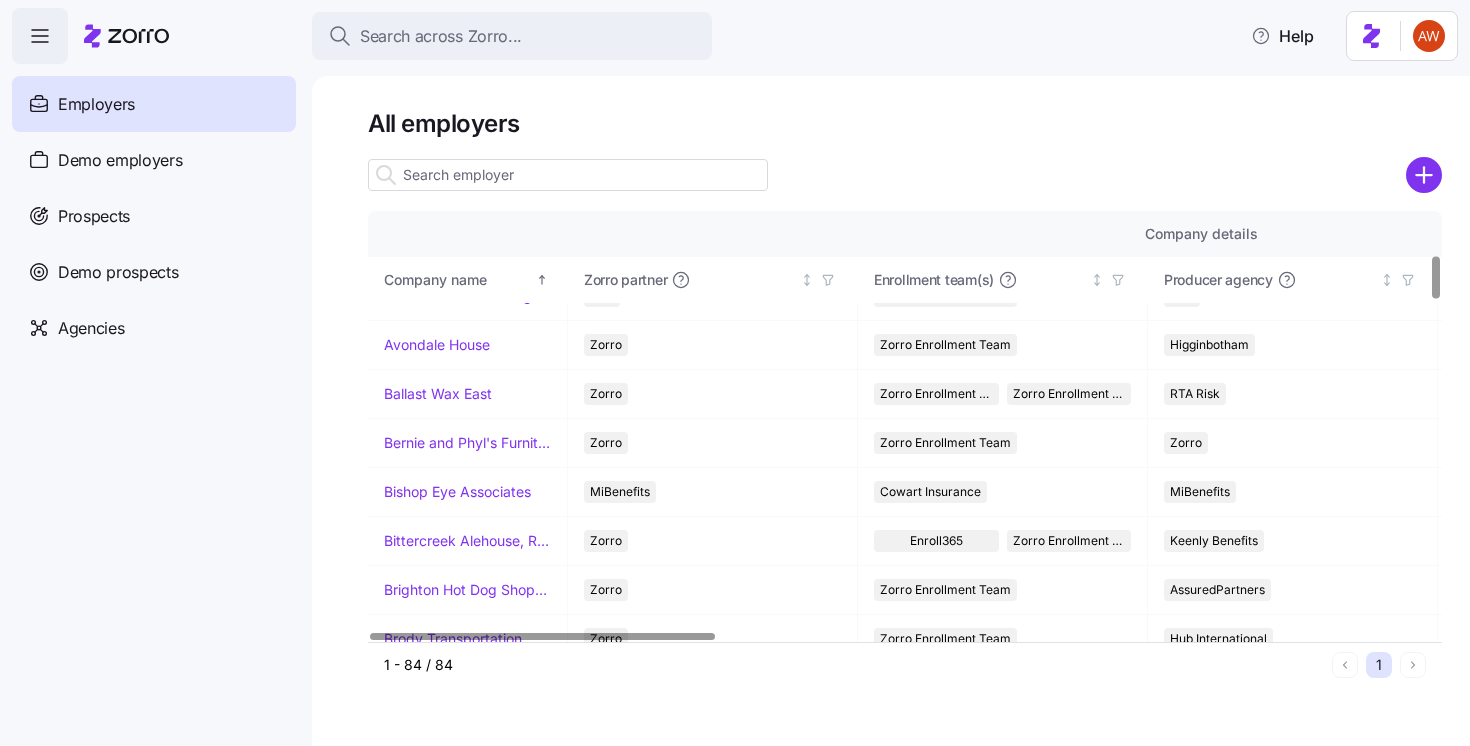 scroll, scrollTop: 431, scrollLeft: 0, axis: vertical 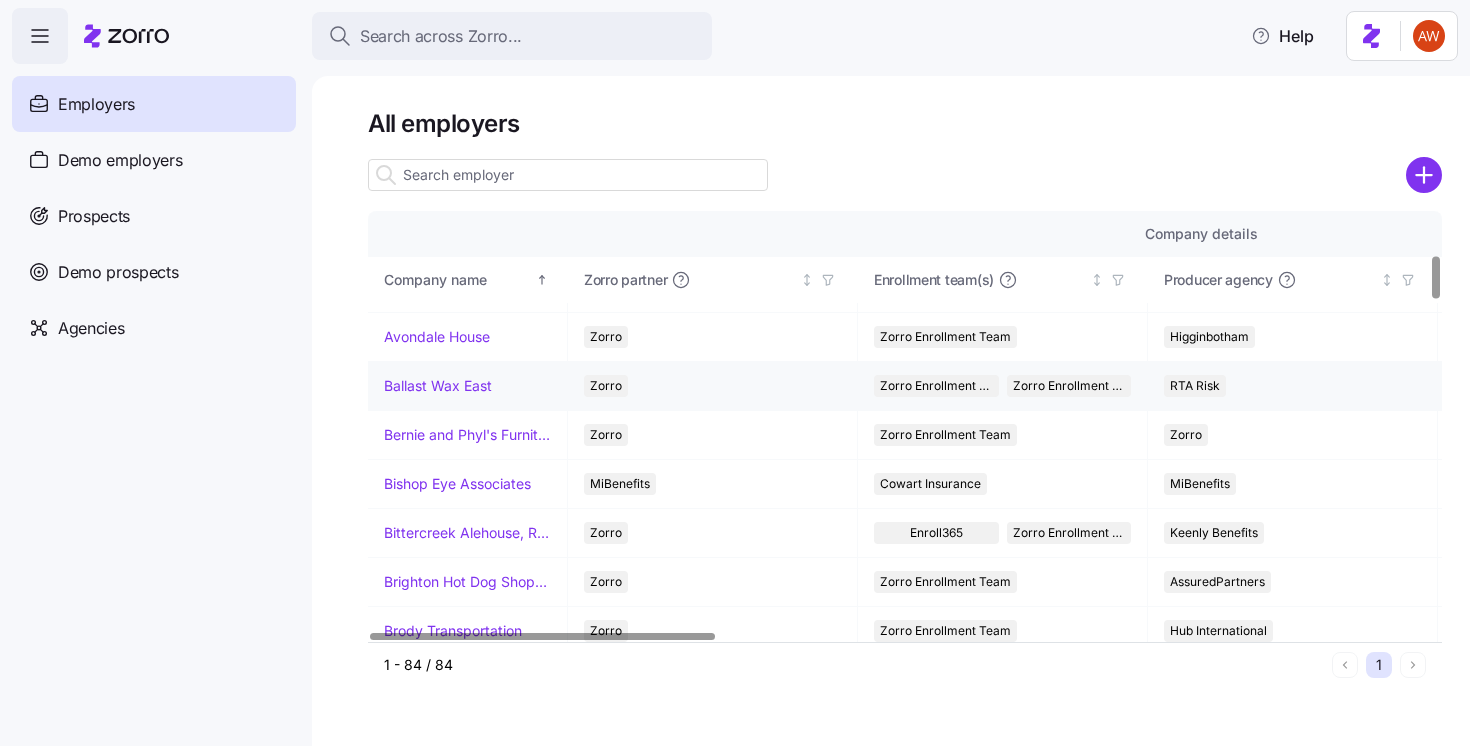 click on "Ballast Wax East" at bounding box center [438, 386] 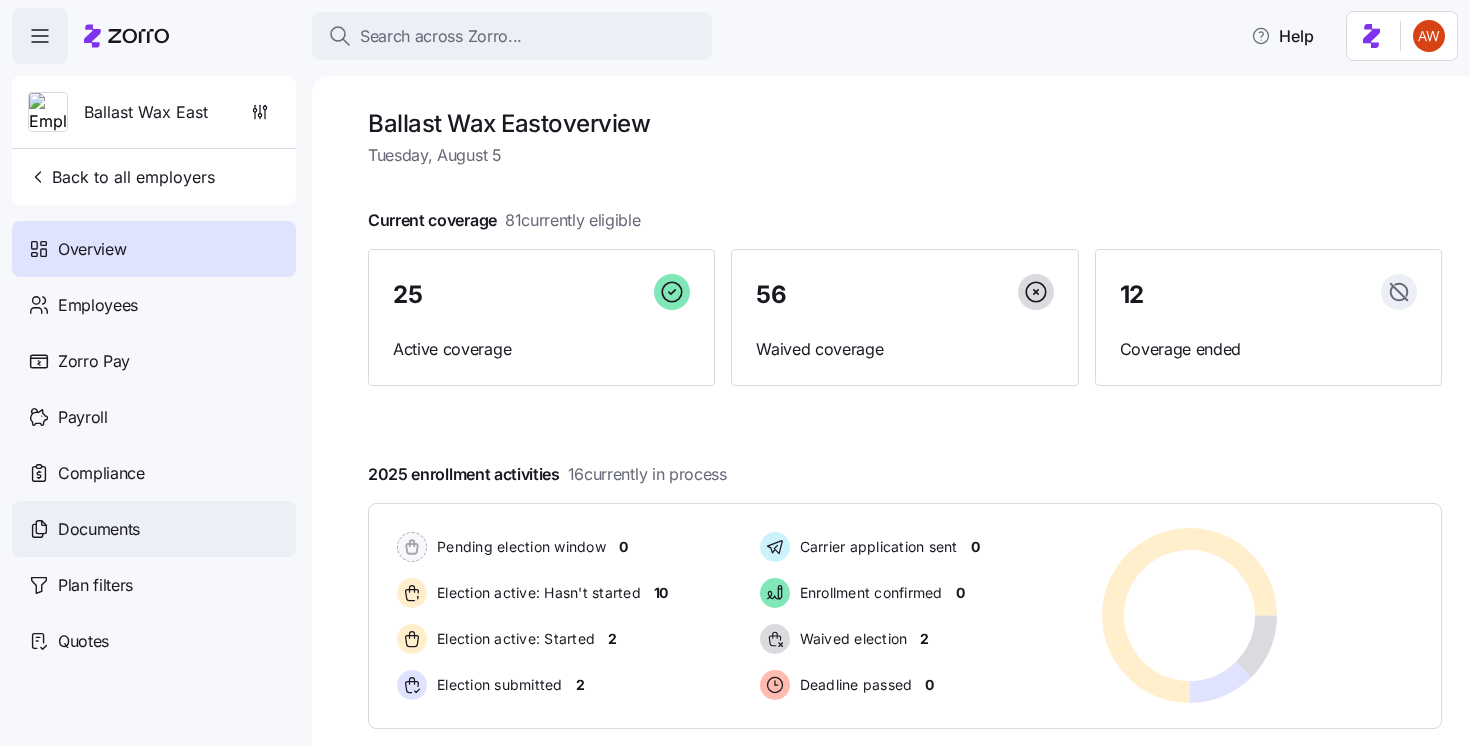 click on "Documents" at bounding box center [154, 529] 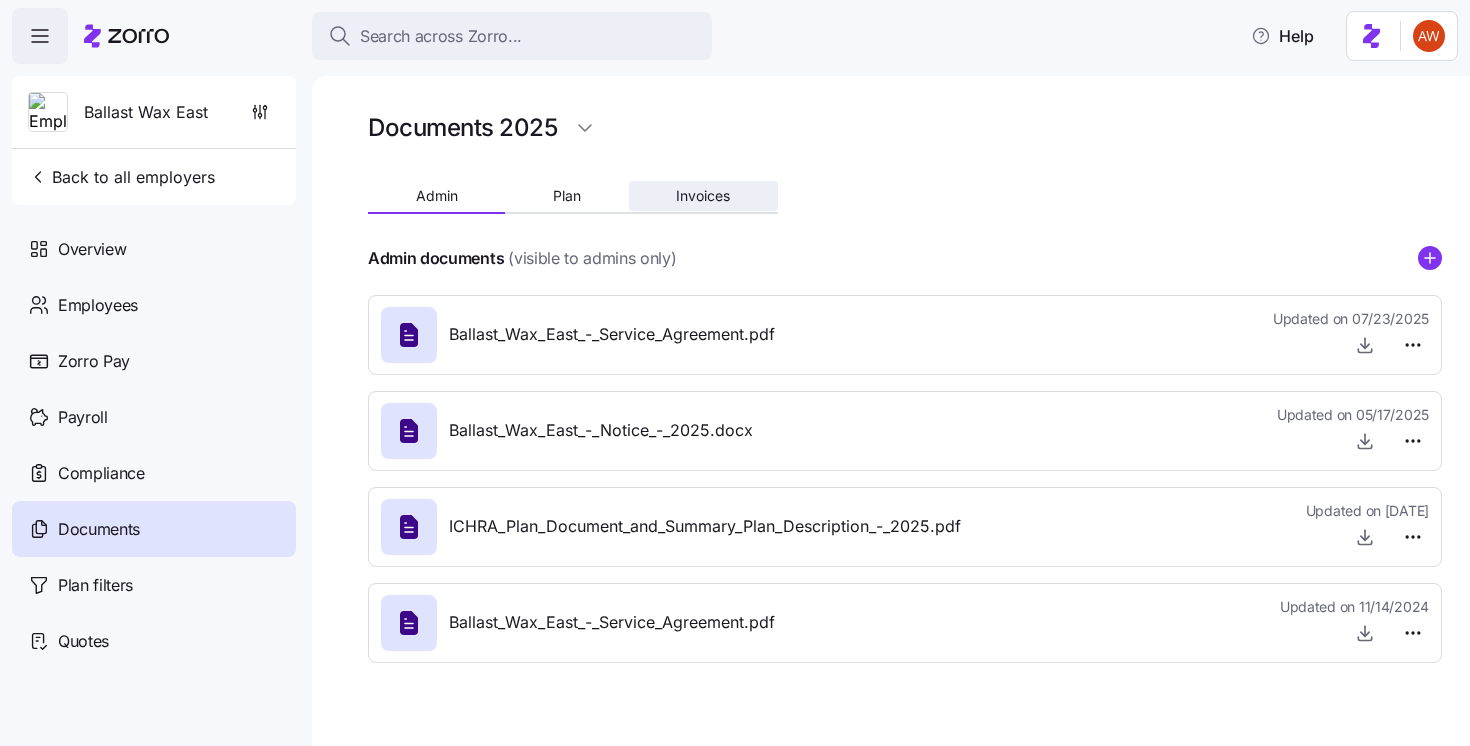 click on "Invoices" at bounding box center (703, 196) 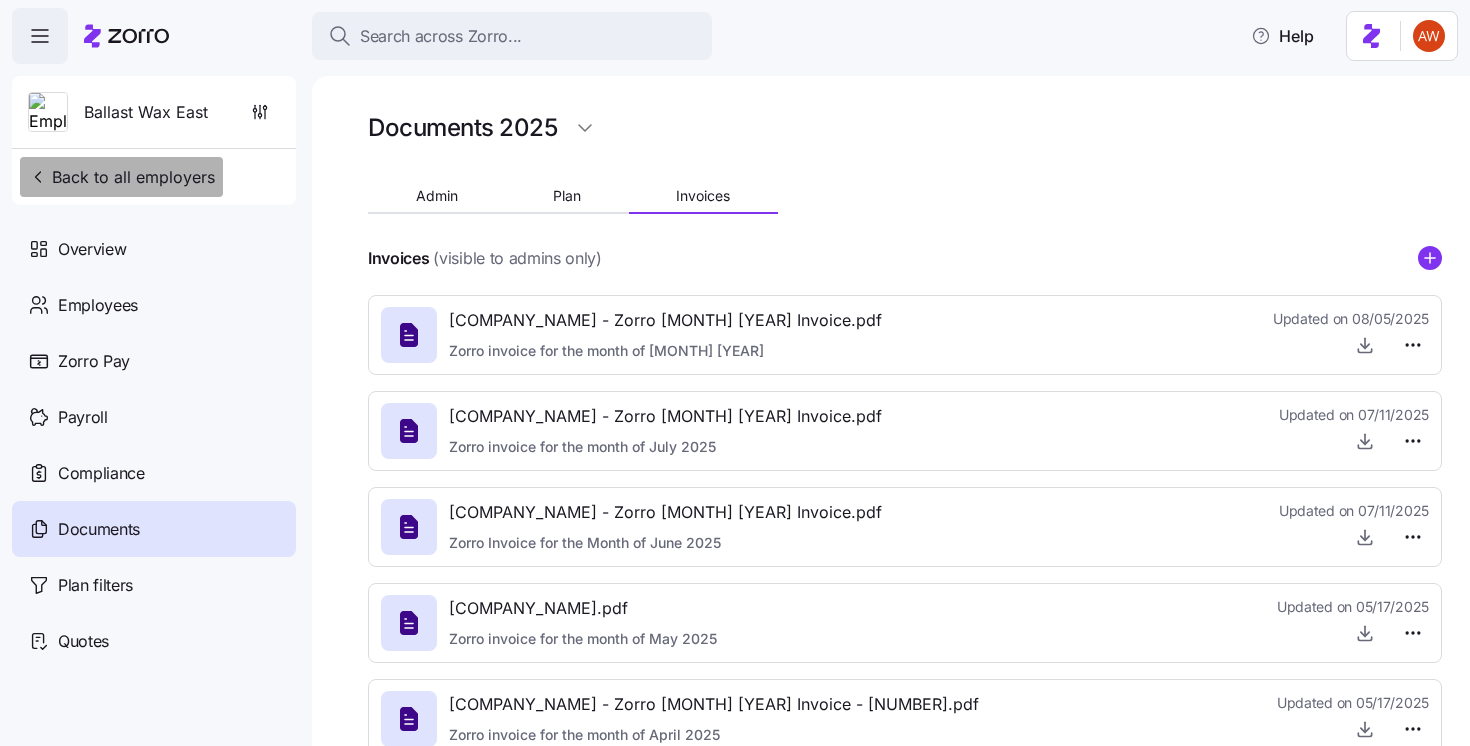 click on "Back to all employers" at bounding box center (121, 177) 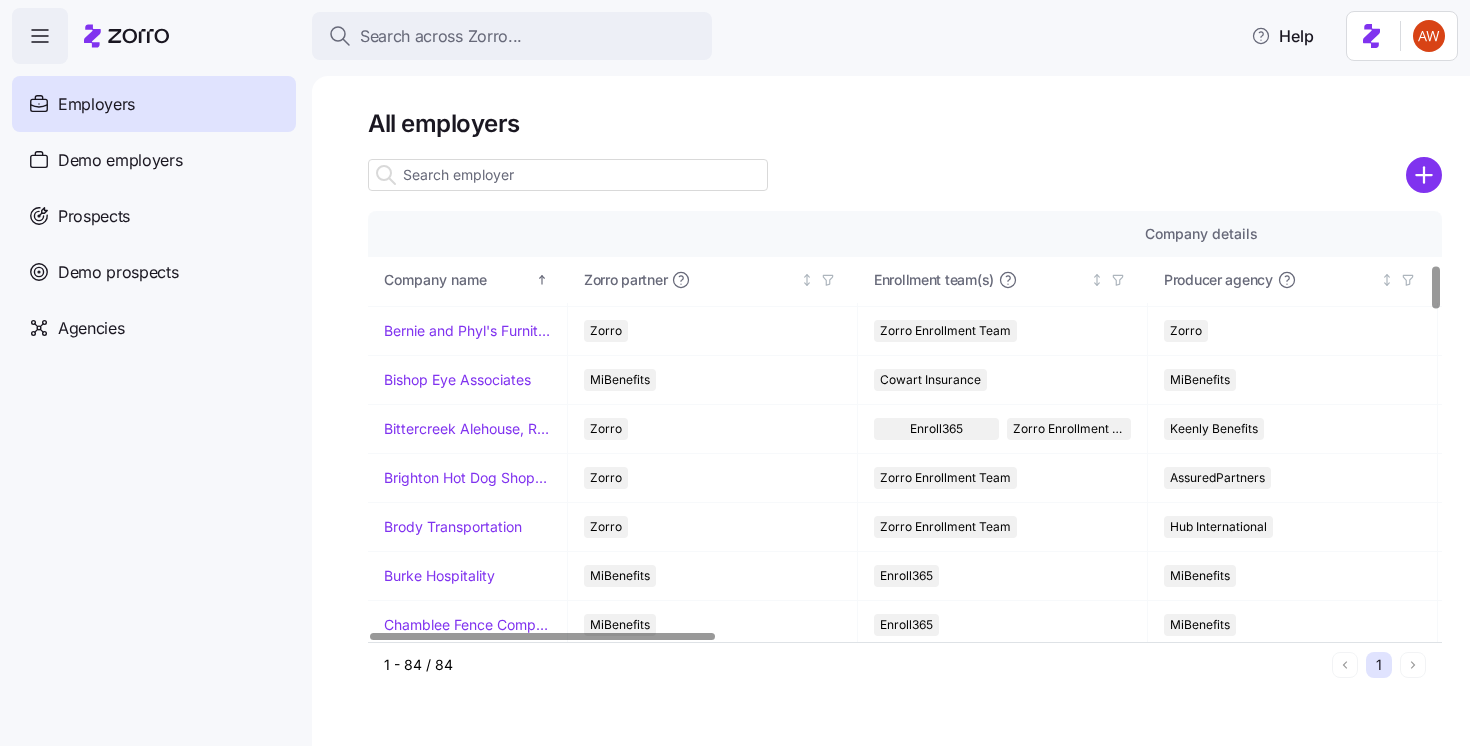 scroll, scrollTop: 525, scrollLeft: 0, axis: vertical 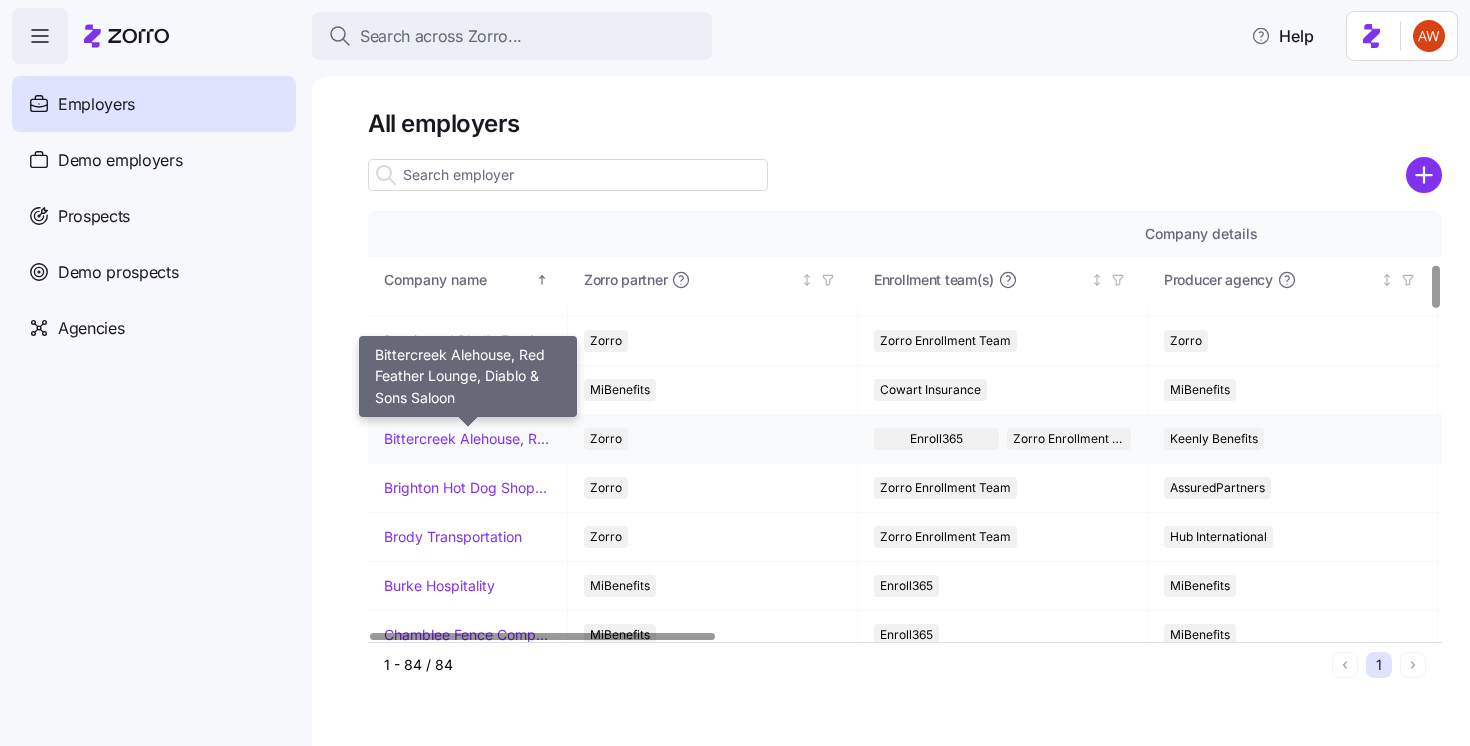 click on "Bittercreek Alehouse, Red Feather Lounge, Diablo & Sons Saloon" at bounding box center (467, 439) 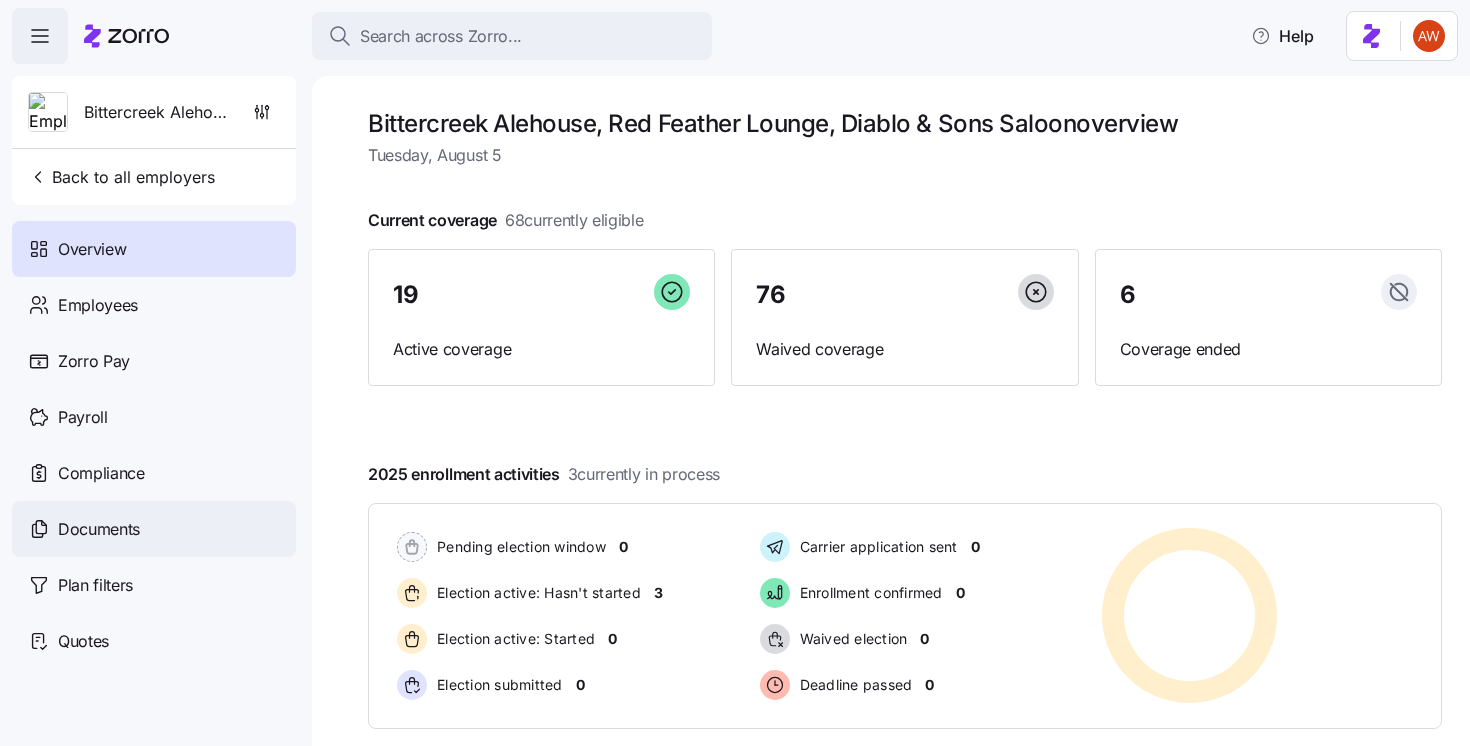 click on "Documents" at bounding box center (154, 529) 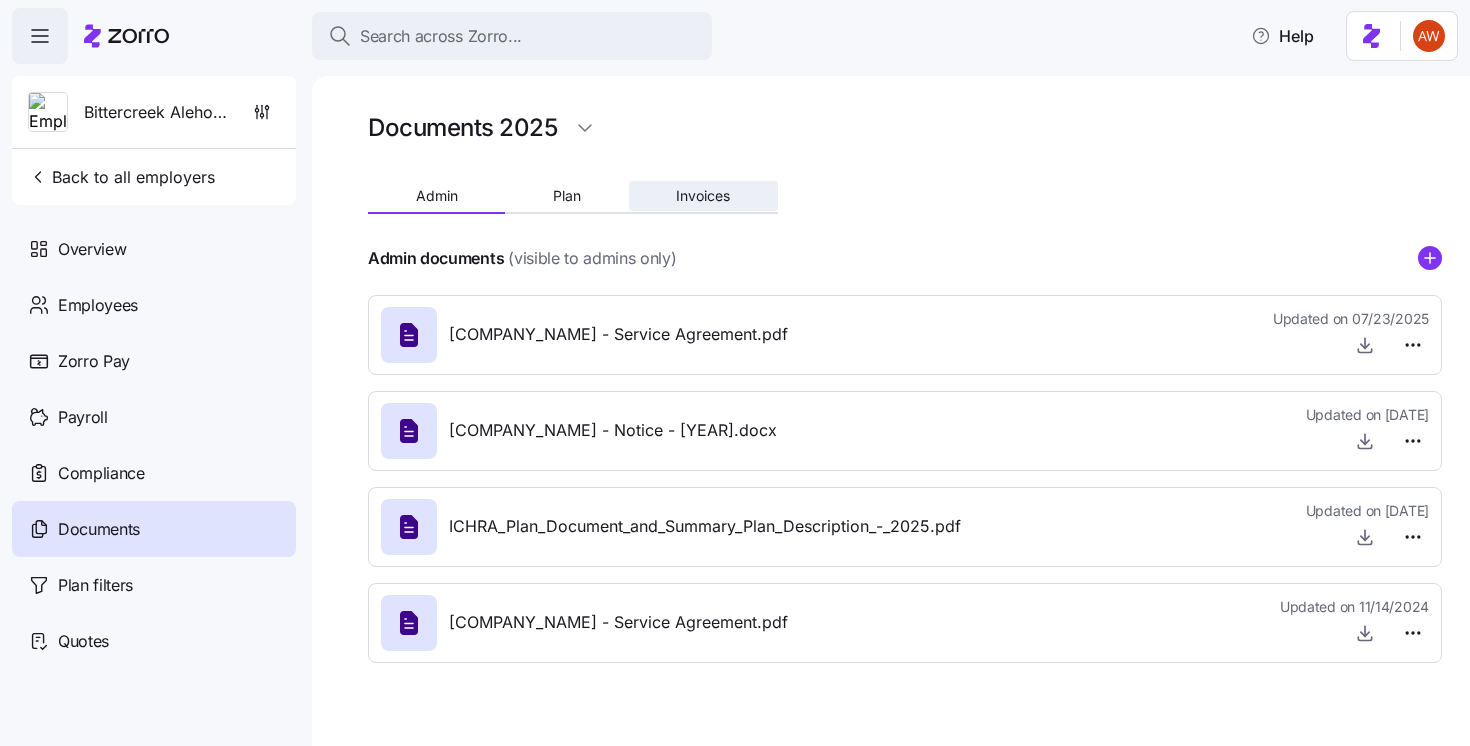 click on "Invoices" at bounding box center [703, 196] 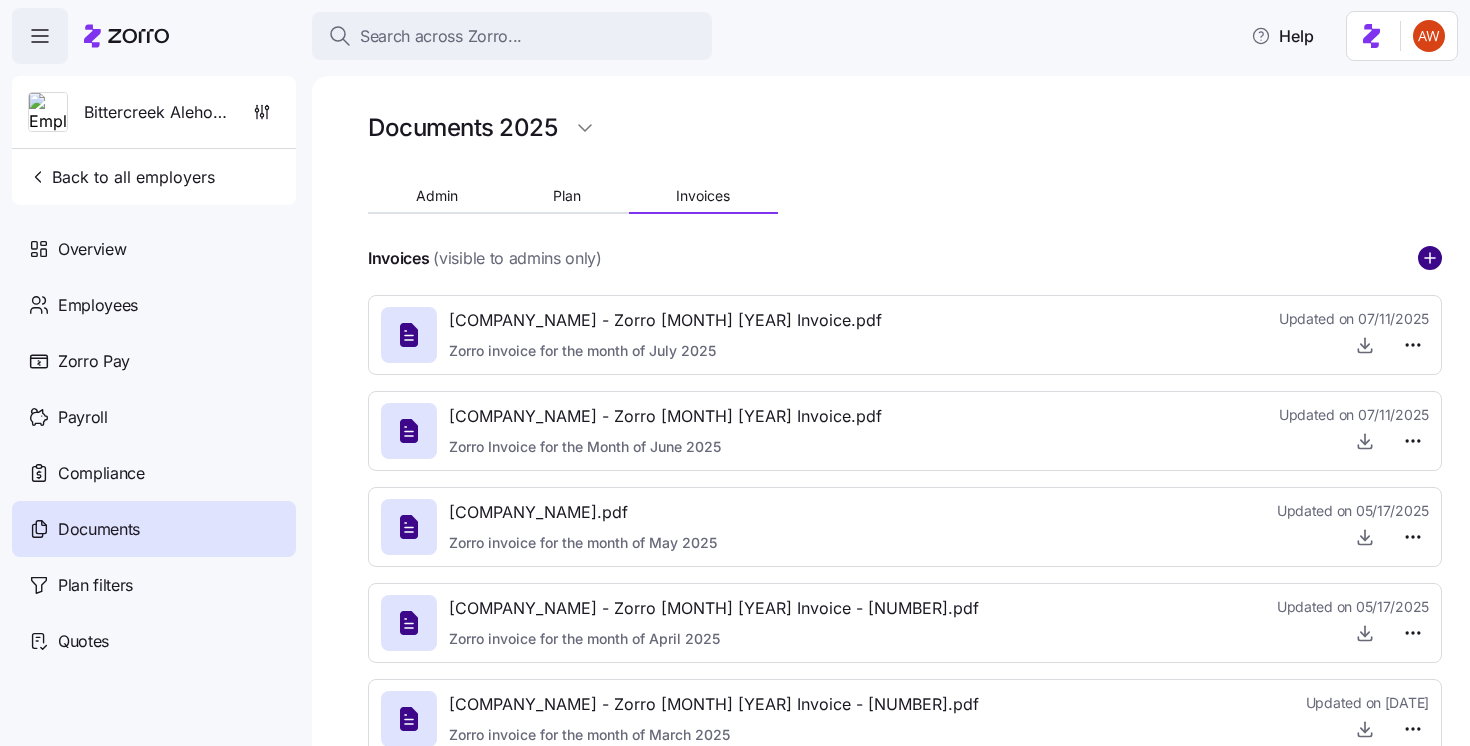 click 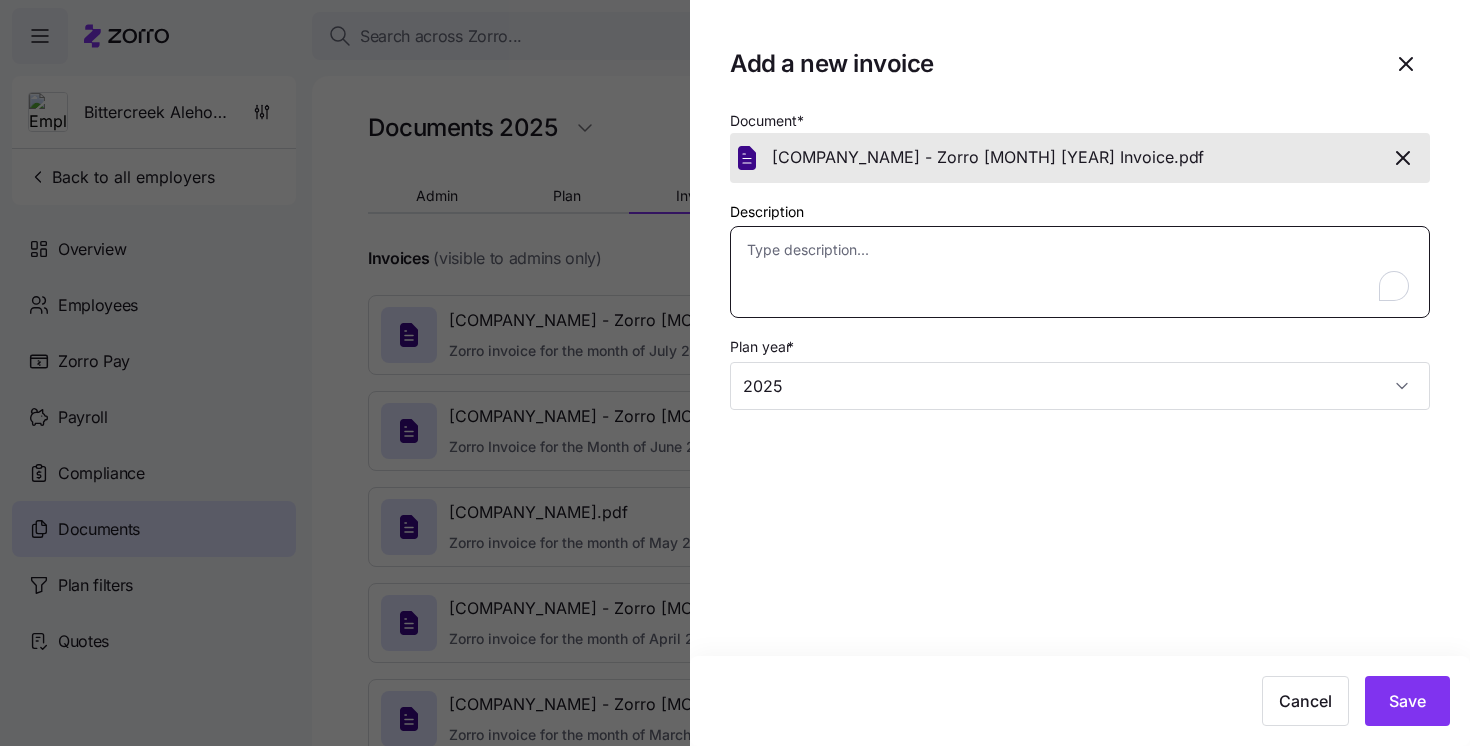 click on "Description" at bounding box center [1080, 272] 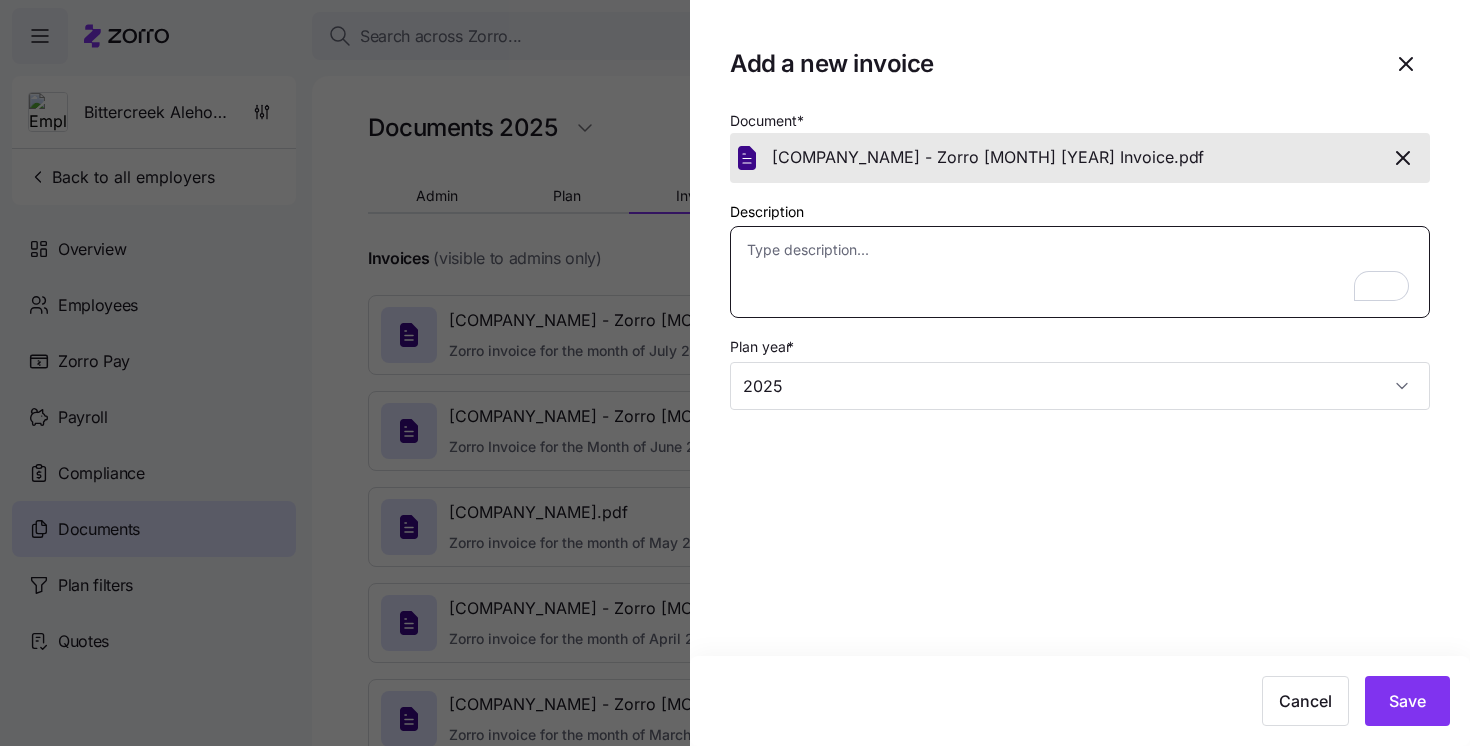paste on "Zorro invoice for the month of [MONTH] [YEAR]" 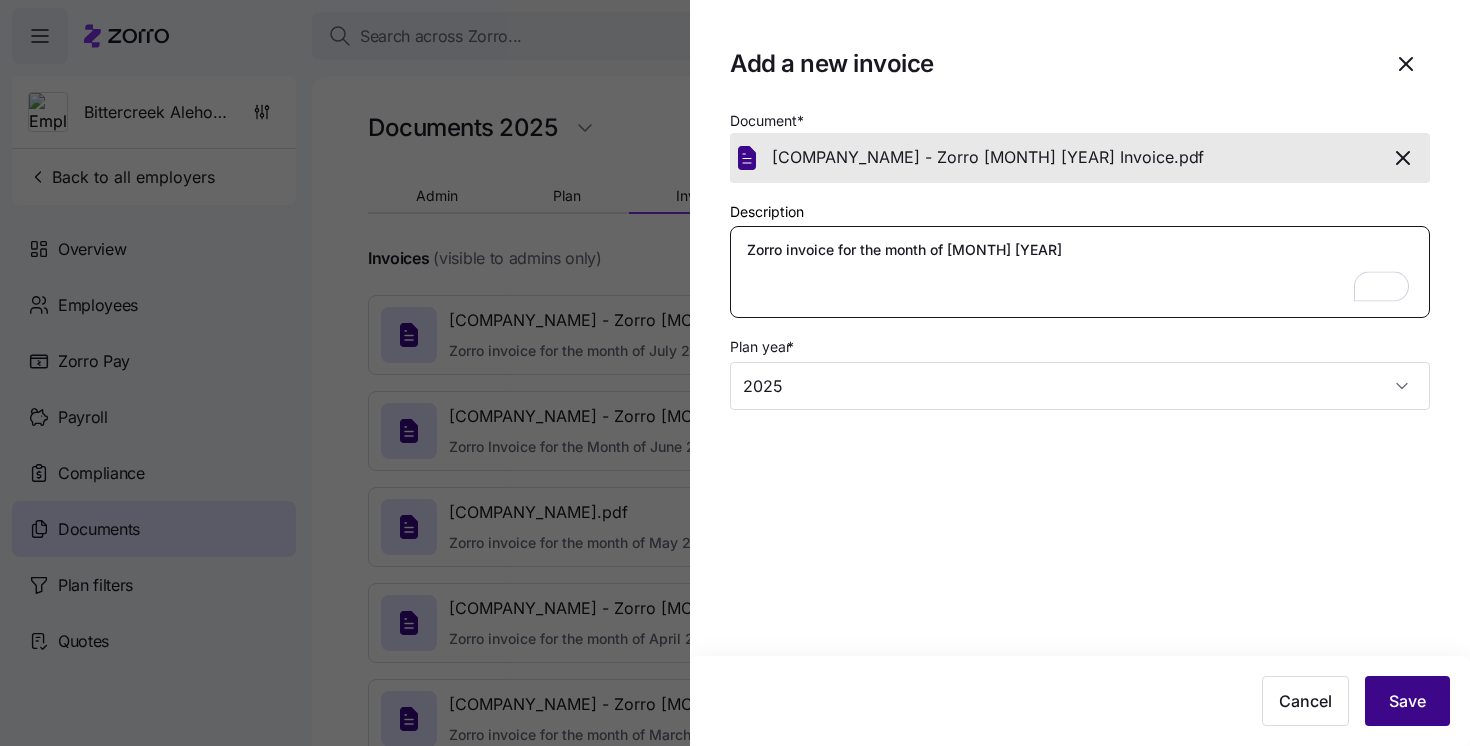 type on "Zorro invoice for the month of [MONTH] [YEAR]" 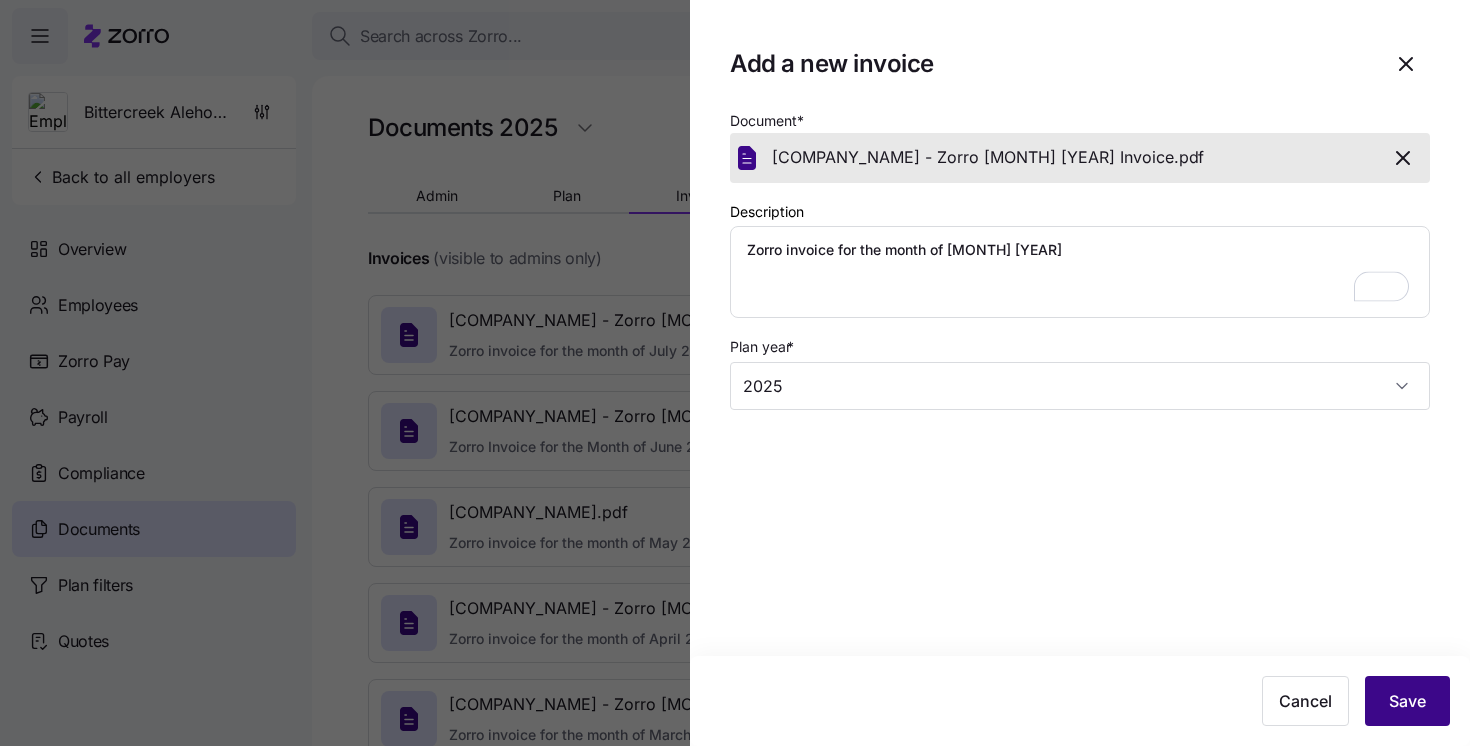 click on "Save" at bounding box center [1407, 701] 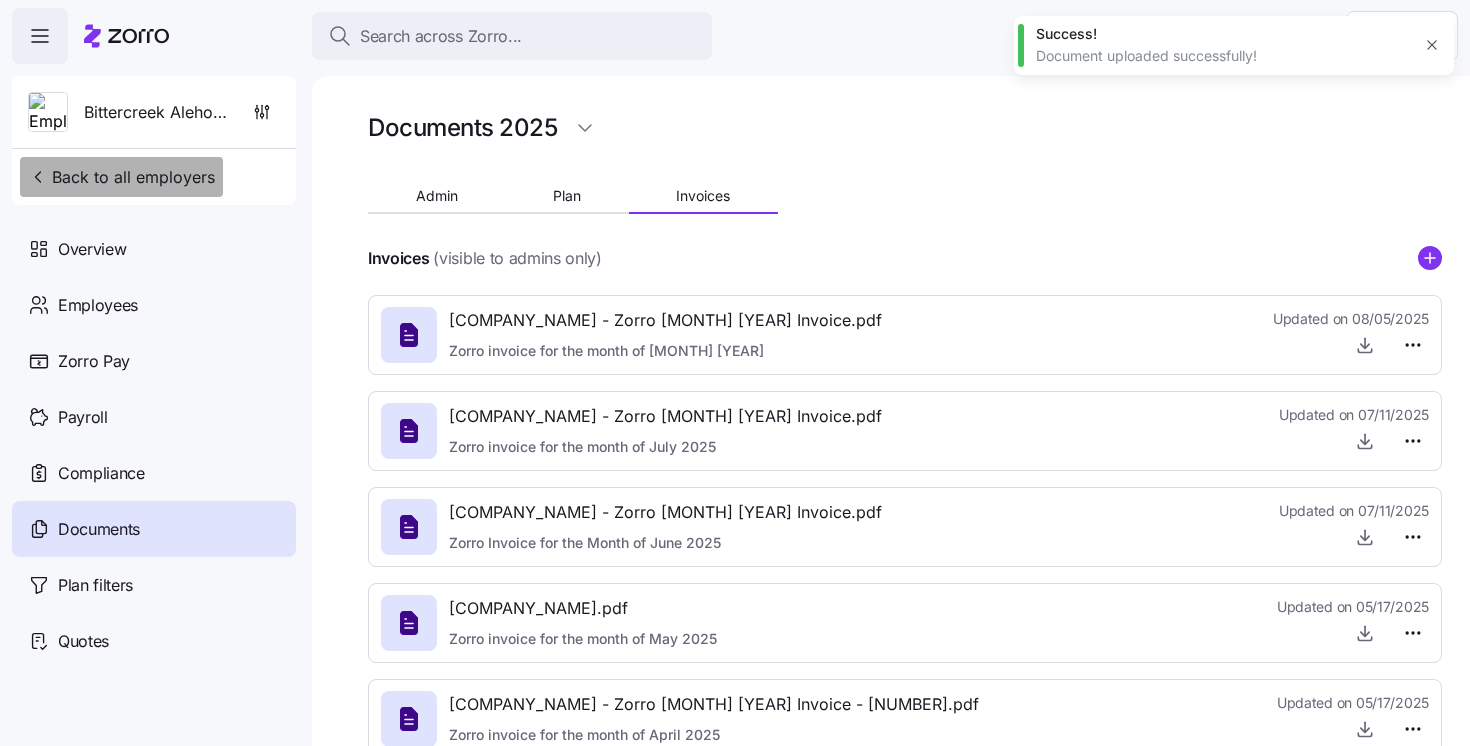 click on "Back to all employers" at bounding box center (121, 177) 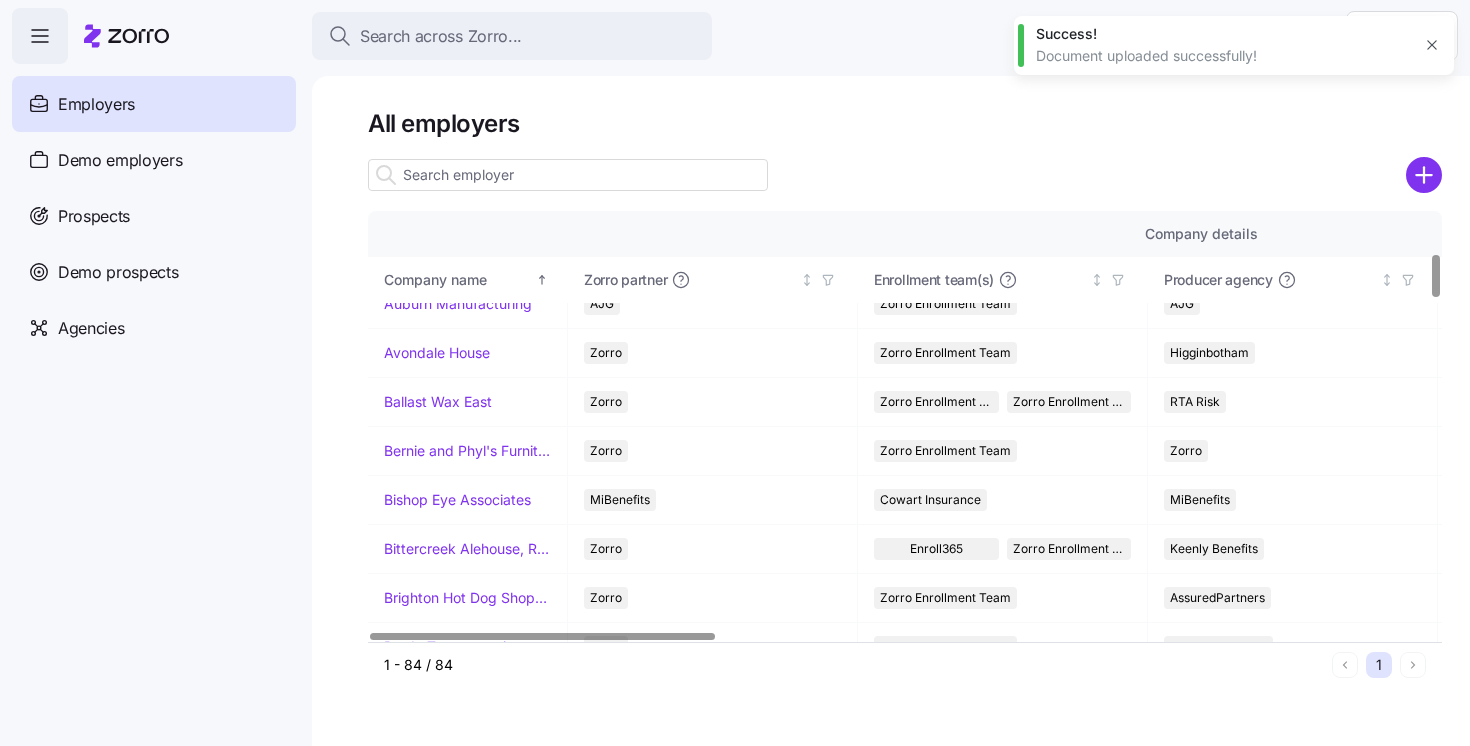scroll, scrollTop: 447, scrollLeft: 0, axis: vertical 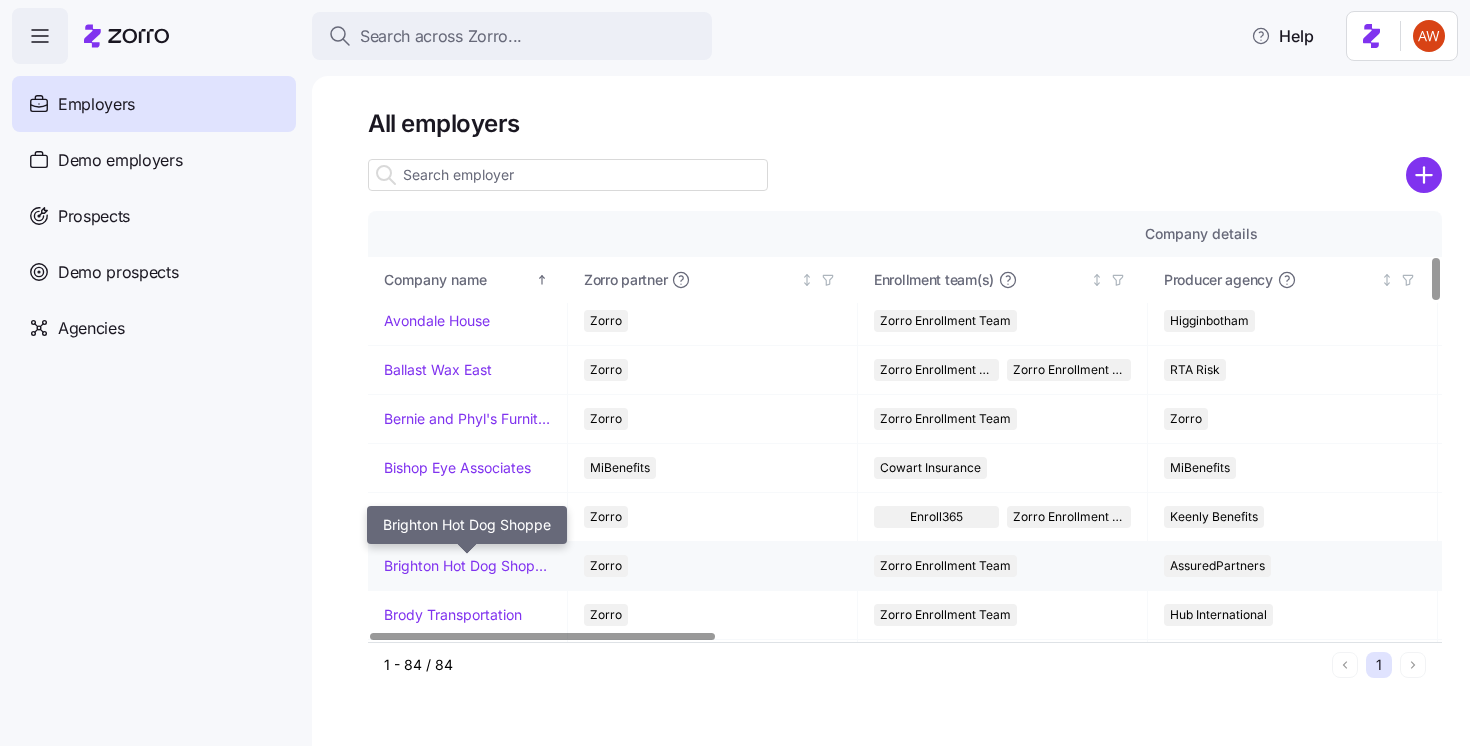 click on "Brighton Hot Dog Shoppe" at bounding box center (467, 566) 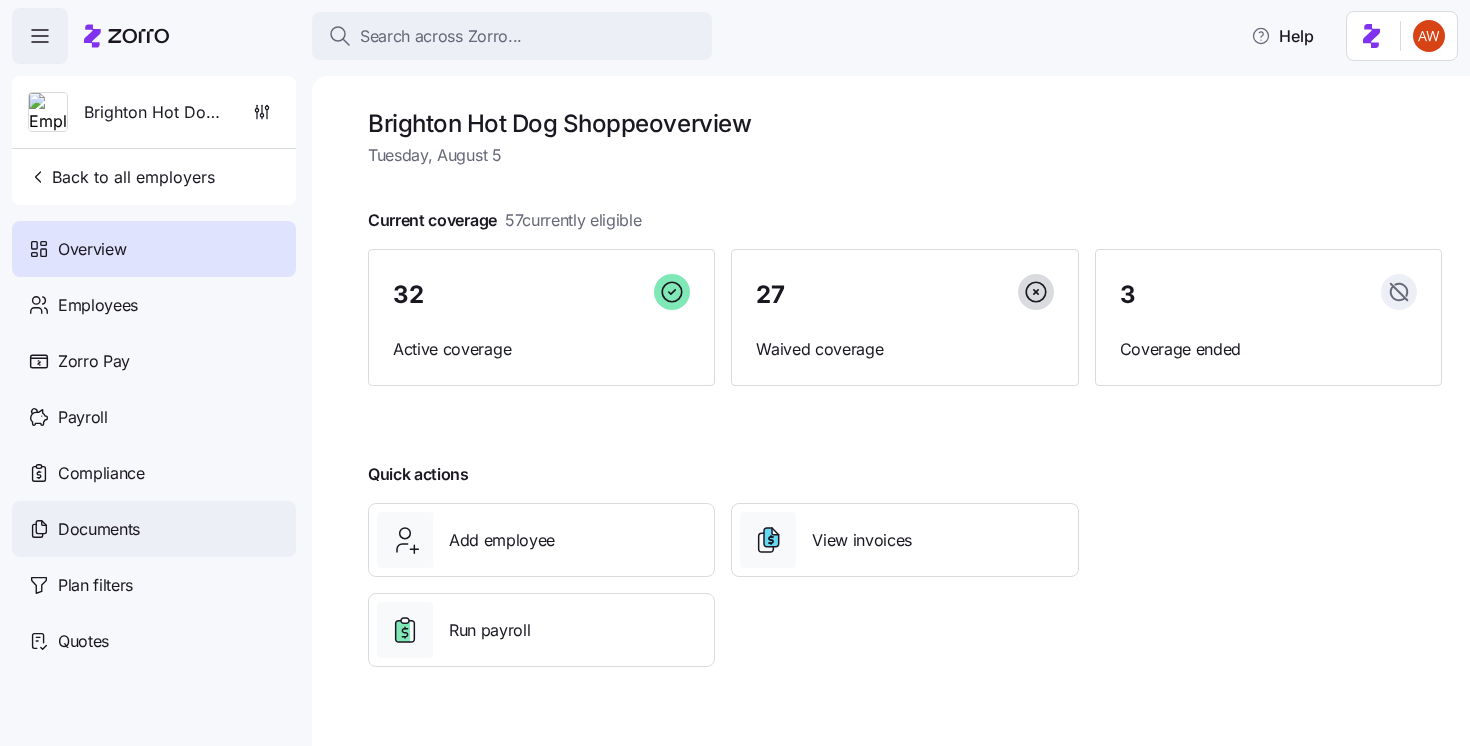 click on "Documents" at bounding box center (154, 529) 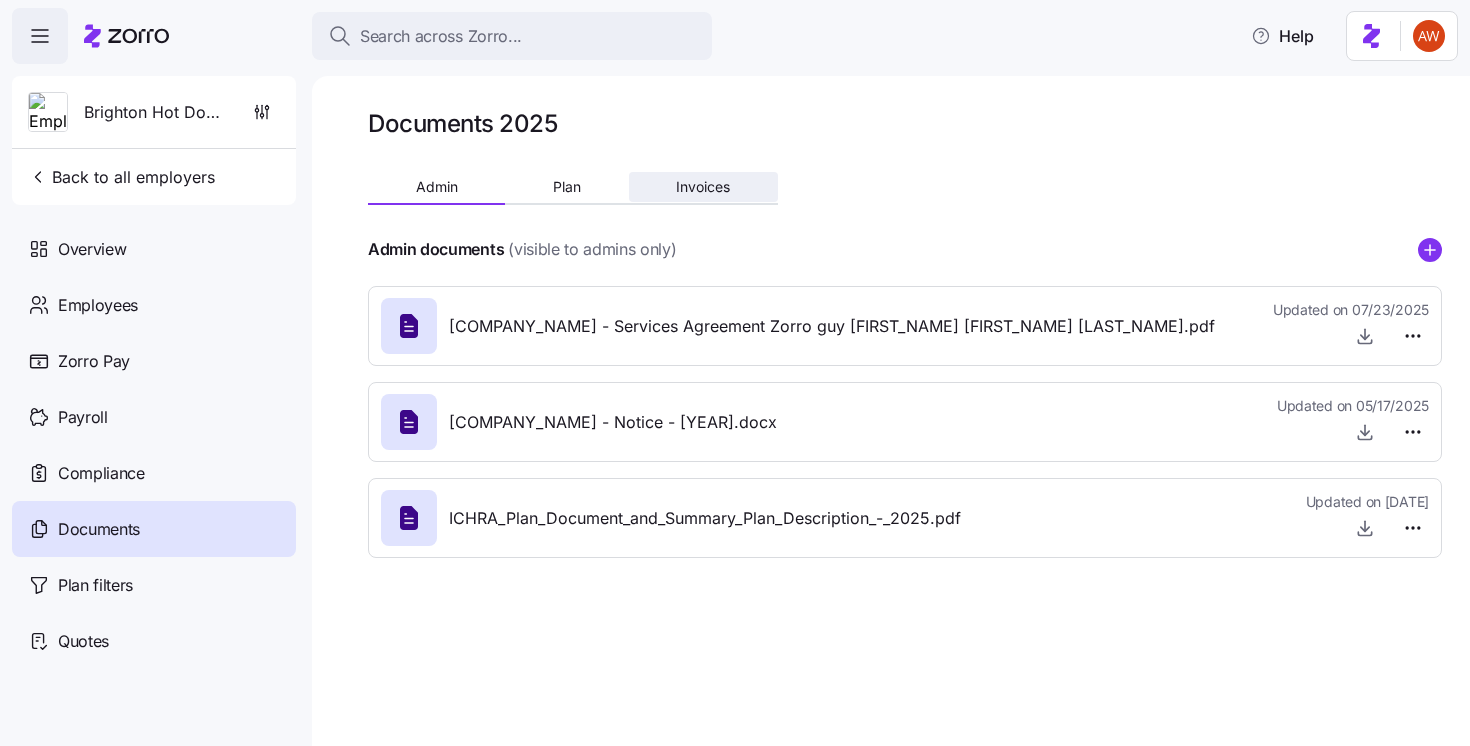 click on "Invoices" at bounding box center (703, 187) 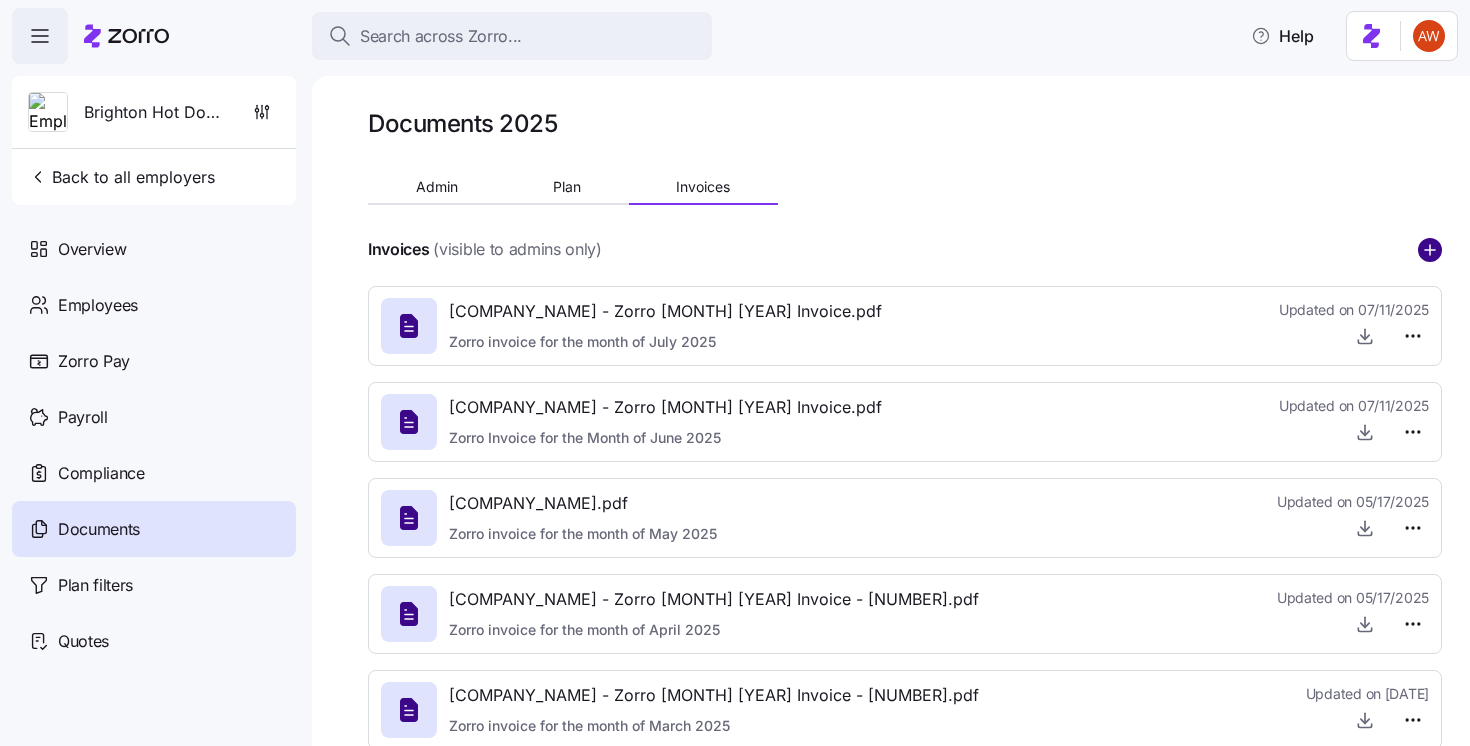 click 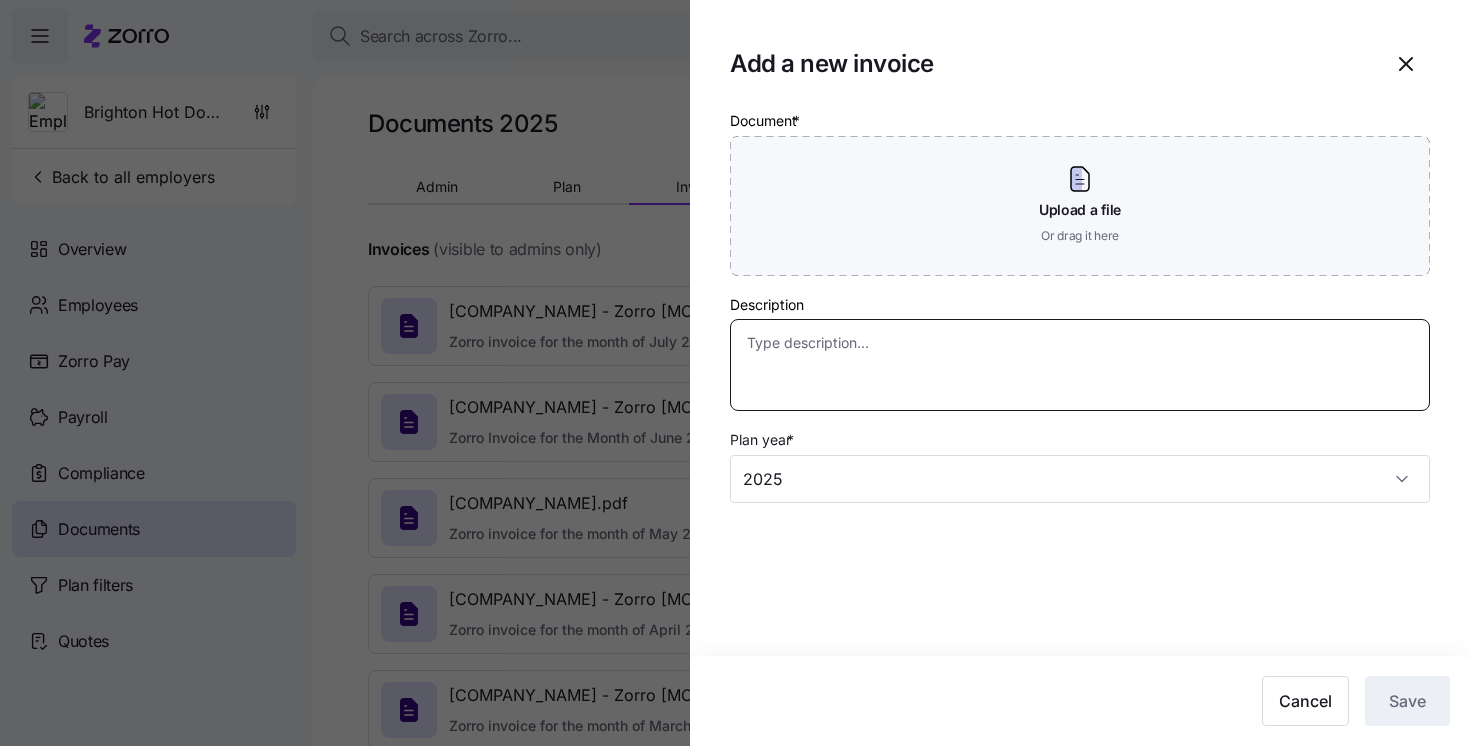 click on "Description" at bounding box center [1080, 365] 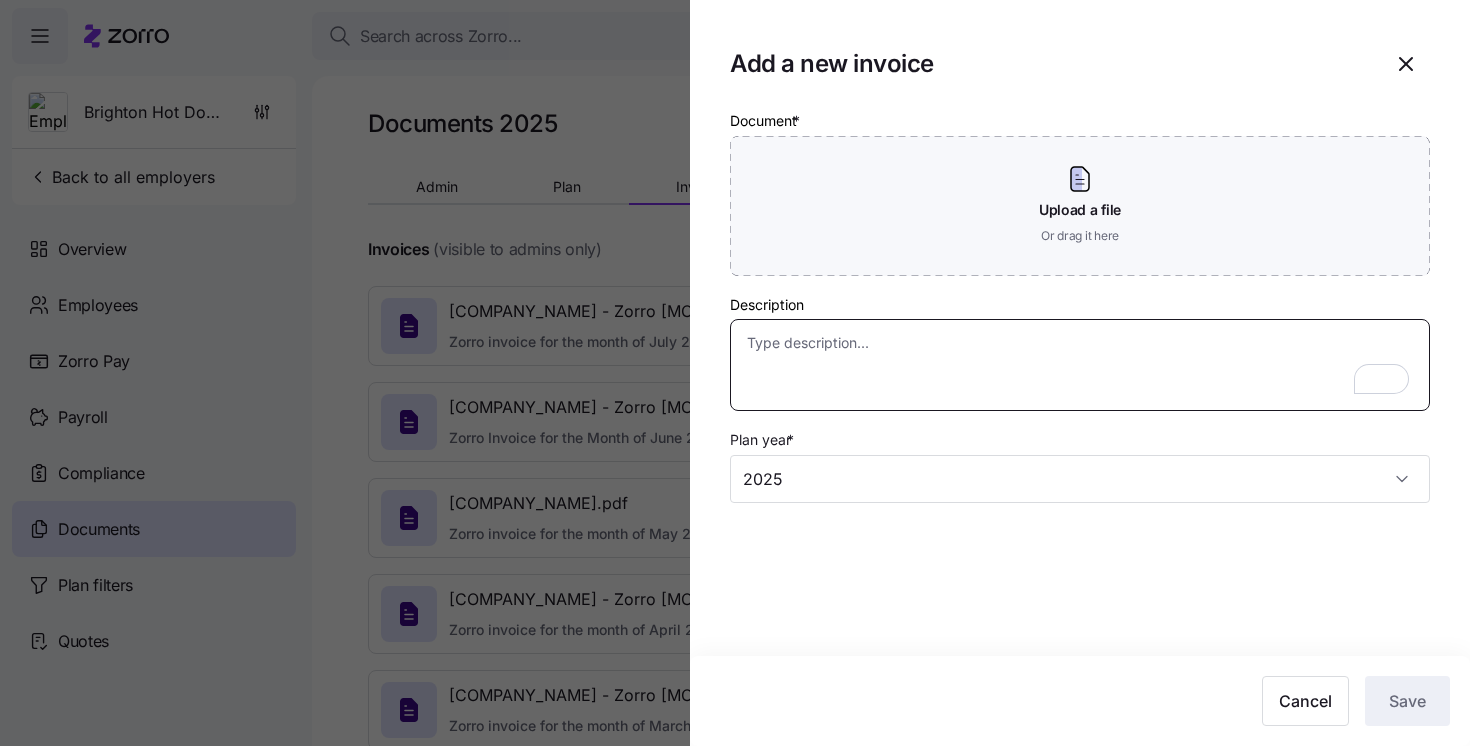 paste on "Zorro invoice for the month of [MONTH] [YEAR]" 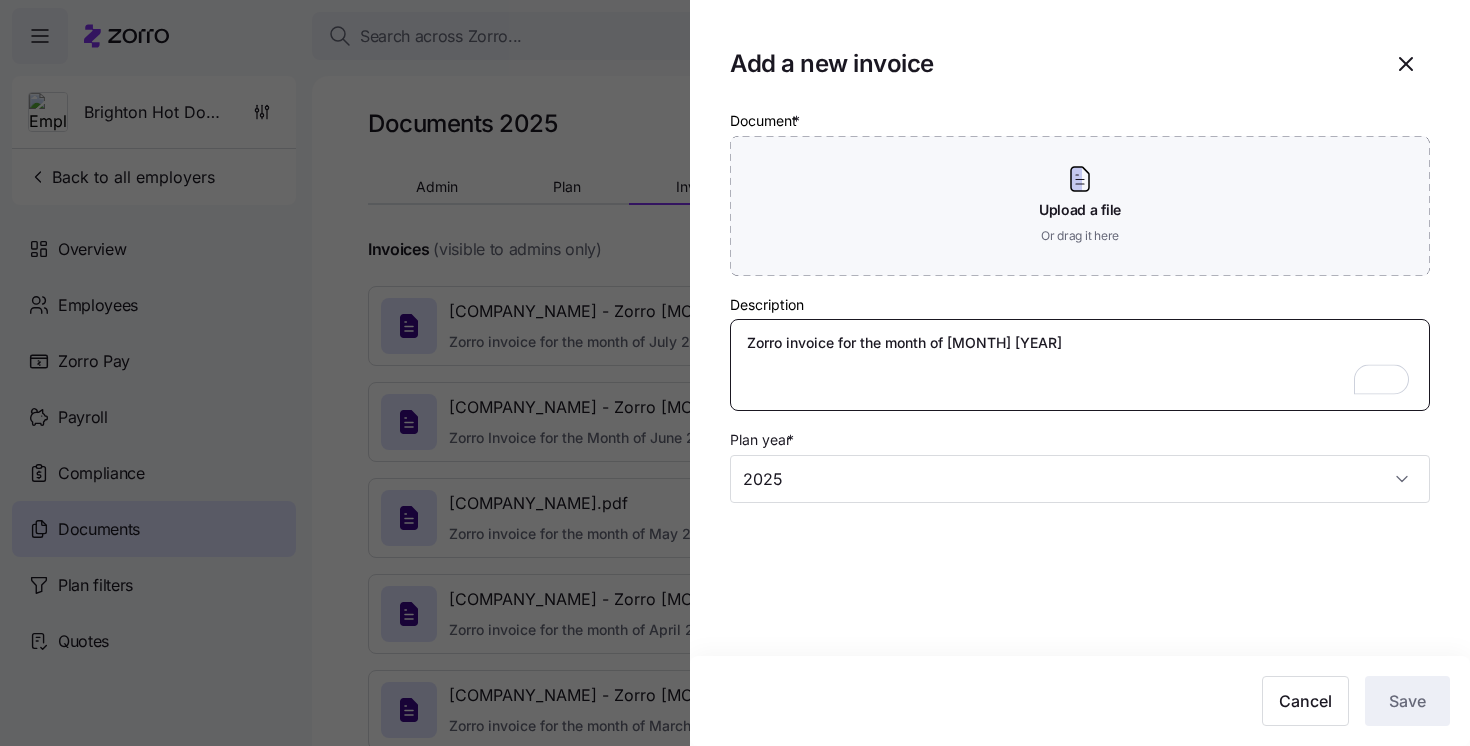 type on "Zorro invoice for the month of [MONTH] [YEAR]" 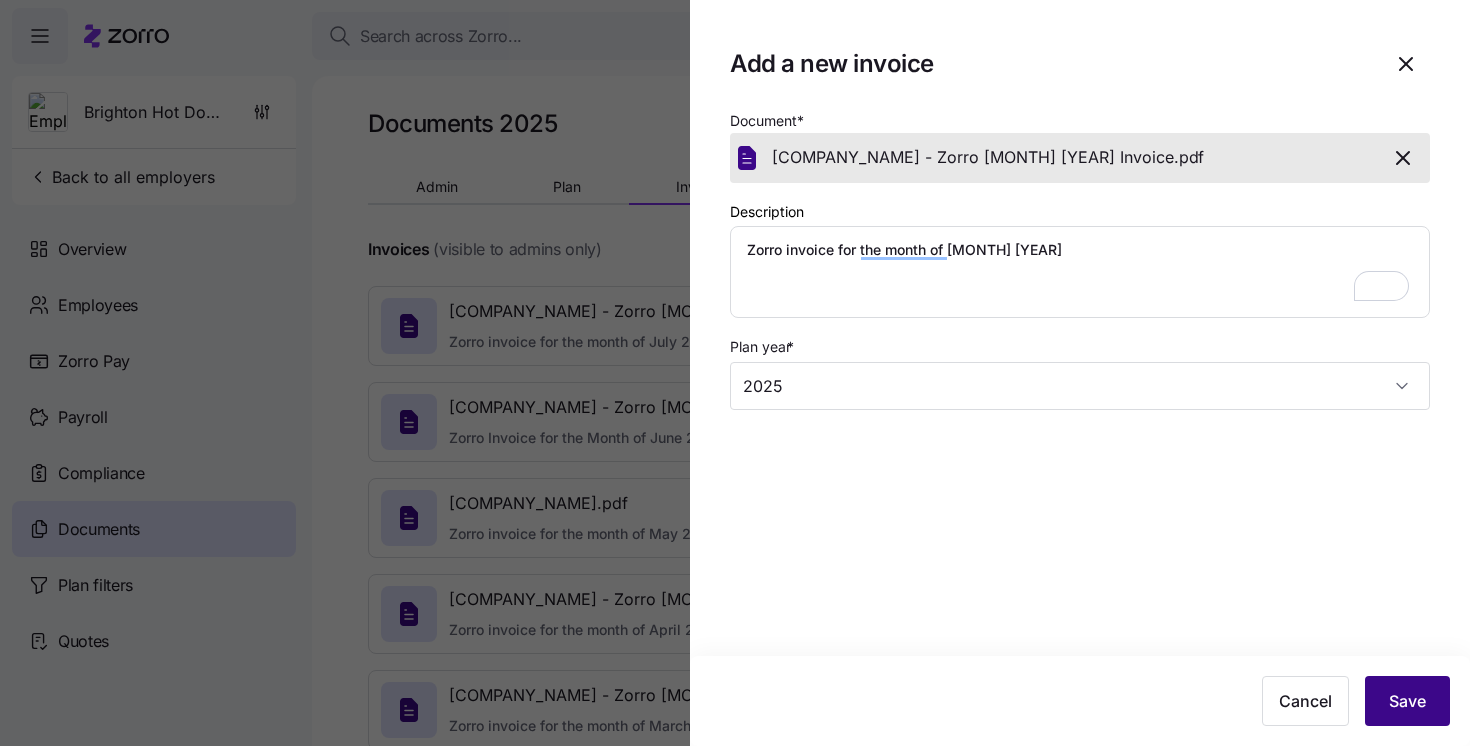 click on "Save" at bounding box center [1407, 701] 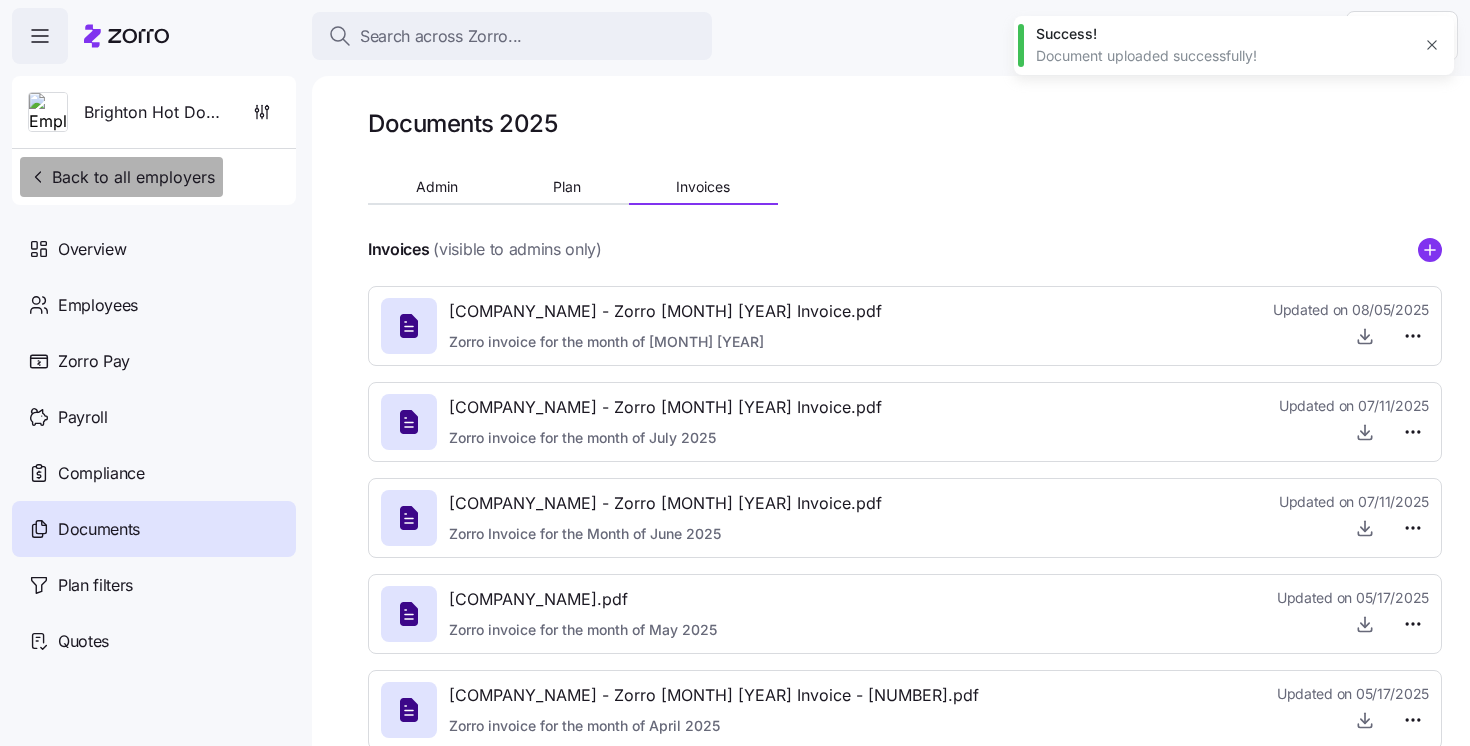 click on "Back to all employers" at bounding box center [121, 177] 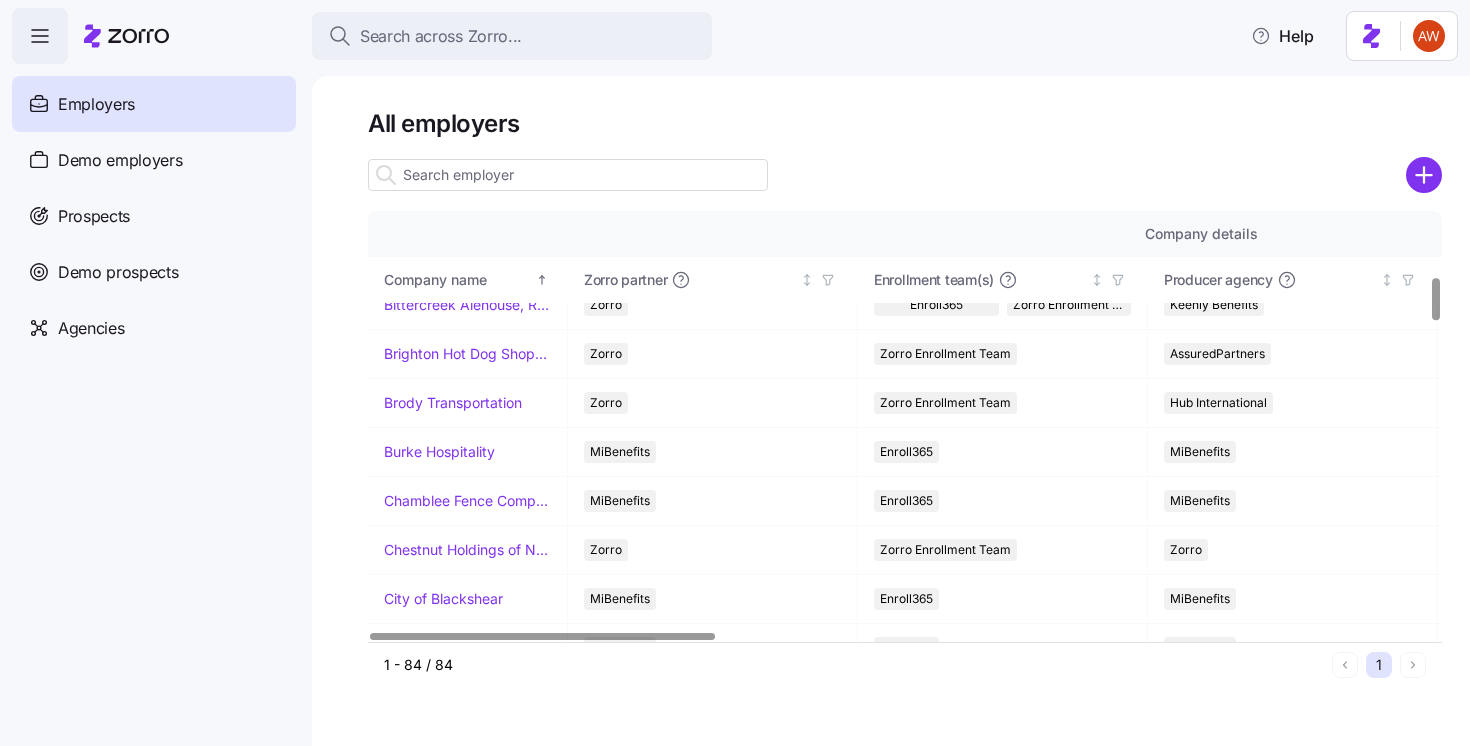 scroll, scrollTop: 651, scrollLeft: 0, axis: vertical 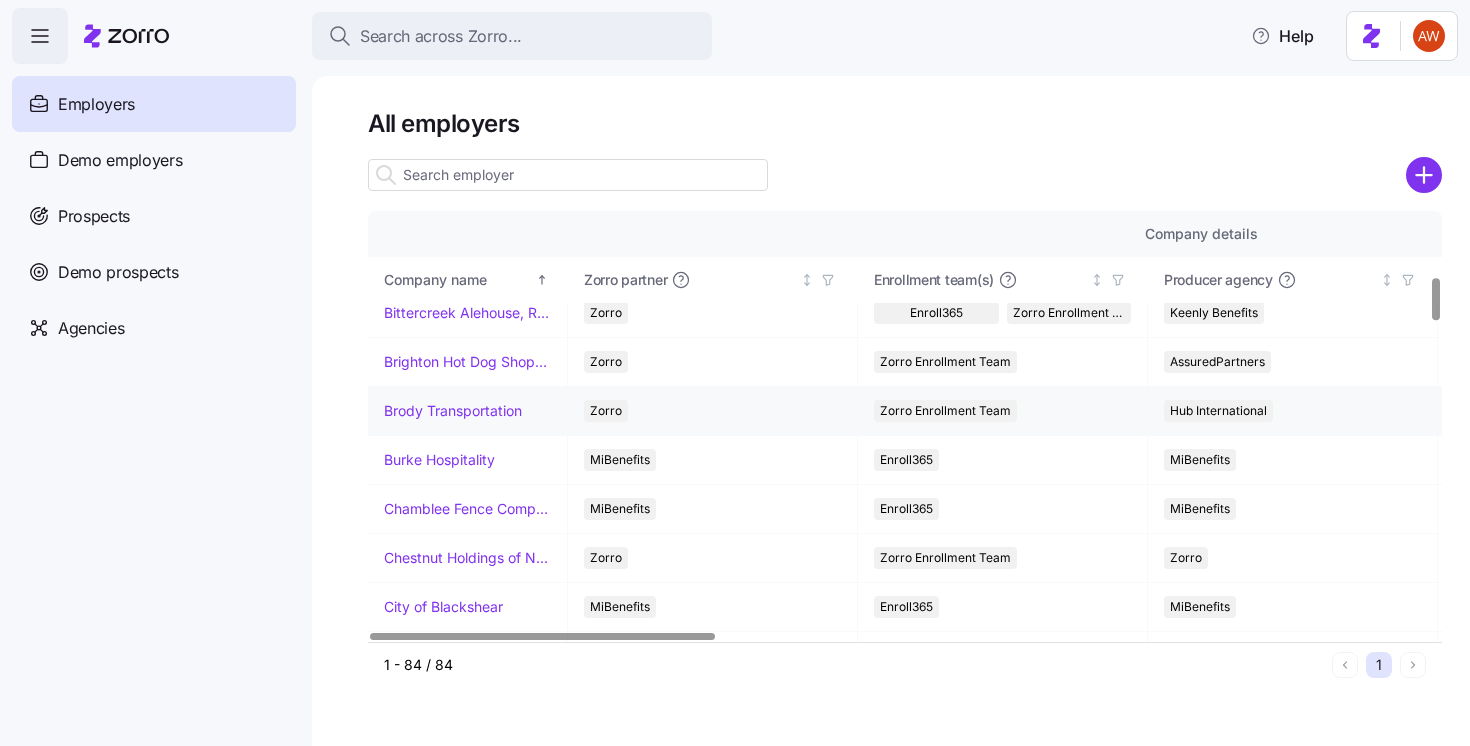 click on "Brody Transportation" at bounding box center [453, 411] 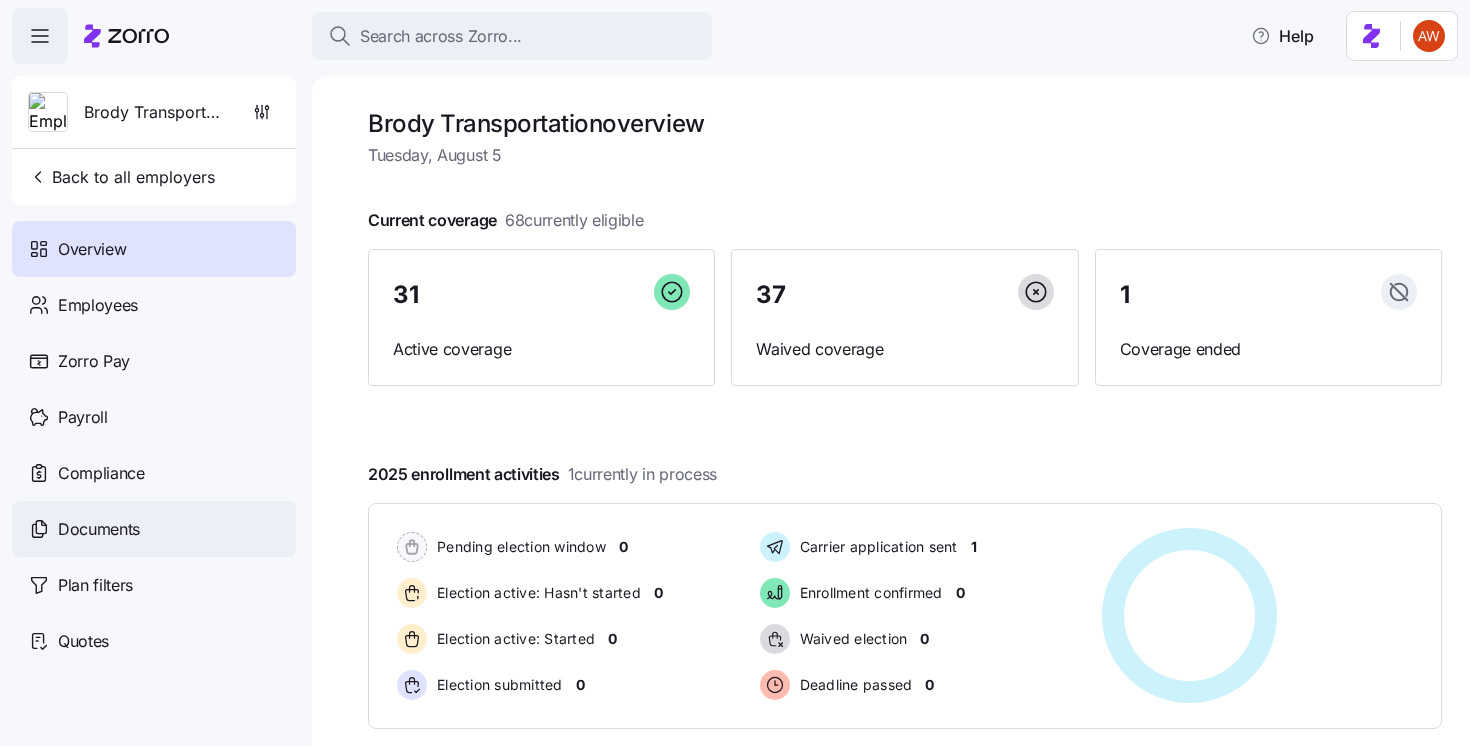 click on "Documents" at bounding box center [154, 529] 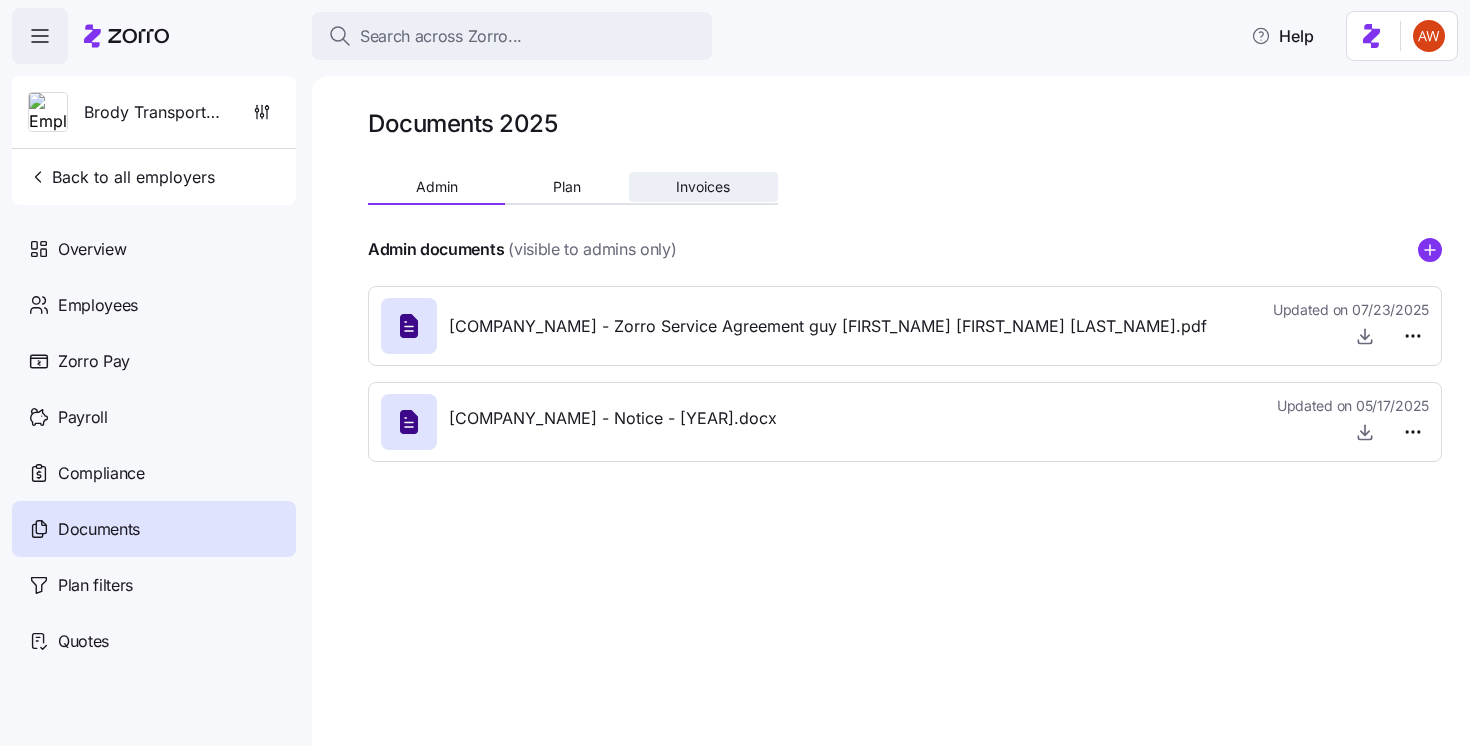 click on "Invoices" at bounding box center (703, 187) 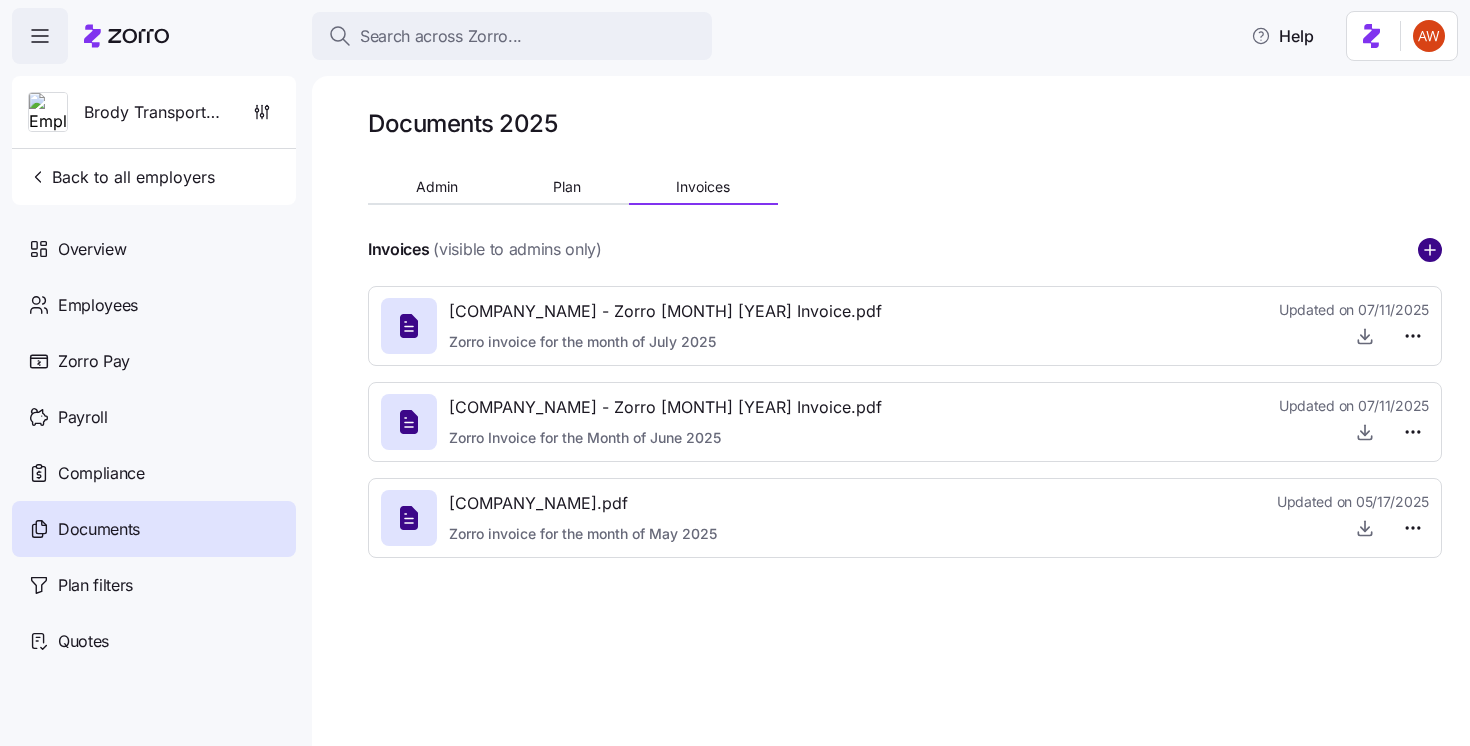 click 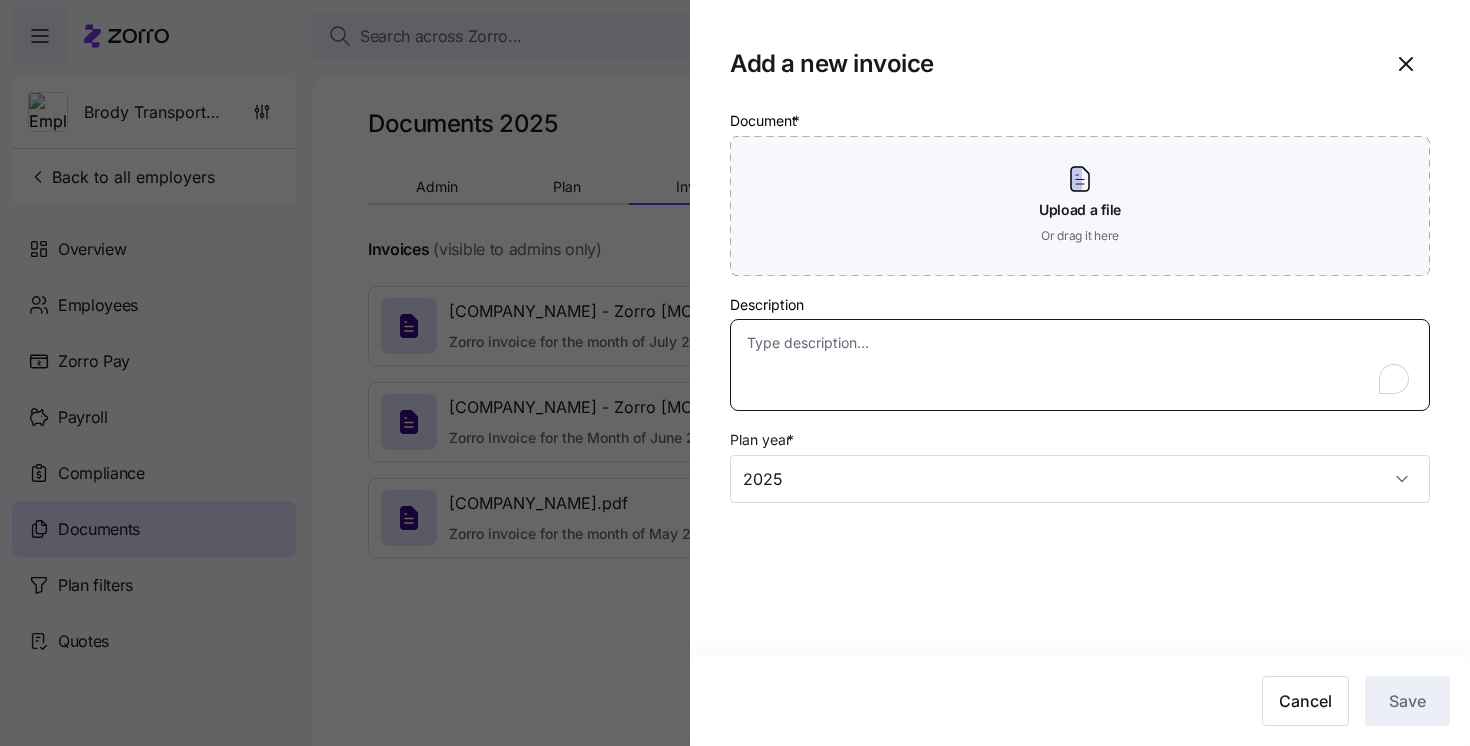 click on "Description" at bounding box center (1080, 365) 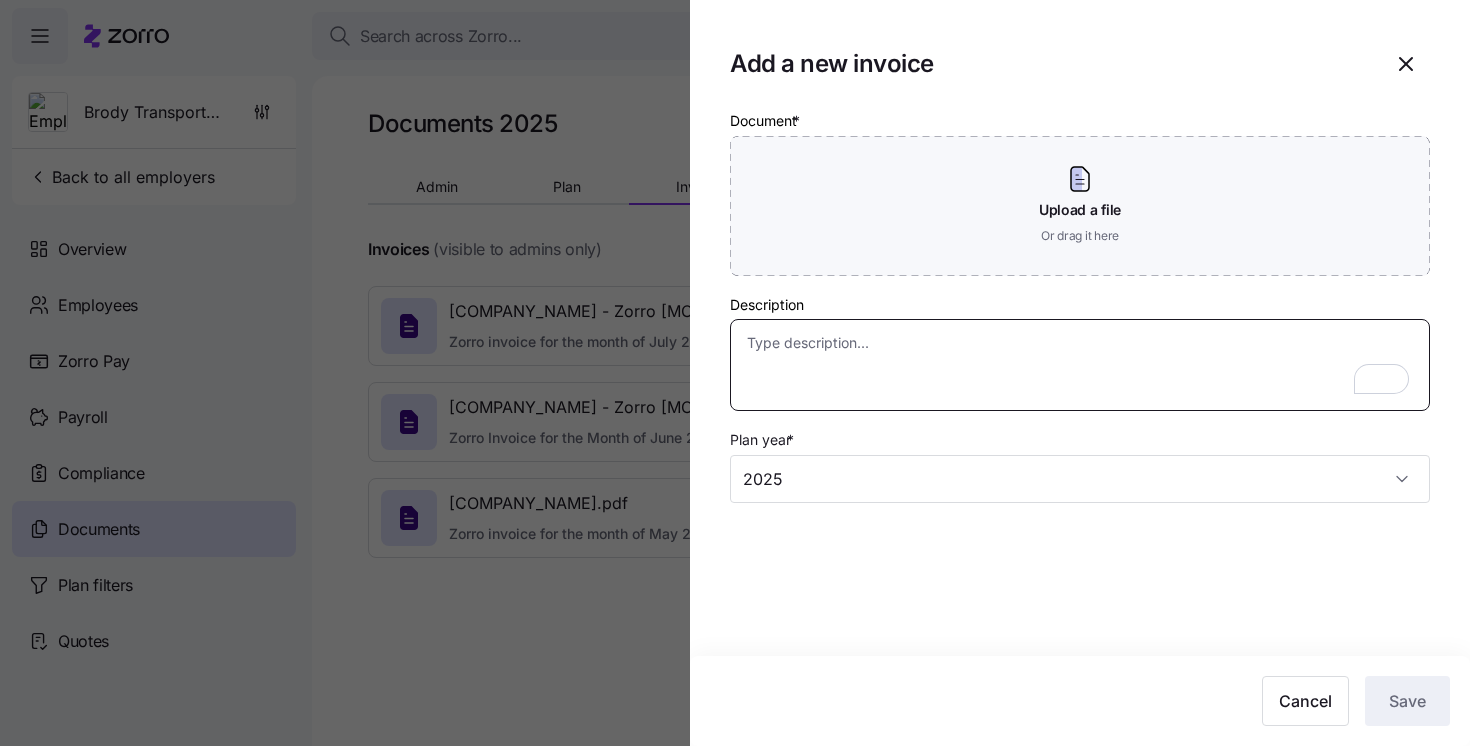 paste on "Zorro invoice for the month of [MONTH] [YEAR]" 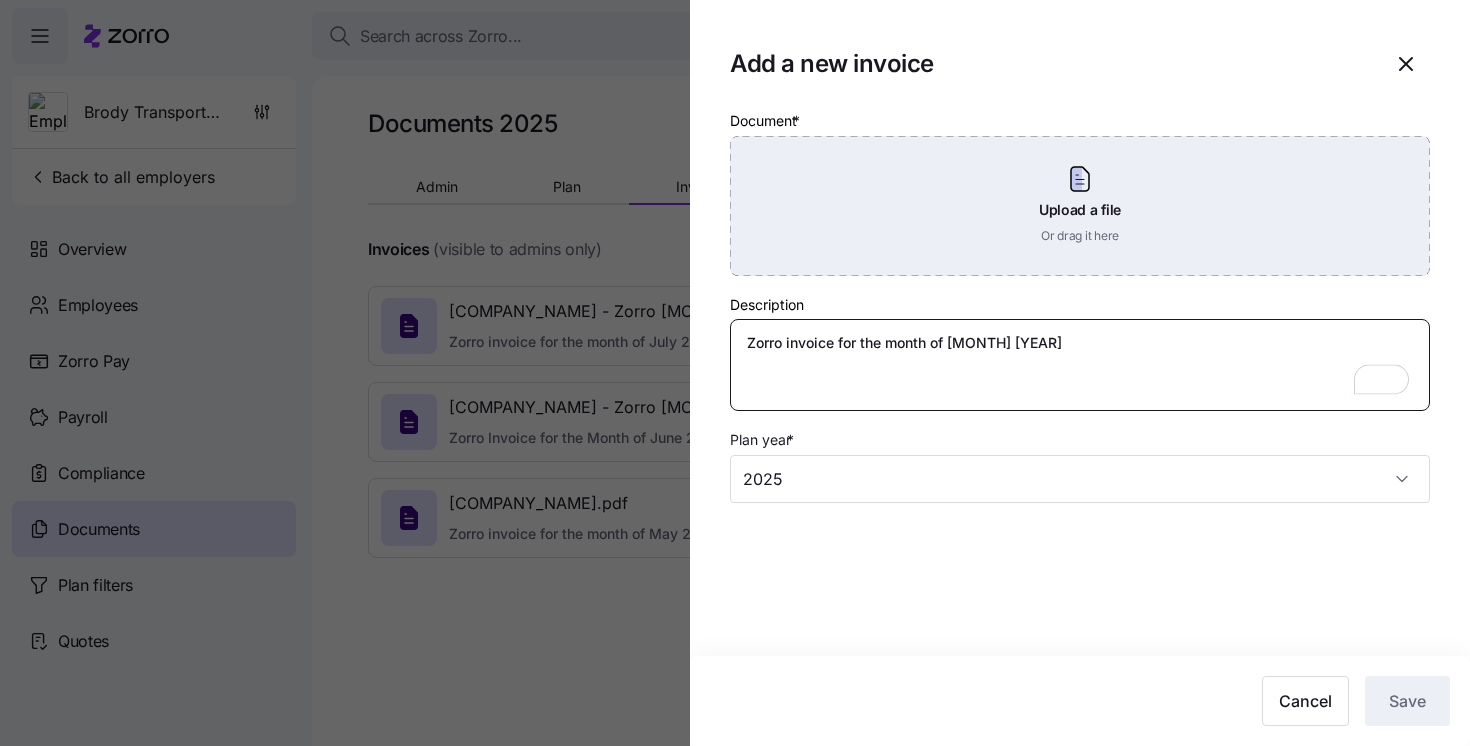 type on "Zorro invoice for the month of [MONTH] [YEAR]" 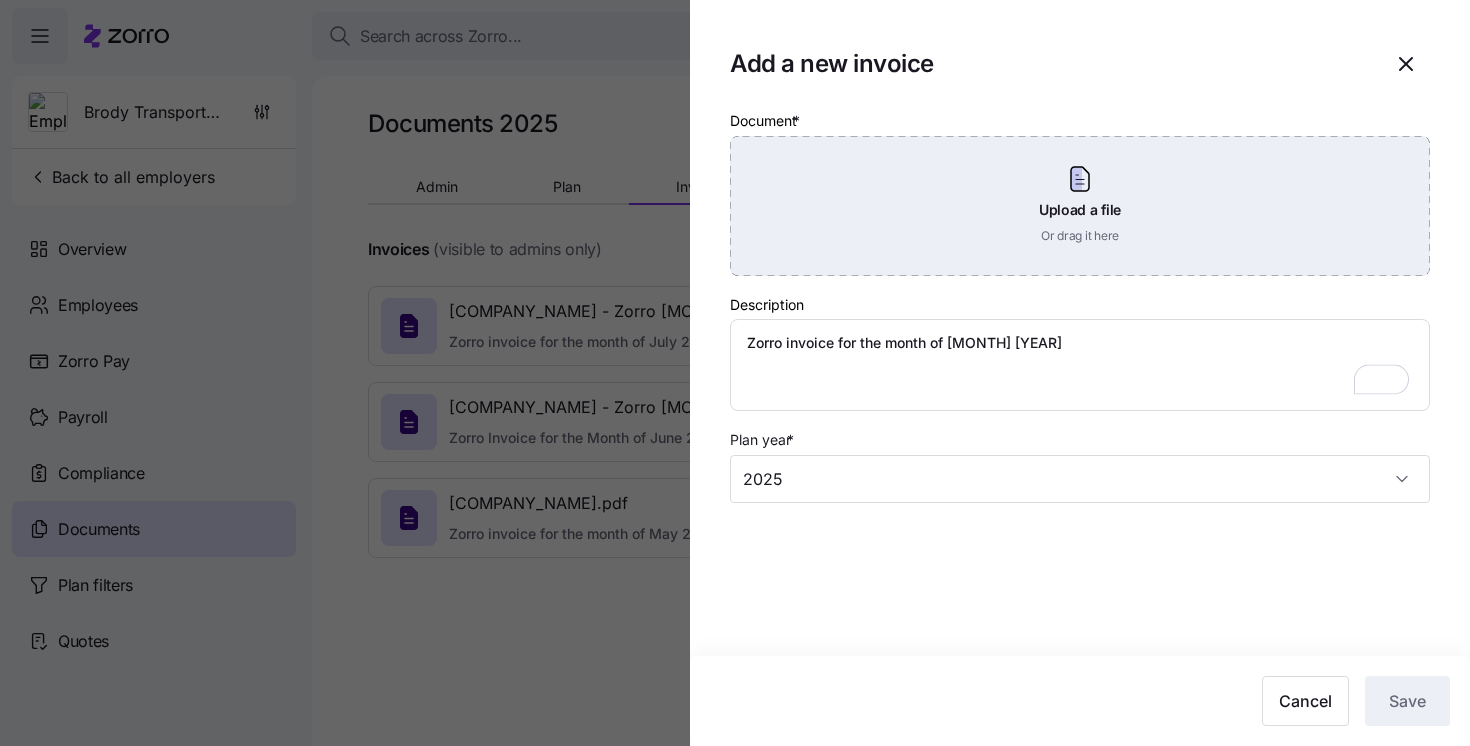 click on "Upload a file Or drag it here" at bounding box center (1080, 206) 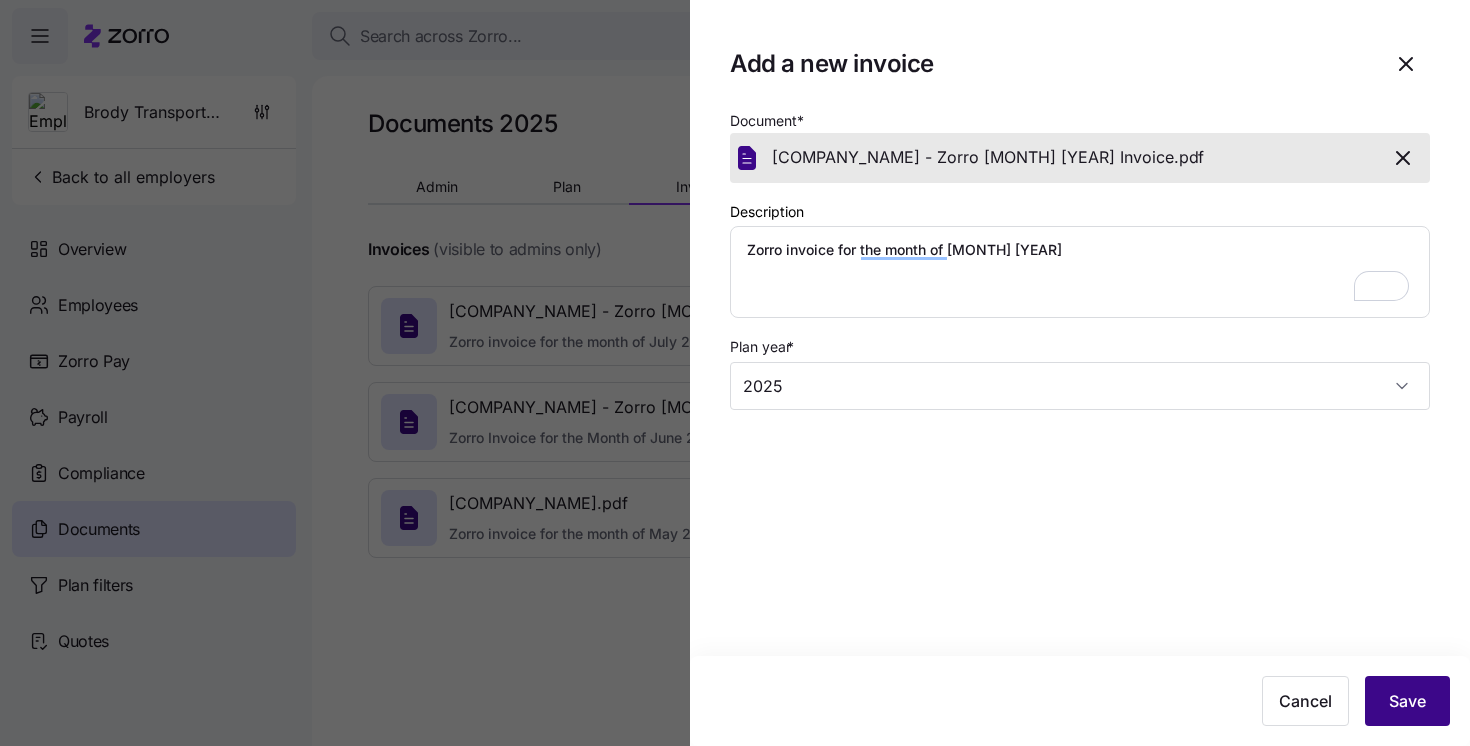 click on "Save" at bounding box center (1407, 701) 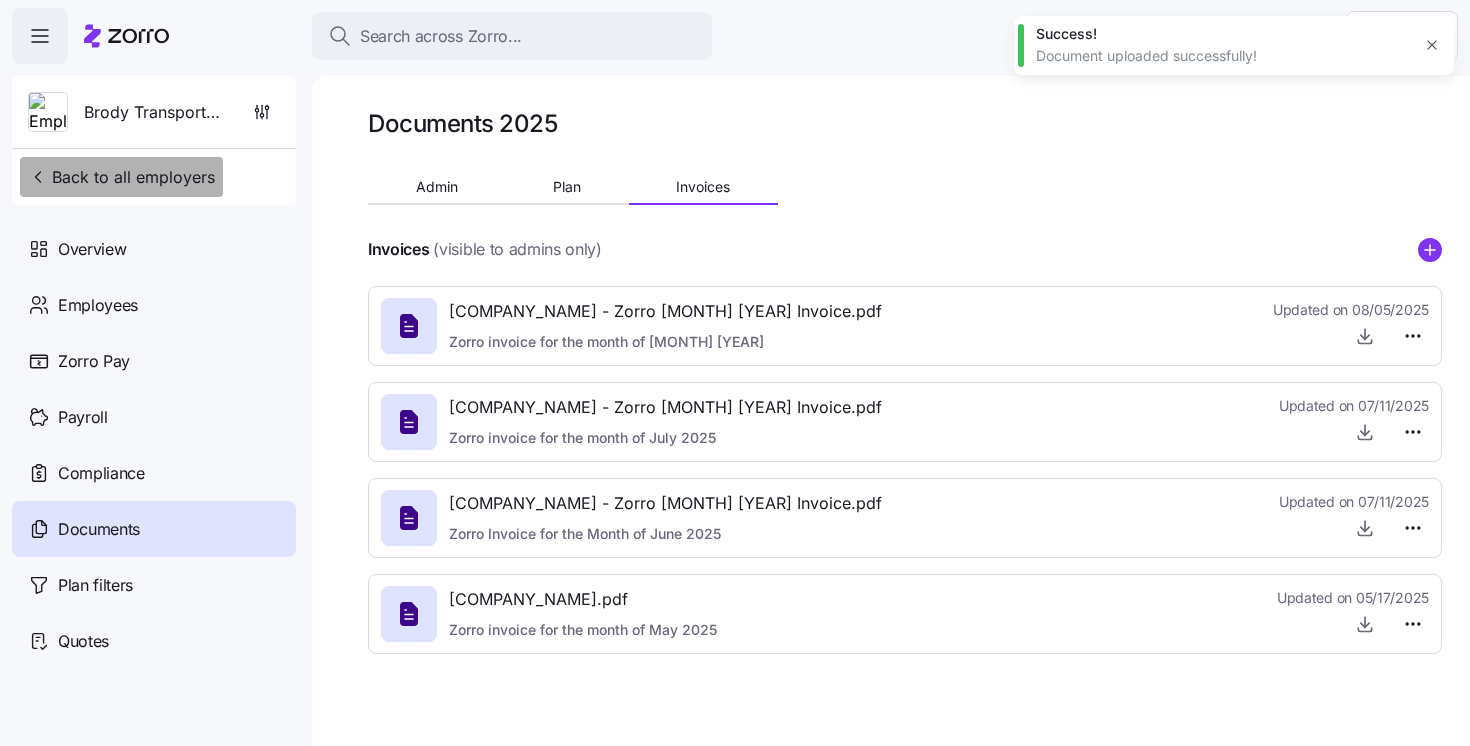 click on "Back to all employers" at bounding box center [121, 177] 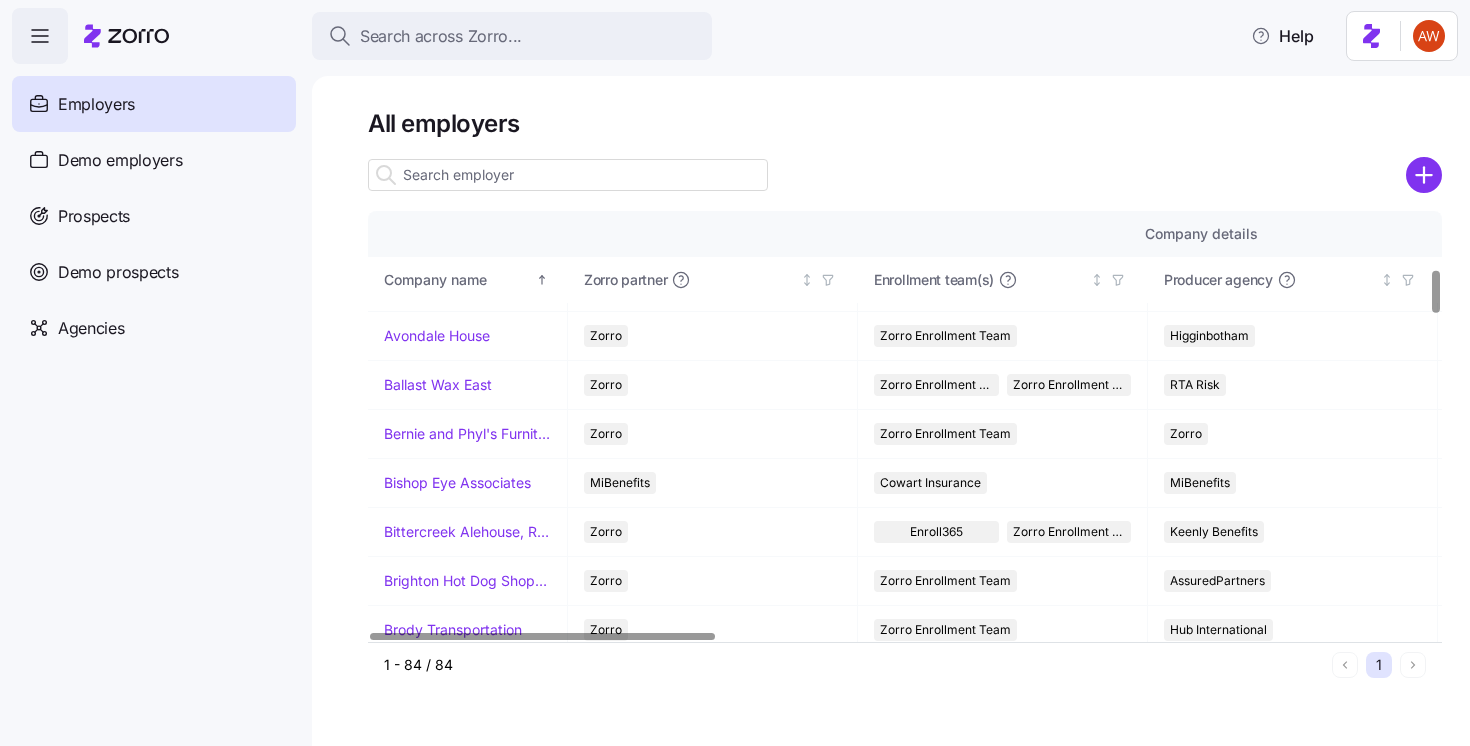 scroll, scrollTop: 575, scrollLeft: 0, axis: vertical 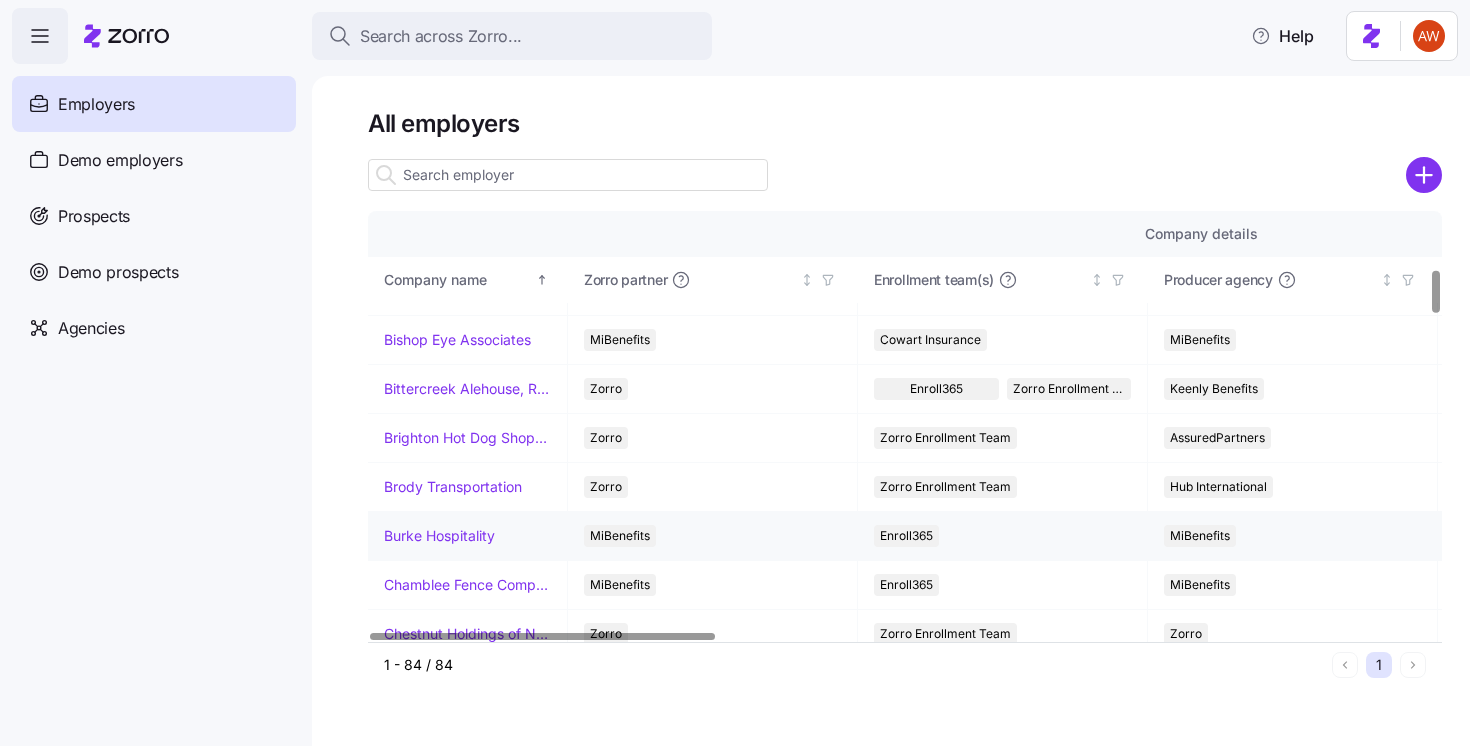 click on "Burke Hospitality" at bounding box center [439, 536] 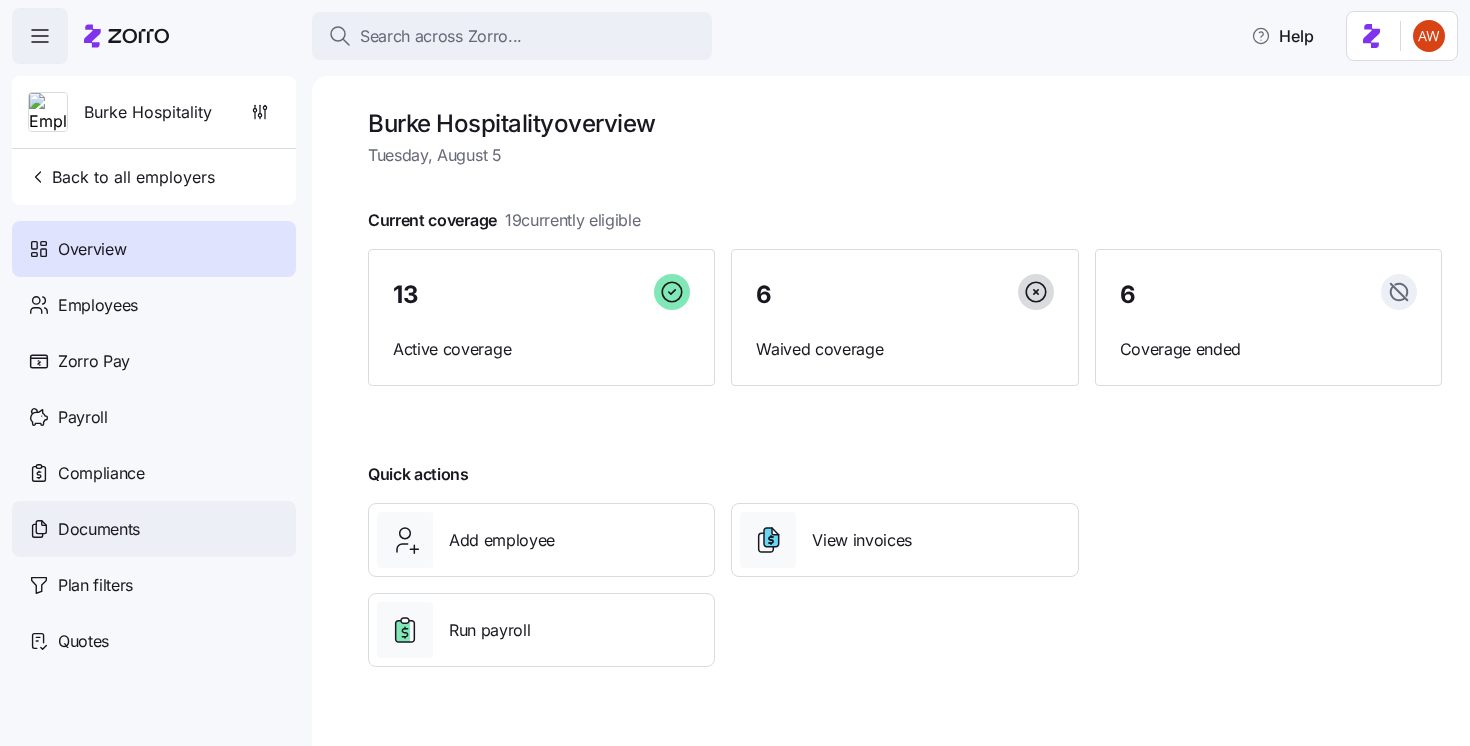 click on "Documents" at bounding box center [154, 529] 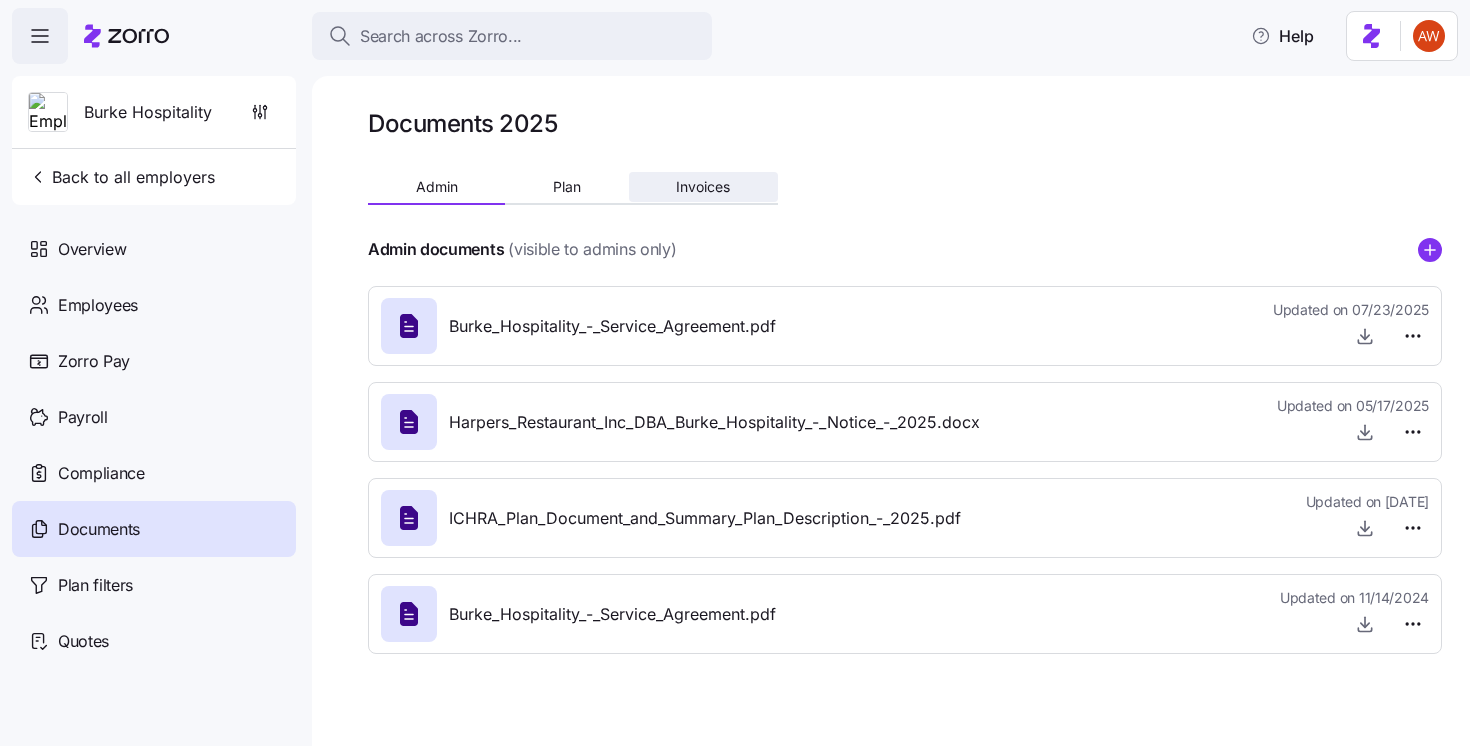 click on "Invoices" at bounding box center (703, 187) 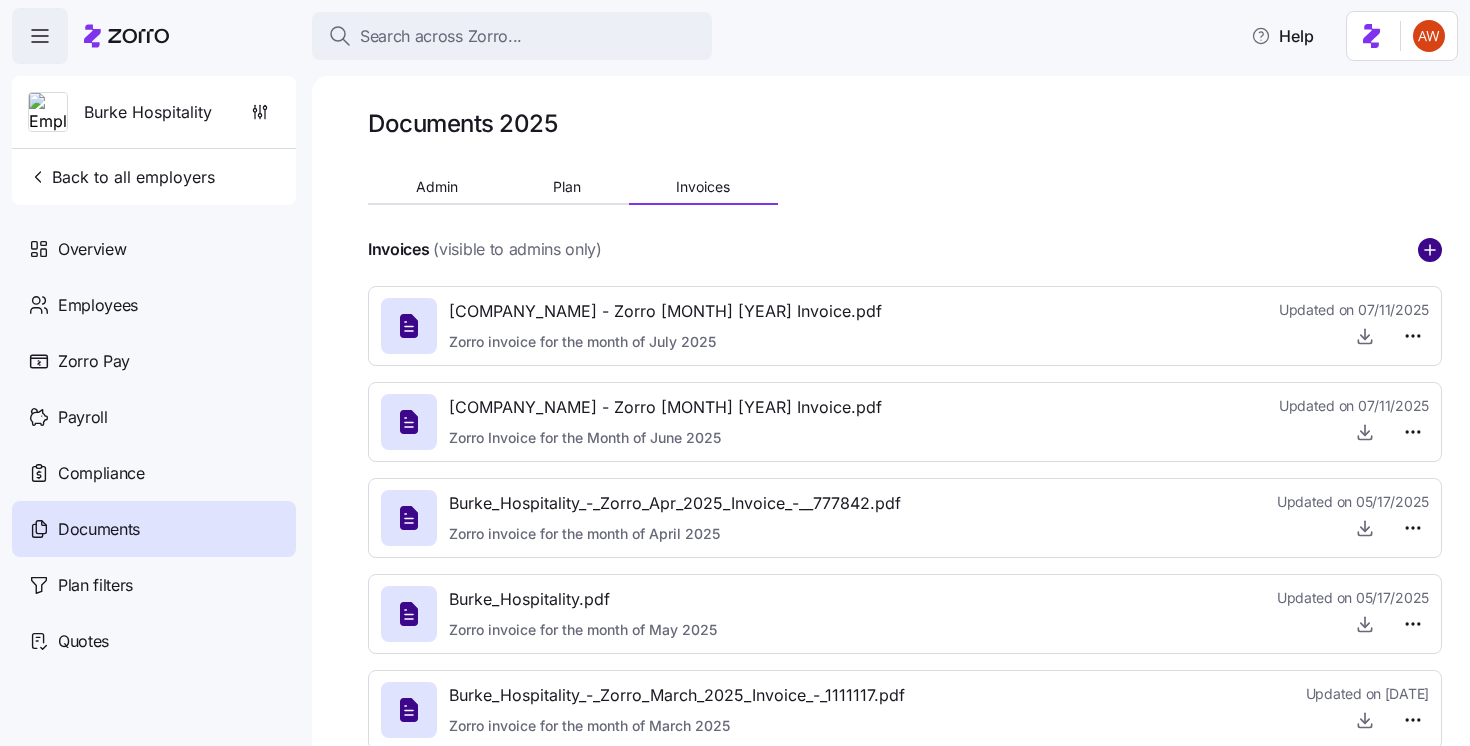 click 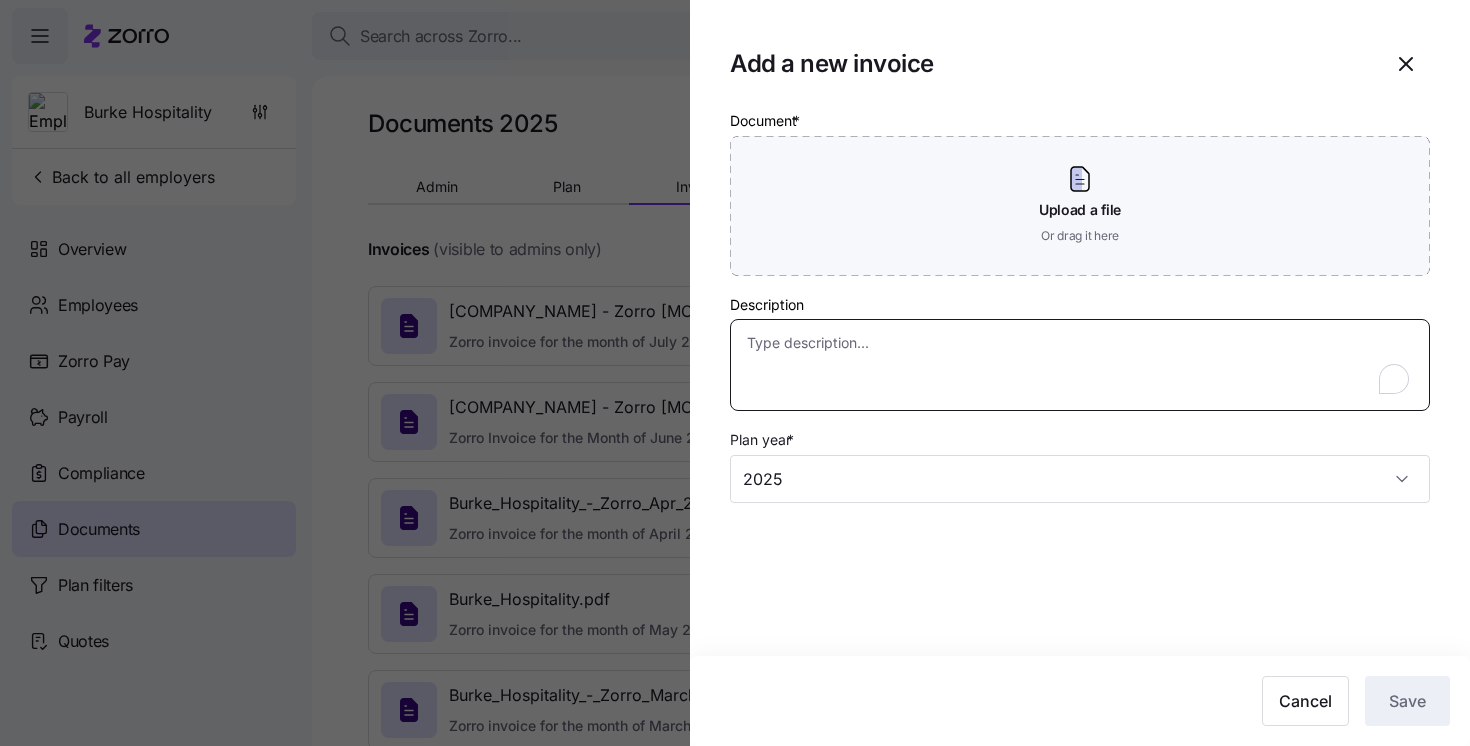 click on "Description" at bounding box center (1080, 365) 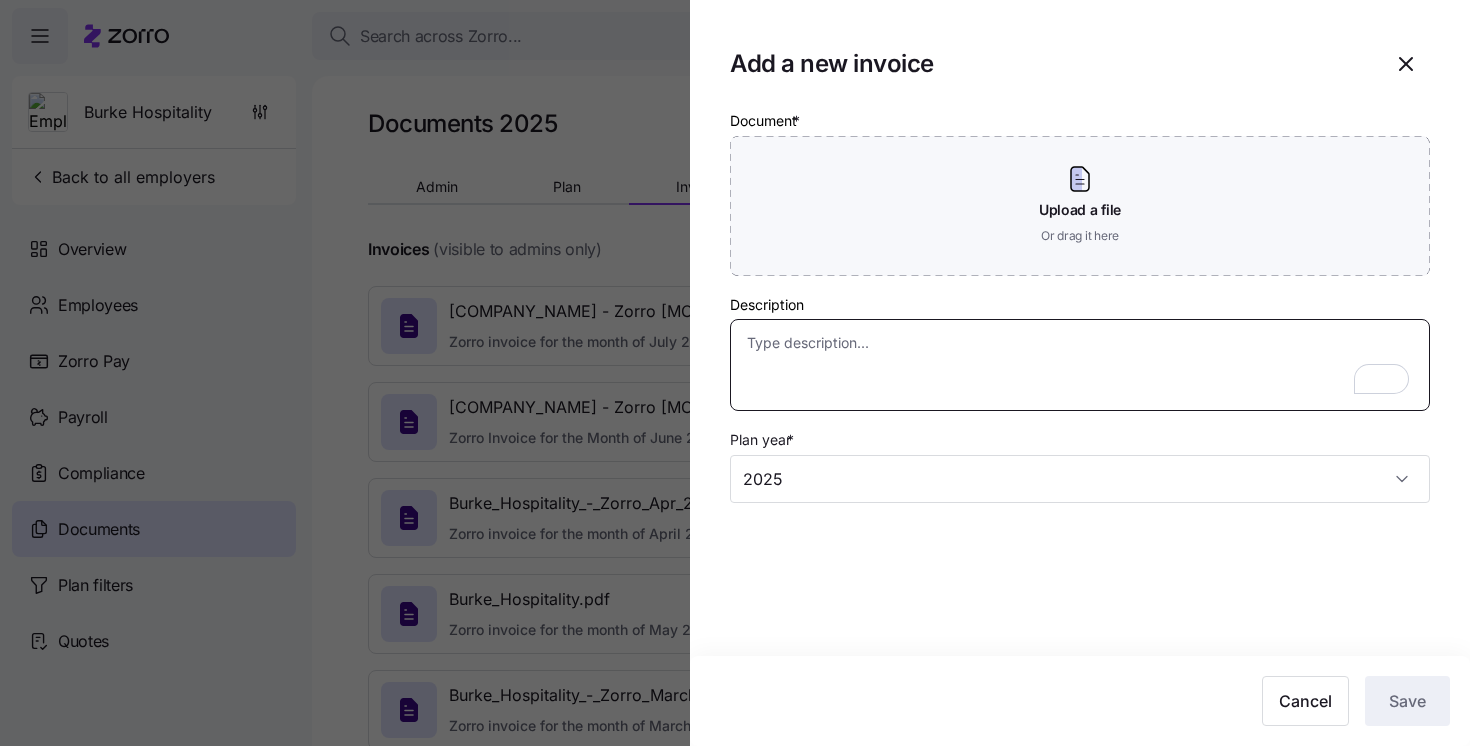 paste on "Zorro invoice for the month of [MONTH] [YEAR]" 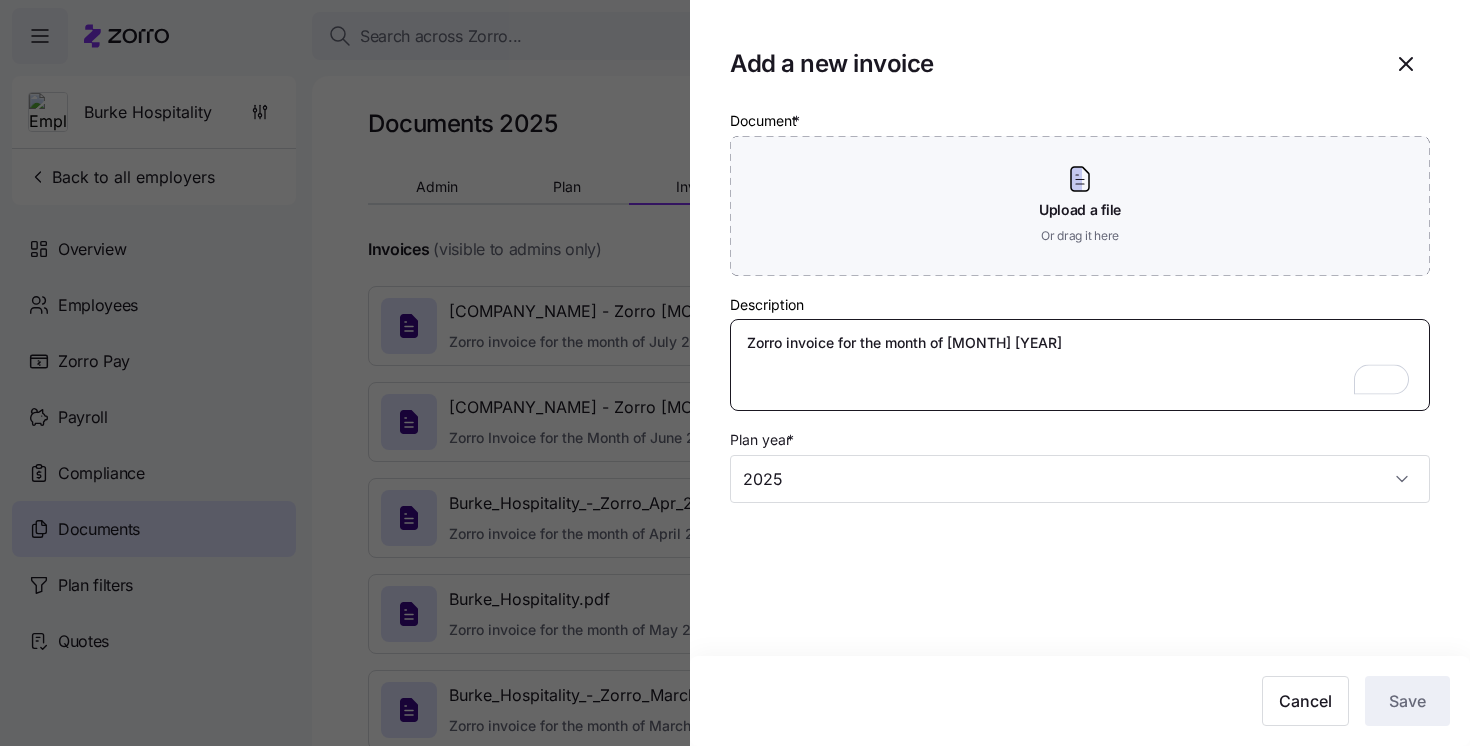 type on "Zorro invoice for the month of [MONTH] [YEAR]" 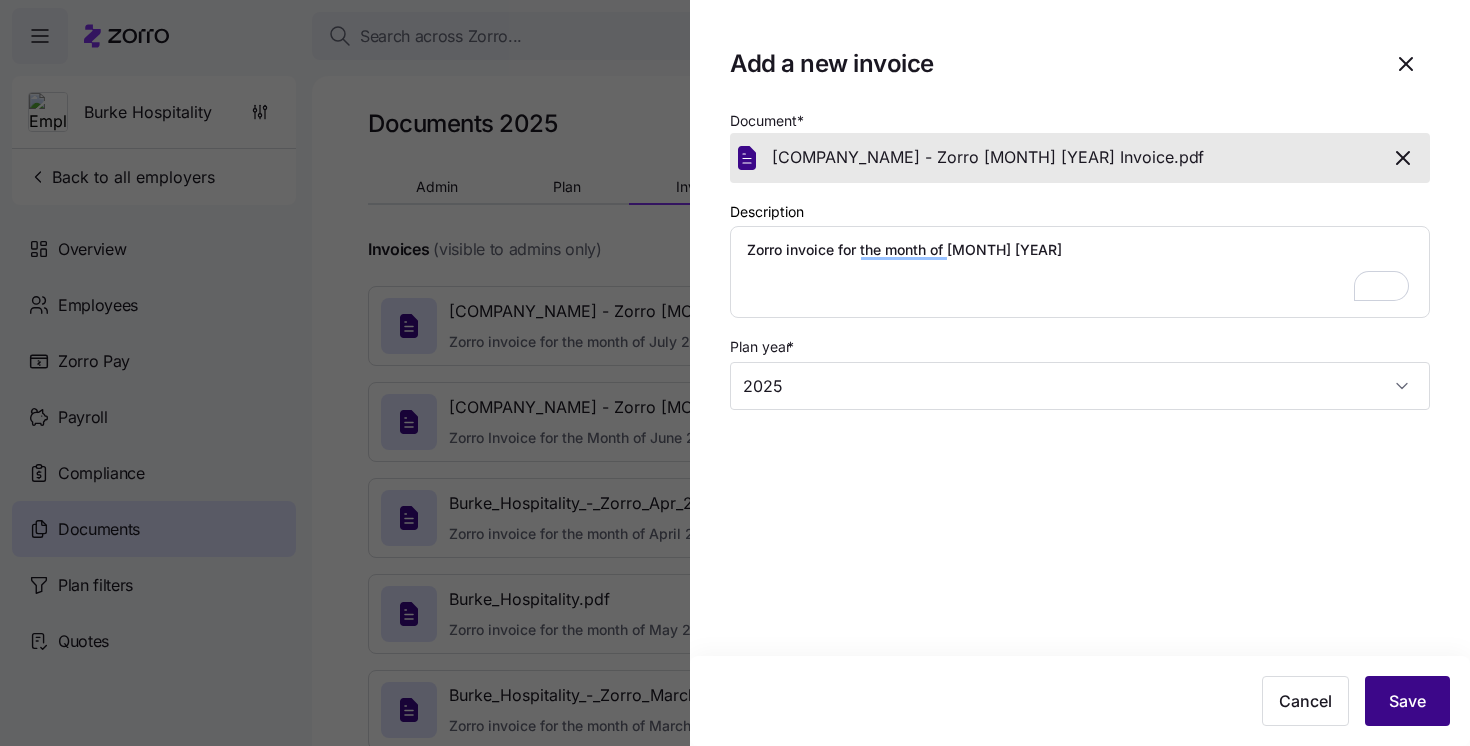 click on "Save" at bounding box center (1407, 701) 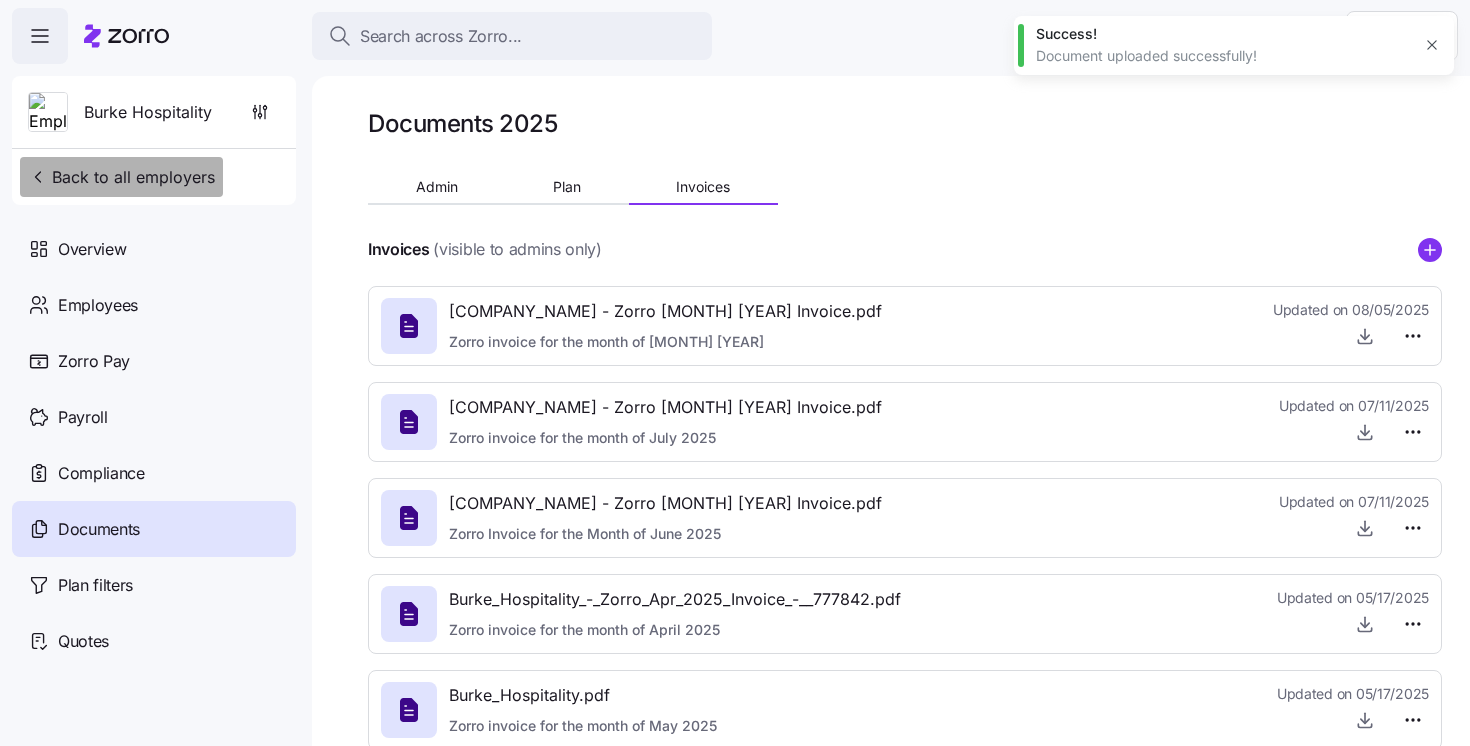 click on "Back to all employers" at bounding box center [121, 177] 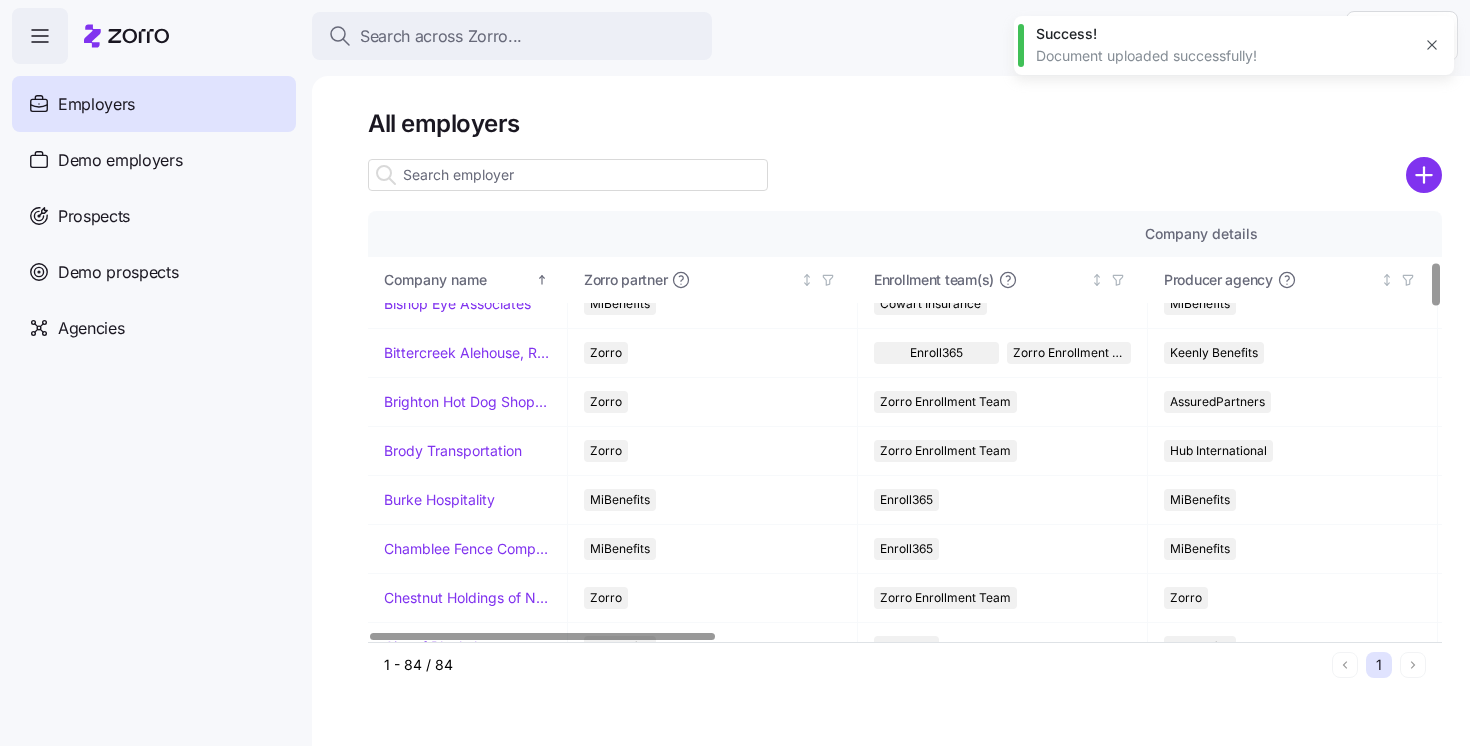 scroll, scrollTop: 819, scrollLeft: 0, axis: vertical 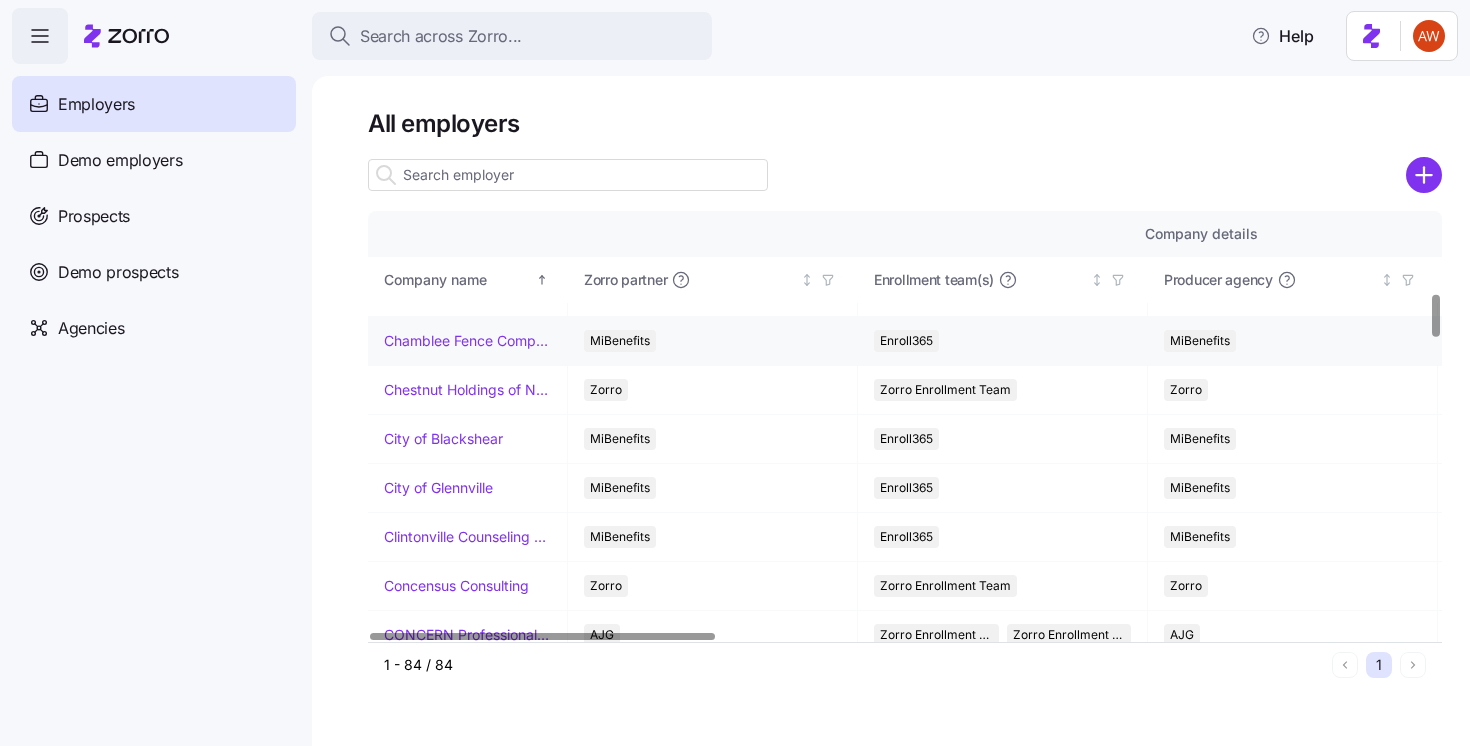 click on "Chamblee Fence Company" at bounding box center [467, 341] 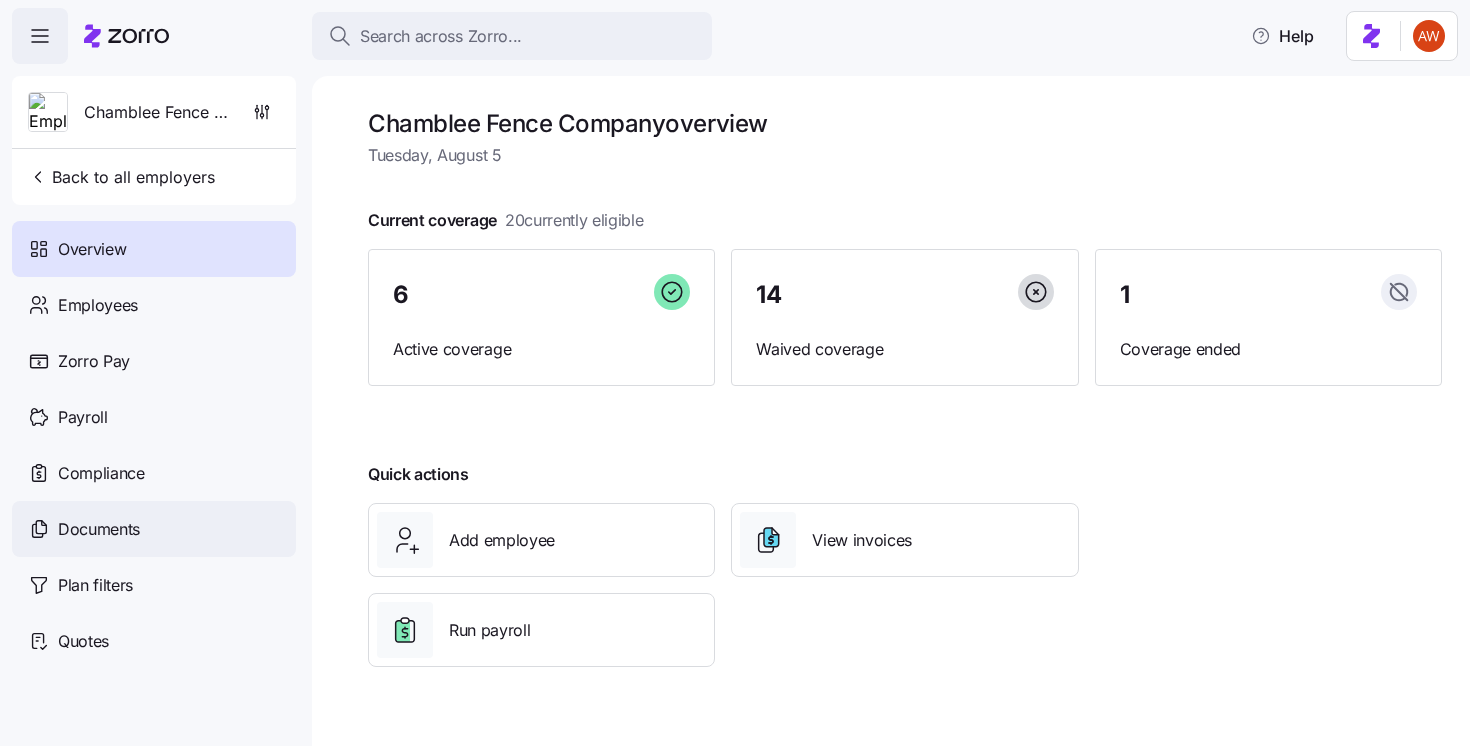 click on "Documents" at bounding box center (154, 529) 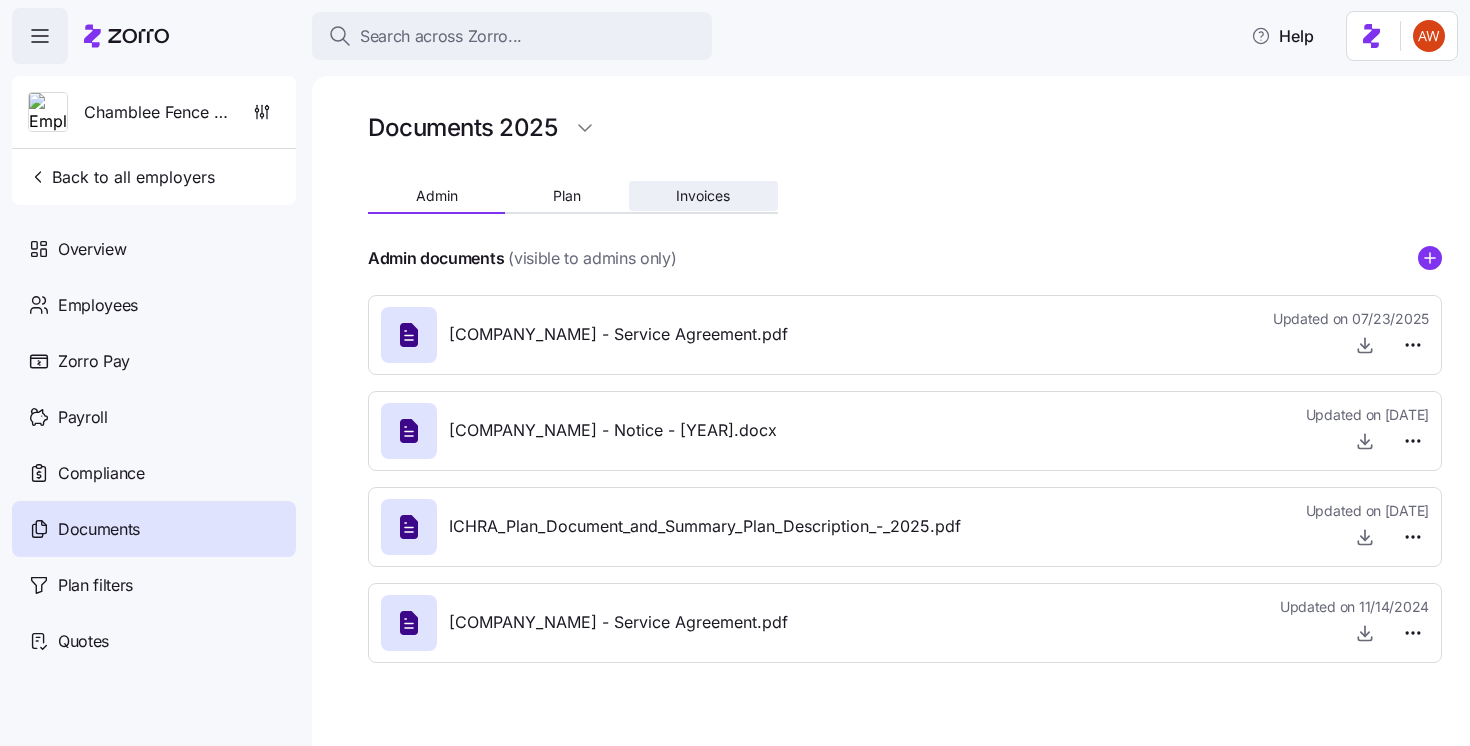 click on "Invoices" at bounding box center [703, 196] 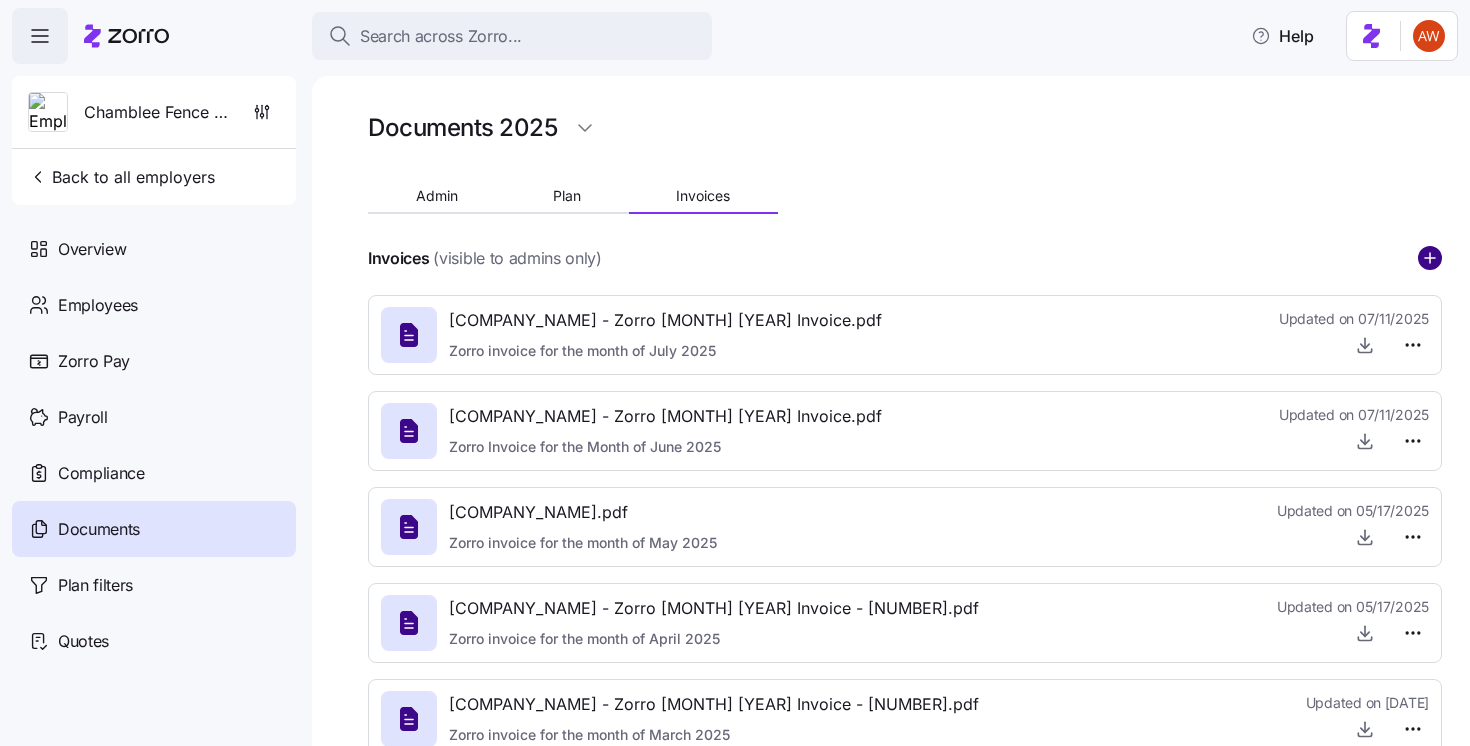 click 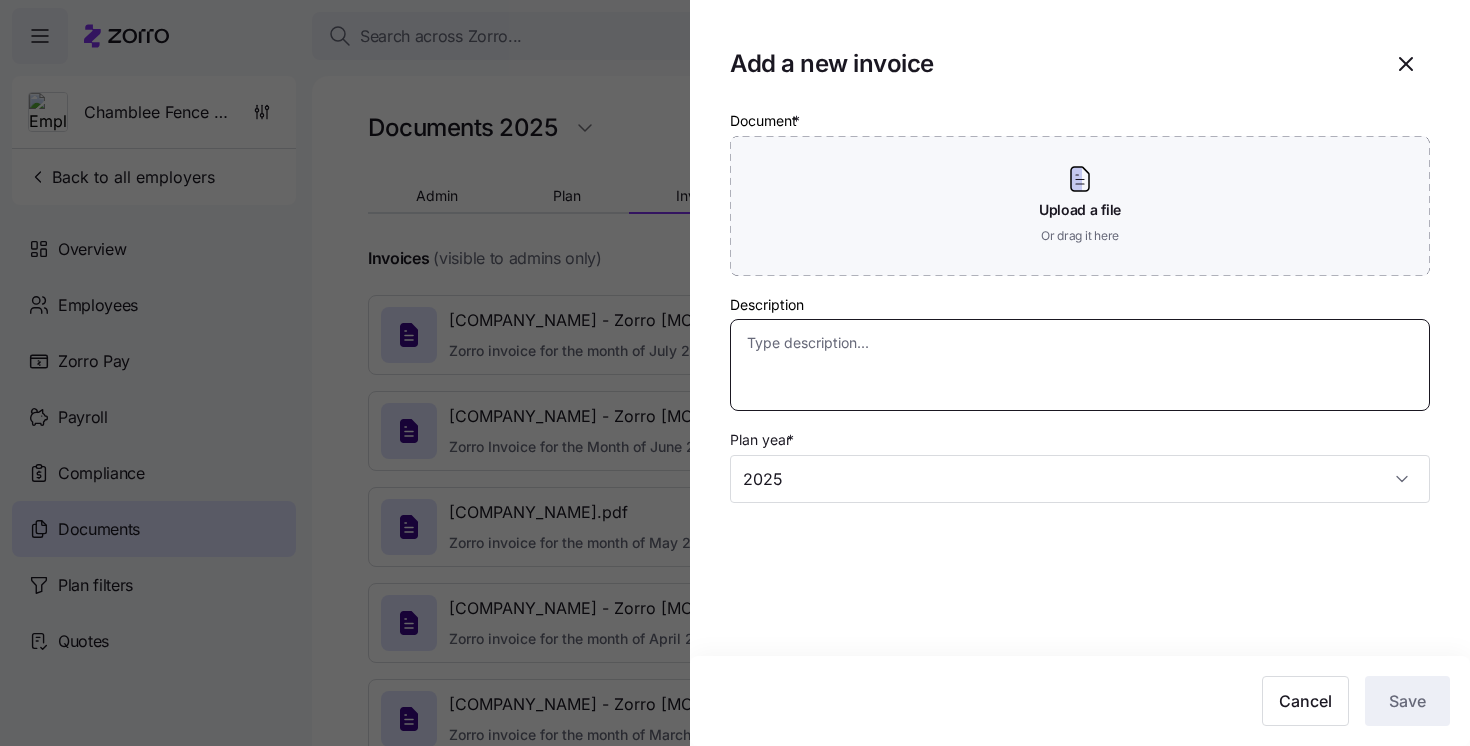 click on "Description" at bounding box center [1080, 365] 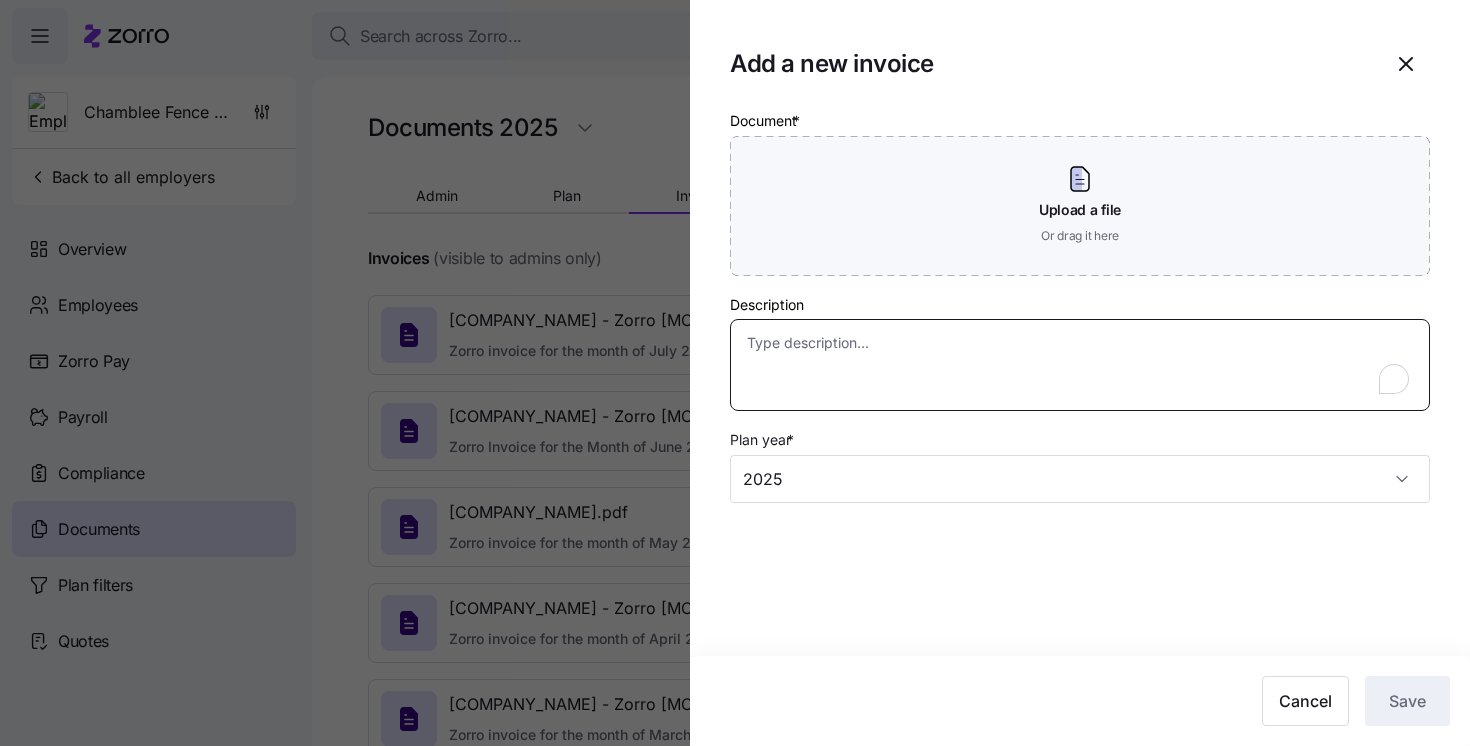 paste on "Zorro invoice for the month of [MONTH] [YEAR]" 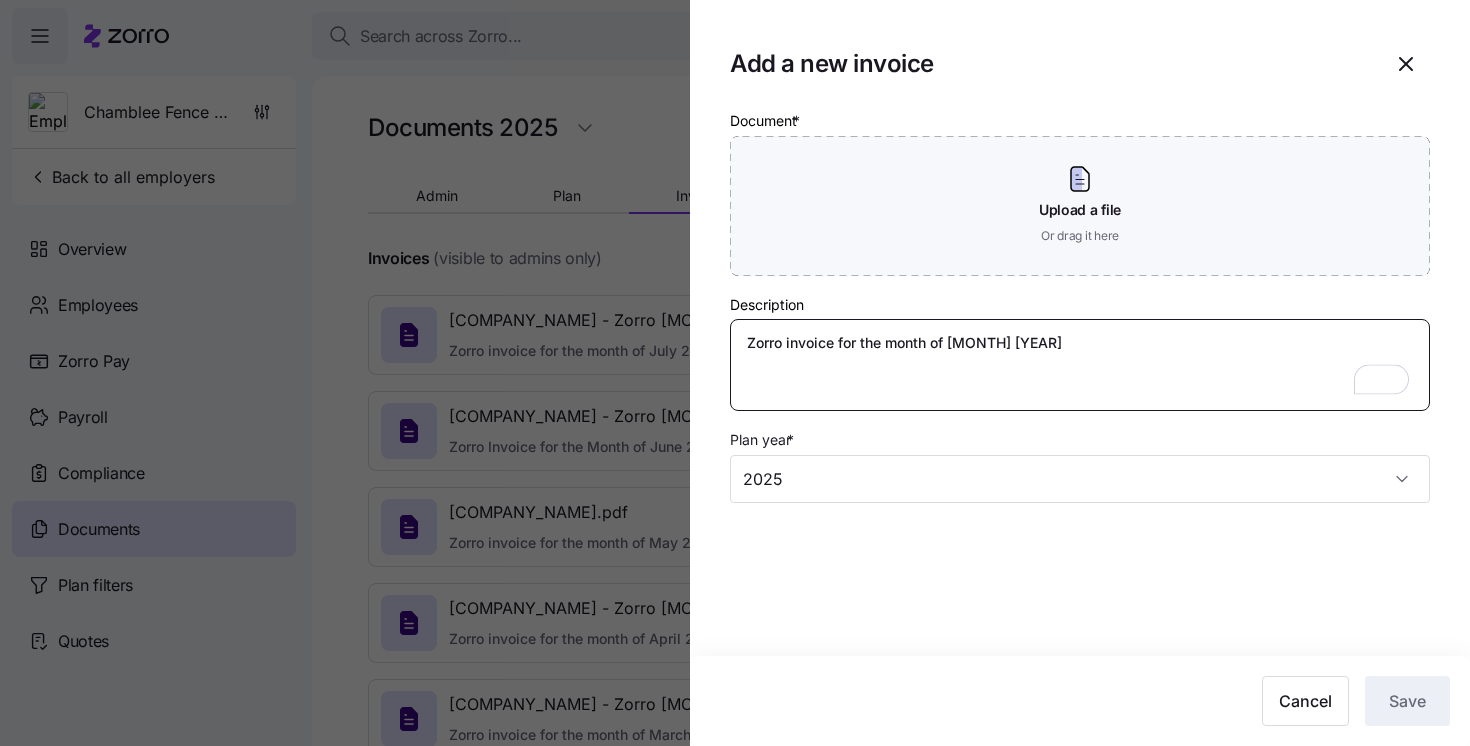 type on "Zorro invoice for the month of [MONTH] [YEAR]" 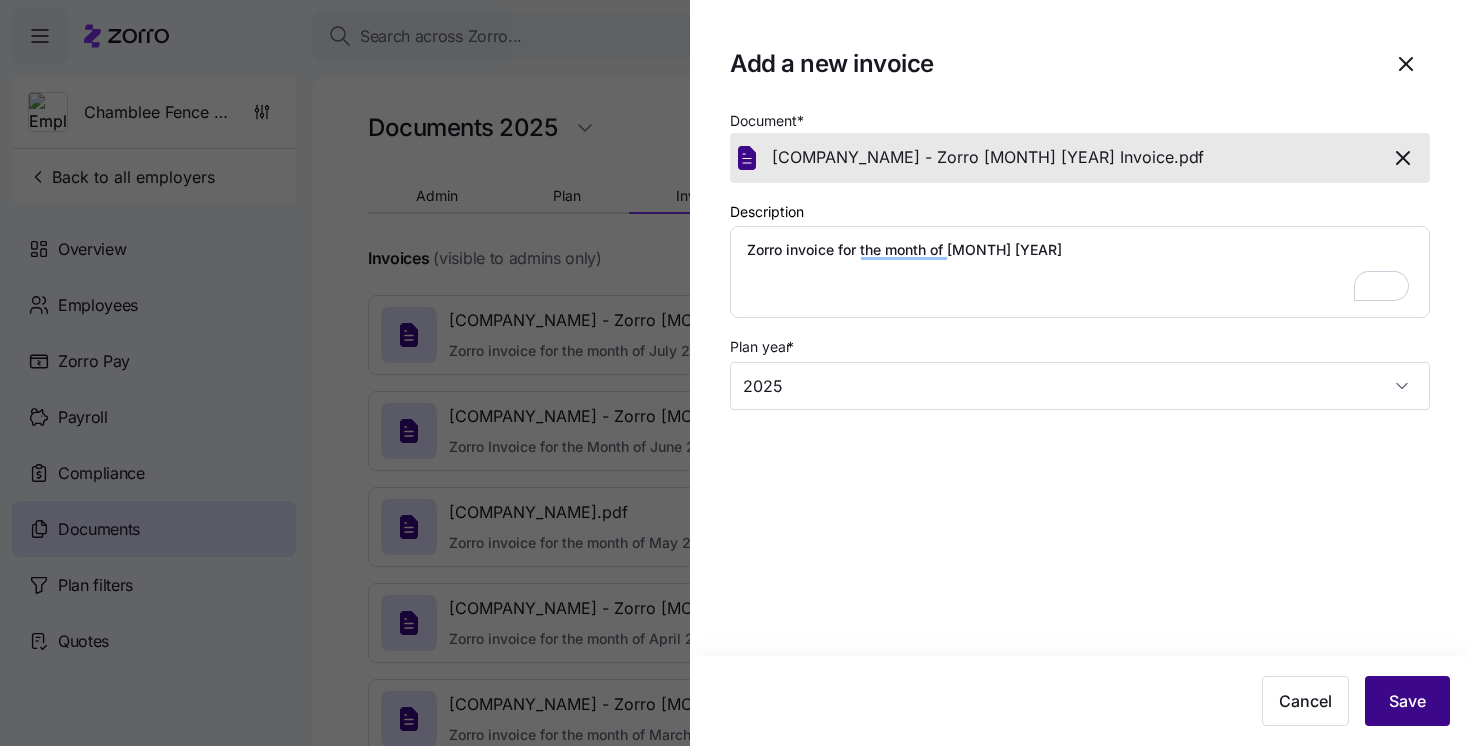 click on "Save" at bounding box center (1407, 701) 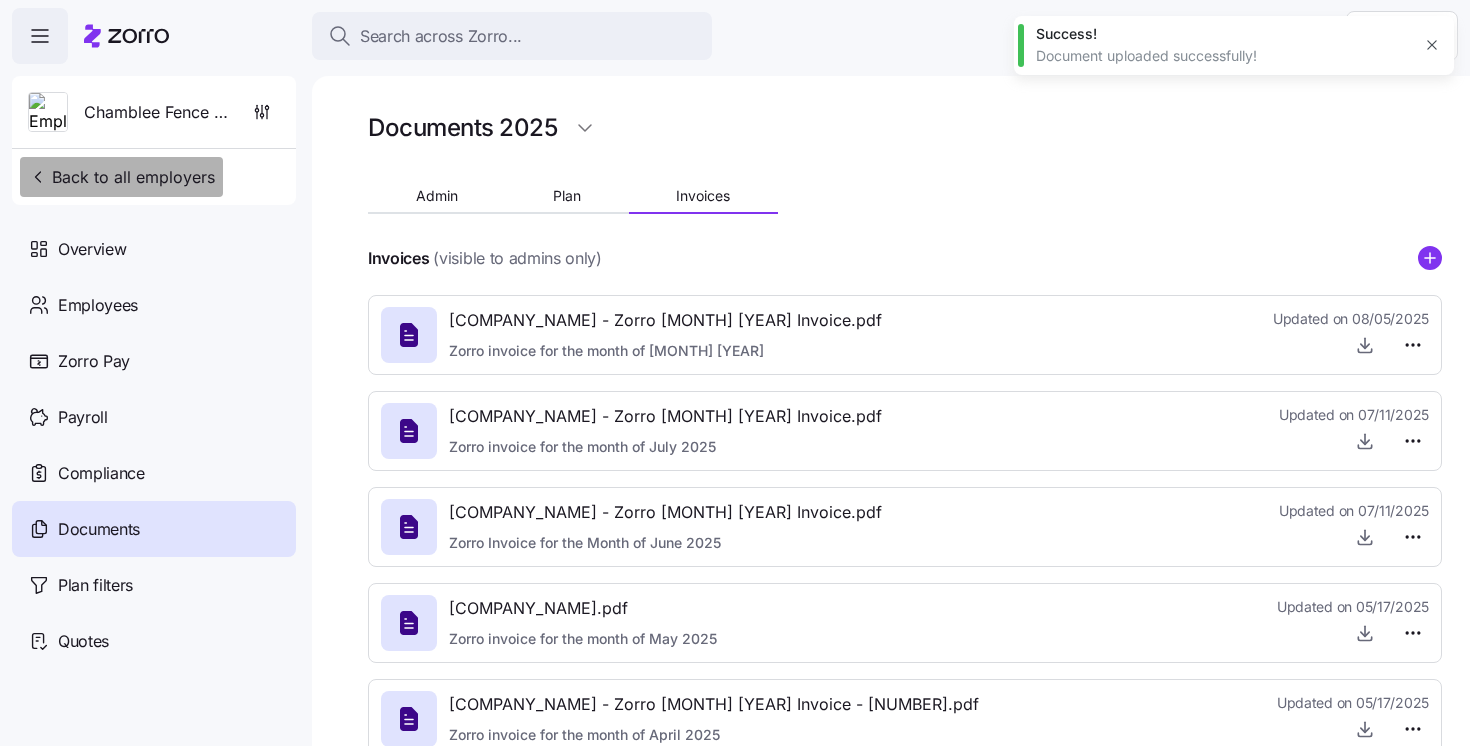 click on "Back to all employers" at bounding box center [121, 177] 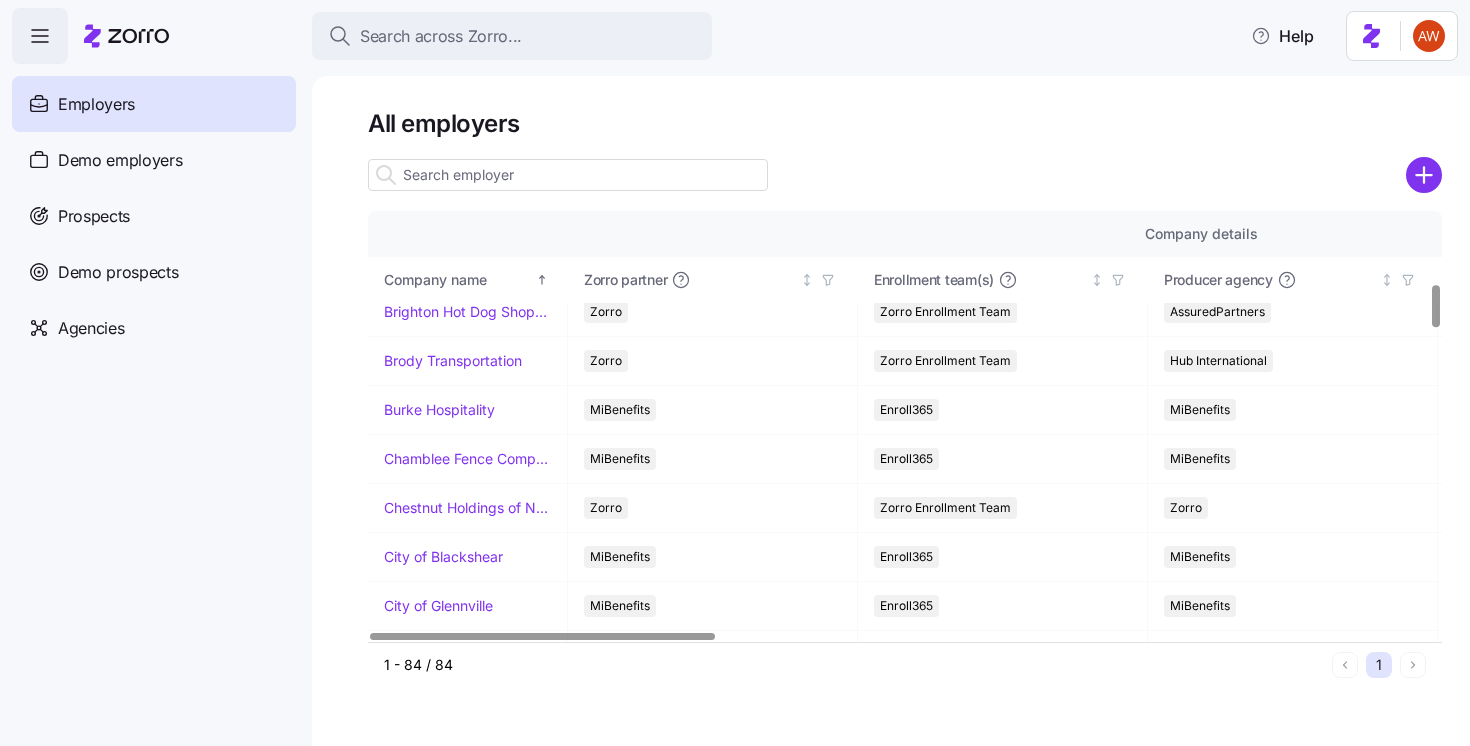 scroll, scrollTop: 731, scrollLeft: 0, axis: vertical 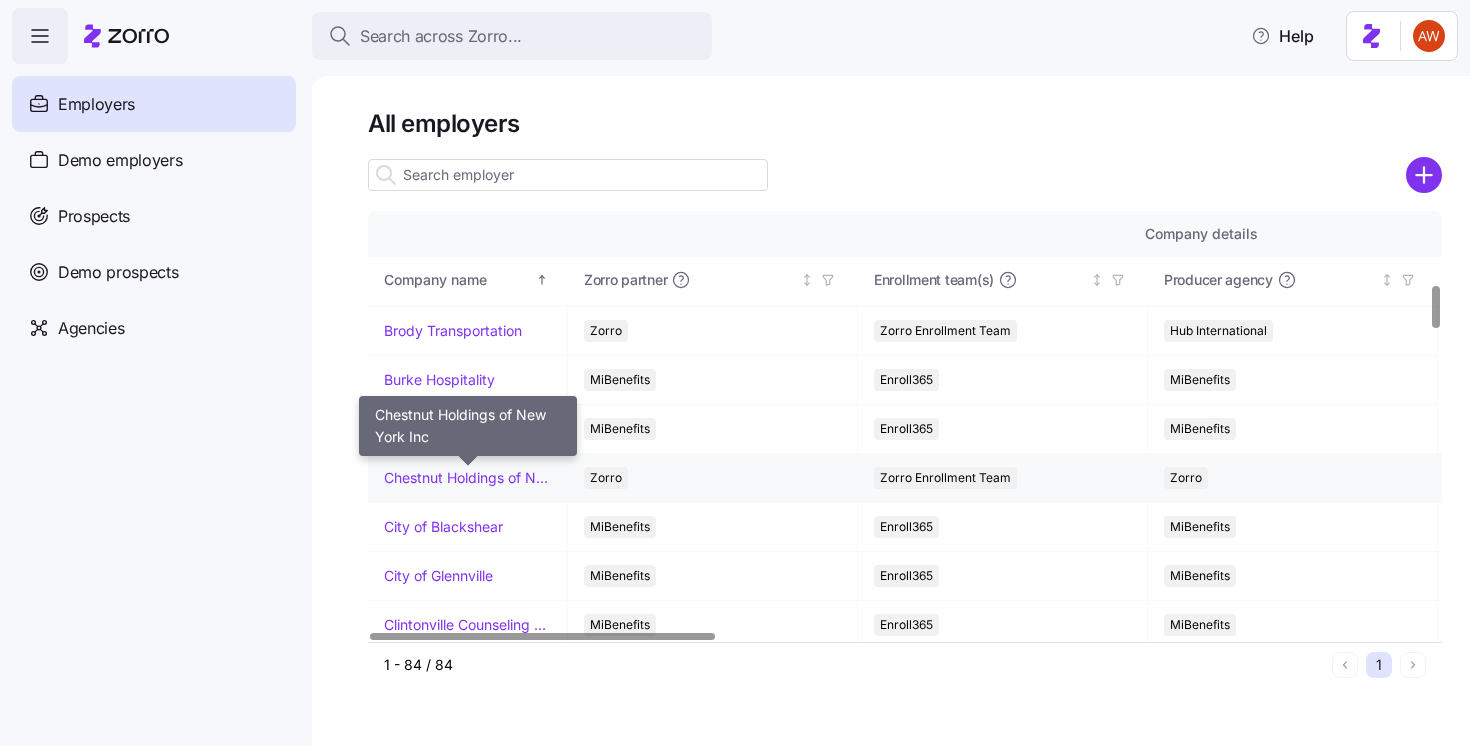 click on "Chestnut Holdings of New York Inc" at bounding box center [467, 478] 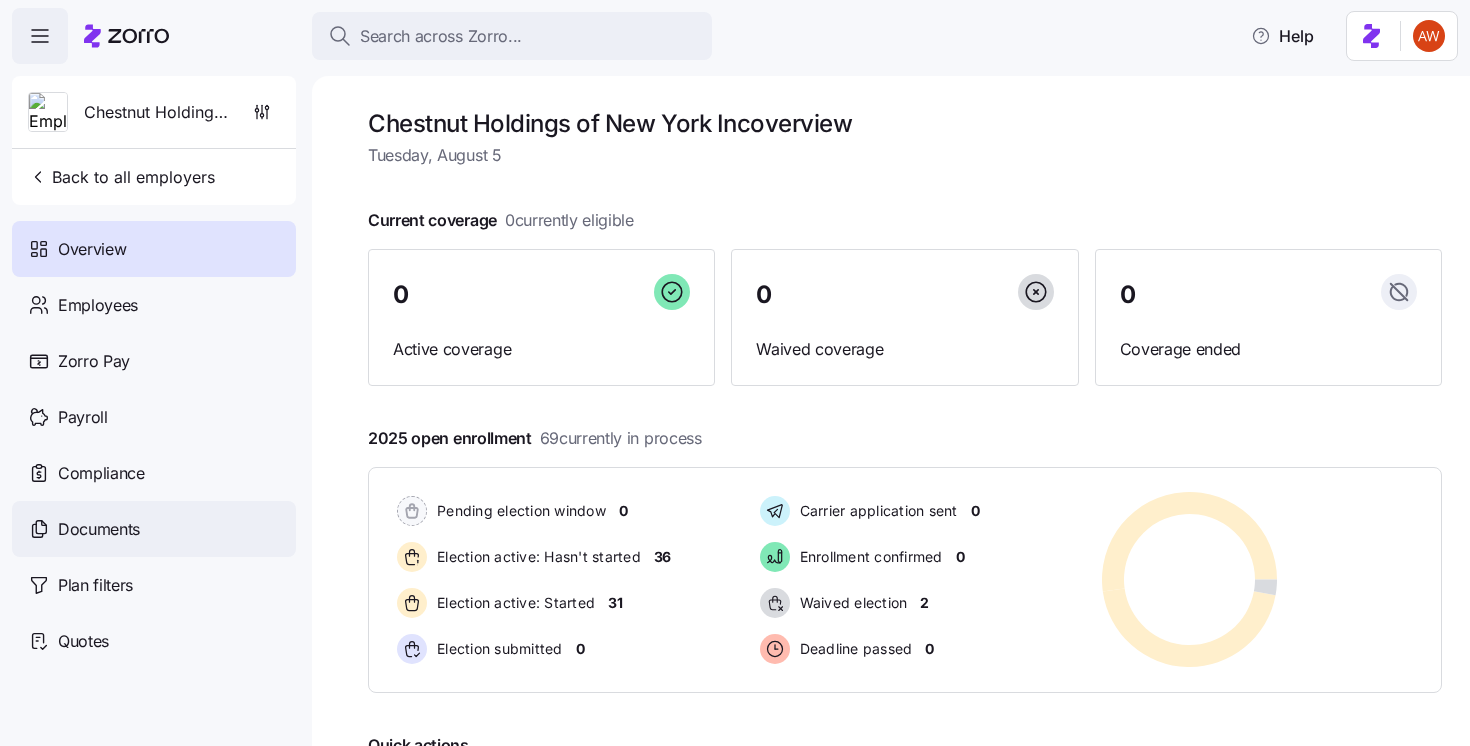 click on "Documents" at bounding box center [154, 529] 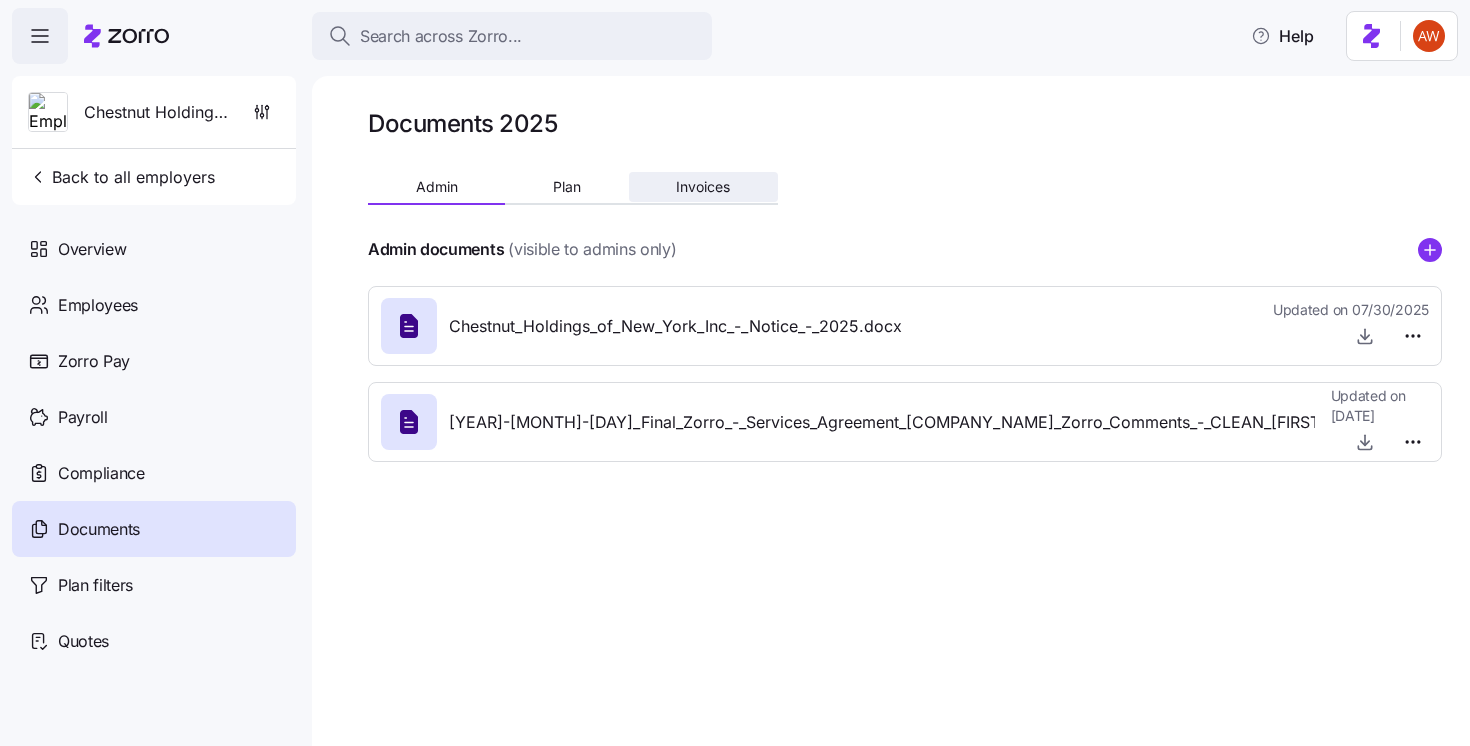 click on "Invoices" at bounding box center (703, 187) 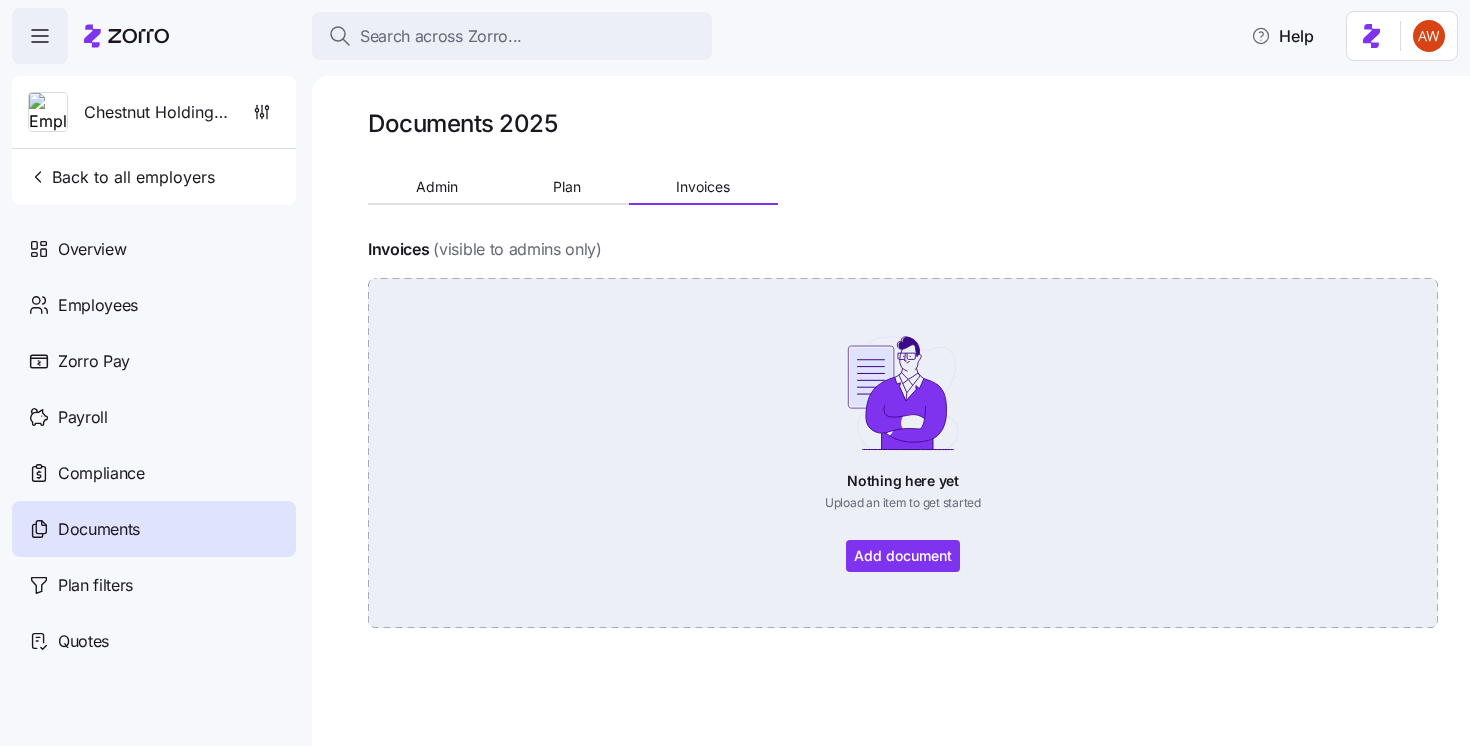 click on "Nothing here yet Upload an item to get started   Add document" at bounding box center [903, 453] 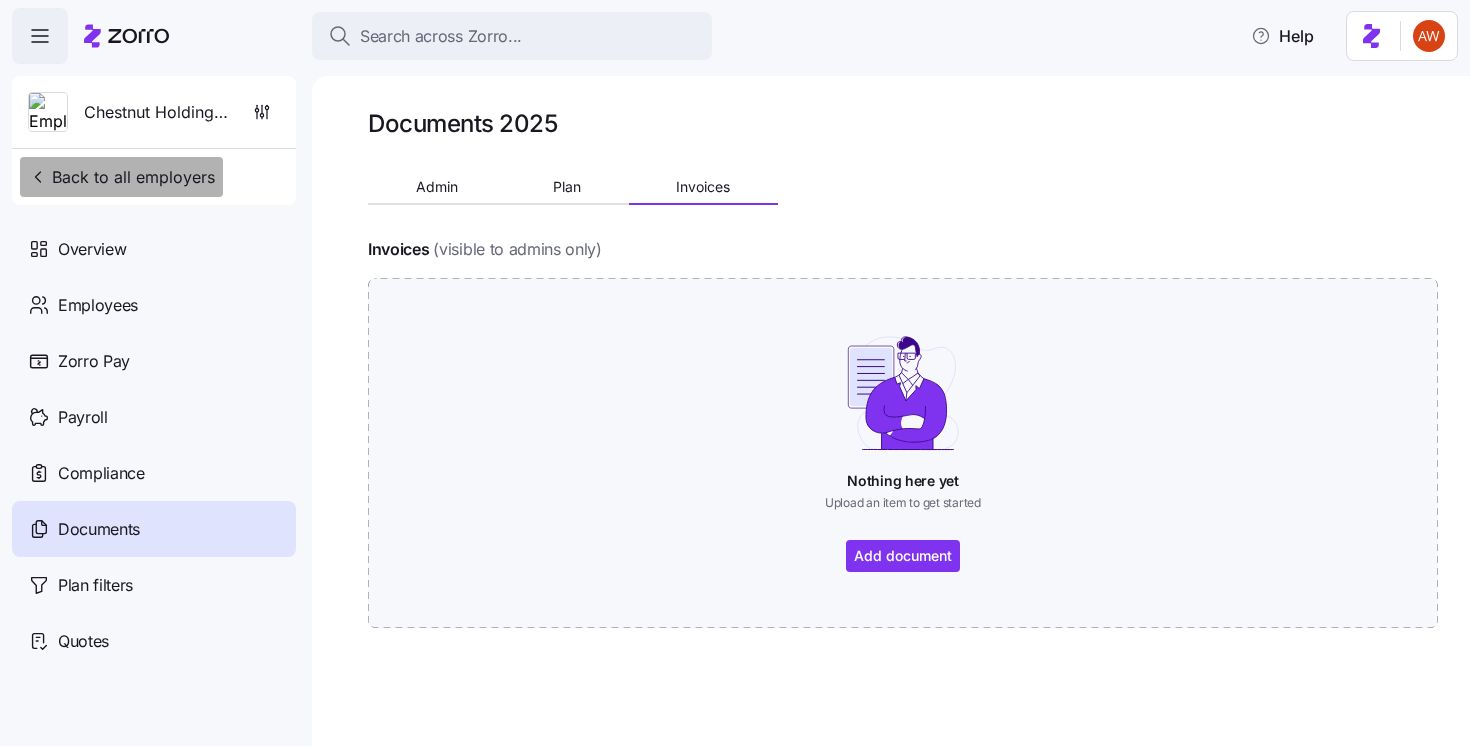 click on "Back to all employers" at bounding box center [121, 177] 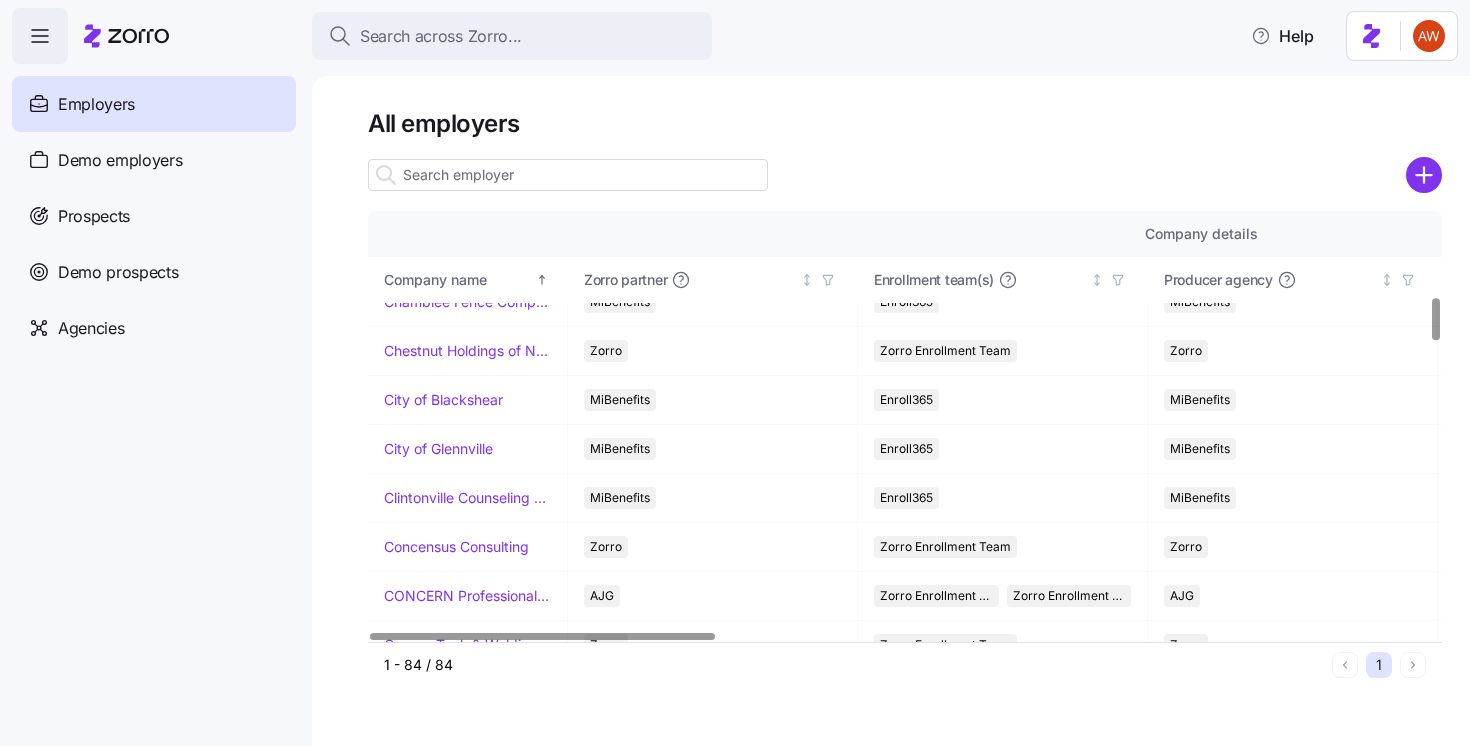 scroll, scrollTop: 852, scrollLeft: 0, axis: vertical 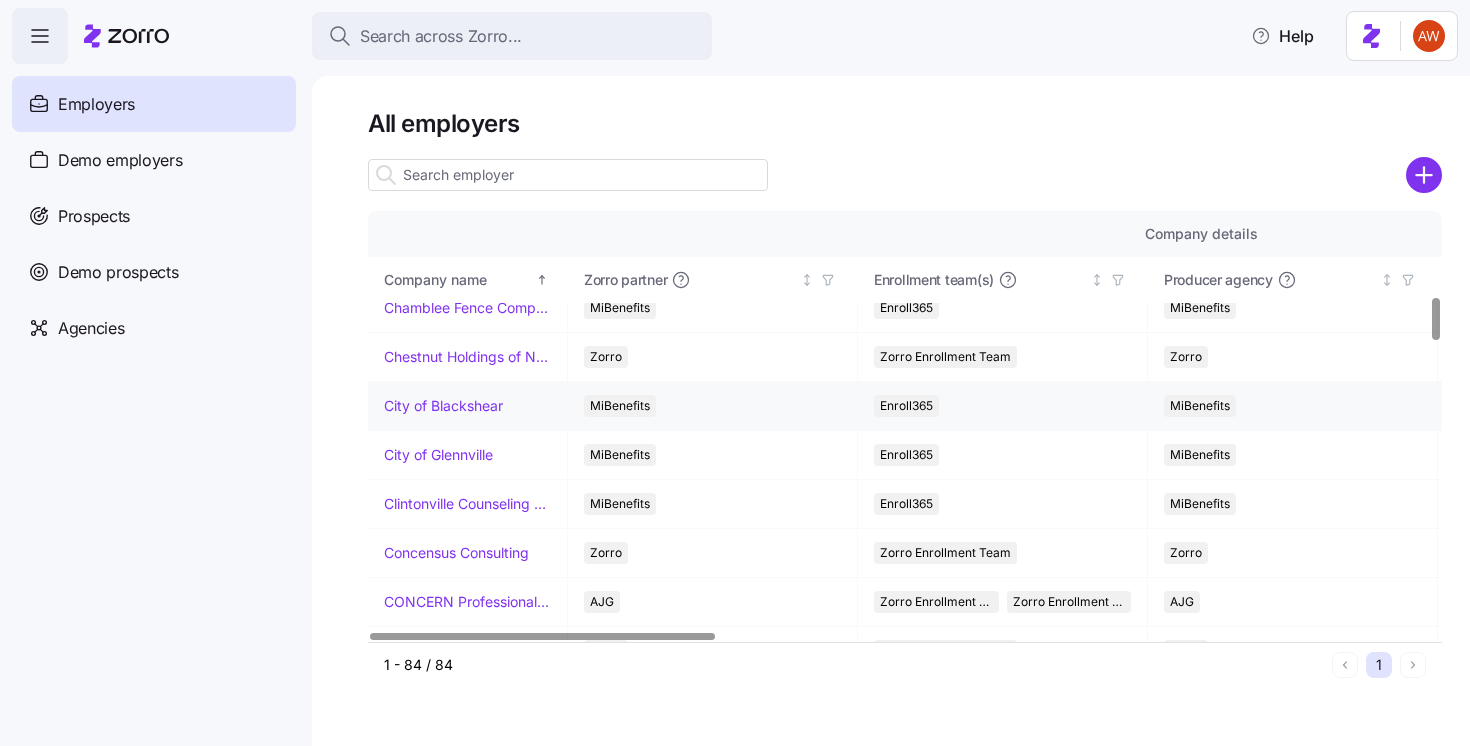 click on "City of Blackshear" at bounding box center (443, 406) 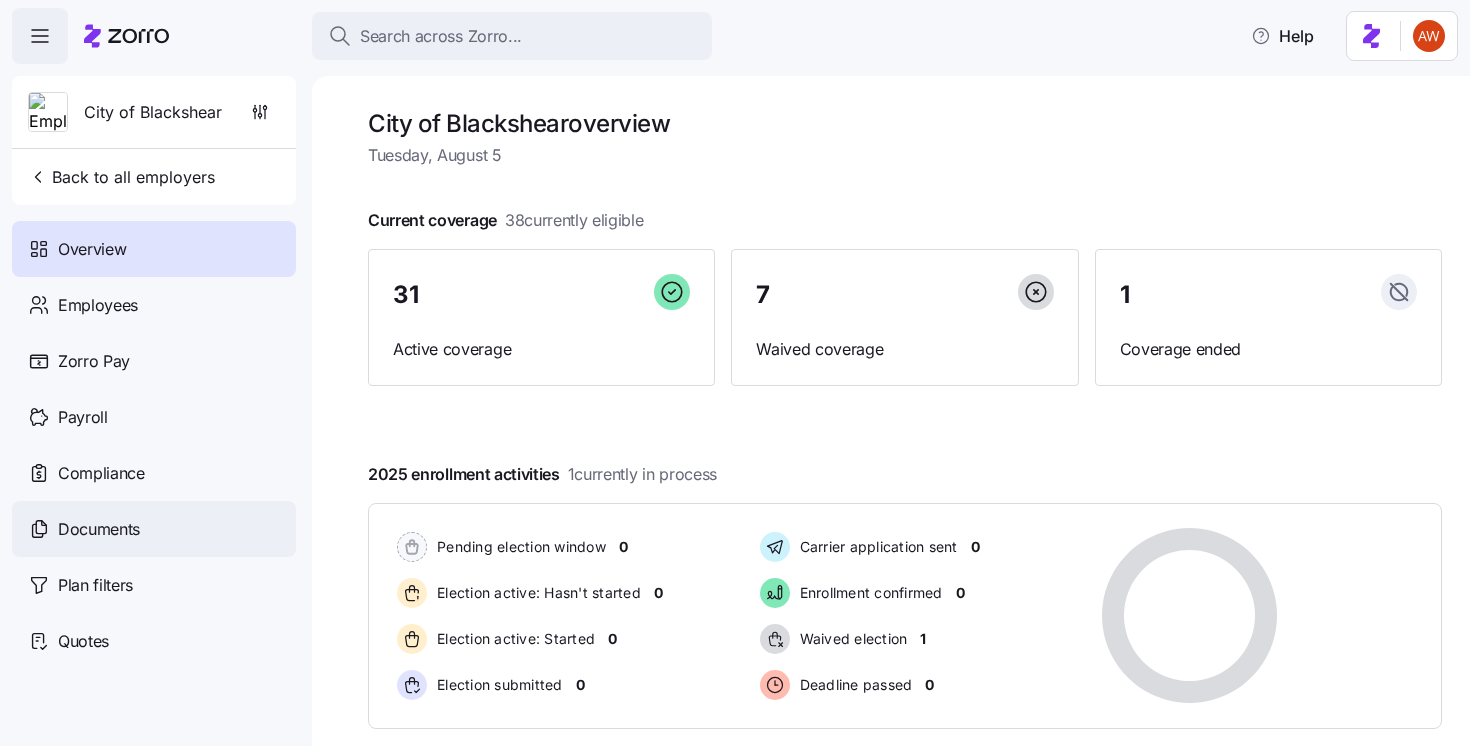click on "Documents" at bounding box center (154, 529) 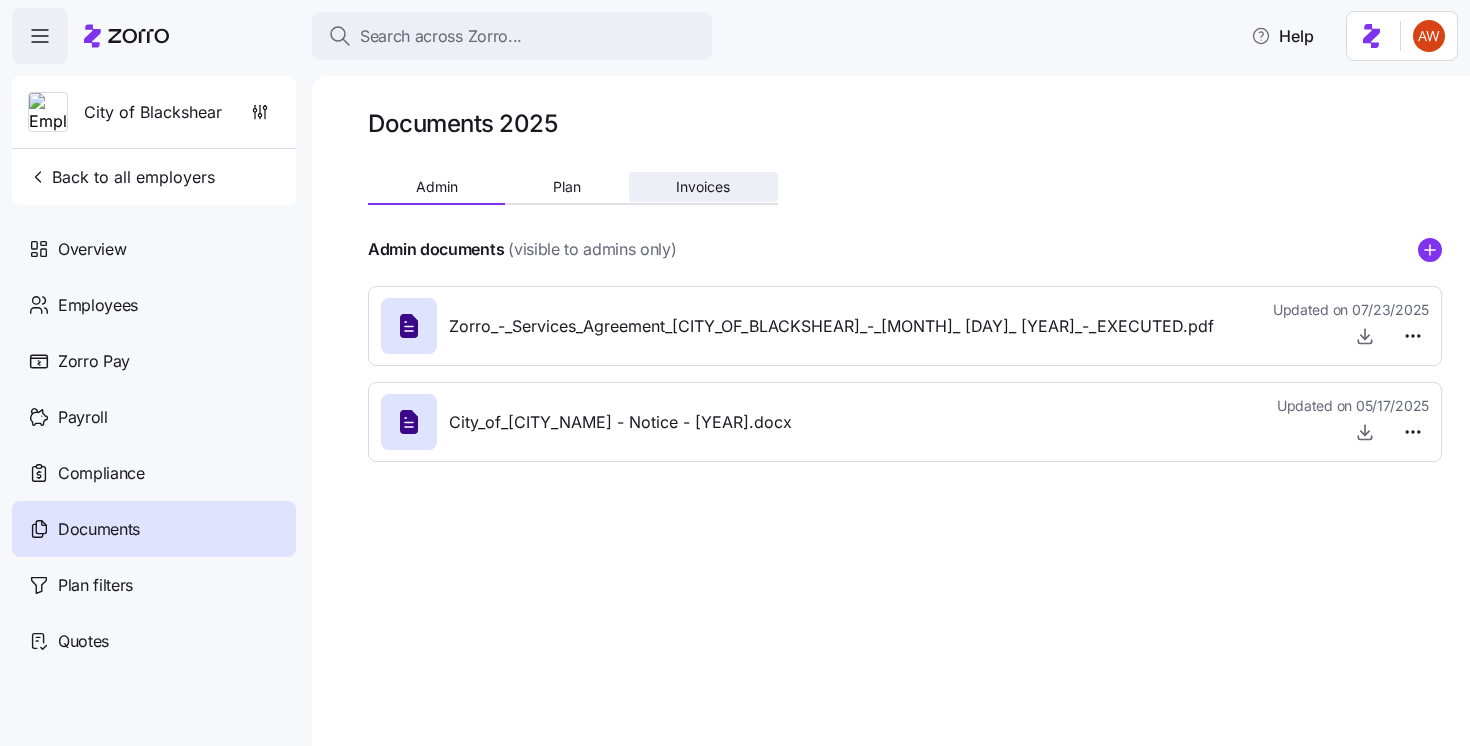 click on "Invoices" at bounding box center (703, 187) 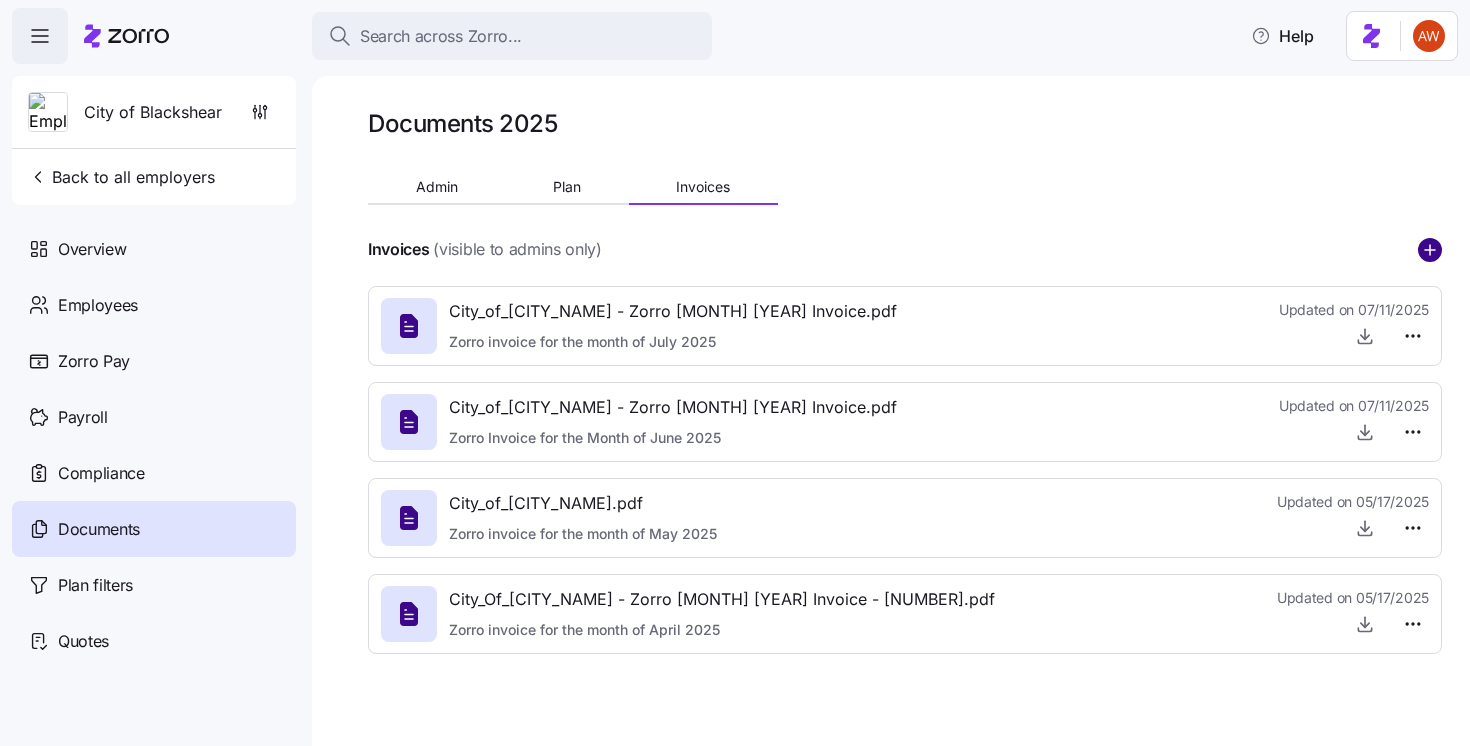 click 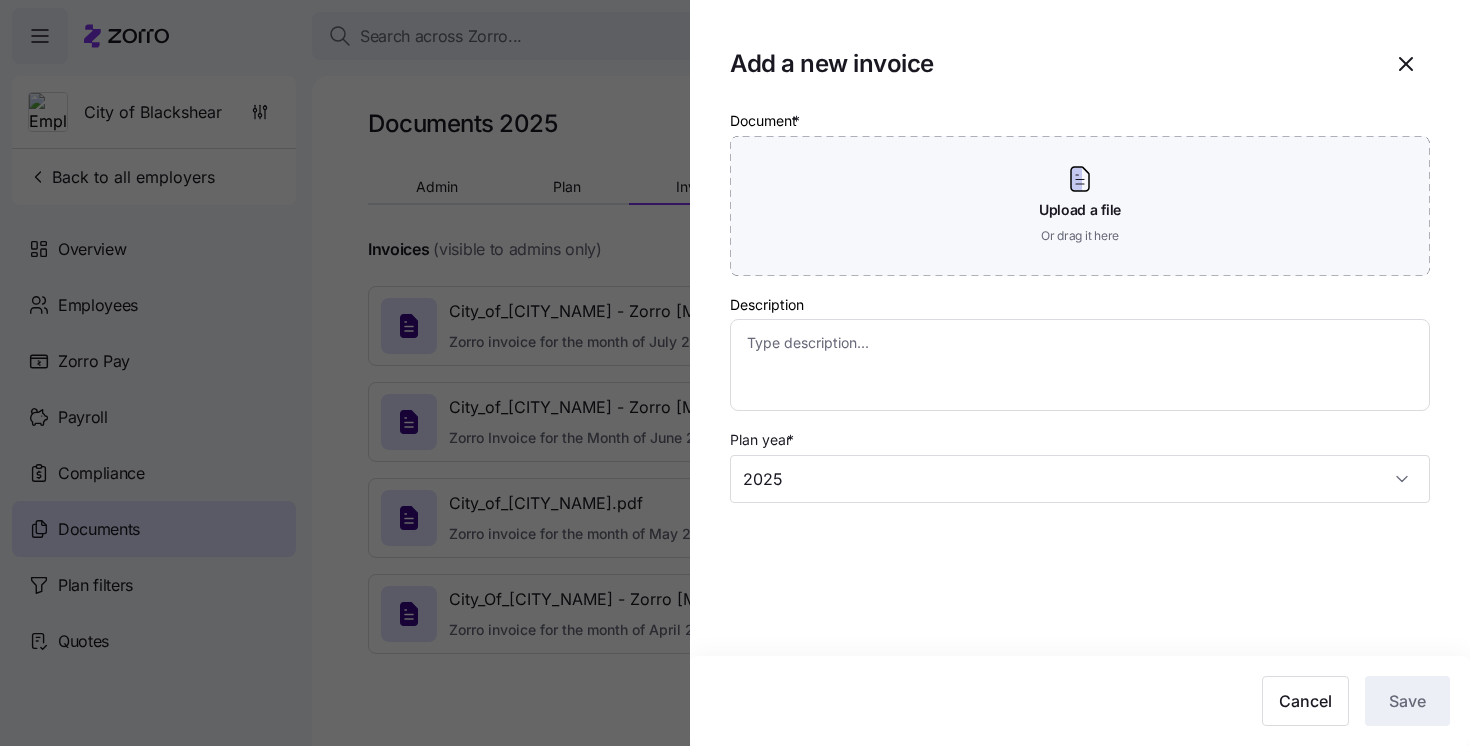 click on "Description" at bounding box center [1080, 352] 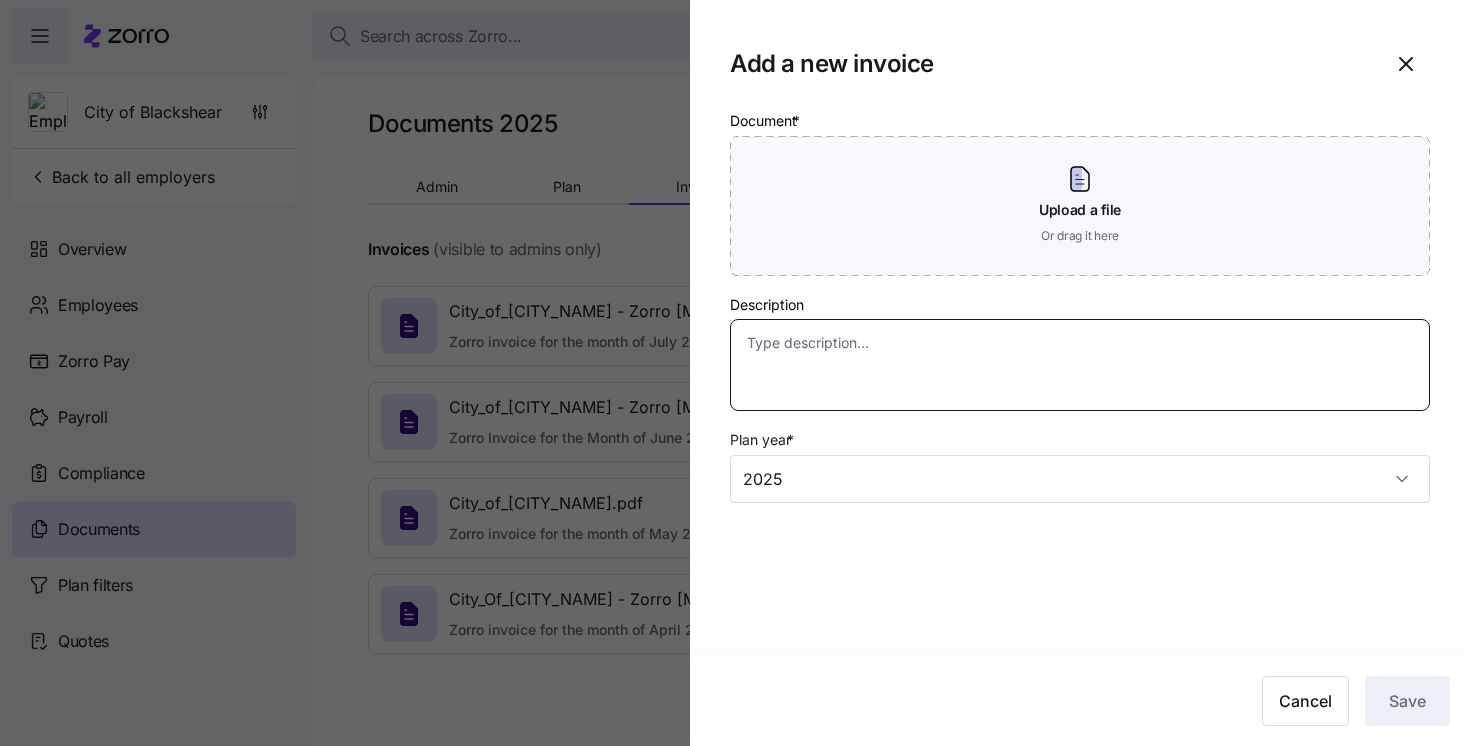 click on "Description" at bounding box center (1080, 365) 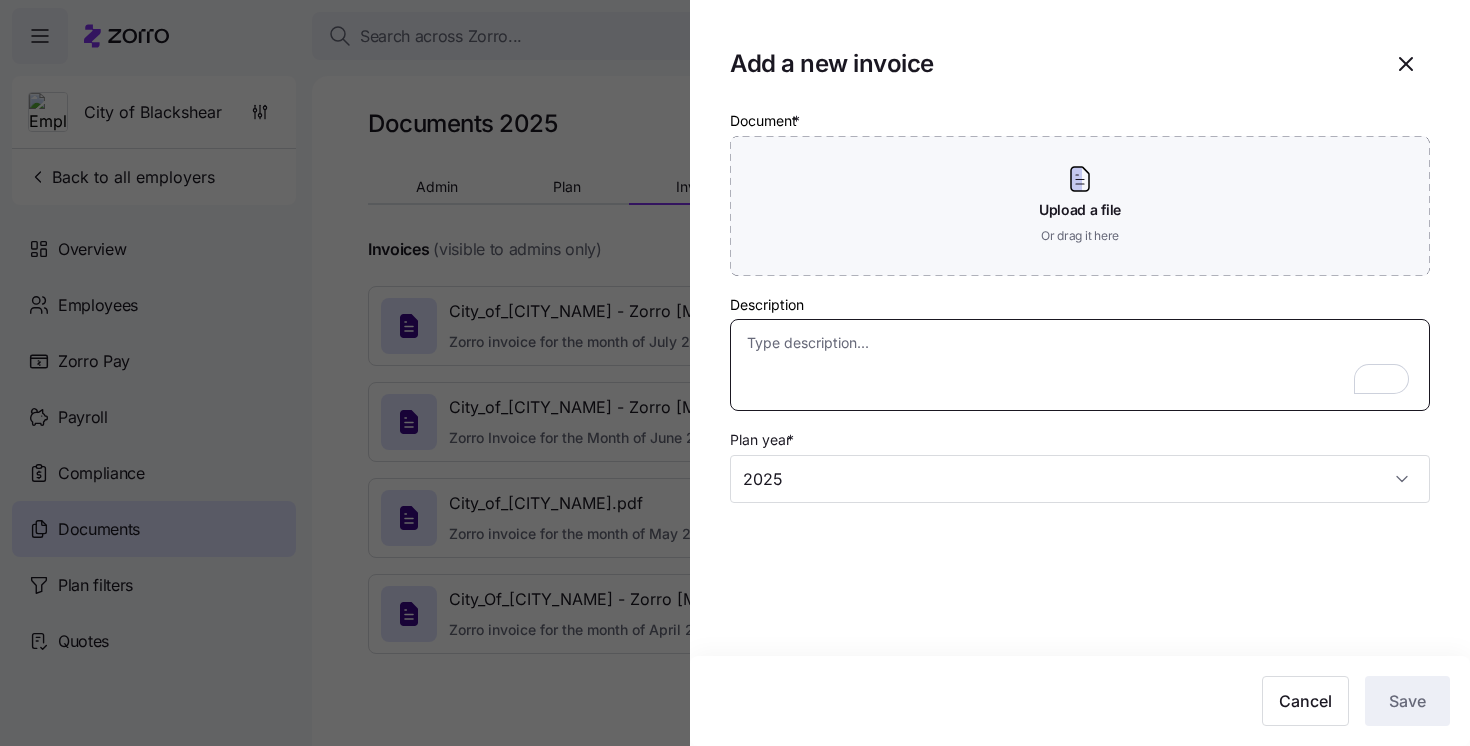 paste on "Zorro invoice for the month of [MONTH] [YEAR]" 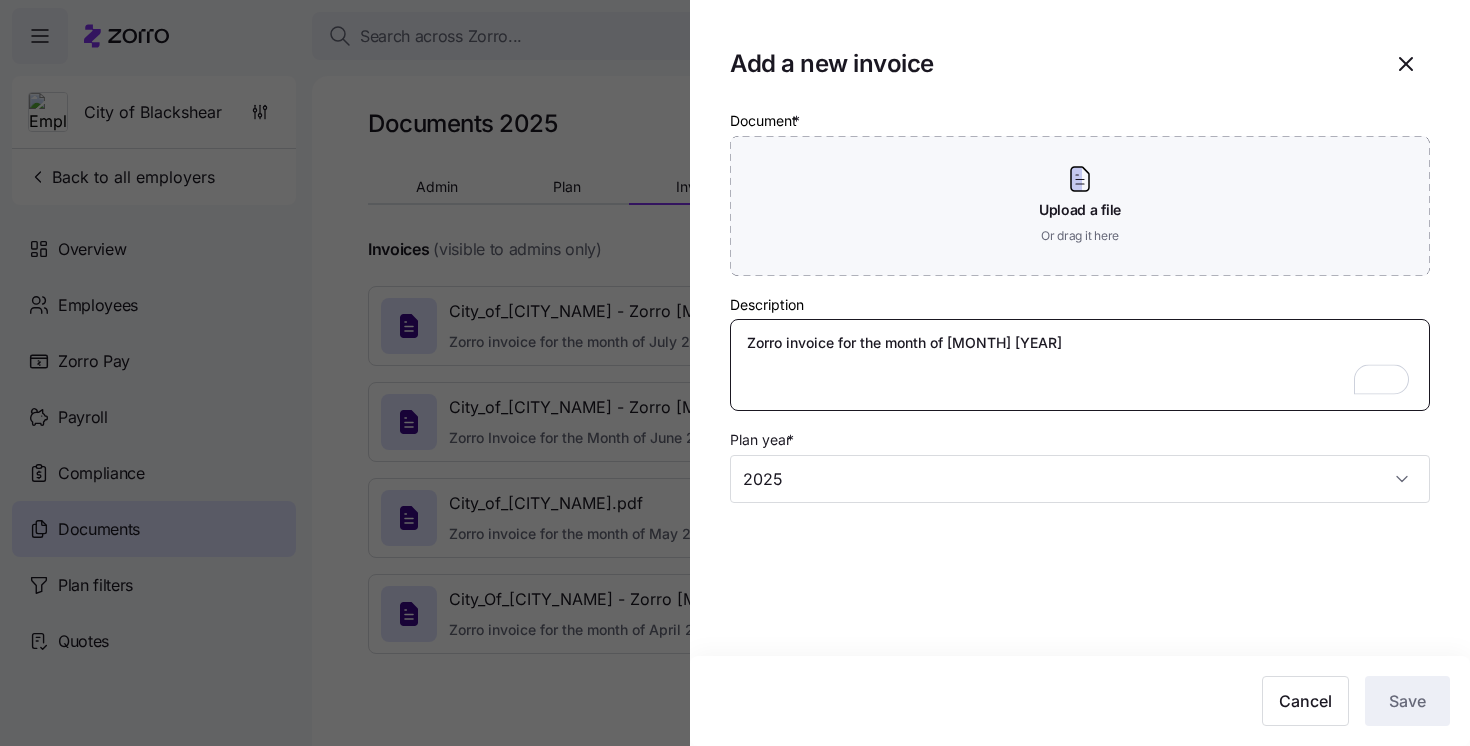 type on "Zorro invoice for the month of [MONTH] [YEAR]" 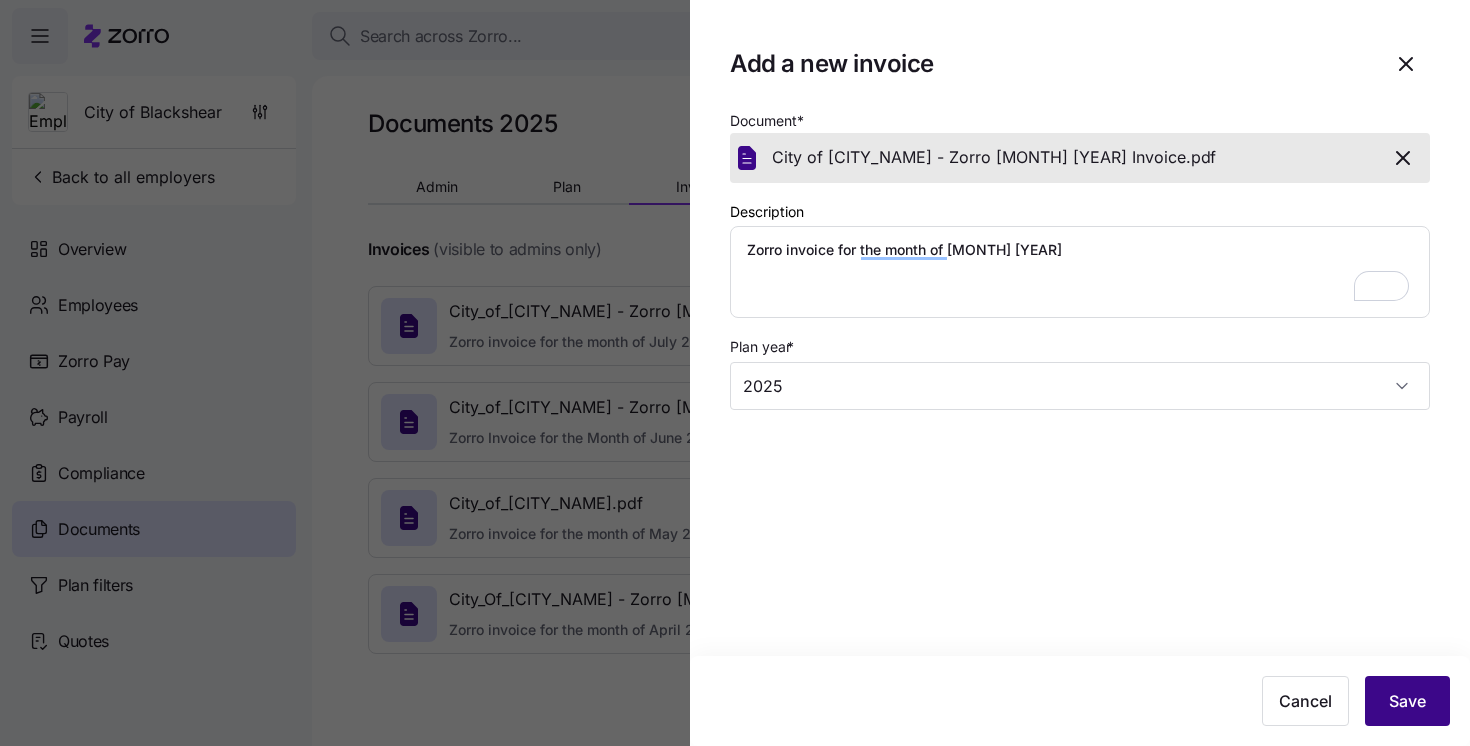 click on "Save" at bounding box center [1407, 701] 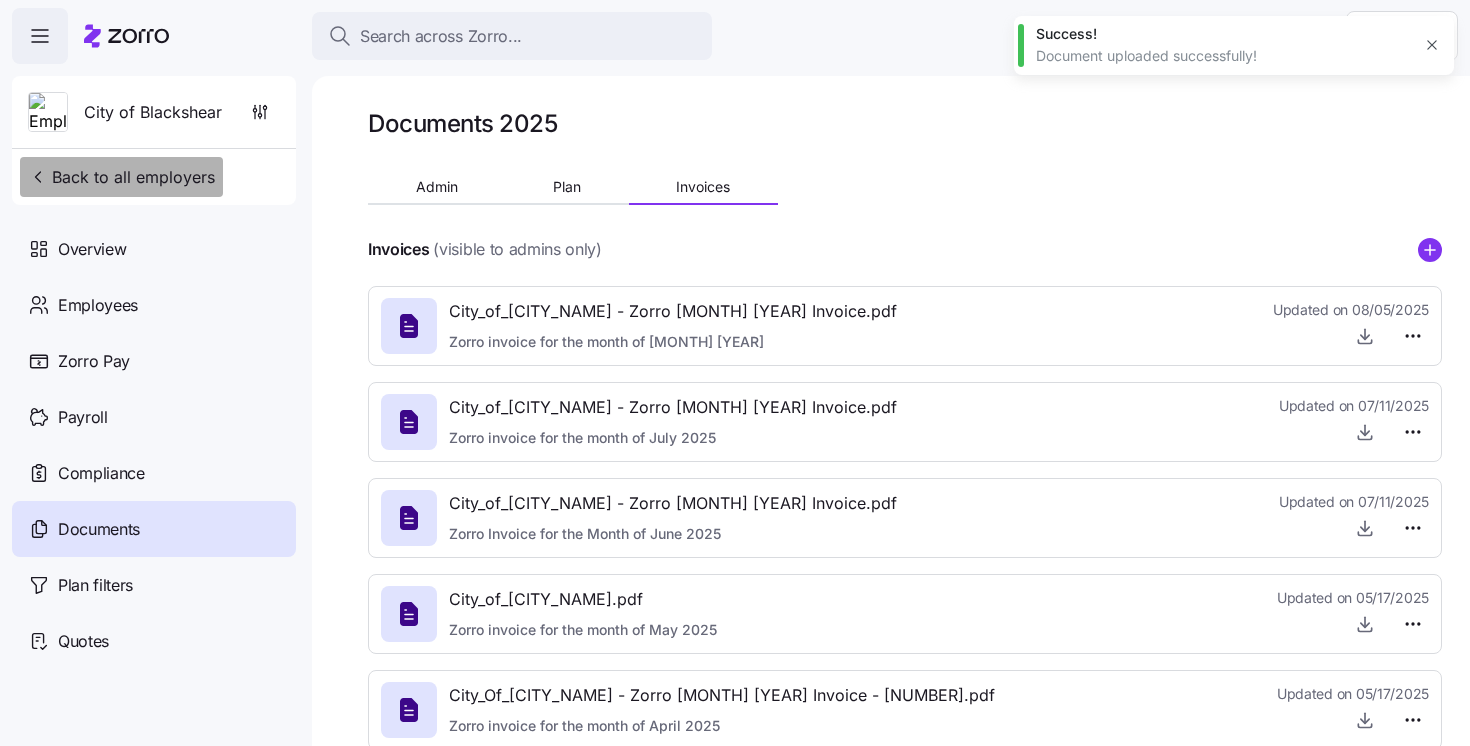 click on "Back to all employers" at bounding box center [121, 177] 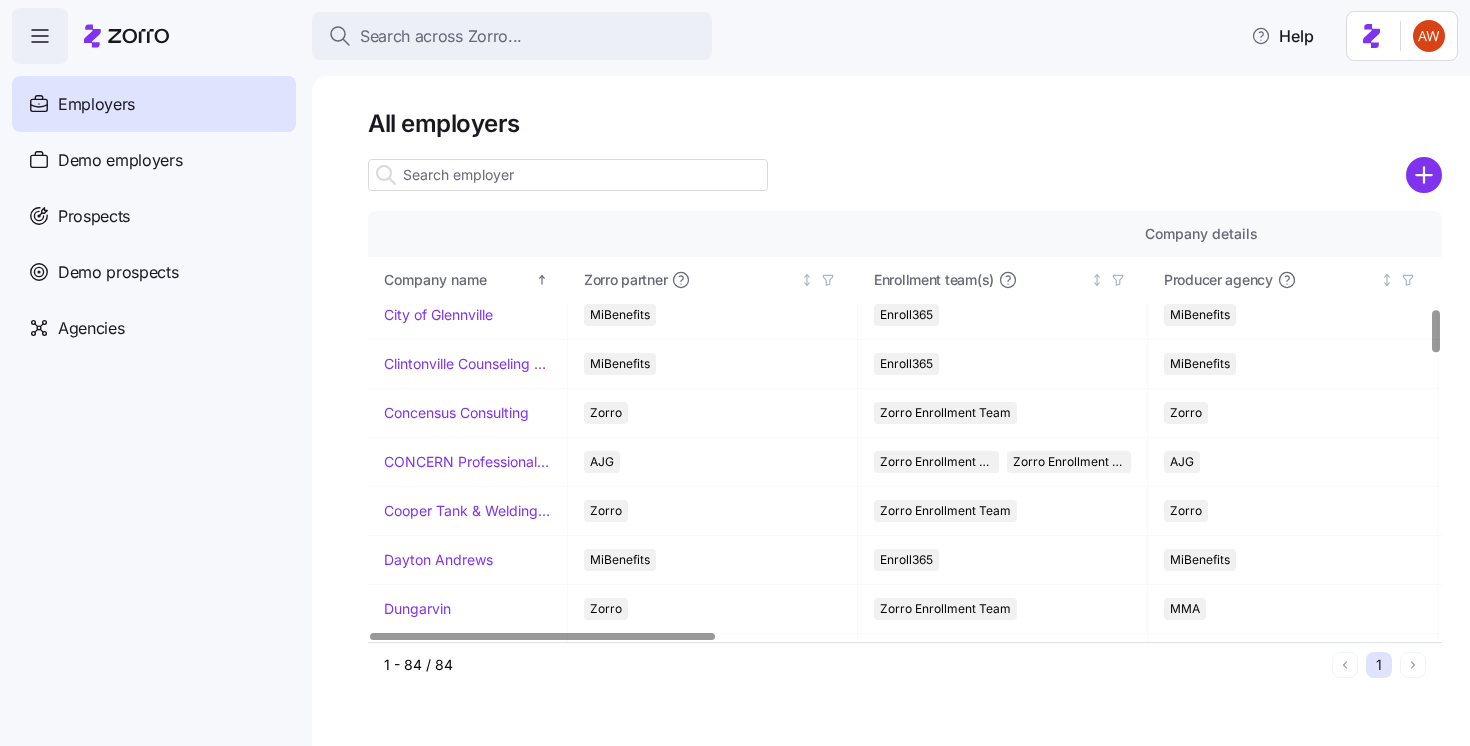 scroll, scrollTop: 974, scrollLeft: 0, axis: vertical 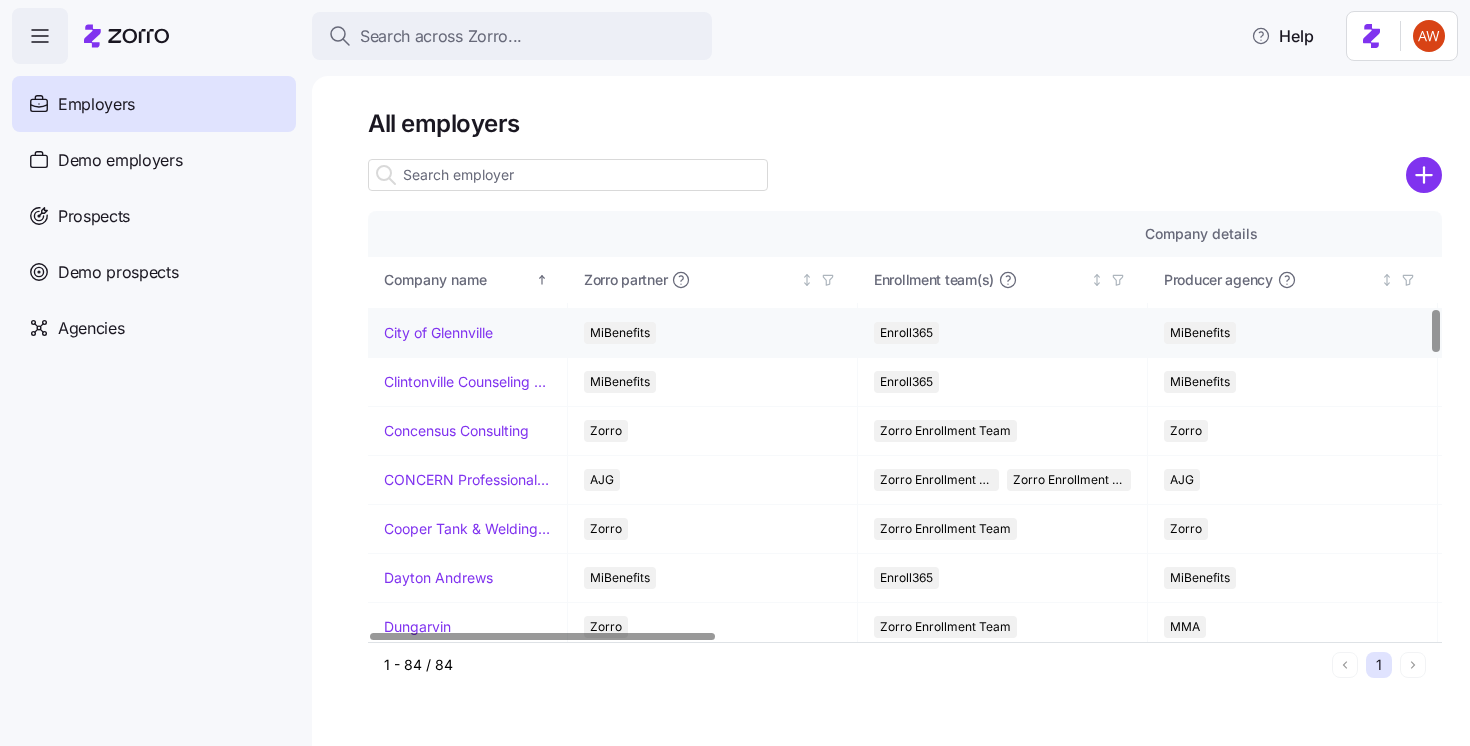 click on "City of Glennville" at bounding box center [438, 333] 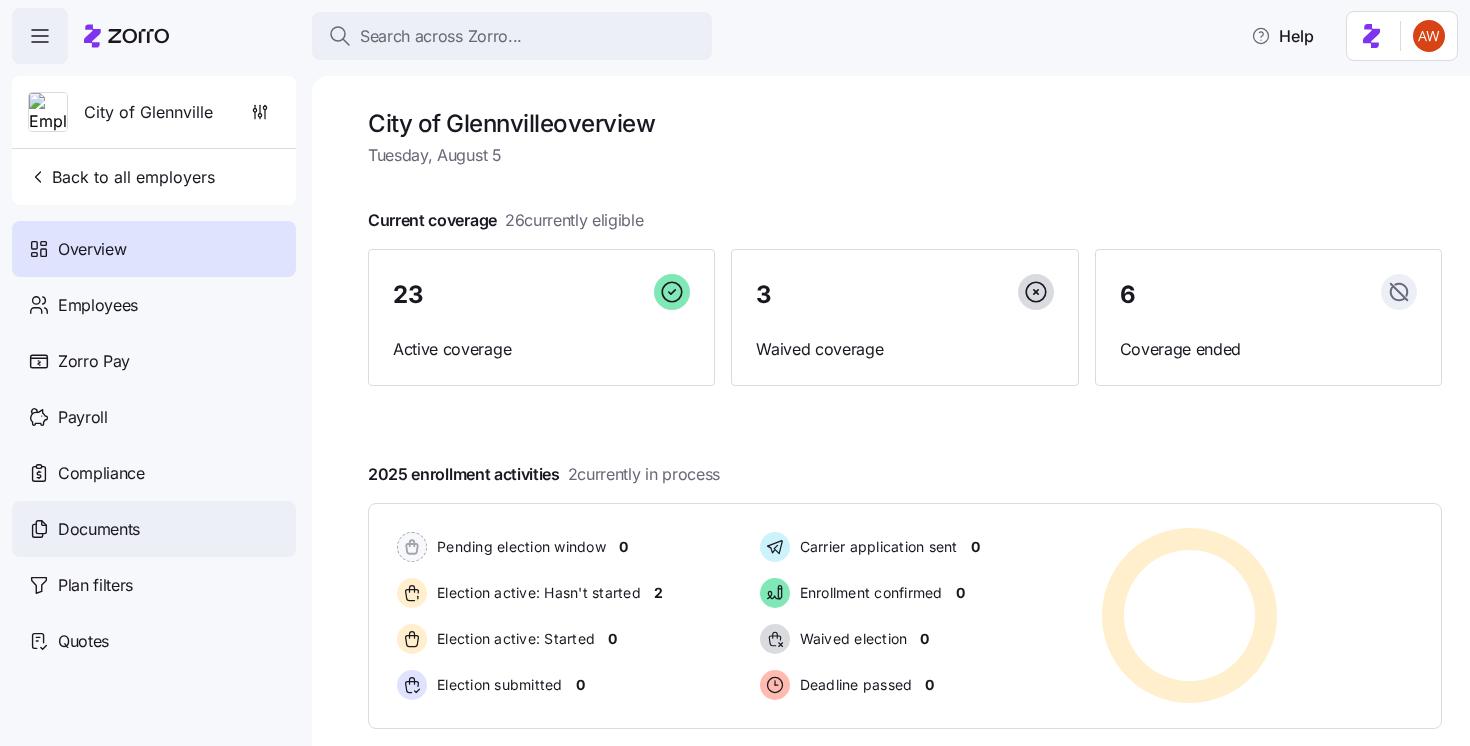 click on "Documents" at bounding box center (154, 529) 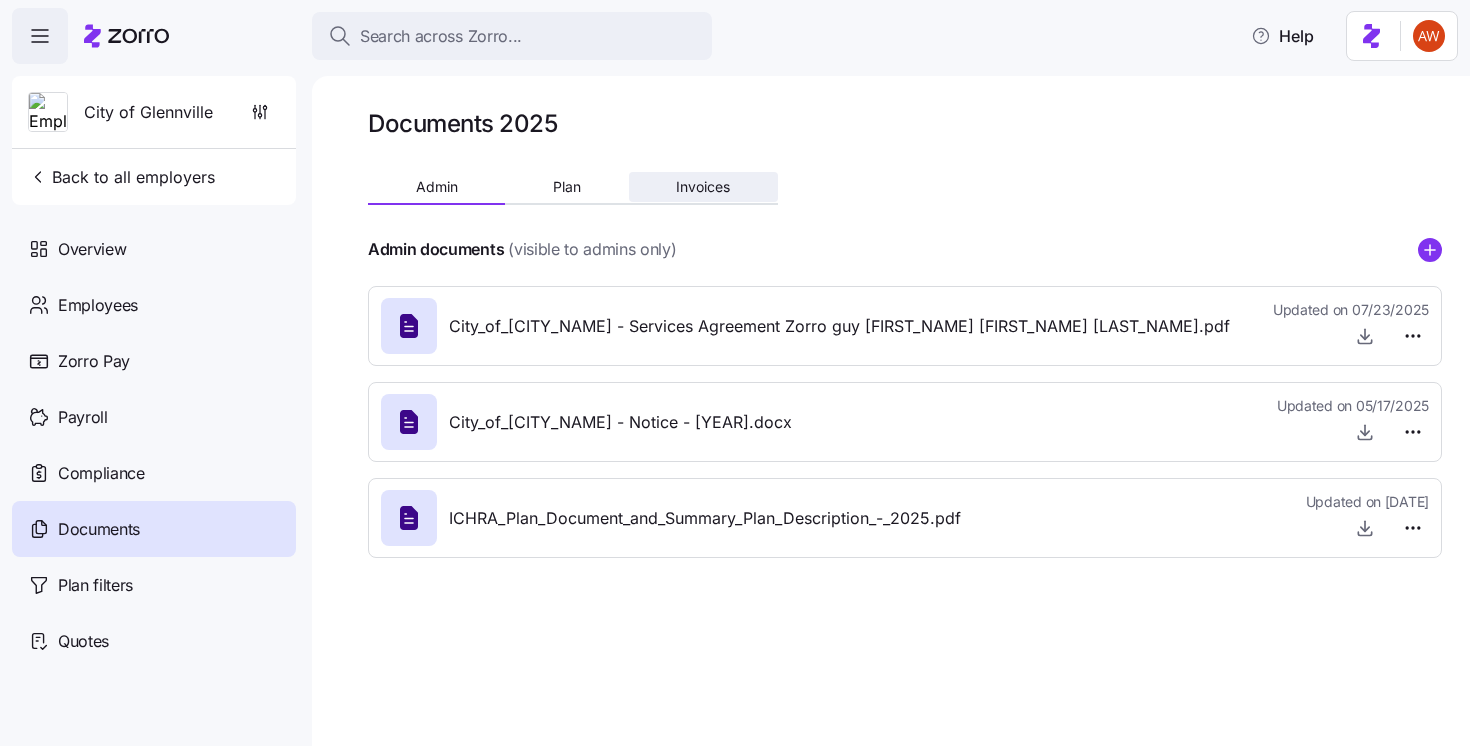 click on "Invoices" at bounding box center [703, 187] 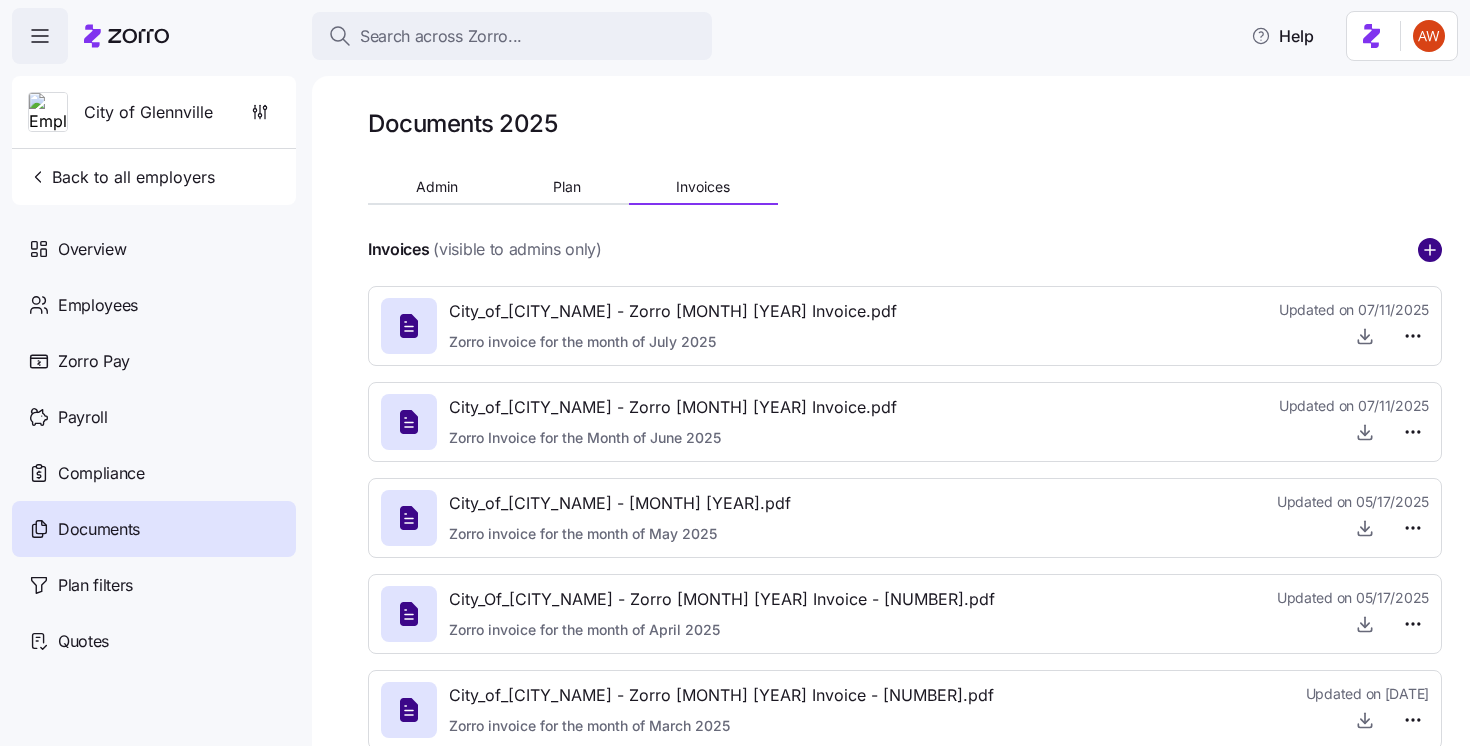 click 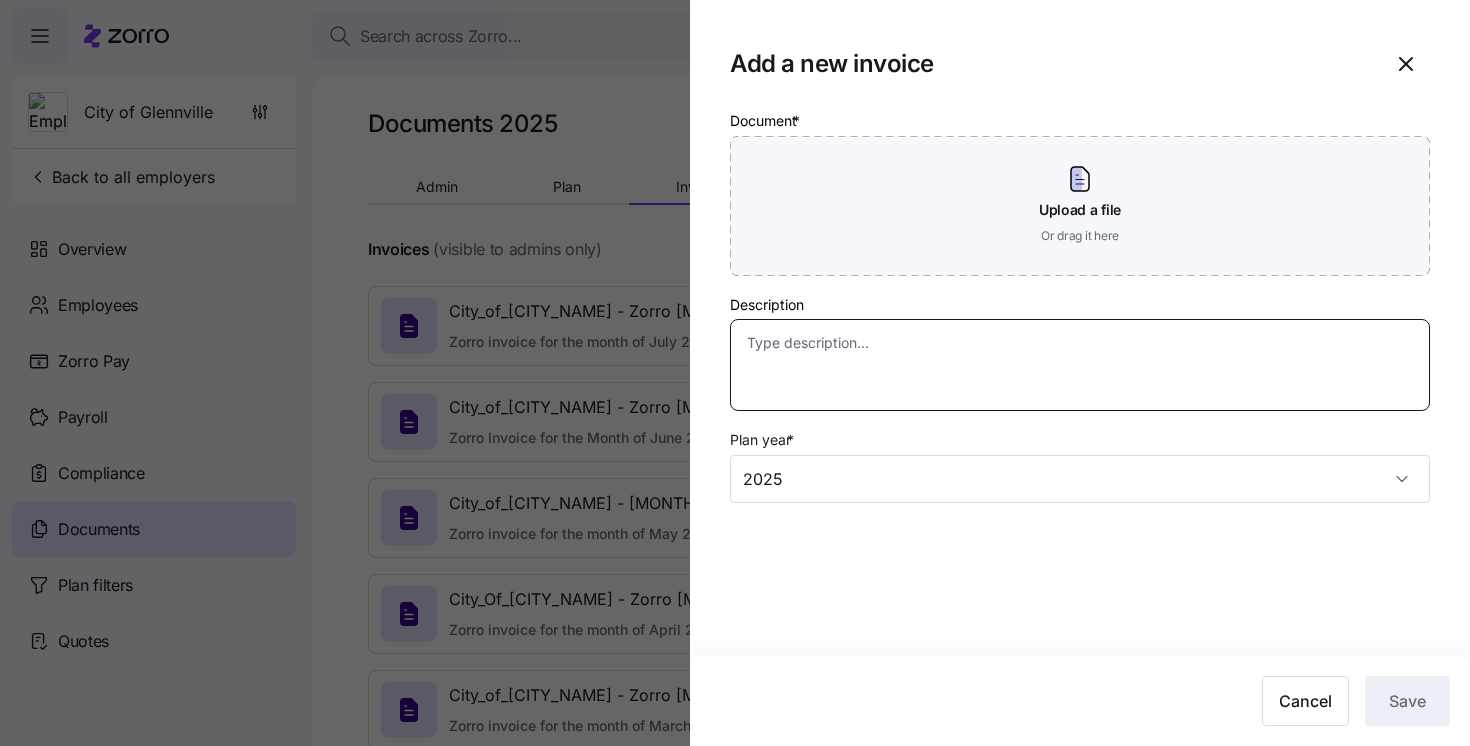 click on "Description" at bounding box center [1080, 365] 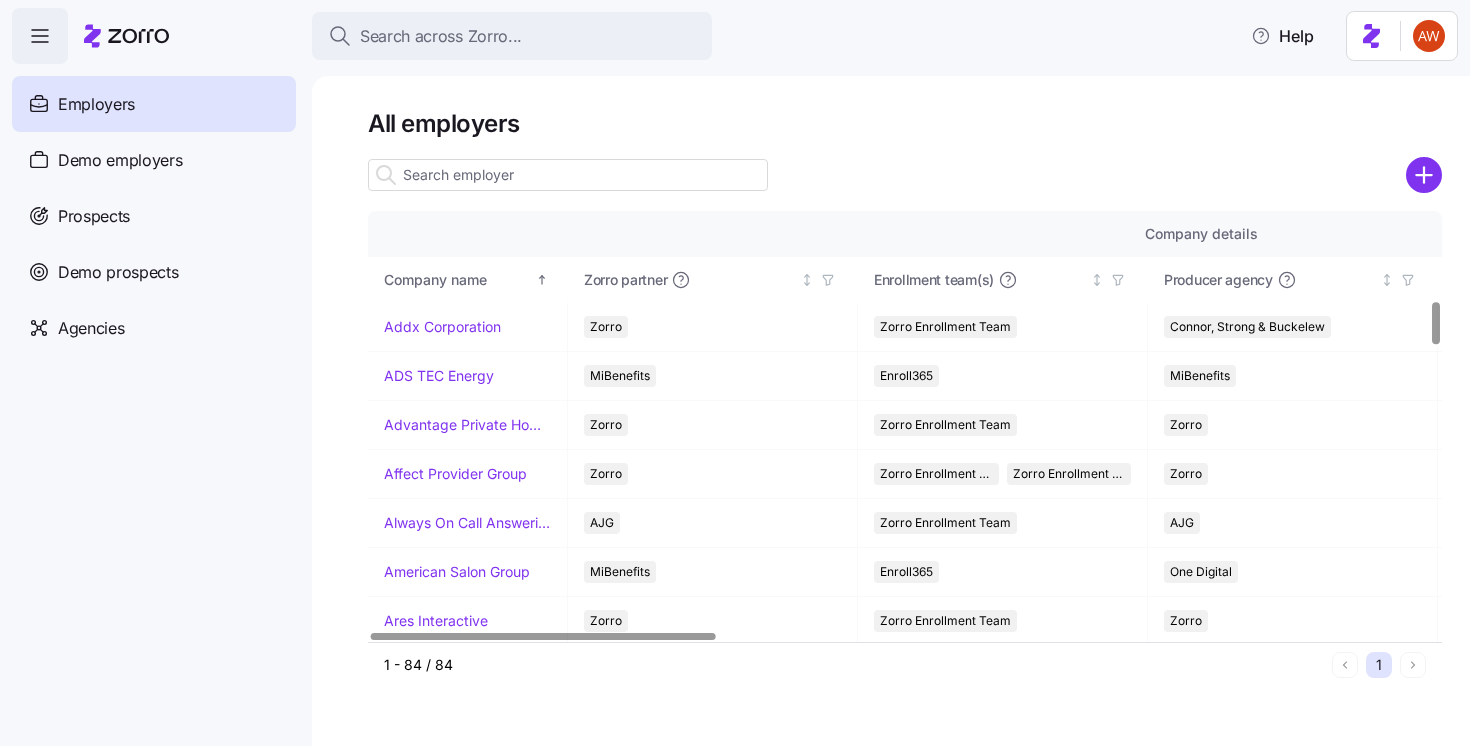 scroll, scrollTop: 0, scrollLeft: 0, axis: both 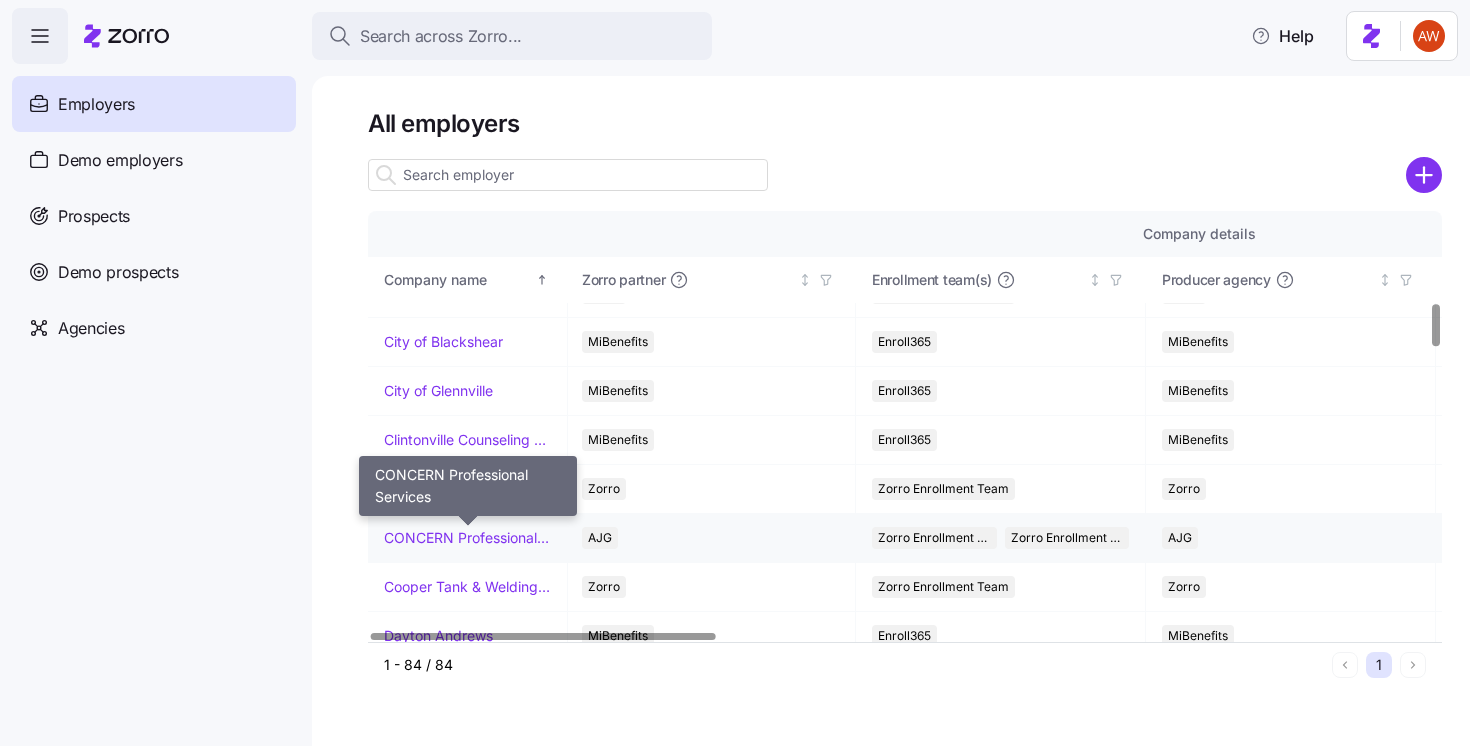 click on "CONCERN Professional Services" at bounding box center [467, 538] 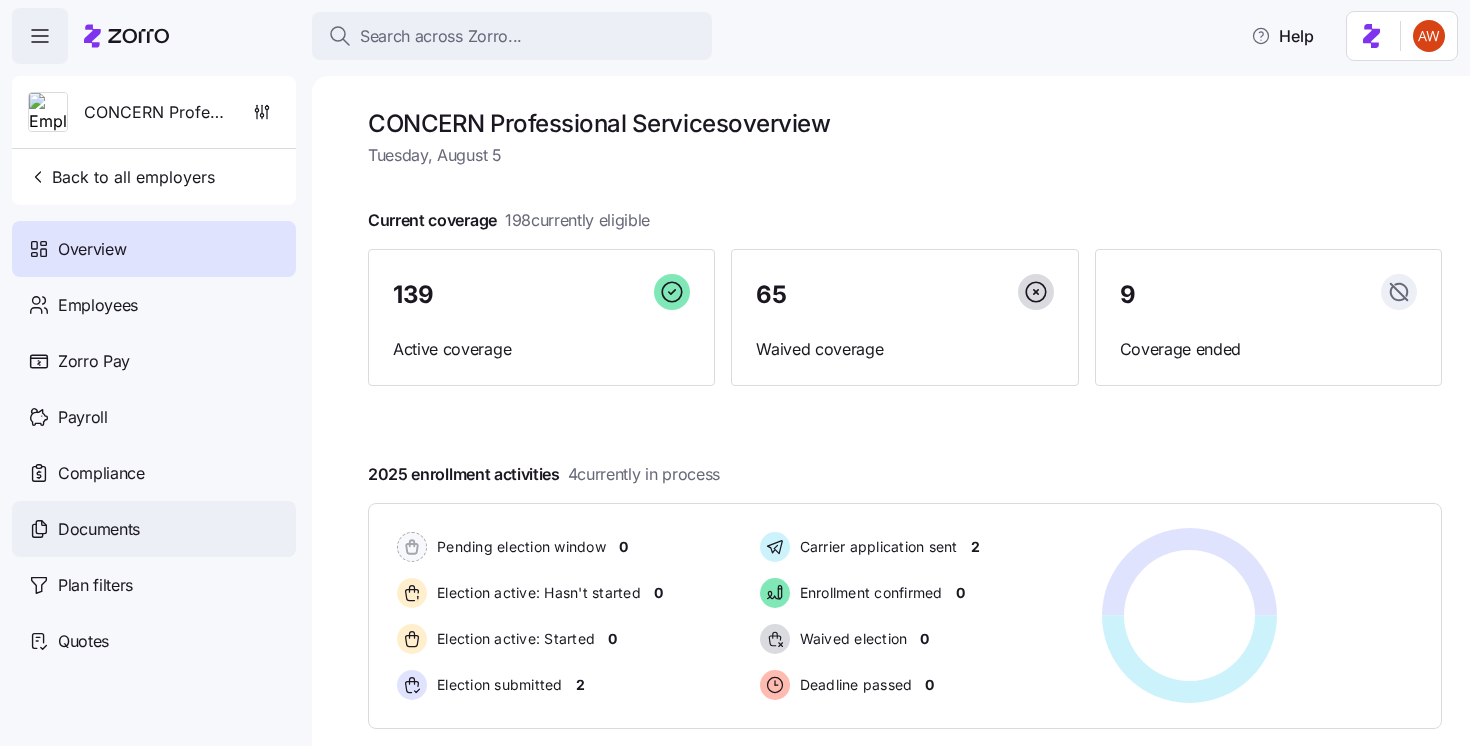 click on "Documents" at bounding box center [154, 529] 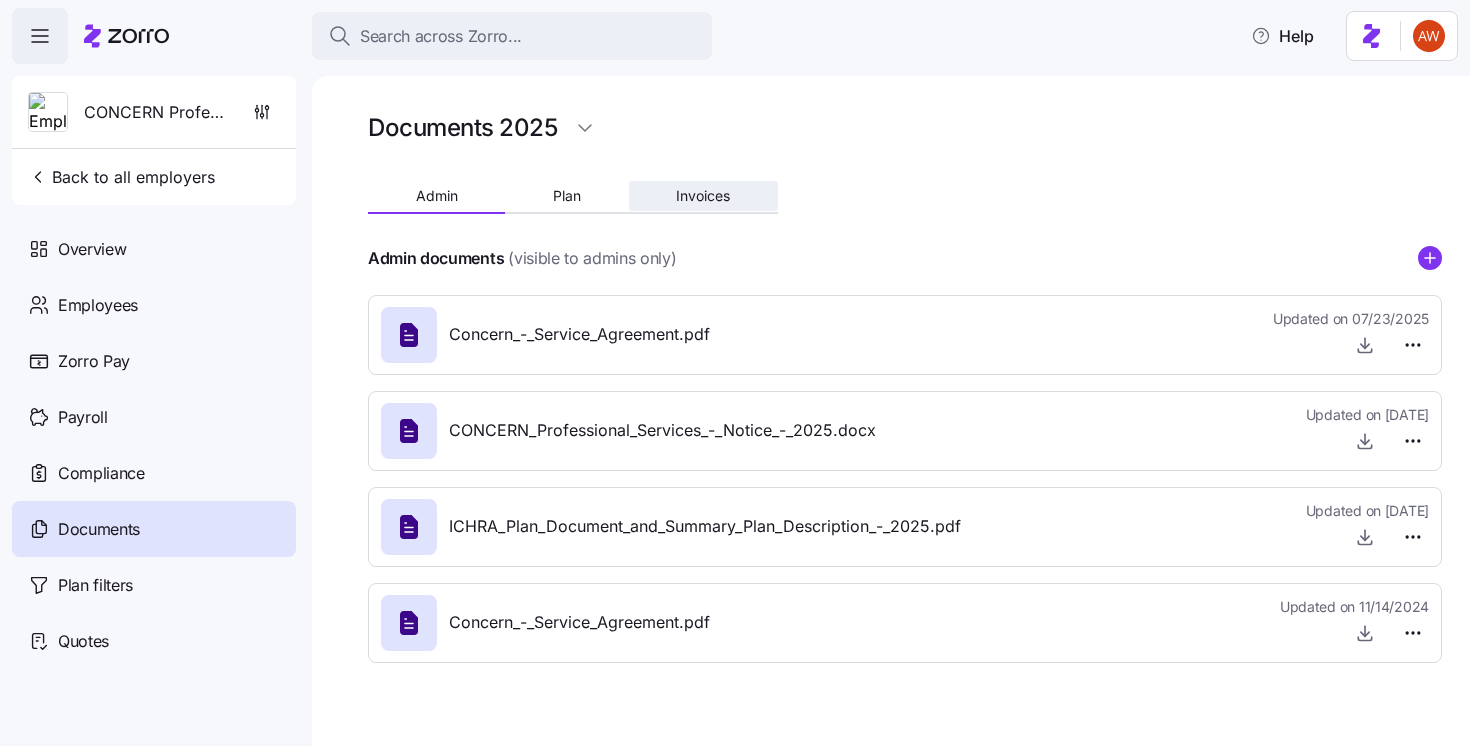 click on "Invoices" at bounding box center (703, 196) 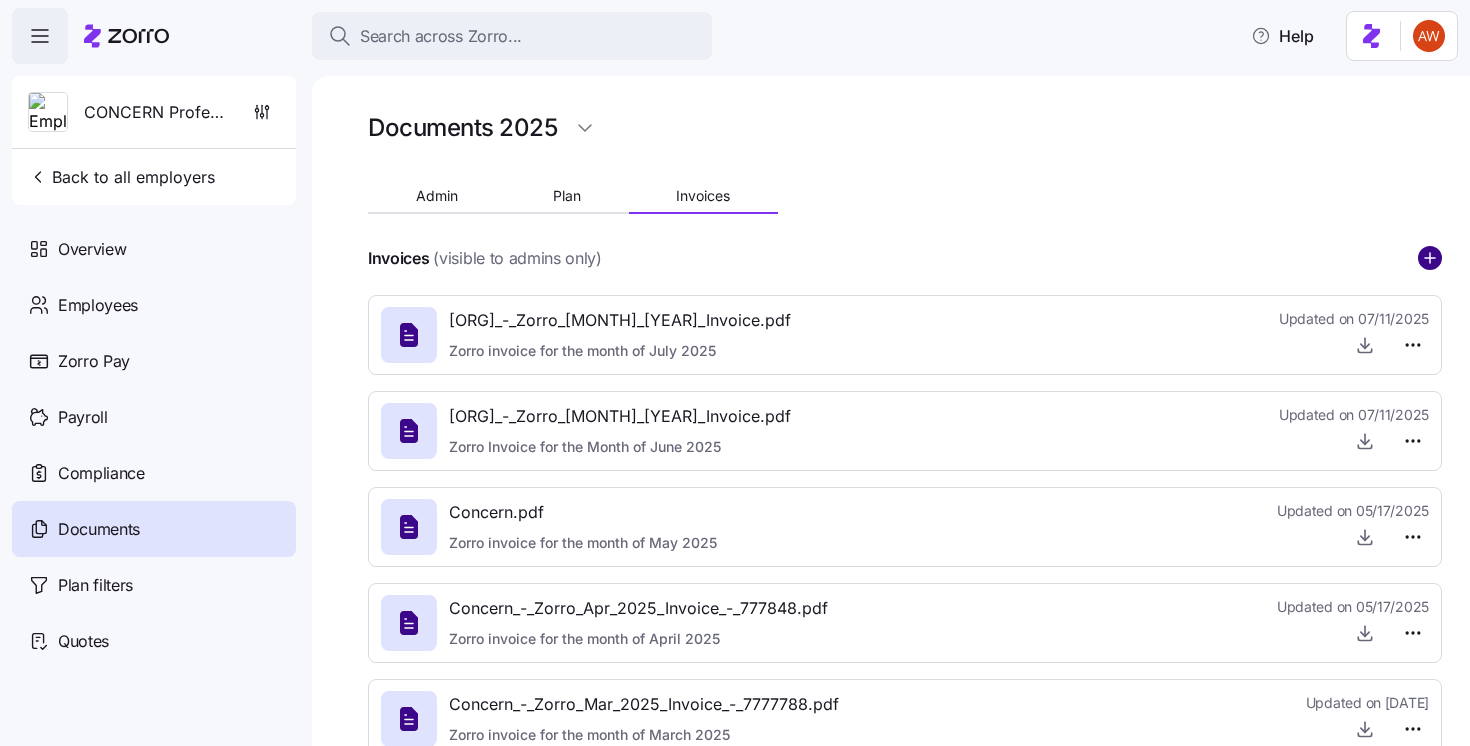 click 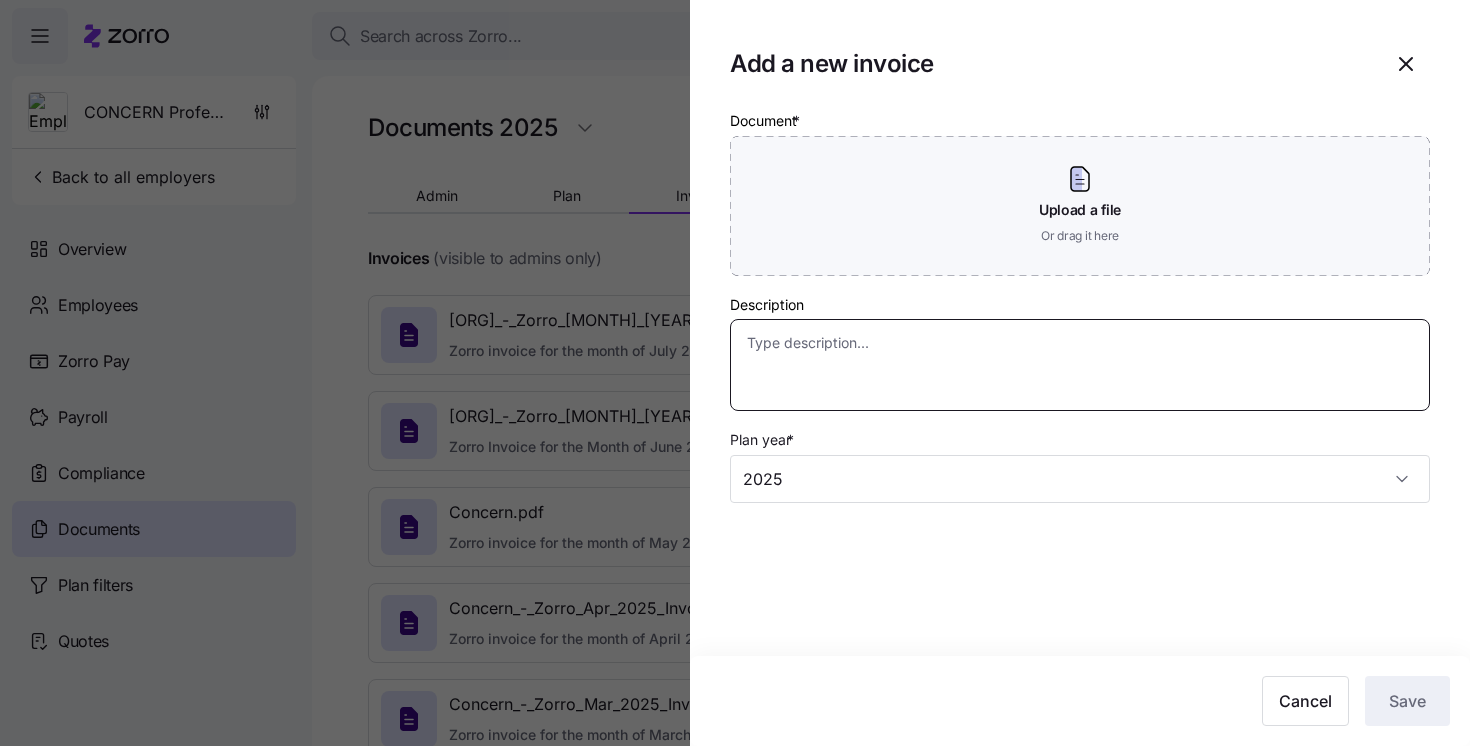 click on "Description" at bounding box center [1080, 365] 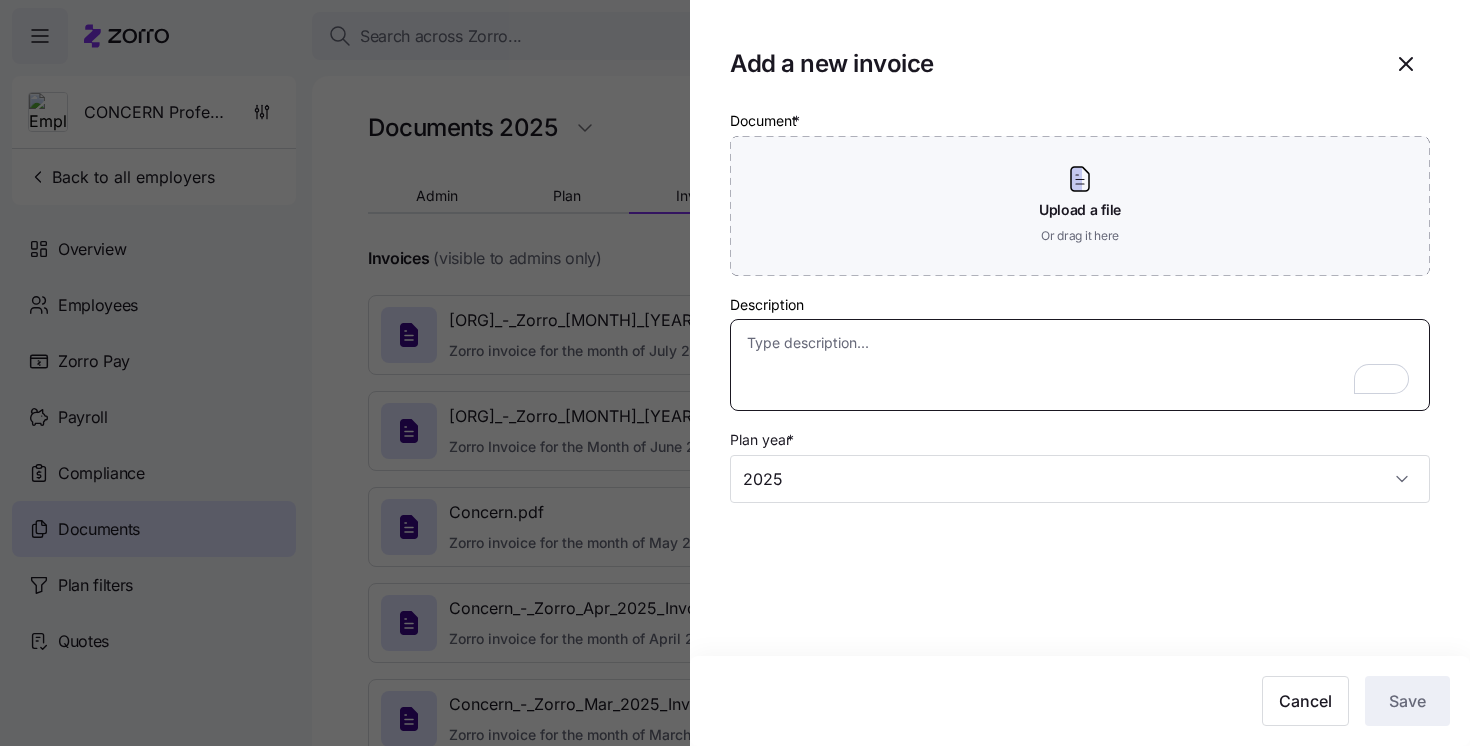 paste on "Zorro invoice for the month of [MONTH] [YEAR]" 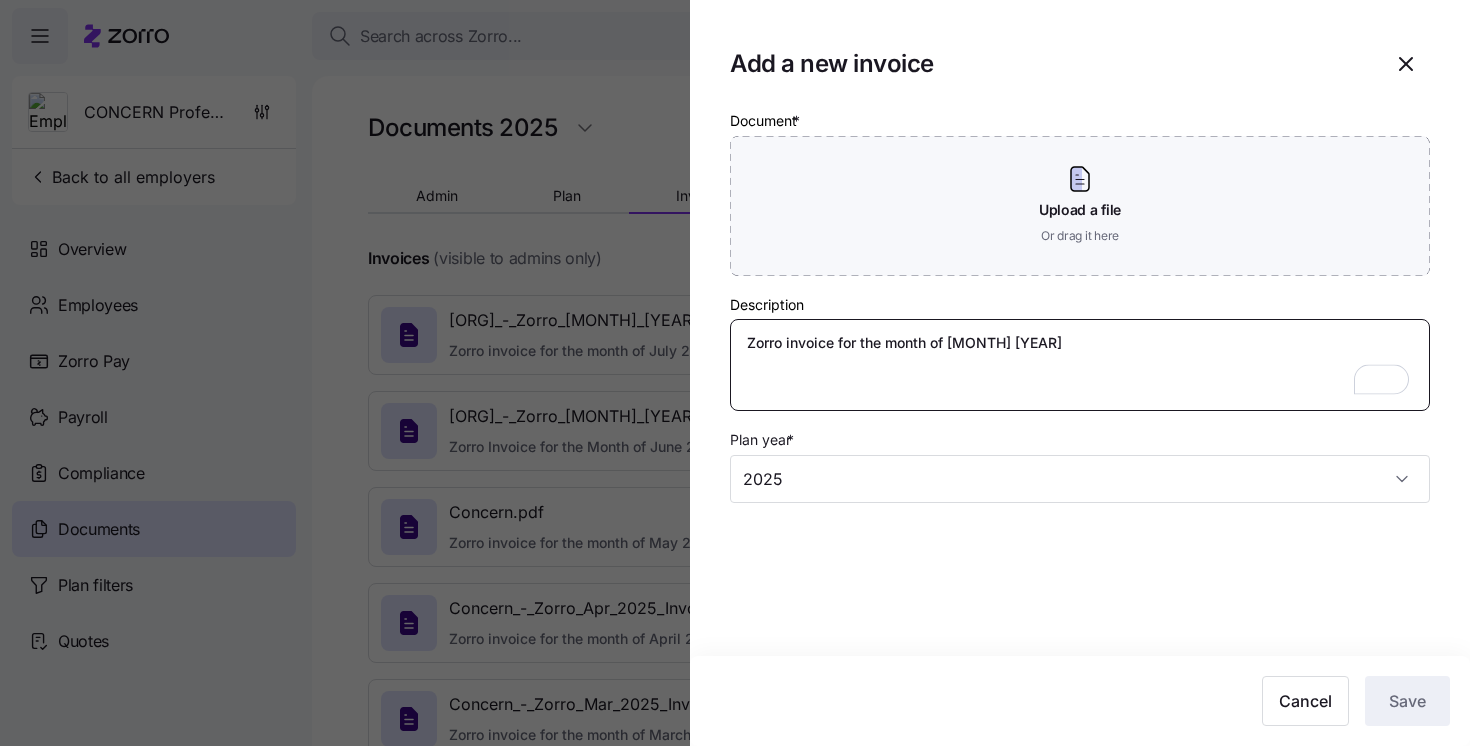 type on "Zorro invoice for the month of [MONTH] [YEAR]" 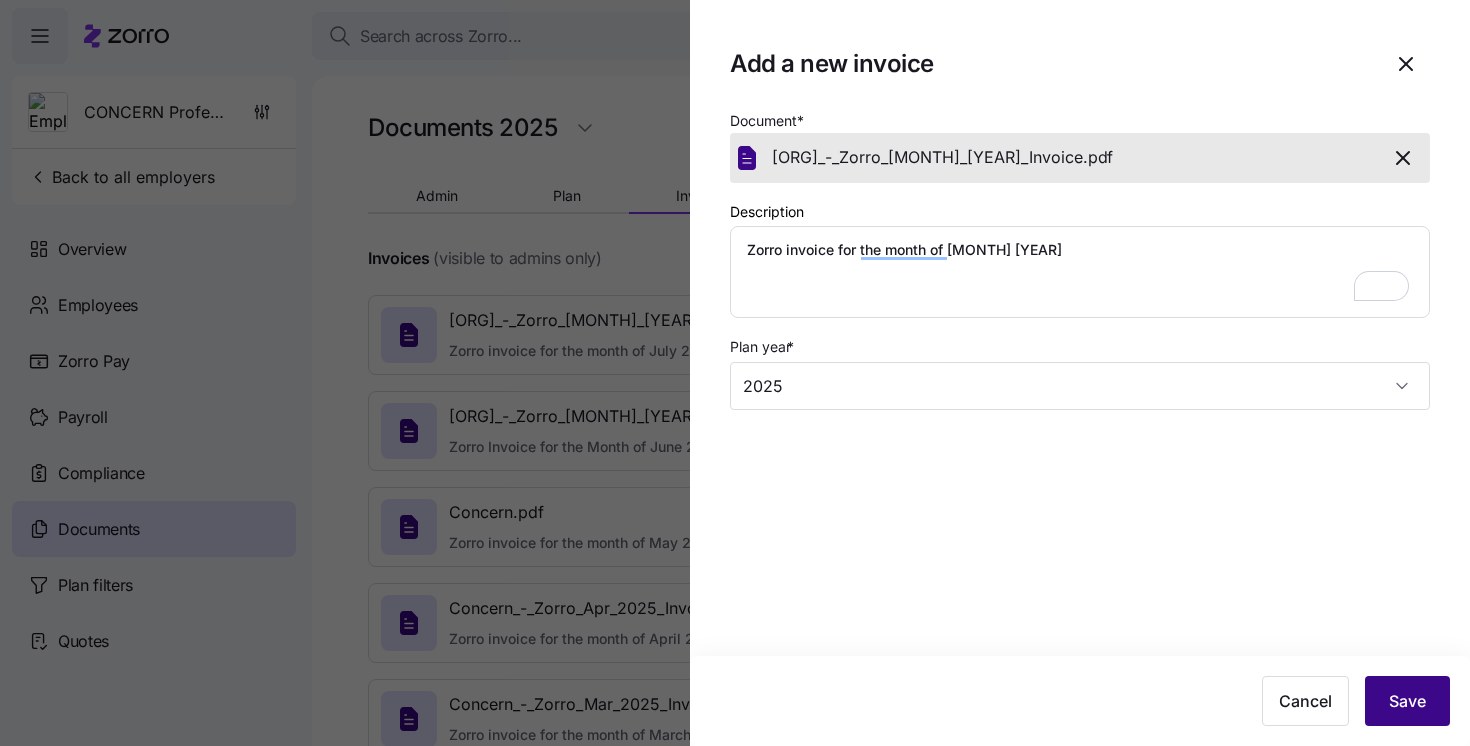 click on "Save" at bounding box center (1407, 701) 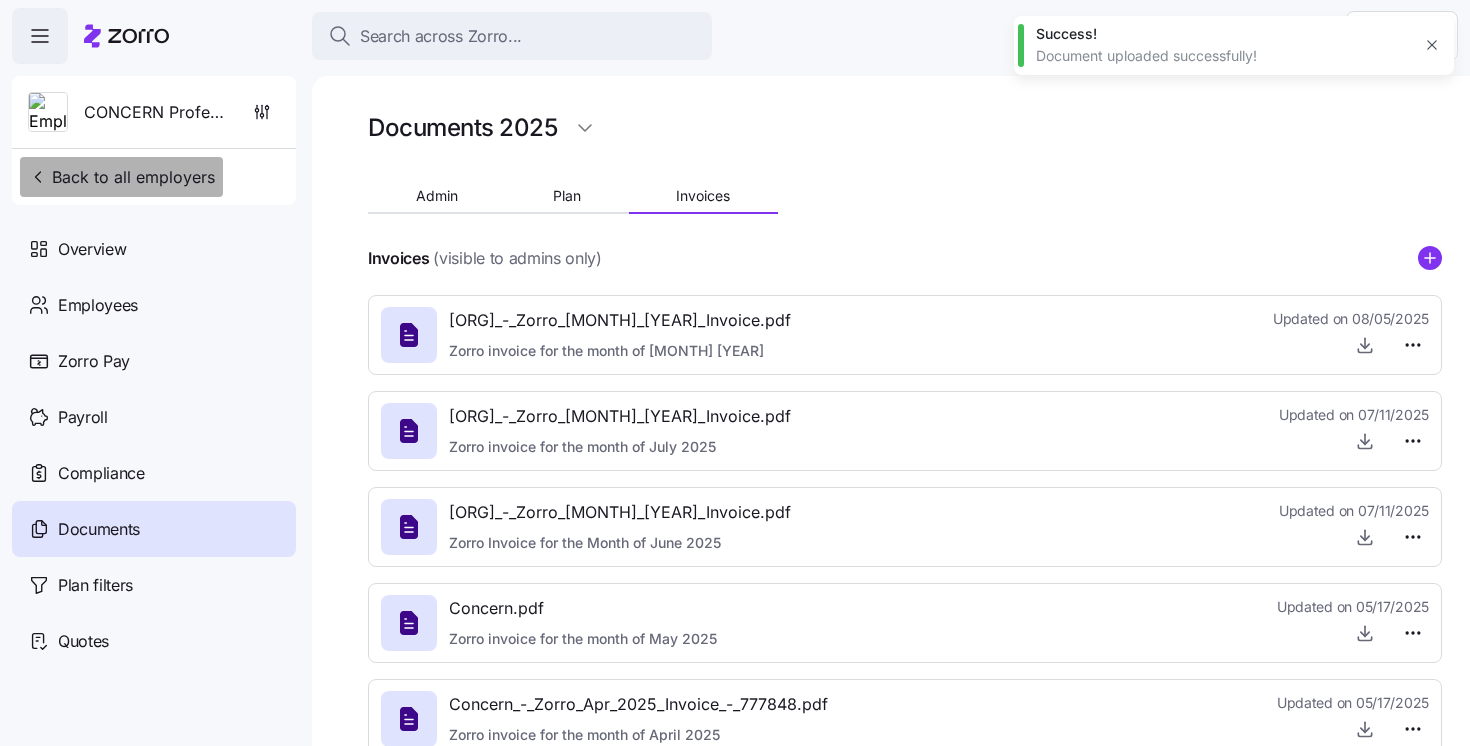 click on "Back to all employers" at bounding box center [121, 177] 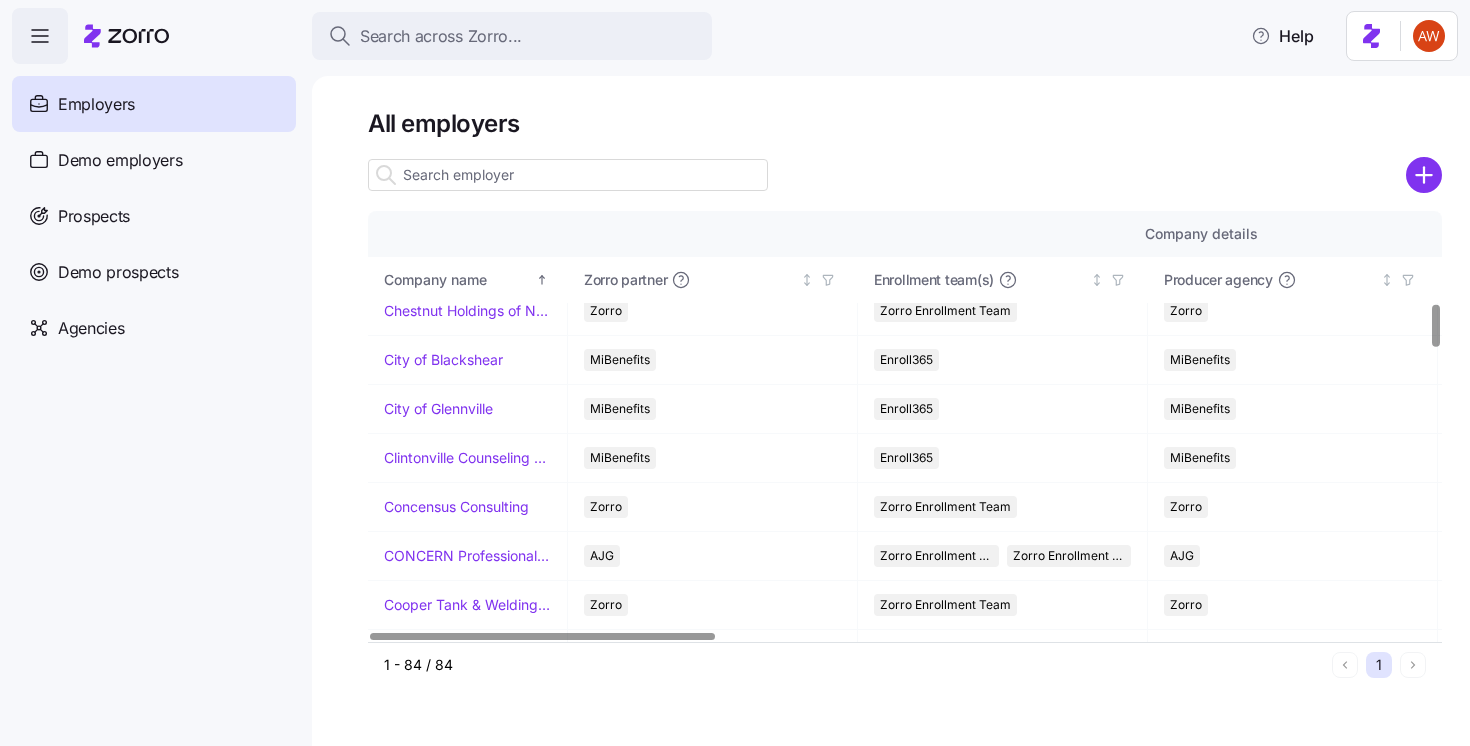 scroll, scrollTop: 1099, scrollLeft: 0, axis: vertical 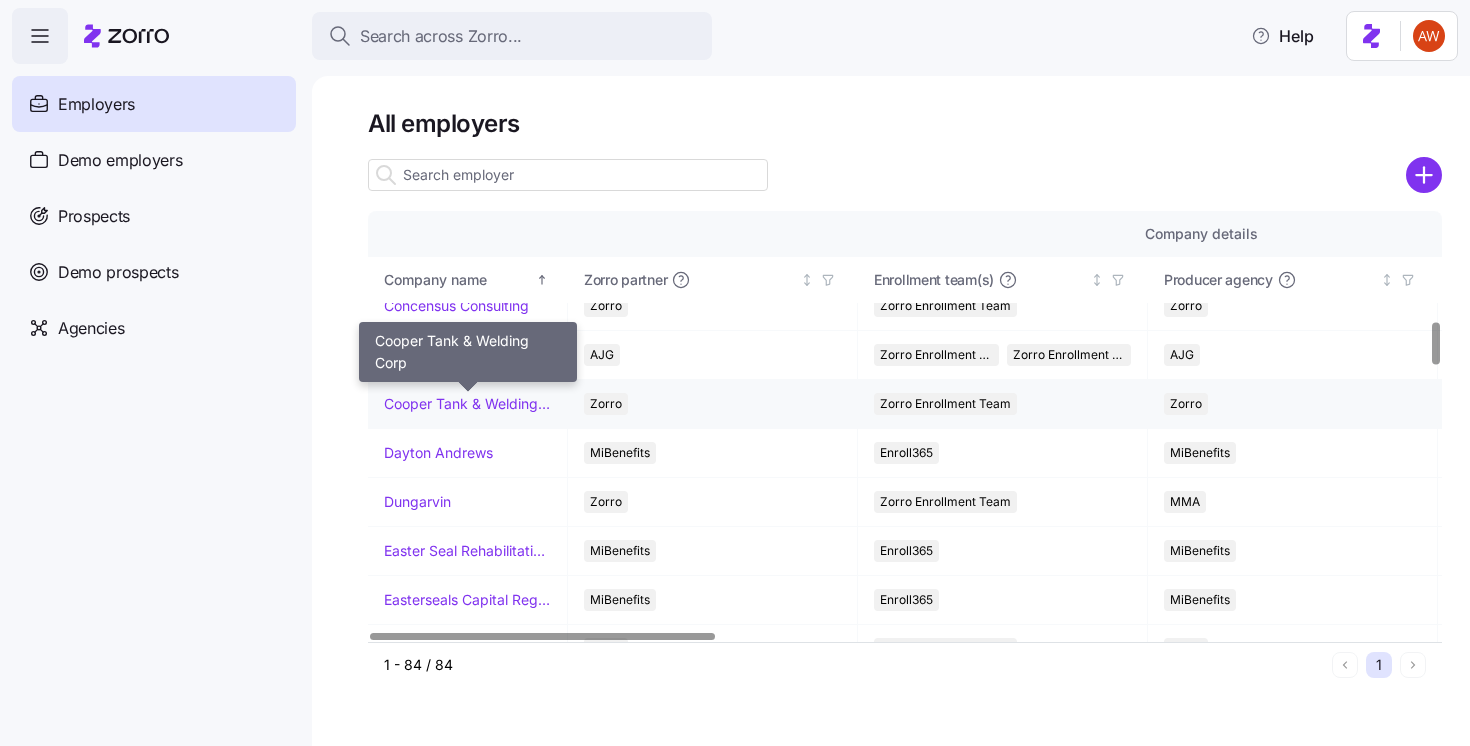 click on "Cooper Tank & Welding Corp" at bounding box center [467, 404] 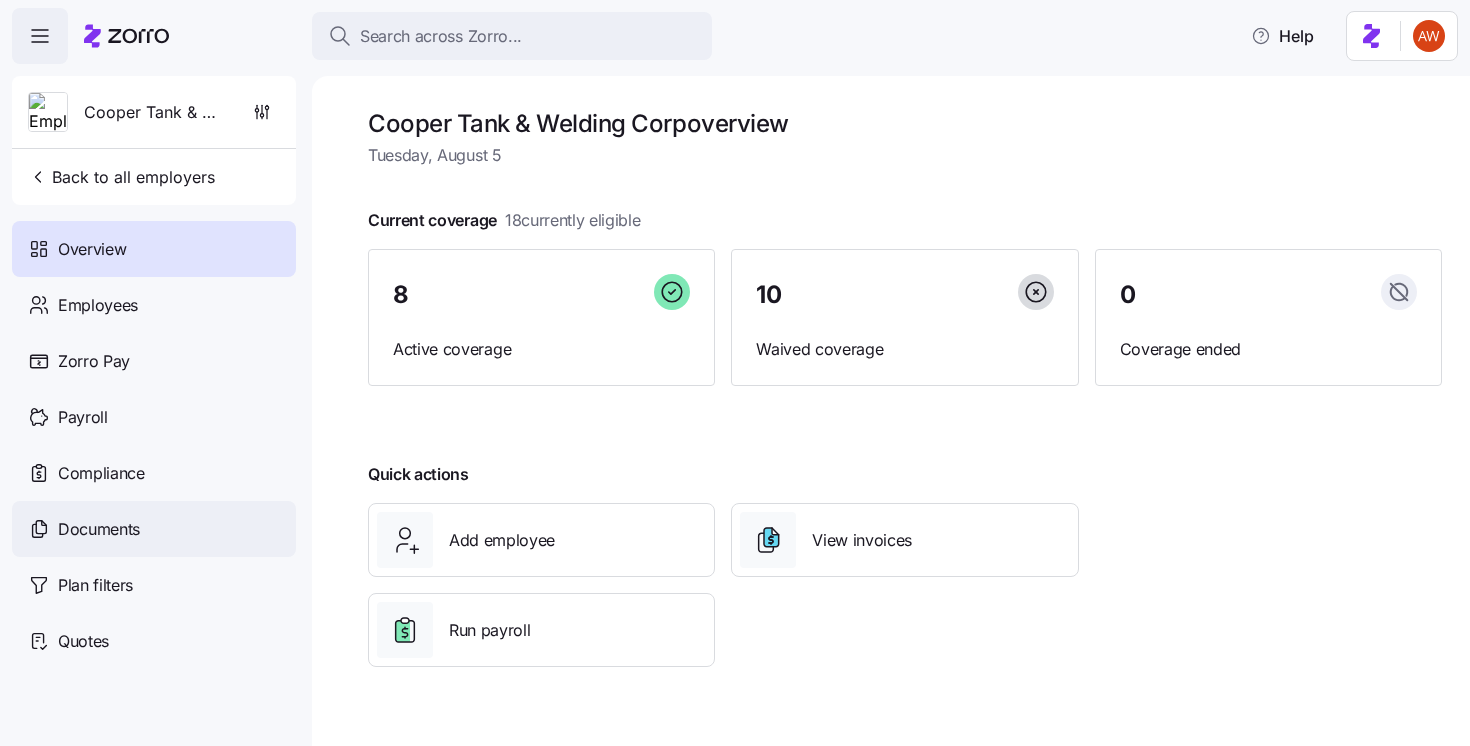 click on "Documents" at bounding box center [154, 529] 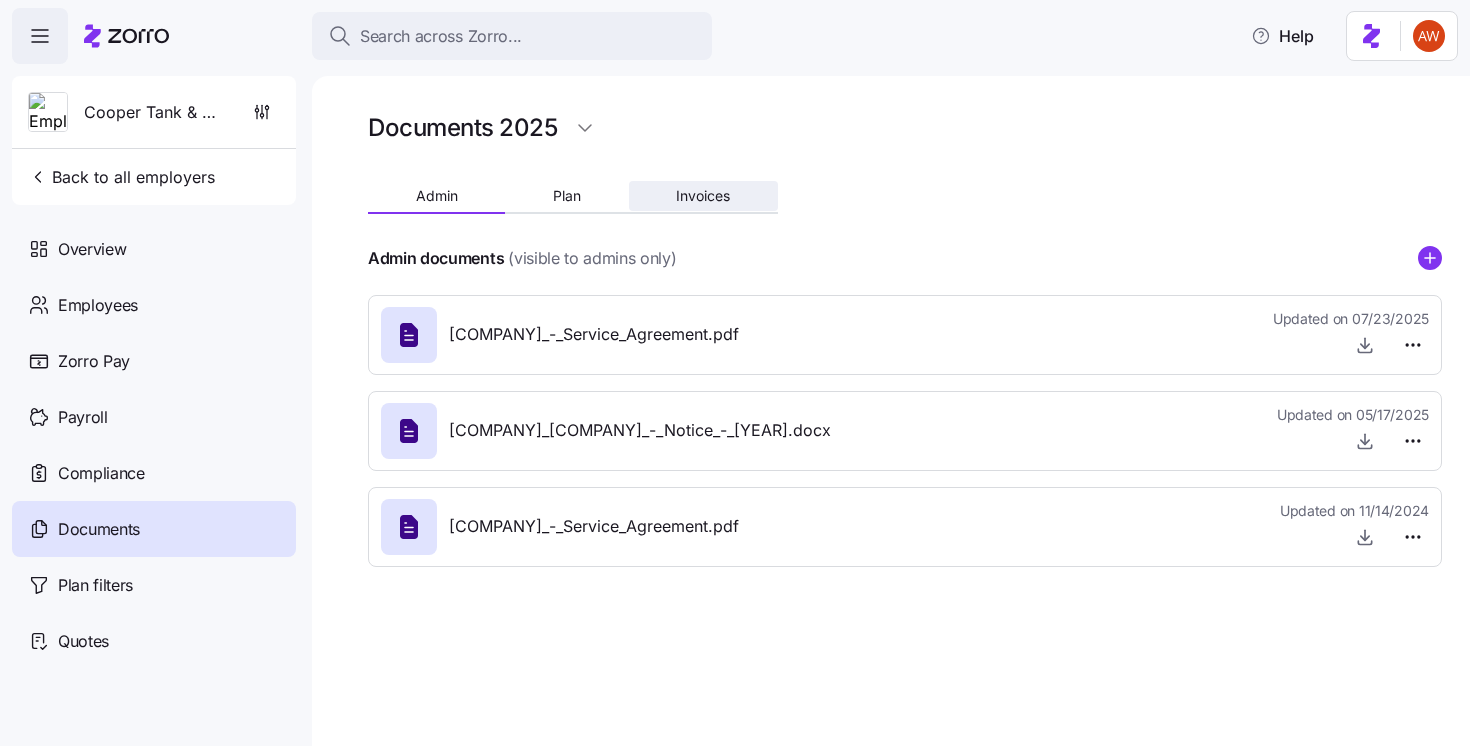 click on "Invoices" at bounding box center [703, 196] 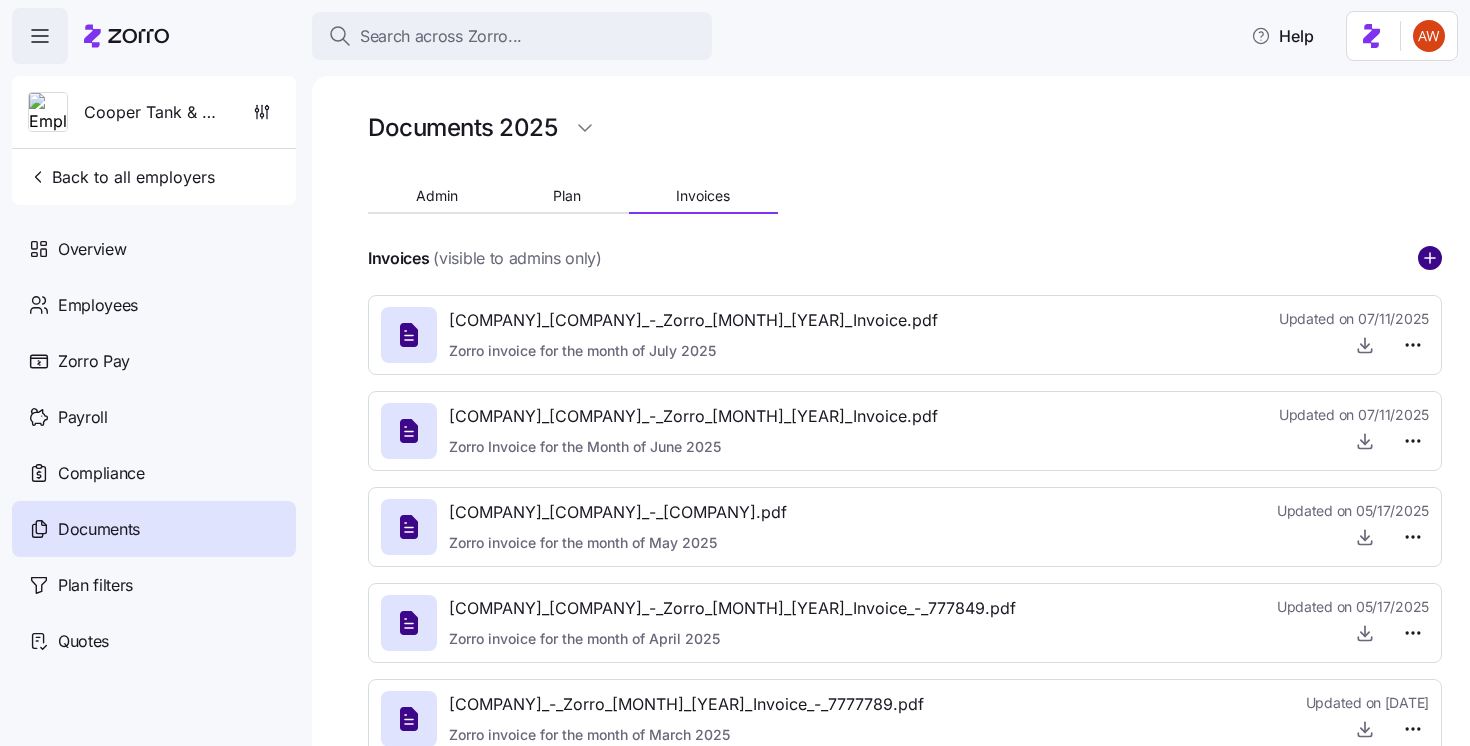 click 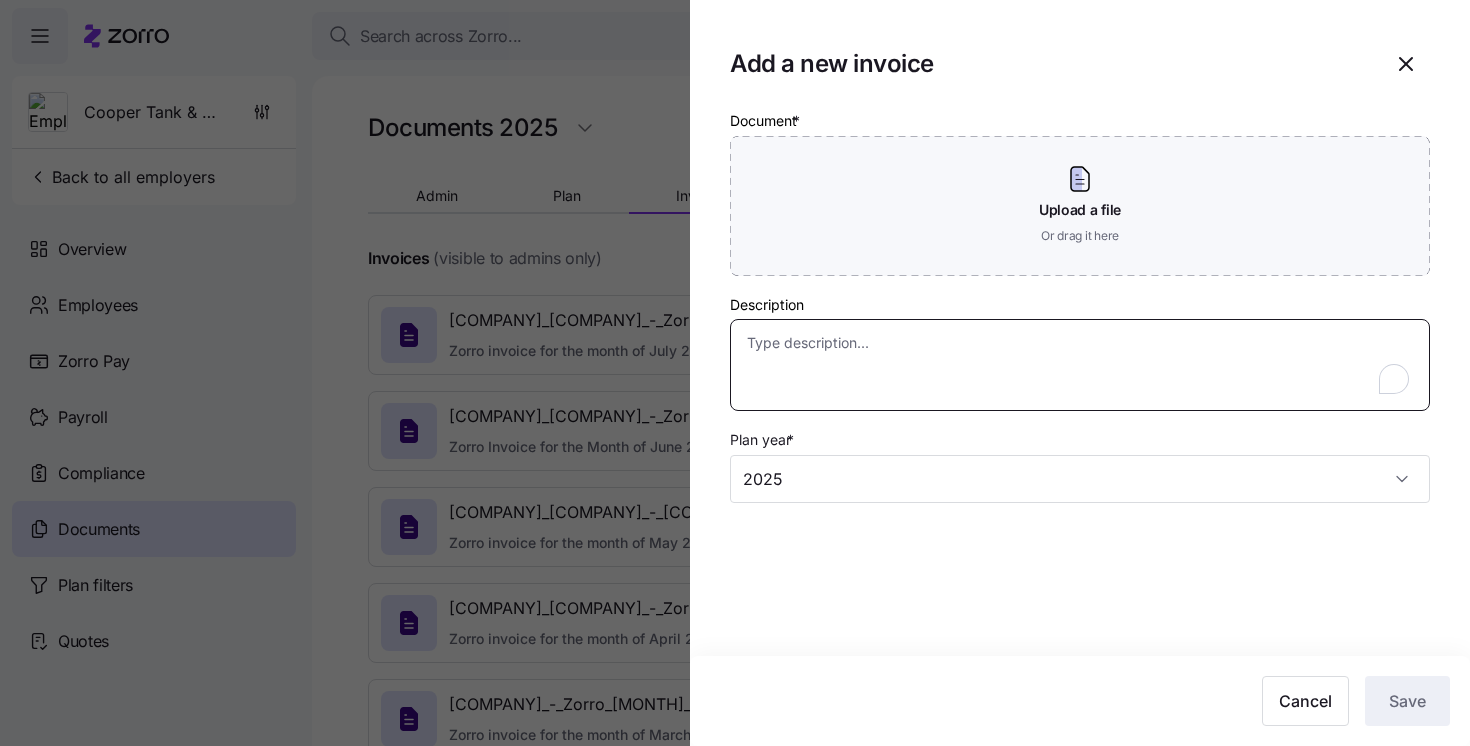 click on "Description" at bounding box center [1080, 365] 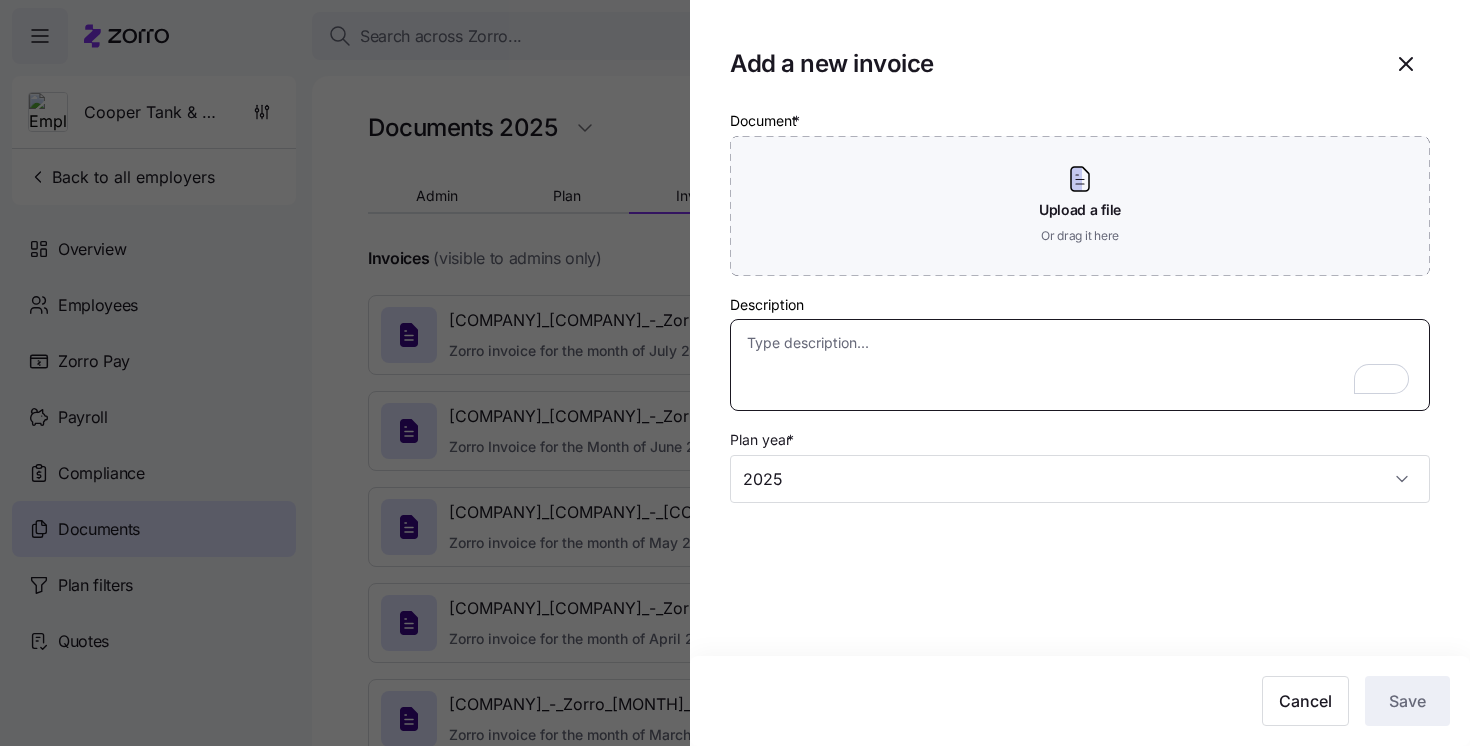 paste on "Zorro invoice for the month of August 2025" 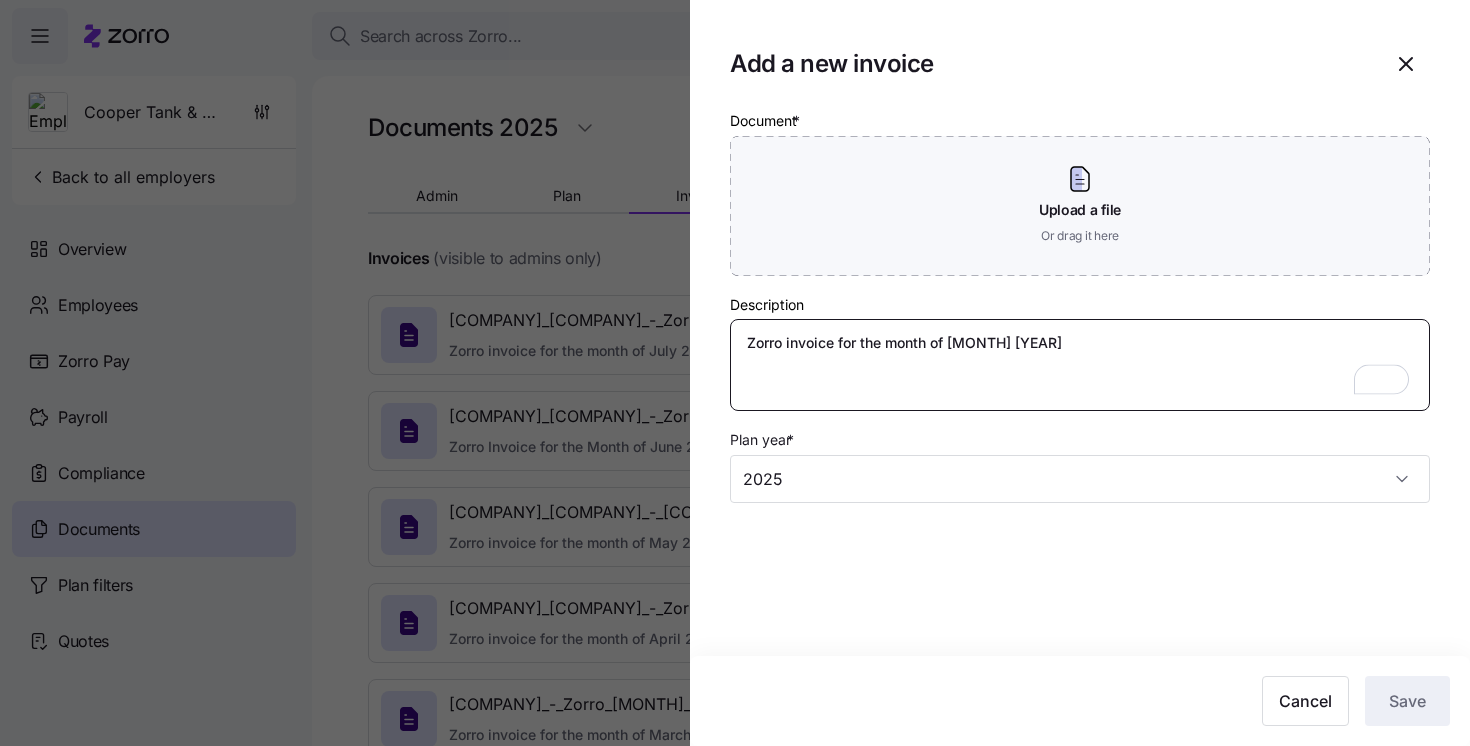 type on "Zorro invoice for the month of August 2025" 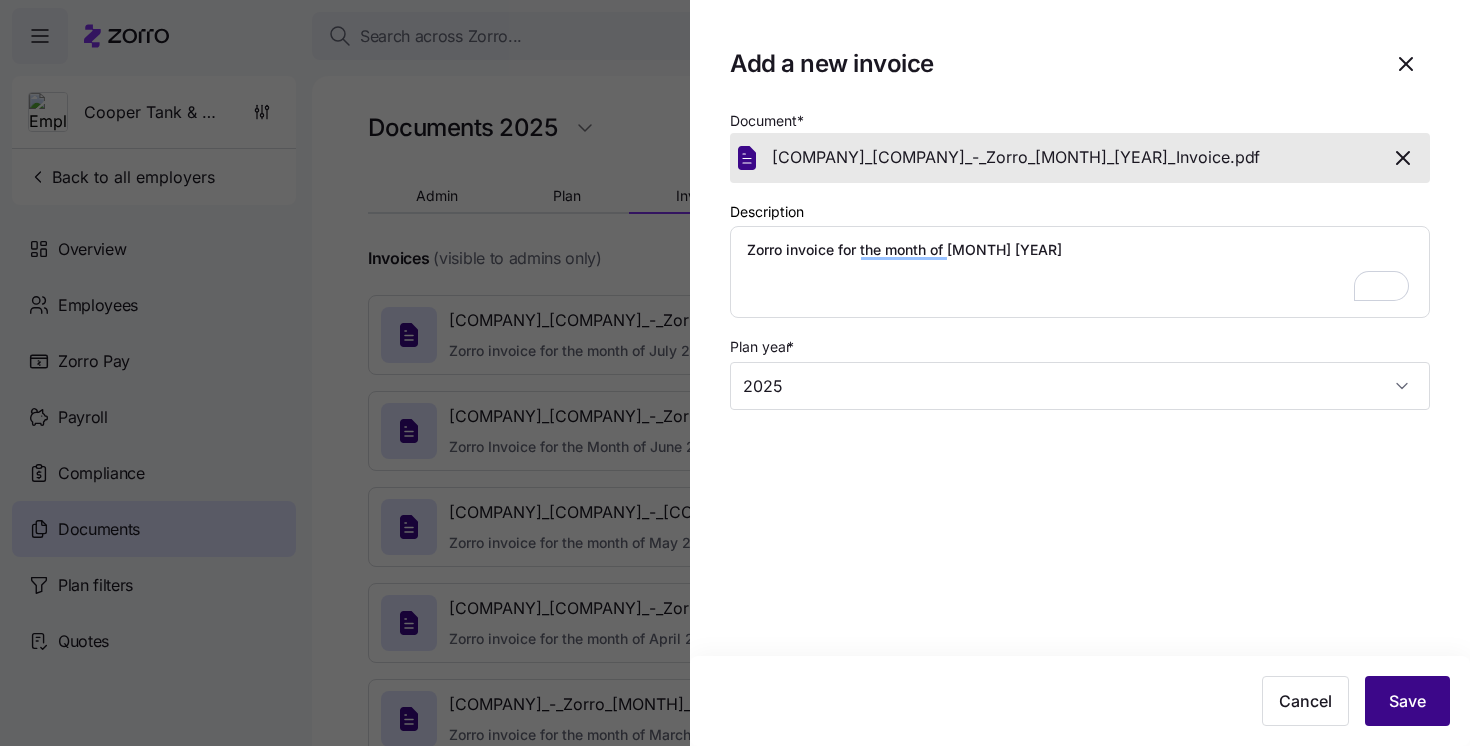 click on "Save" at bounding box center (1407, 701) 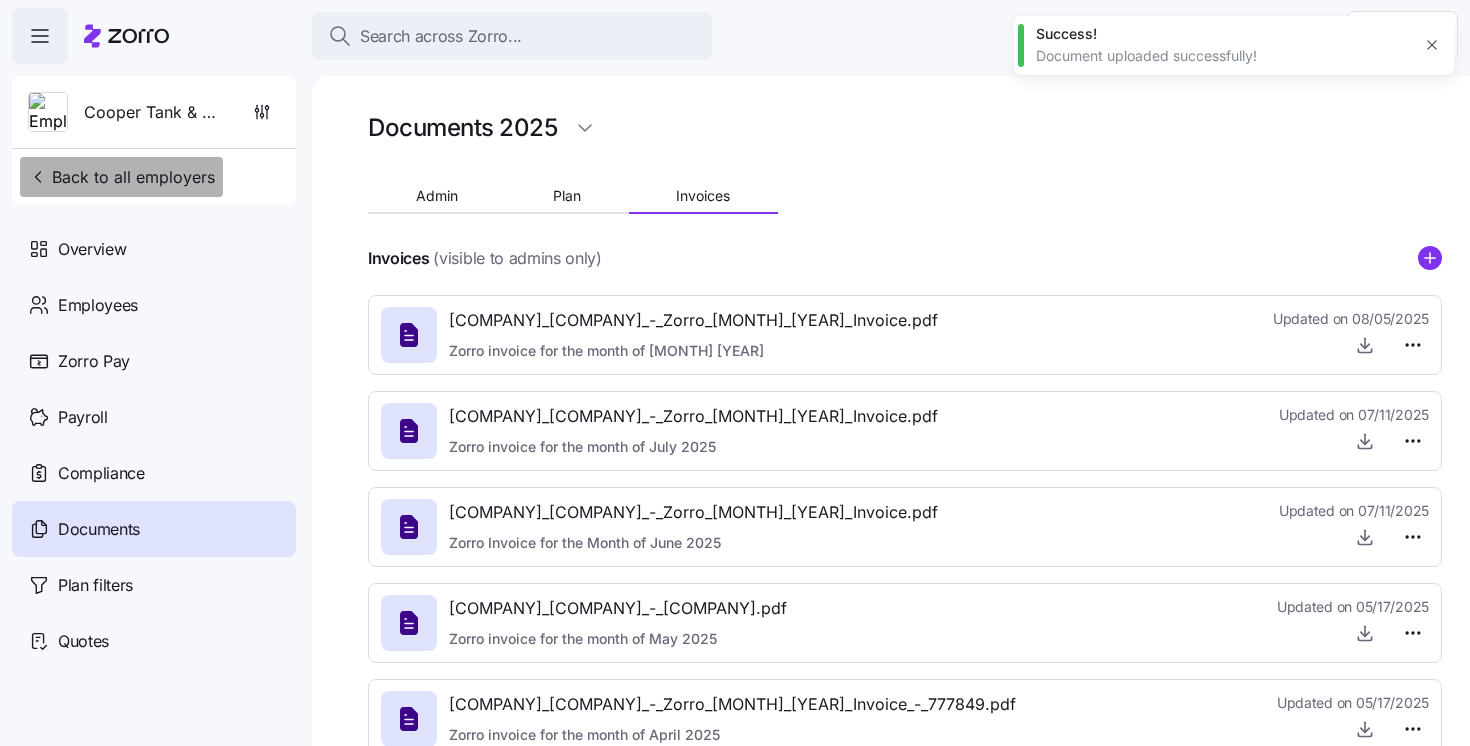 click on "Back to all employers" at bounding box center (121, 177) 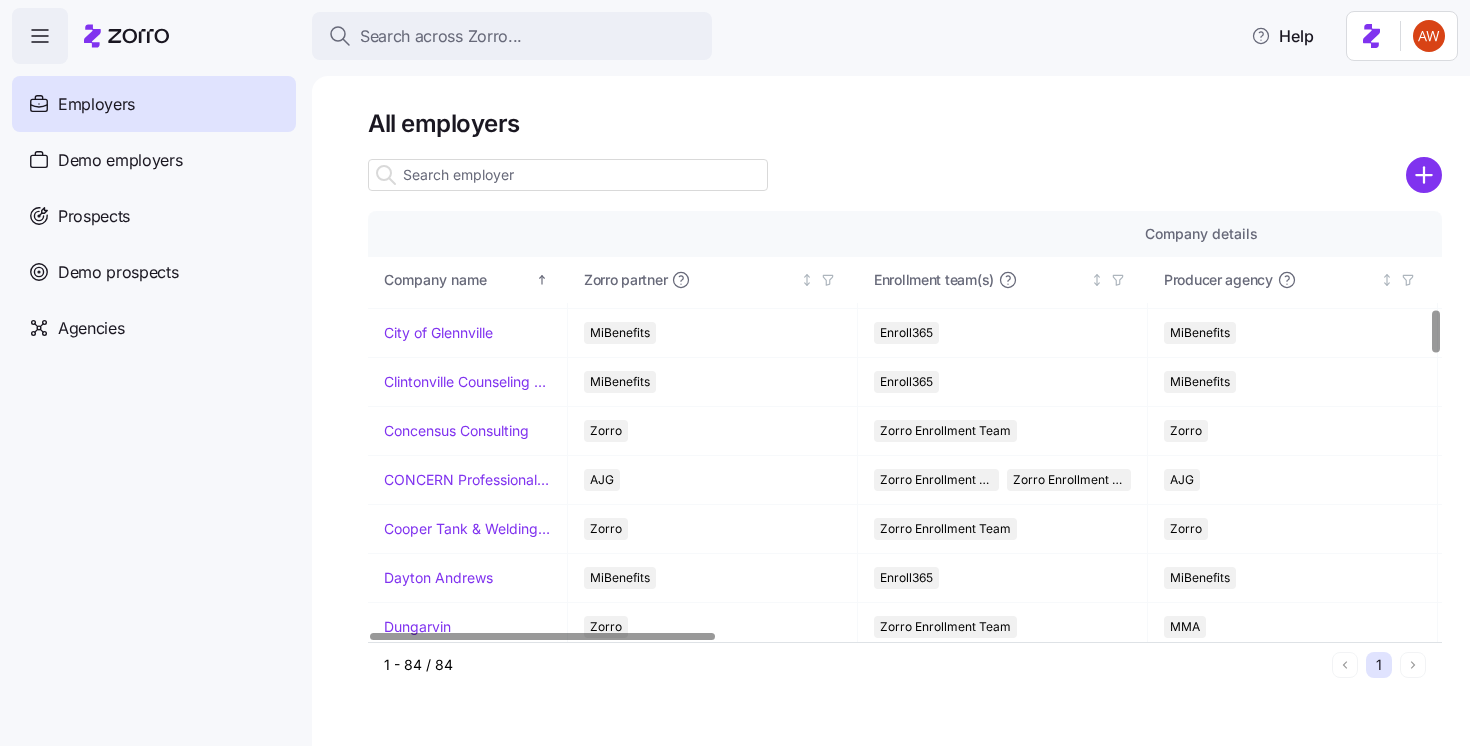 scroll, scrollTop: 985, scrollLeft: 0, axis: vertical 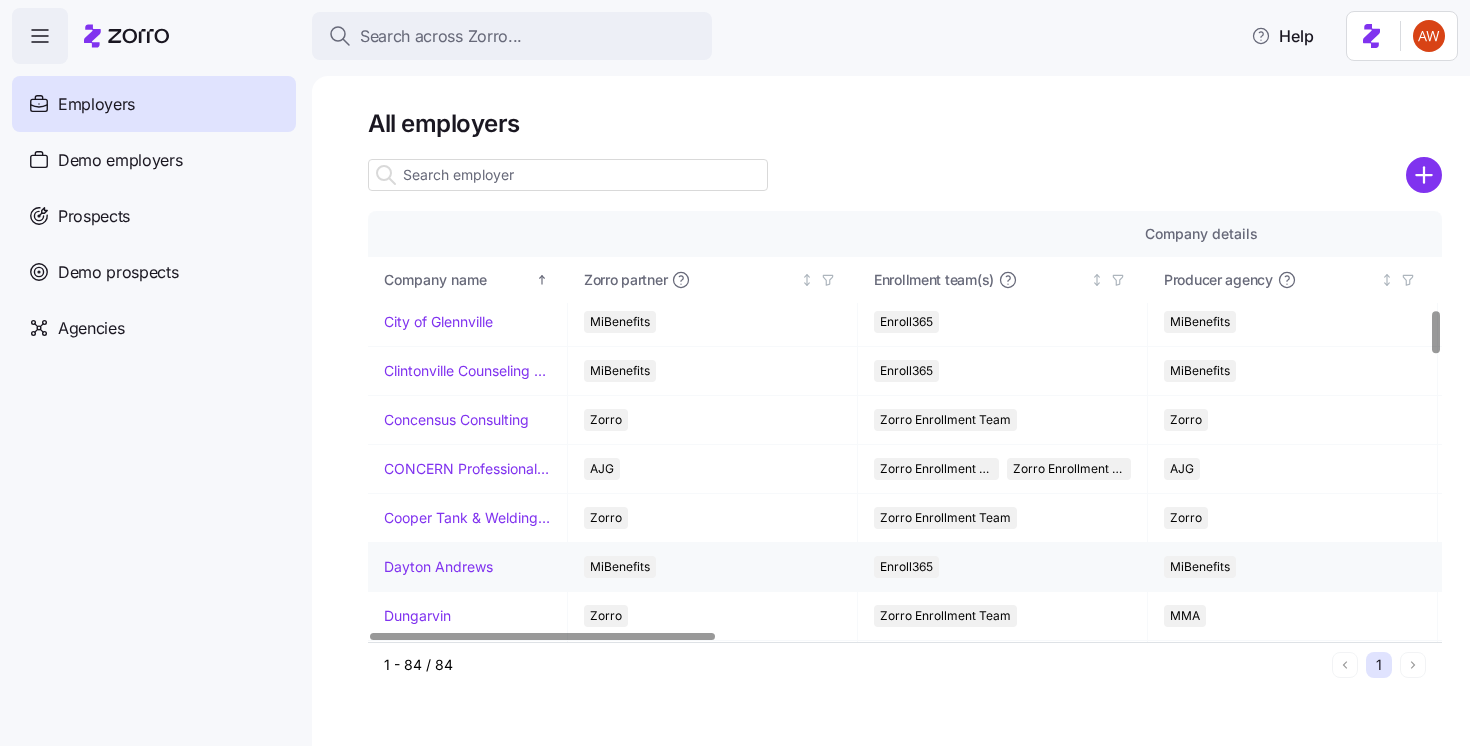 click on "Dayton Andrews" at bounding box center (438, 567) 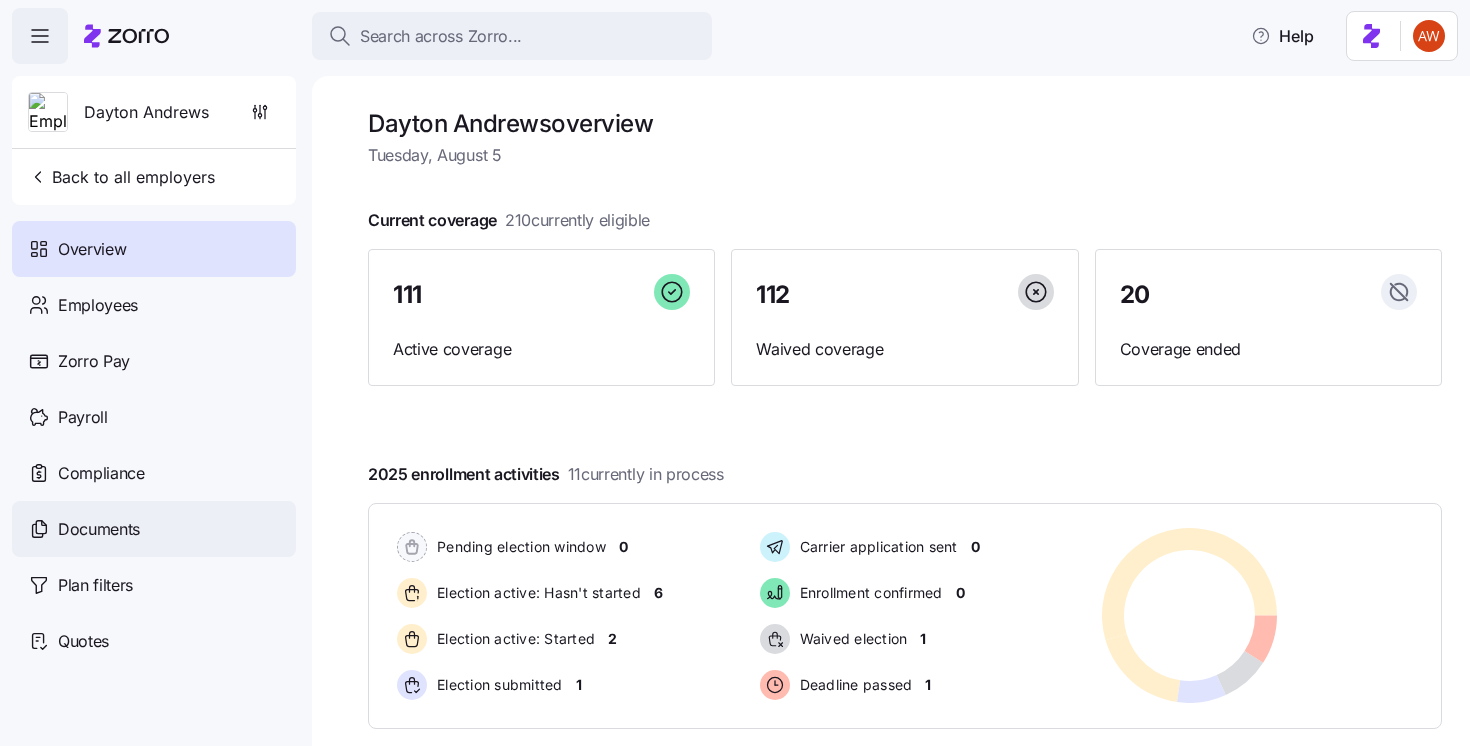 click on "Documents" at bounding box center (154, 529) 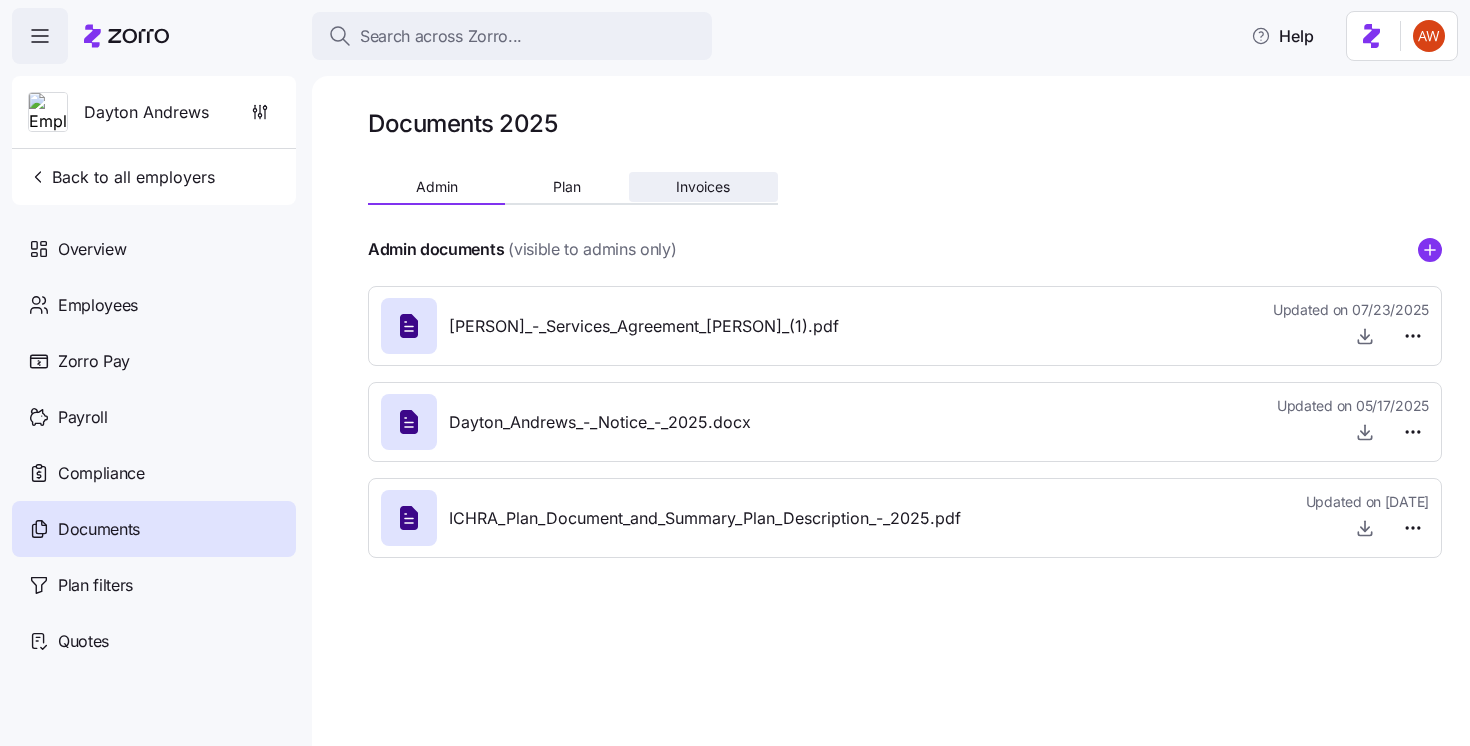 click on "Invoices" at bounding box center [703, 187] 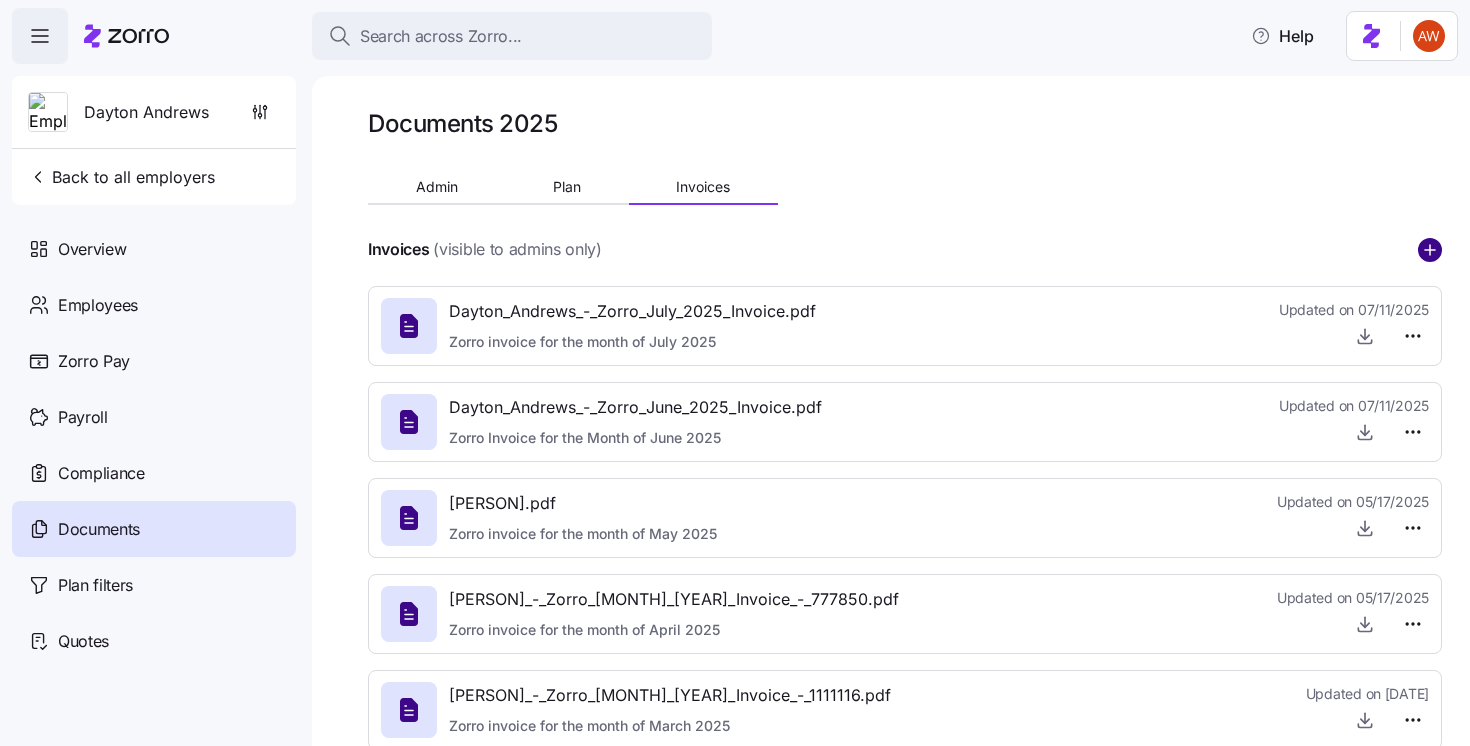 click 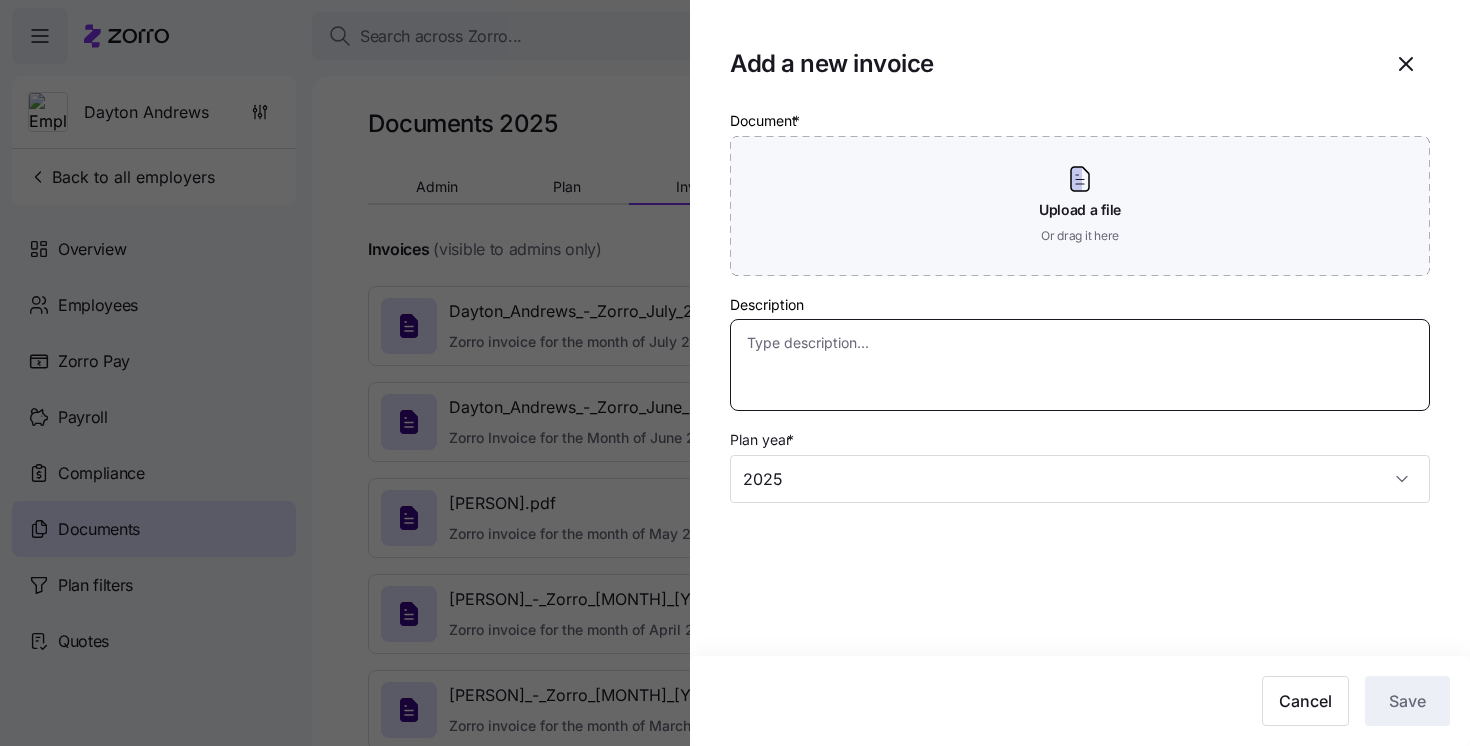 click on "Description" at bounding box center [1080, 365] 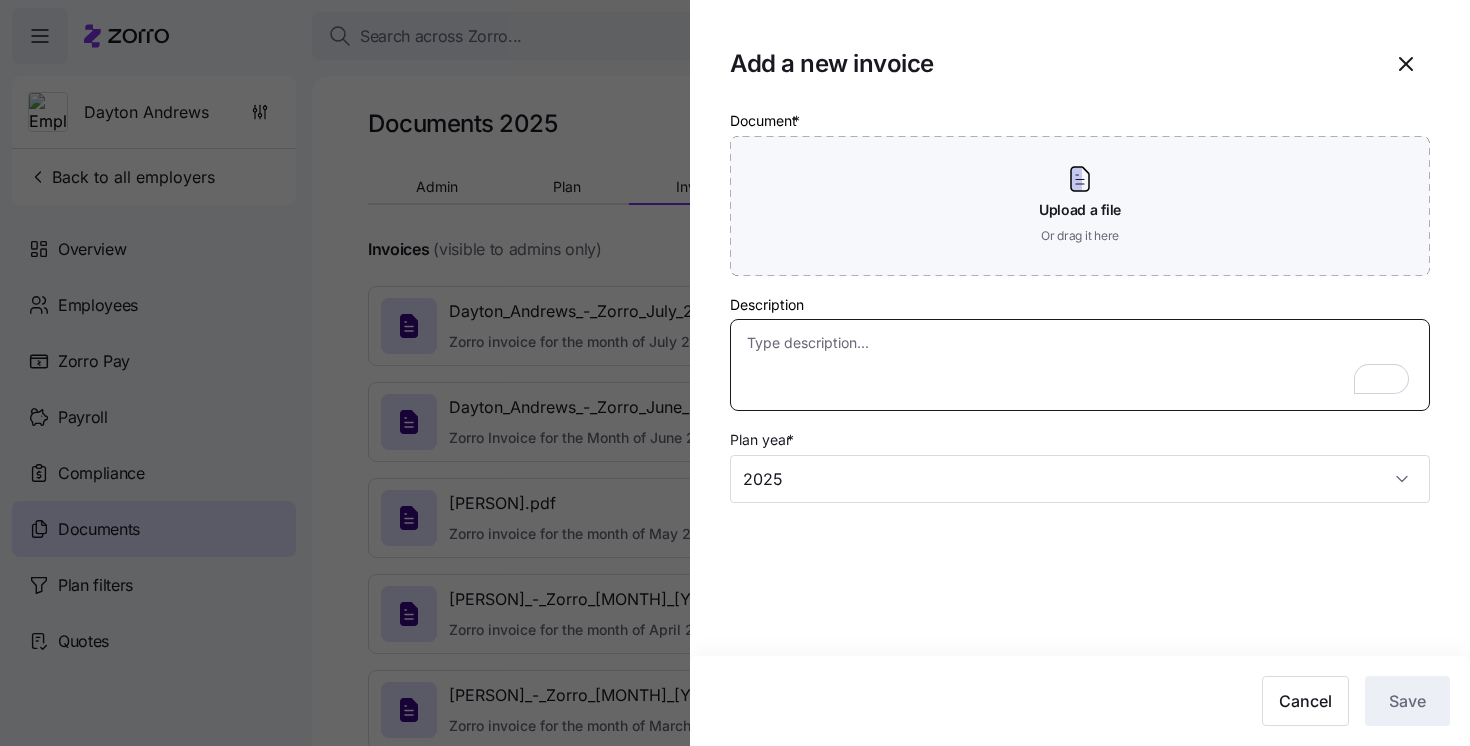paste on "Zorro invoice for the month of August 2025" 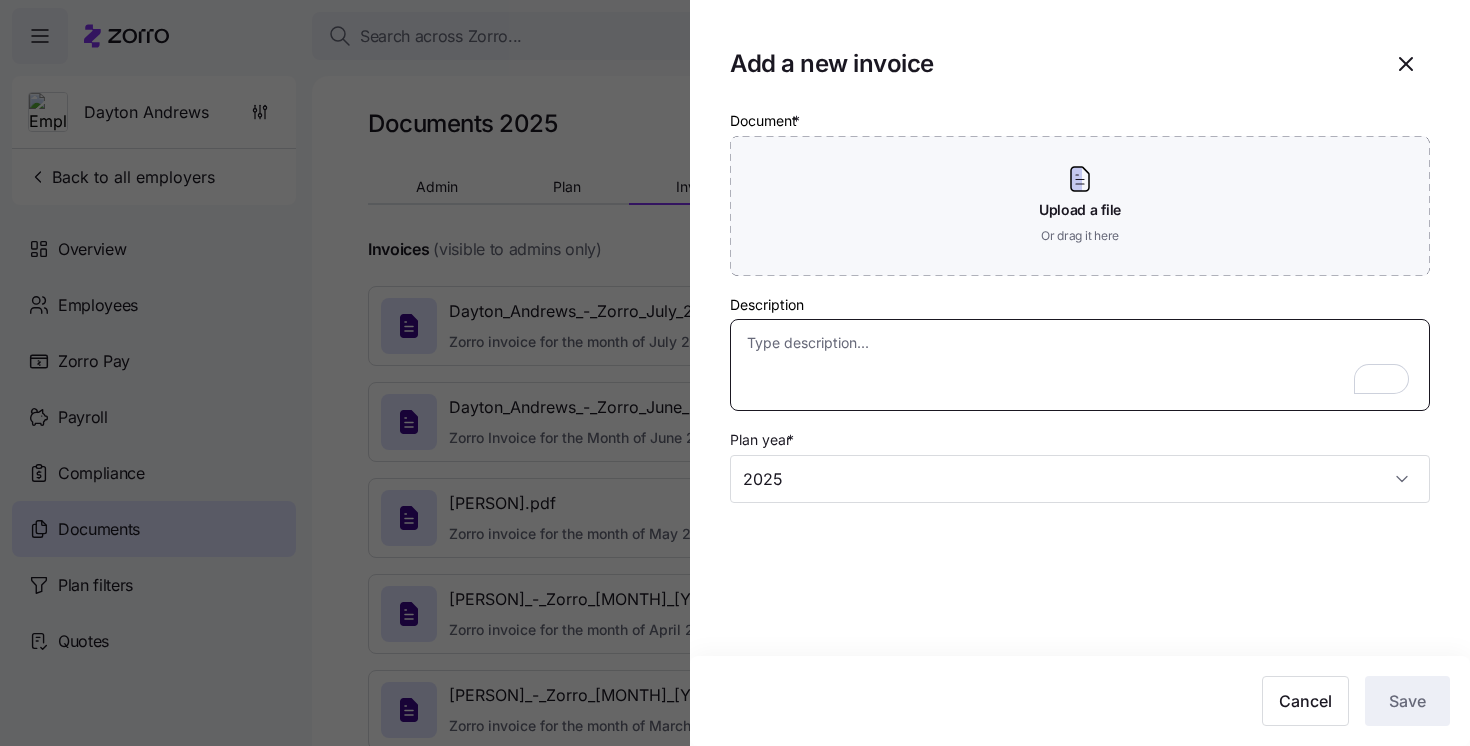 type on "x" 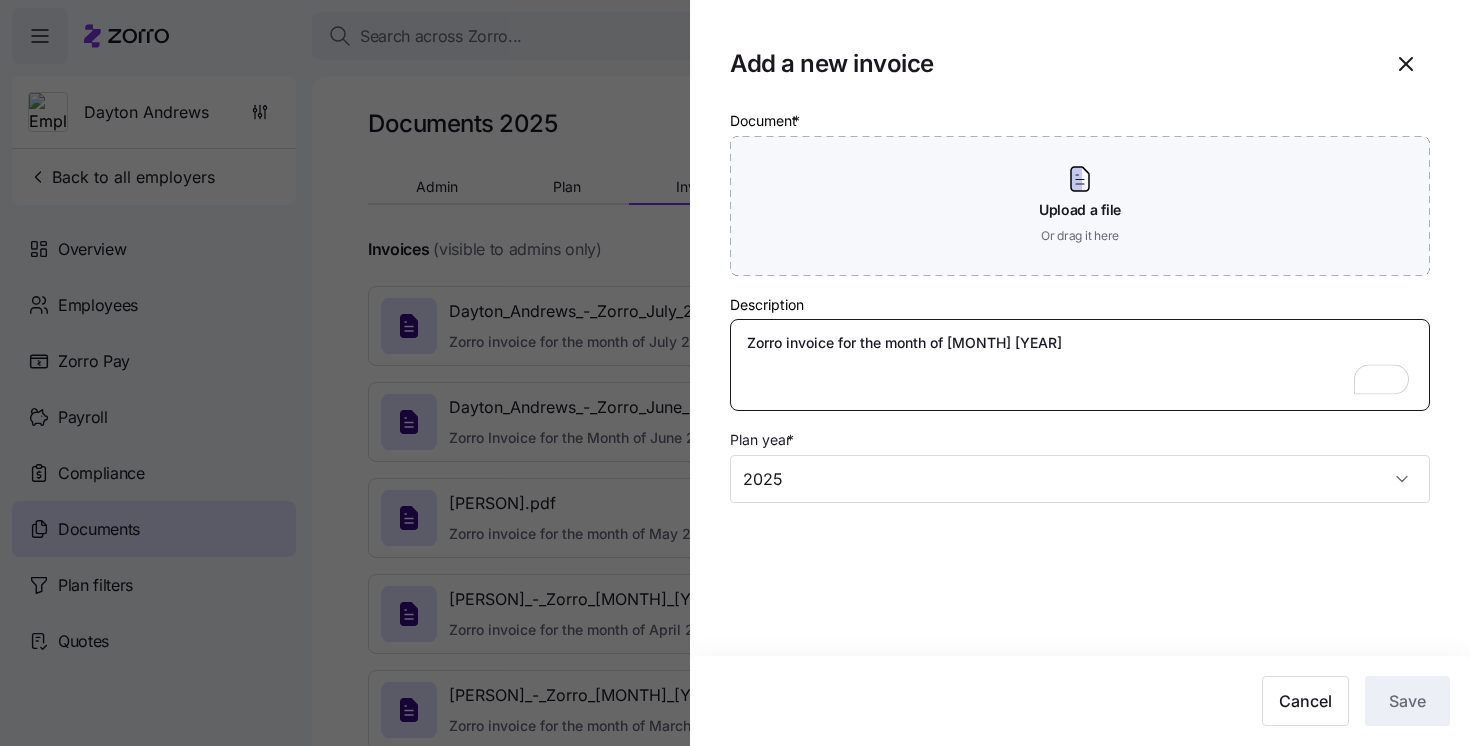 type on "Zorro invoice for the month of August 2025" 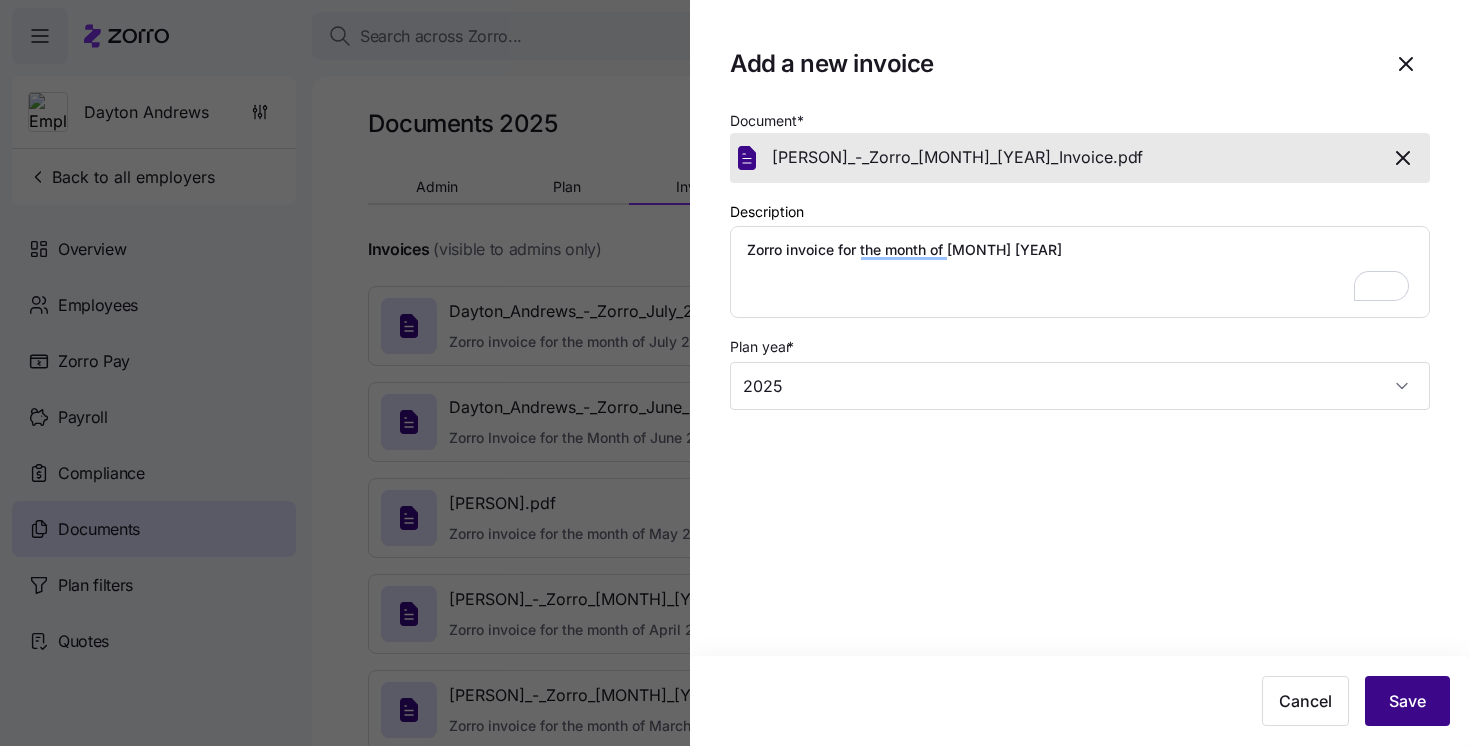 click on "Save" at bounding box center (1407, 701) 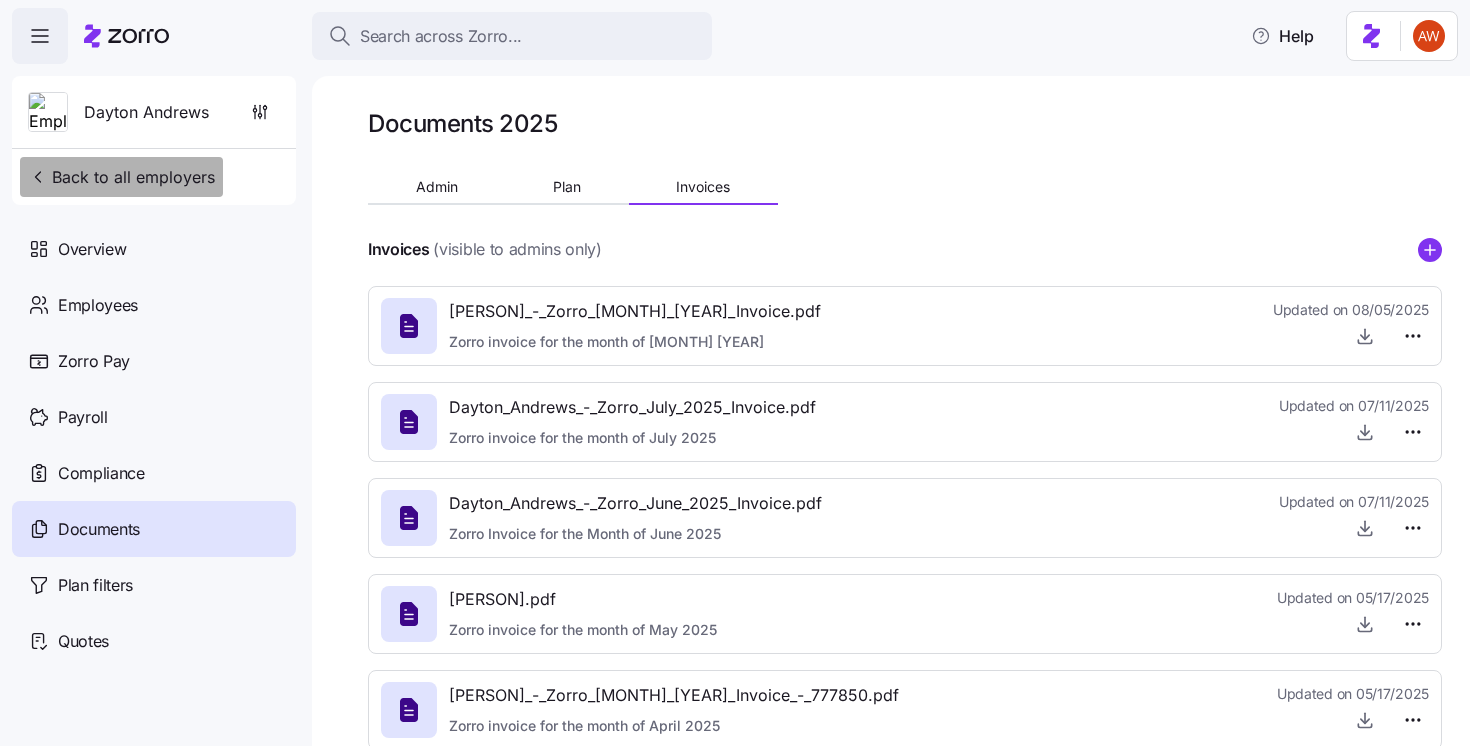 click on "Back to all employers" at bounding box center (121, 177) 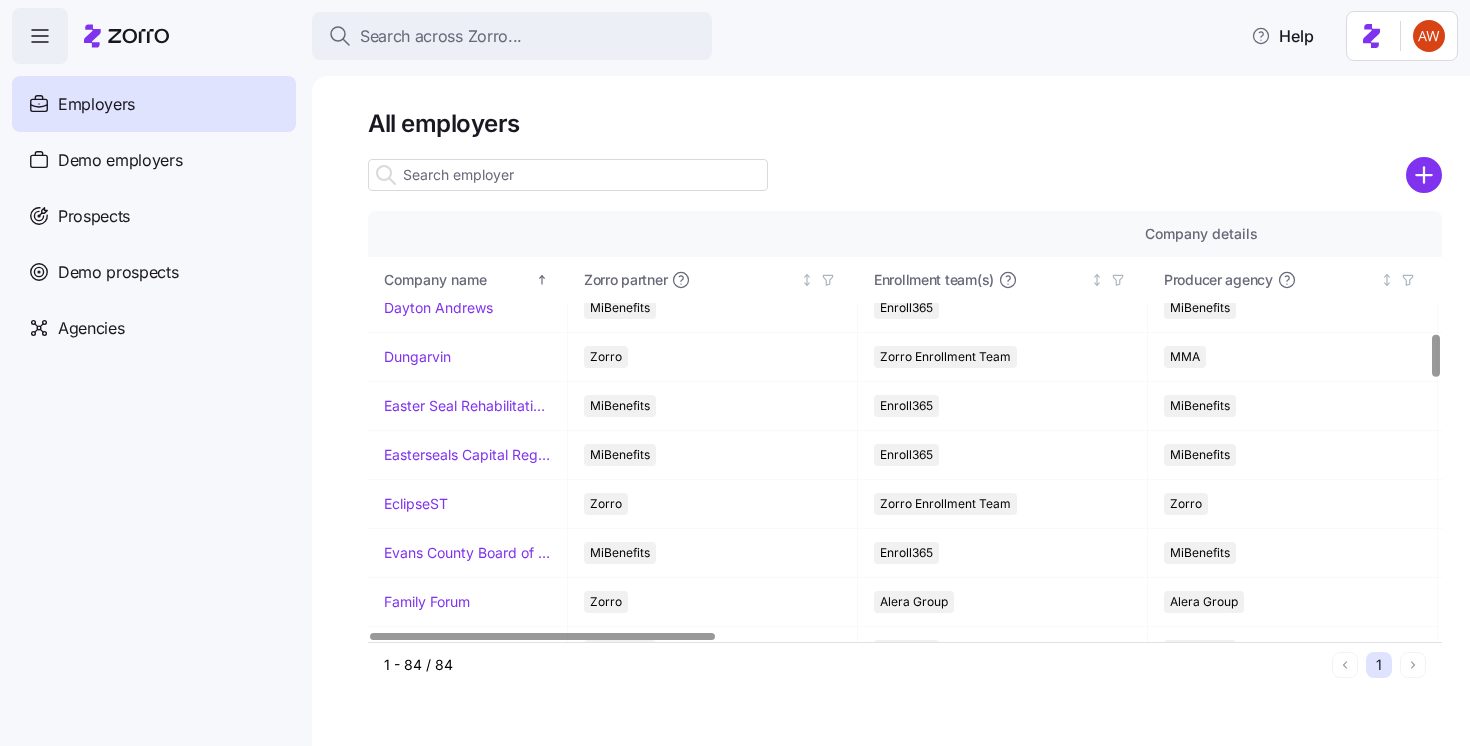 scroll, scrollTop: 1218, scrollLeft: 0, axis: vertical 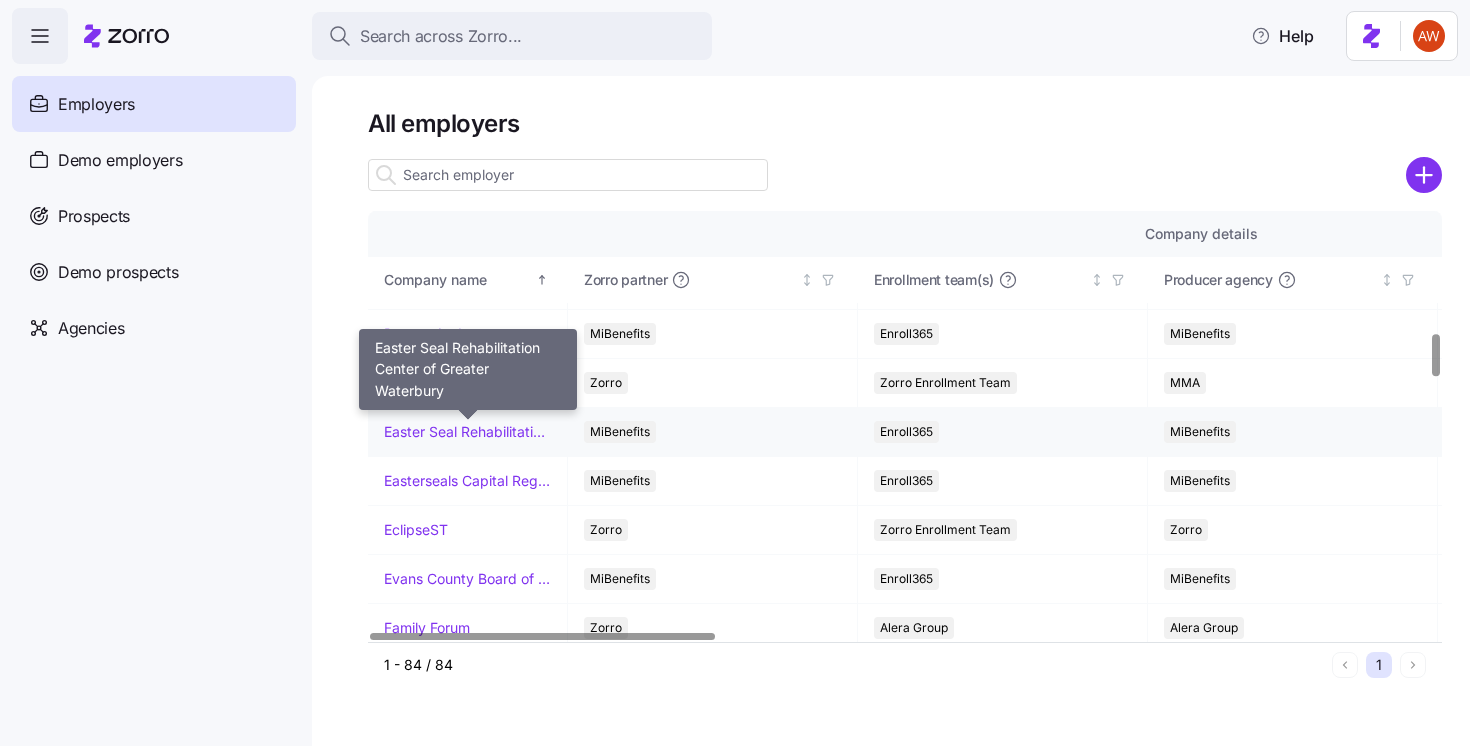 click on "Easter Seal Rehabilitation Center of Greater Waterbury" at bounding box center (467, 432) 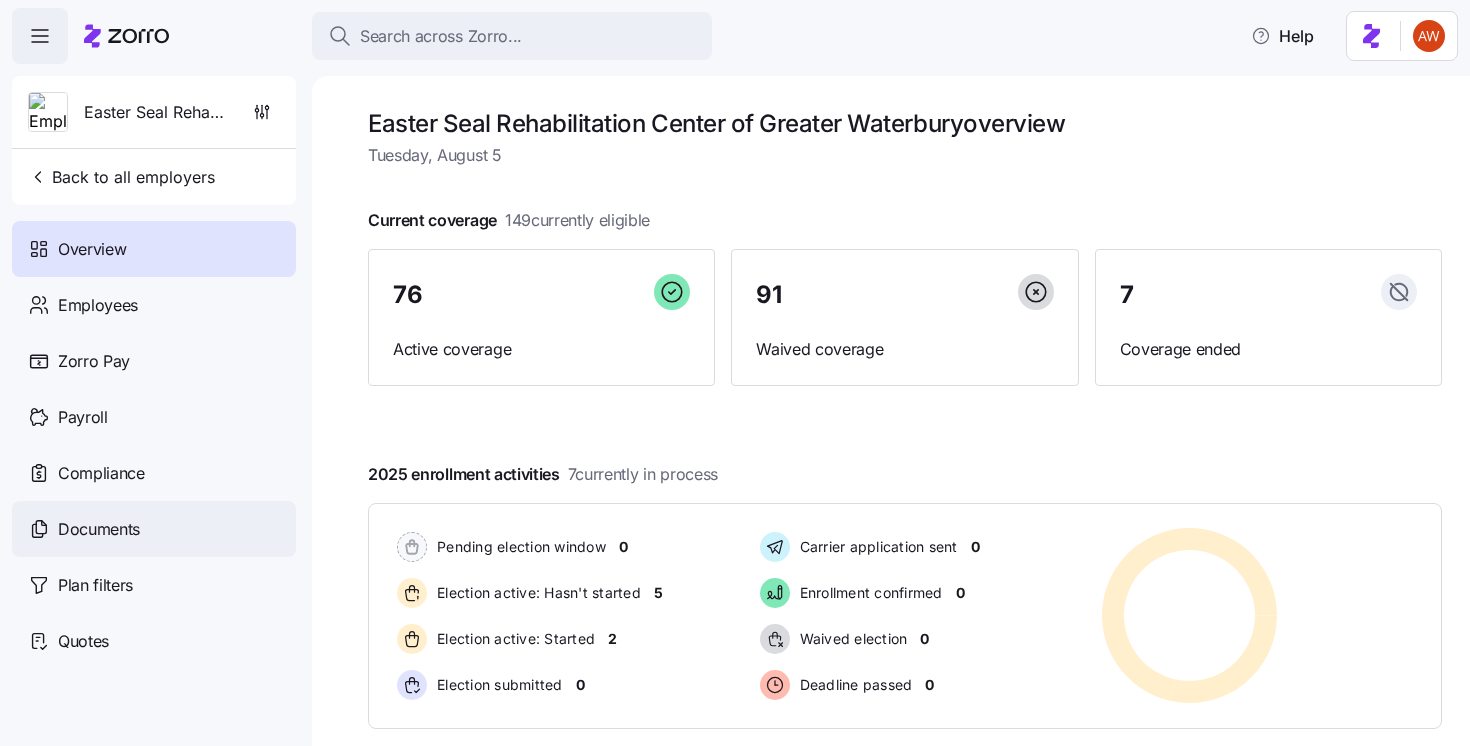 click on "Documents" at bounding box center [154, 529] 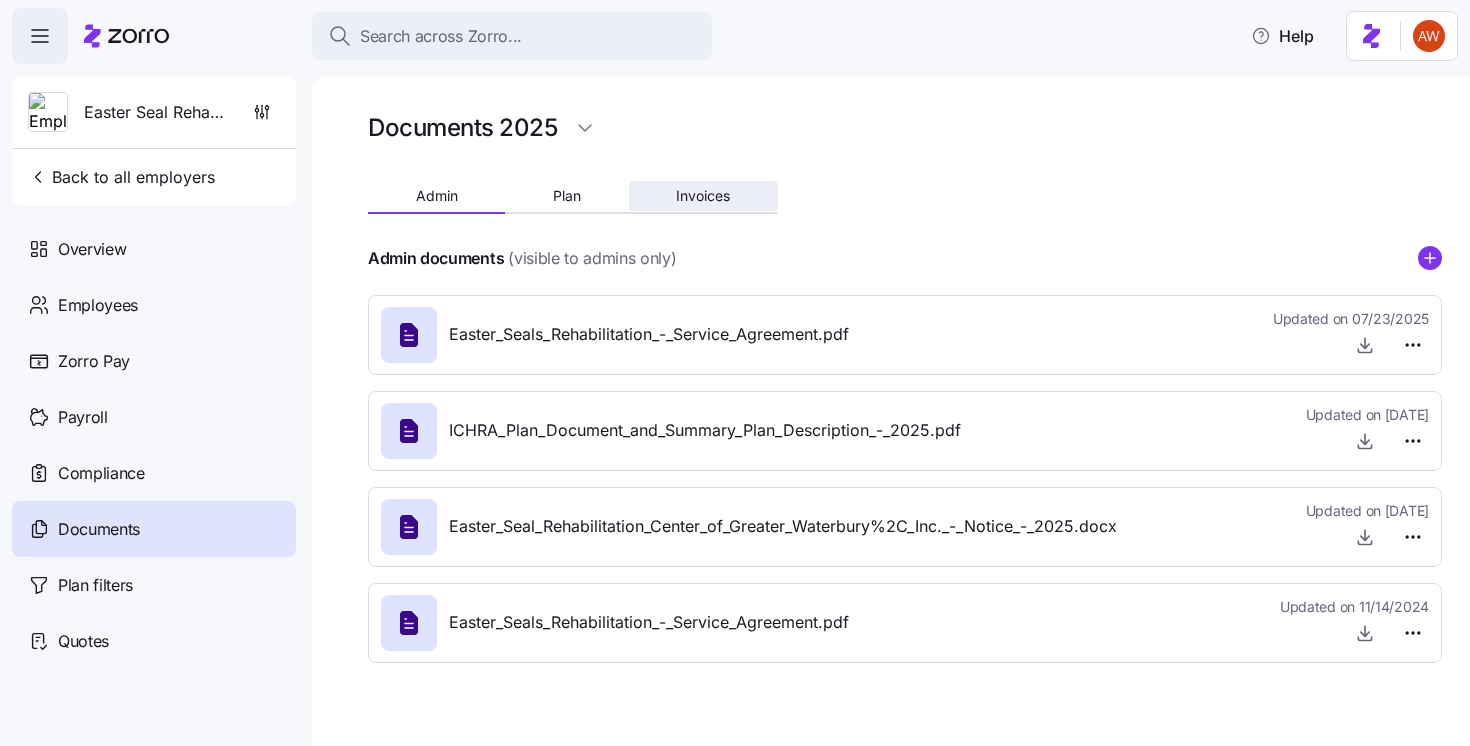 click on "Invoices" at bounding box center (703, 196) 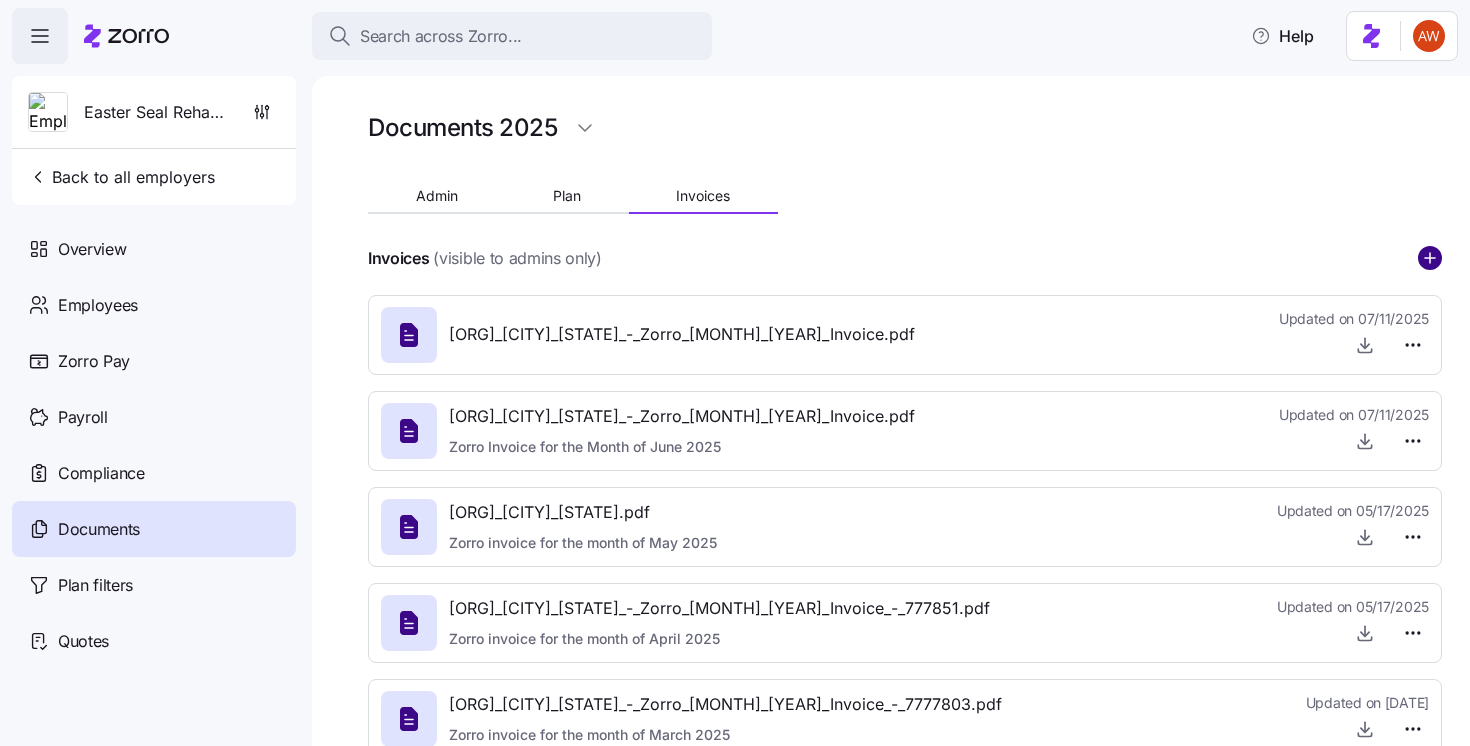 click 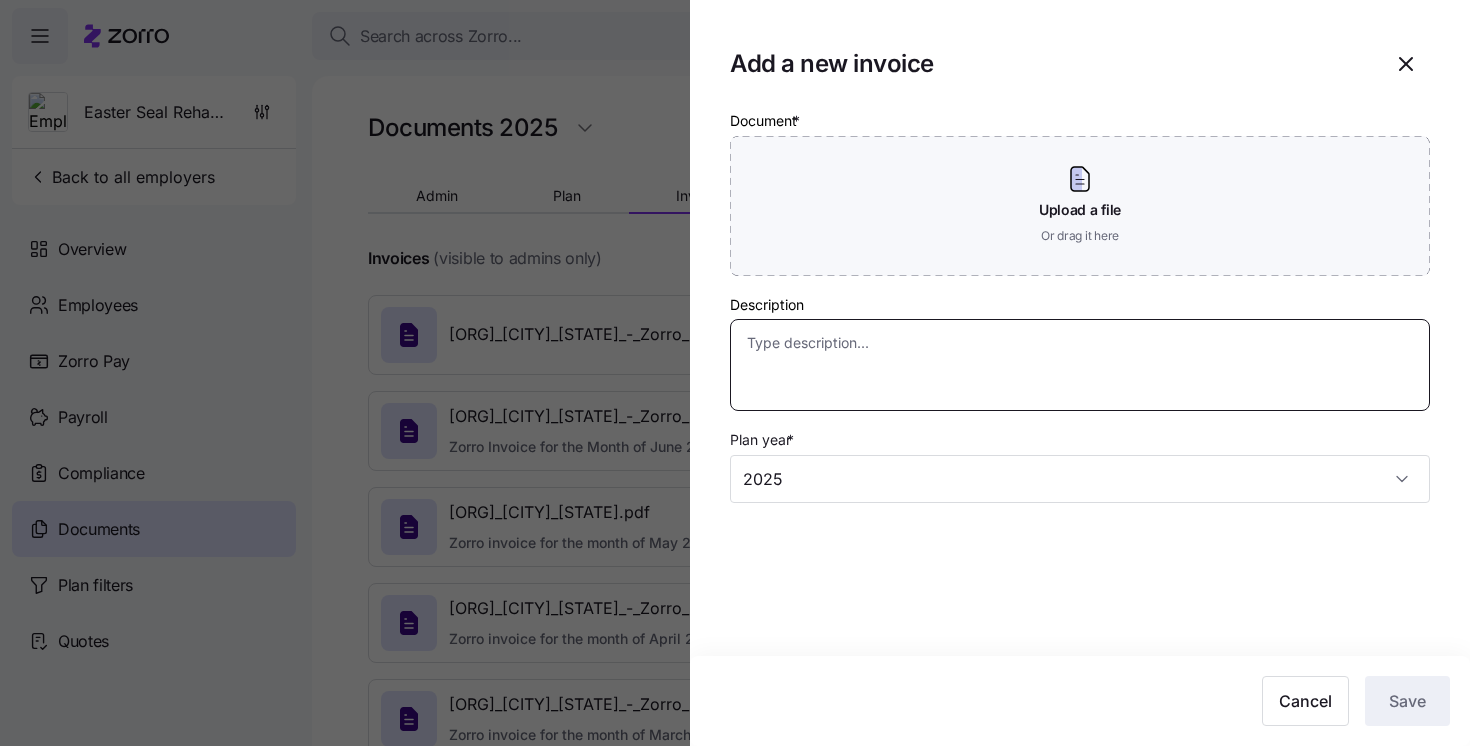 click on "Description" at bounding box center [1080, 365] 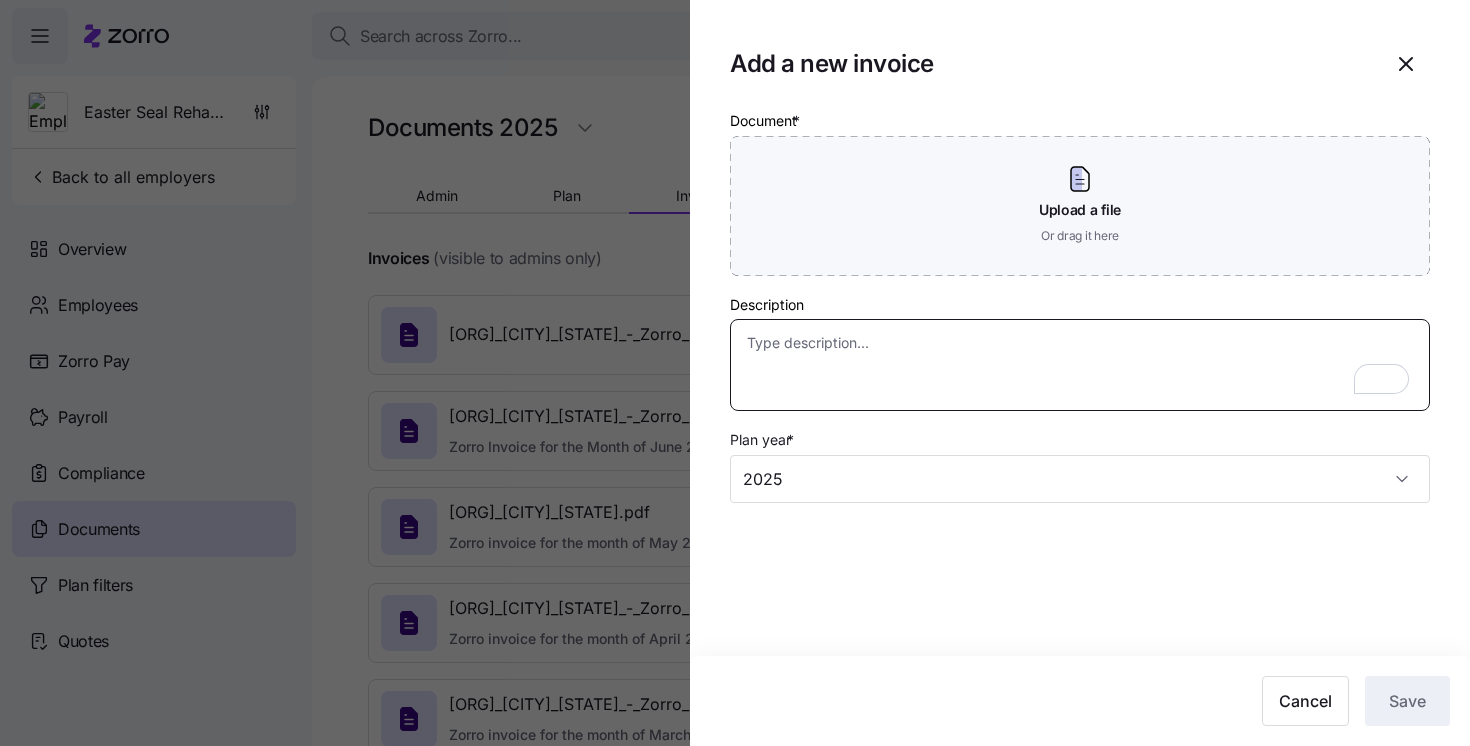 paste on "Zorro invoice for the month of August 2025" 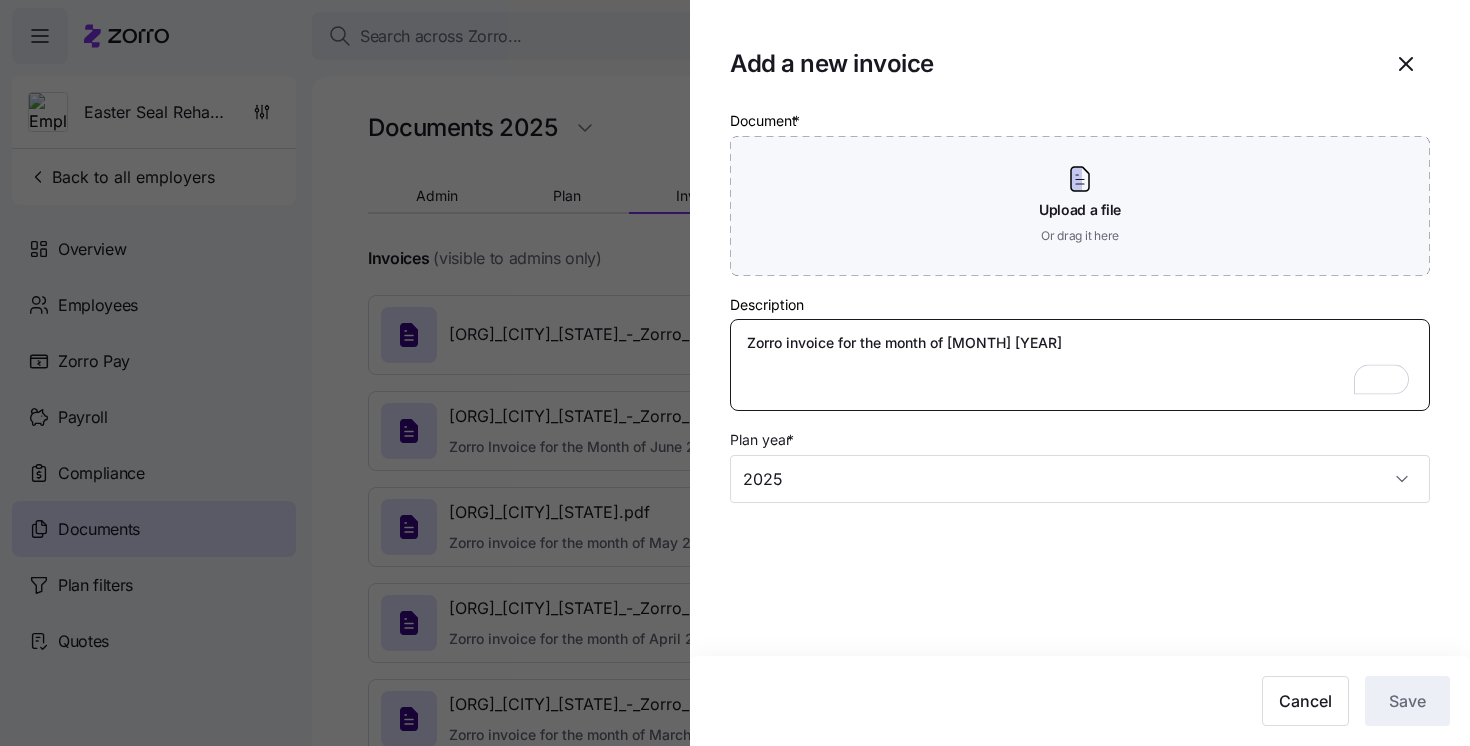 type on "Zorro invoice for the month of August 2025" 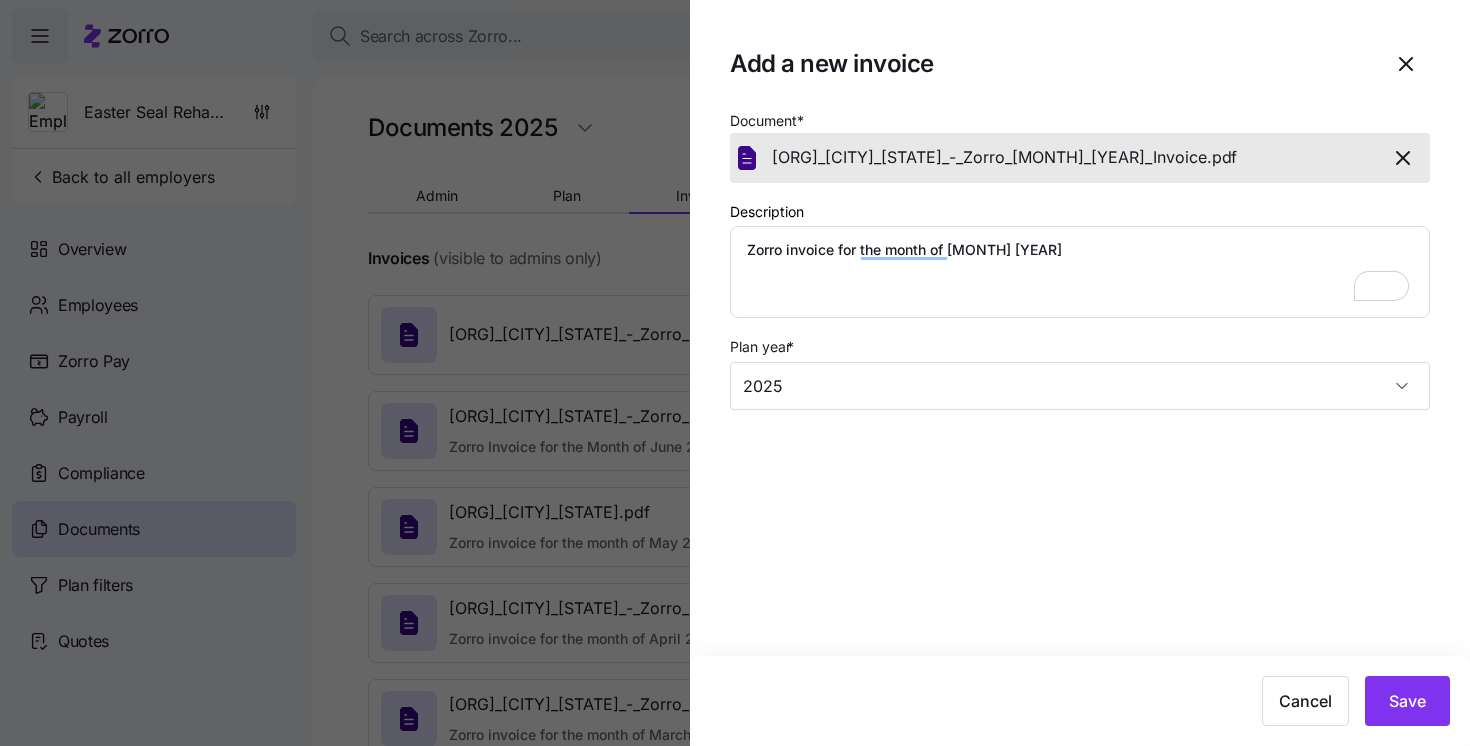 click 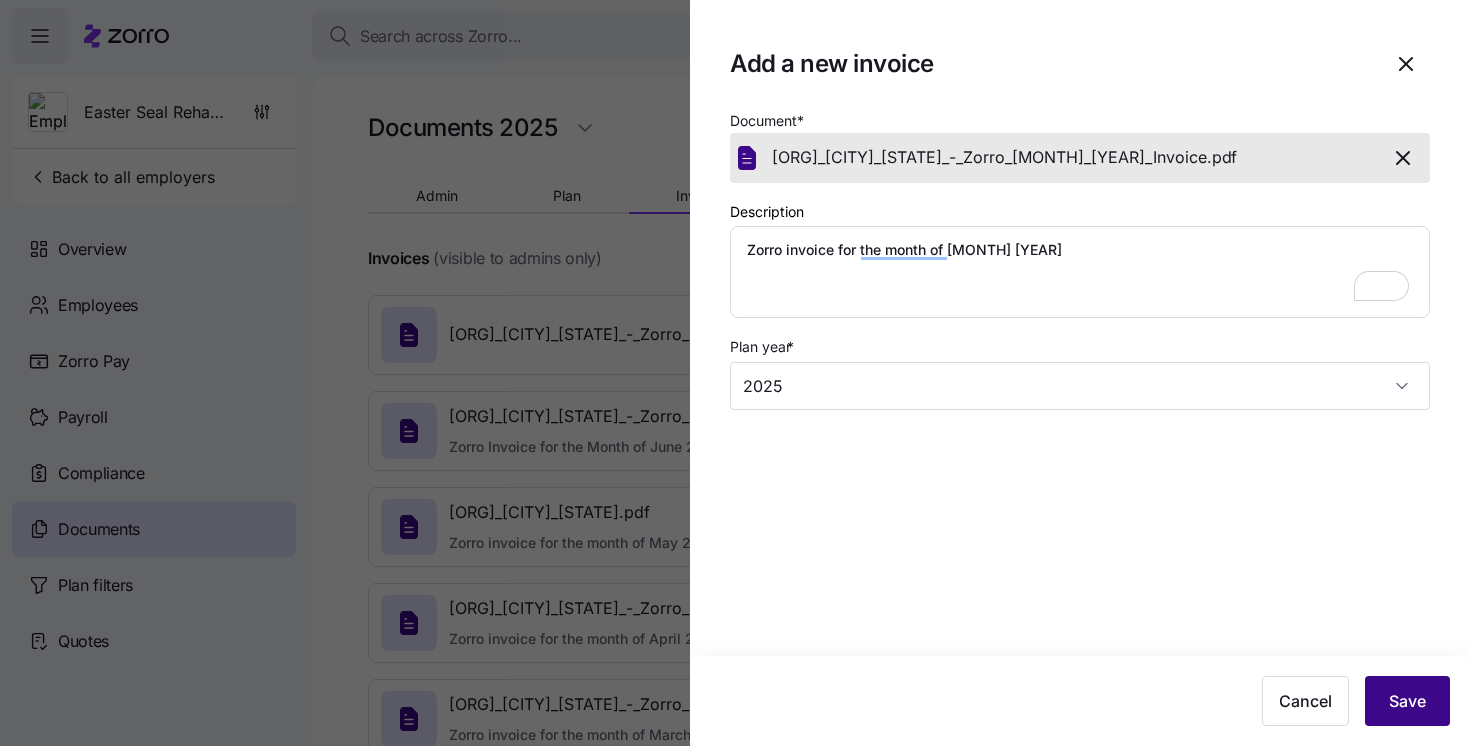 click on "Save" at bounding box center [1407, 701] 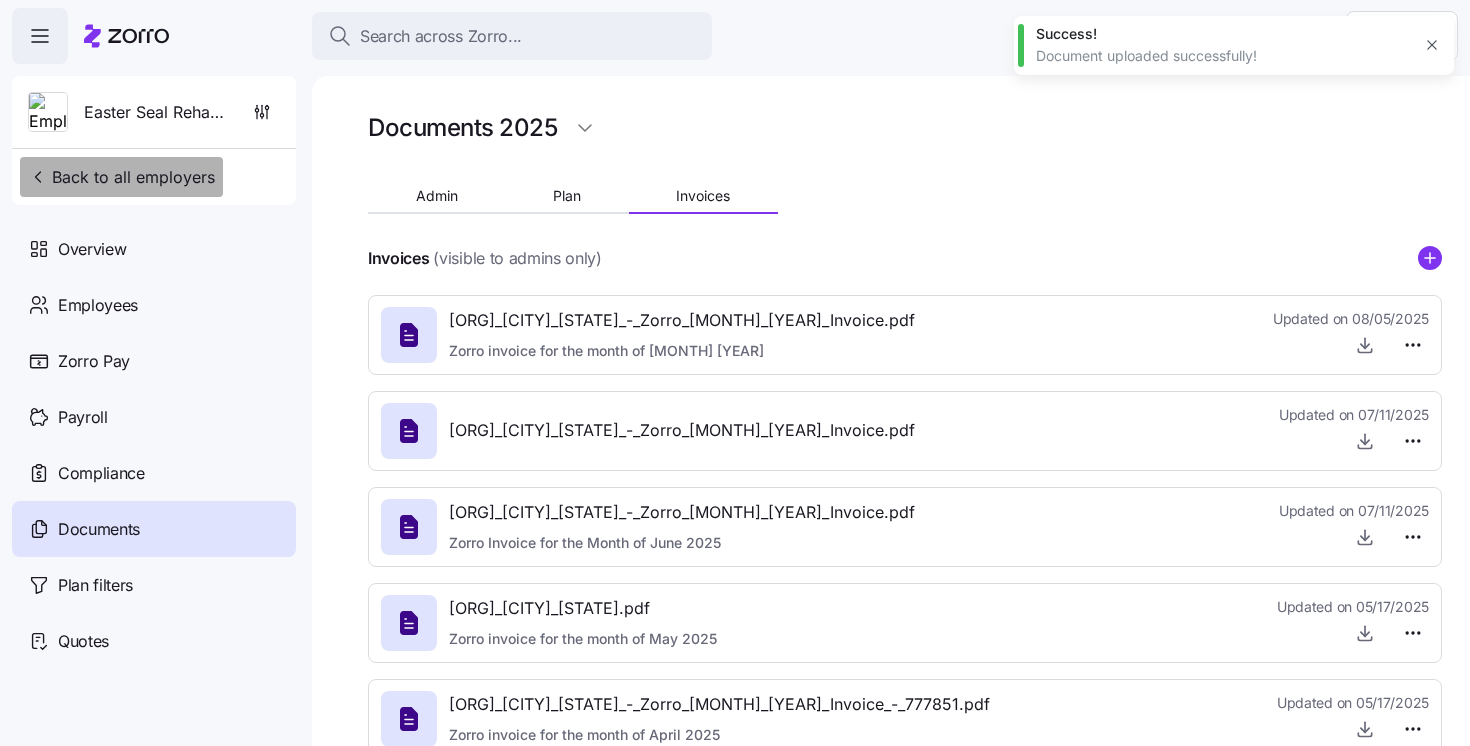 click on "Back to all employers" at bounding box center (121, 177) 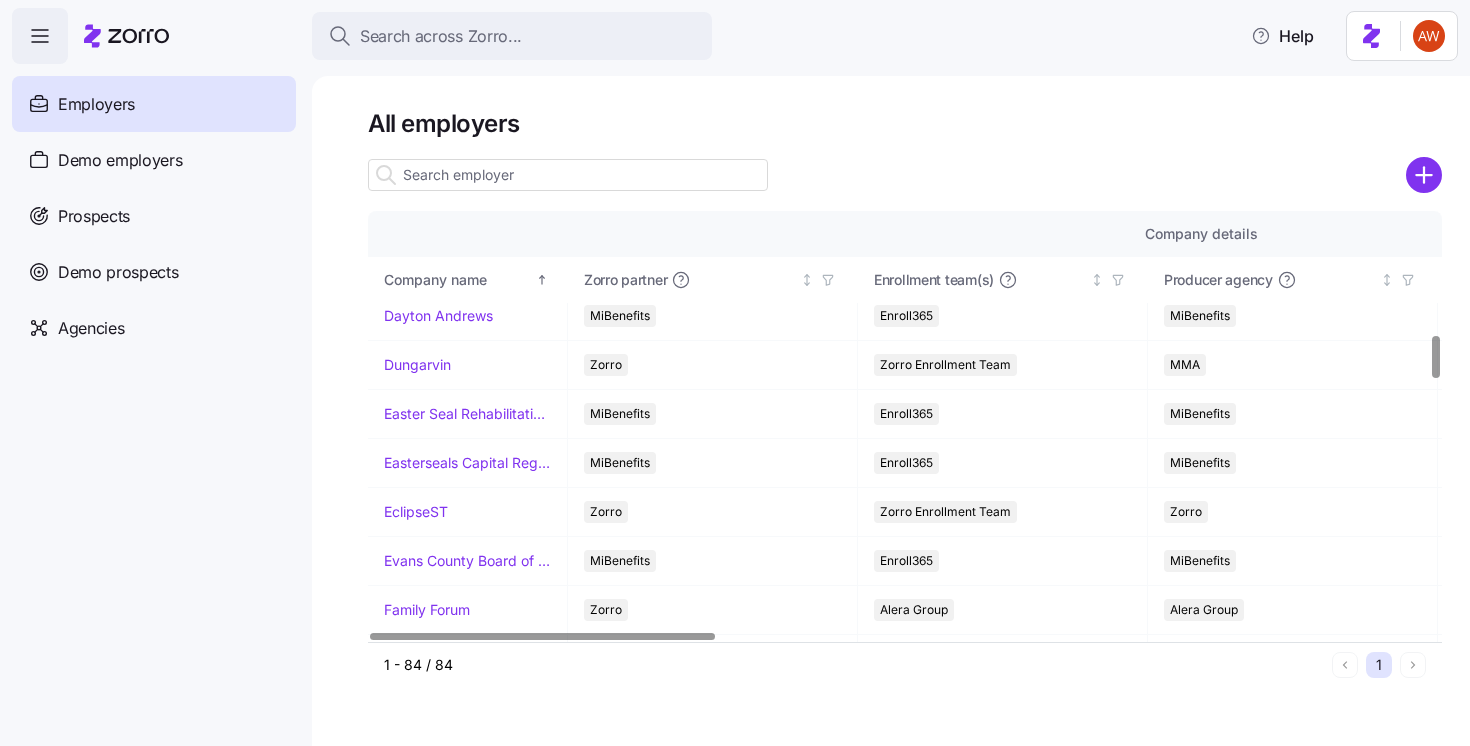 scroll, scrollTop: 1238, scrollLeft: 0, axis: vertical 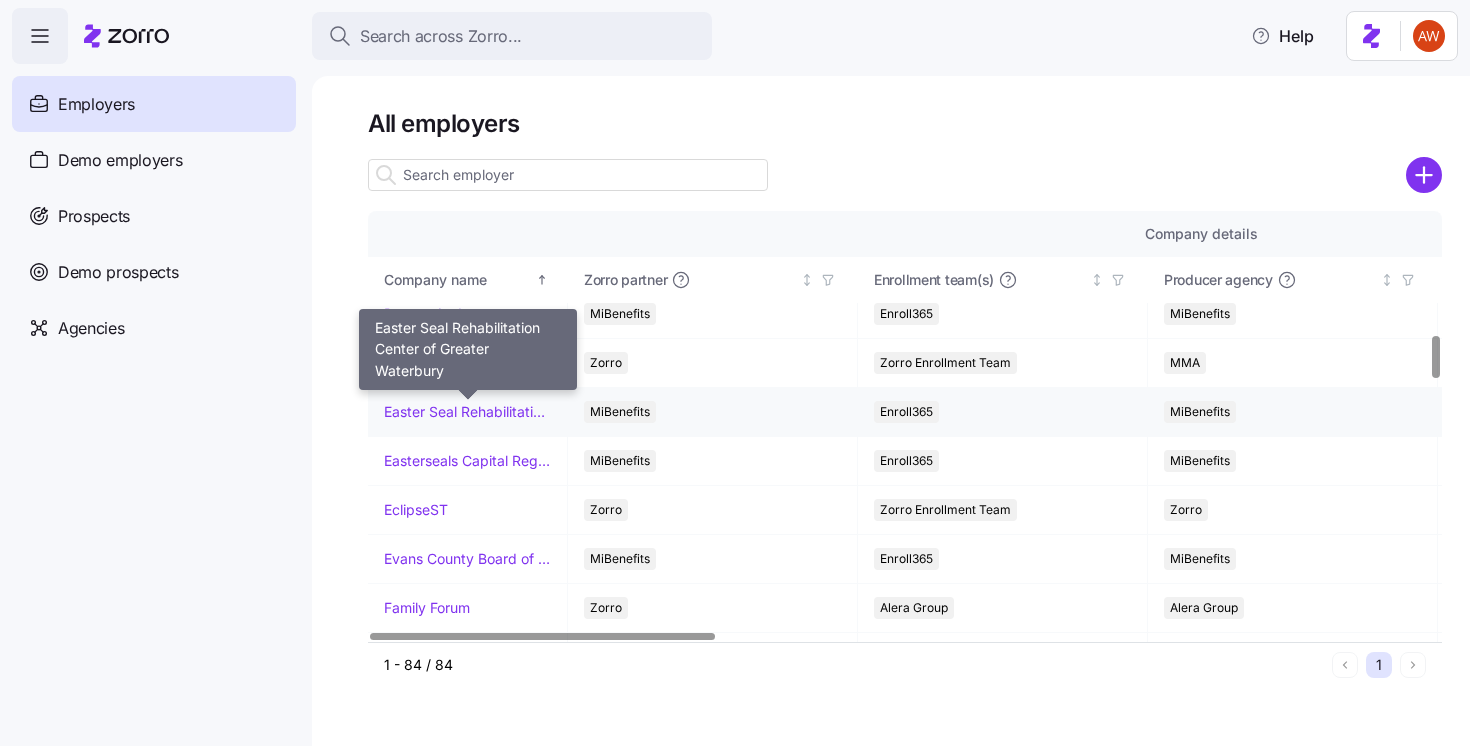 click on "Easter Seal Rehabilitation Center of Greater Waterbury" at bounding box center [467, 412] 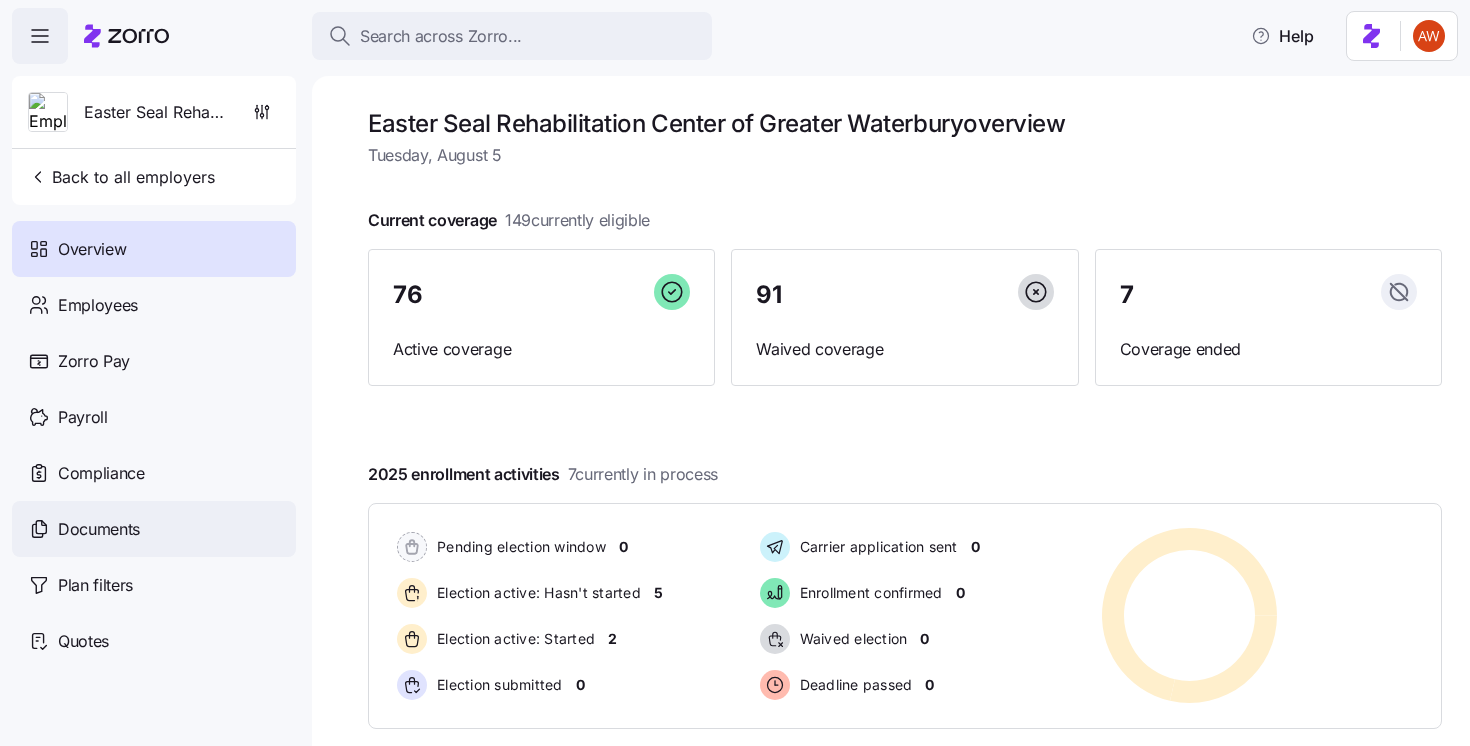 click on "Documents" at bounding box center [99, 529] 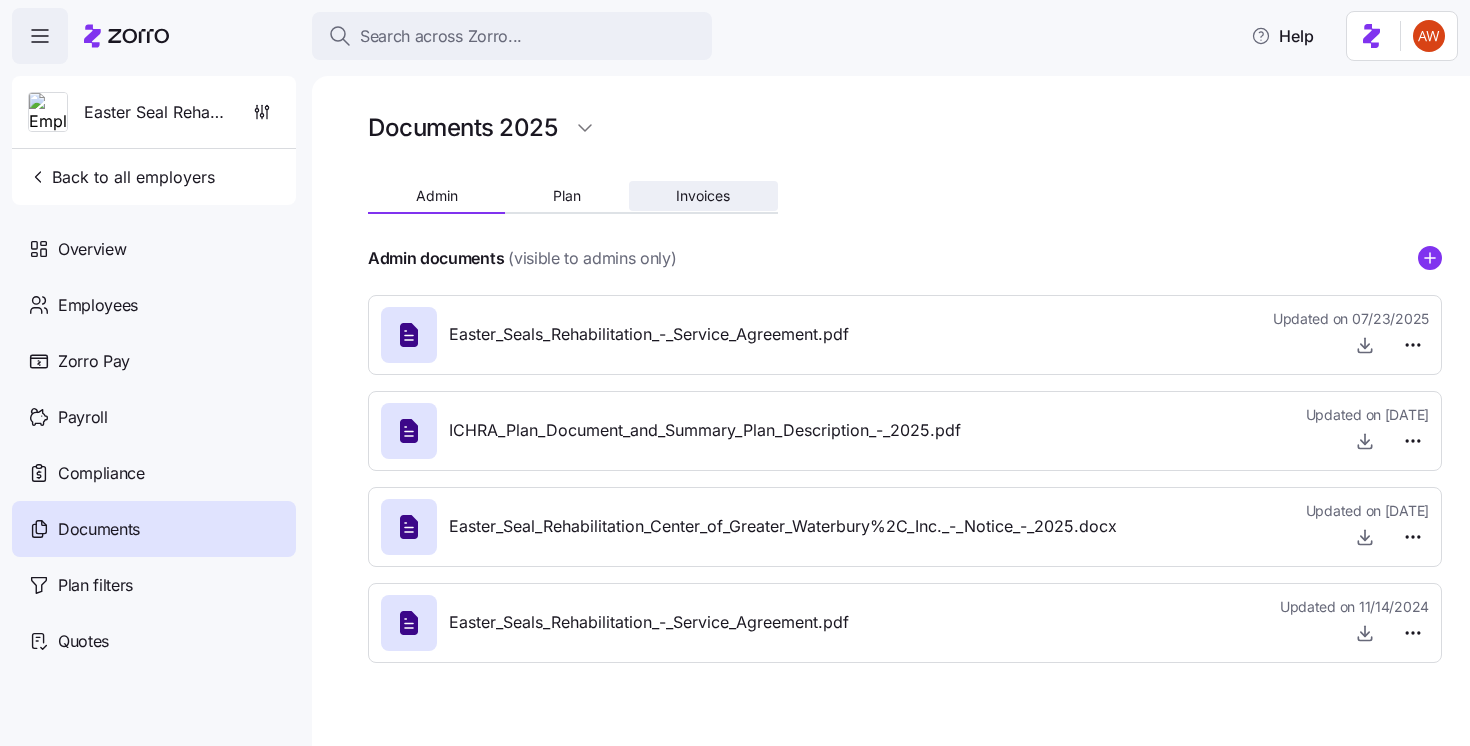 click on "Invoices" at bounding box center (703, 196) 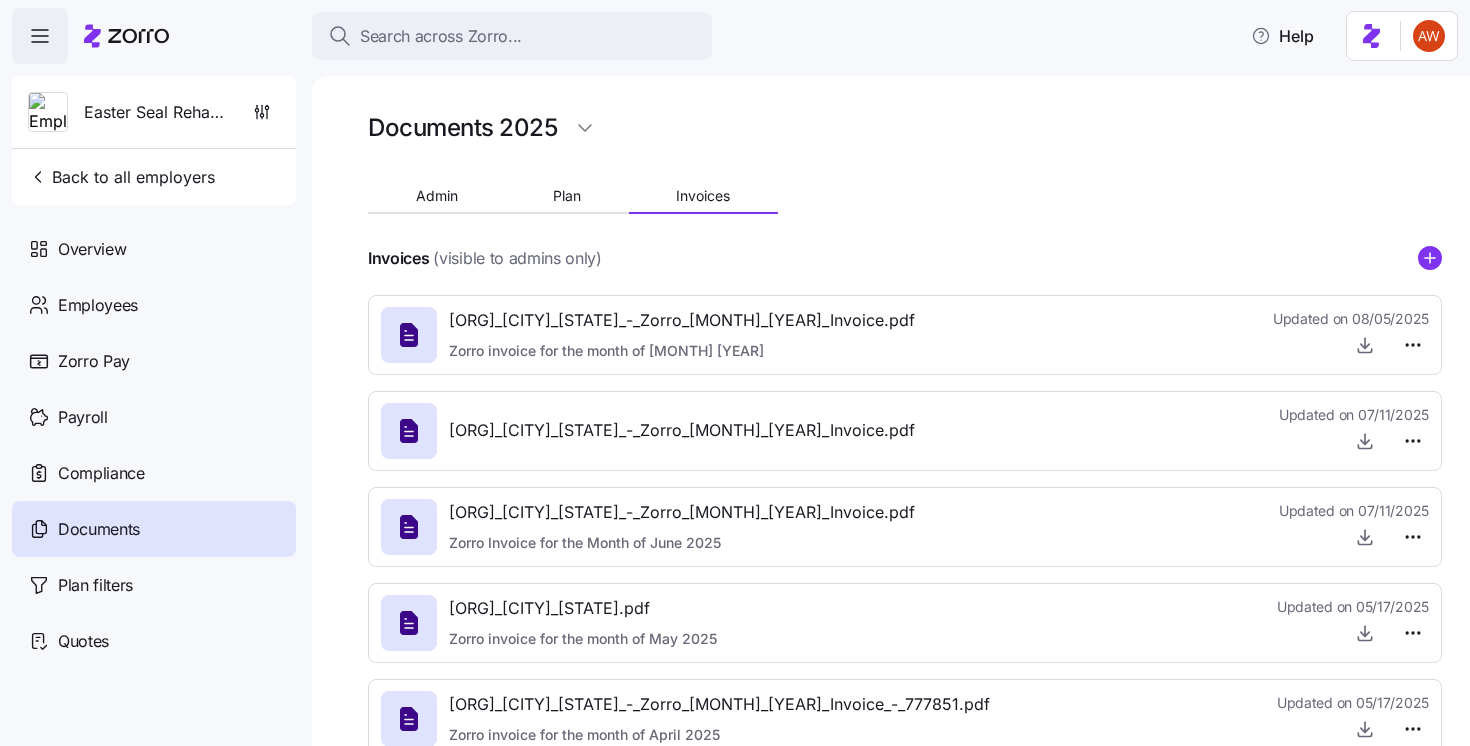 click 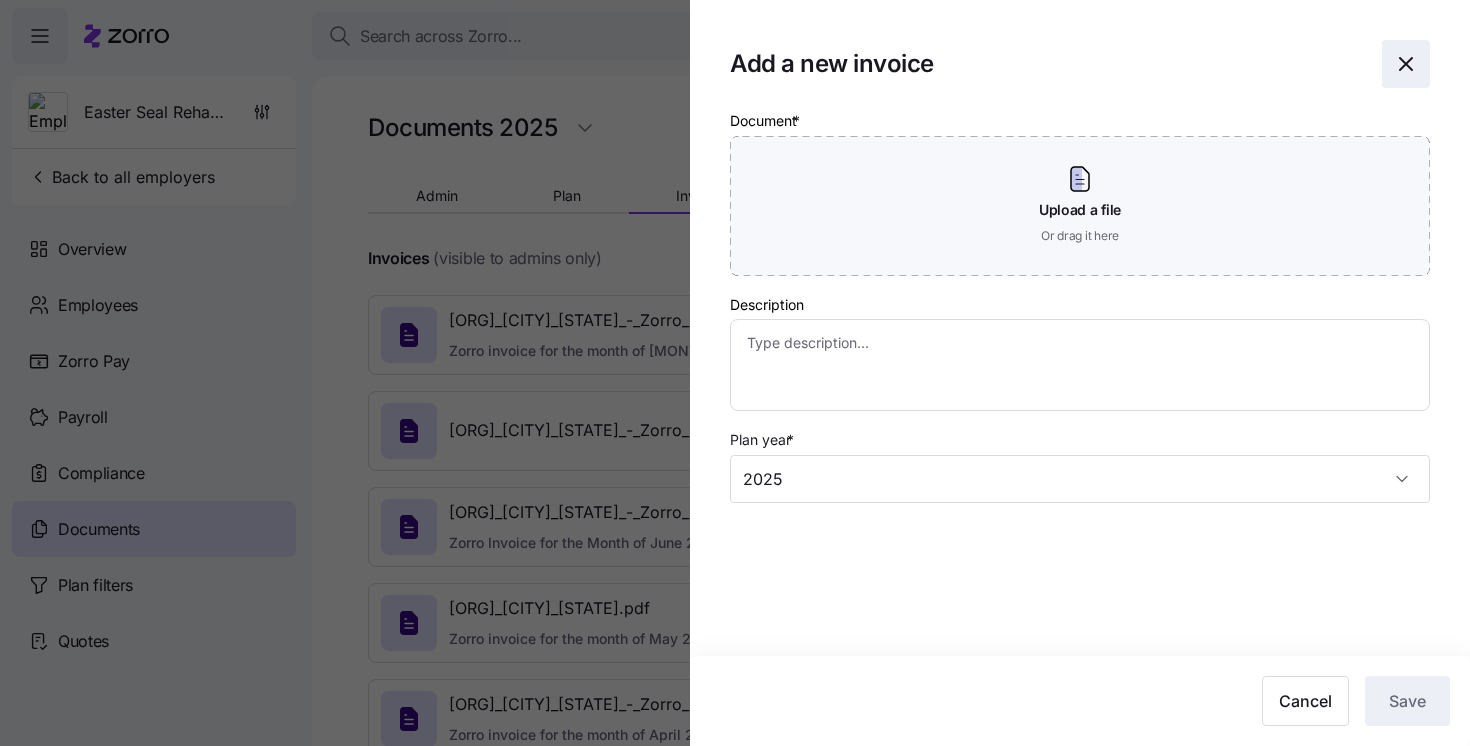 click 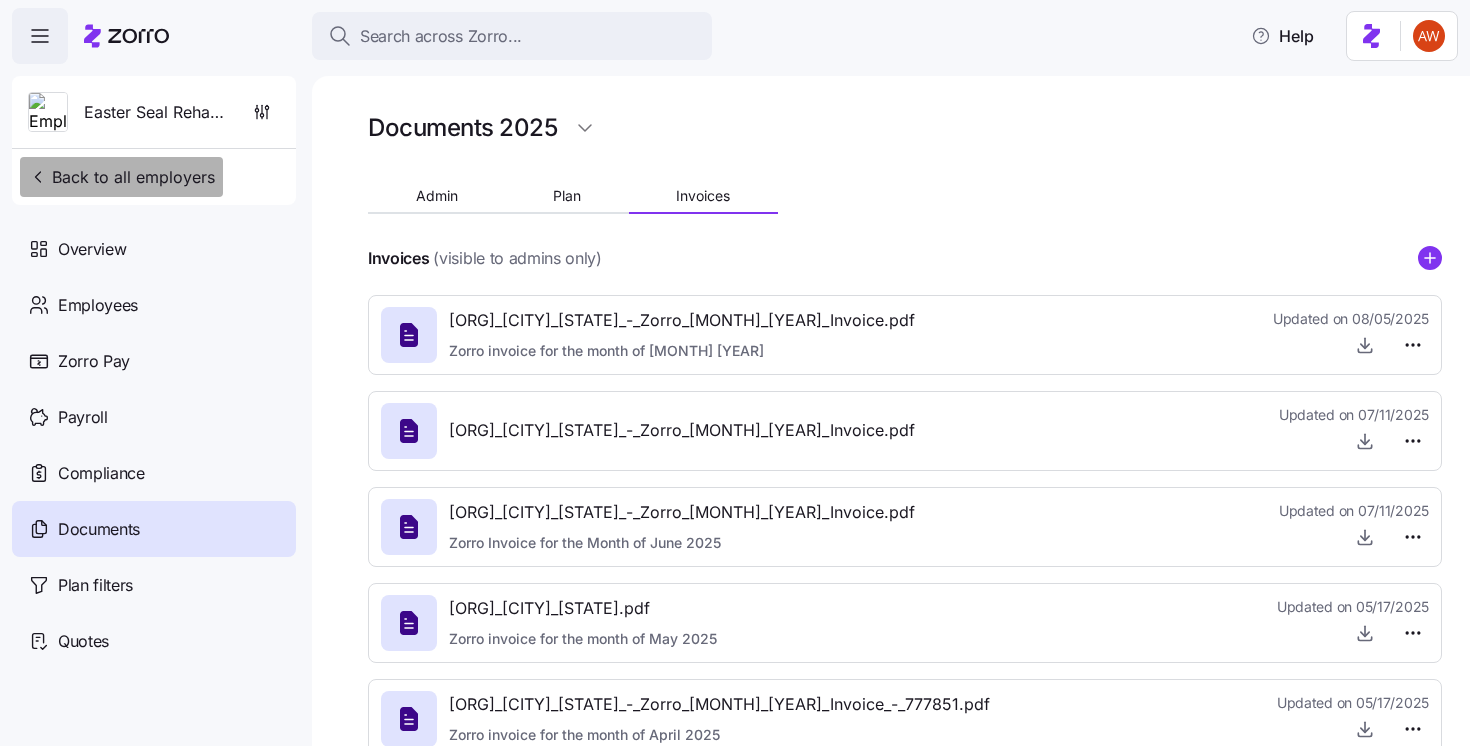 click on "Back to all employers" at bounding box center [121, 177] 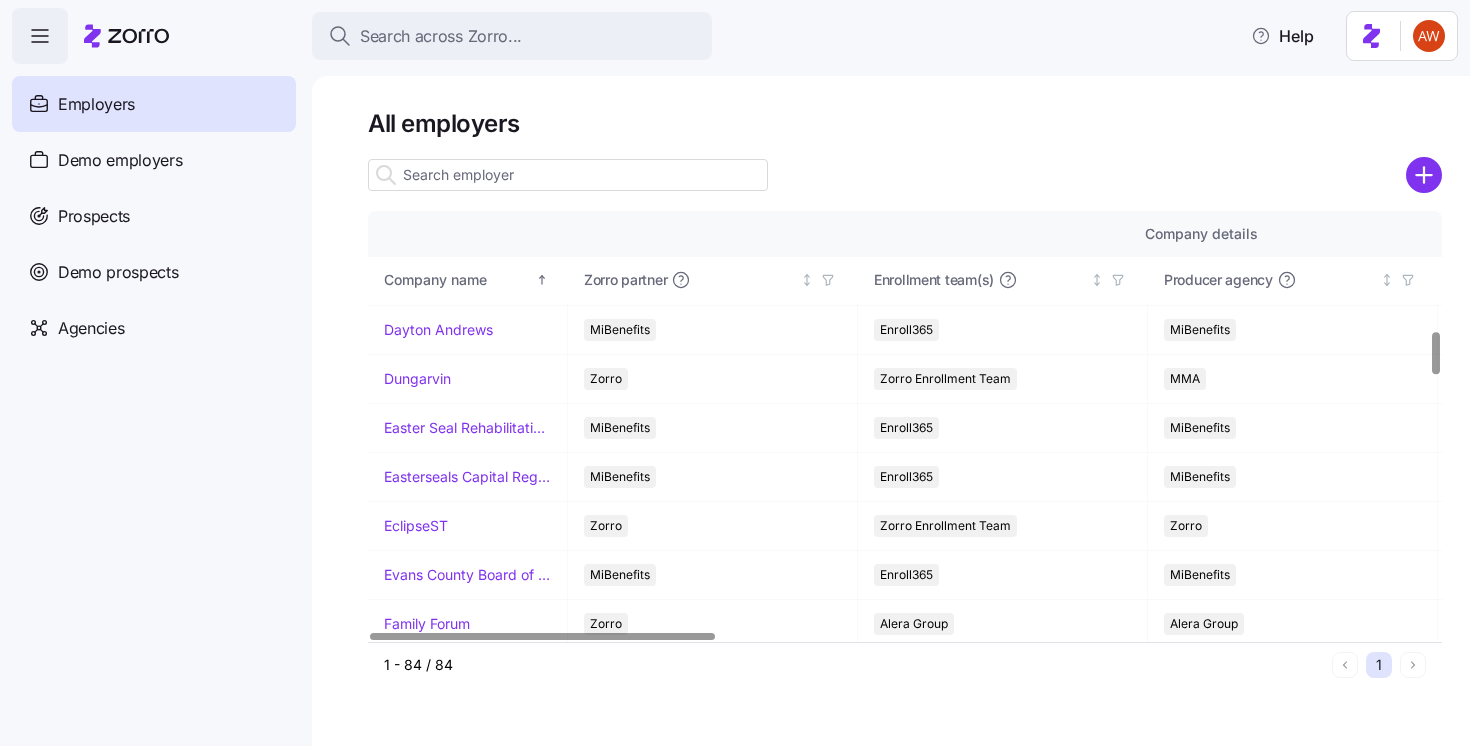 scroll, scrollTop: 1251, scrollLeft: 0, axis: vertical 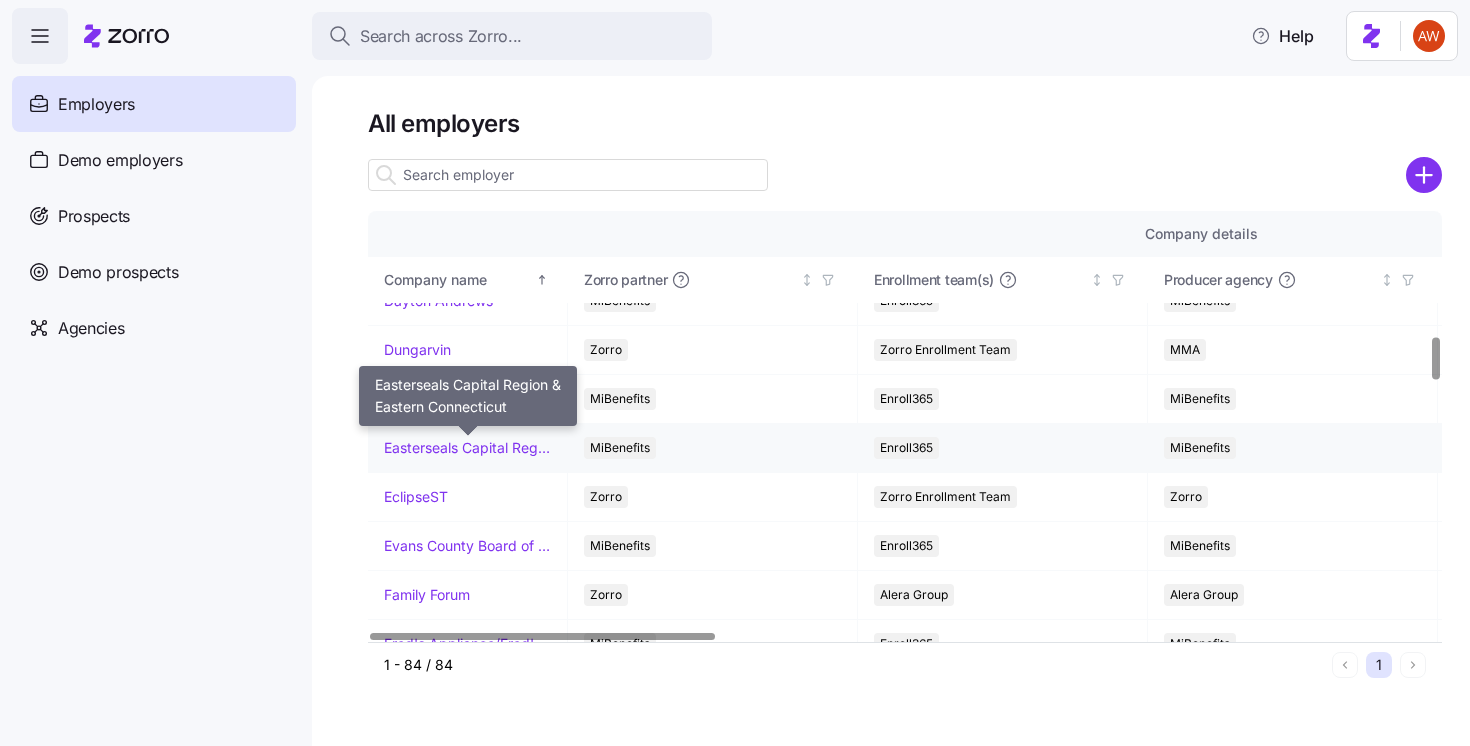 click on "Easterseals Capital Region & Eastern Connecticut" at bounding box center (467, 448) 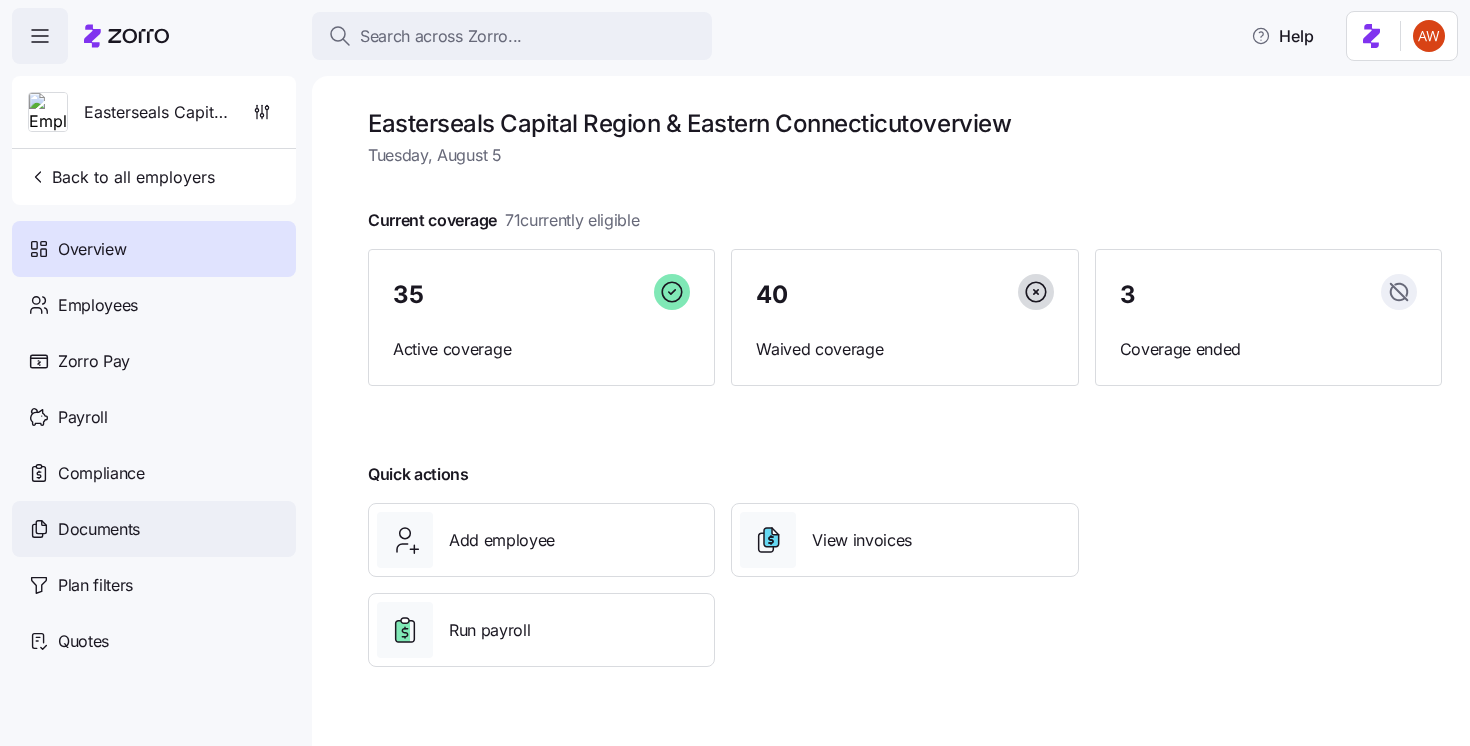 click on "Documents" at bounding box center (154, 529) 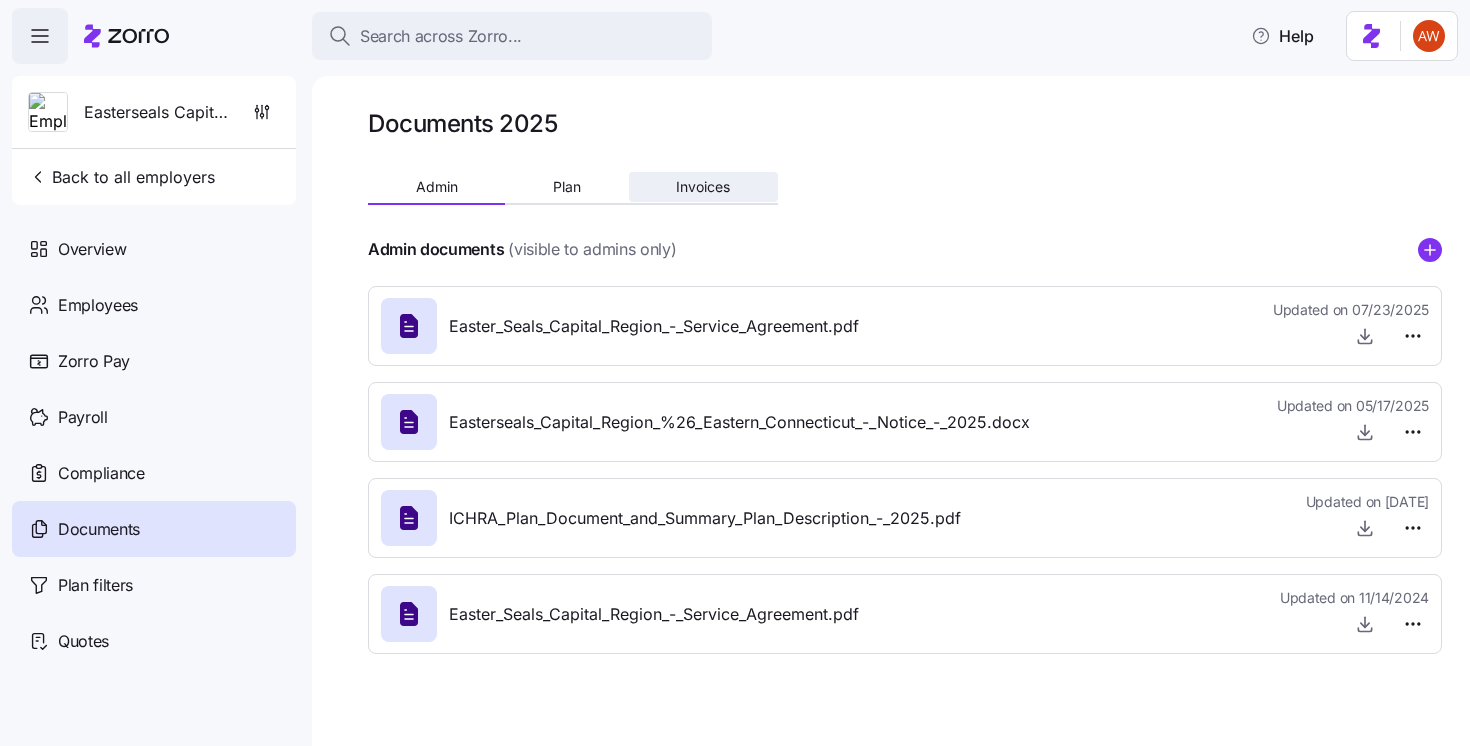 click on "Invoices" at bounding box center (703, 187) 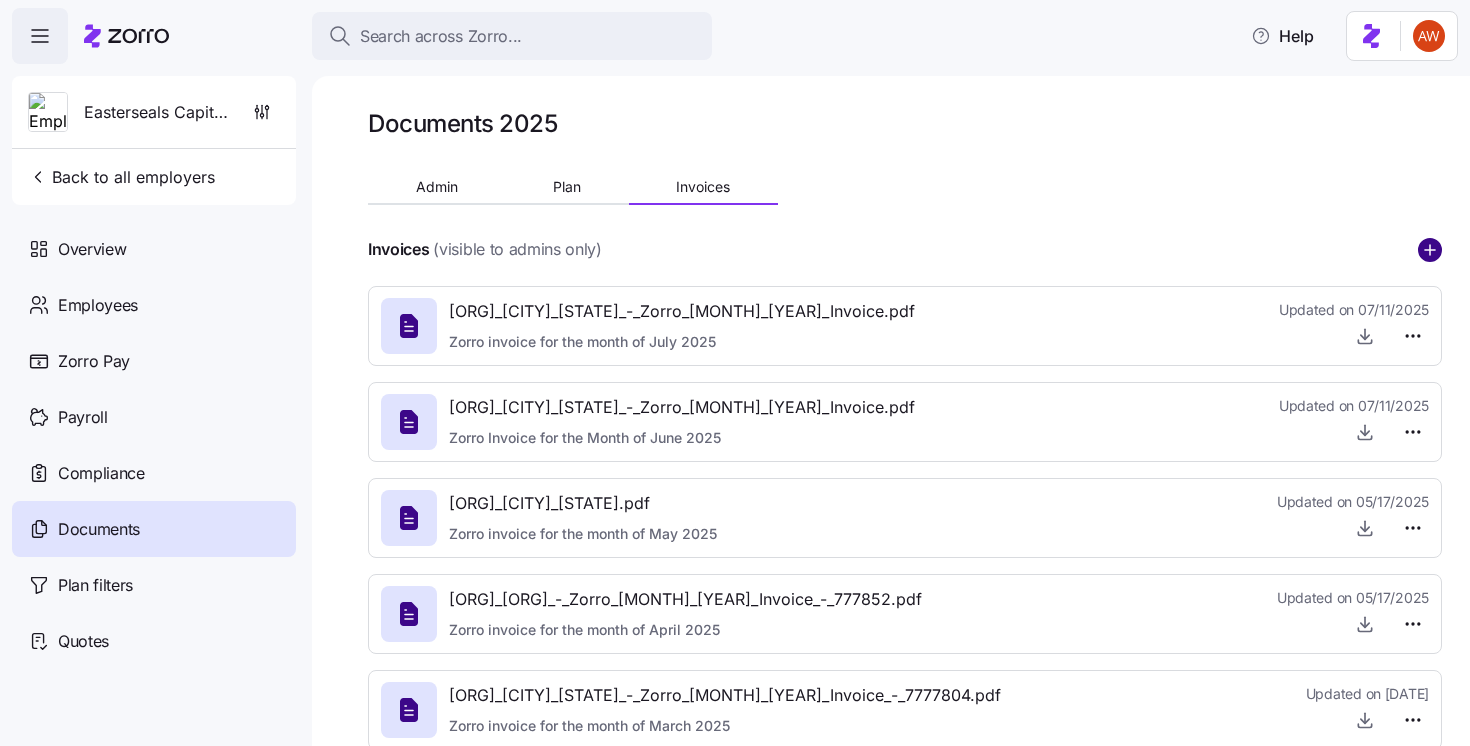 click 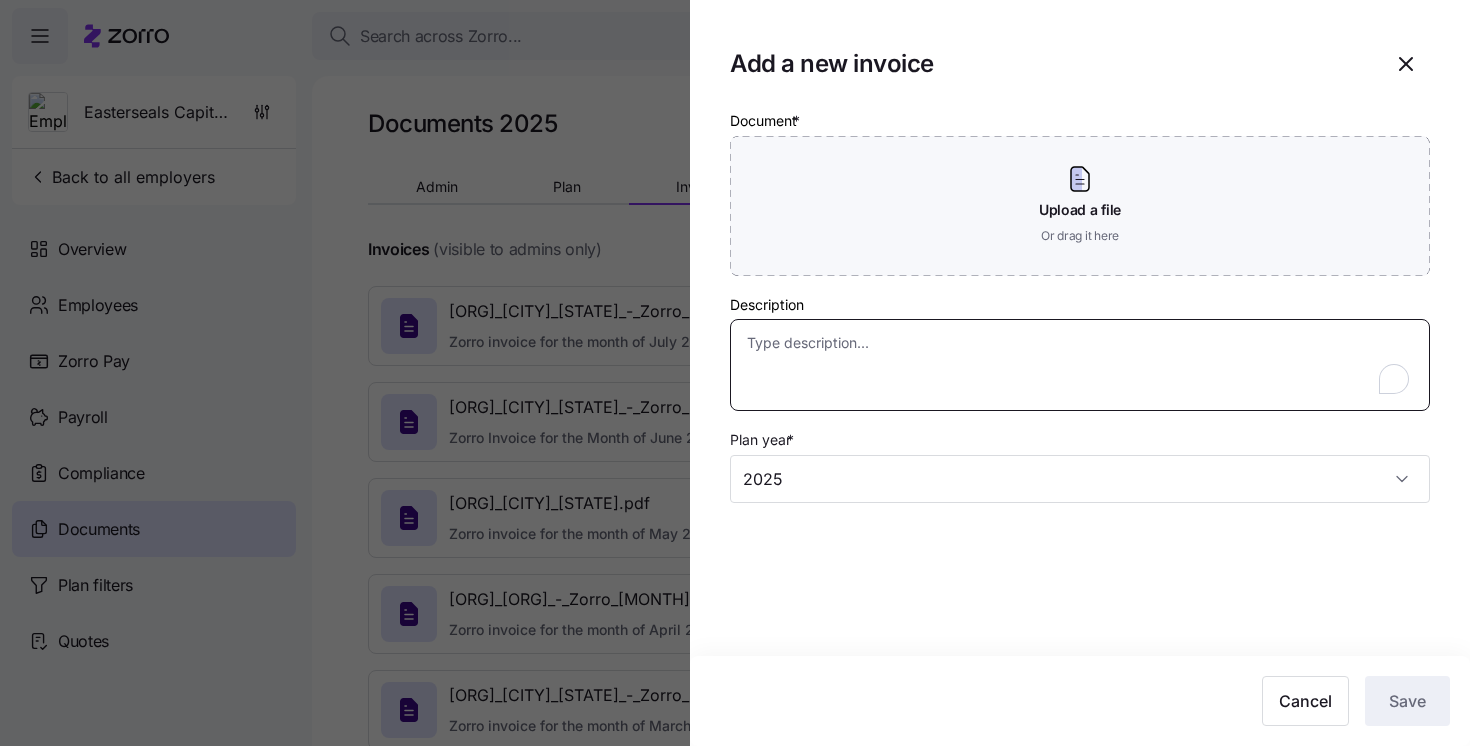 click on "Description" at bounding box center (1080, 365) 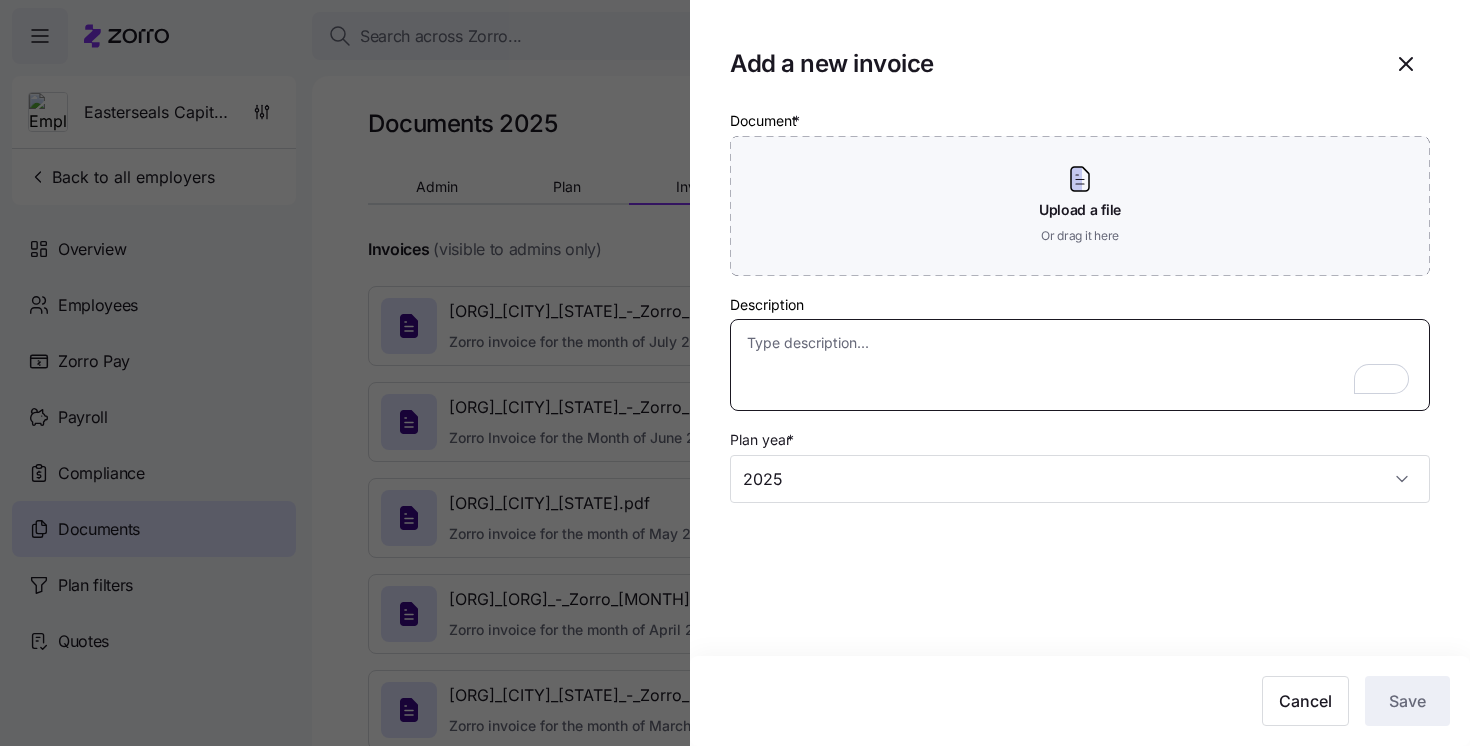 paste on "Zorro invoice for the month of August 2025" 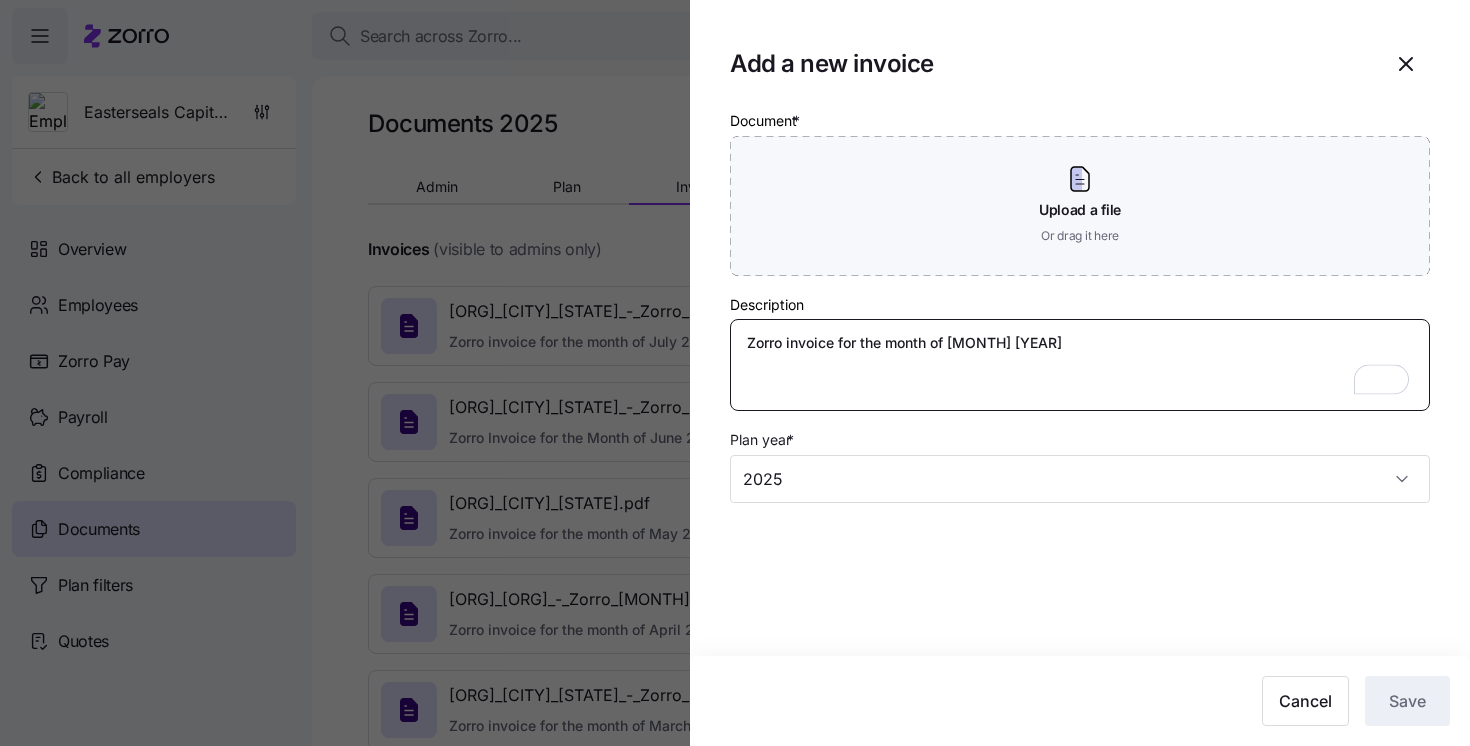 type on "Zorro invoice for the month of August 2025" 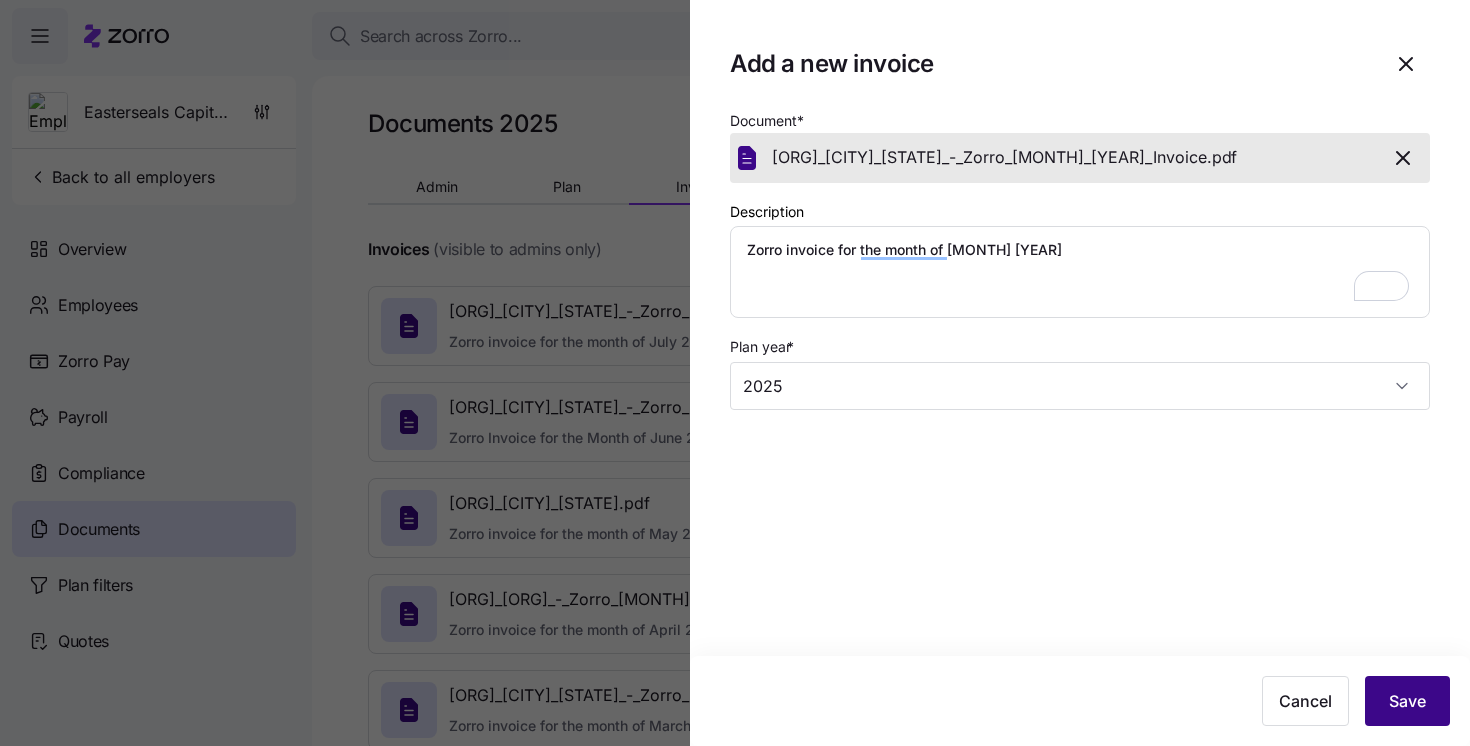 click on "Save" at bounding box center (1407, 701) 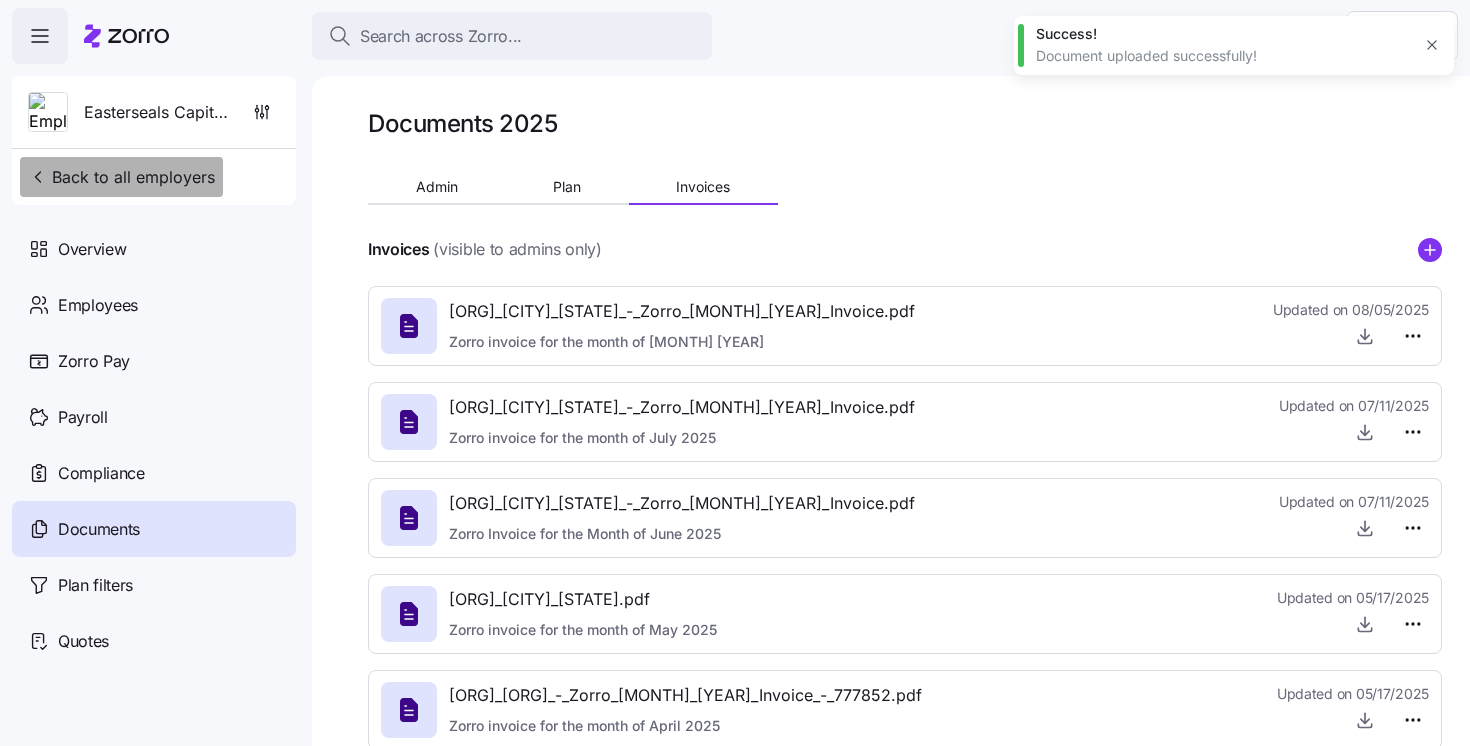 click on "Back to all employers" at bounding box center [121, 177] 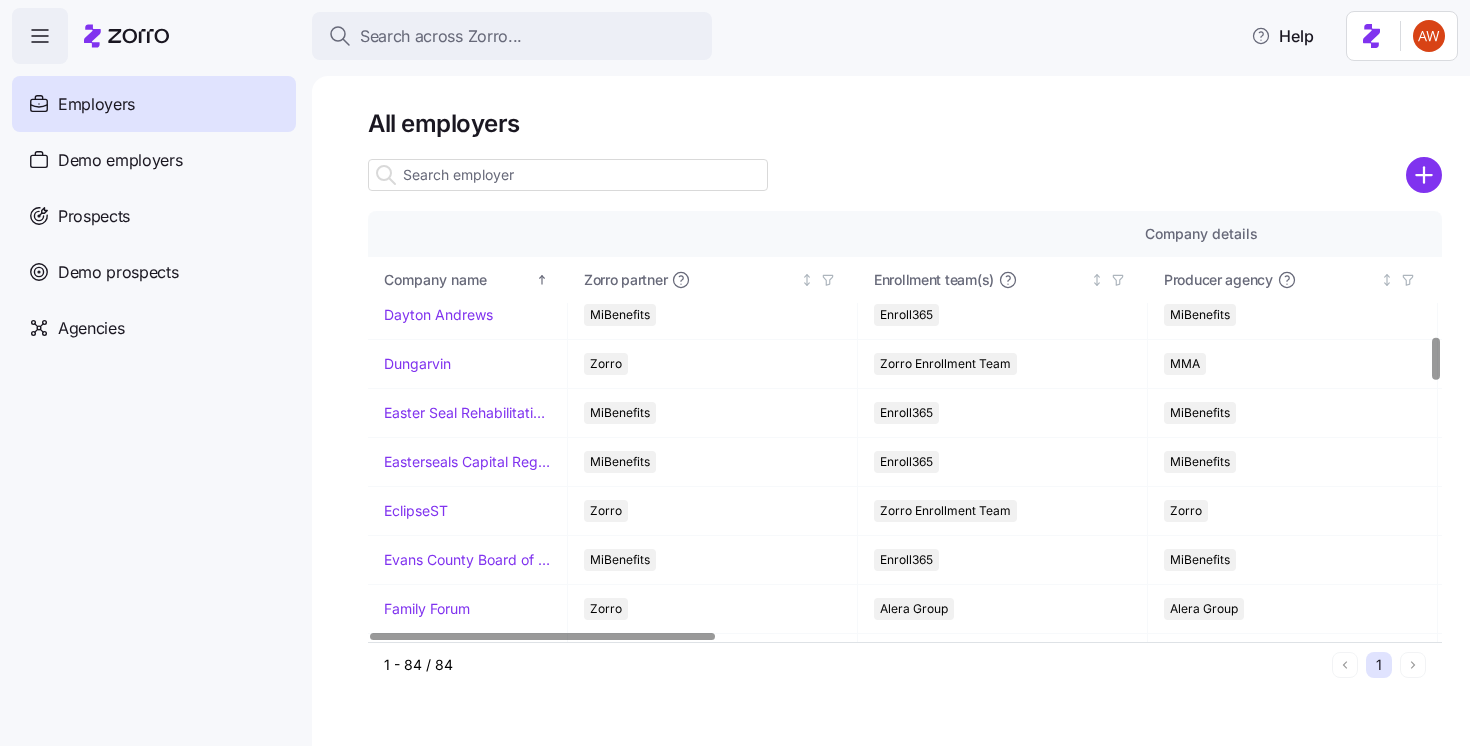 scroll, scrollTop: 1268, scrollLeft: 0, axis: vertical 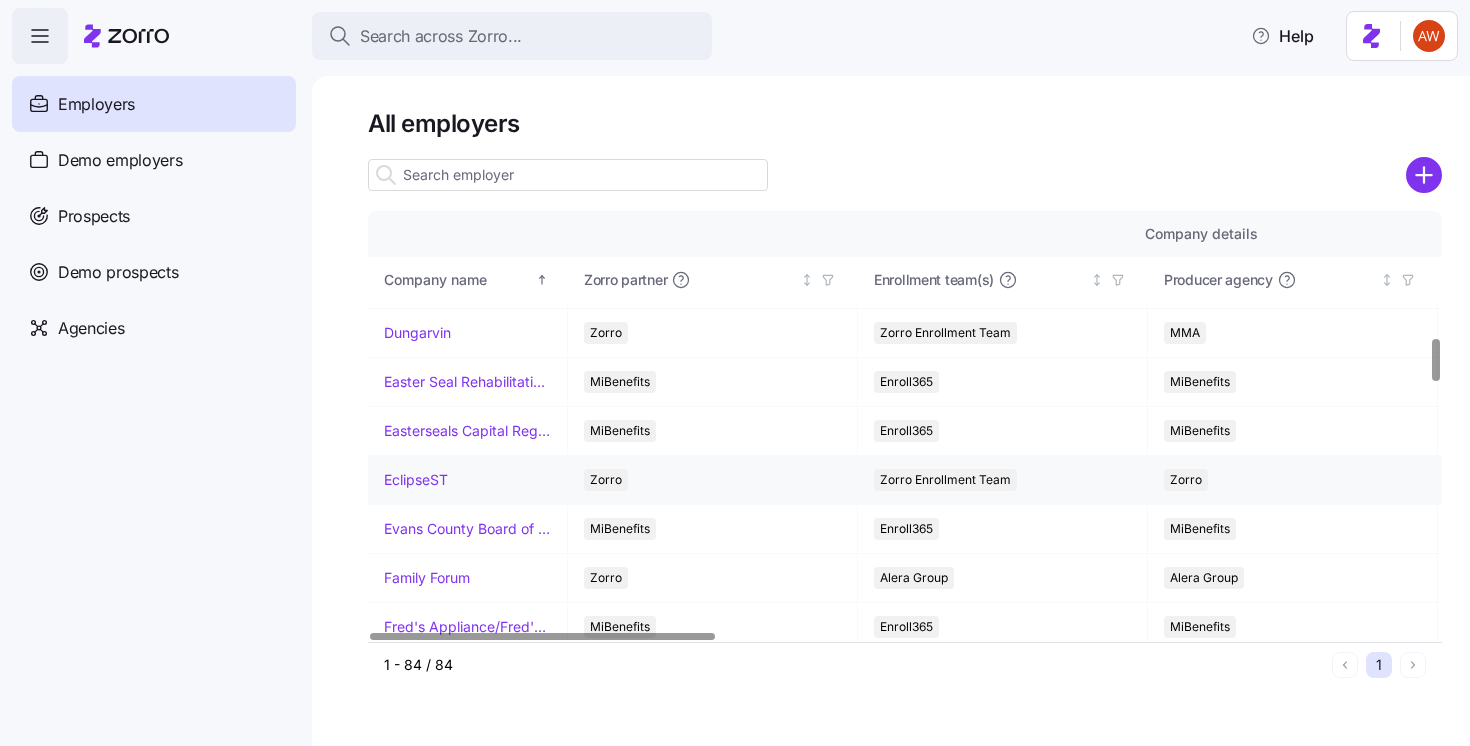 click on "EclipseST" at bounding box center (416, 480) 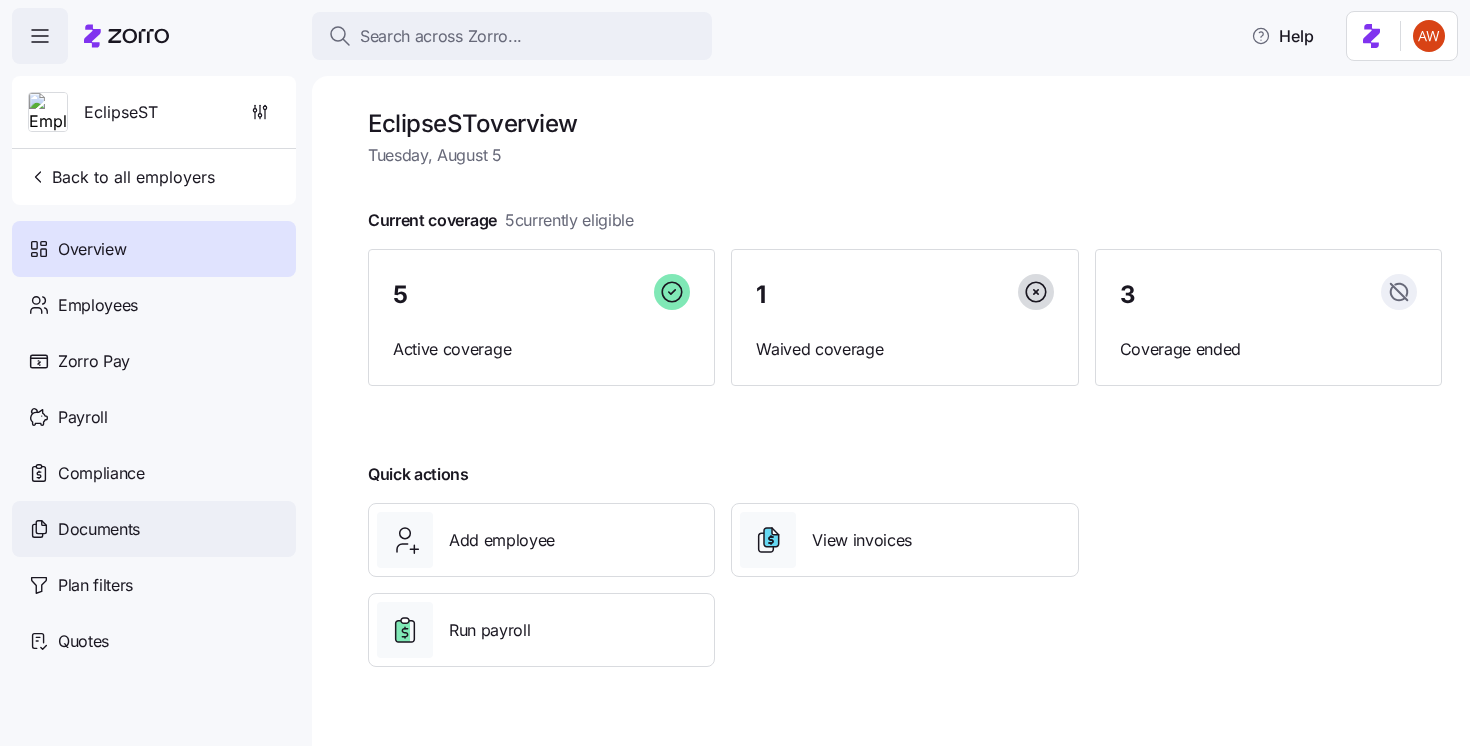 click on "Documents" at bounding box center (154, 529) 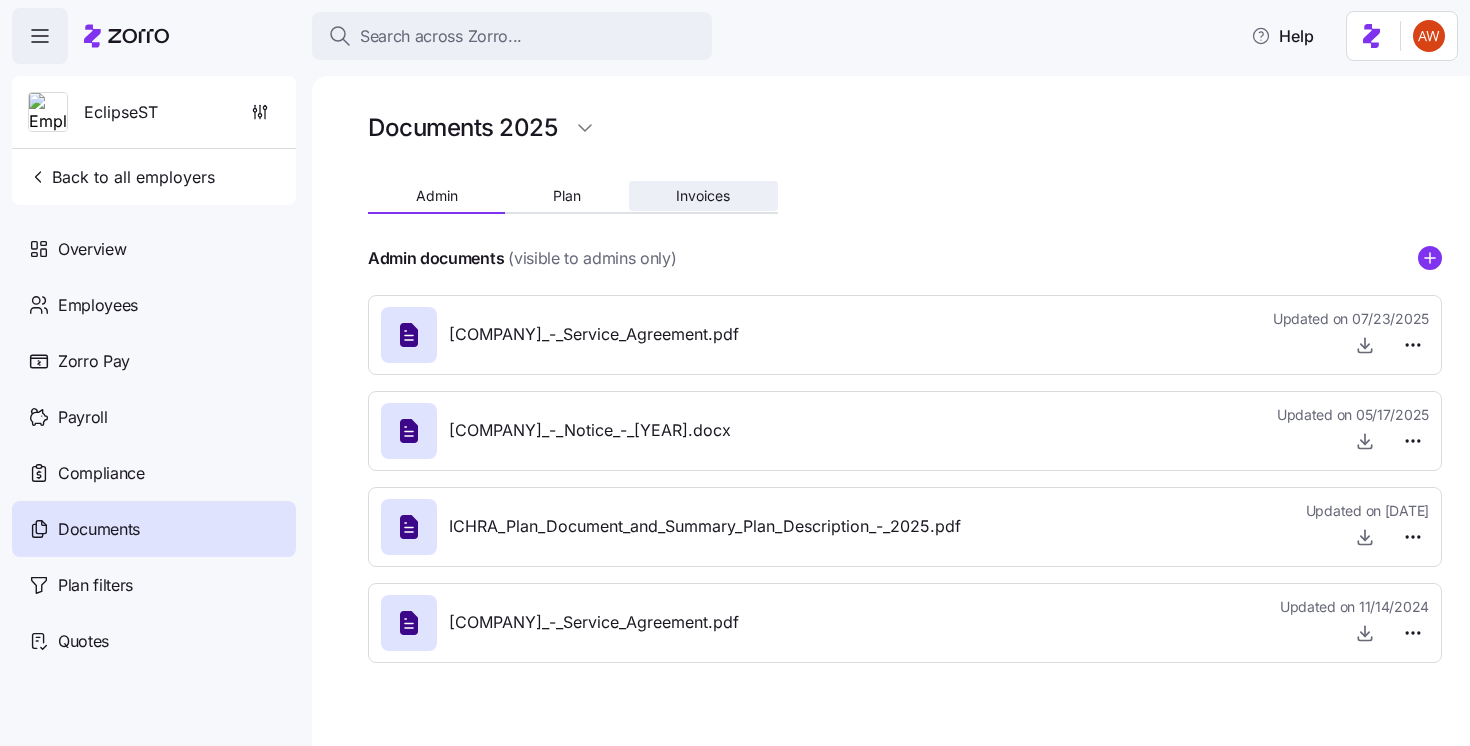 click on "Invoices" at bounding box center (703, 196) 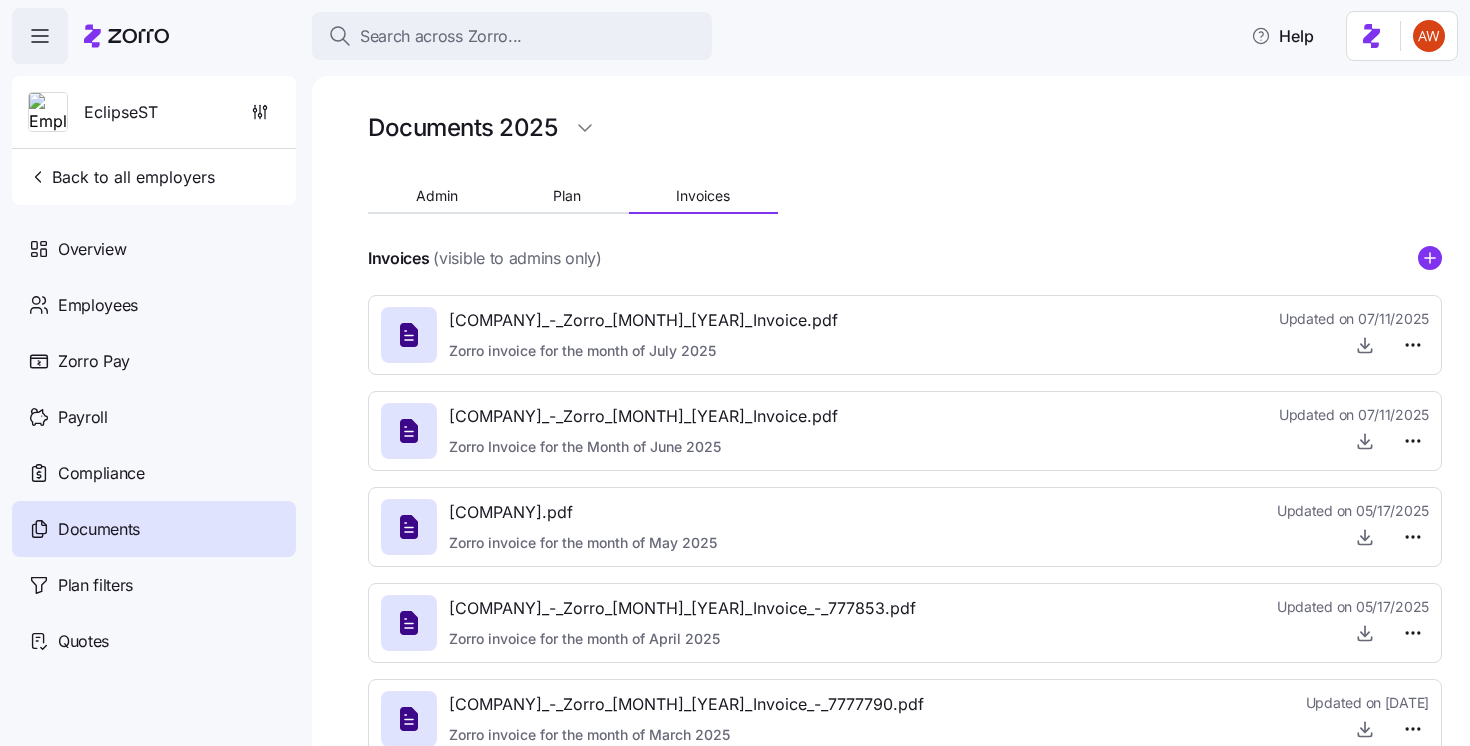 click on "Documents 2025 Admin Plan Invoices Invoices (visible to admins only) Eclipse_Screening_Technologies_-_Zorro_July_2025_Invoice.pdf Zorro invoice for the month of July 2025 Updated on 07/11/2025 Eclipse_Screening_Technologies_-_Zorro_June_2025_Invoice.pdf Zorro Invoice for the Month of June 2025 Updated on 07/11/2025 Eclipse_Screening_Technologies.pdf Zorro invoice for the month of May 2025 Updated on 05/17/2025 Eclipse_Screening_Technologies_-_Zorro_Apr_2025_Invoice_-_777853.pdf Zorro invoice for the month of April 2025 Updated on 05/17/2025 Eclipse_-_Zorro_Mar_2025_Invoice_-_7777790.pdf Zorro invoice for the month of March 2025 Updated on 03/18/2025 Eclipse_Screening_Technologies_-_Zorro_Feb_2025_Invoice_1486.pdf Zorro invoice for the month of February 2025 Updated on 03/05/2025 Eclipse_Screening_Technologies_-_Zorro_Jan_2025_Invoice_-_1430.pdf Zorro invoice for the month of January 2025 Updated on 03/05/2025" at bounding box center (891, 411) 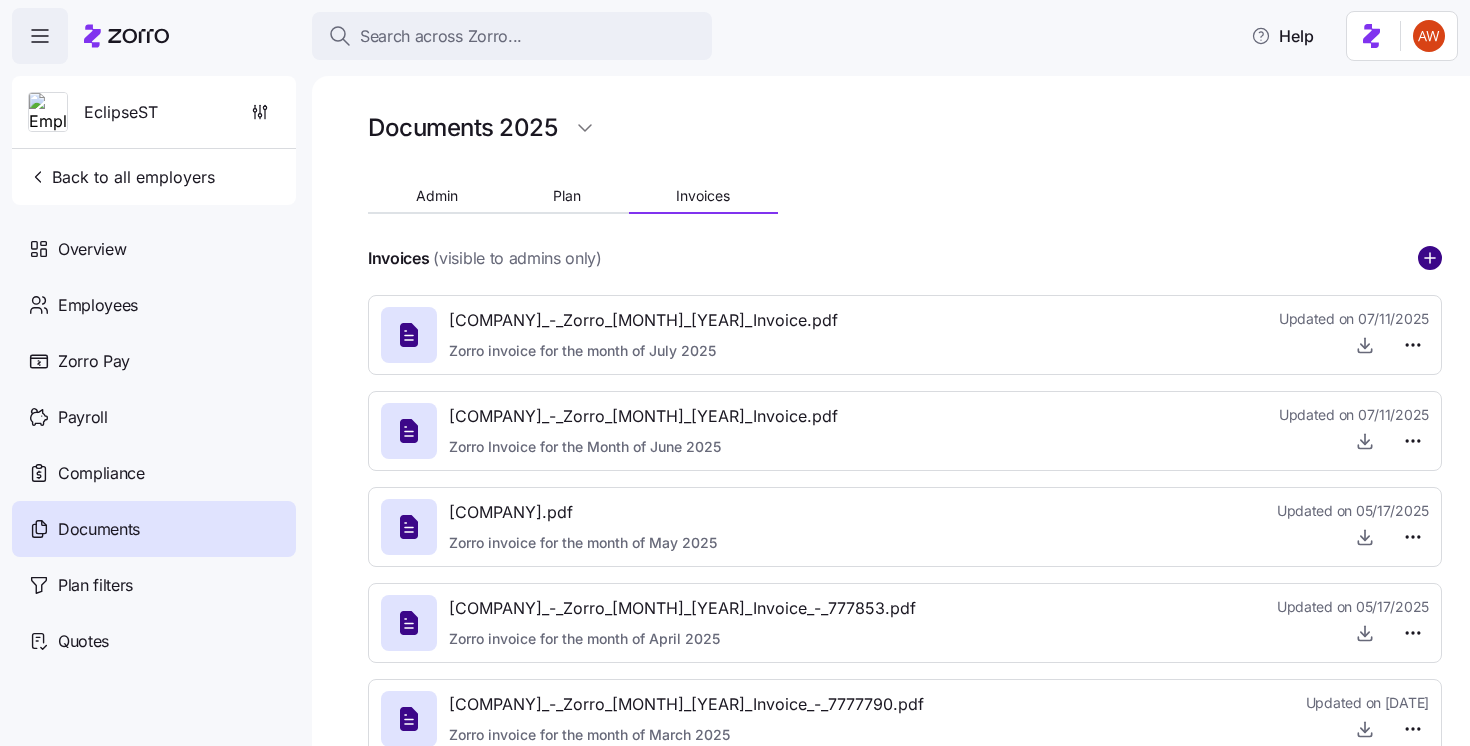 click 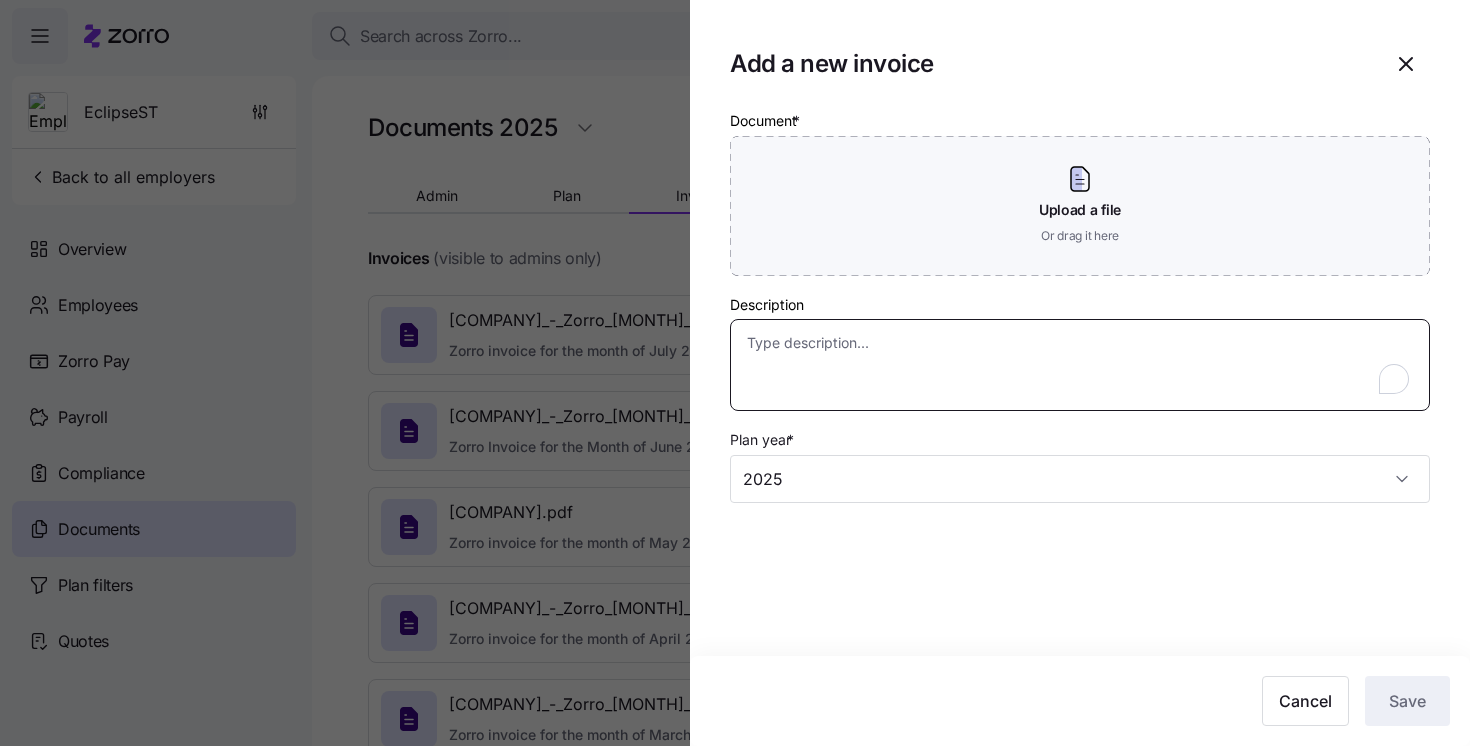 click on "Description" at bounding box center (1080, 365) 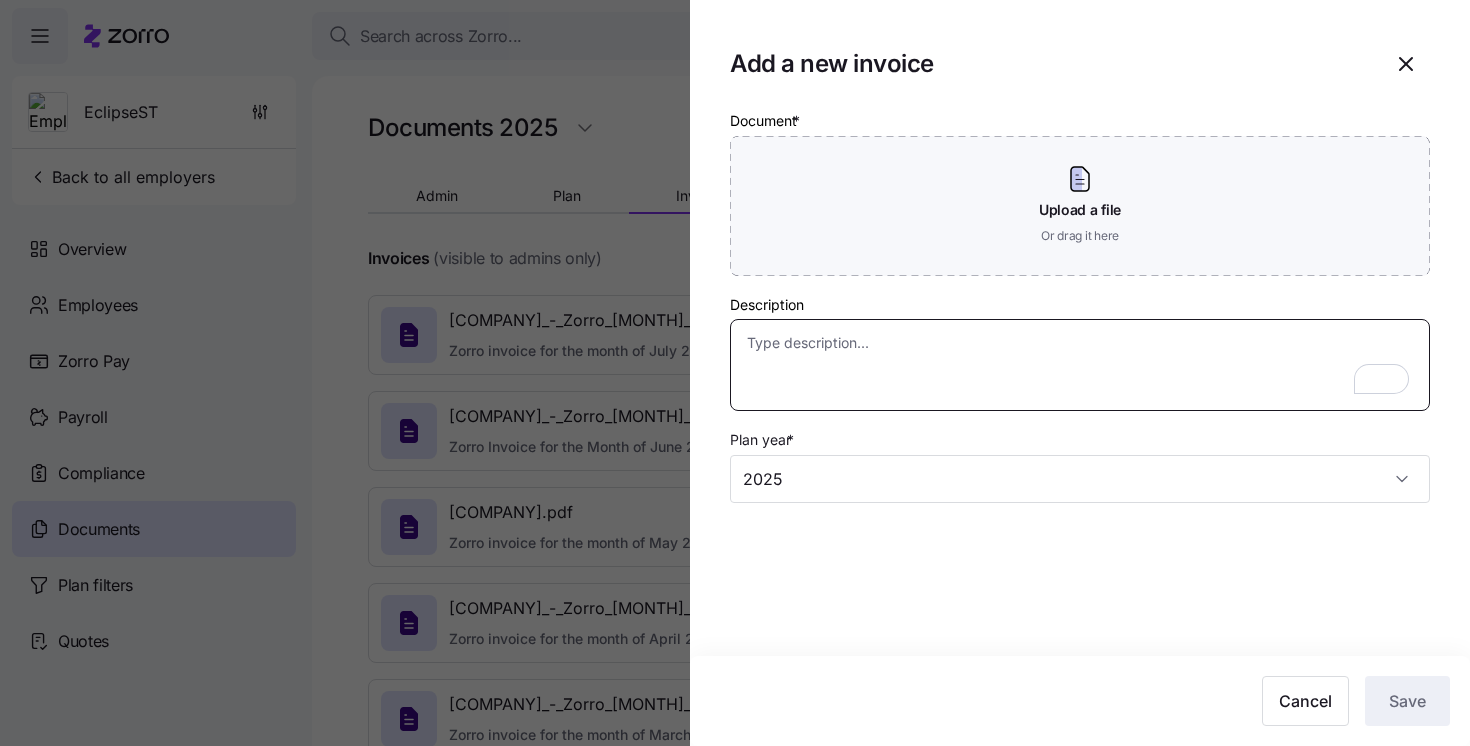 paste on "Zorro invoice for the month of August 2025" 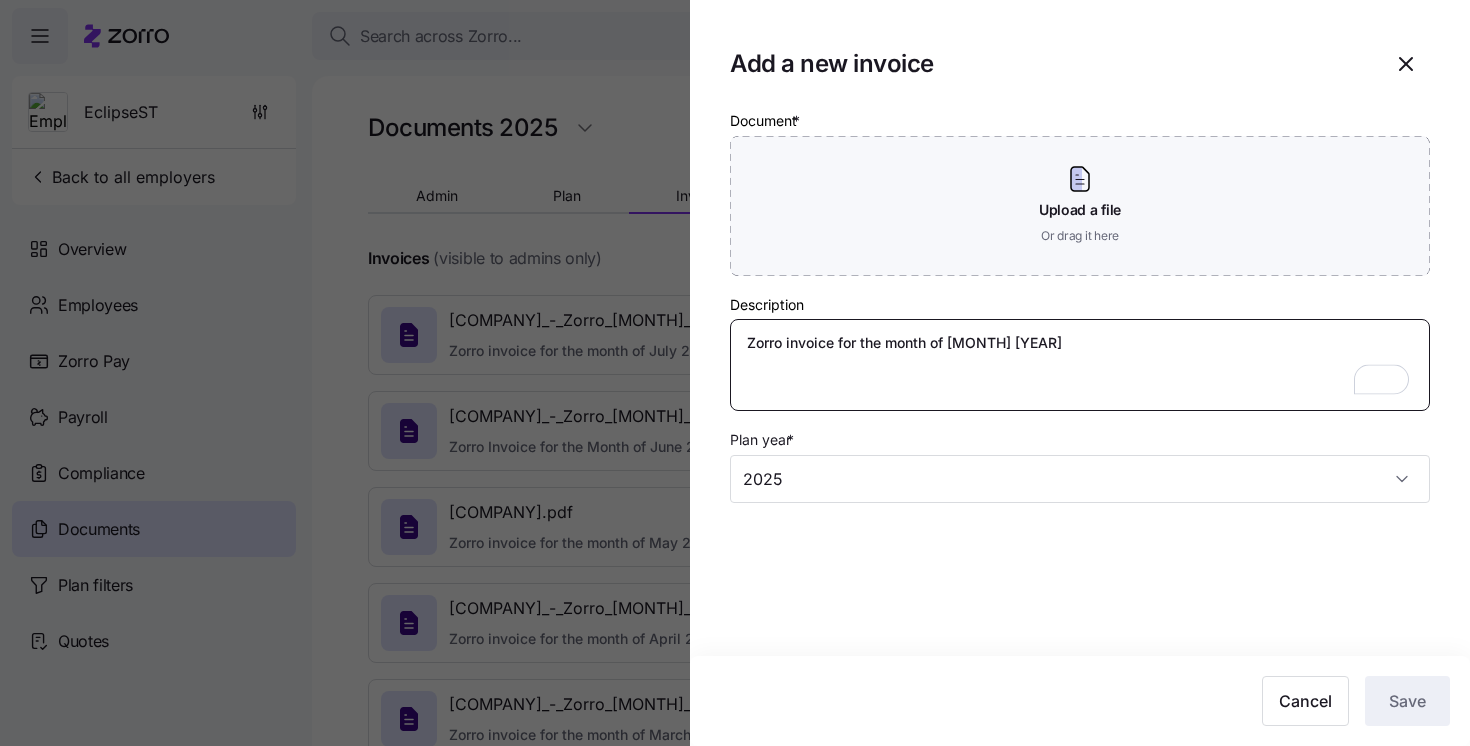 type on "Zorro invoice for the month of August 2025" 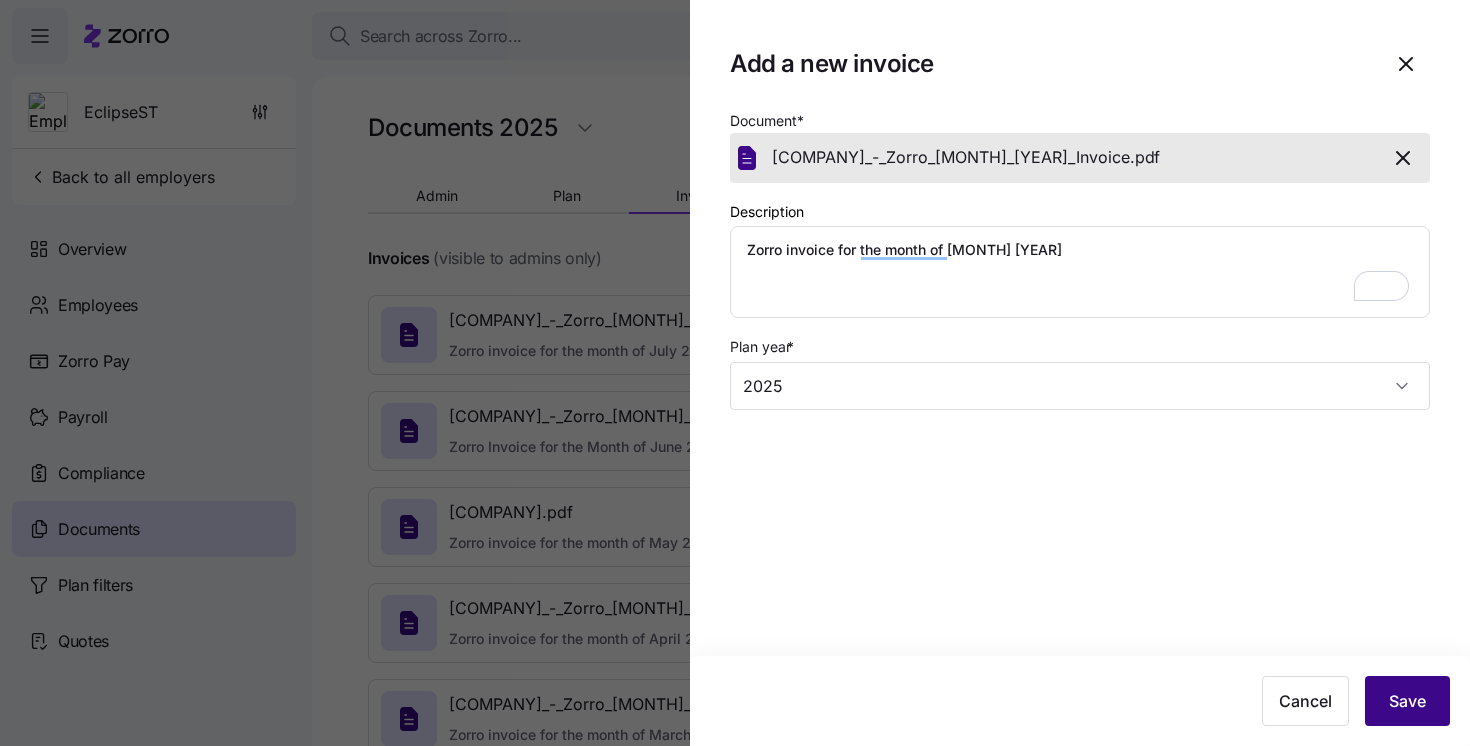 click on "Save" at bounding box center (1407, 701) 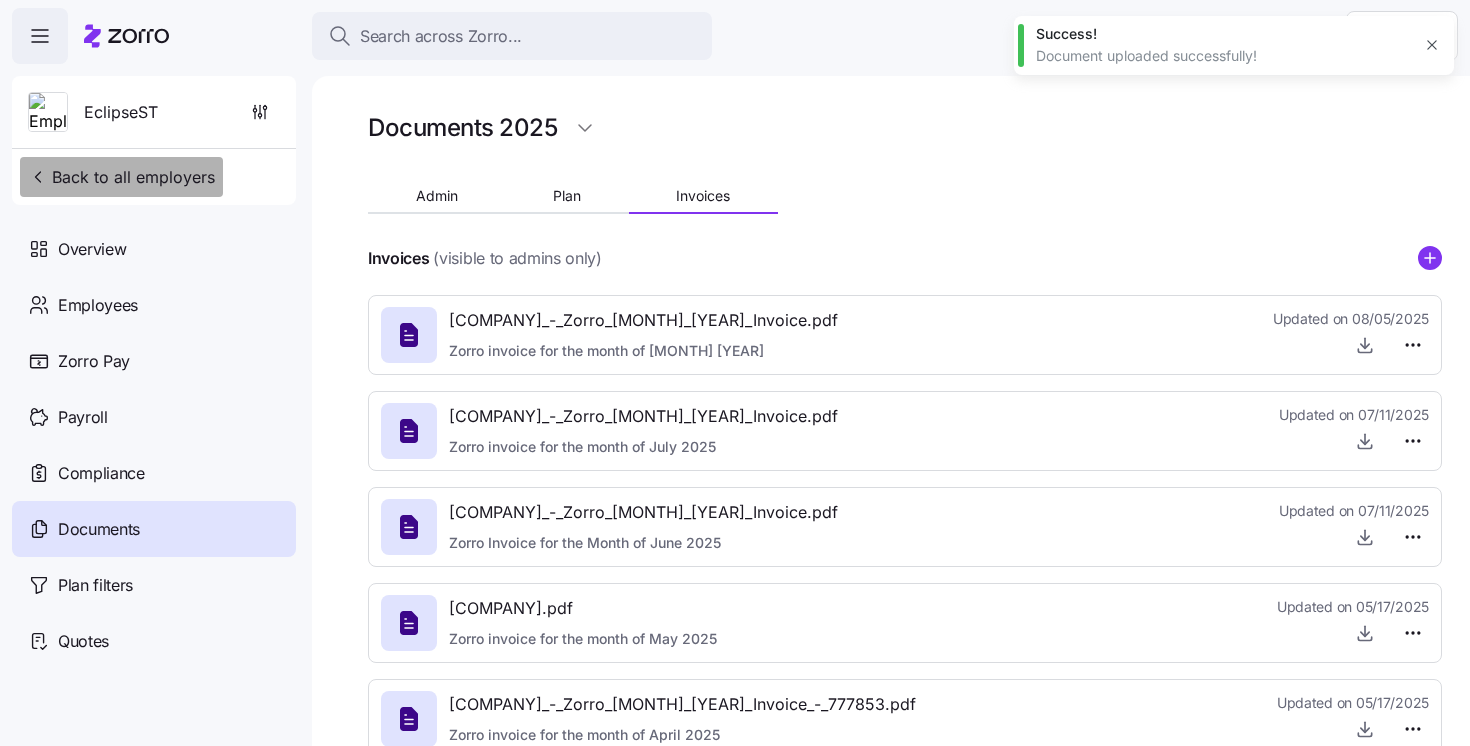 click on "Back to all employers" at bounding box center [121, 177] 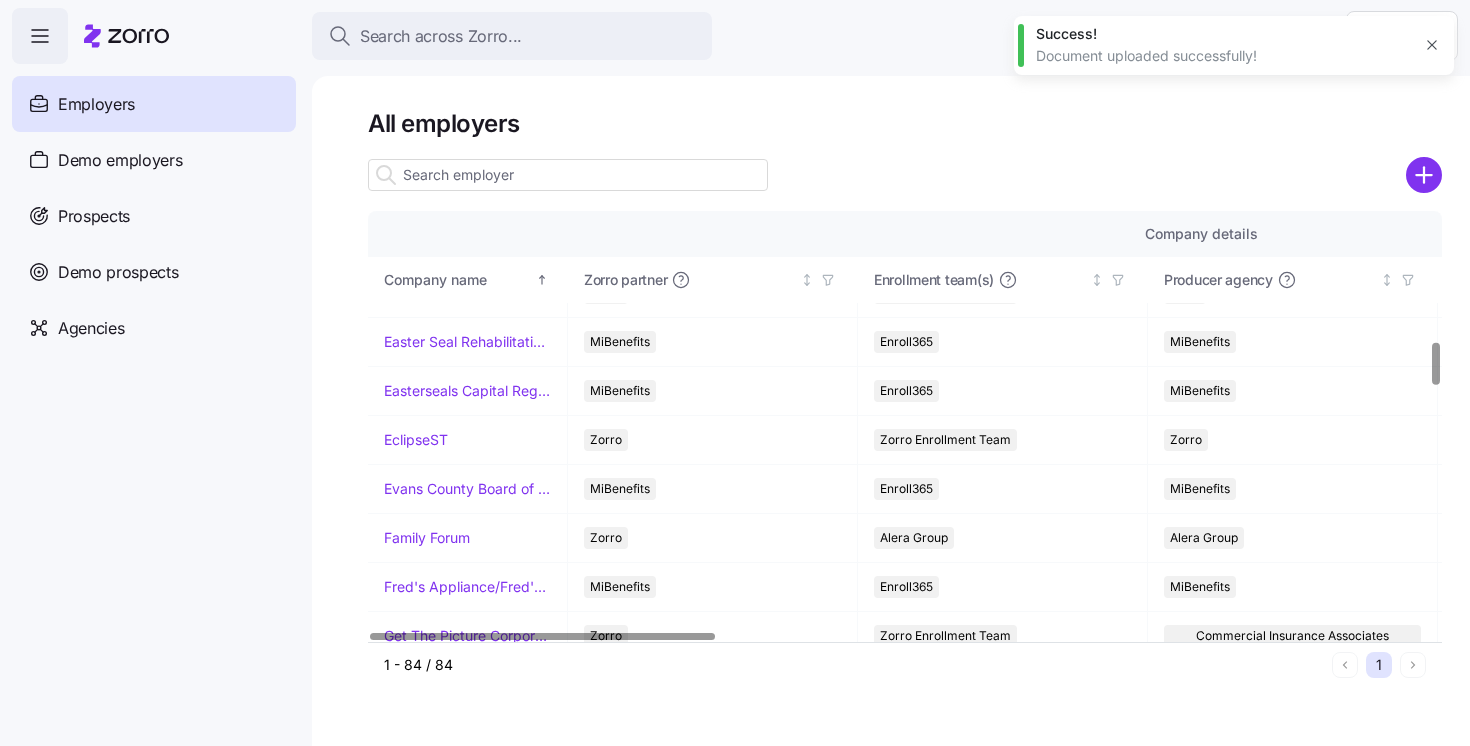 scroll, scrollTop: 1309, scrollLeft: 0, axis: vertical 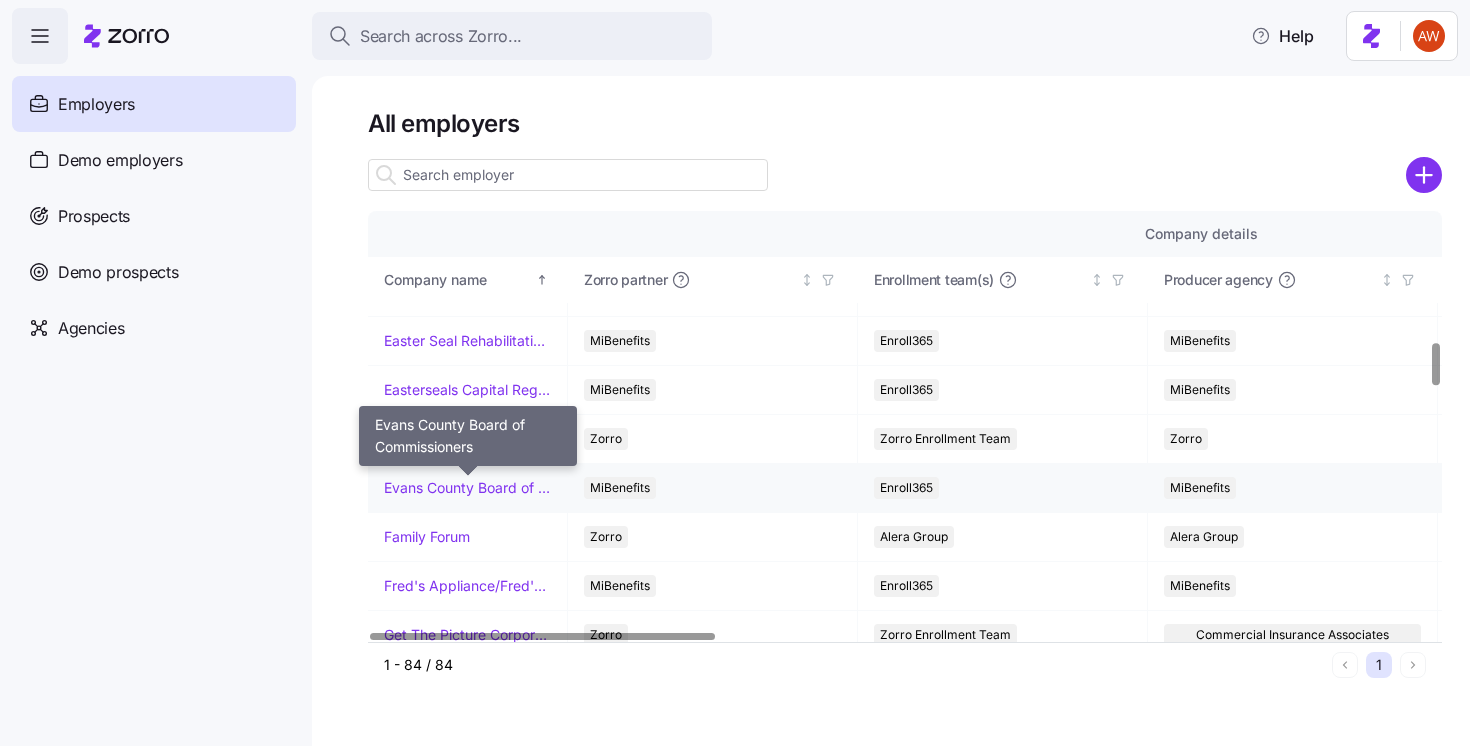 click on "Evans County Board of Commissioners" at bounding box center [467, 488] 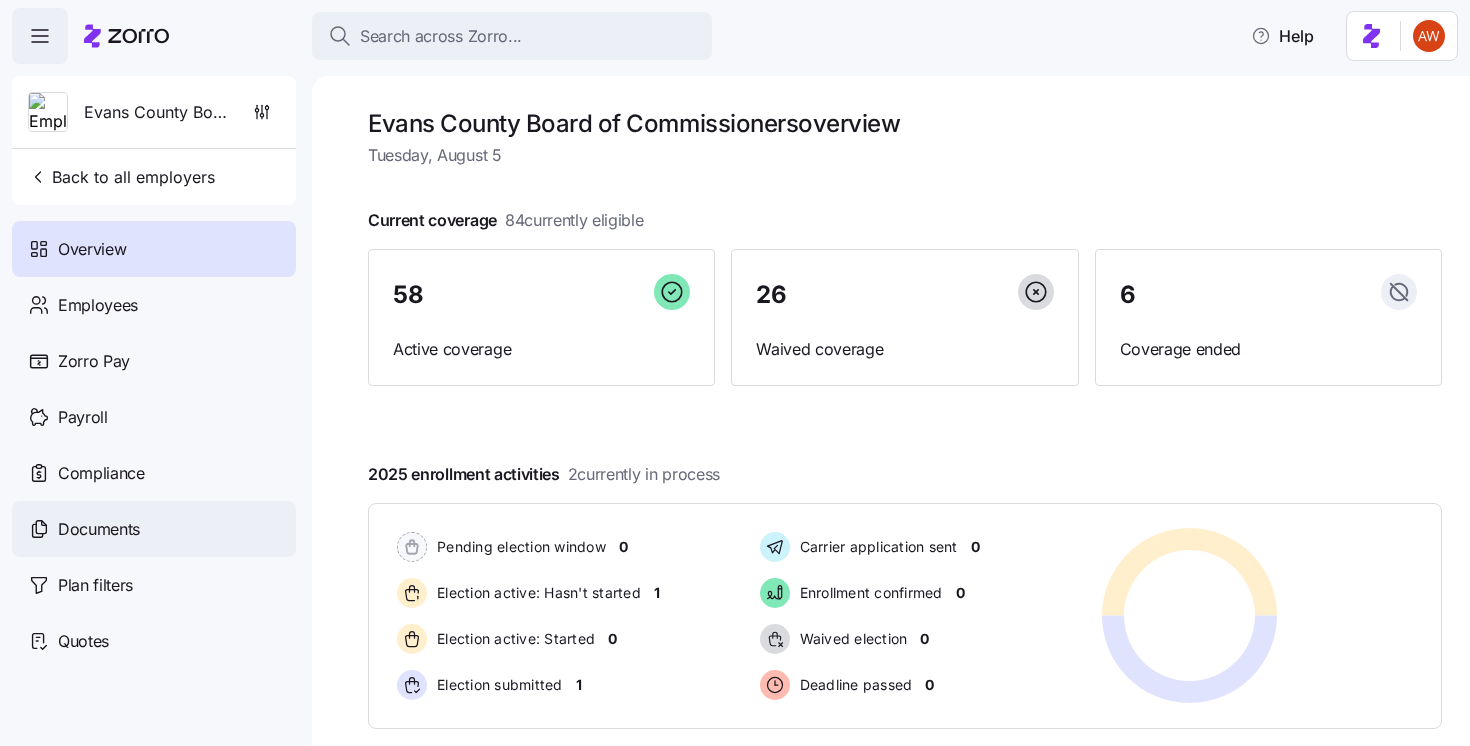 click on "Documents" at bounding box center [154, 529] 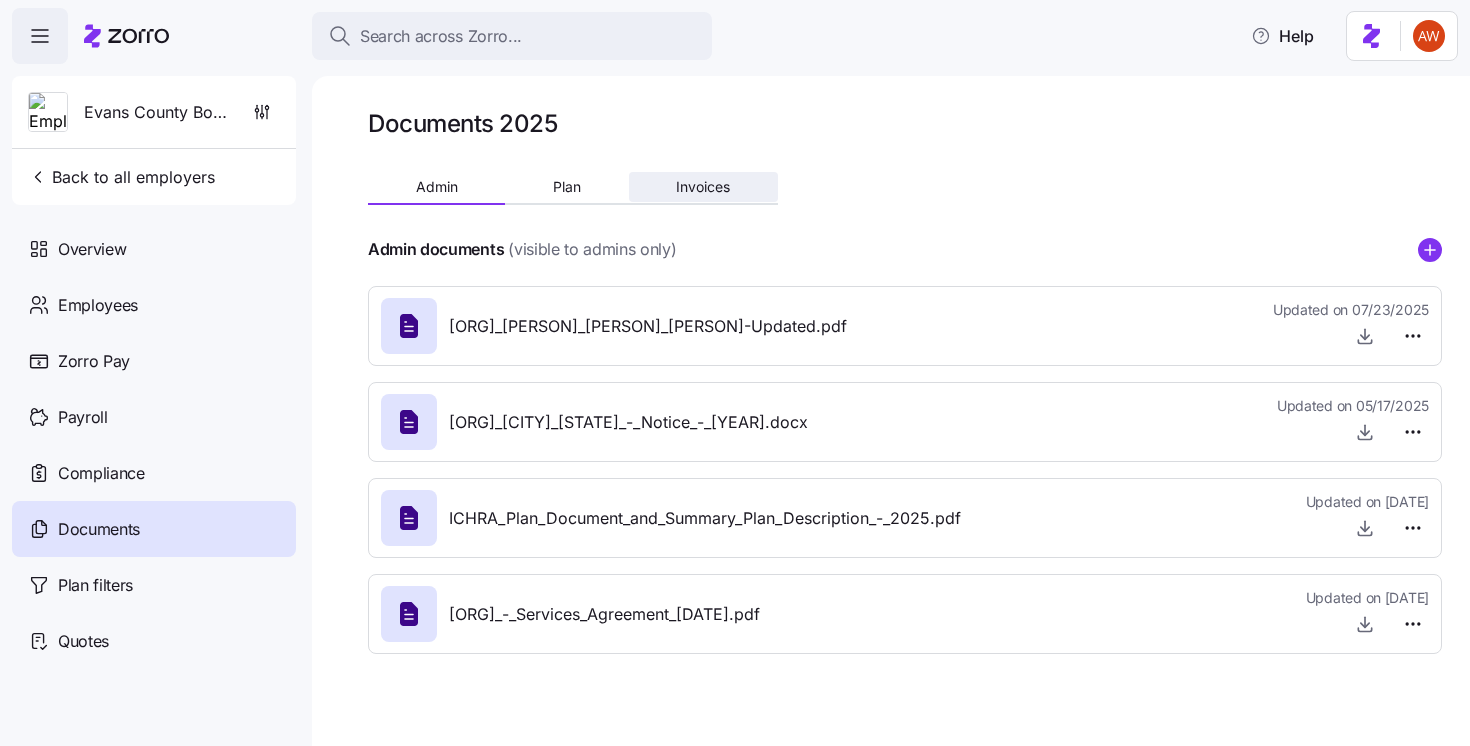 click on "Invoices" at bounding box center (703, 187) 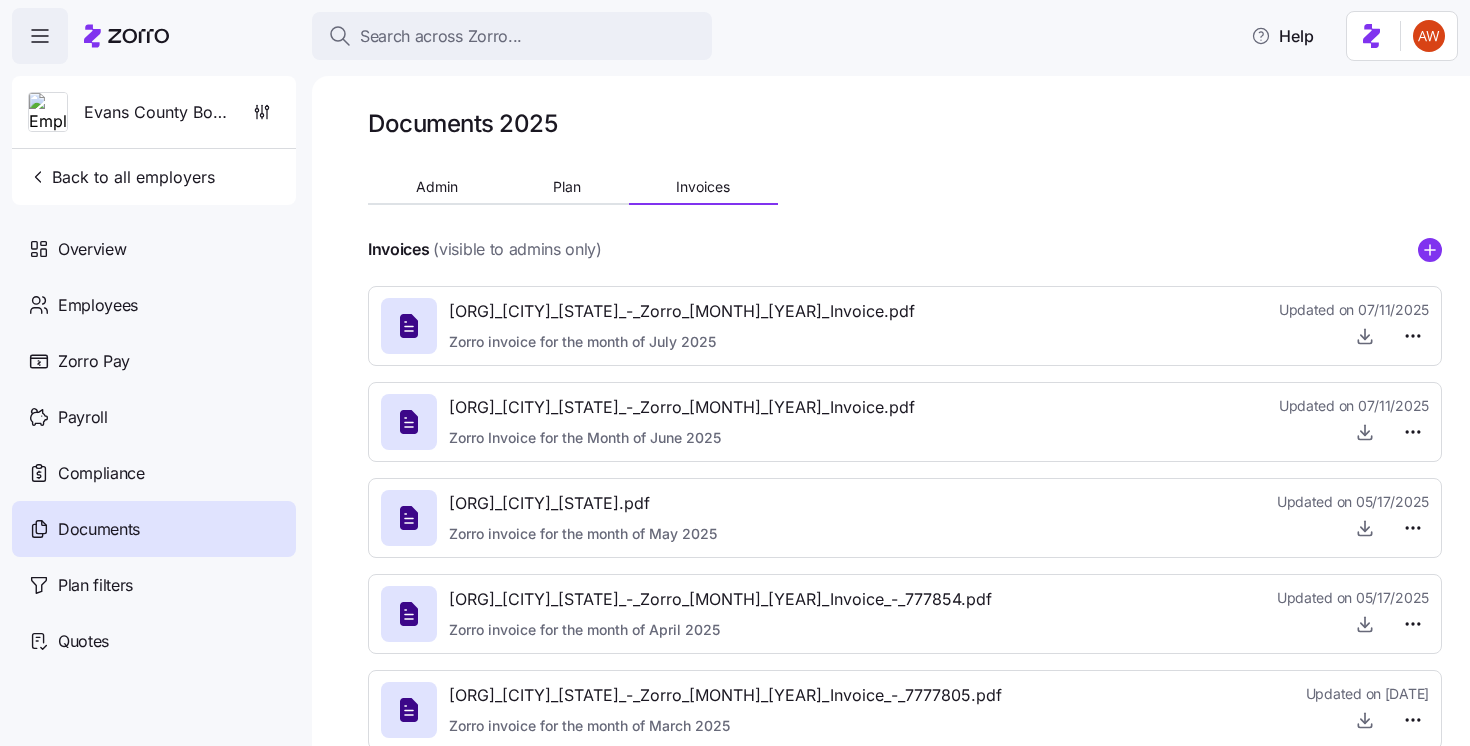 click on "Invoices (visible to admins only)" at bounding box center [905, 249] 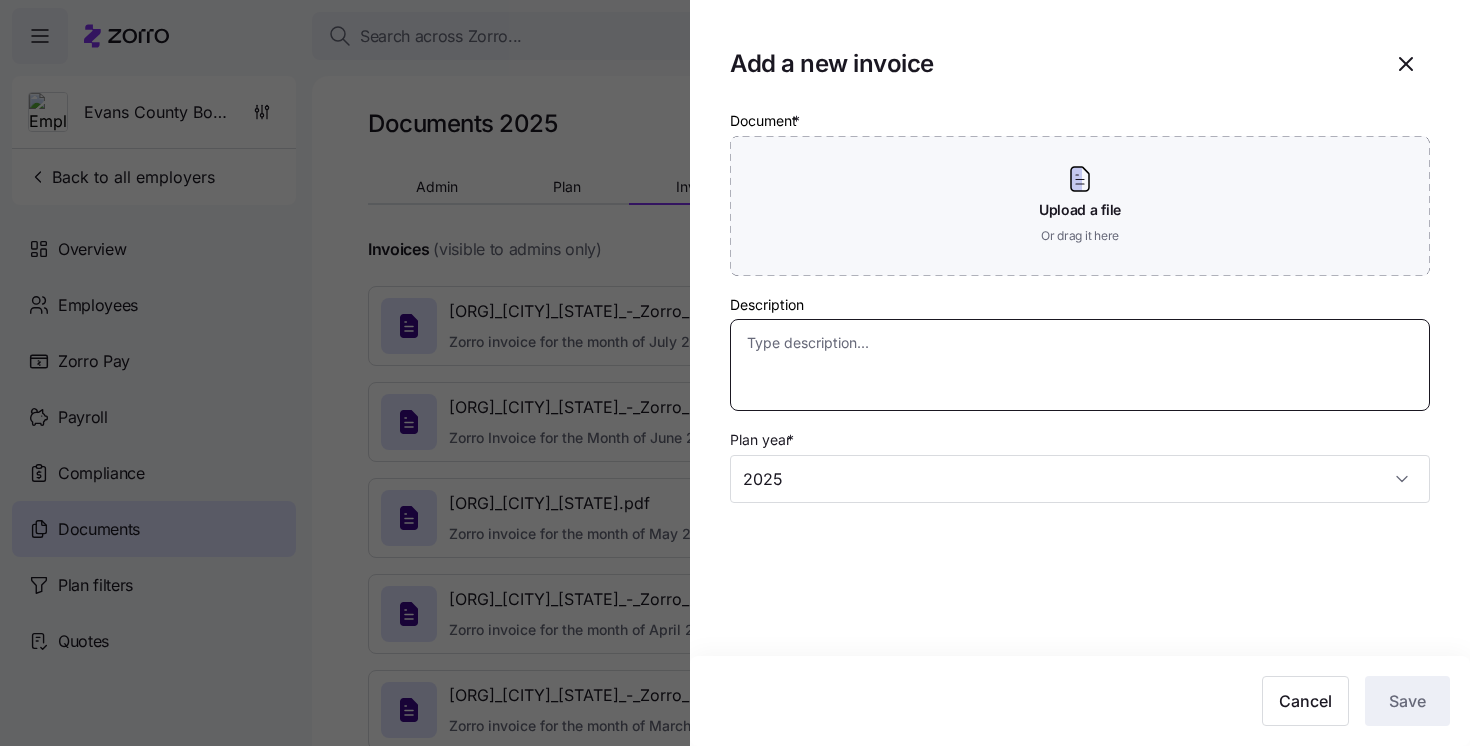 click on "Description" at bounding box center [1080, 365] 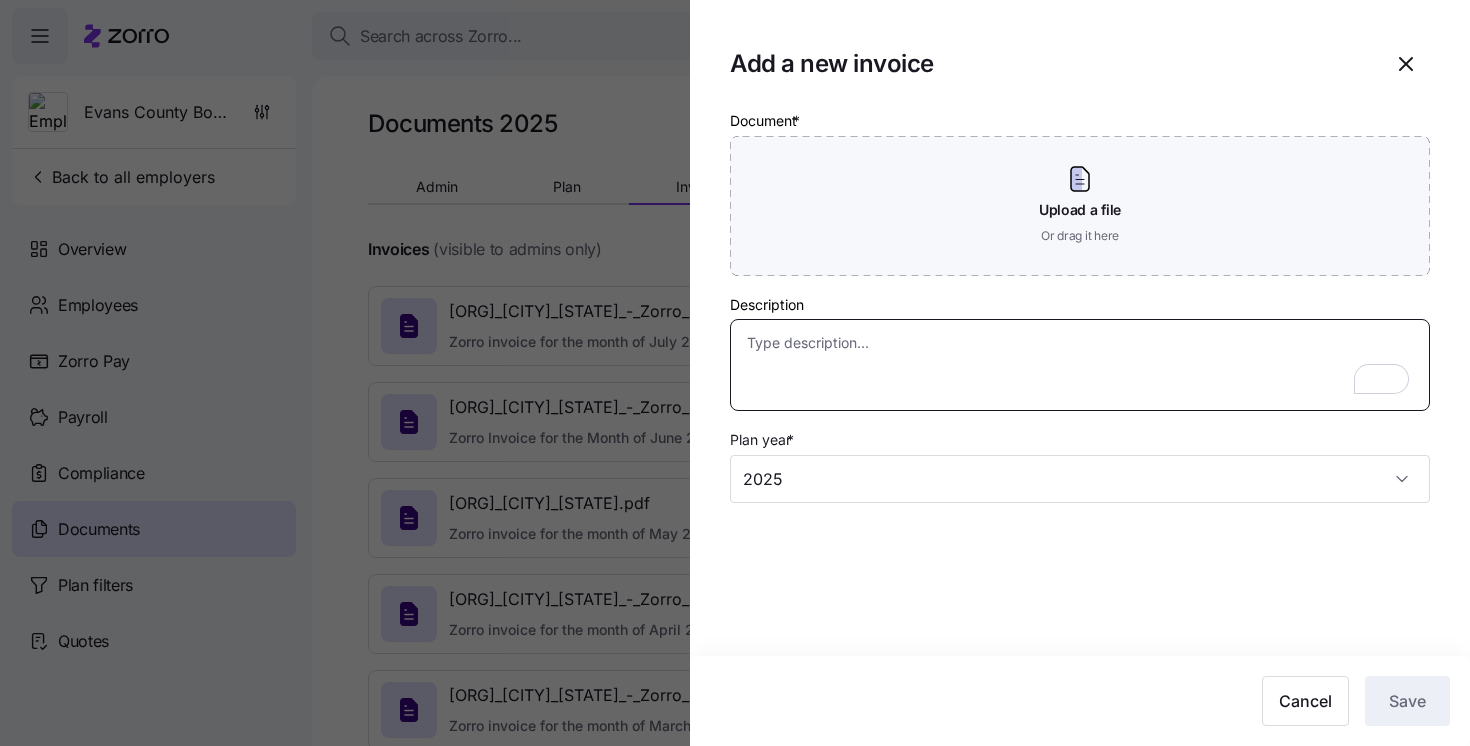 paste on "Zorro invoice for the month of August 2025" 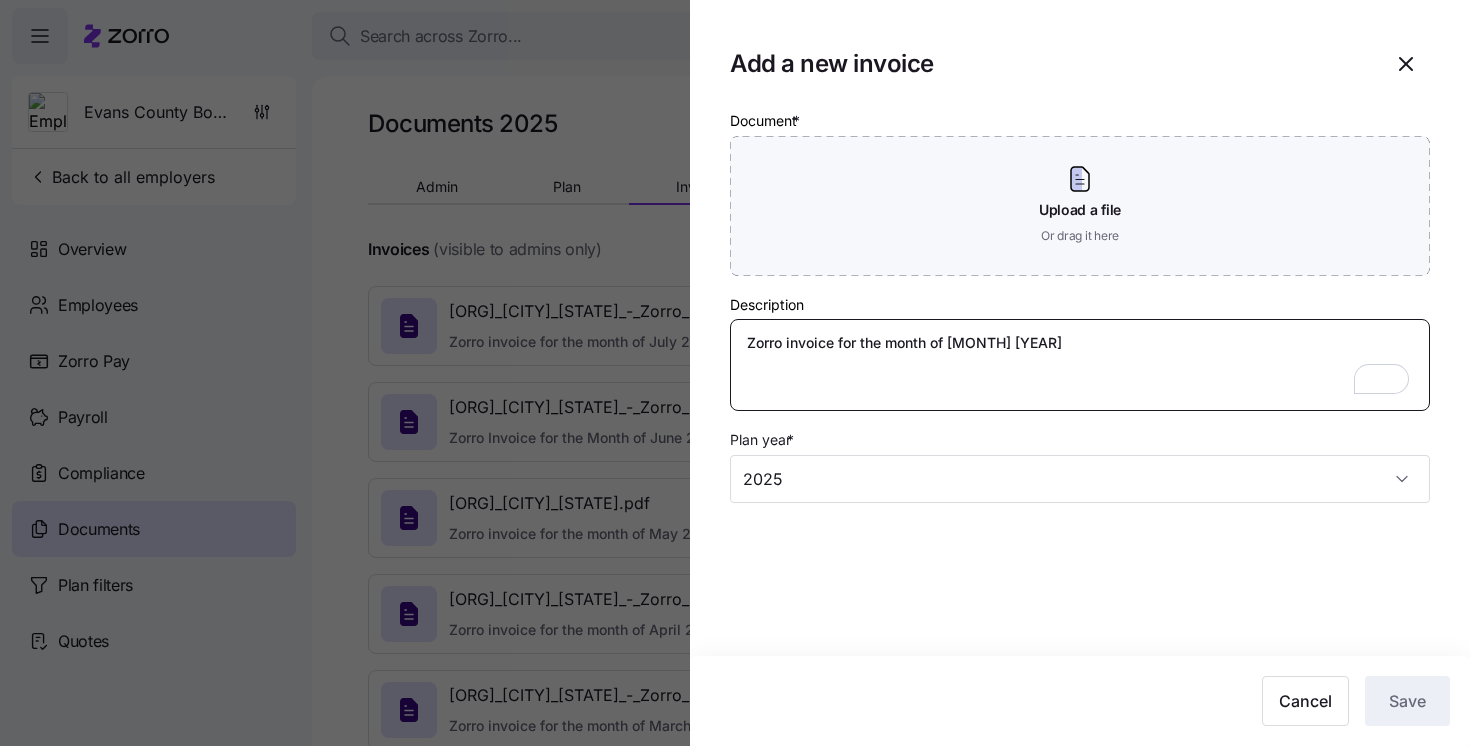 type on "x" 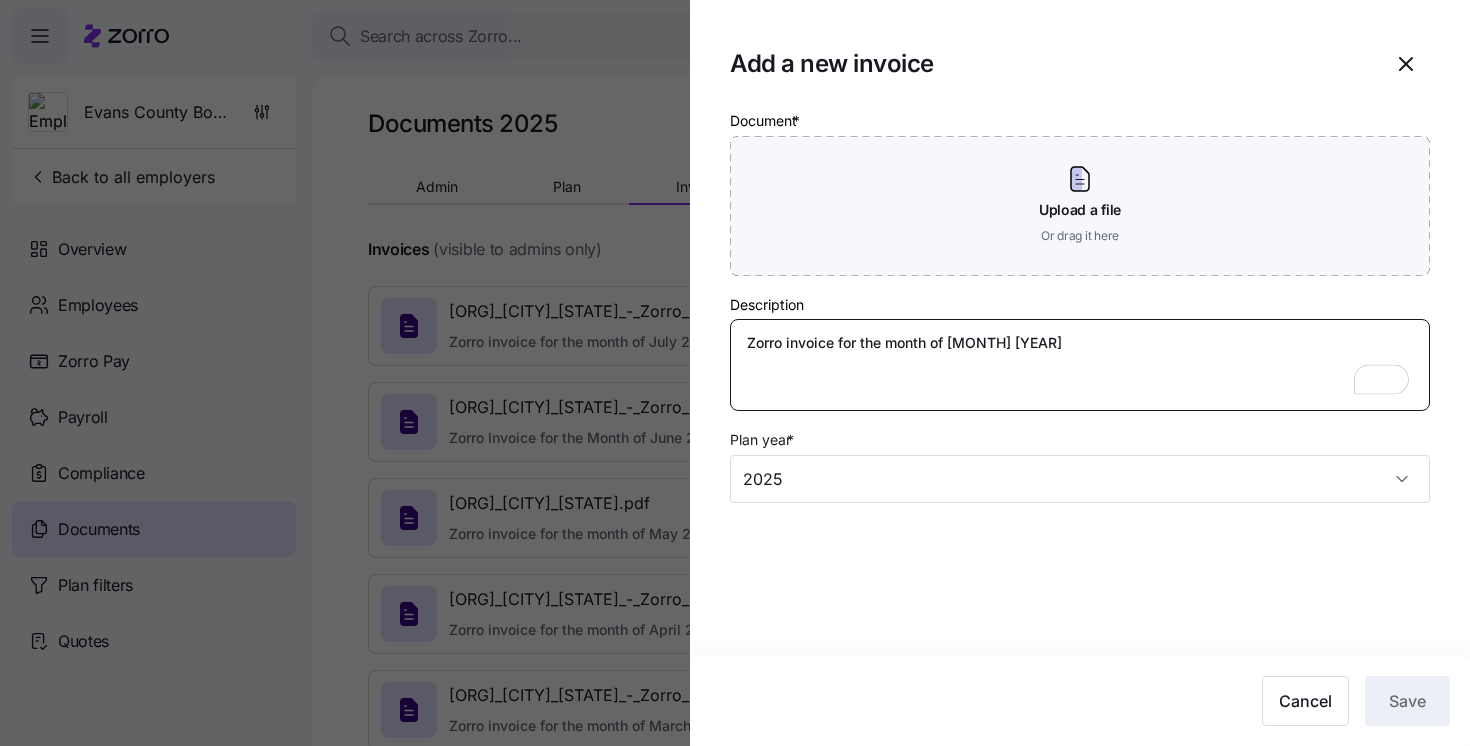 type on "Zorro invoice for the month of August 2025" 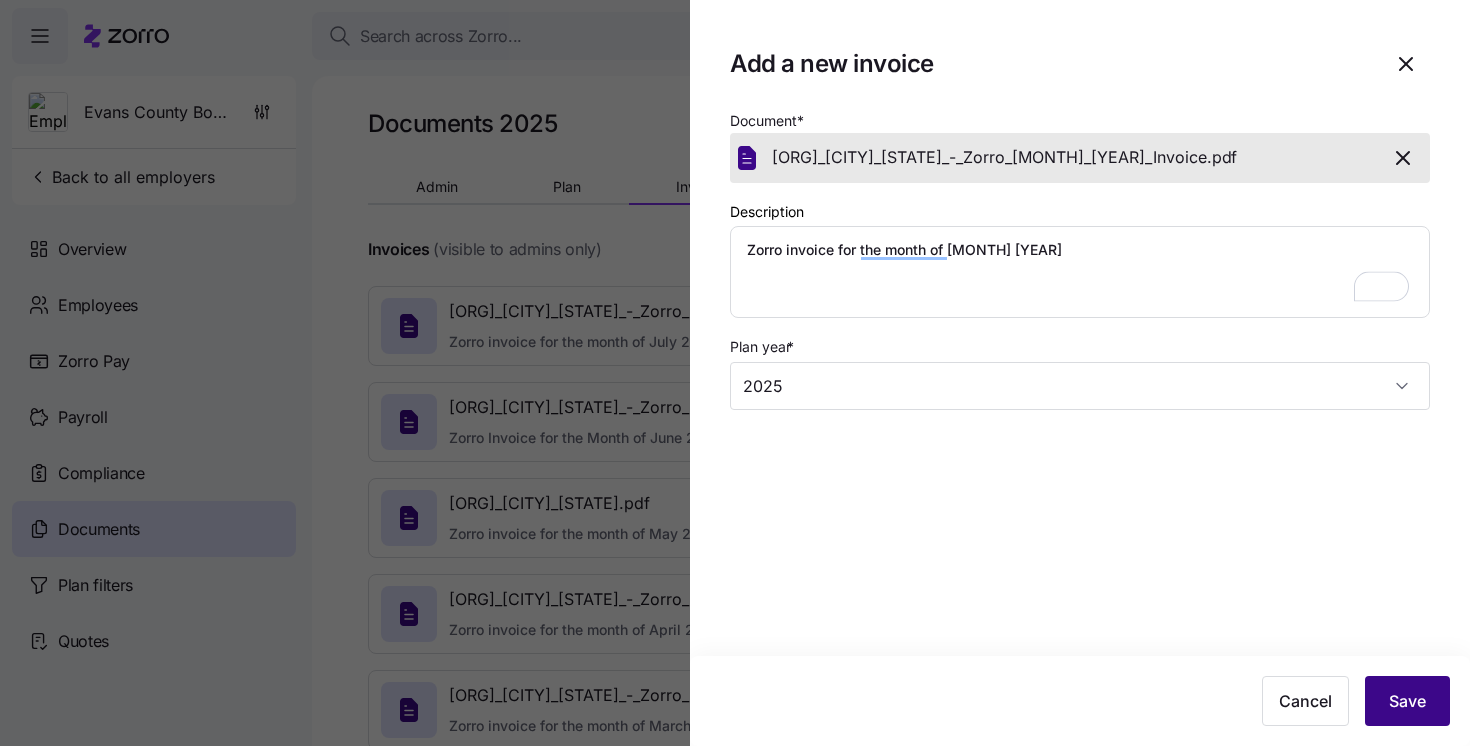 click on "Save" at bounding box center [1407, 701] 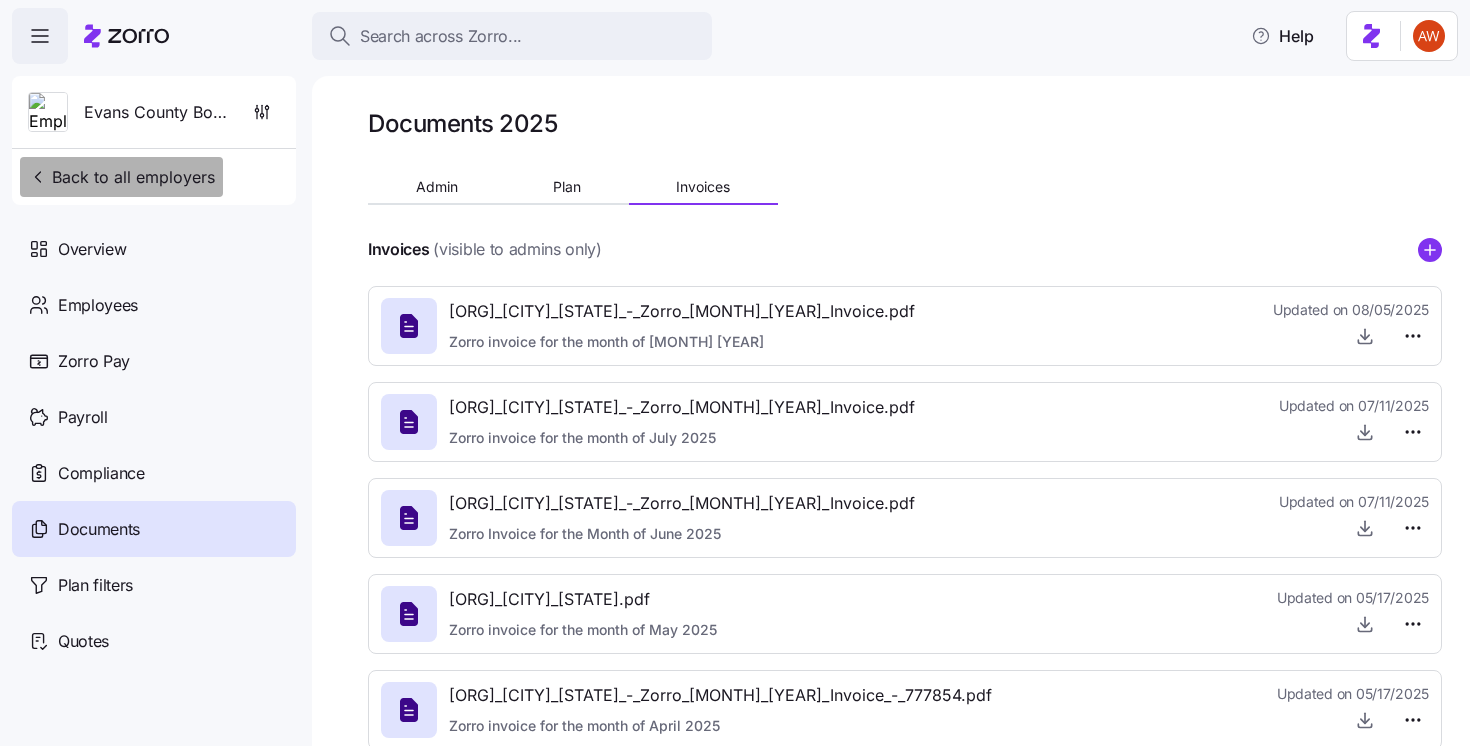 click on "Back to all employers" at bounding box center (121, 177) 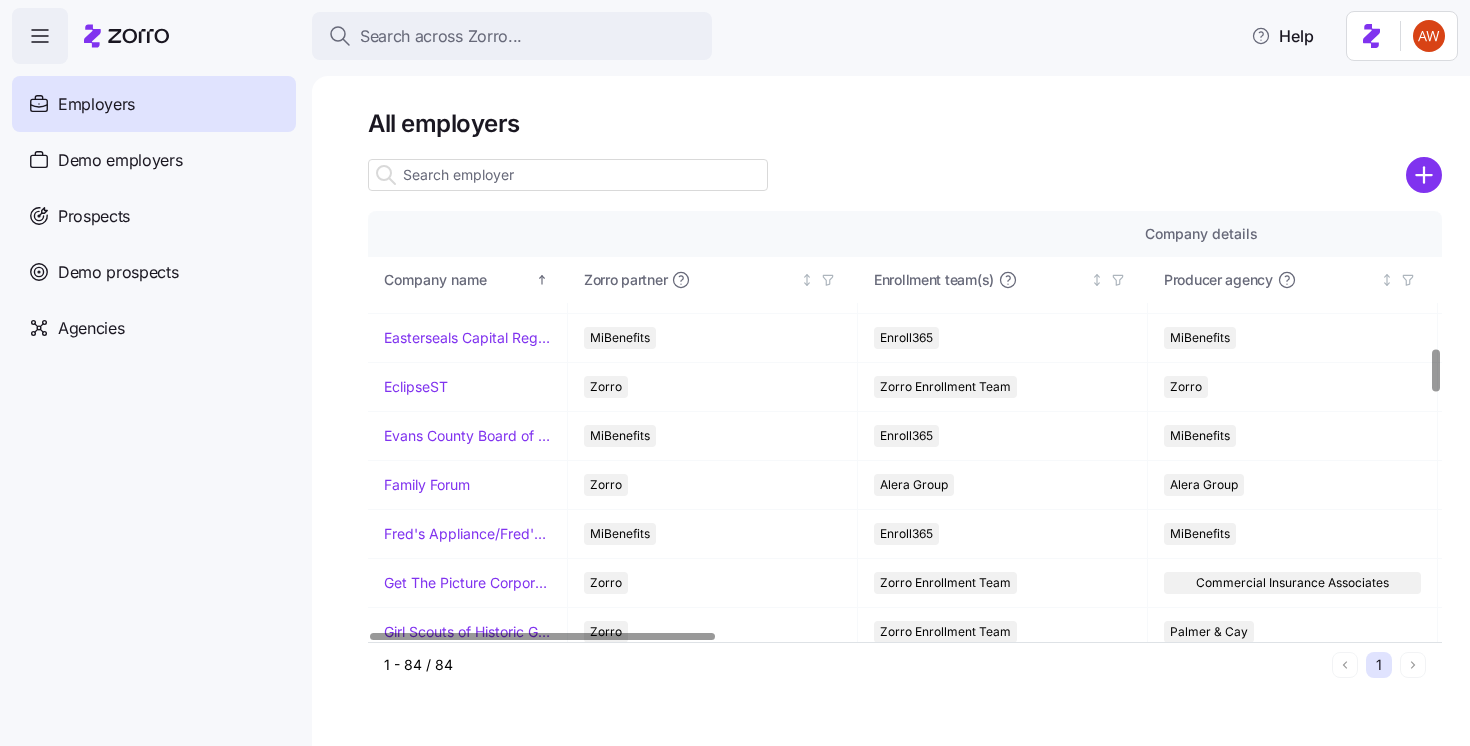 scroll, scrollTop: 1396, scrollLeft: 0, axis: vertical 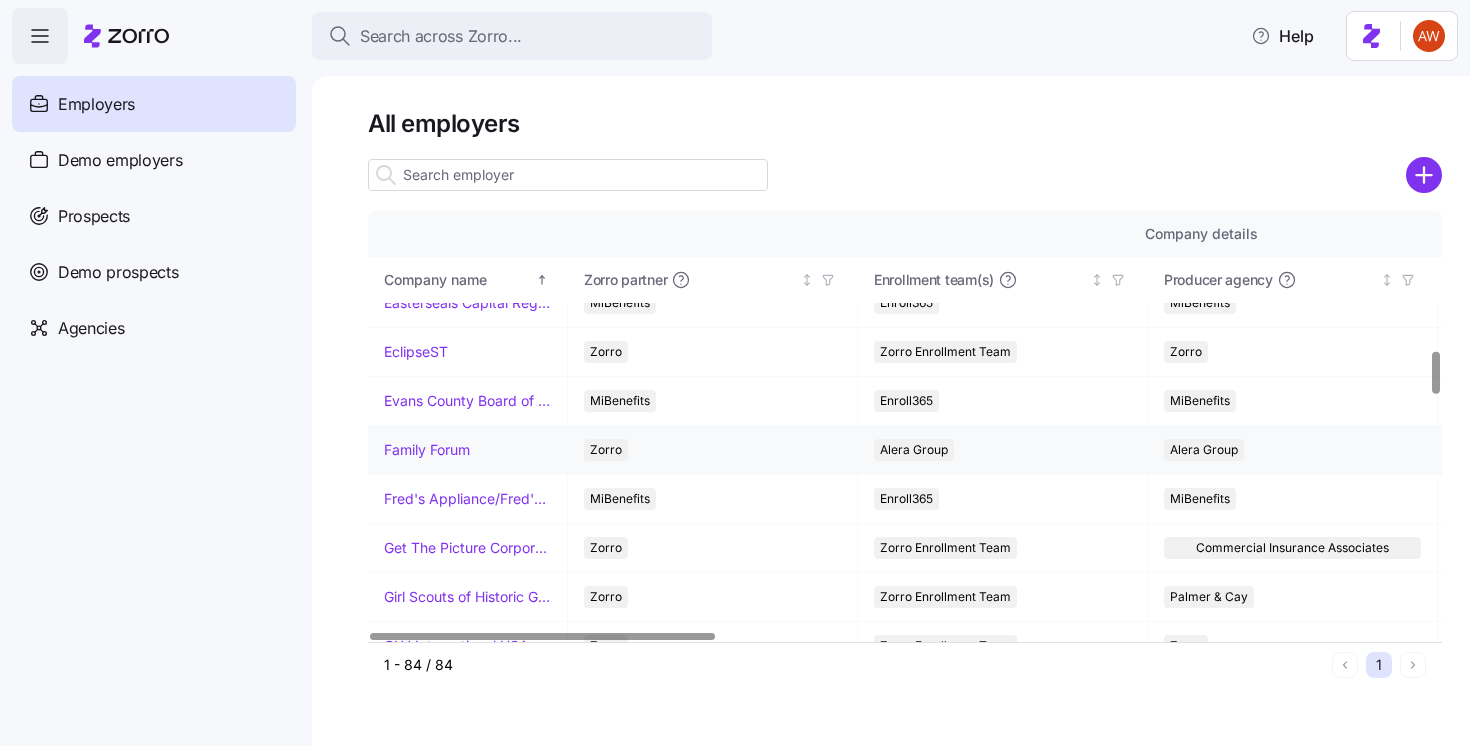 click on "Family Forum" at bounding box center (427, 450) 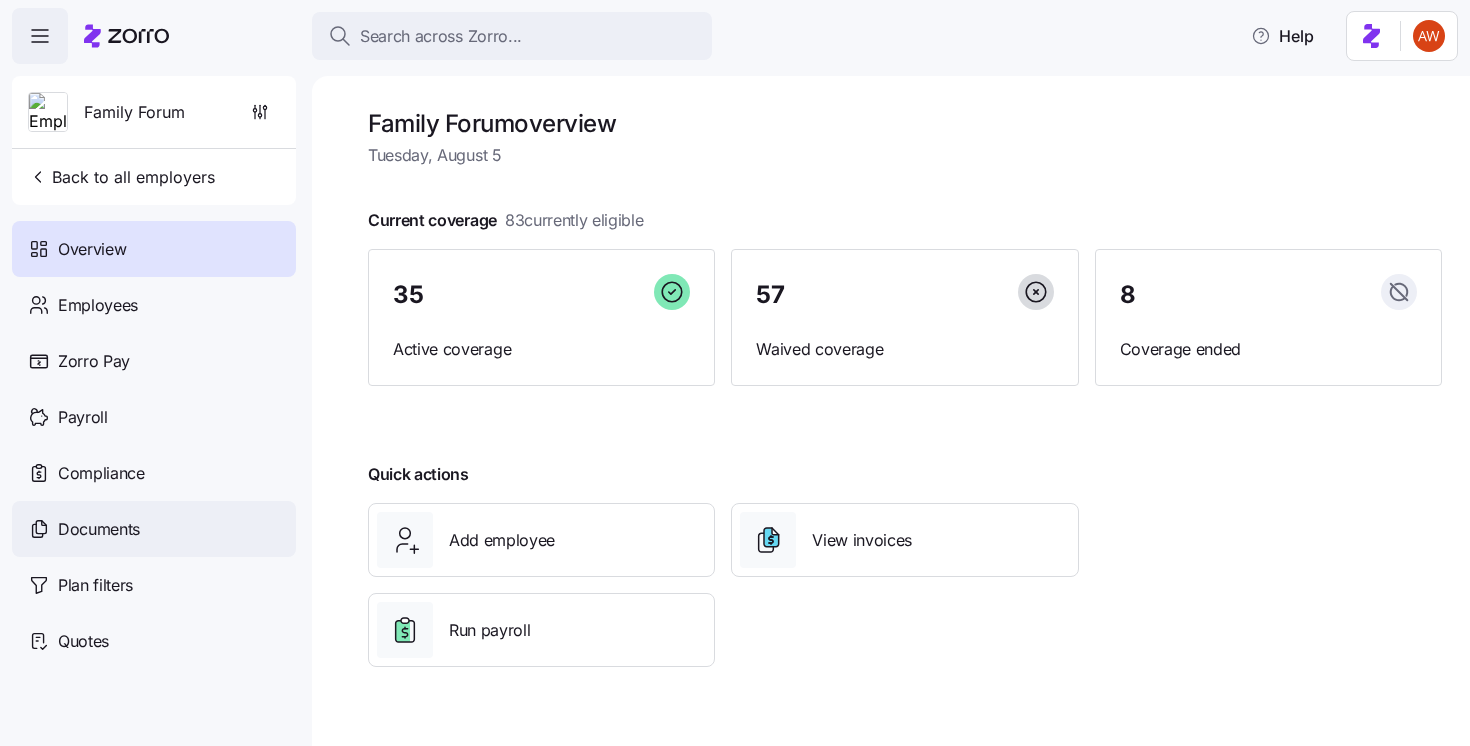 click on "Documents" at bounding box center (154, 529) 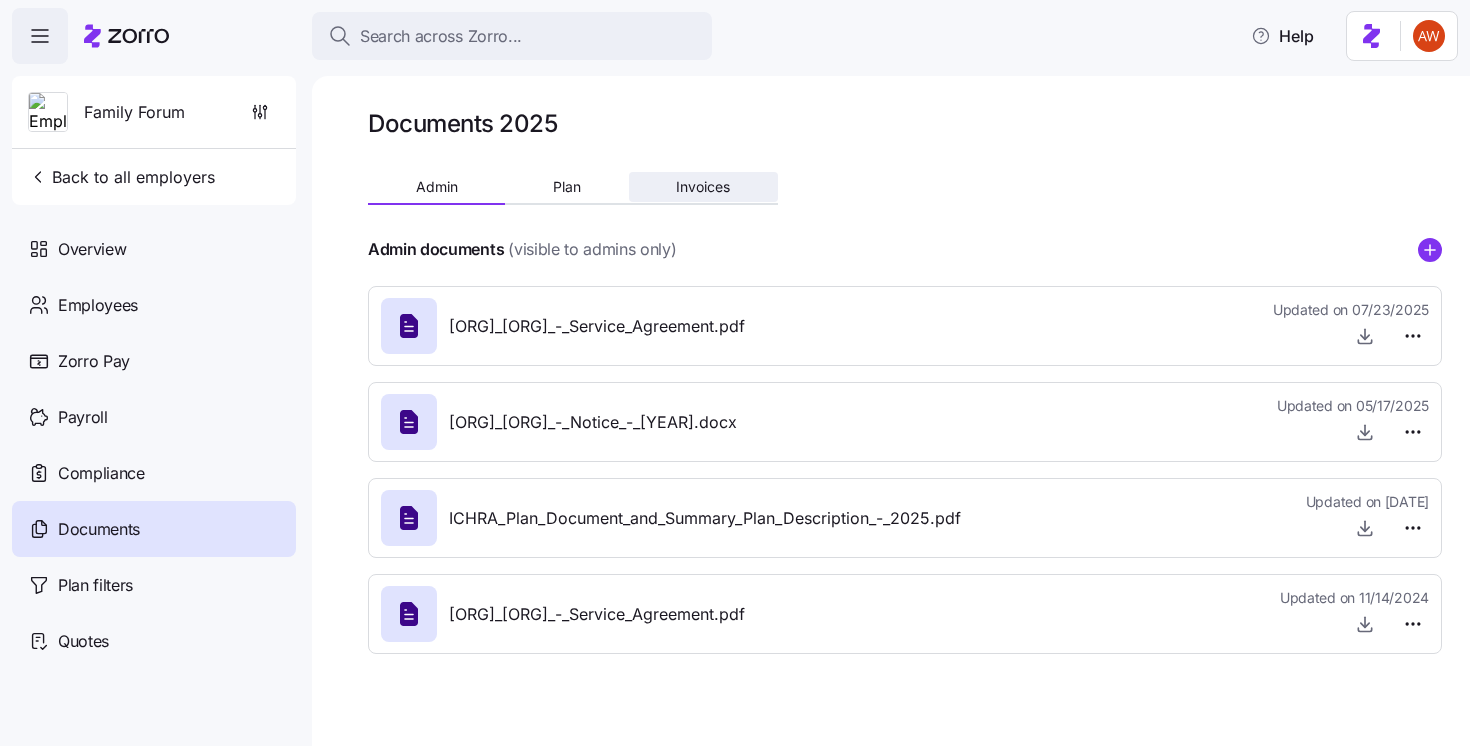 click on "Invoices" at bounding box center [703, 187] 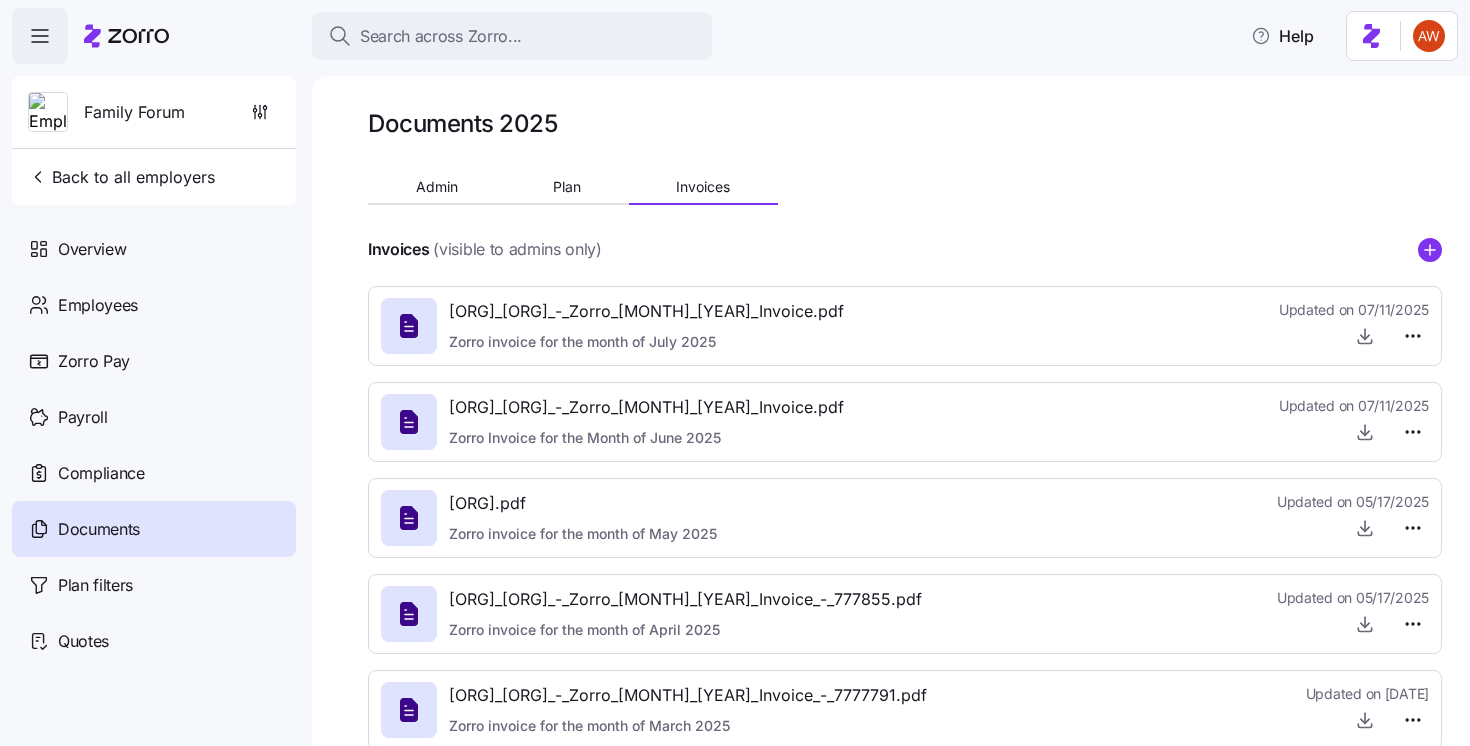 click 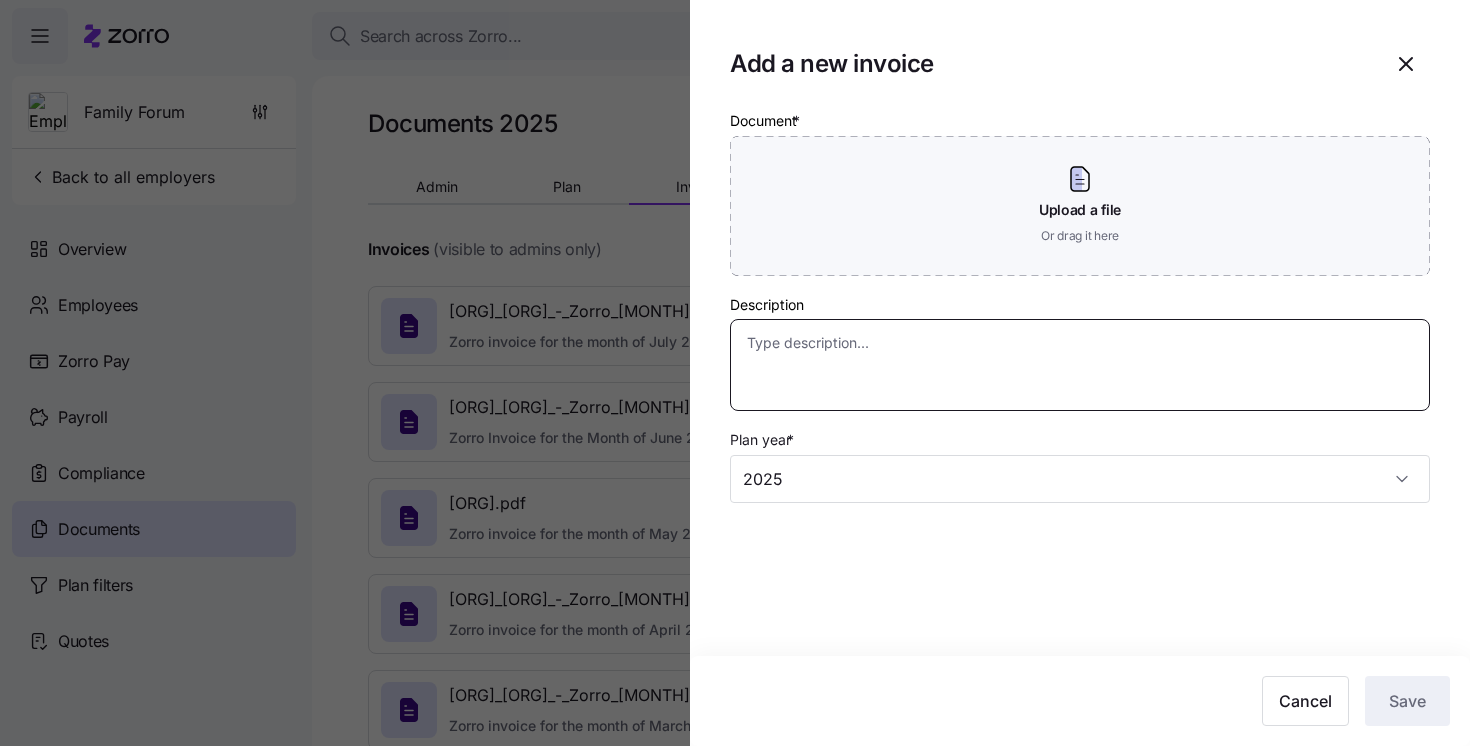 click on "Description" at bounding box center (1080, 365) 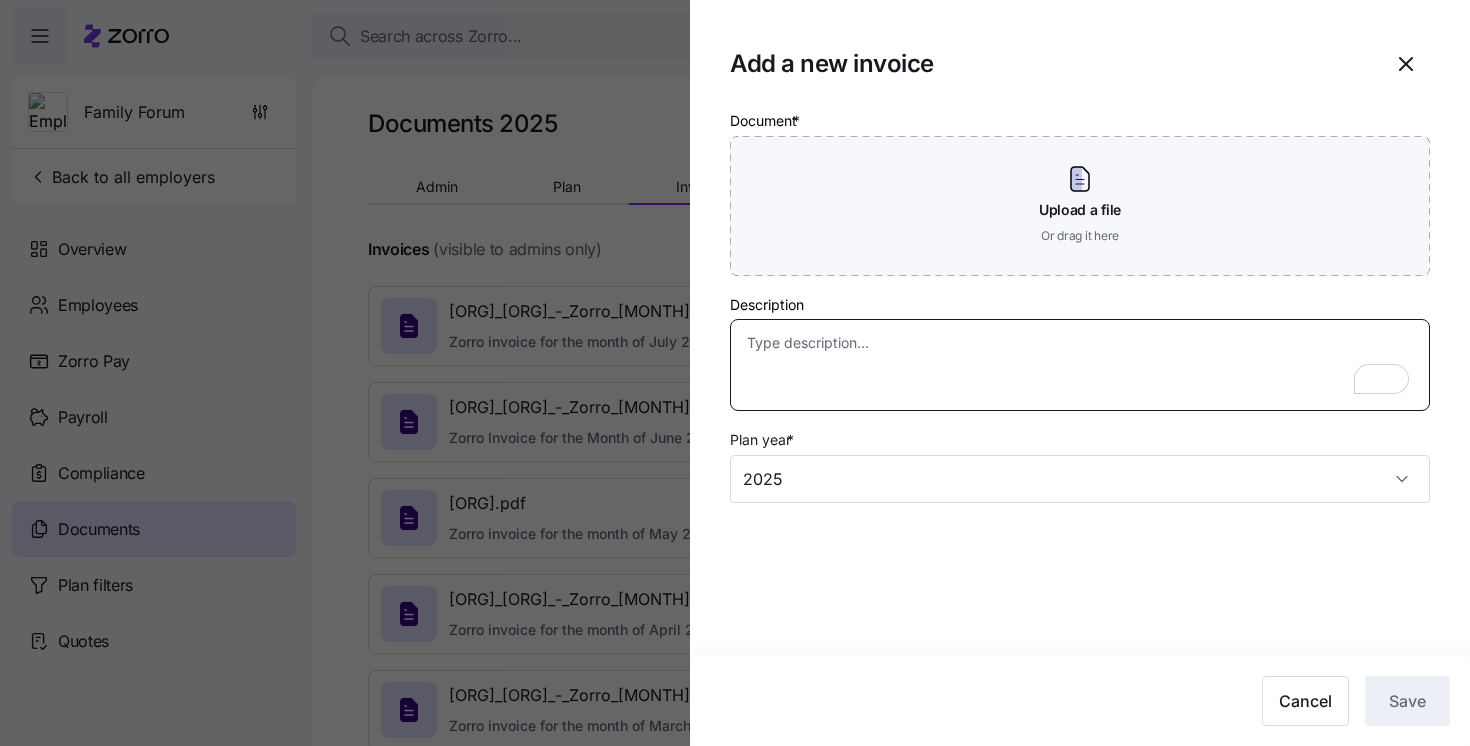 paste on "Zorro invoice for the month of August 2025" 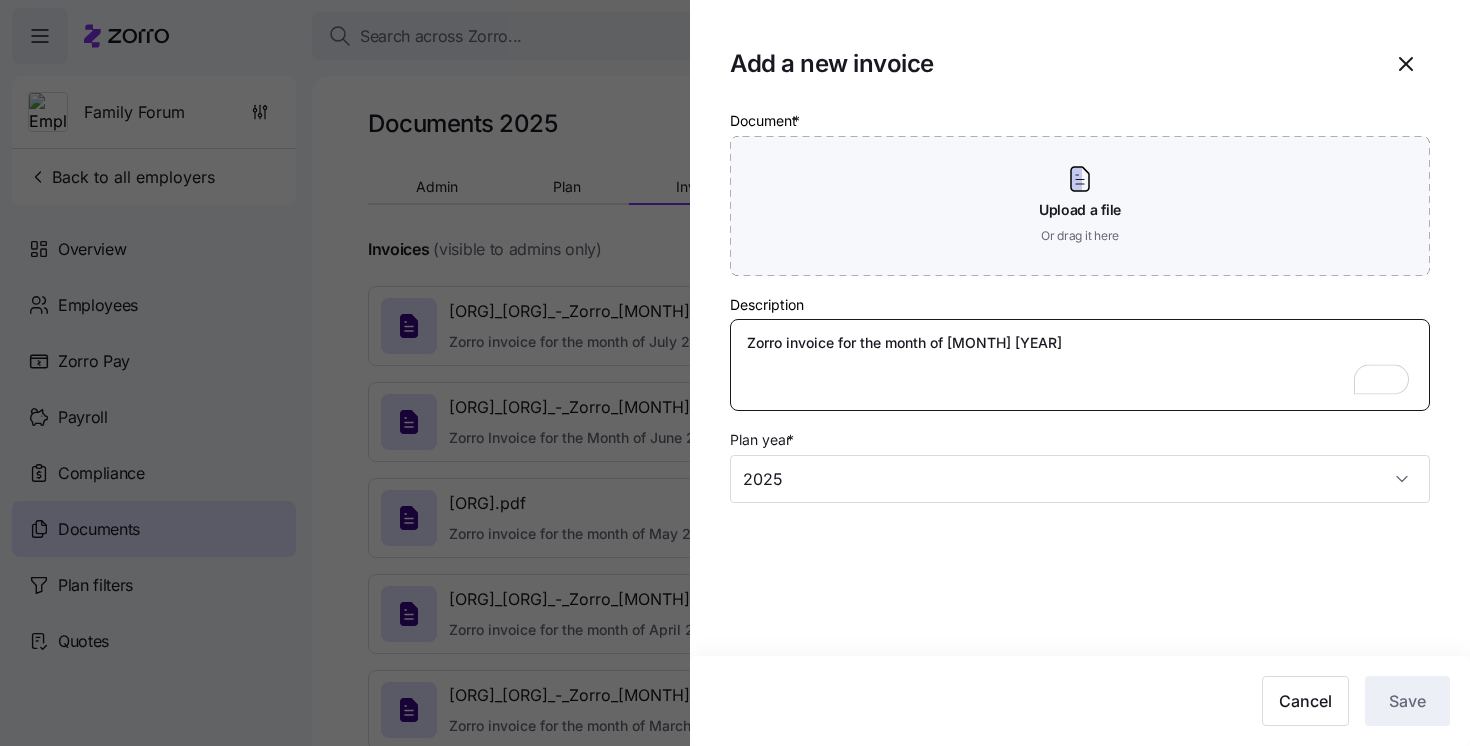 type on "Zorro invoice for the month of August 2025" 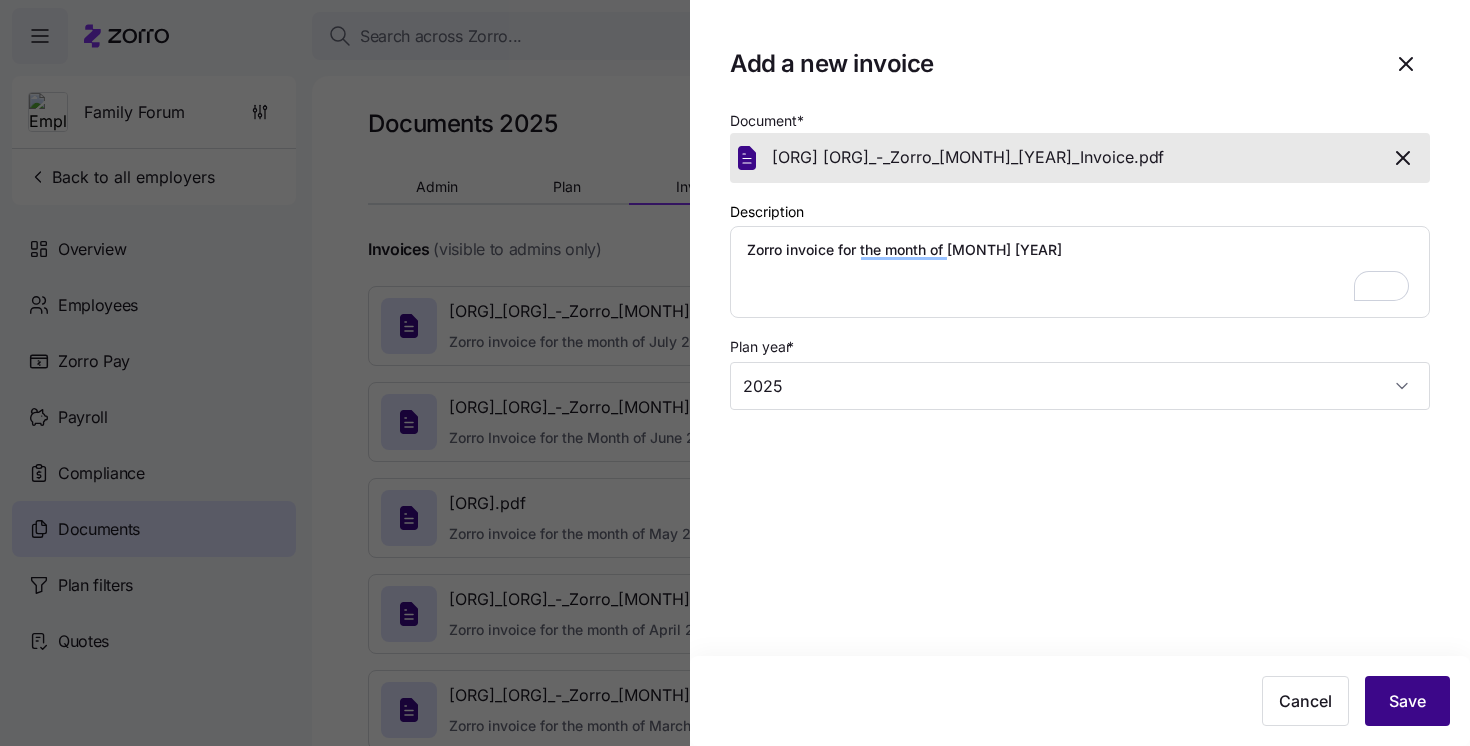 click on "Save" at bounding box center [1407, 701] 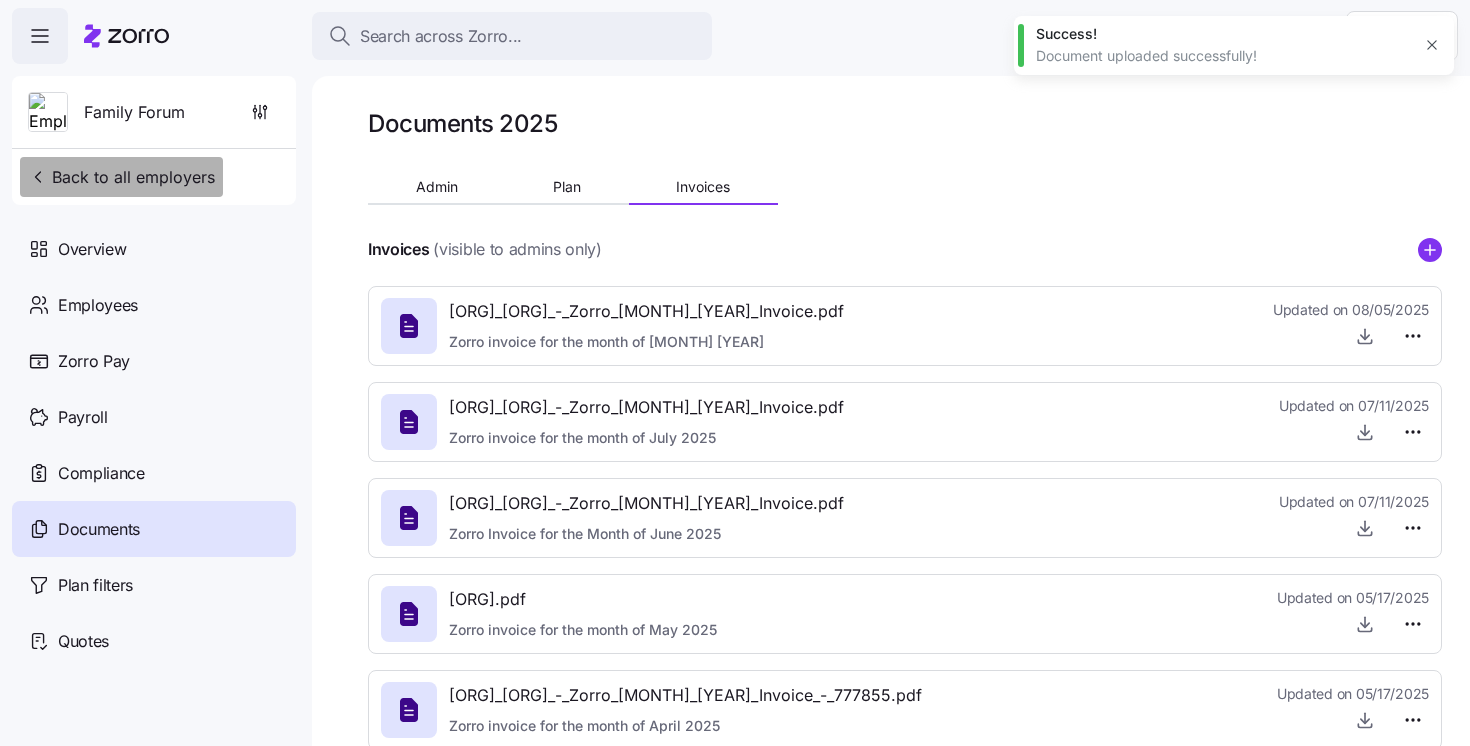 click on "Back to all employers" at bounding box center [121, 177] 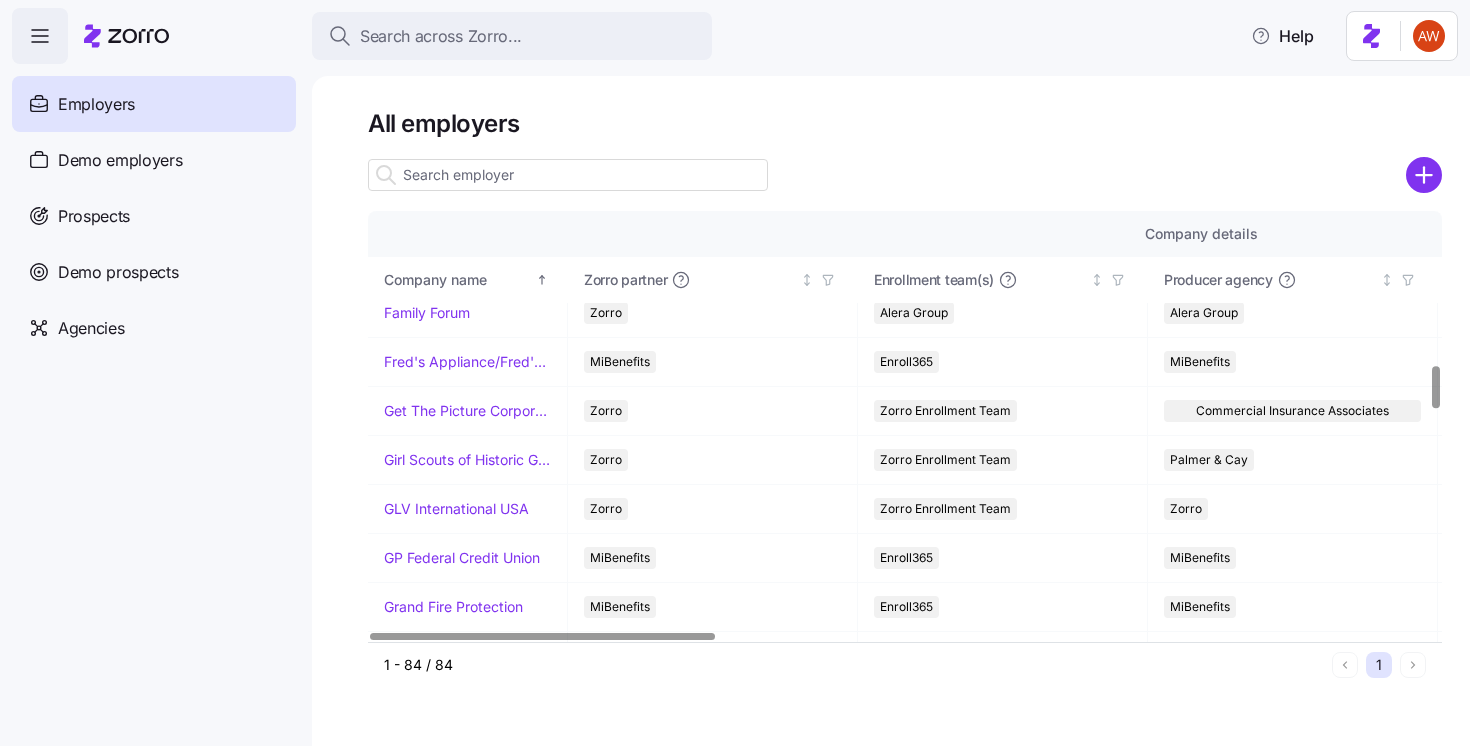 scroll, scrollTop: 1543, scrollLeft: 0, axis: vertical 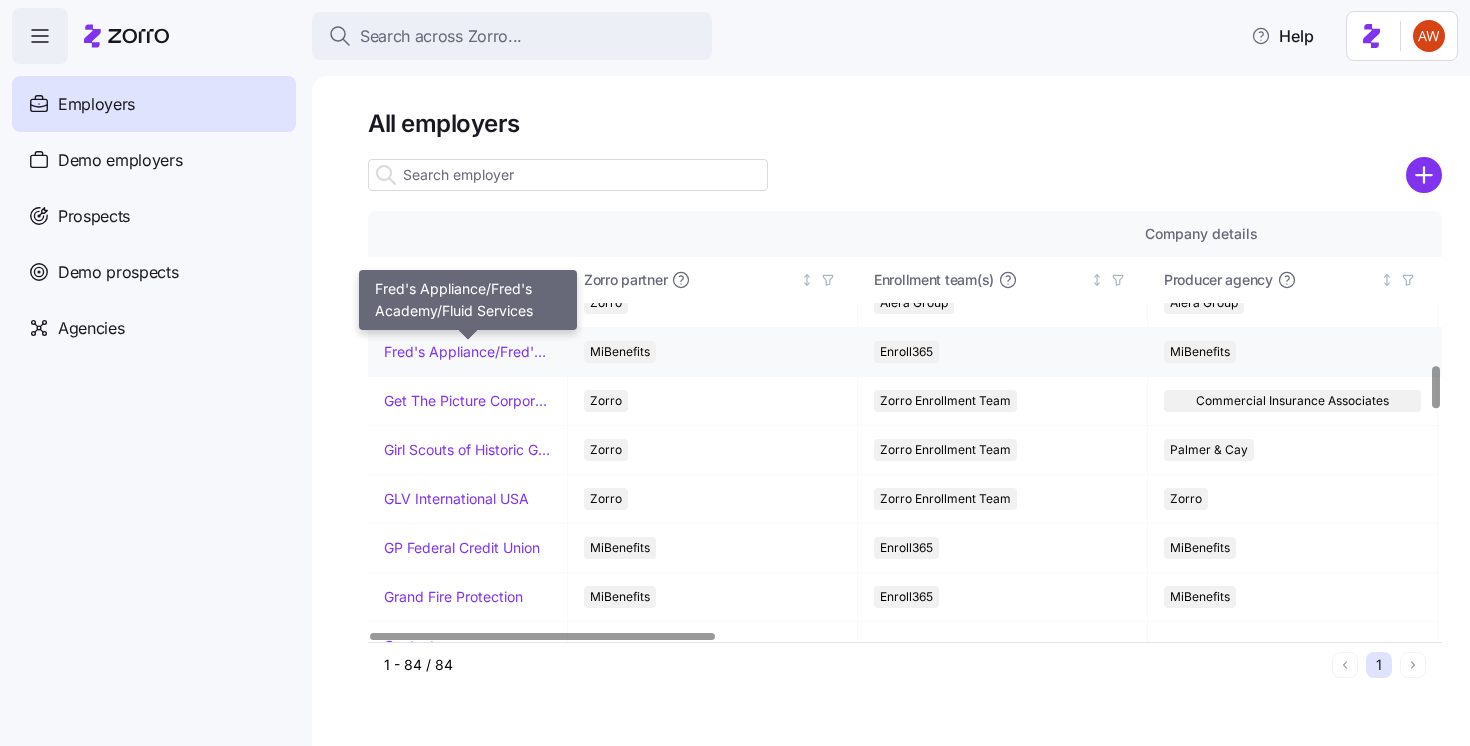 click on "Fred's Appliance/Fred's Academy/Fluid Services" at bounding box center (467, 352) 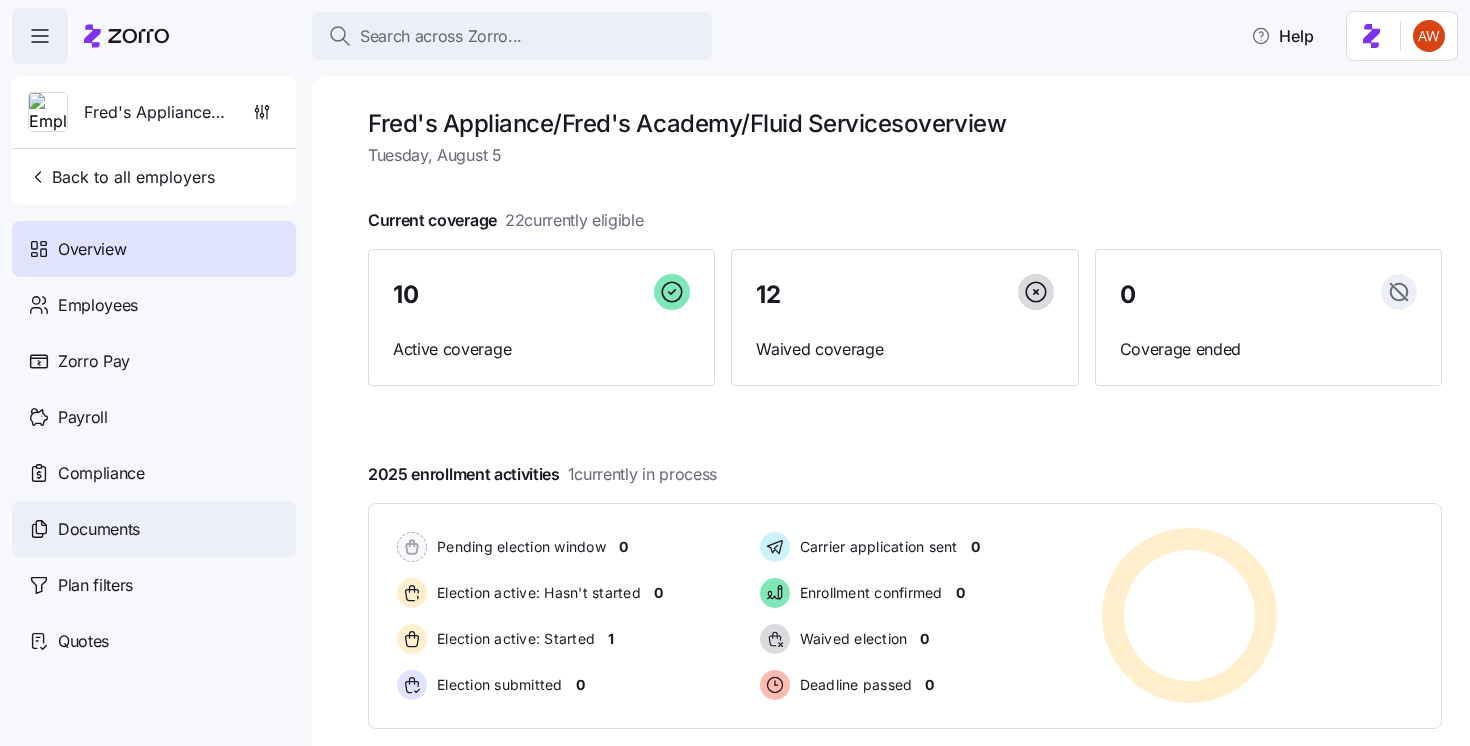 click on "Documents" at bounding box center [154, 529] 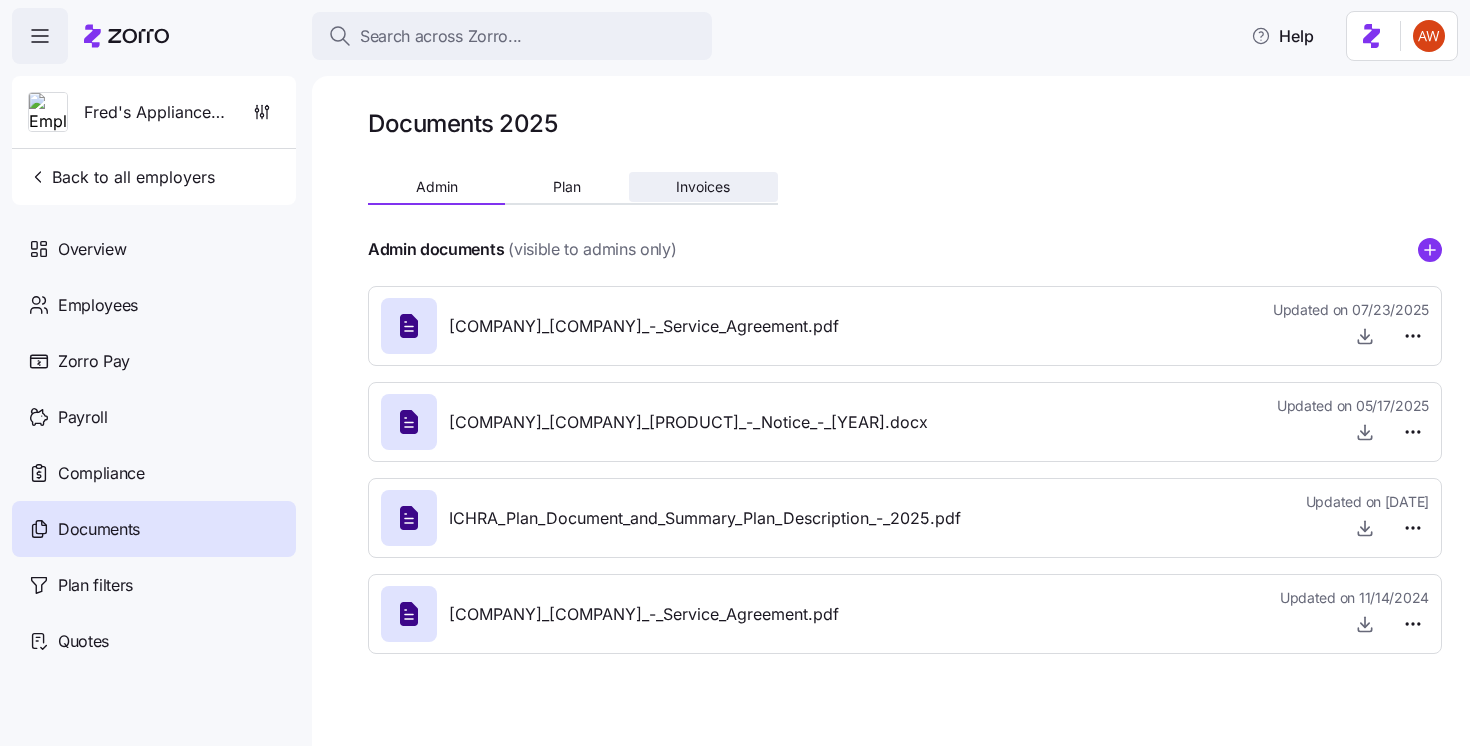 click on "Invoices" at bounding box center [703, 187] 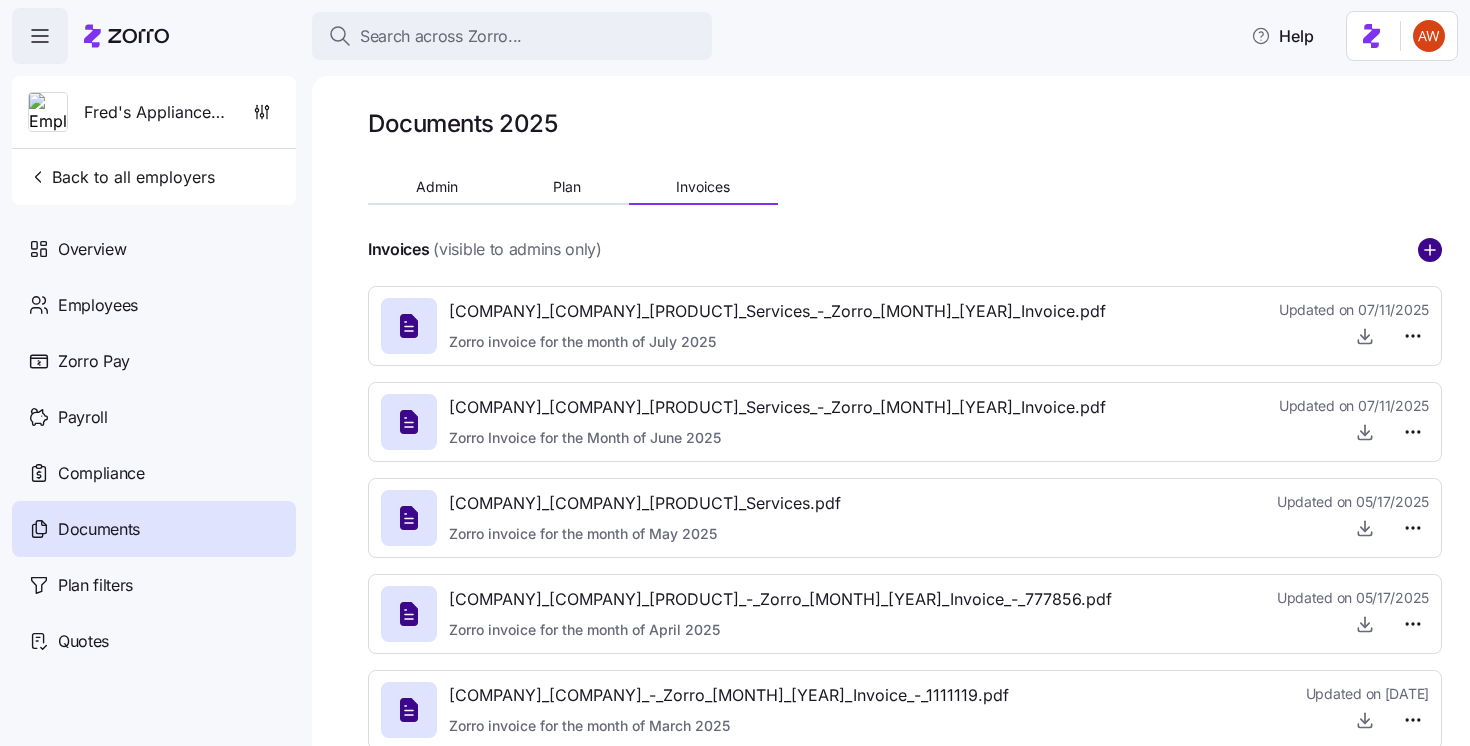 click 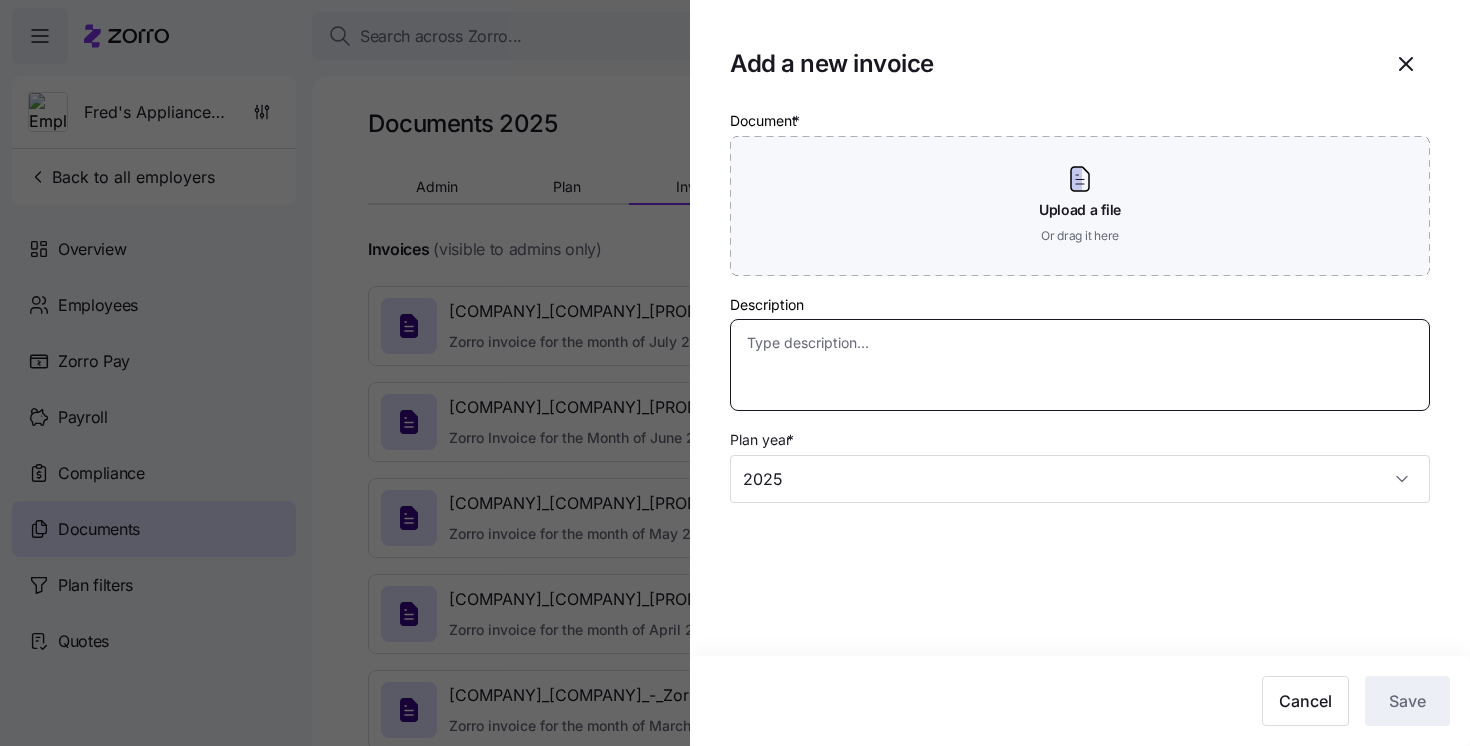click on "Description" at bounding box center [1080, 365] 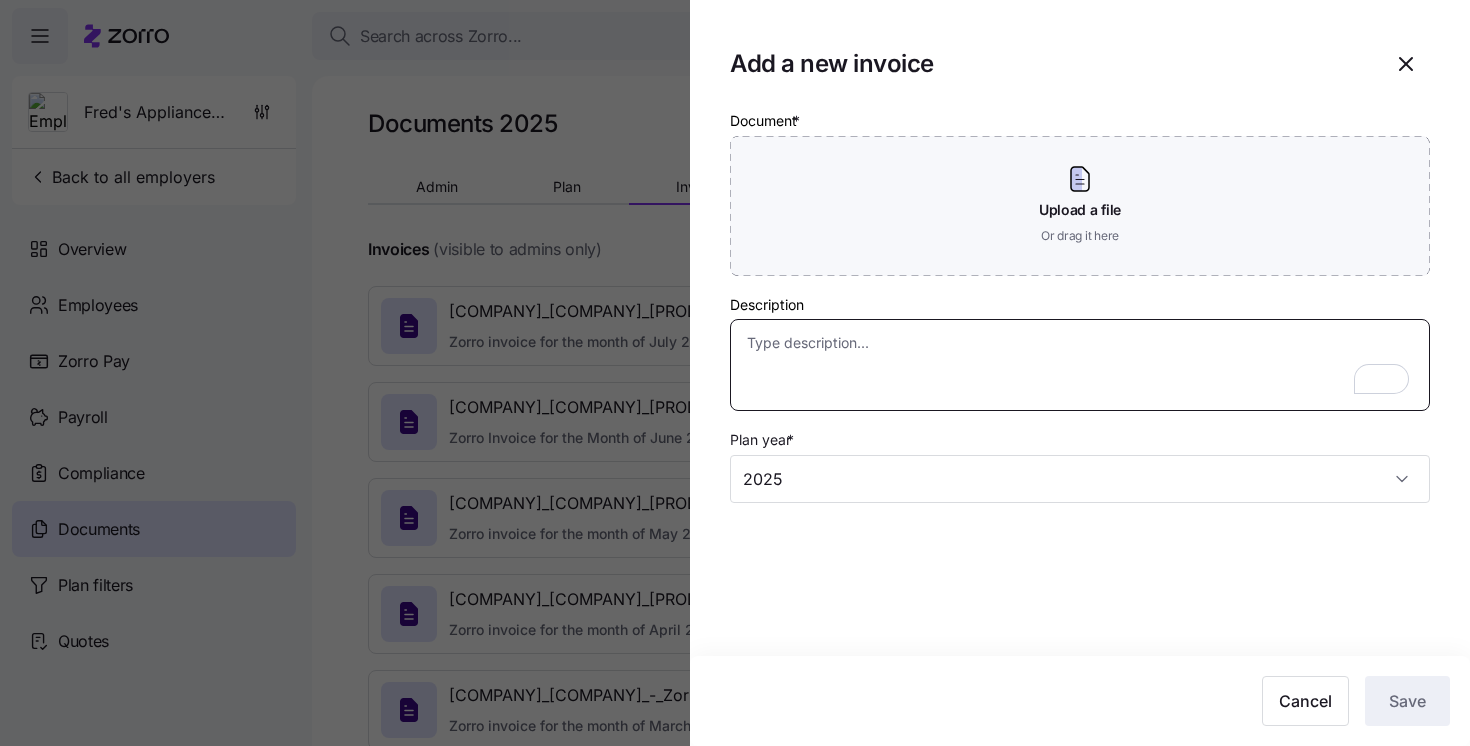 paste on "Zorro invoice for the month of August 2025" 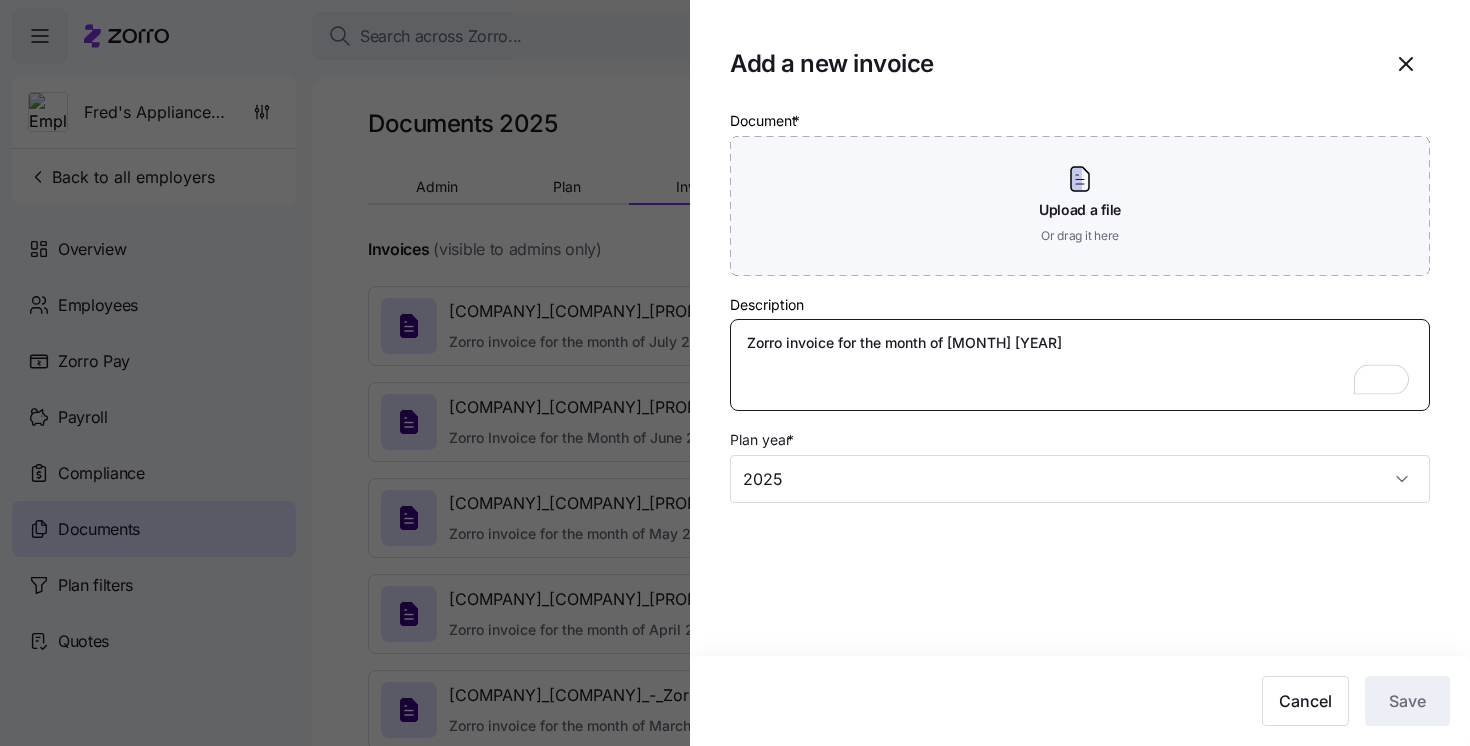 type on "Zorro invoice for the month of August 2025" 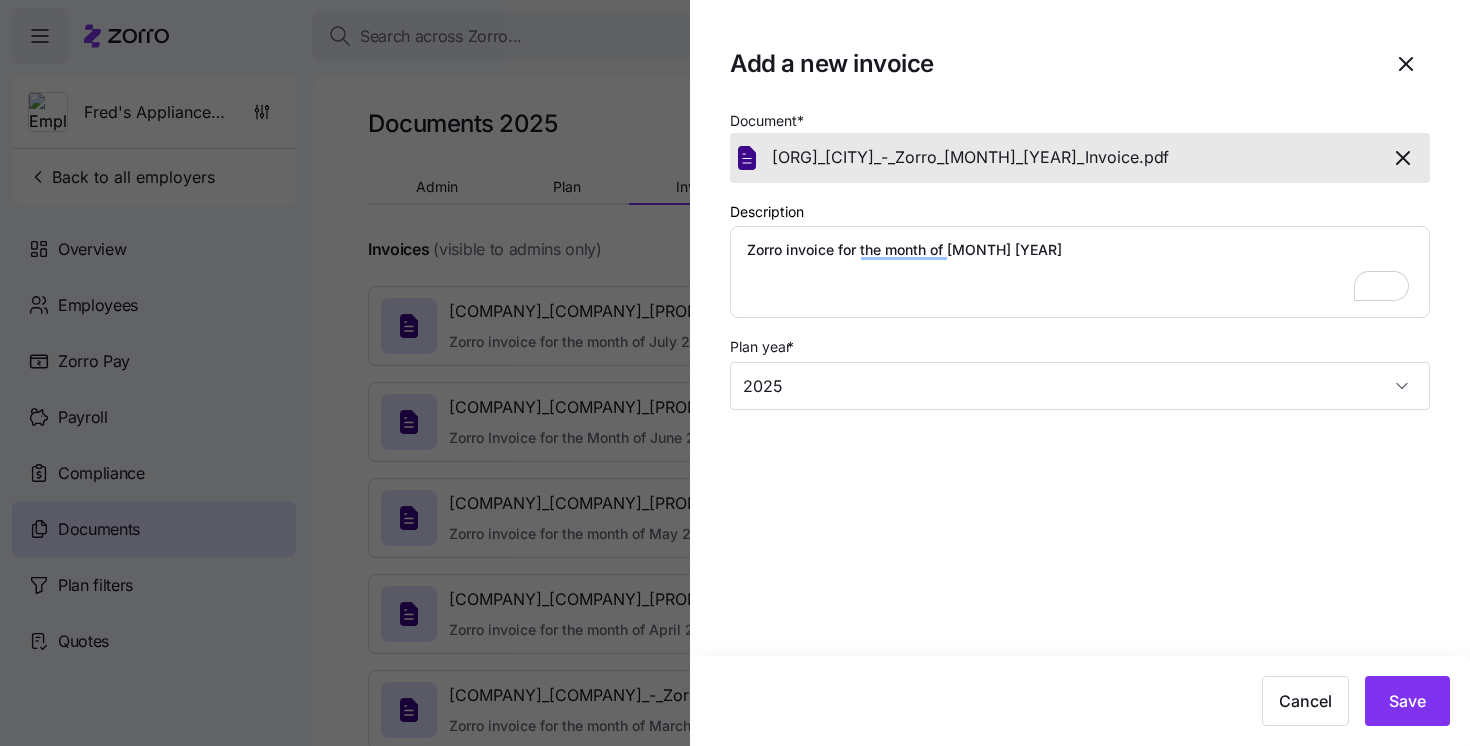 click 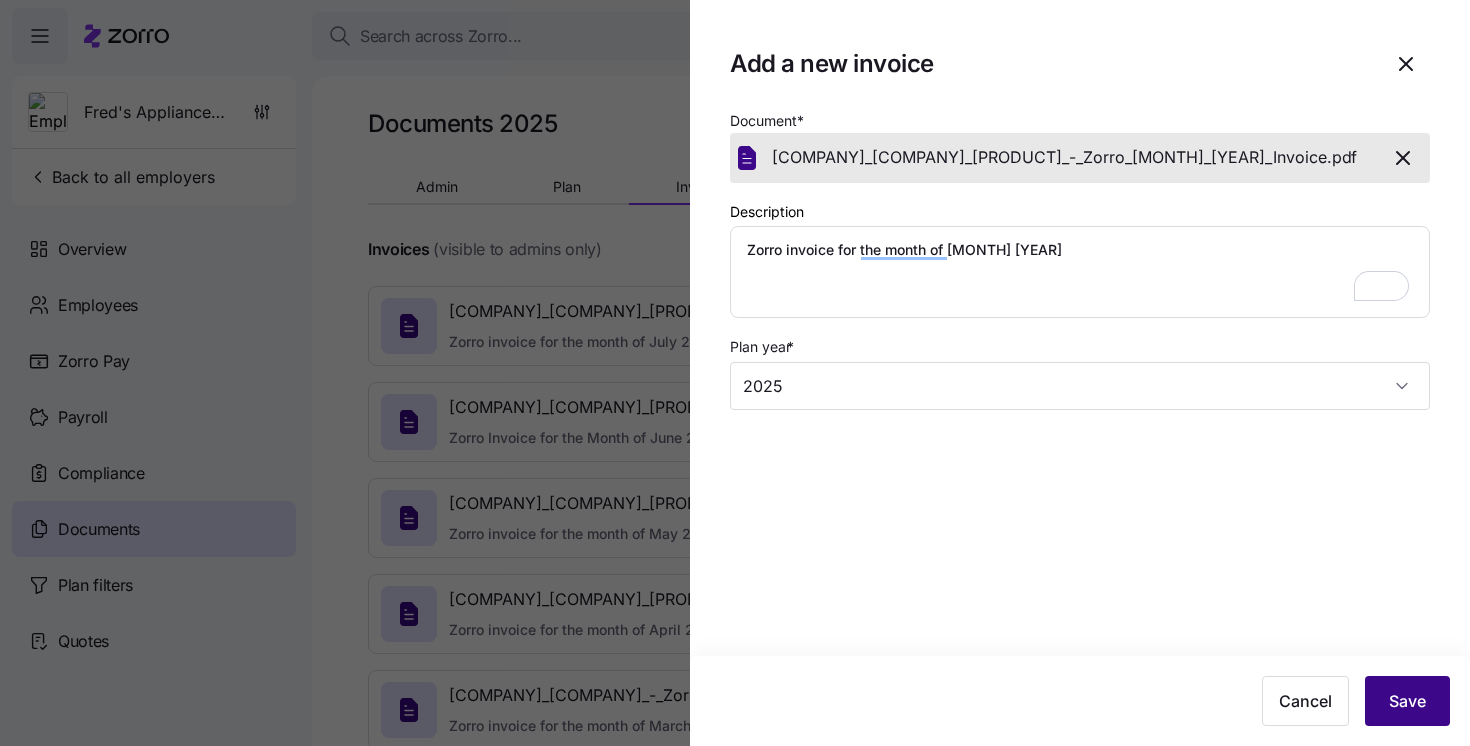 click on "Save" at bounding box center (1407, 701) 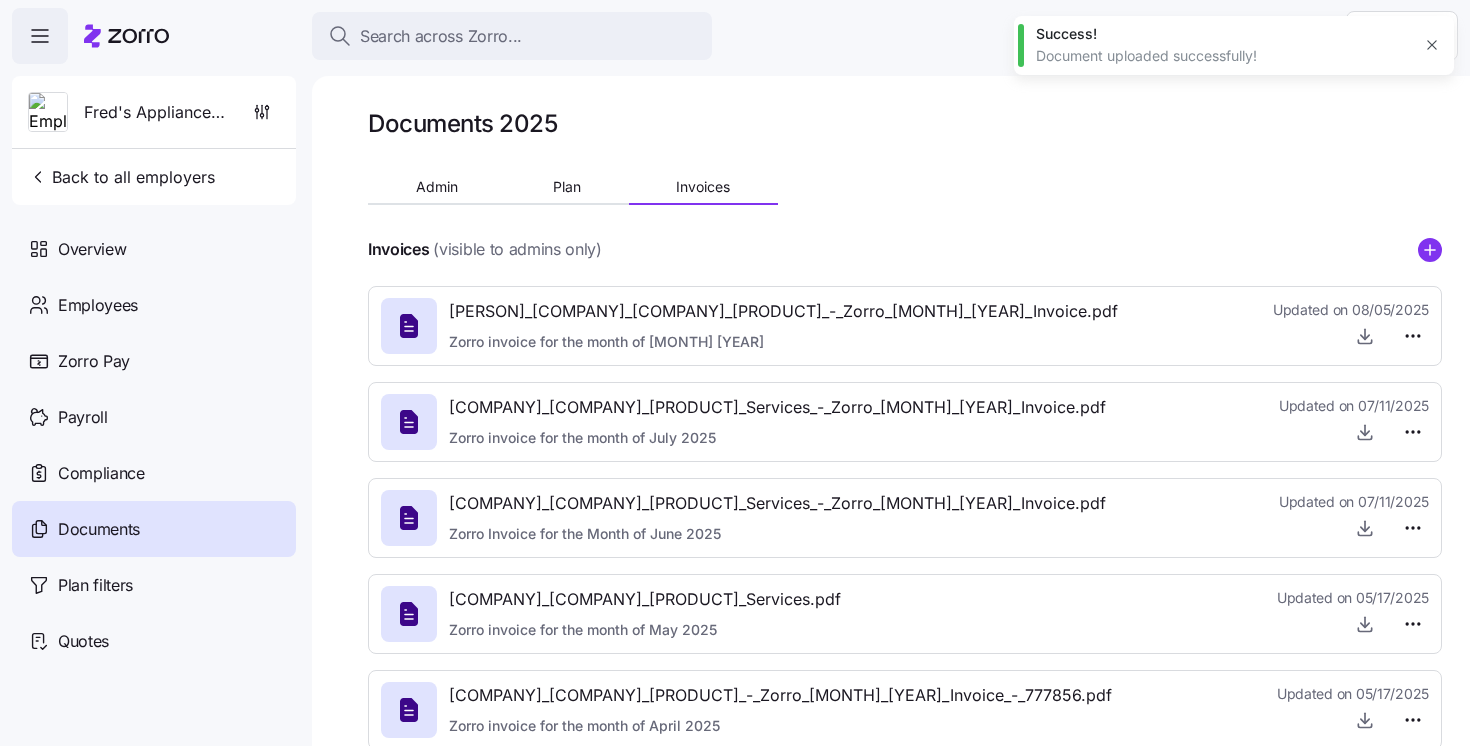 type on "x" 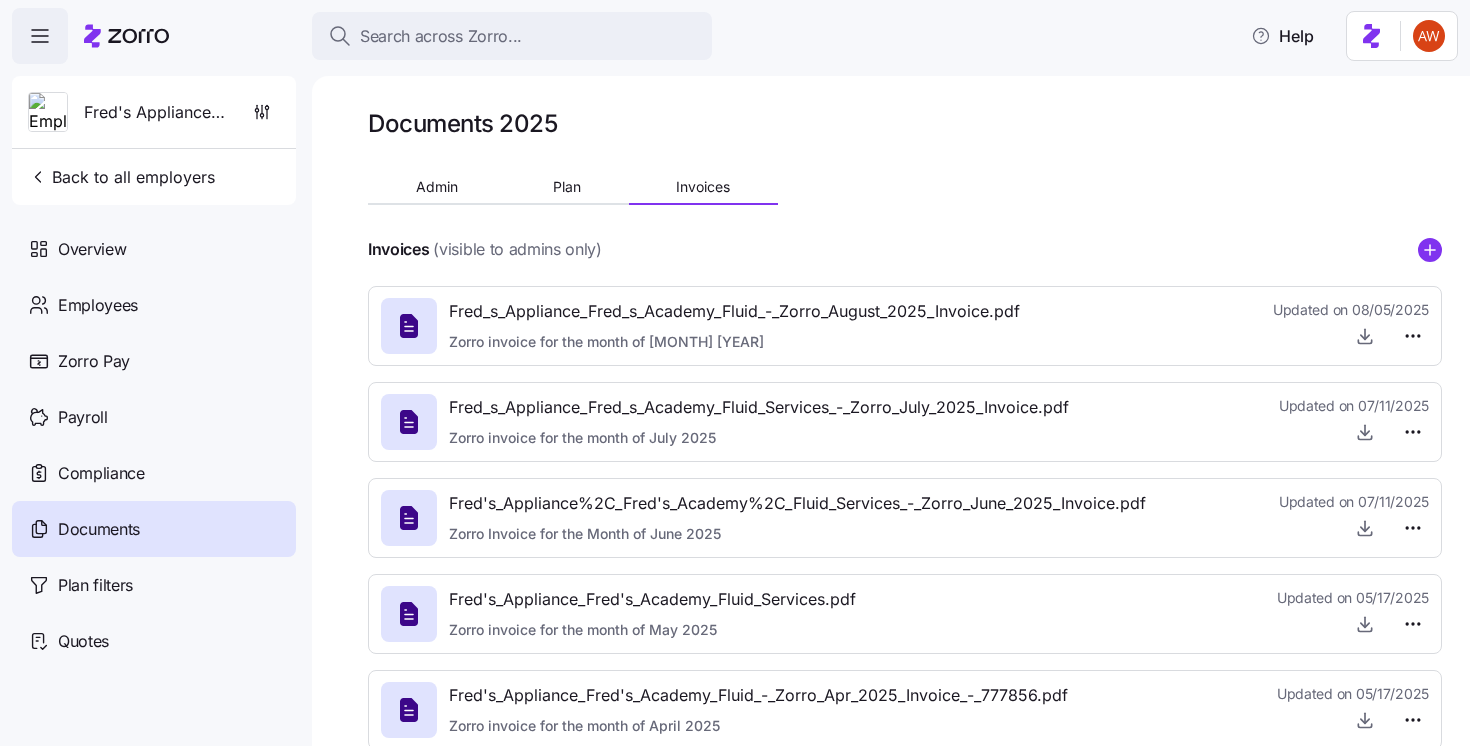 scroll, scrollTop: 0, scrollLeft: 0, axis: both 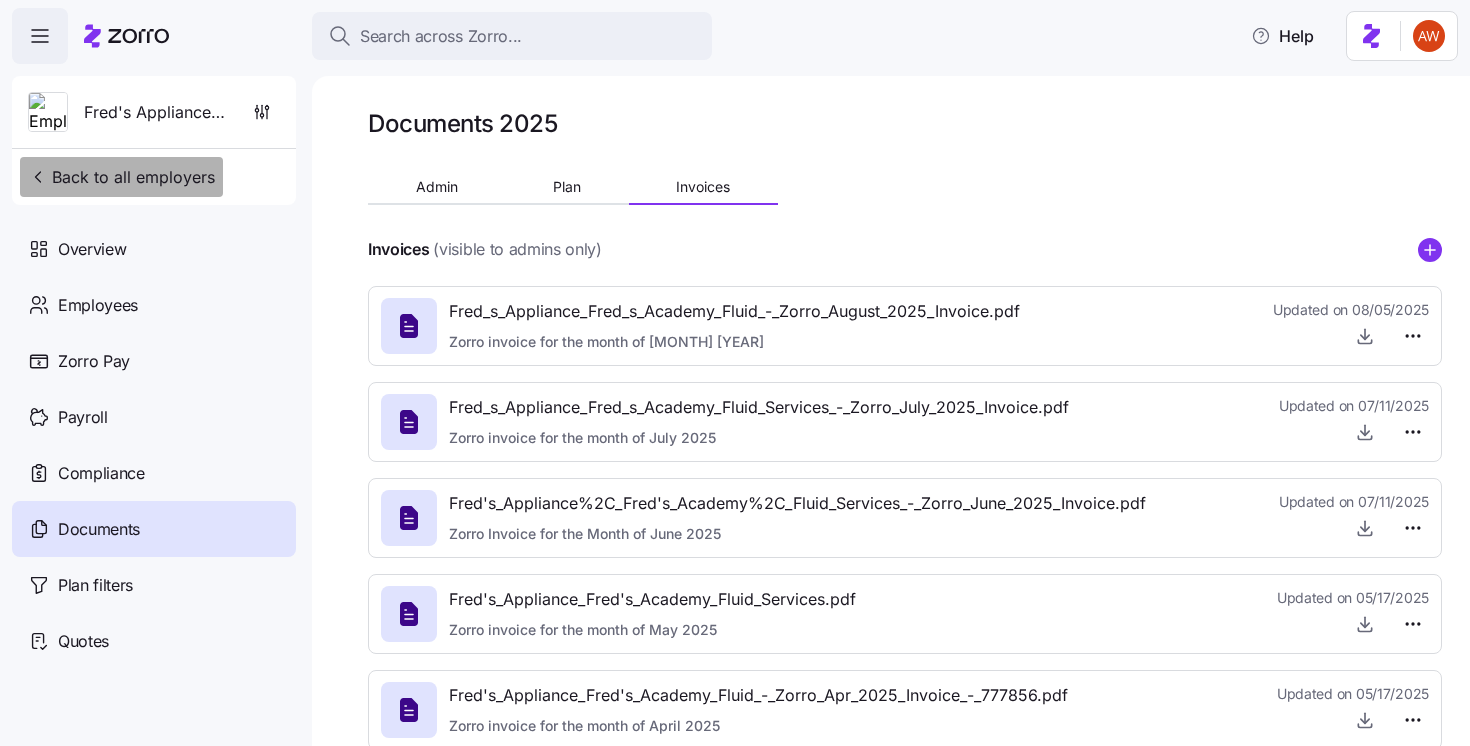 click on "Back to all employers" at bounding box center [121, 177] 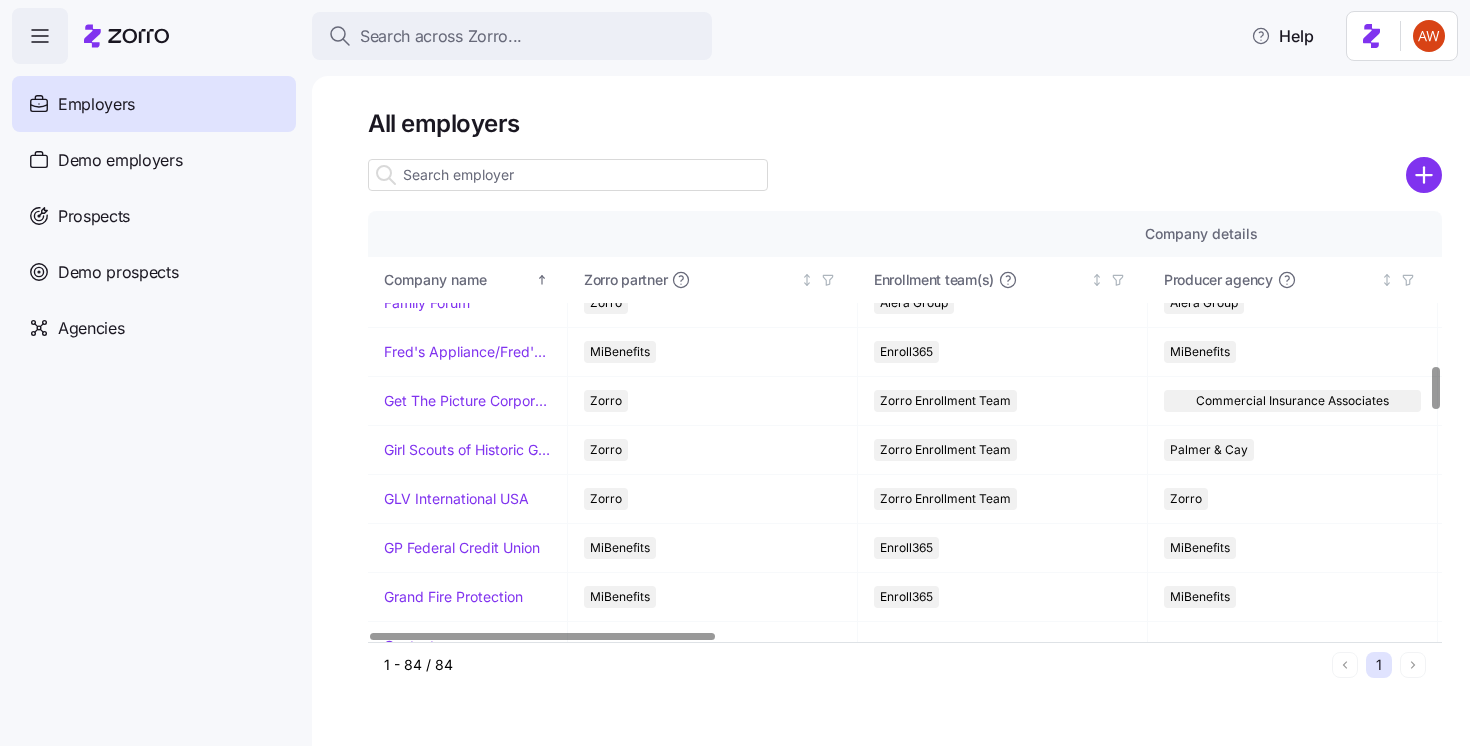 scroll, scrollTop: 1551, scrollLeft: 0, axis: vertical 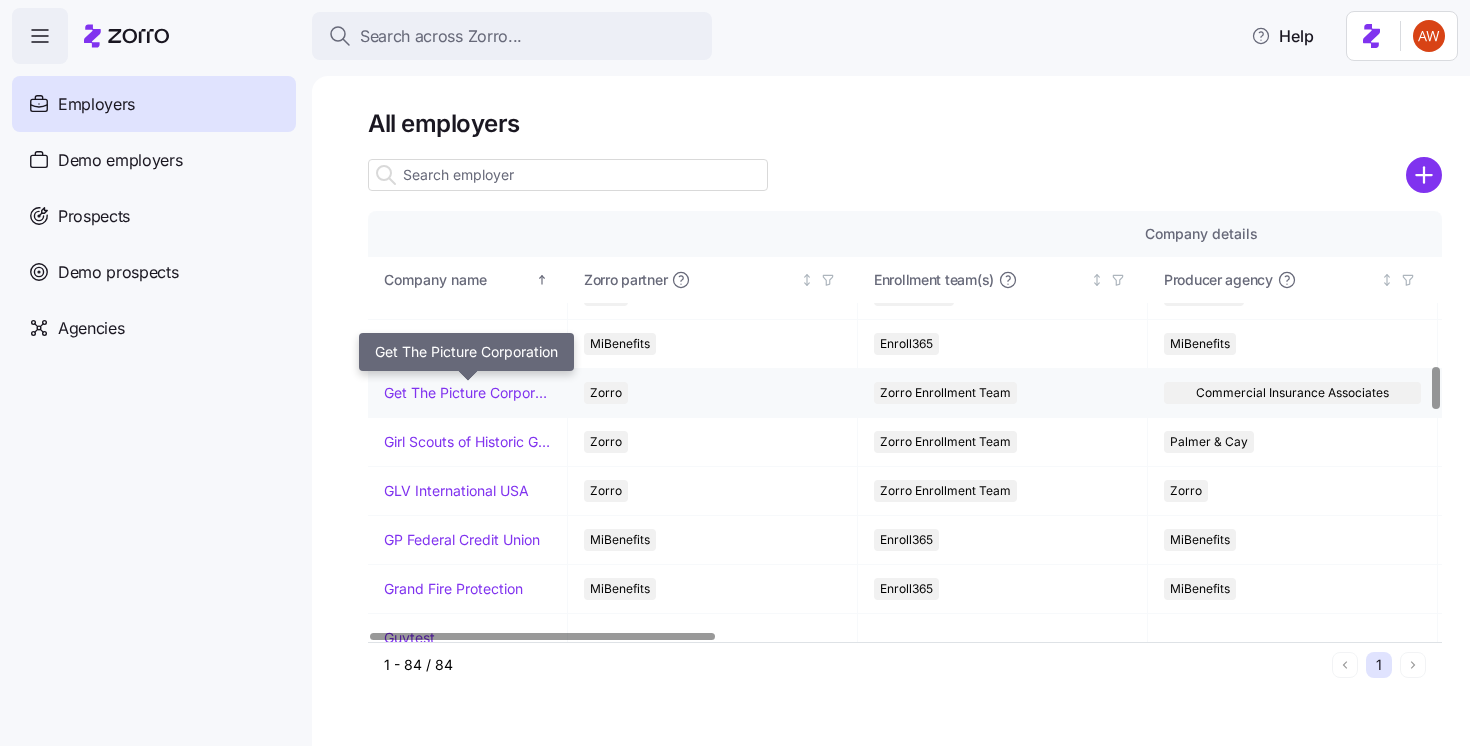 click on "Get The Picture Corporation" at bounding box center [467, 393] 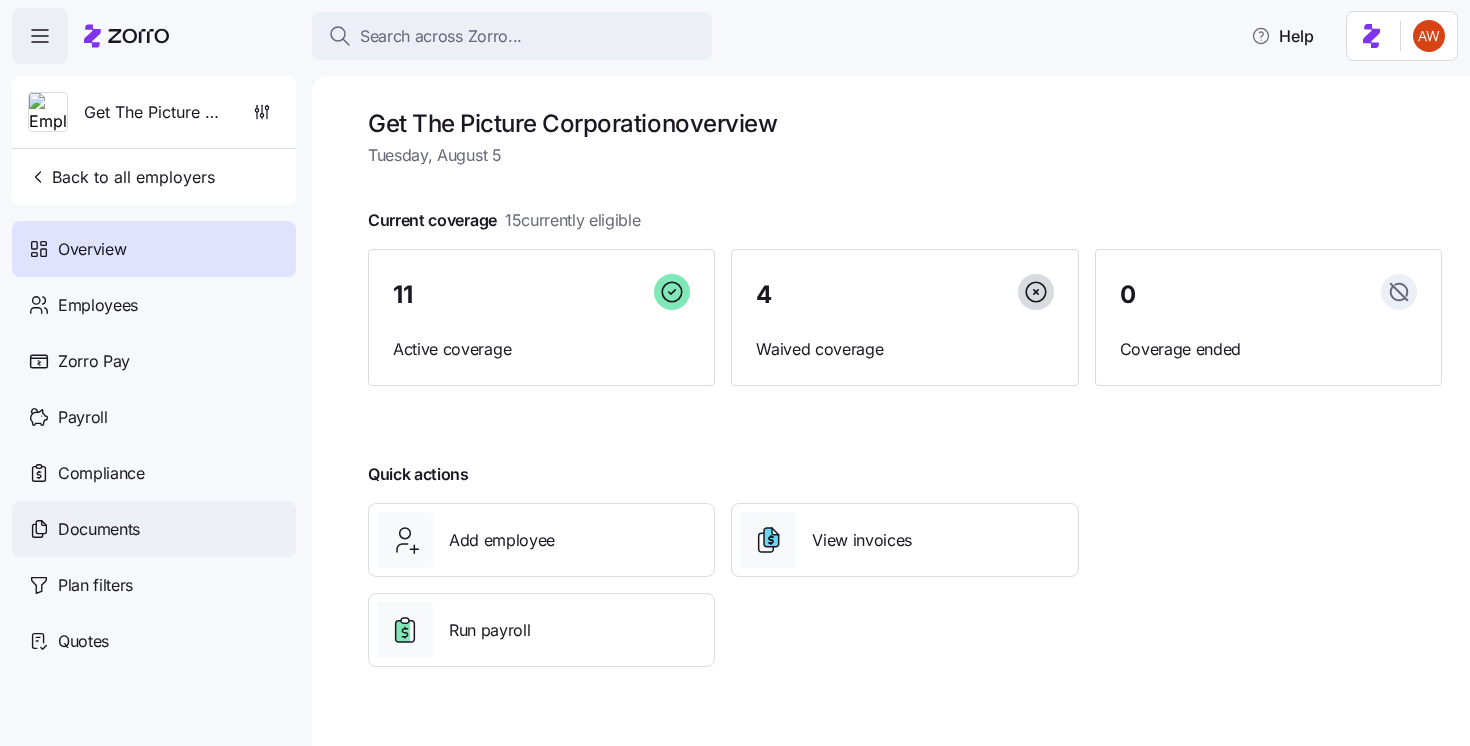 click on "Documents" at bounding box center [154, 529] 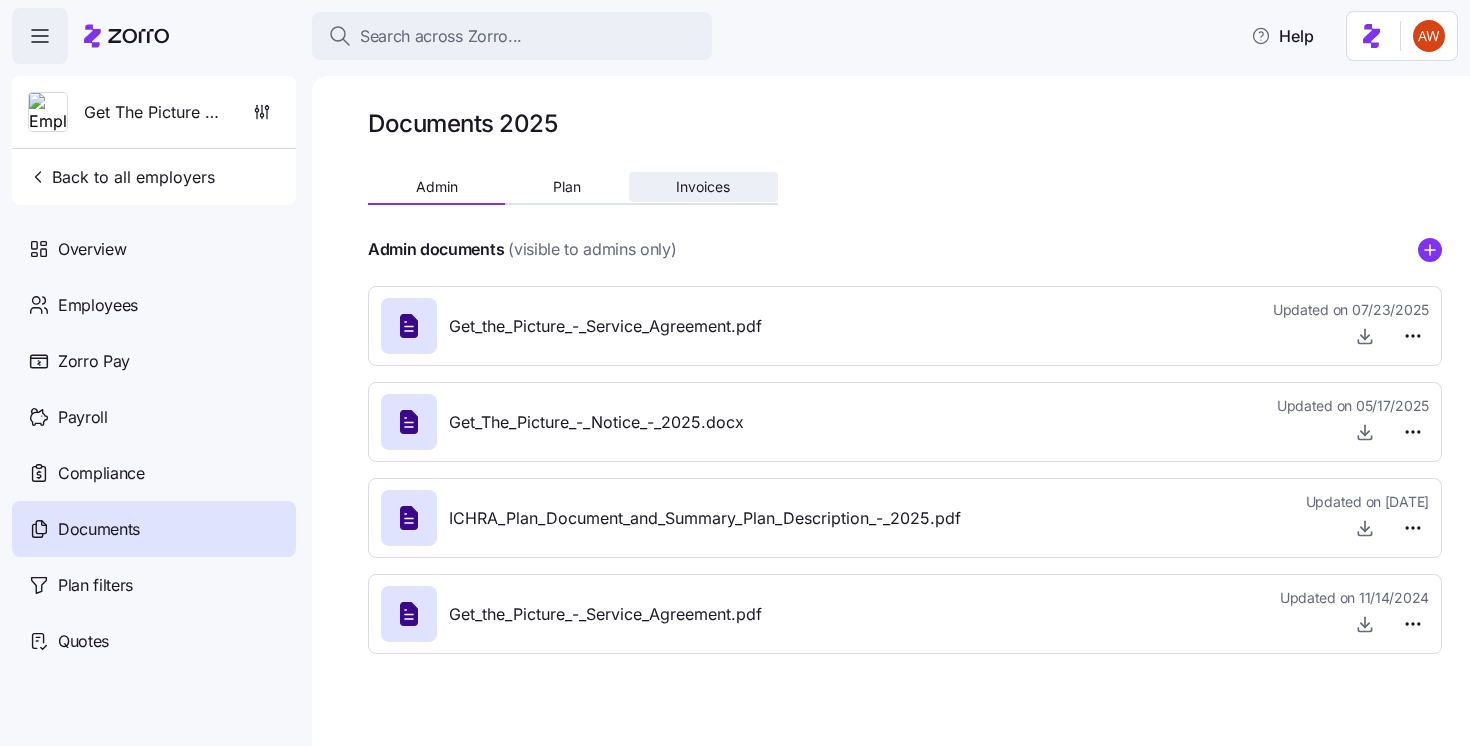 click on "Invoices" at bounding box center [703, 187] 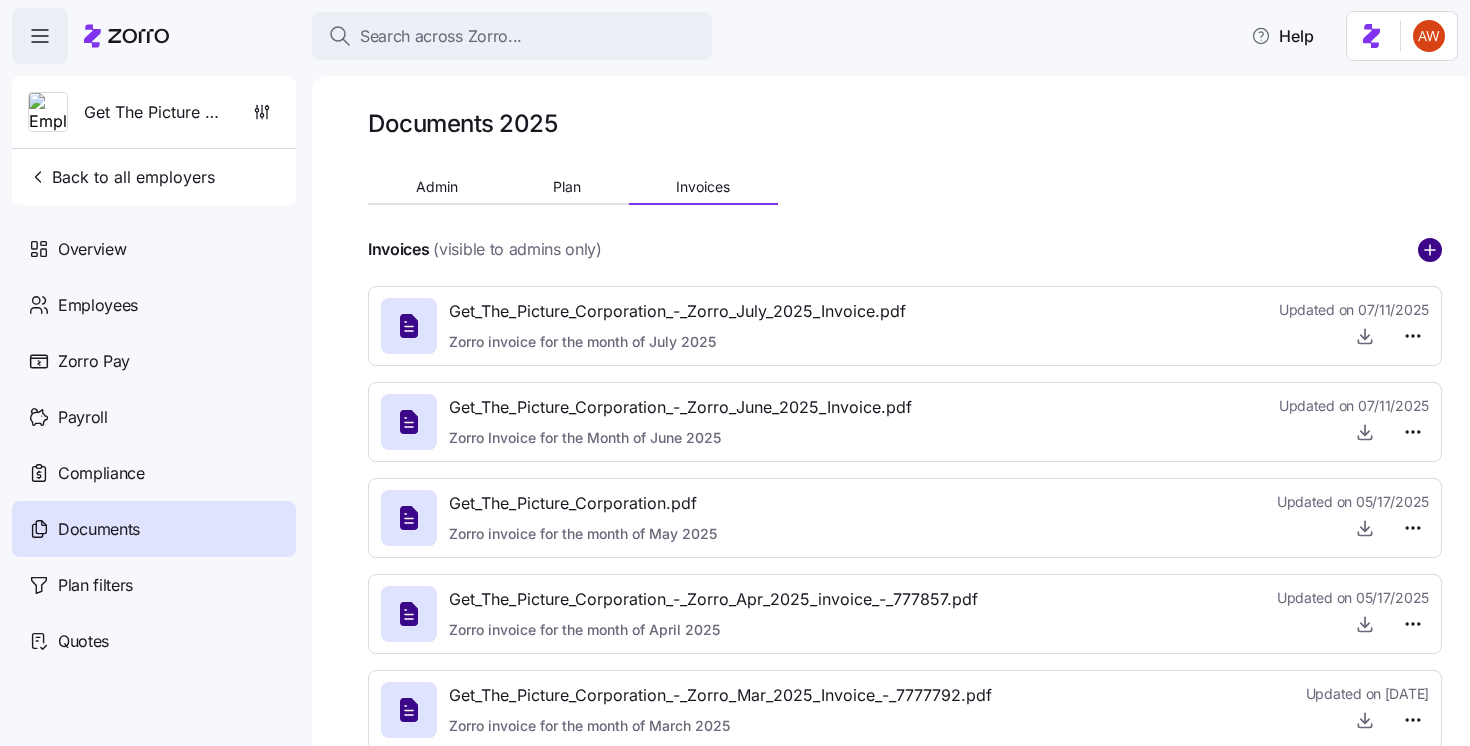 click 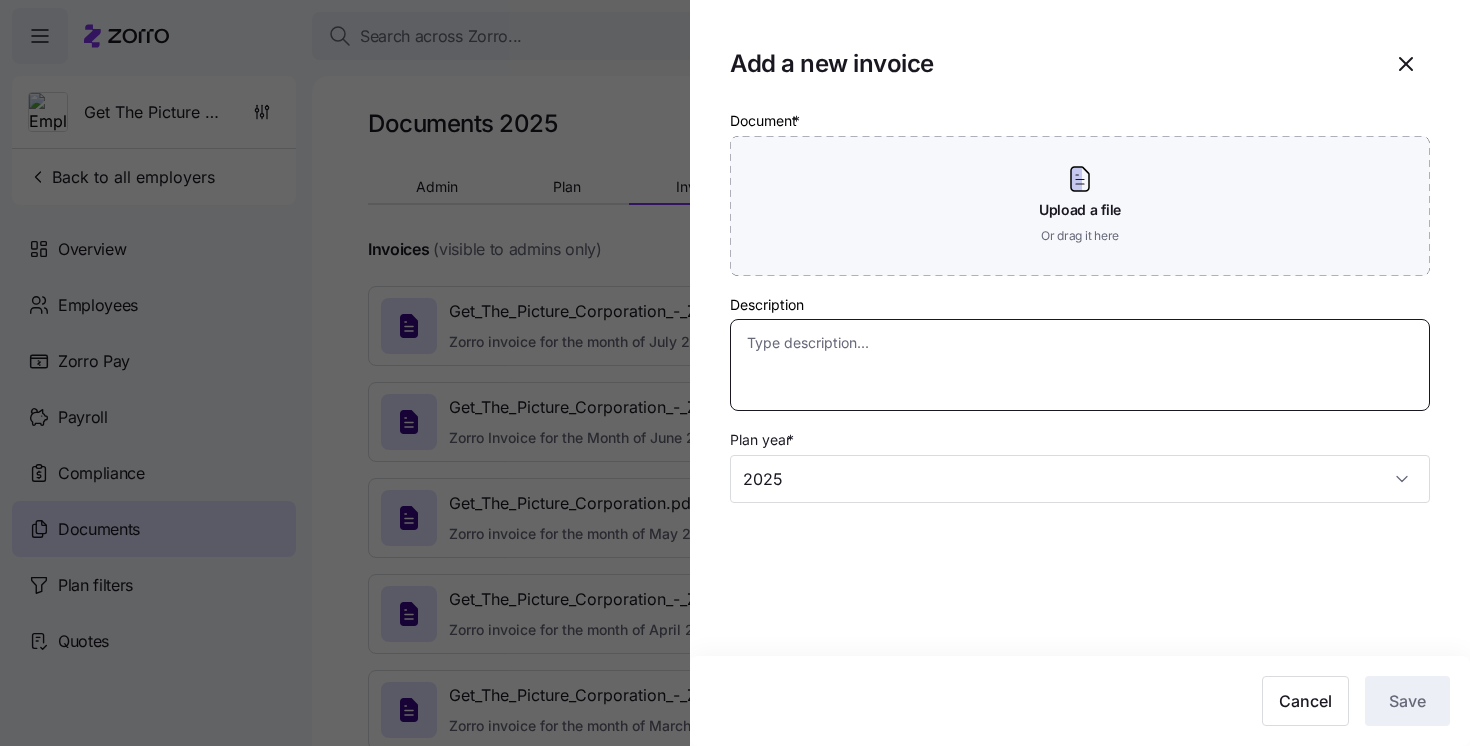 click on "Description" at bounding box center [1080, 365] 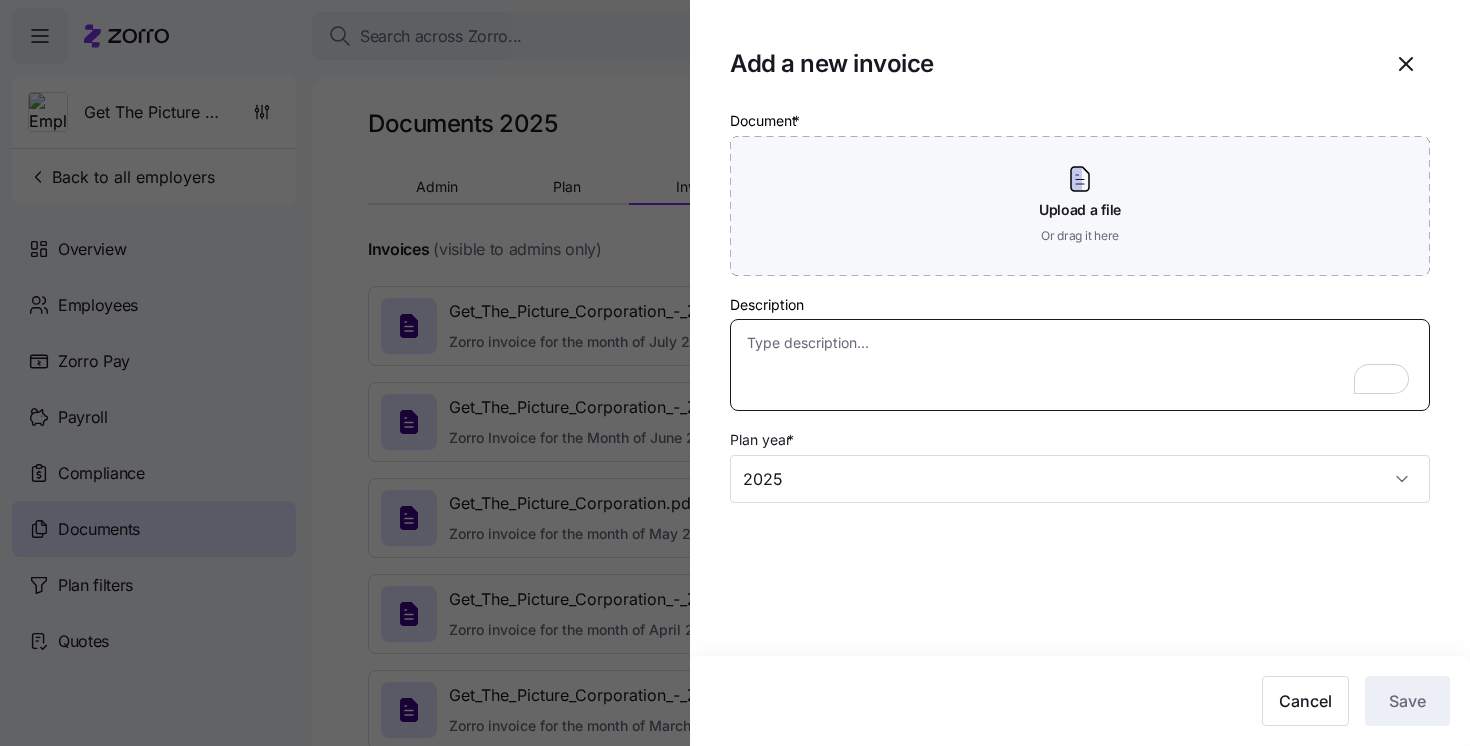 paste on "Zorro invoice for the month of [MONTH] [YEAR]" 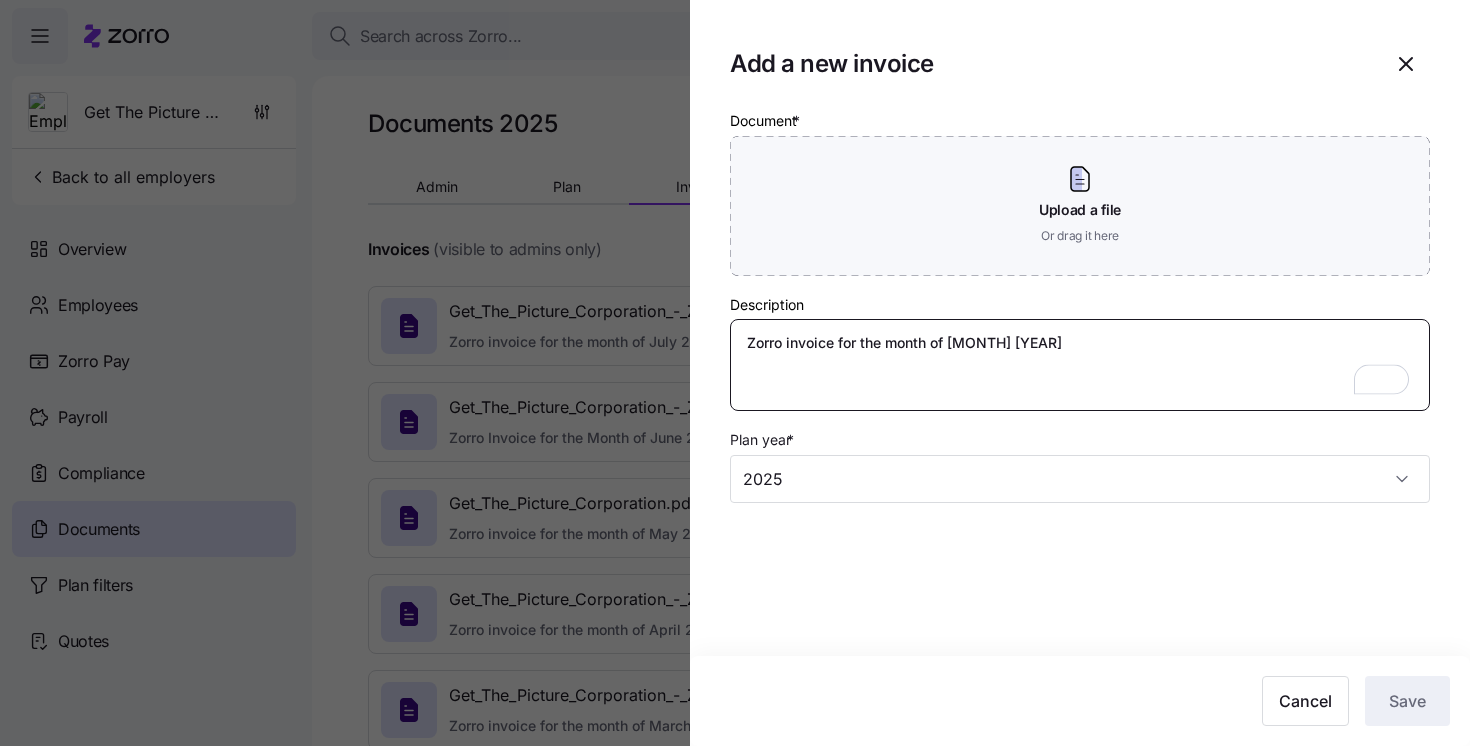 type on "Zorro invoice for the month of [MONTH] [YEAR]" 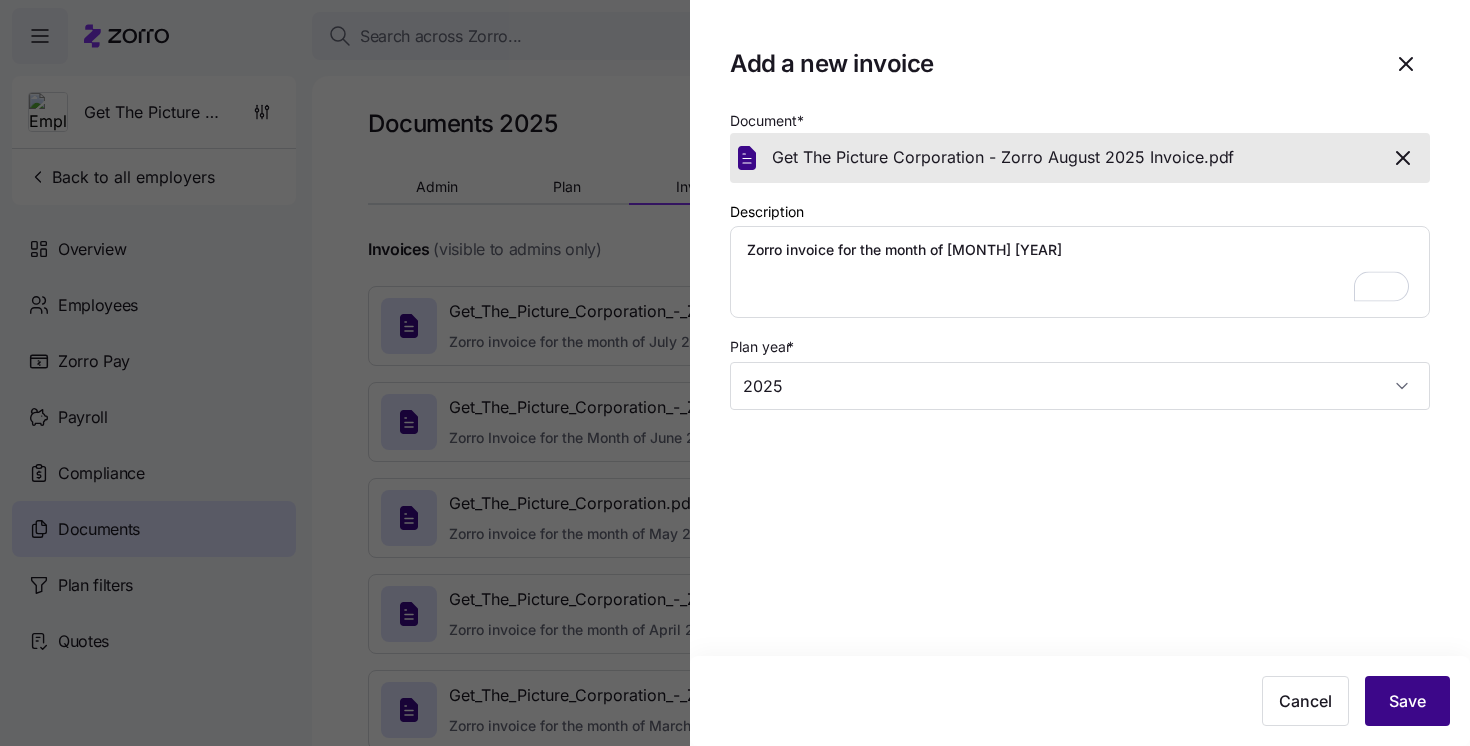 click on "Save" at bounding box center (1407, 701) 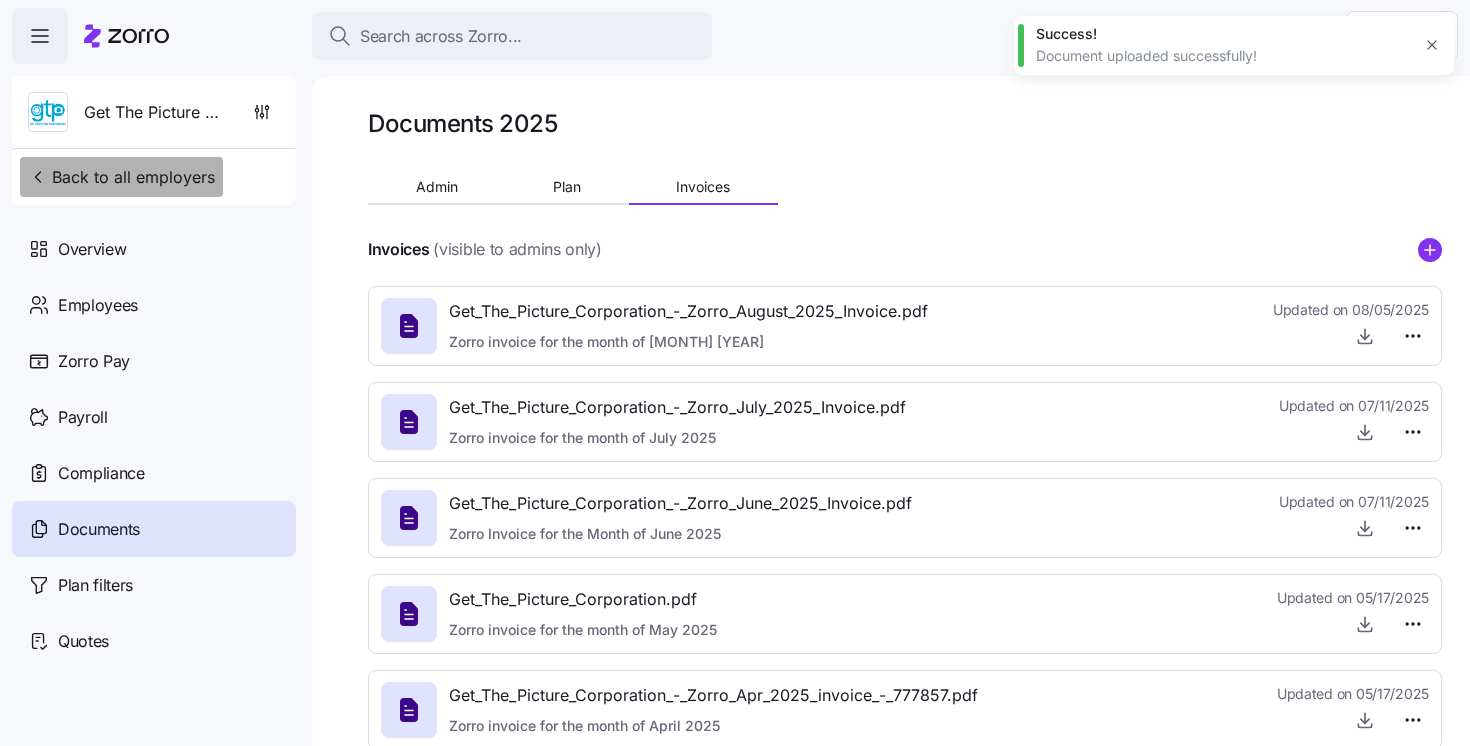 click on "Back to all employers" at bounding box center (121, 177) 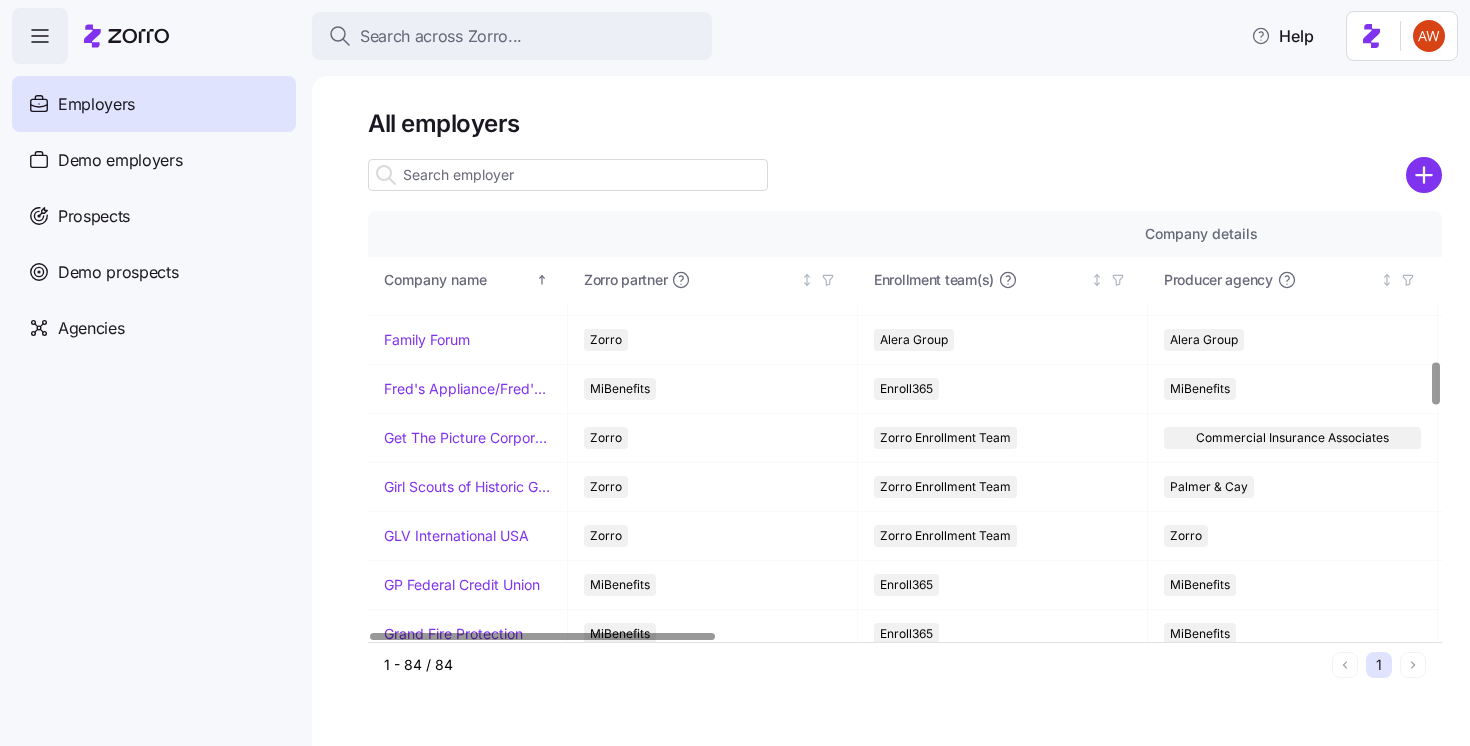 scroll, scrollTop: 1510, scrollLeft: 0, axis: vertical 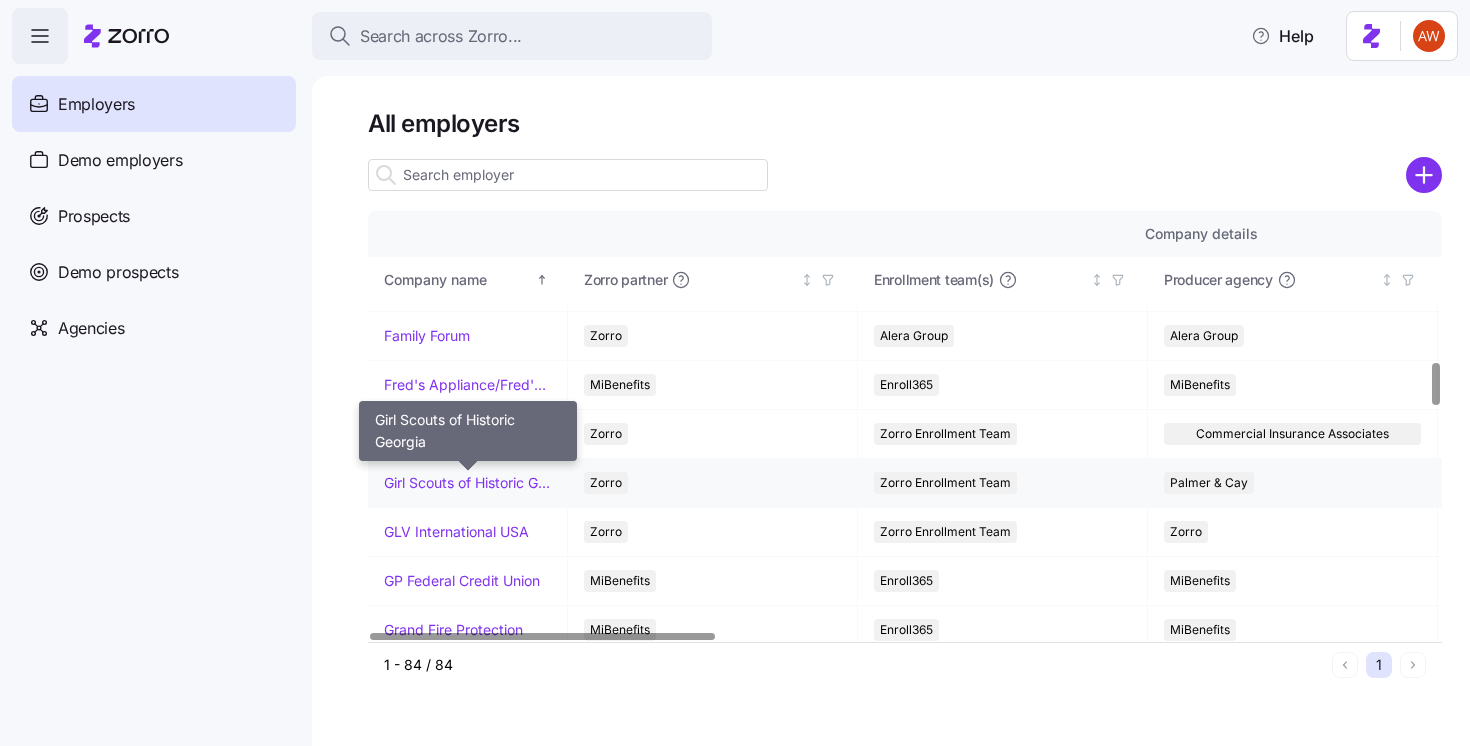 click on "Girl Scouts of Historic Georgia" at bounding box center [467, 483] 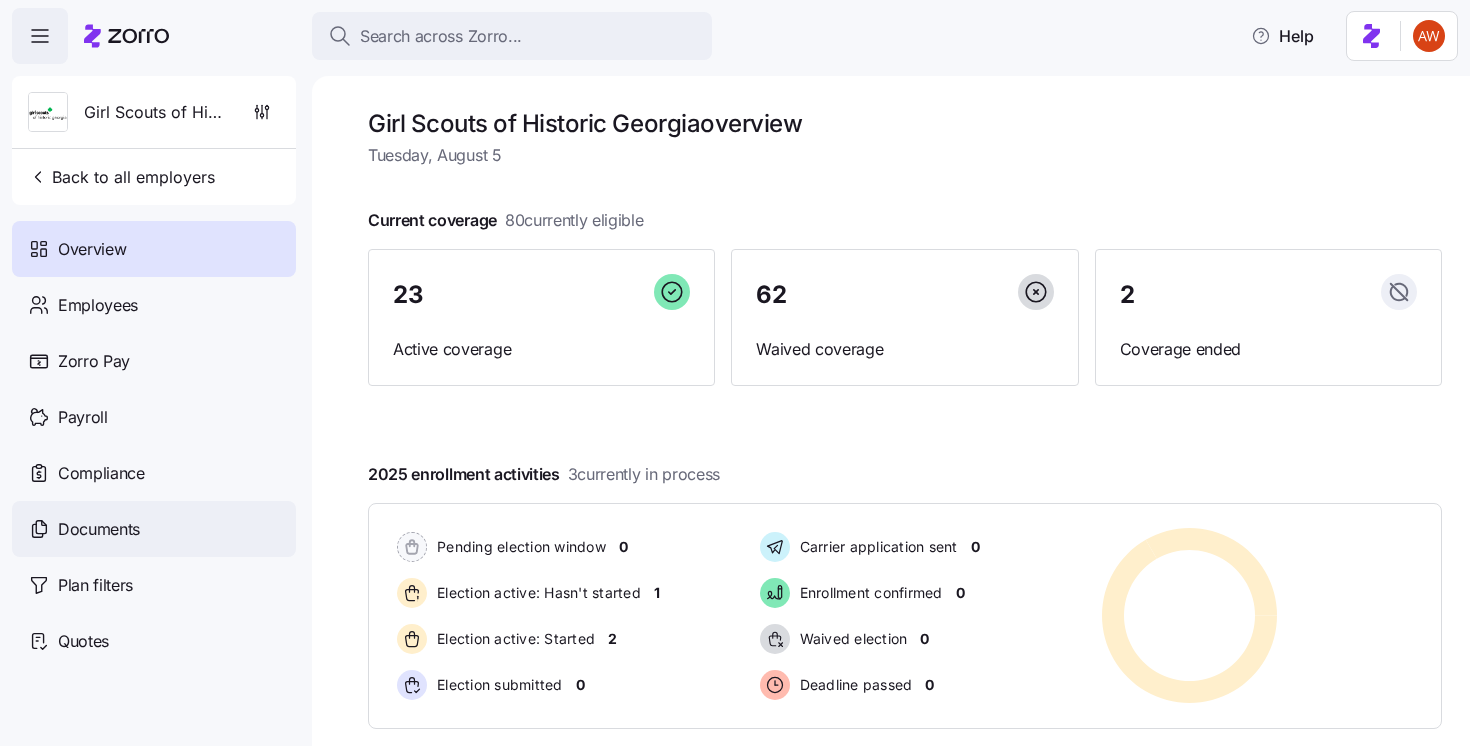 click on "Documents" at bounding box center (154, 529) 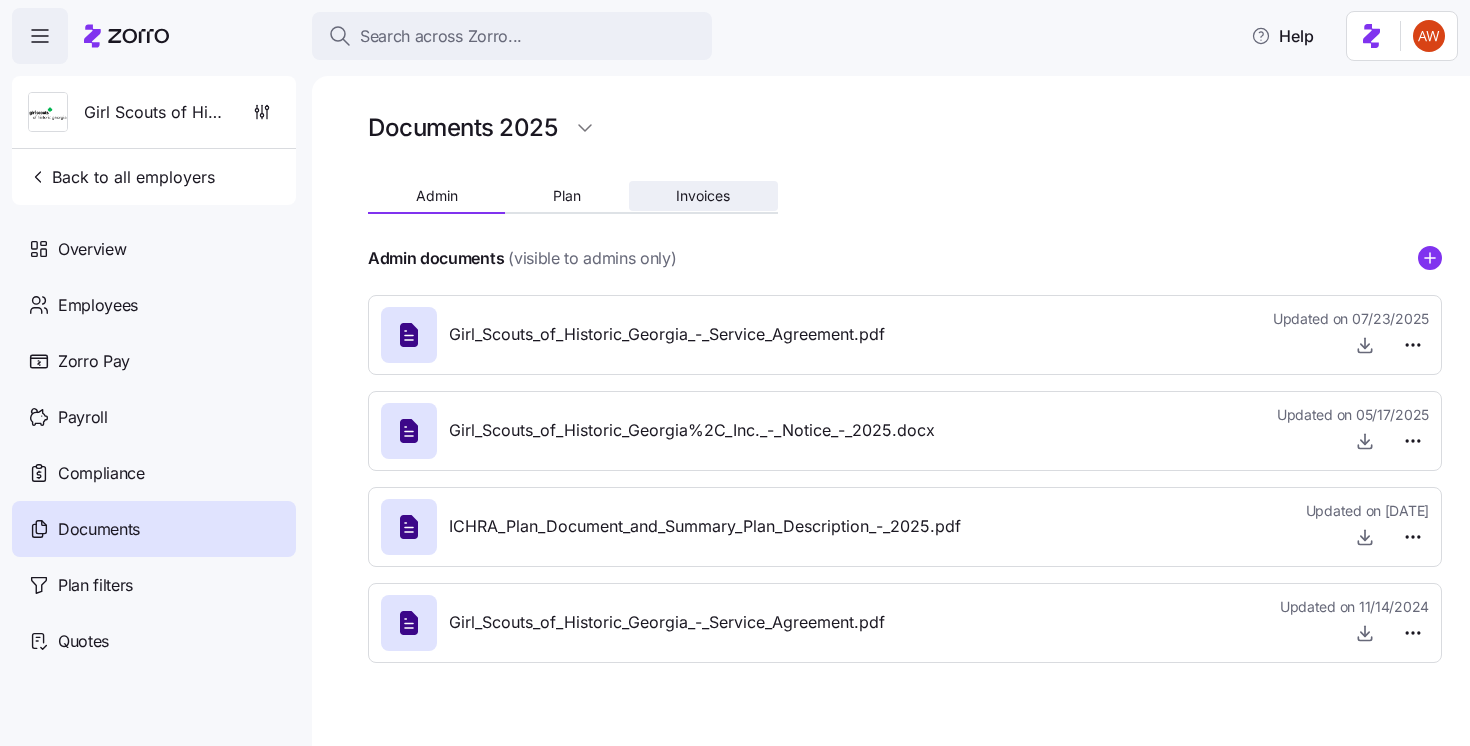 click on "Invoices" at bounding box center [703, 196] 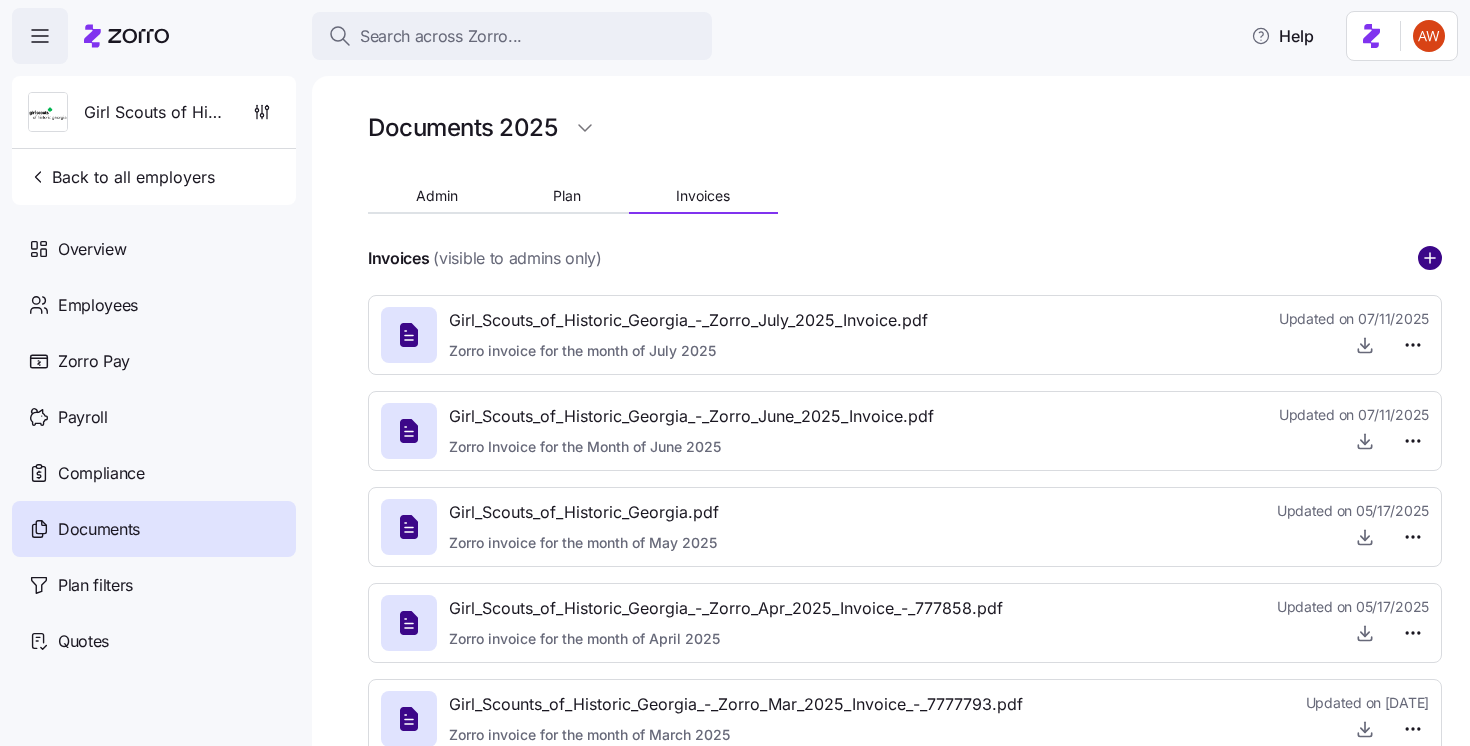 click 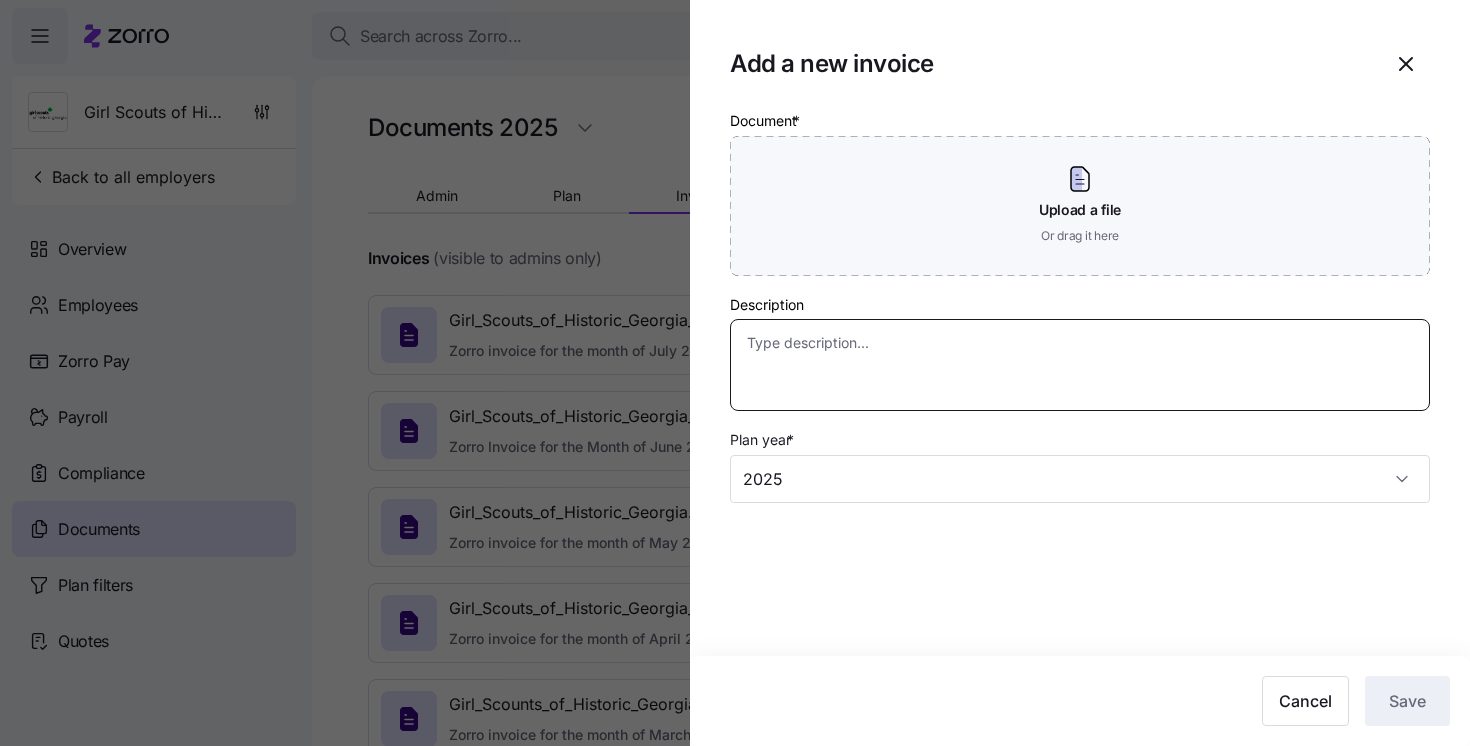 click on "Description" at bounding box center (1080, 365) 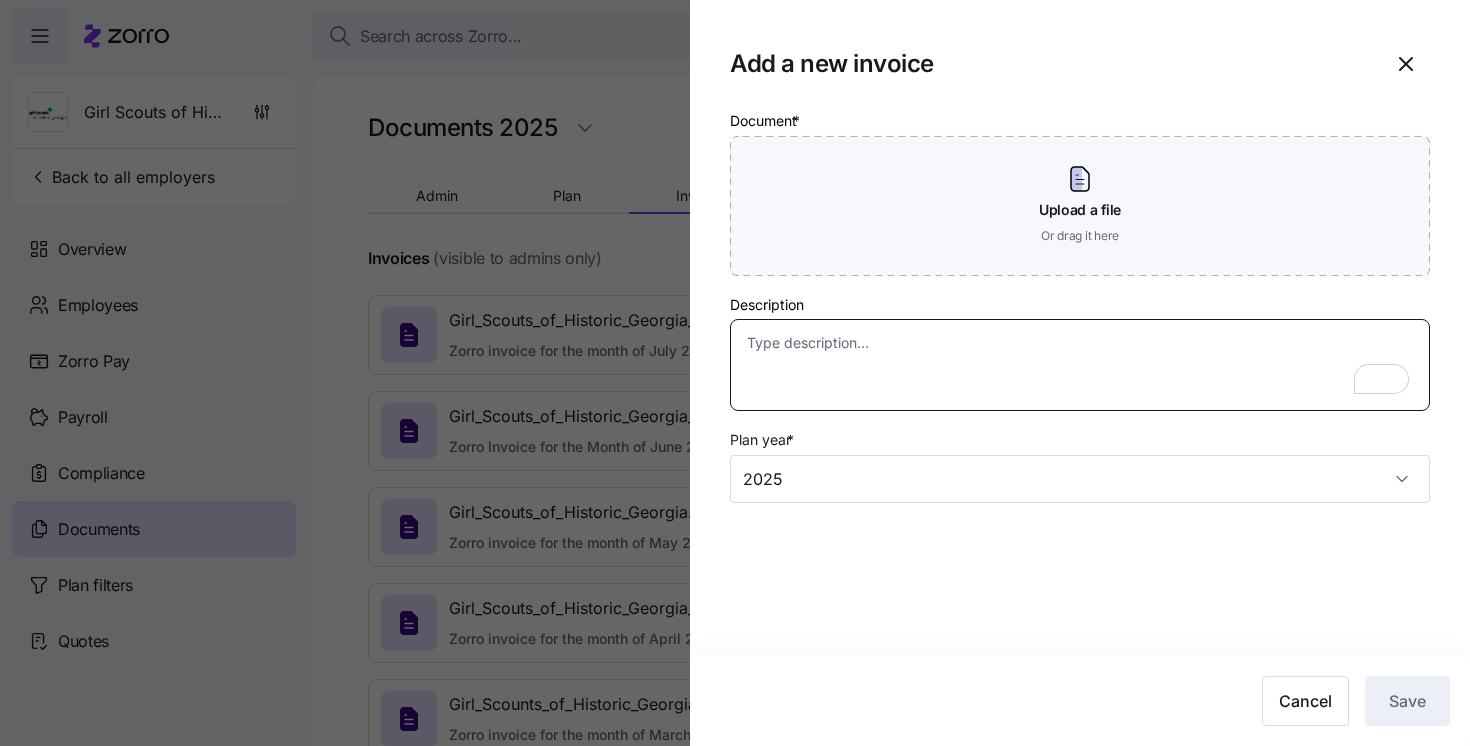 paste on "Zorro invoice for the month of August 2025" 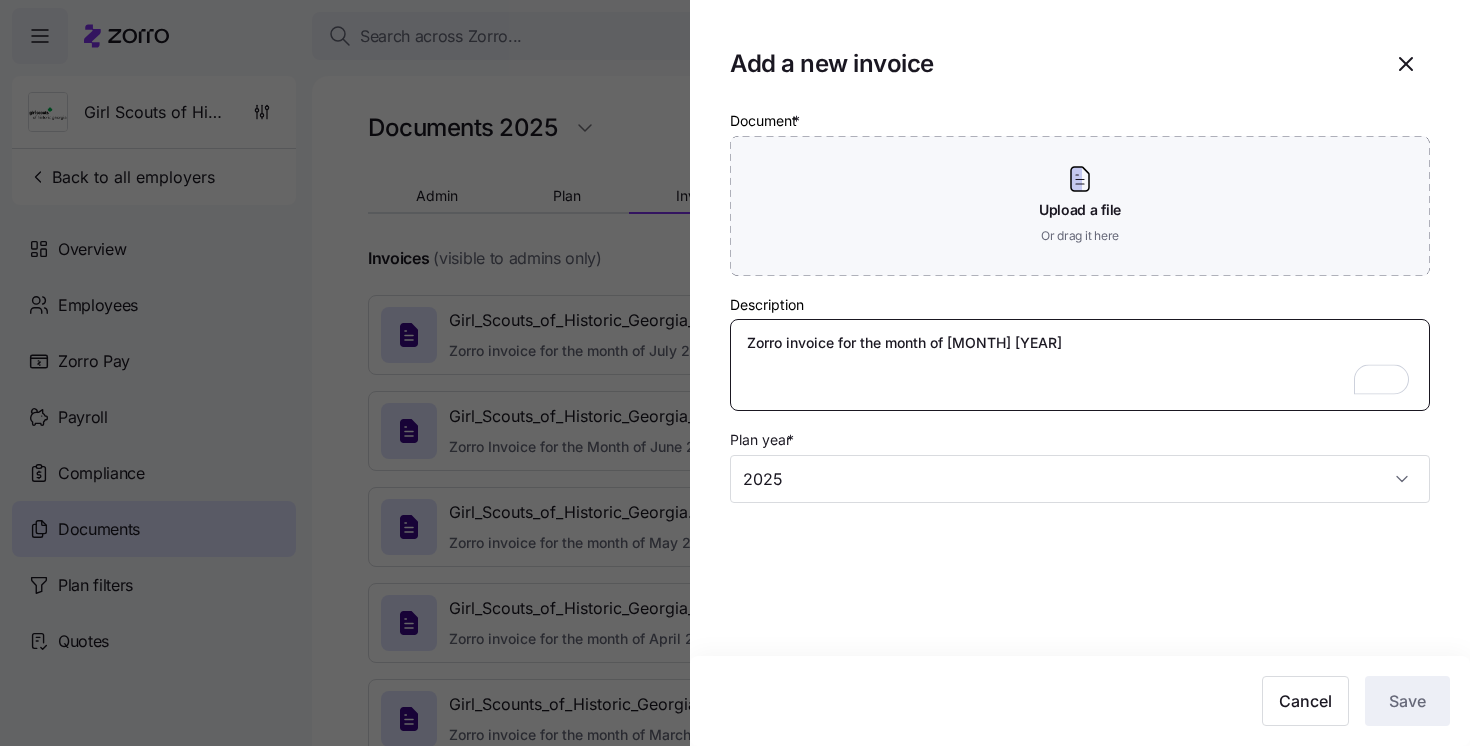 type on "Zorro invoice for the month of August 2025" 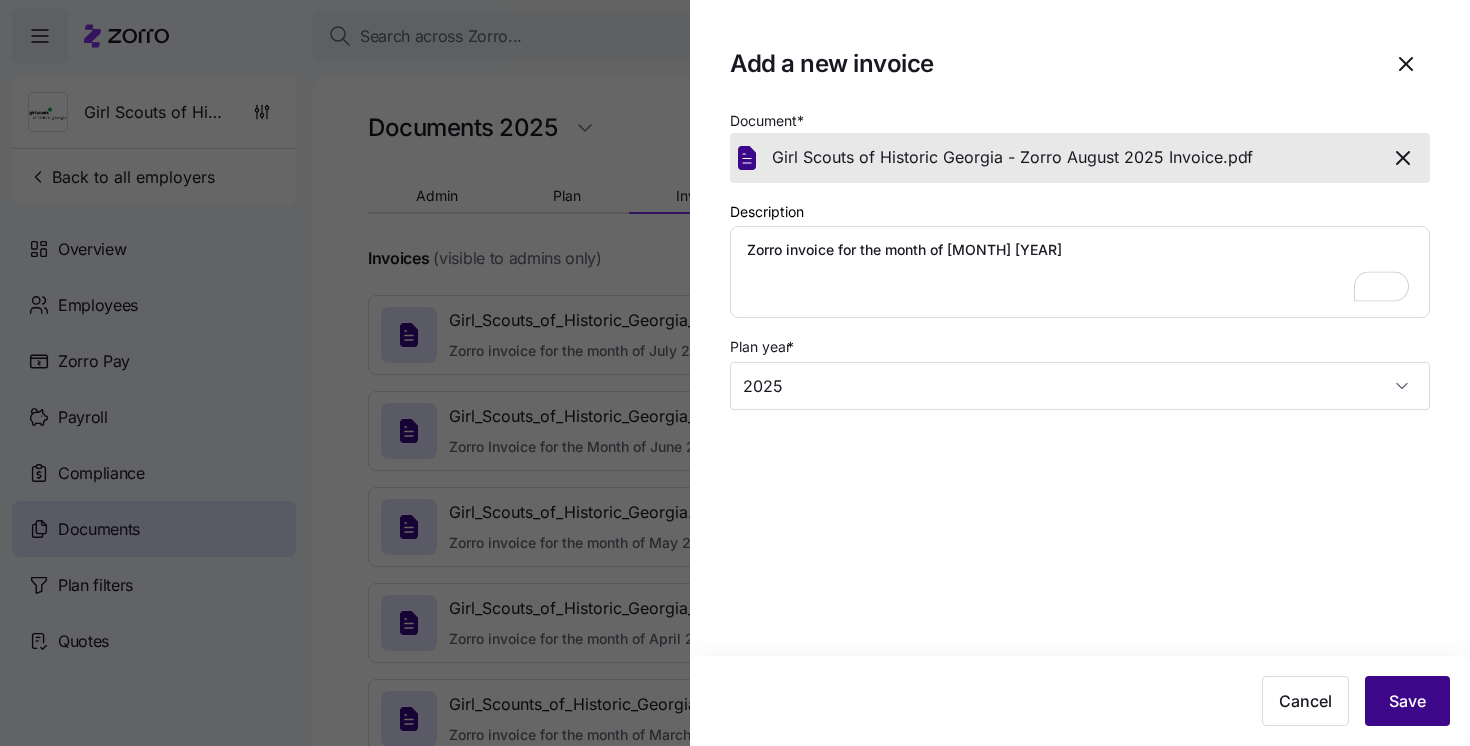 click on "Save" at bounding box center [1407, 701] 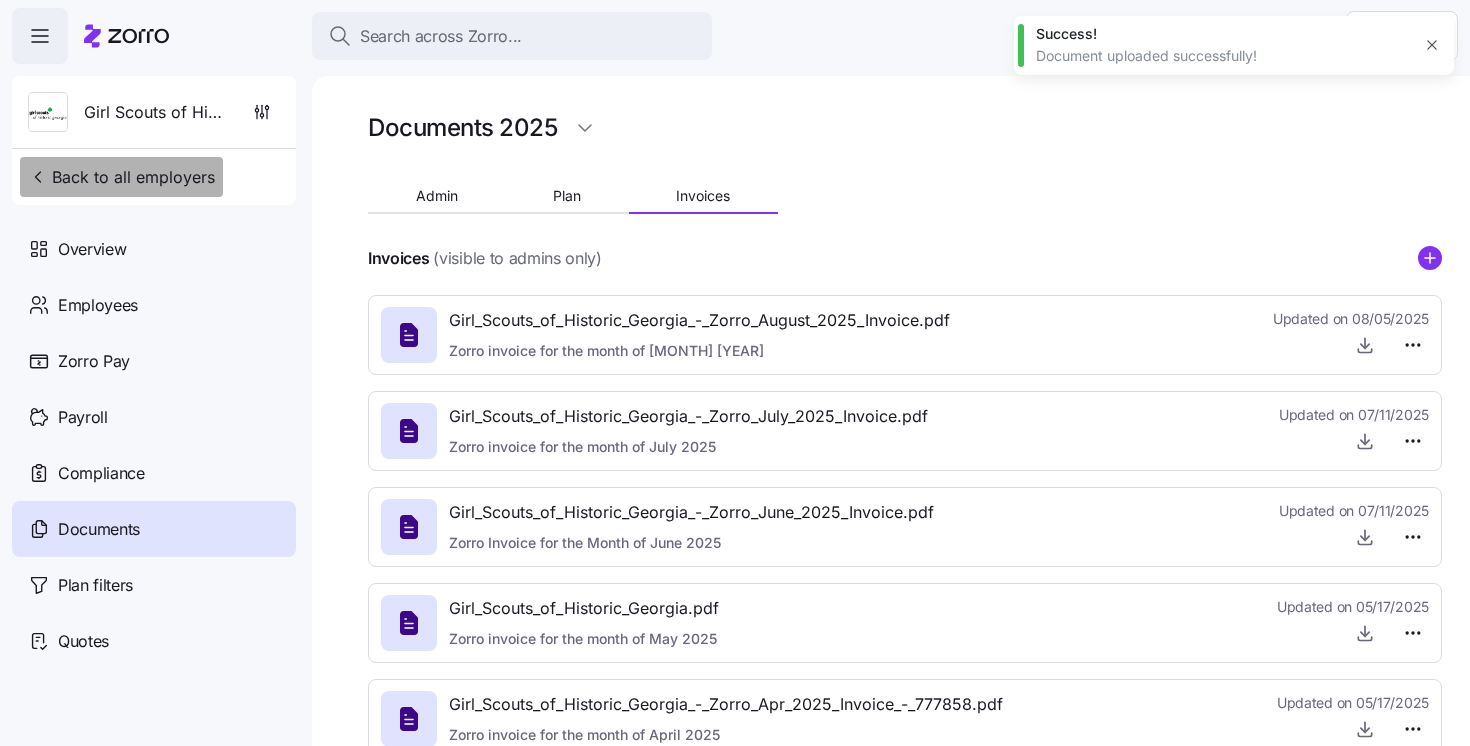 click on "Back to all employers" at bounding box center [121, 177] 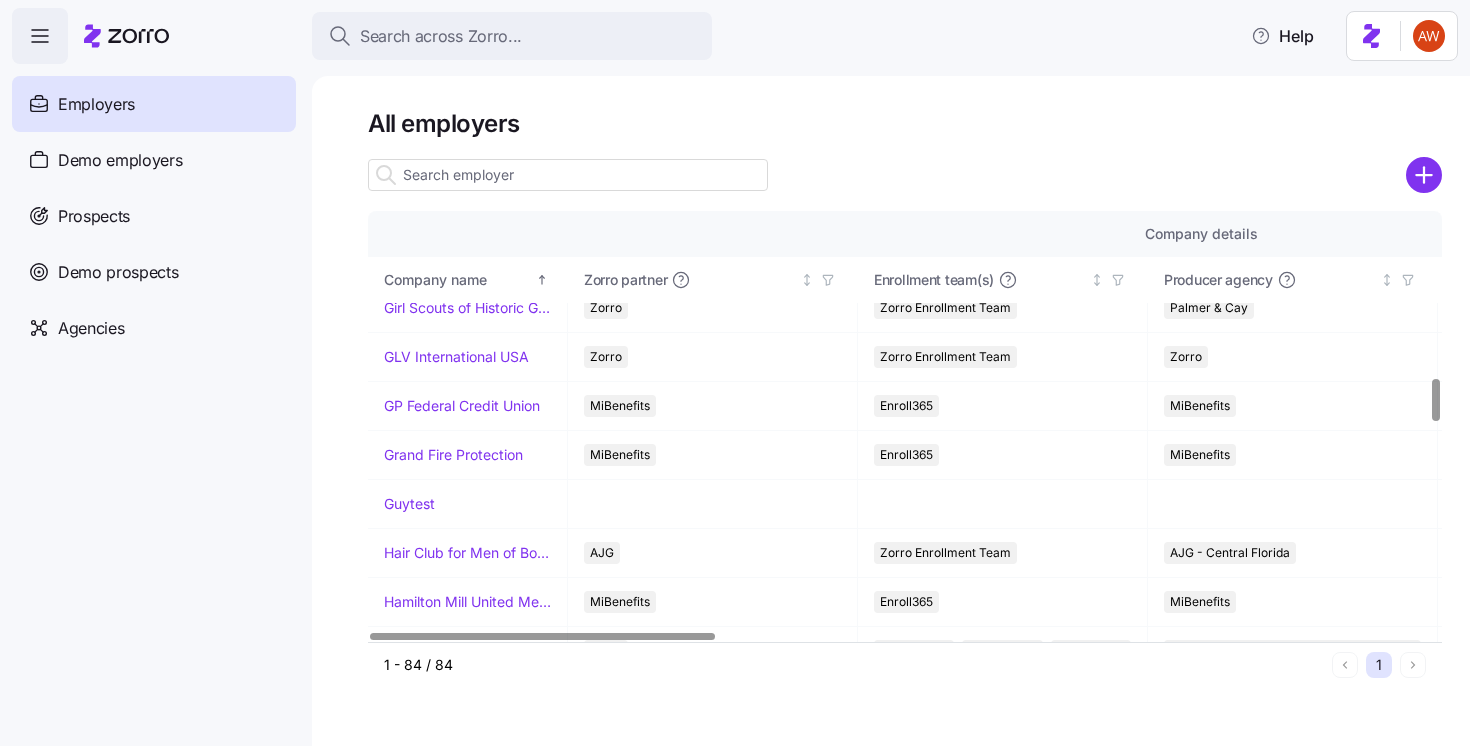 scroll, scrollTop: 1641, scrollLeft: 0, axis: vertical 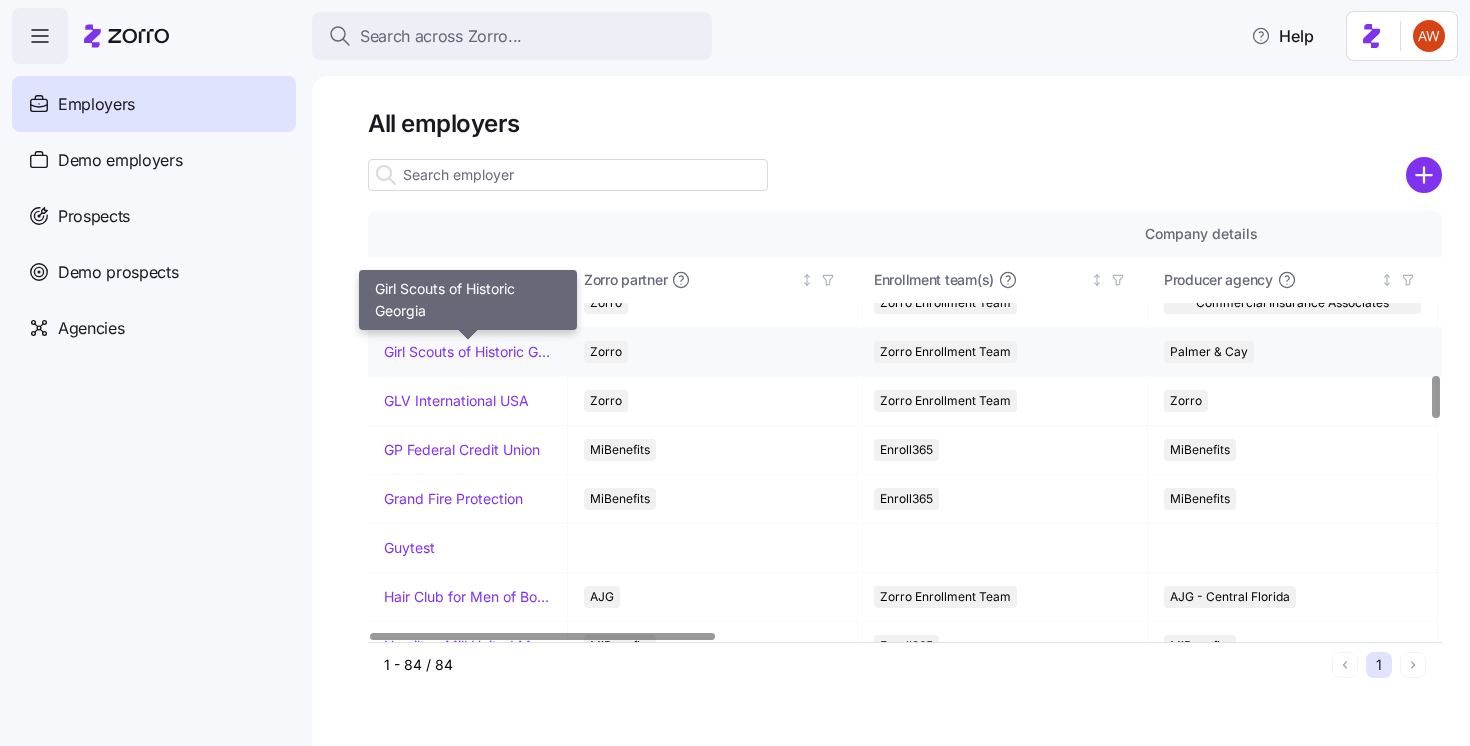 click on "Girl Scouts of Historic Georgia" at bounding box center [467, 352] 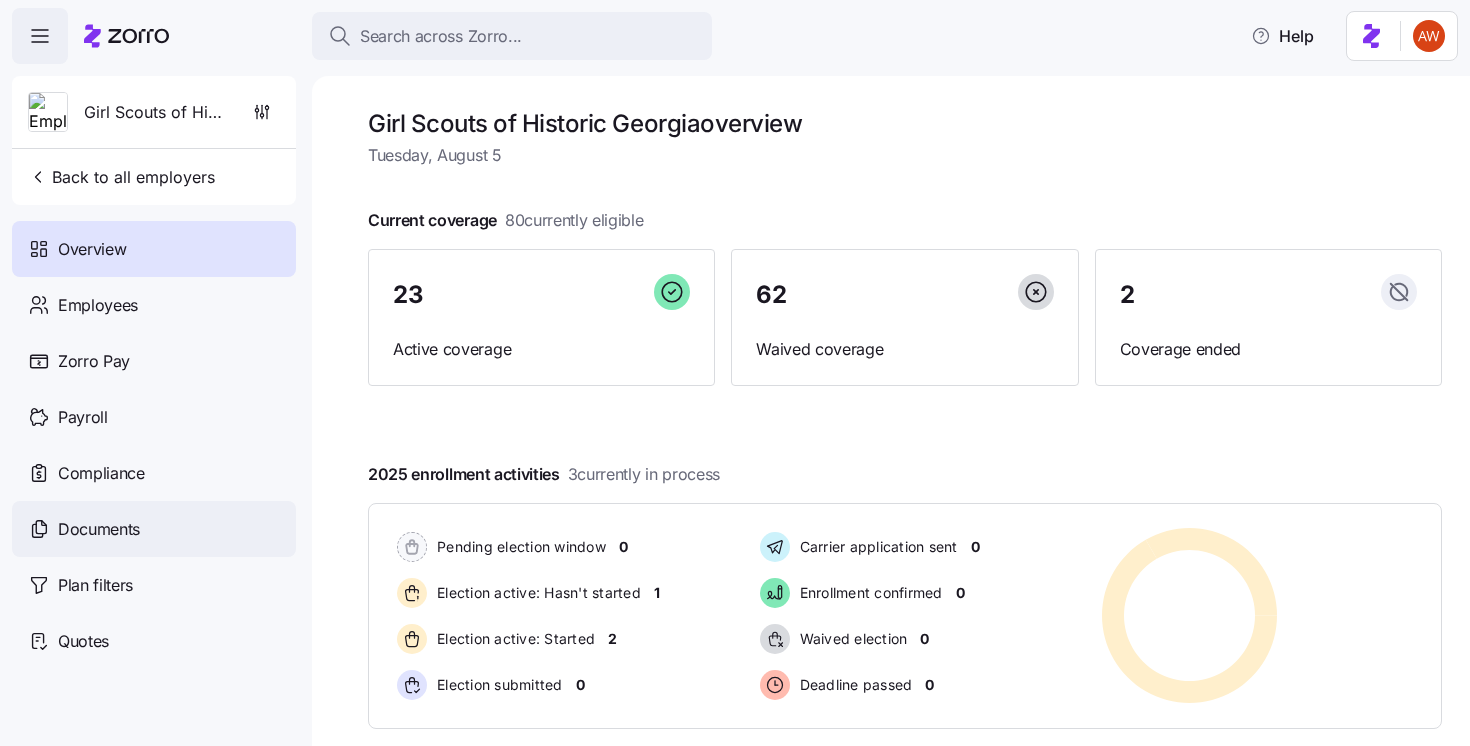 click on "Documents" at bounding box center (99, 529) 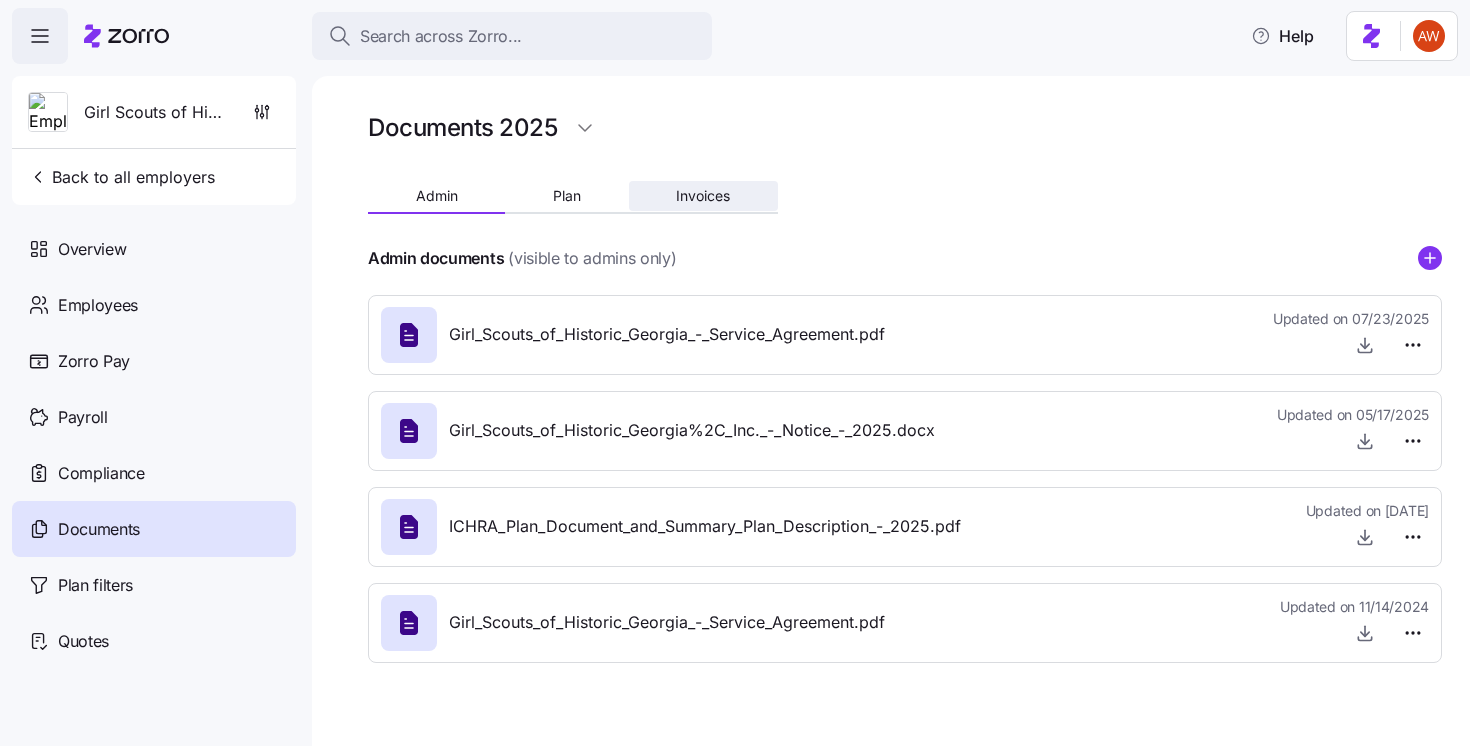 click on "Invoices" at bounding box center (703, 196) 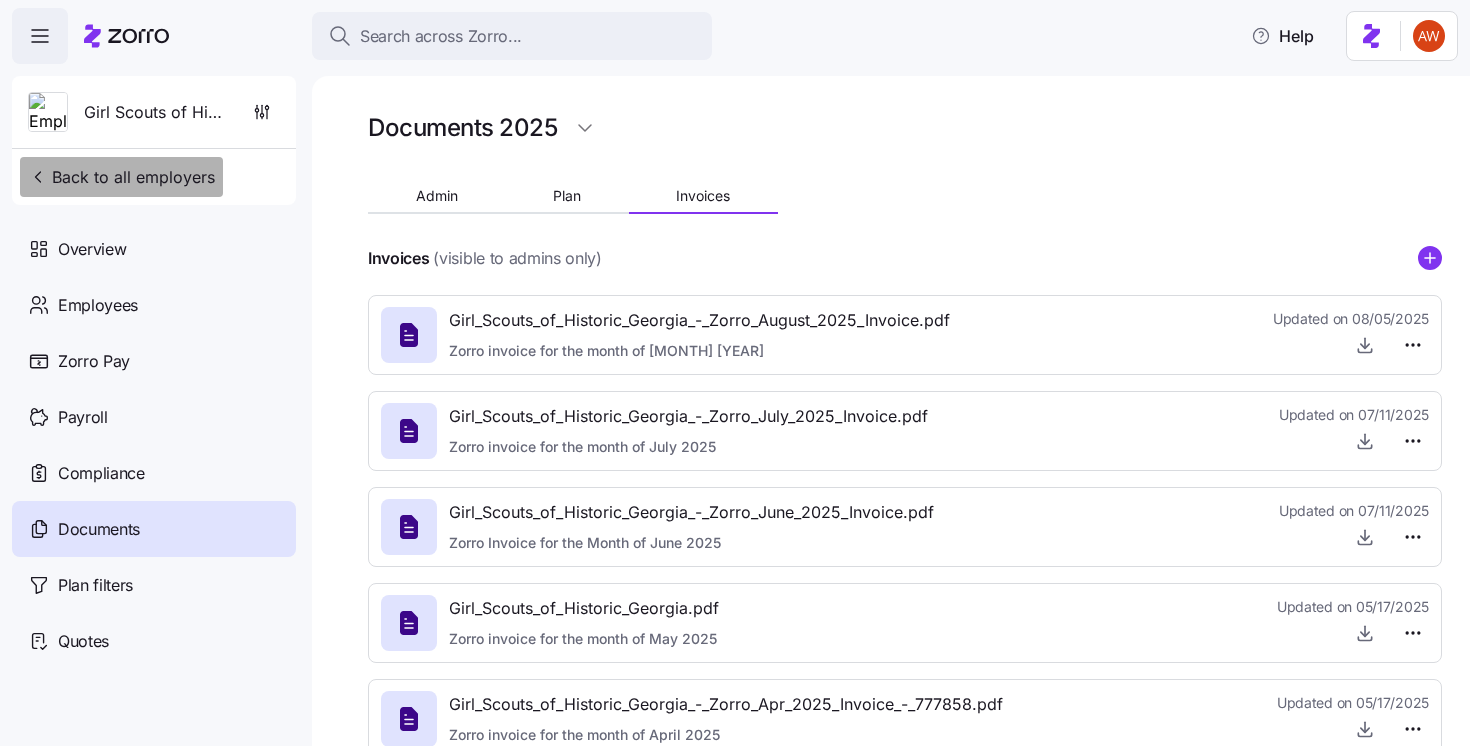 click on "Back to all employers" at bounding box center [121, 177] 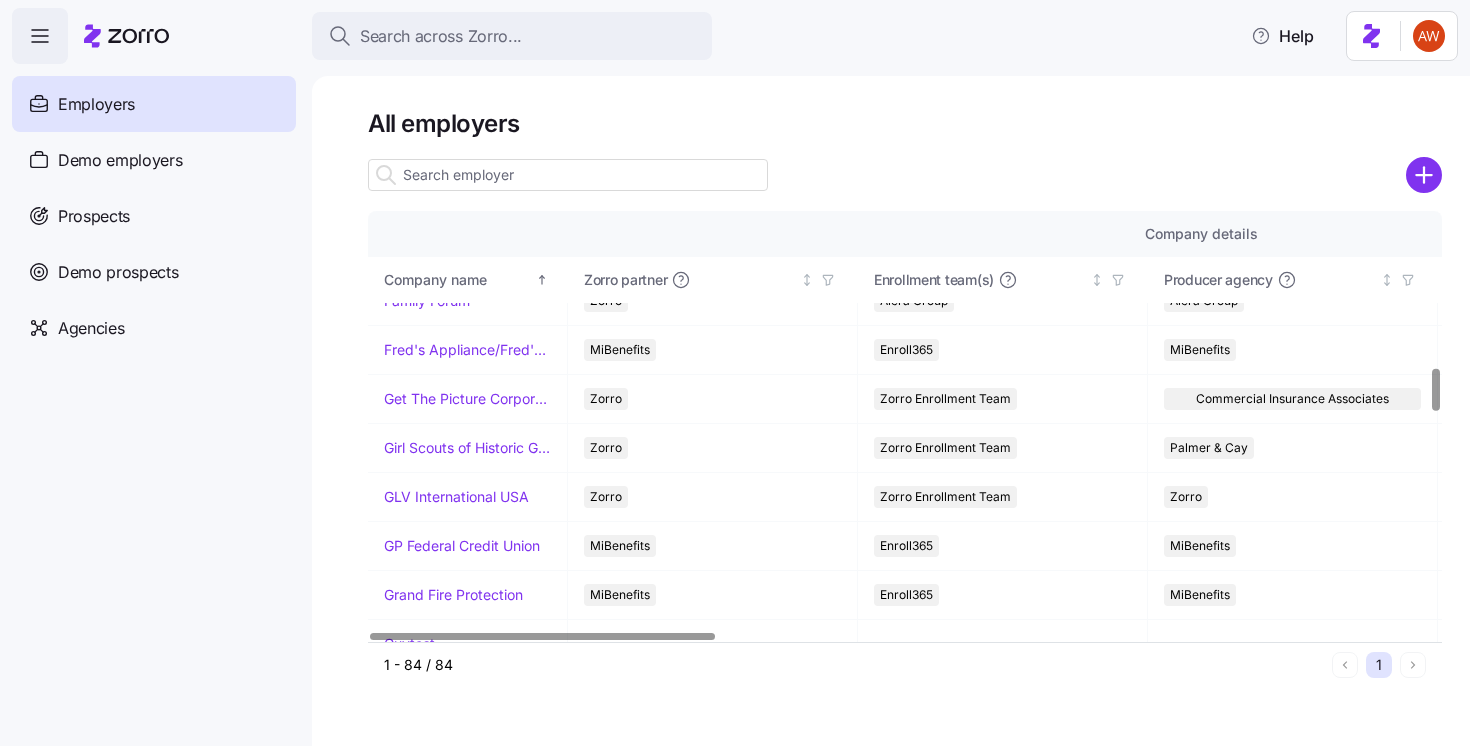 scroll, scrollTop: 1568, scrollLeft: 0, axis: vertical 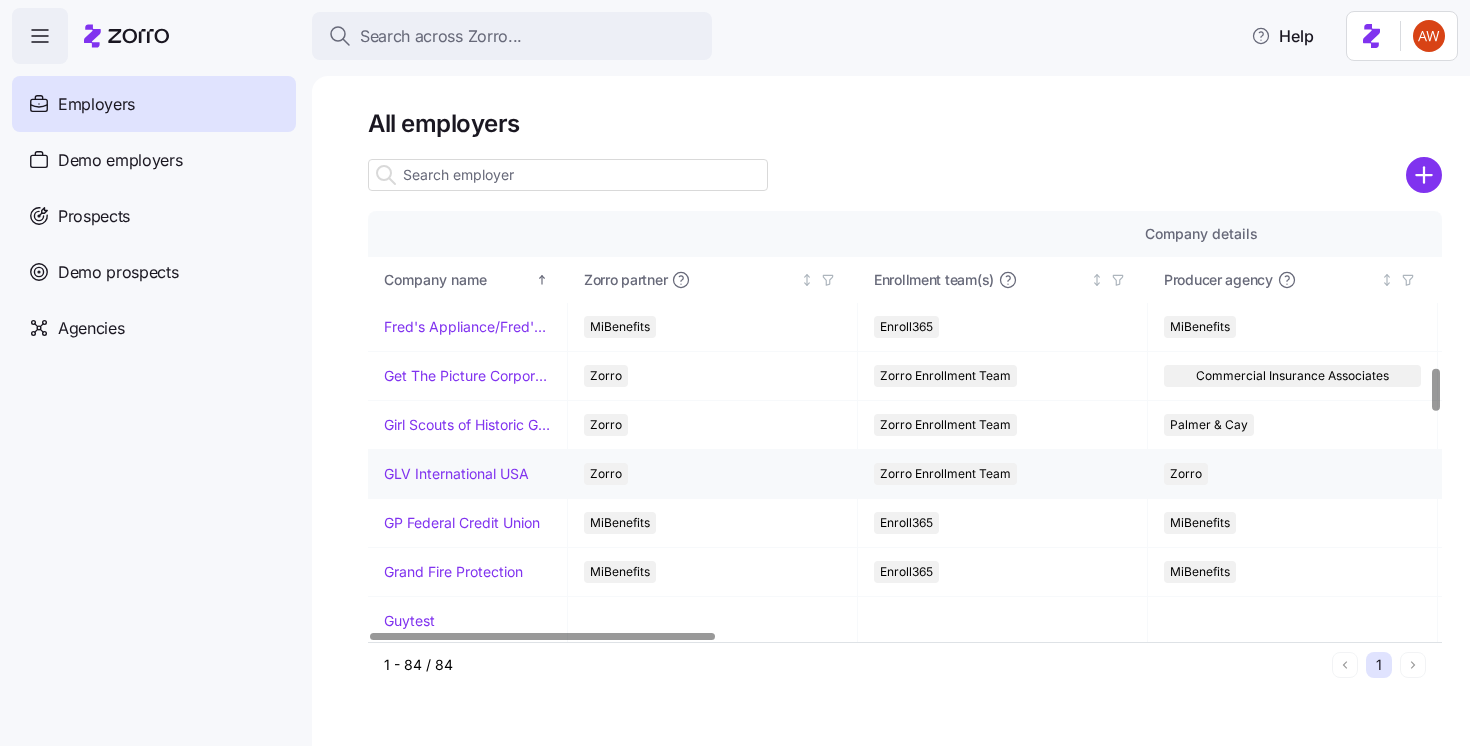click on "GLV International USA" at bounding box center [456, 474] 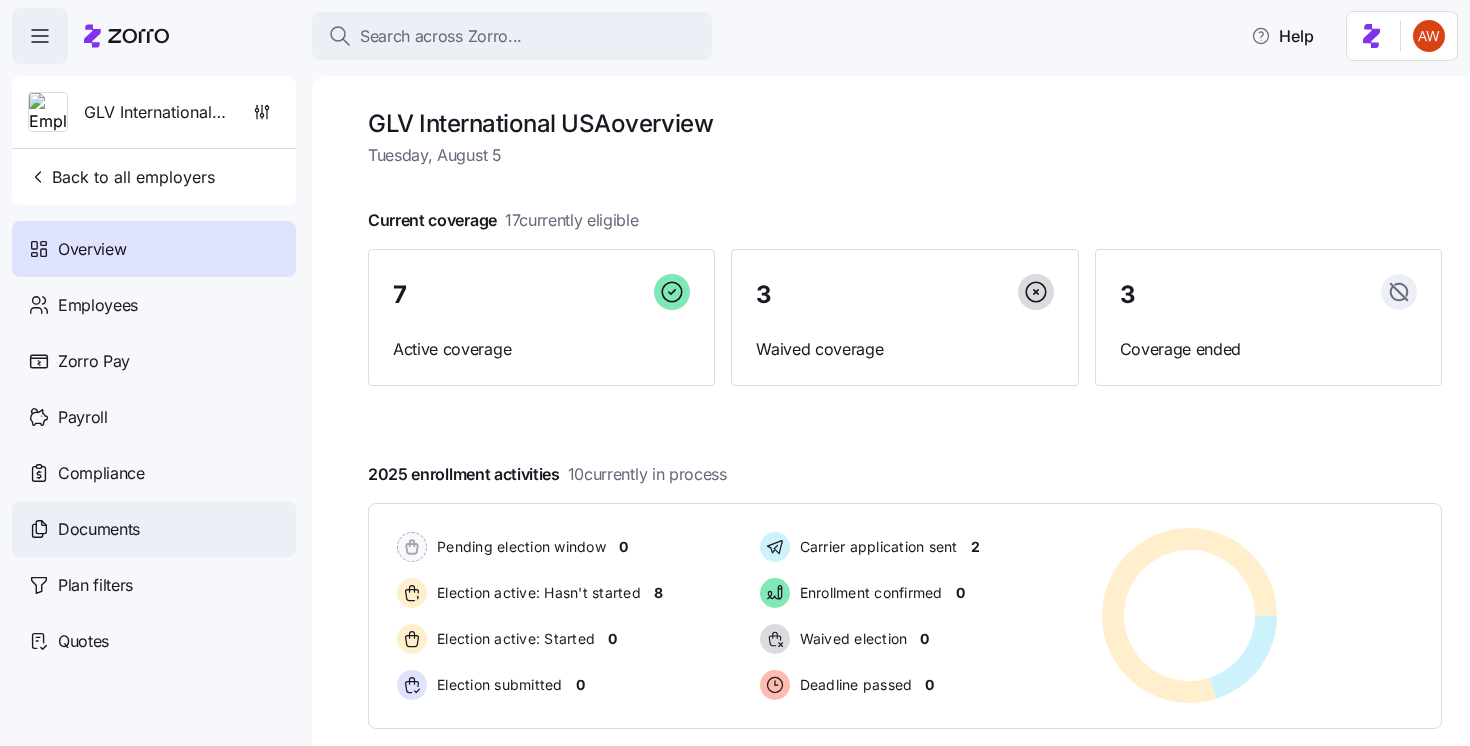 click on "Documents" at bounding box center [154, 529] 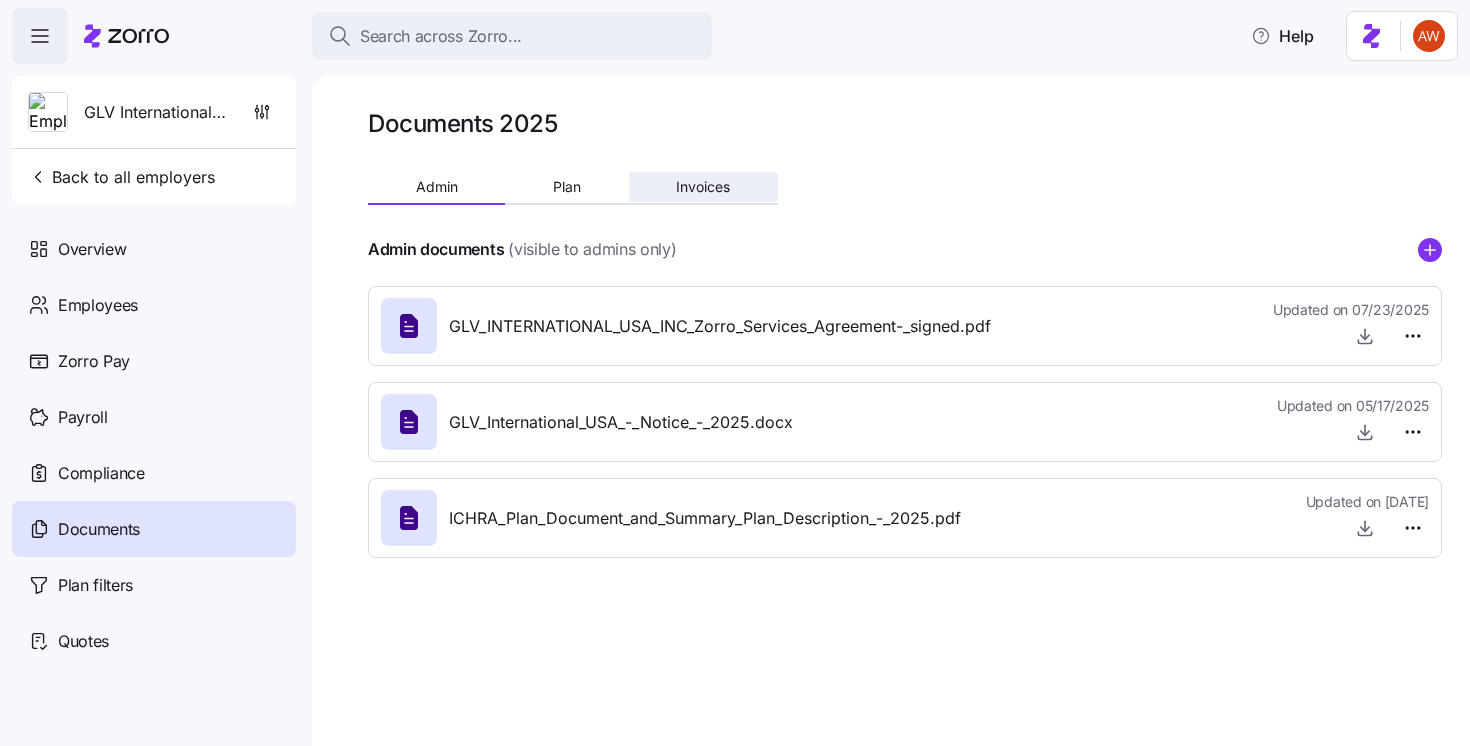 click on "Invoices" at bounding box center (703, 187) 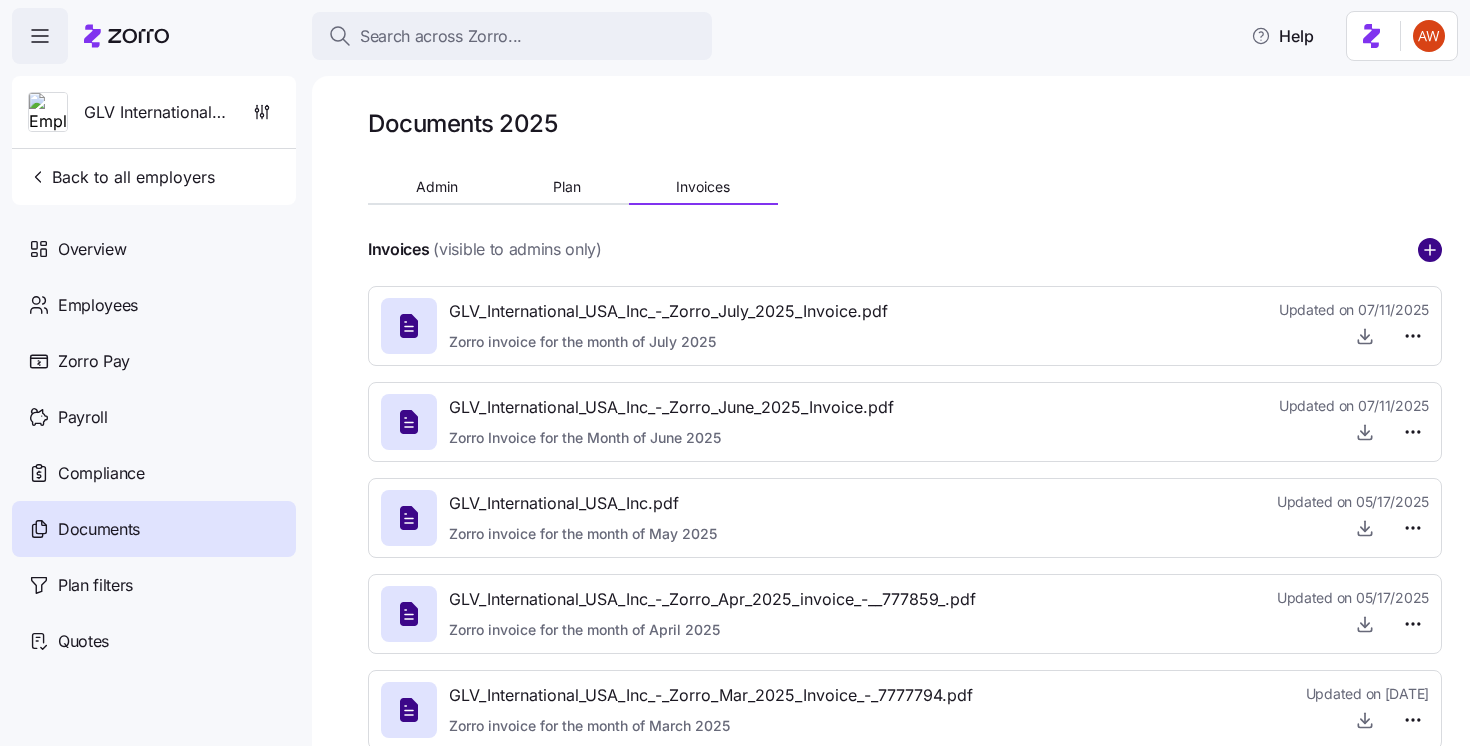 click 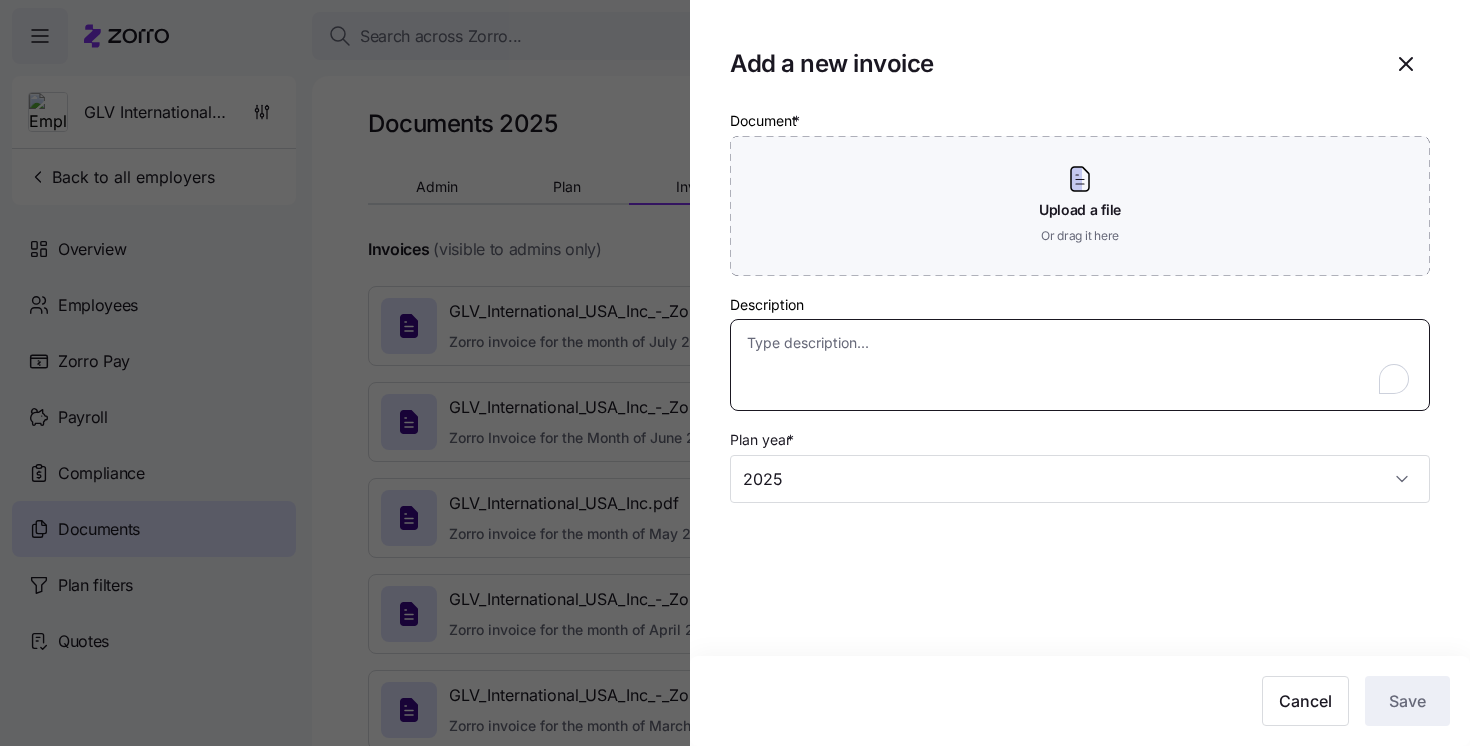 click on "Description" at bounding box center (1080, 365) 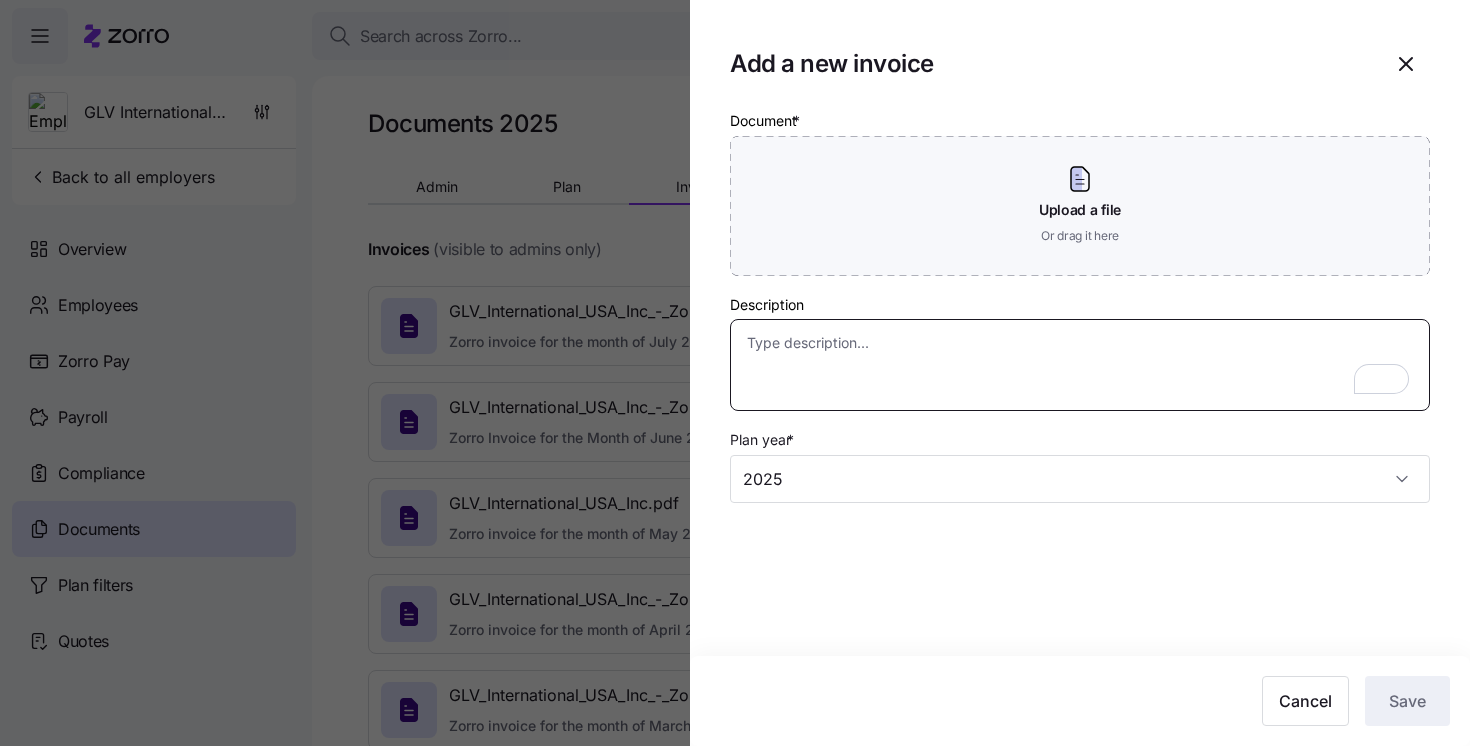 paste on "Zorro invoice for the month of August 2025" 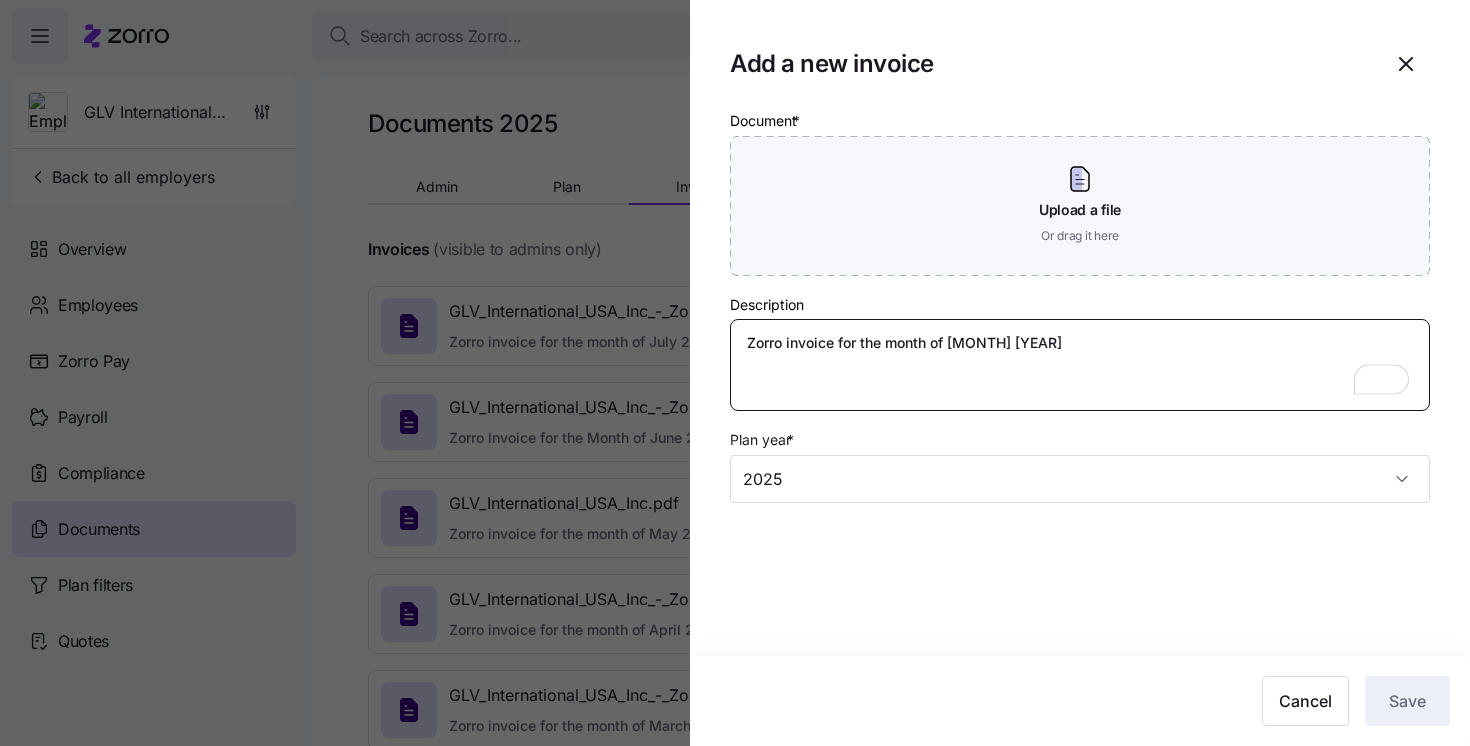 type on "Zorro invoice for the month of August 2025" 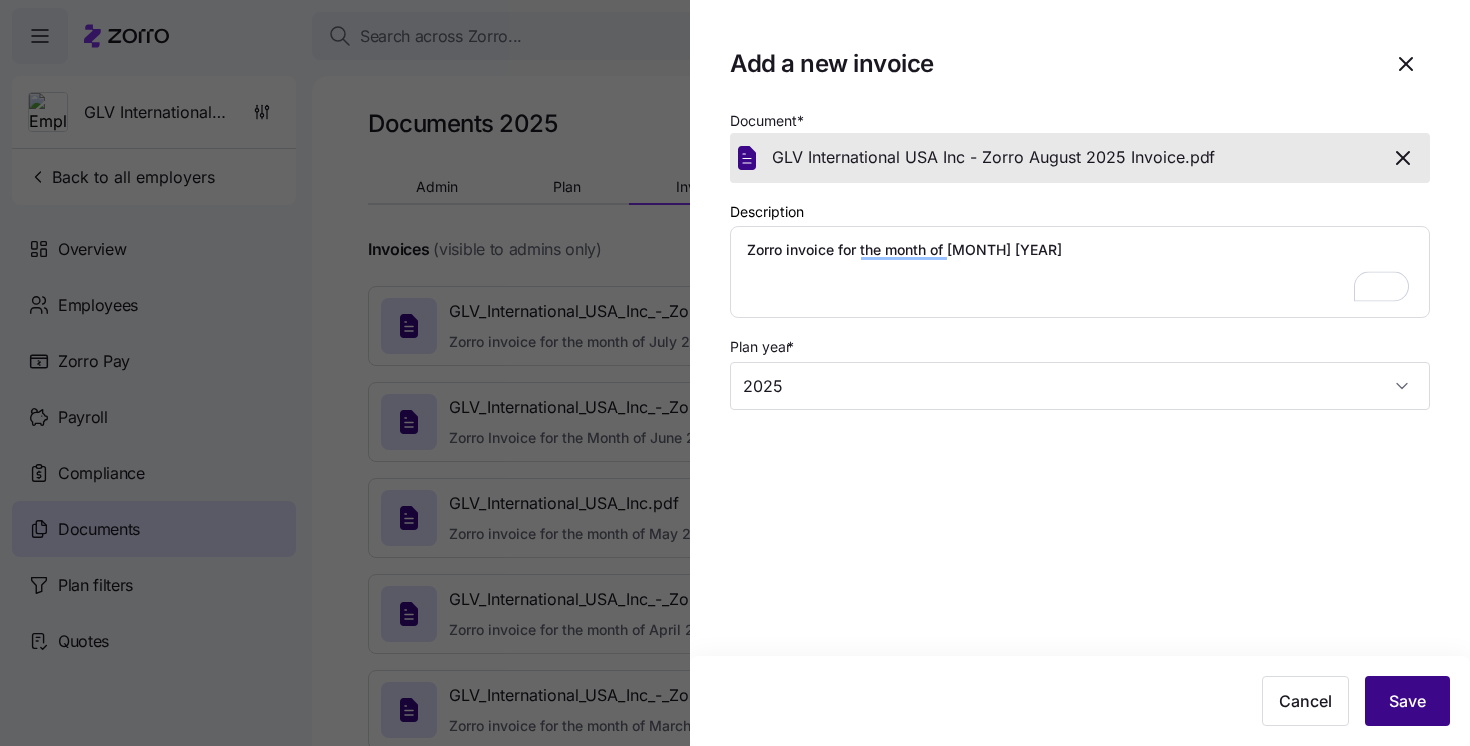 click on "Save" at bounding box center [1407, 701] 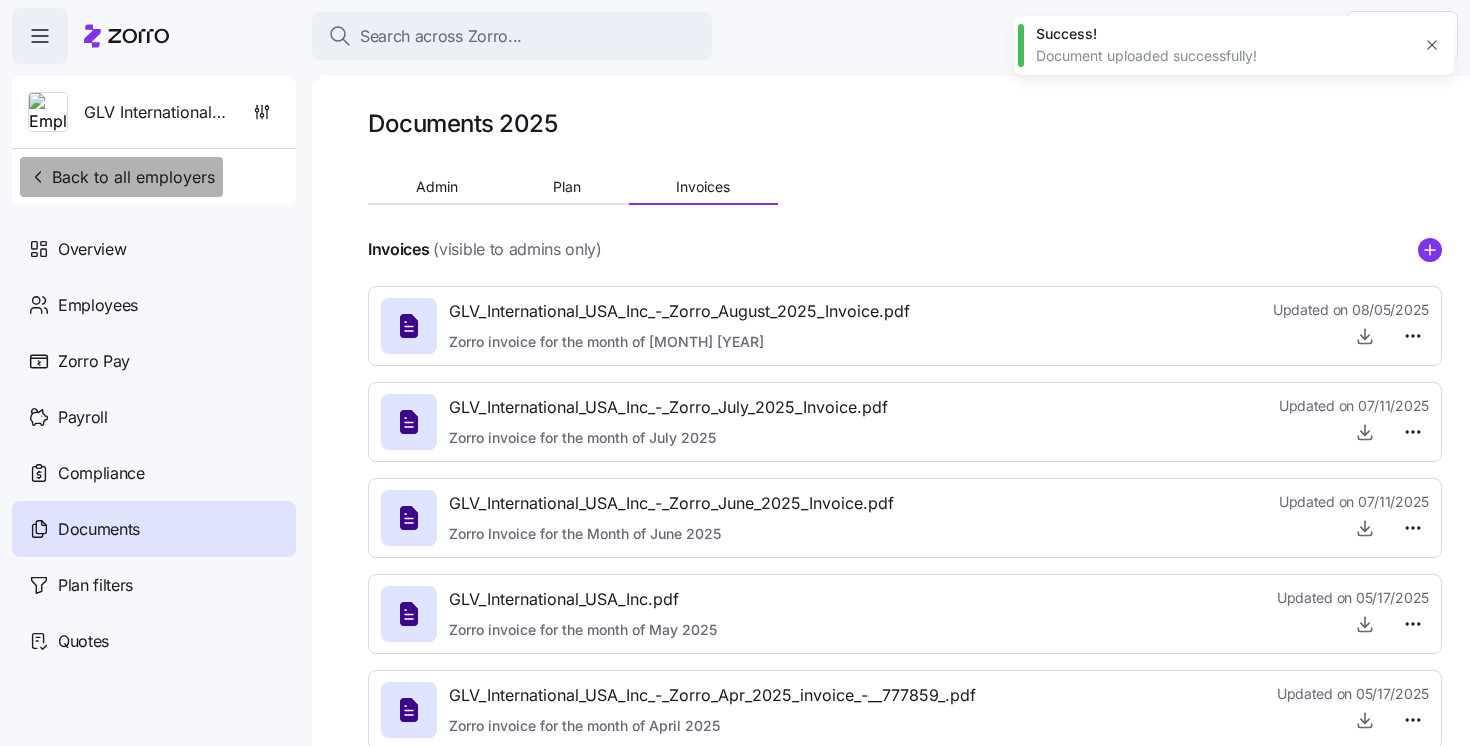 click on "Back to all employers" at bounding box center [121, 177] 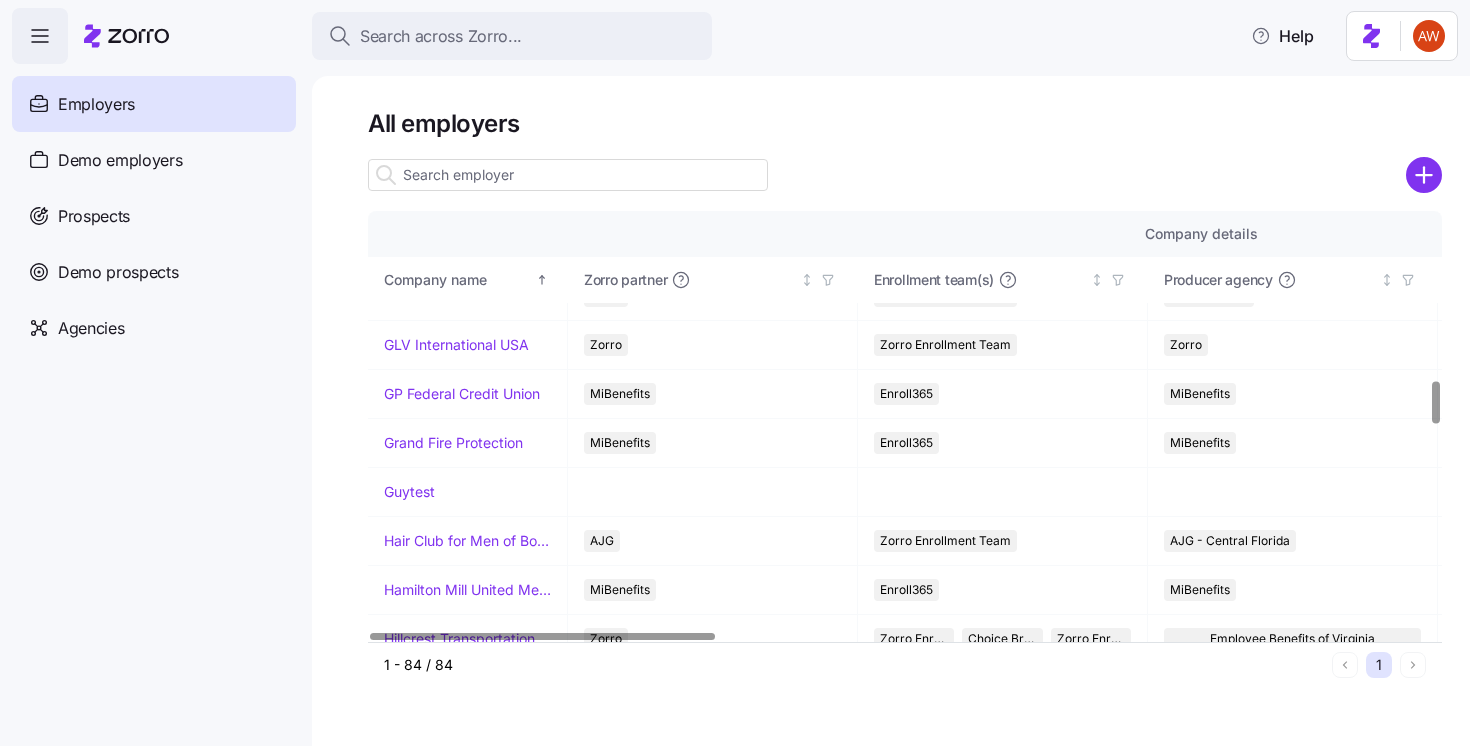 scroll, scrollTop: 1690, scrollLeft: 0, axis: vertical 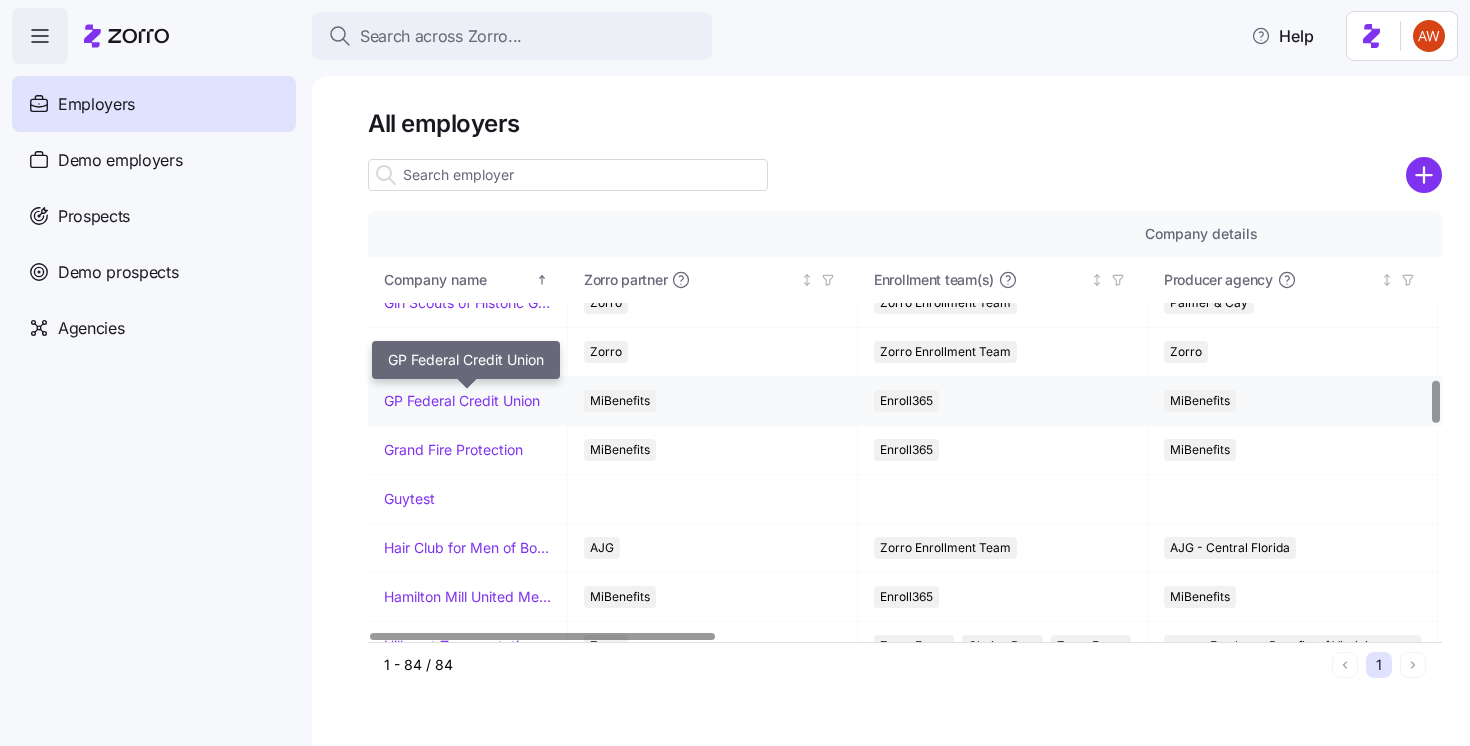 click on "GP Federal Credit Union" at bounding box center (462, 401) 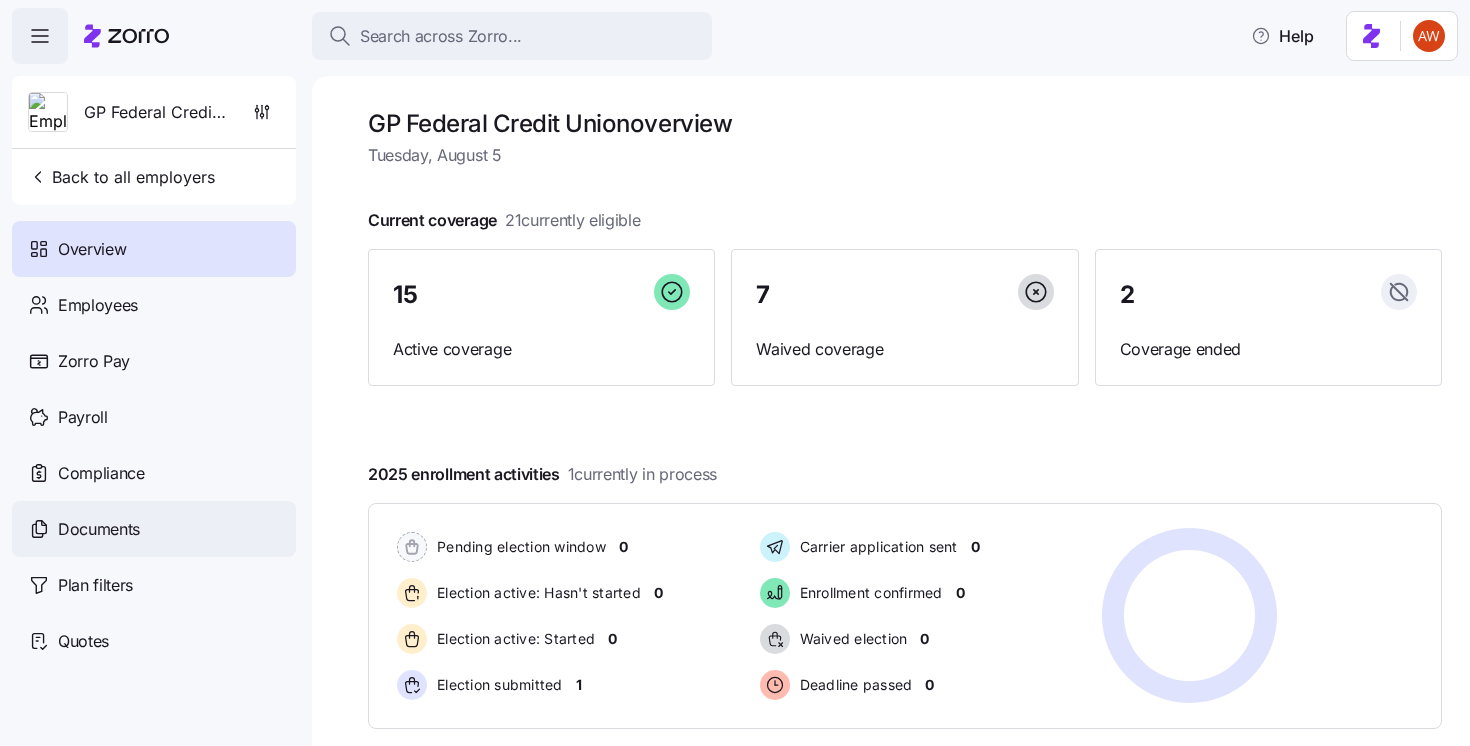 click on "Documents" at bounding box center [154, 529] 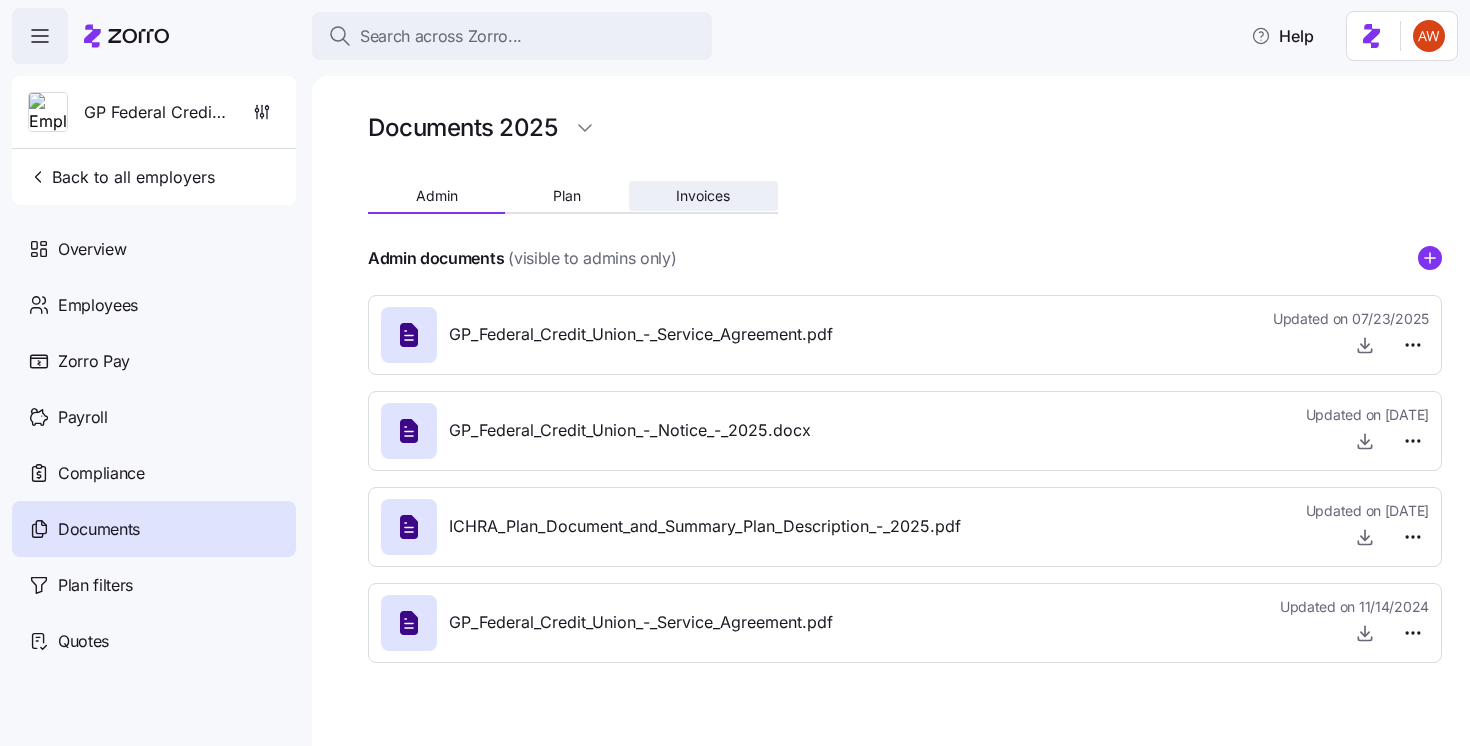 click on "Invoices" at bounding box center [703, 196] 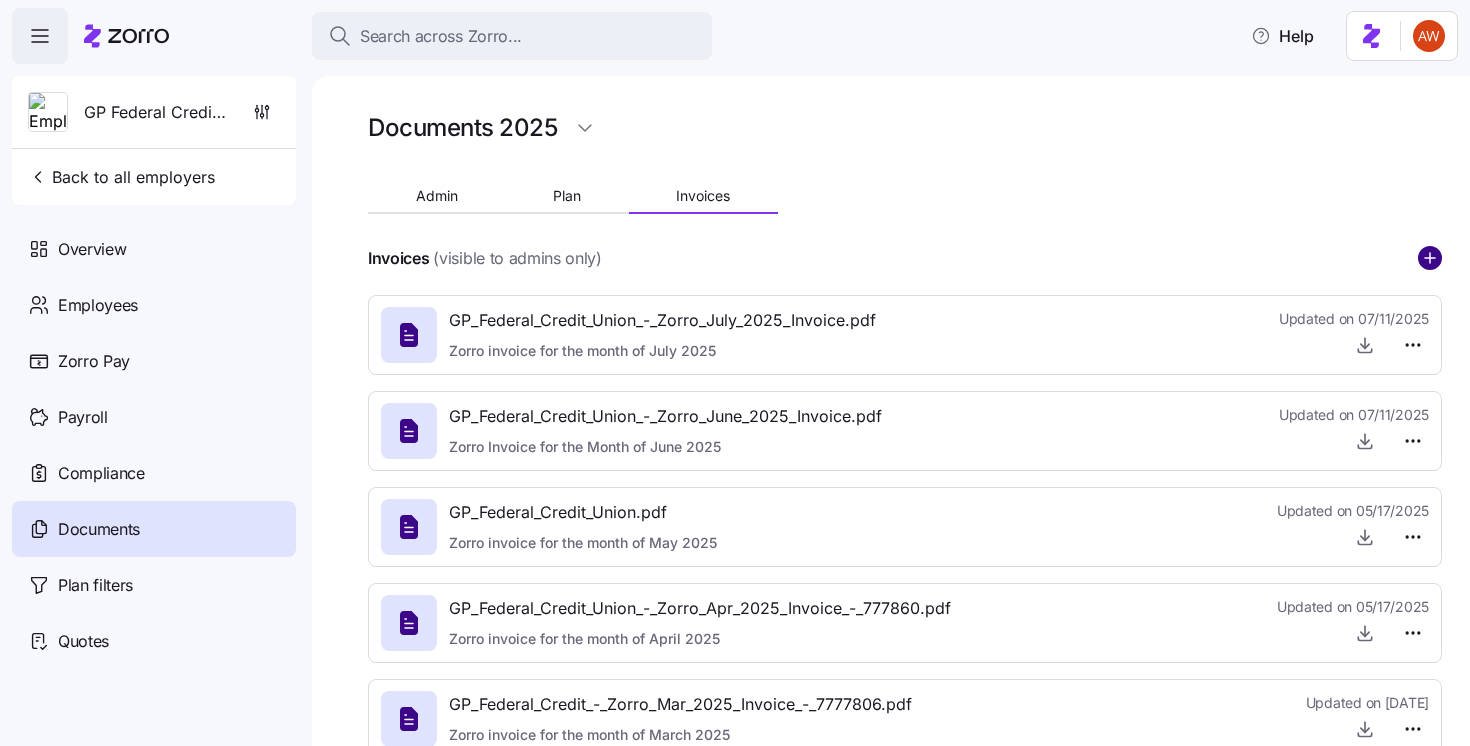 click 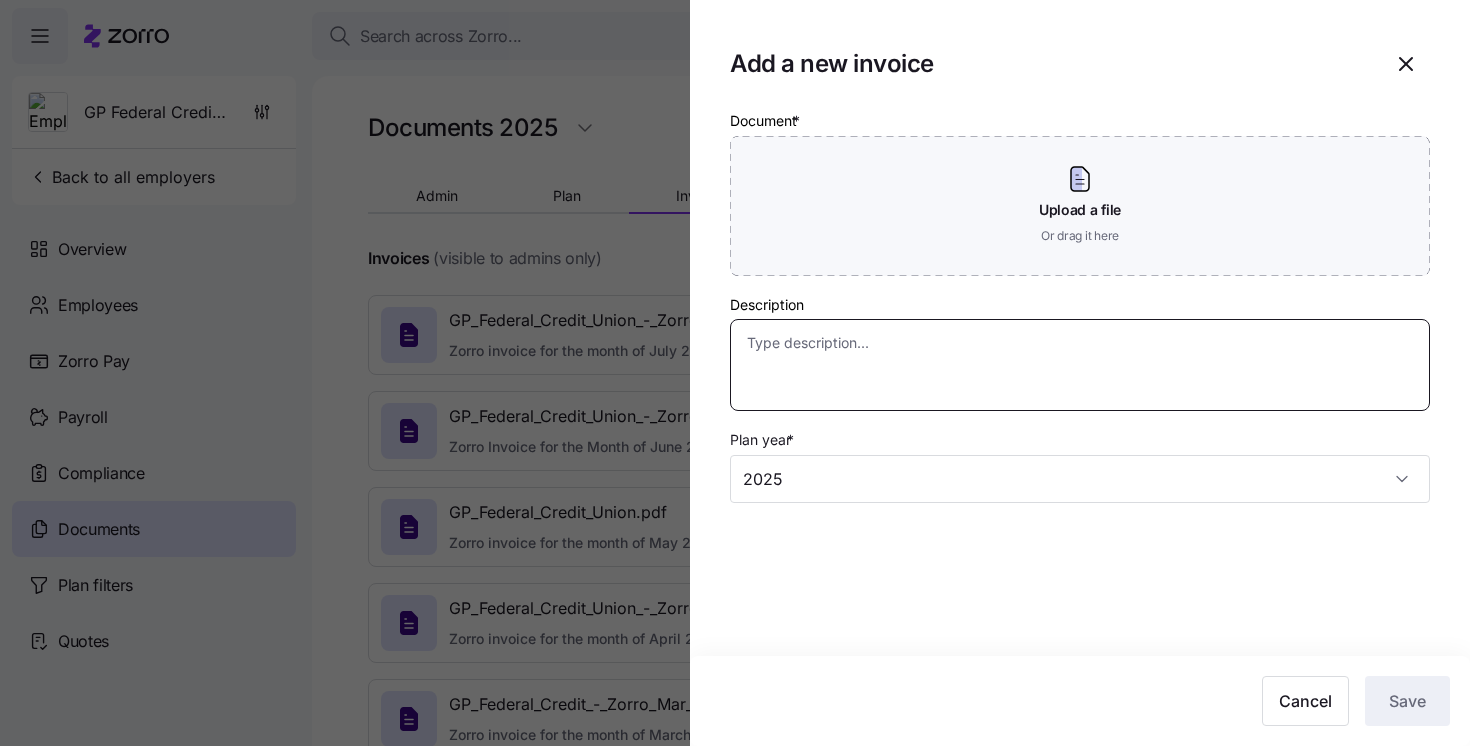 click on "Description" at bounding box center [1080, 365] 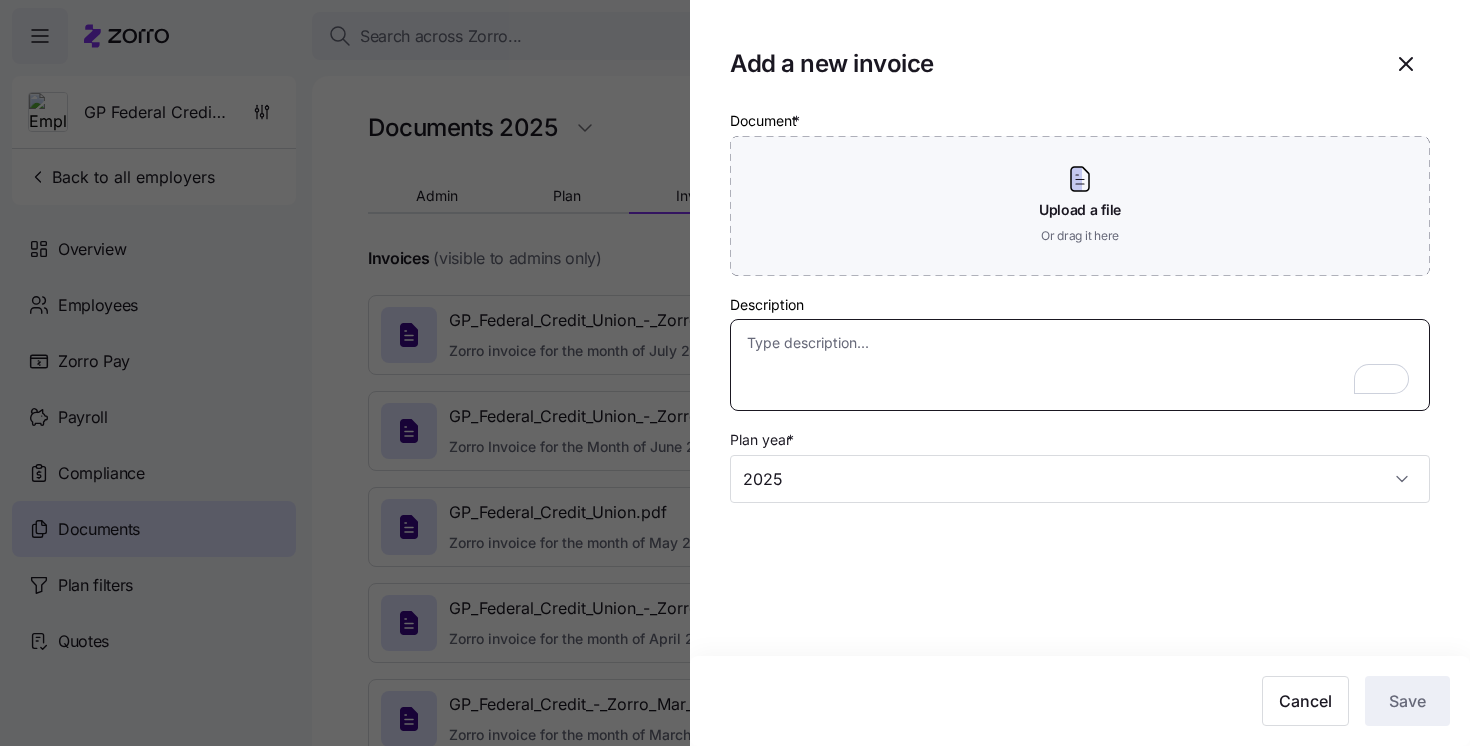 paste on "Zorro invoice for the month of August 2025" 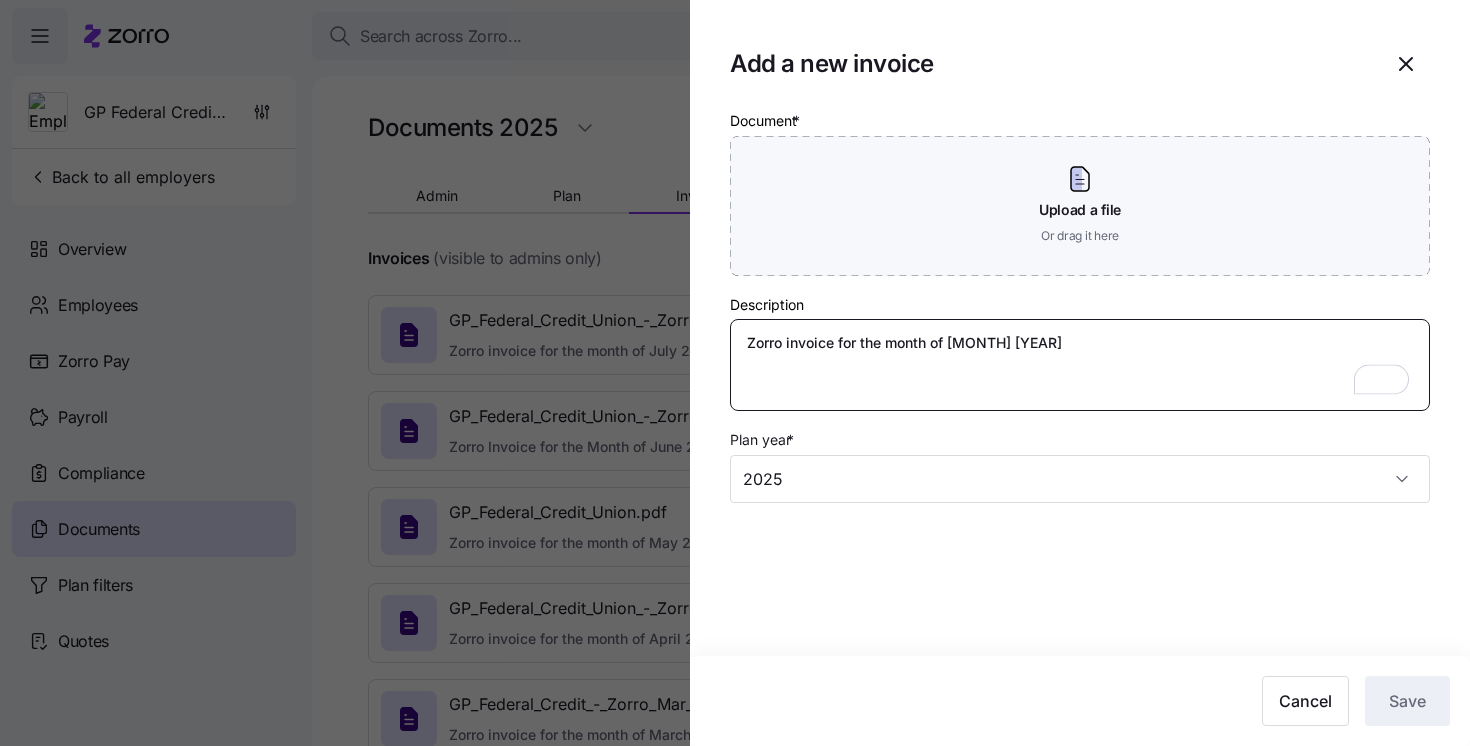 type on "Zorro invoice for the month of August 2025" 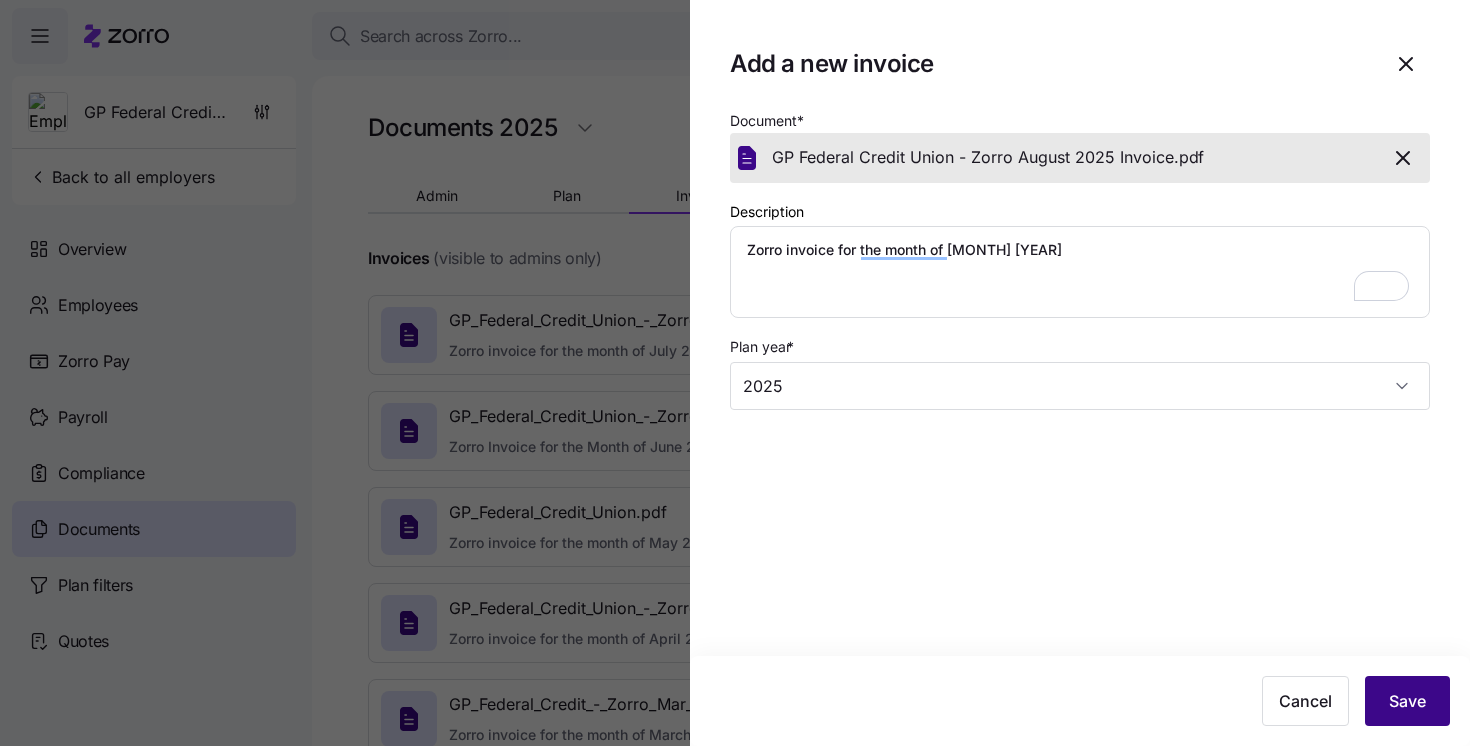 click on "Save" at bounding box center [1407, 701] 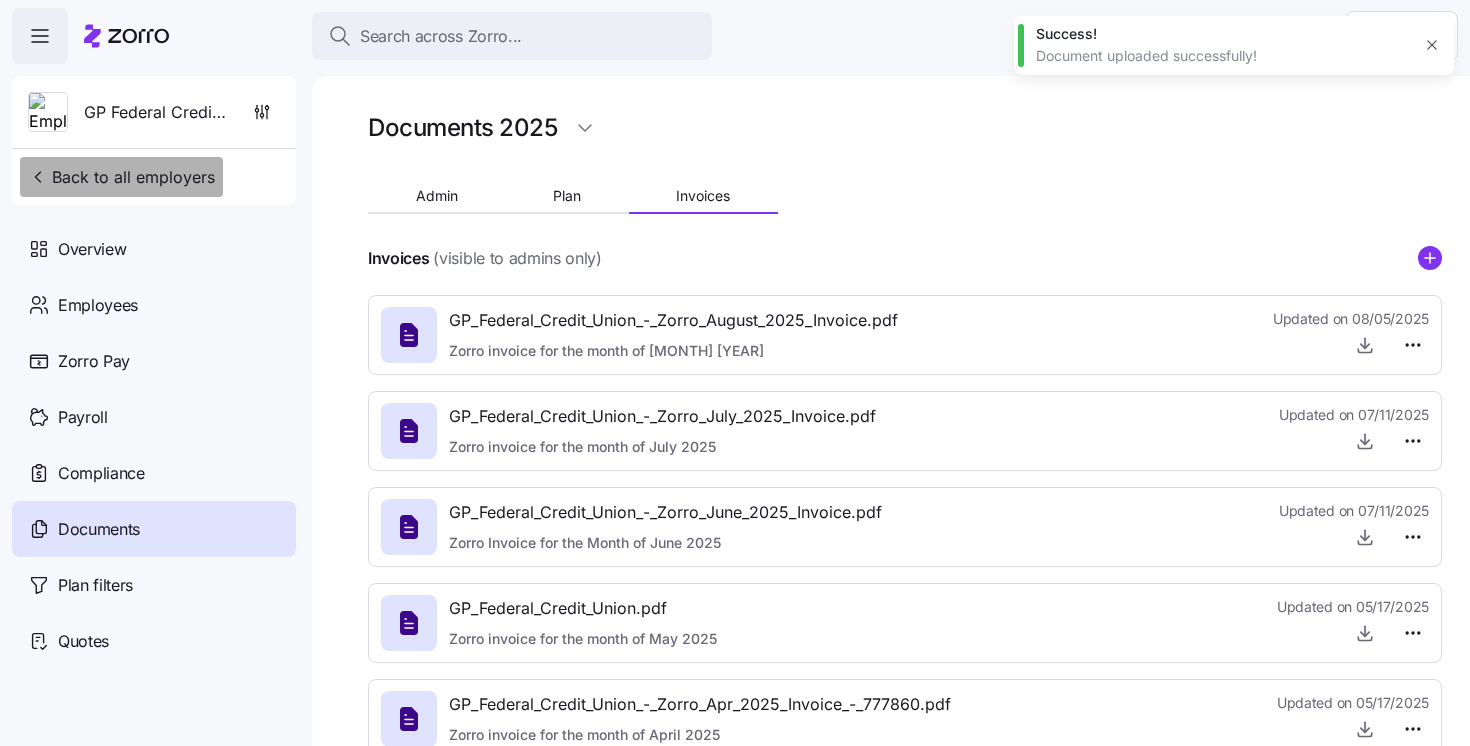 click on "Back to all employers" at bounding box center [121, 177] 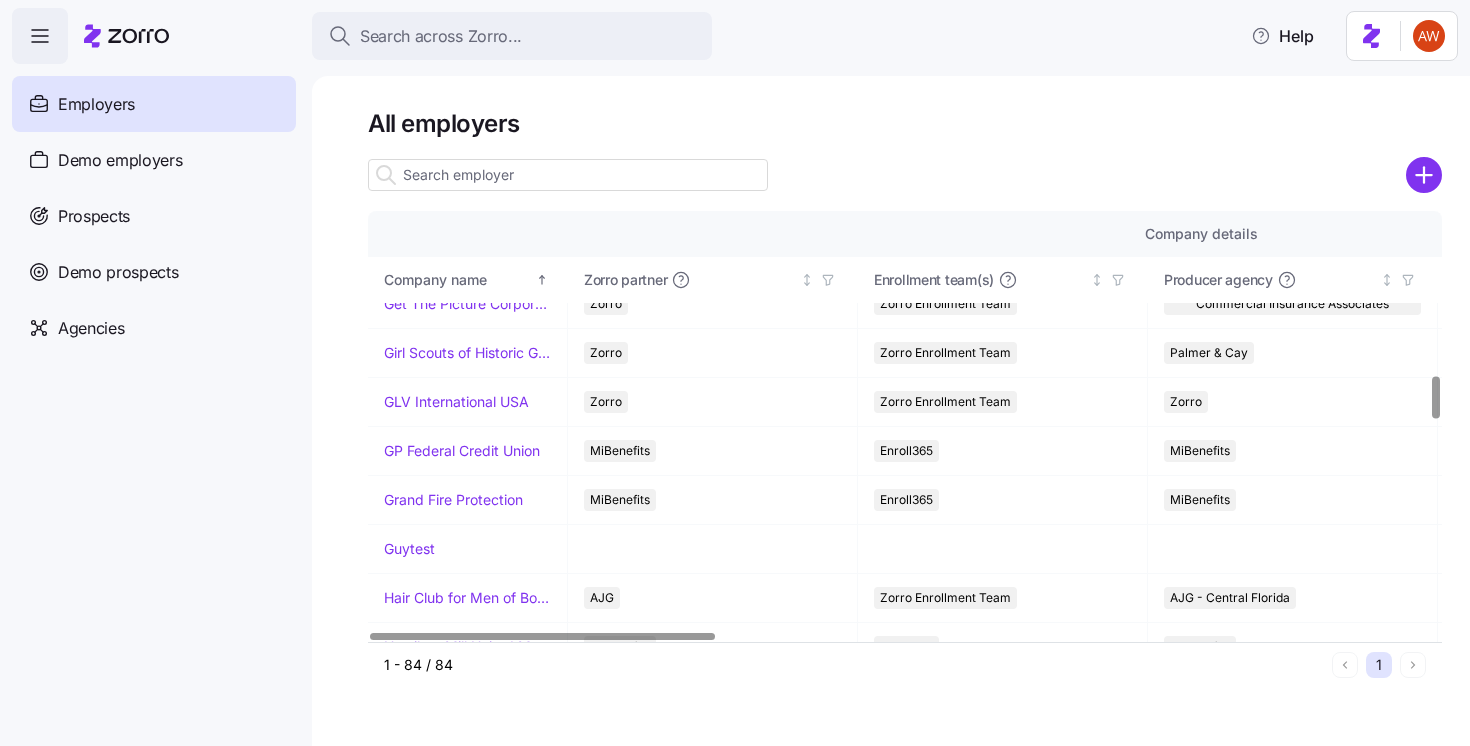 scroll, scrollTop: 1649, scrollLeft: 0, axis: vertical 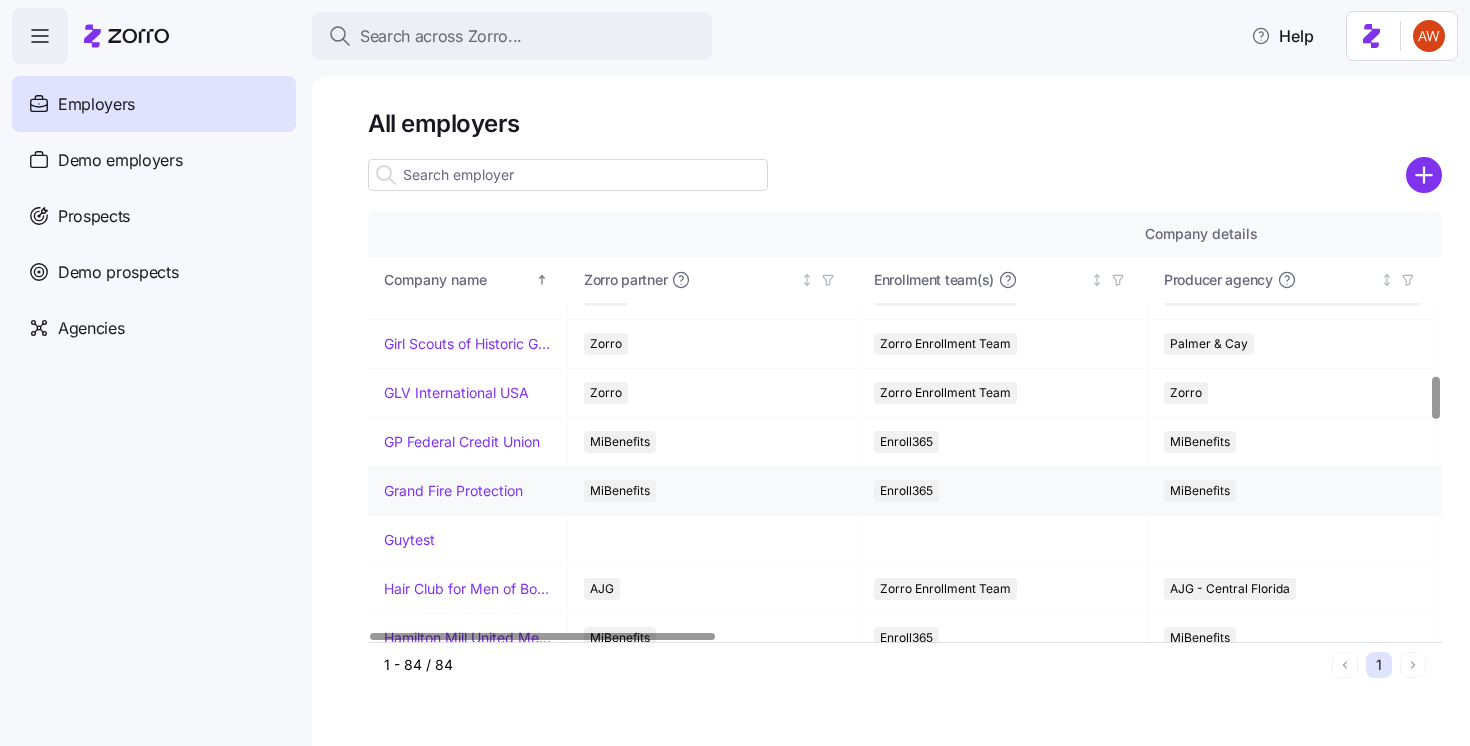 click on "Grand Fire Protection" at bounding box center [453, 491] 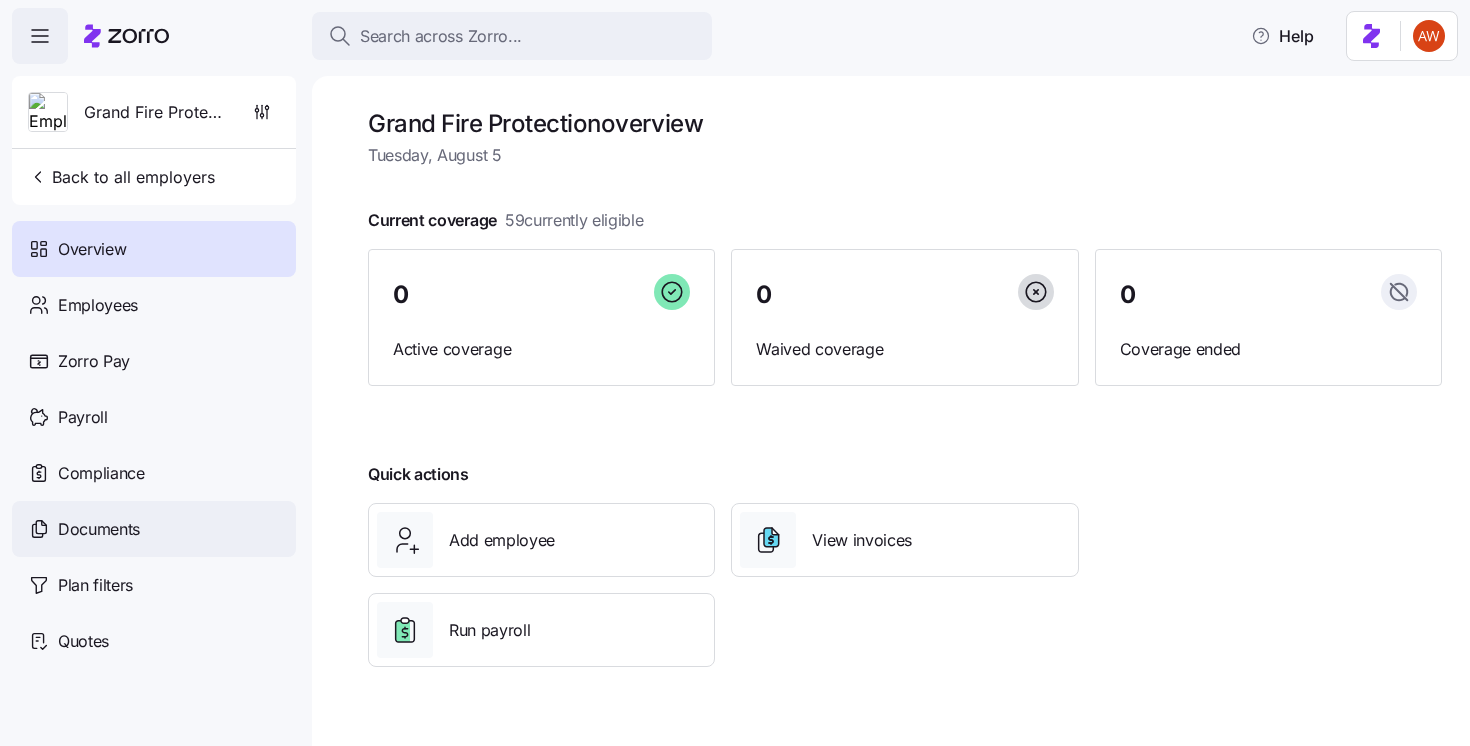 click on "Documents" at bounding box center (154, 529) 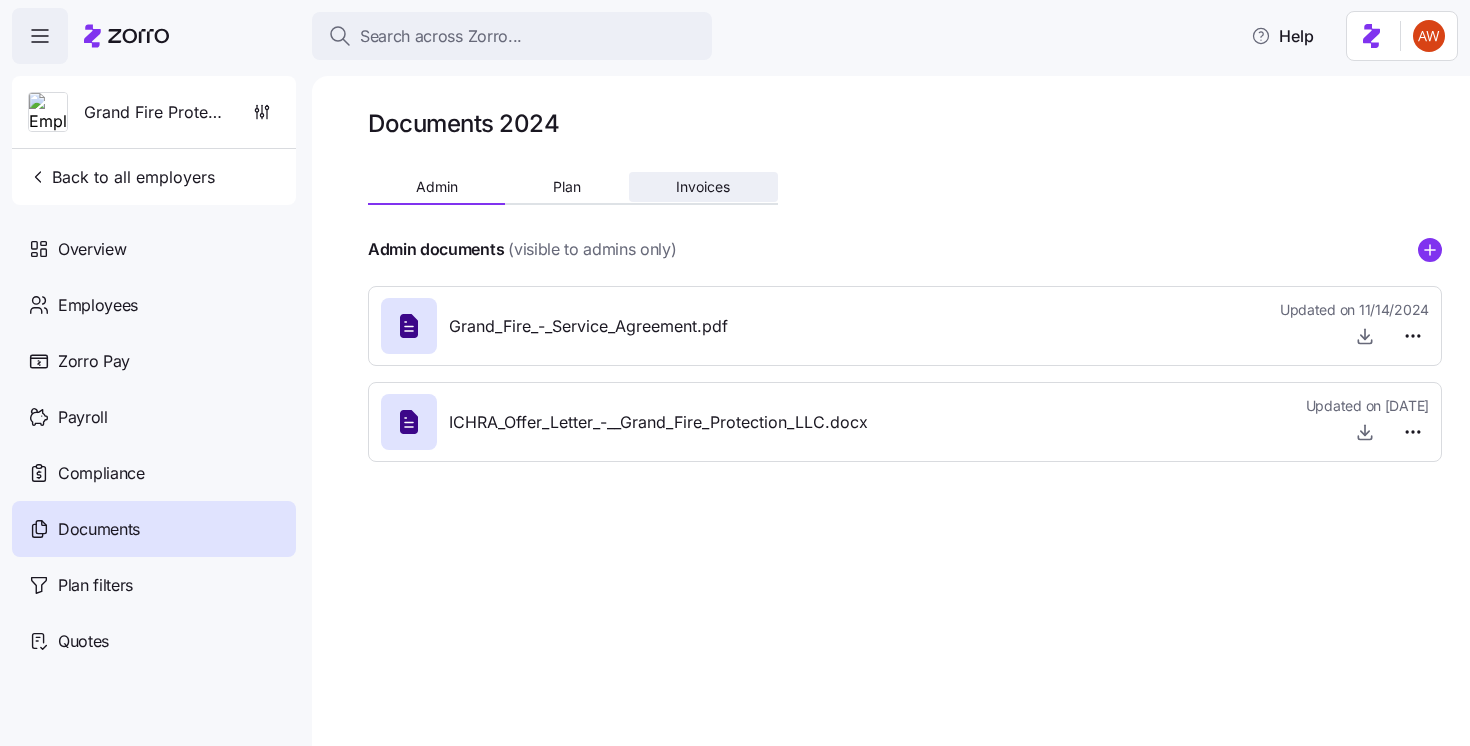 click on "Invoices" at bounding box center [703, 187] 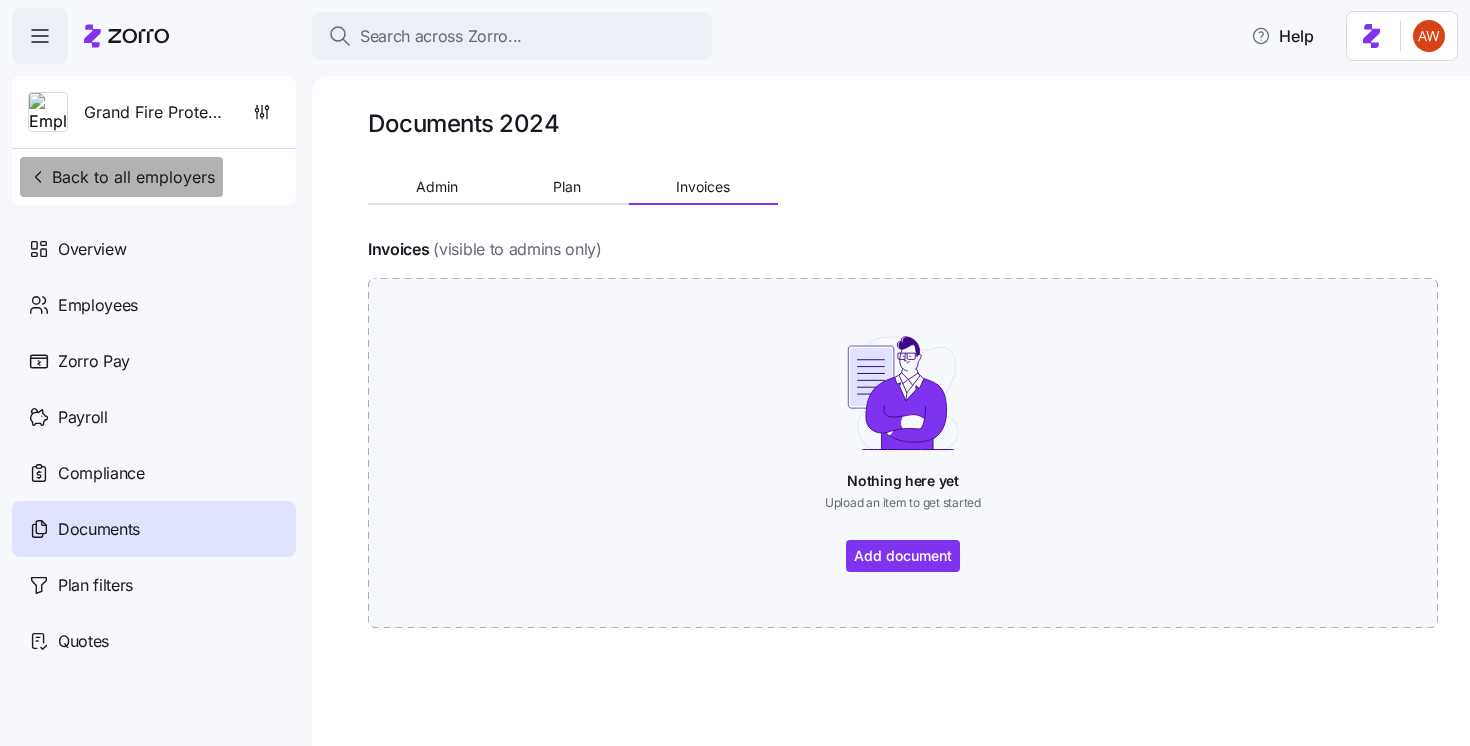 click on "Back to all employers" at bounding box center (121, 177) 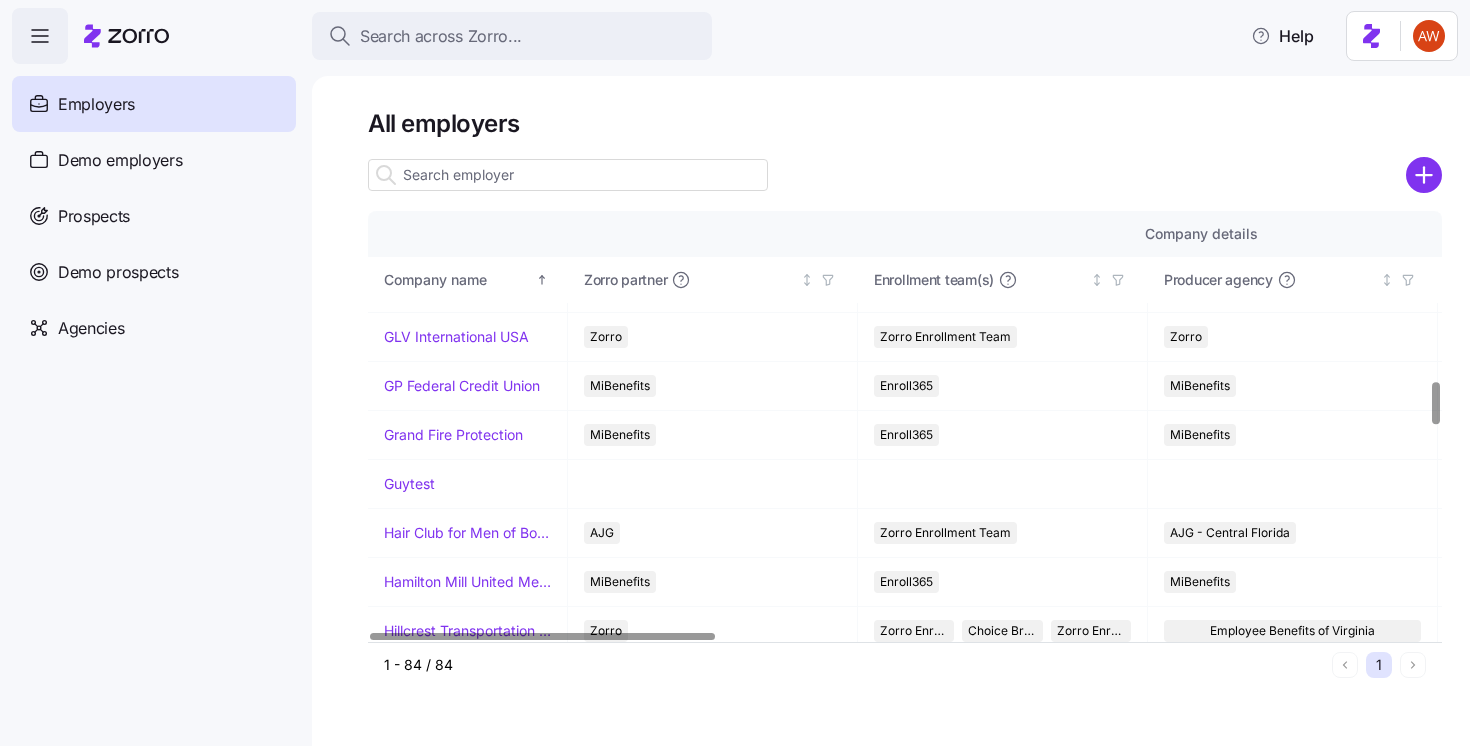 scroll, scrollTop: 1747, scrollLeft: 0, axis: vertical 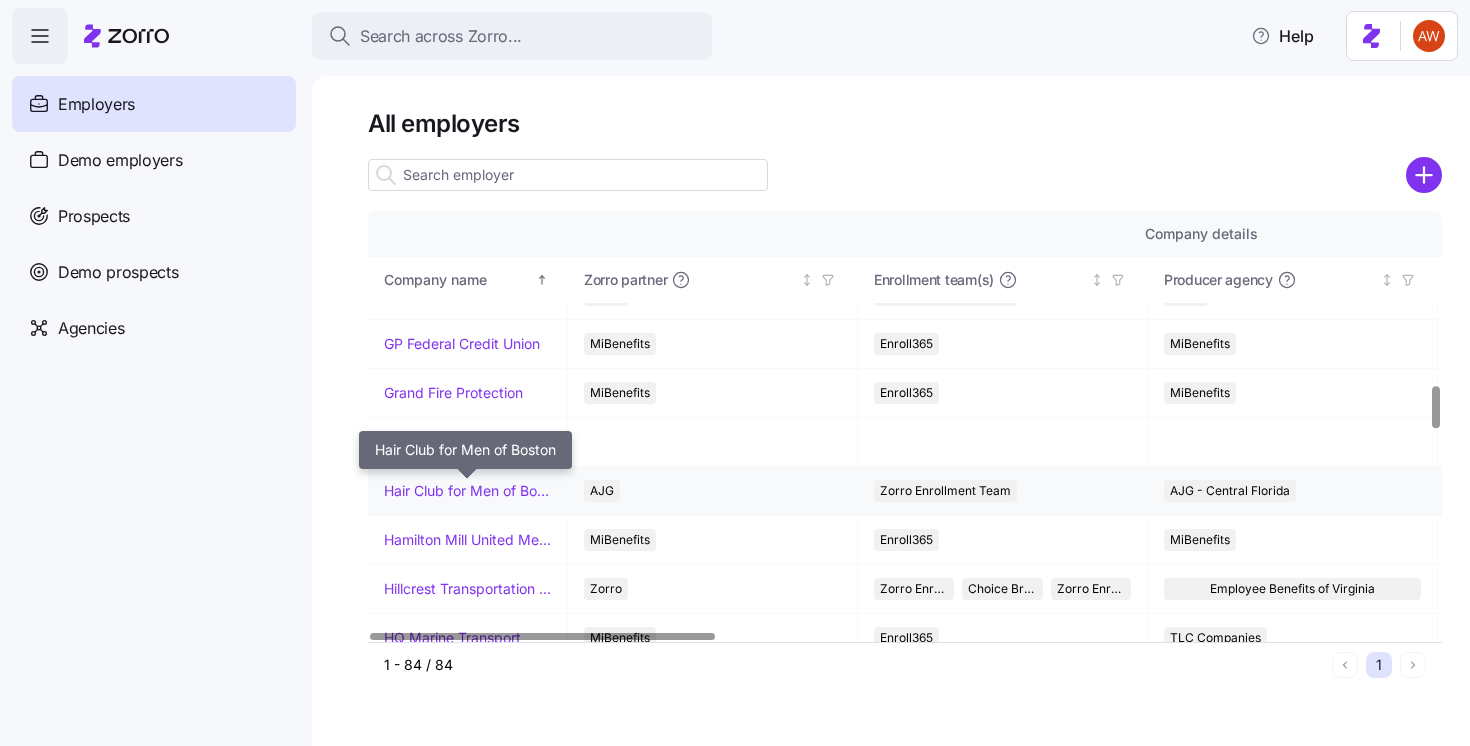 click on "Hair Club for Men of Boston" at bounding box center (467, 491) 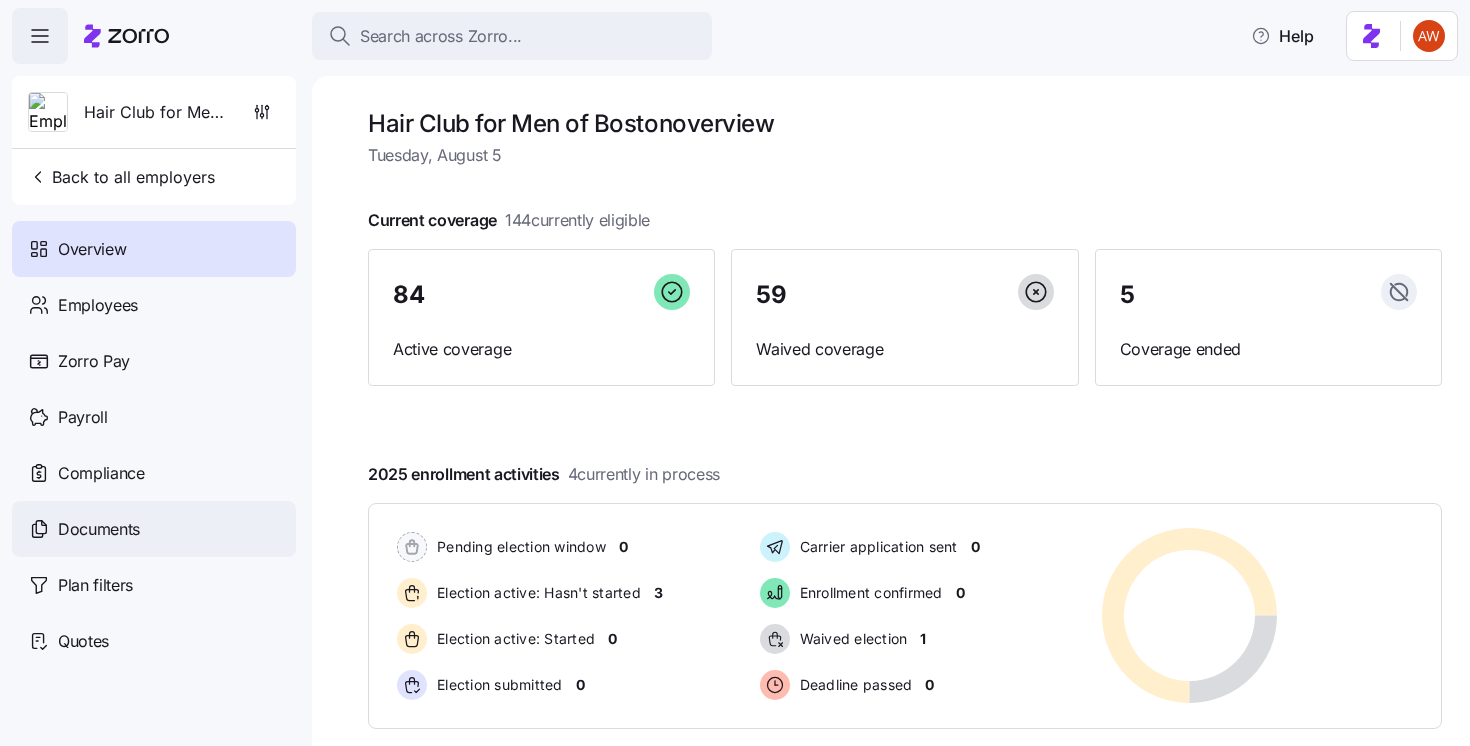 click on "Documents" at bounding box center [154, 529] 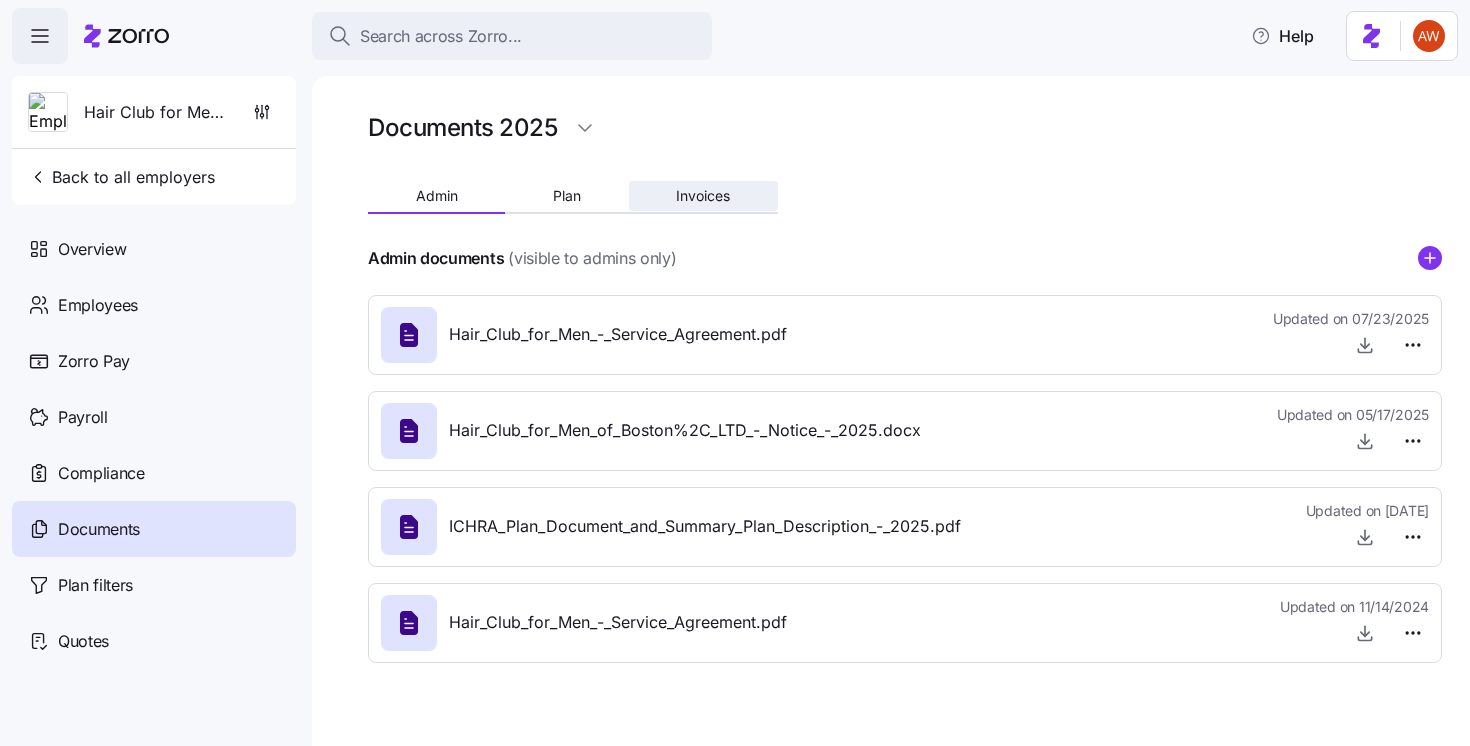 click on "Invoices" at bounding box center [703, 196] 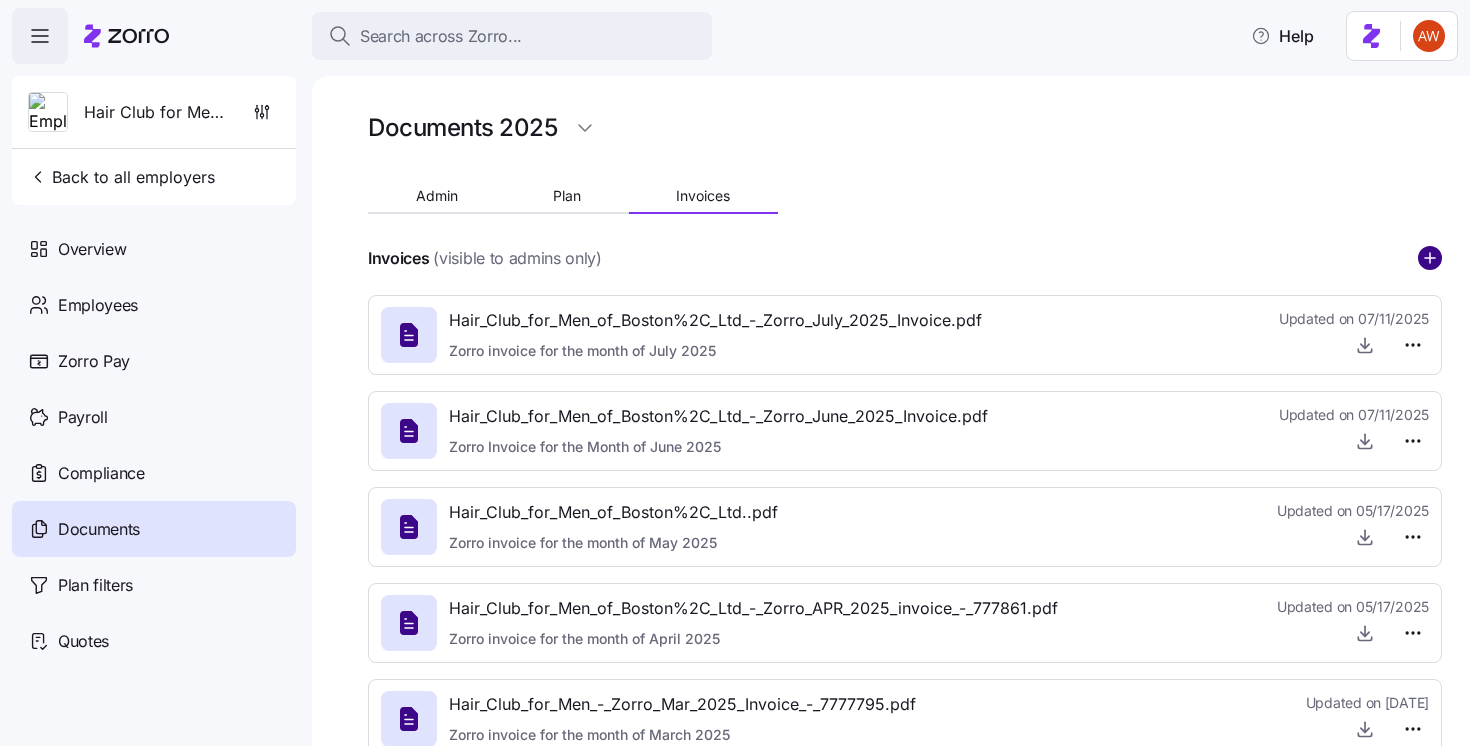 click 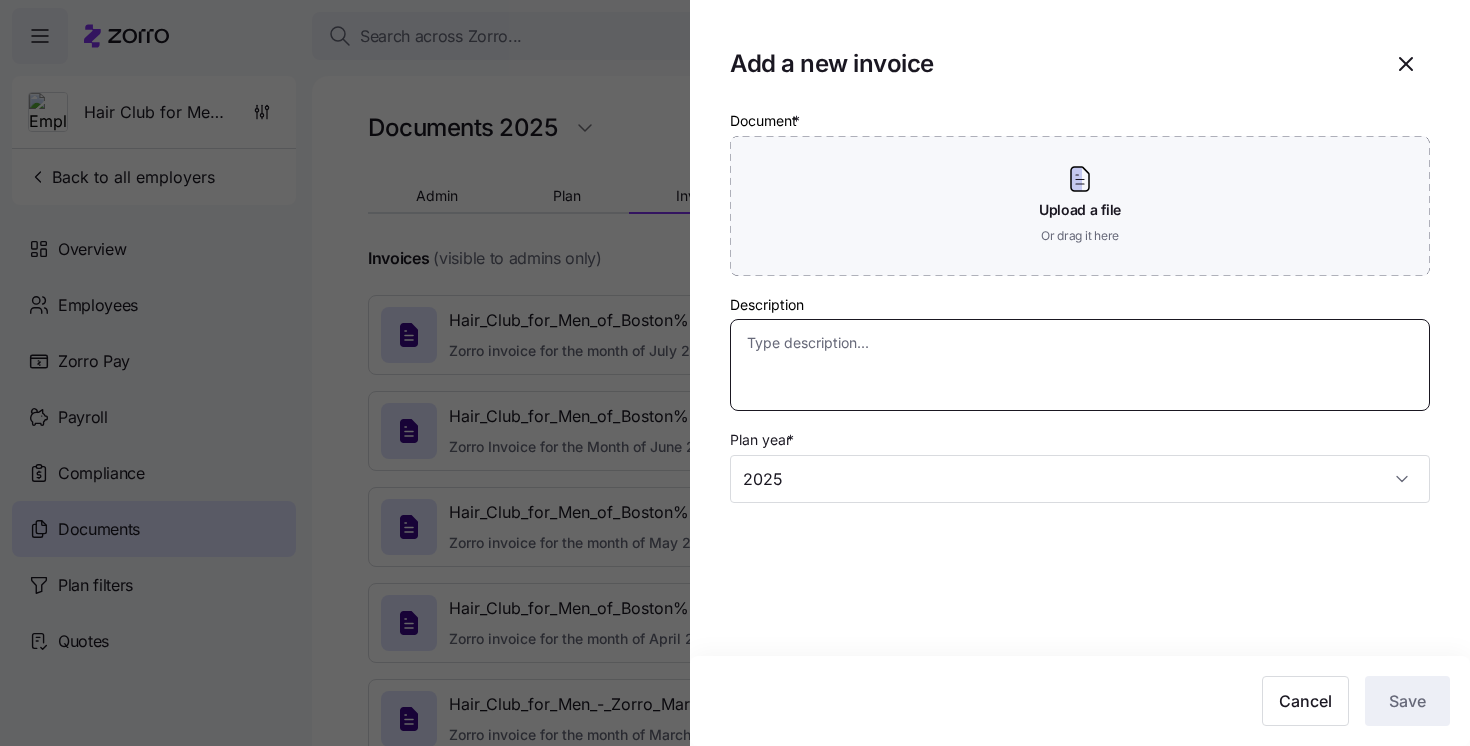click on "Description" at bounding box center [1080, 365] 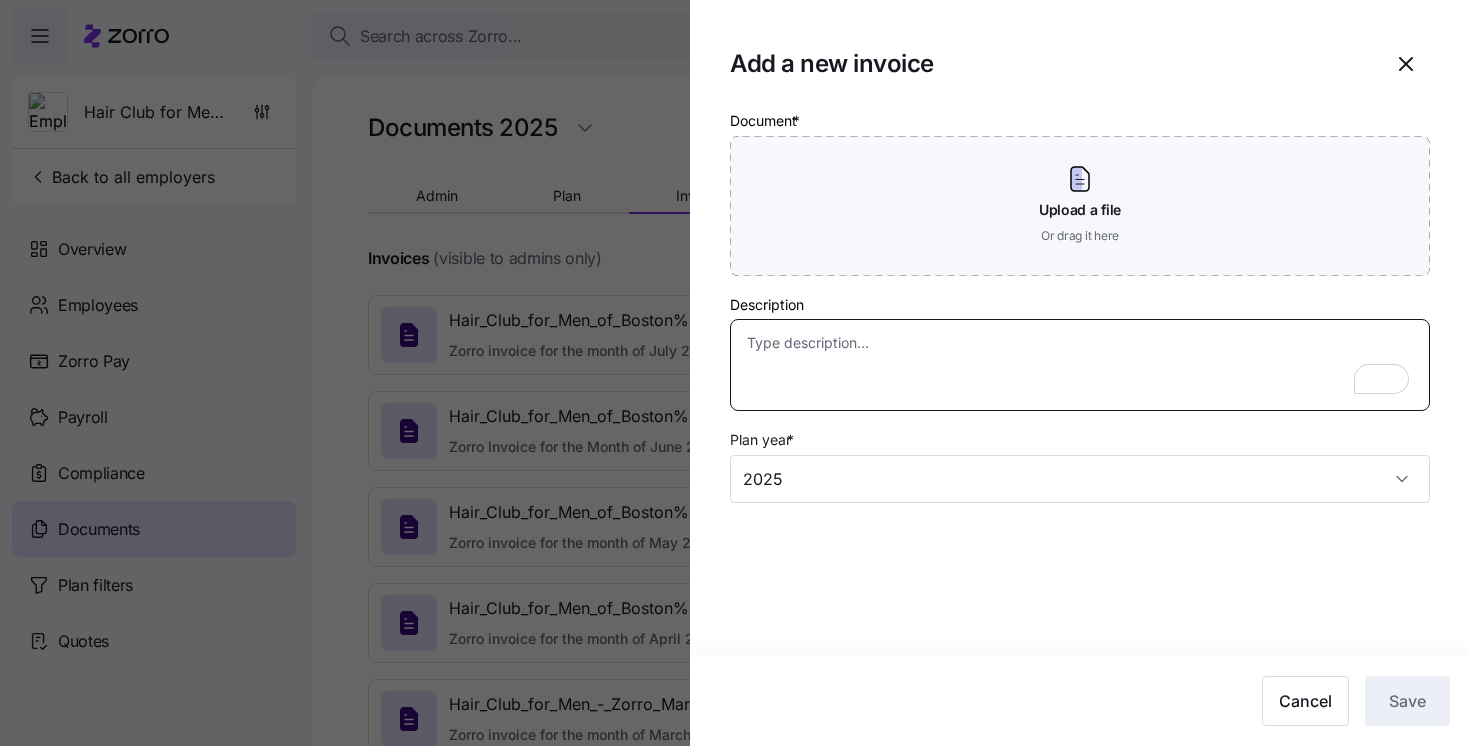 paste on "Zorro invoice for the month of August 2025" 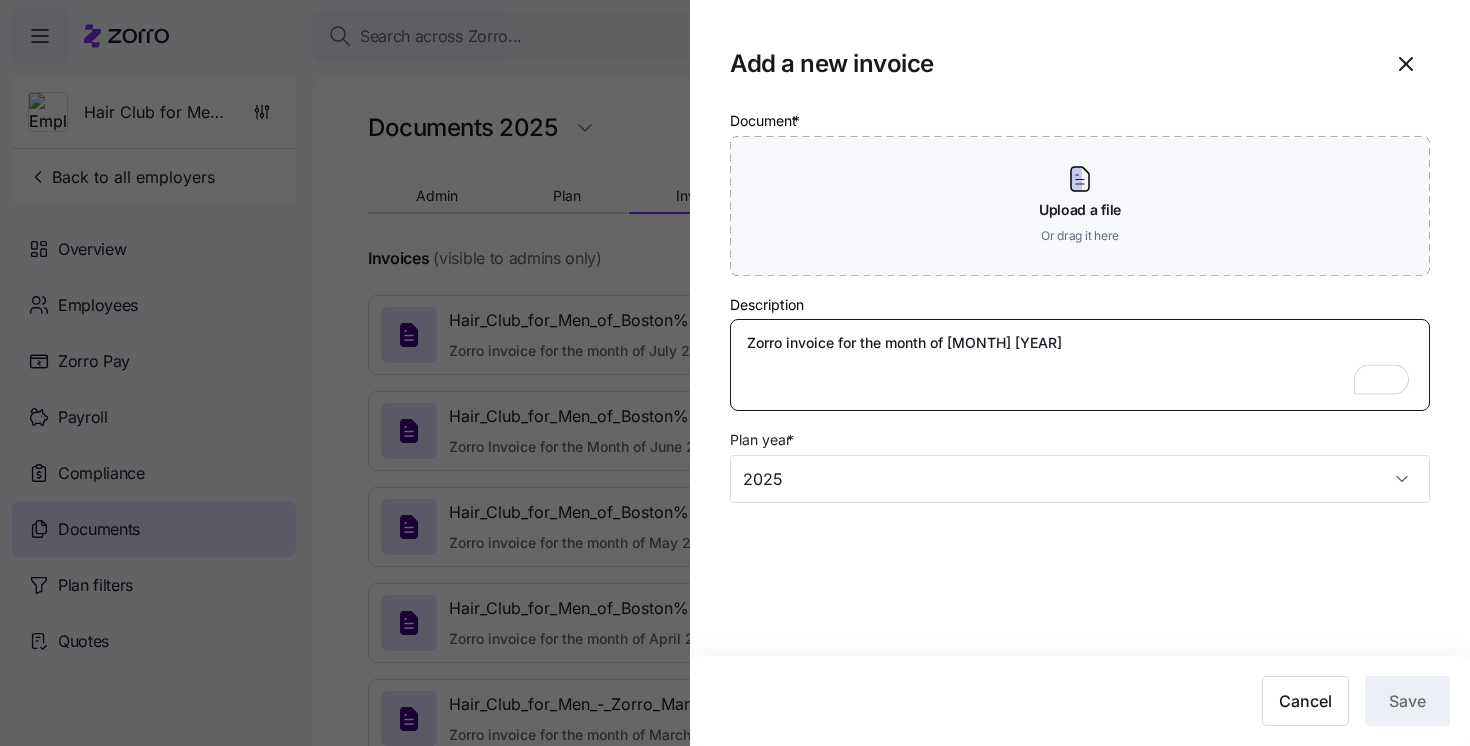 type on "Zorro invoice for the month of August 2025" 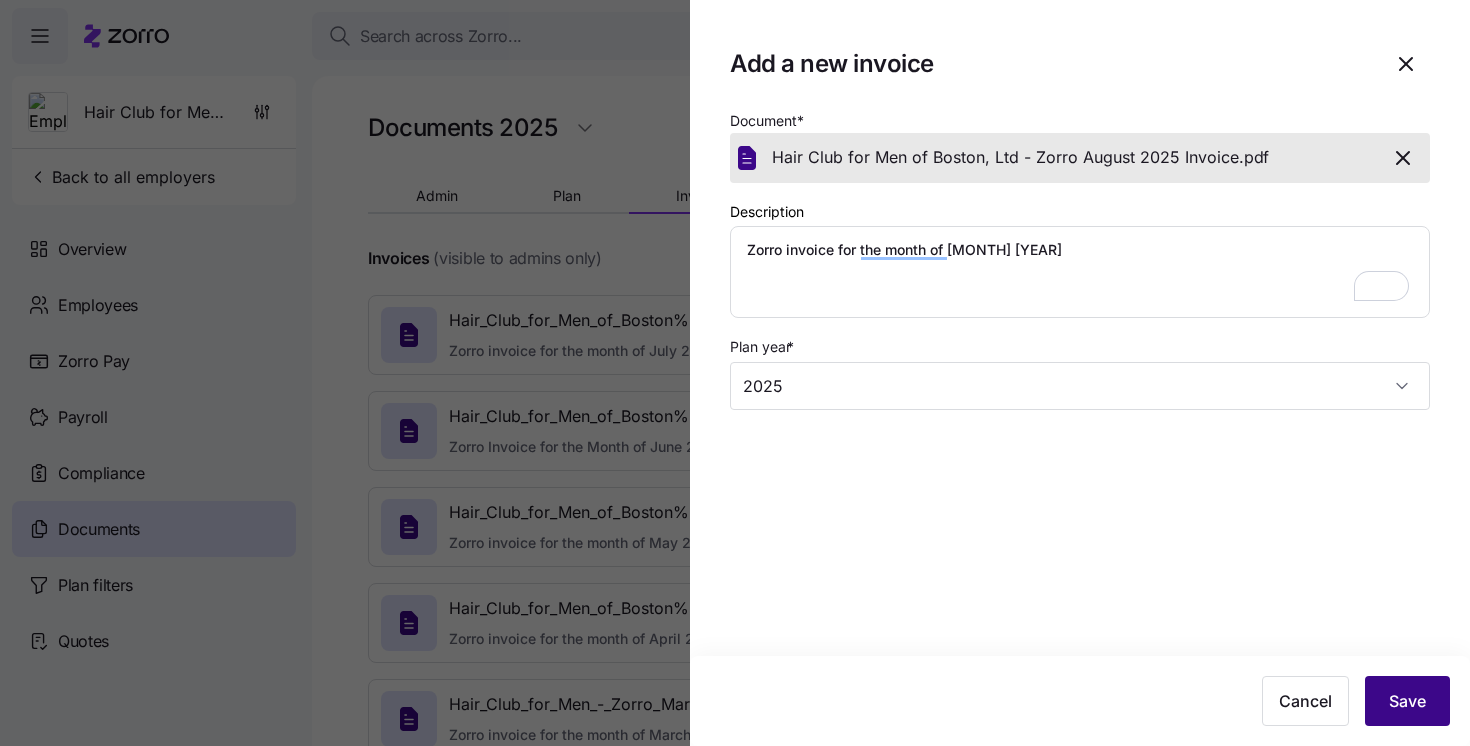 click on "Save" at bounding box center [1407, 701] 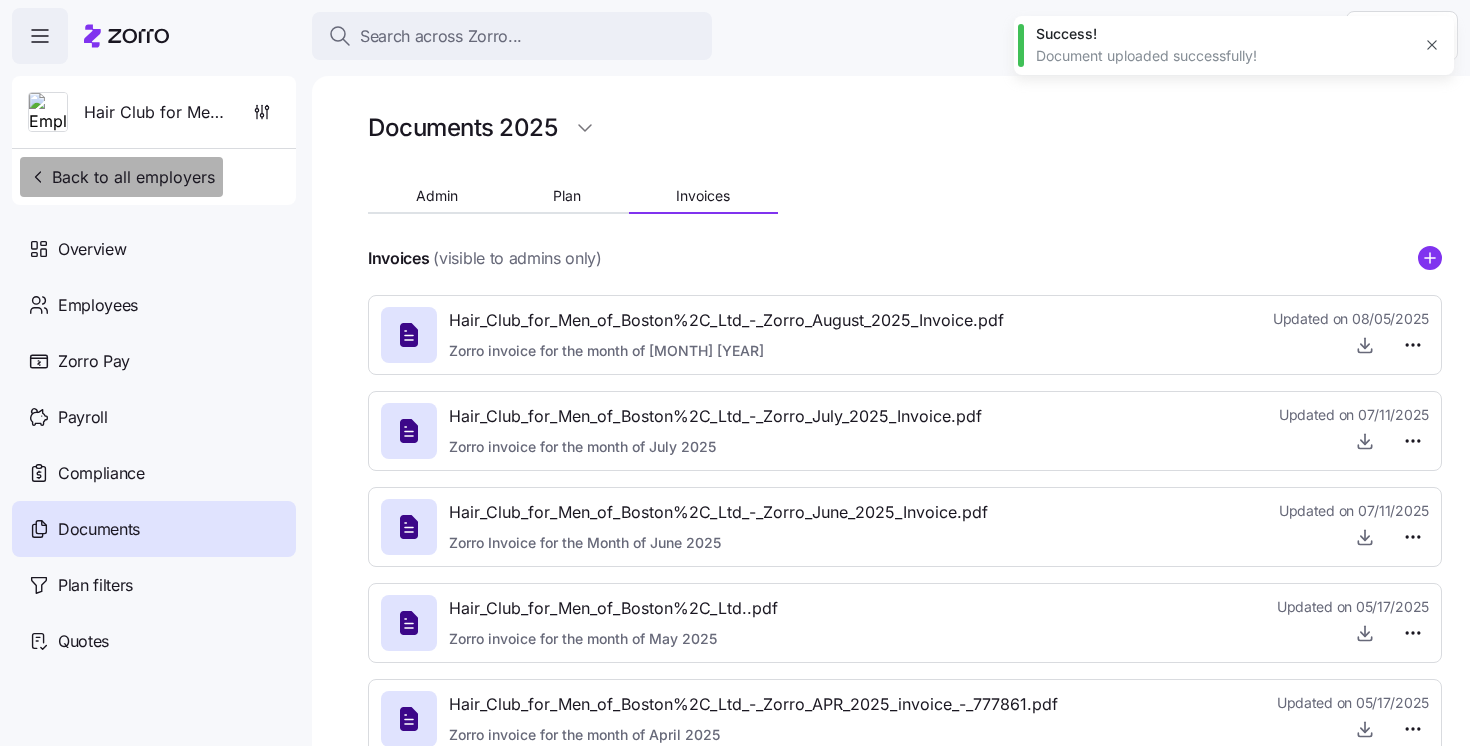 click on "Back to all employers" at bounding box center (121, 177) 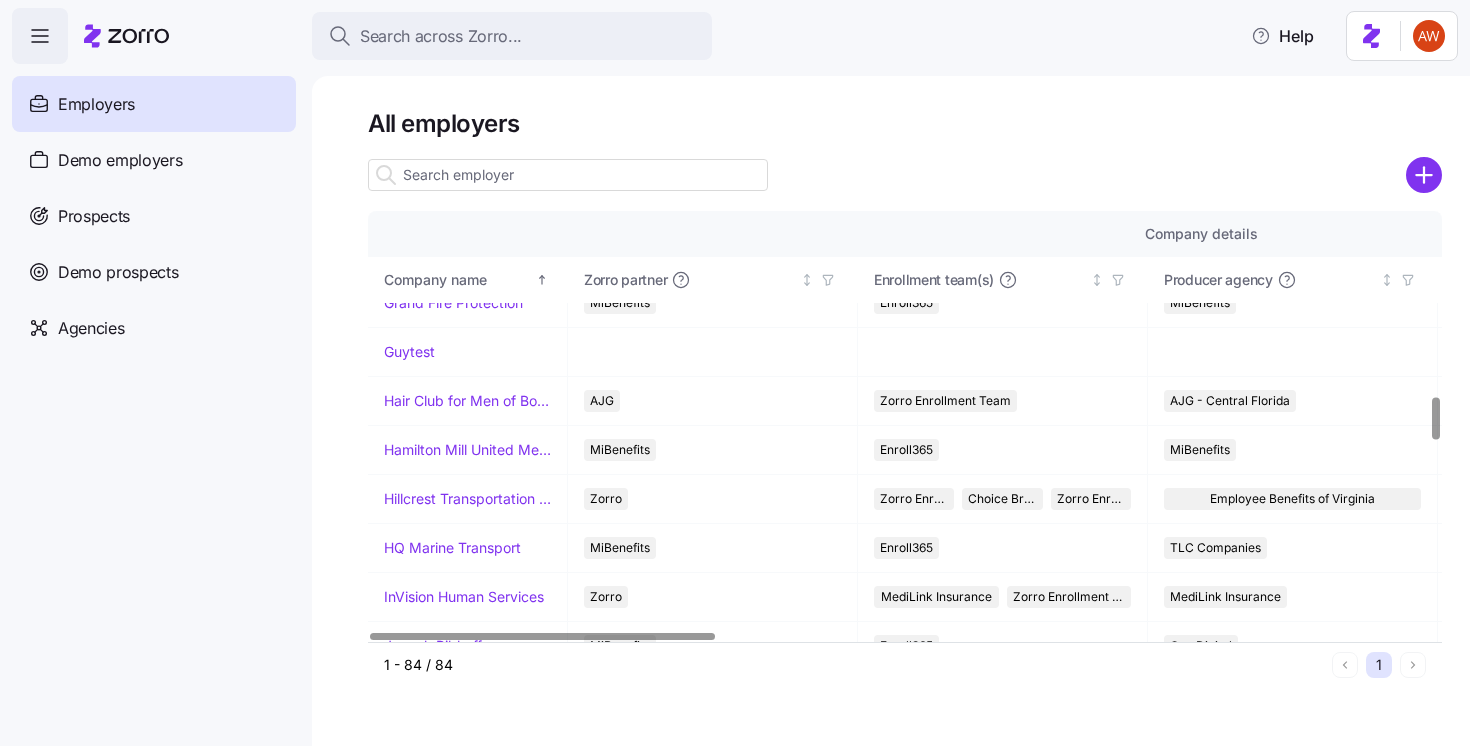 scroll, scrollTop: 1778, scrollLeft: 0, axis: vertical 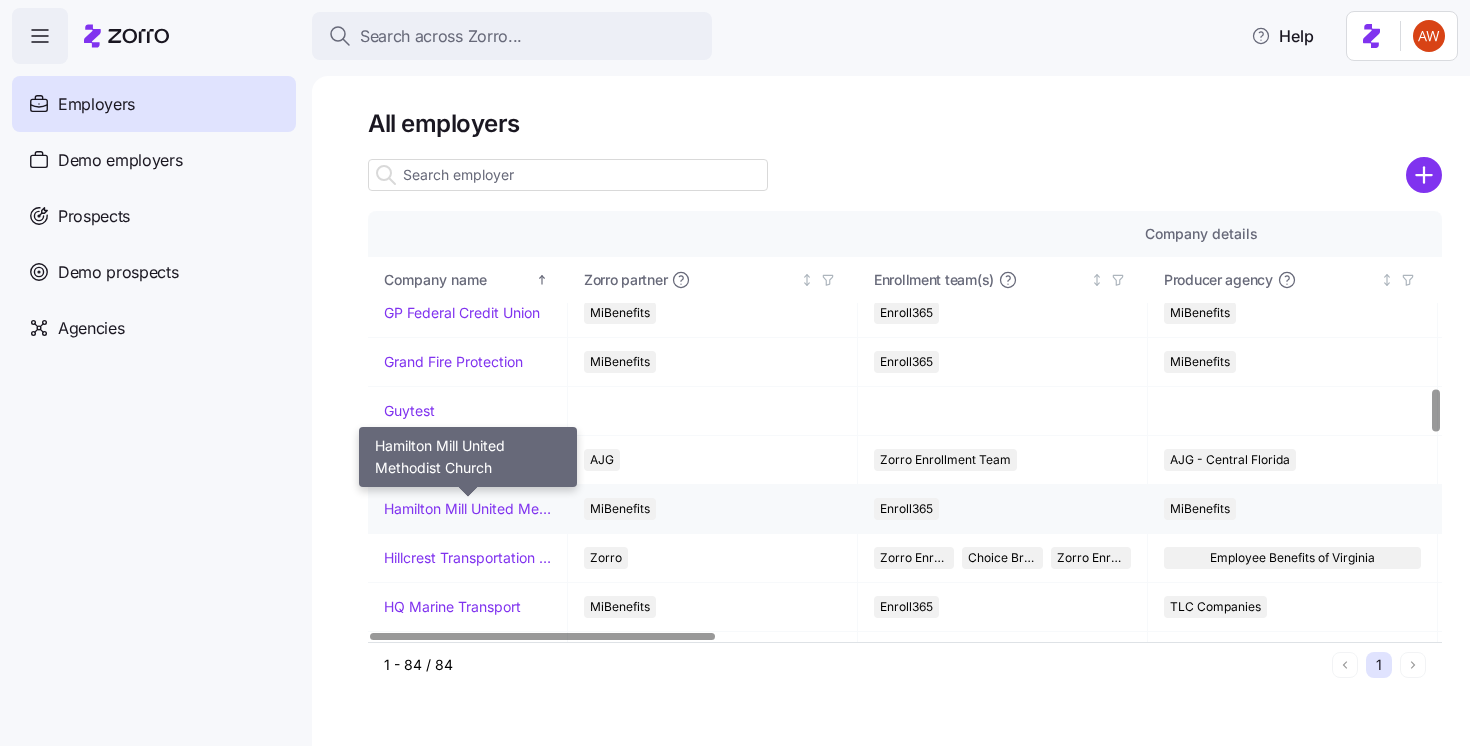 click on "Hamilton Mill United Methodist Church" at bounding box center [467, 509] 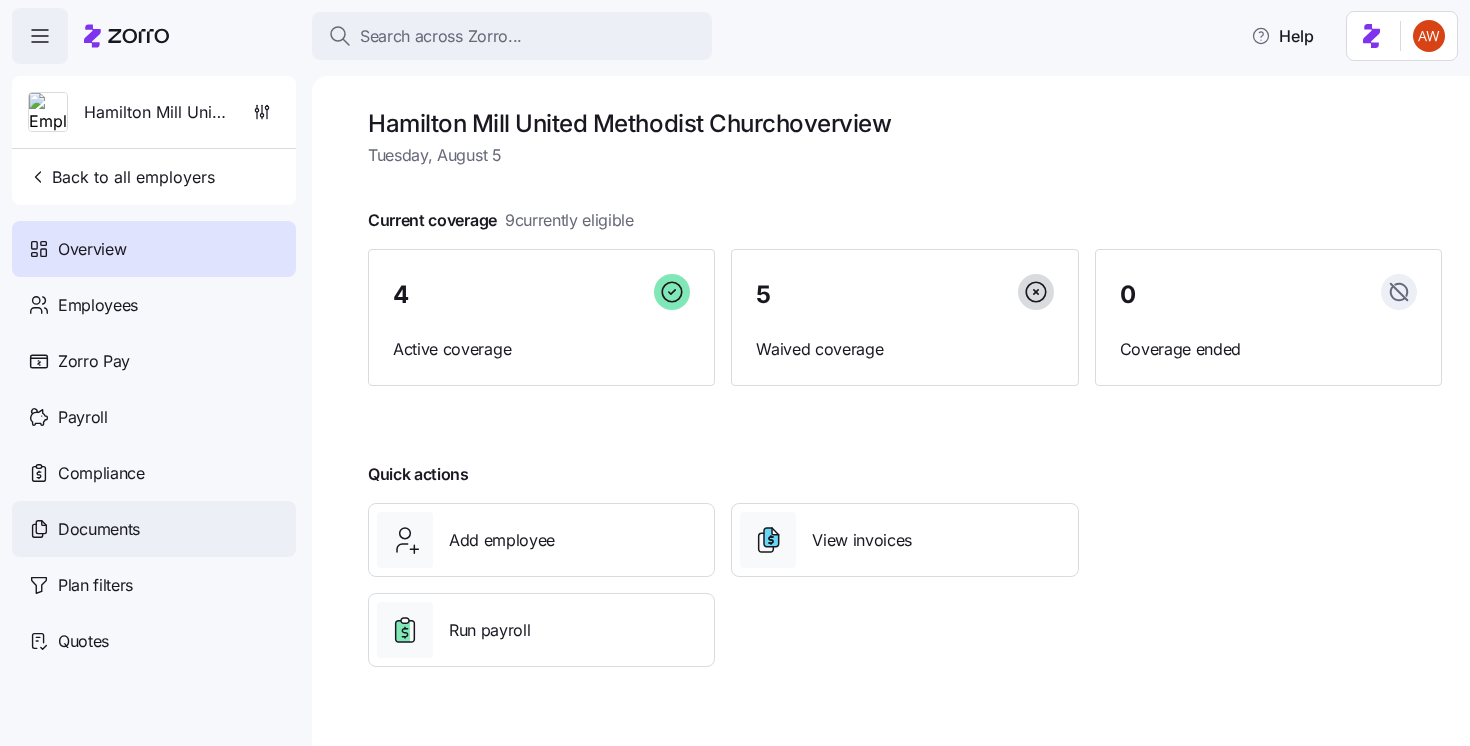 click on "Documents" at bounding box center (99, 529) 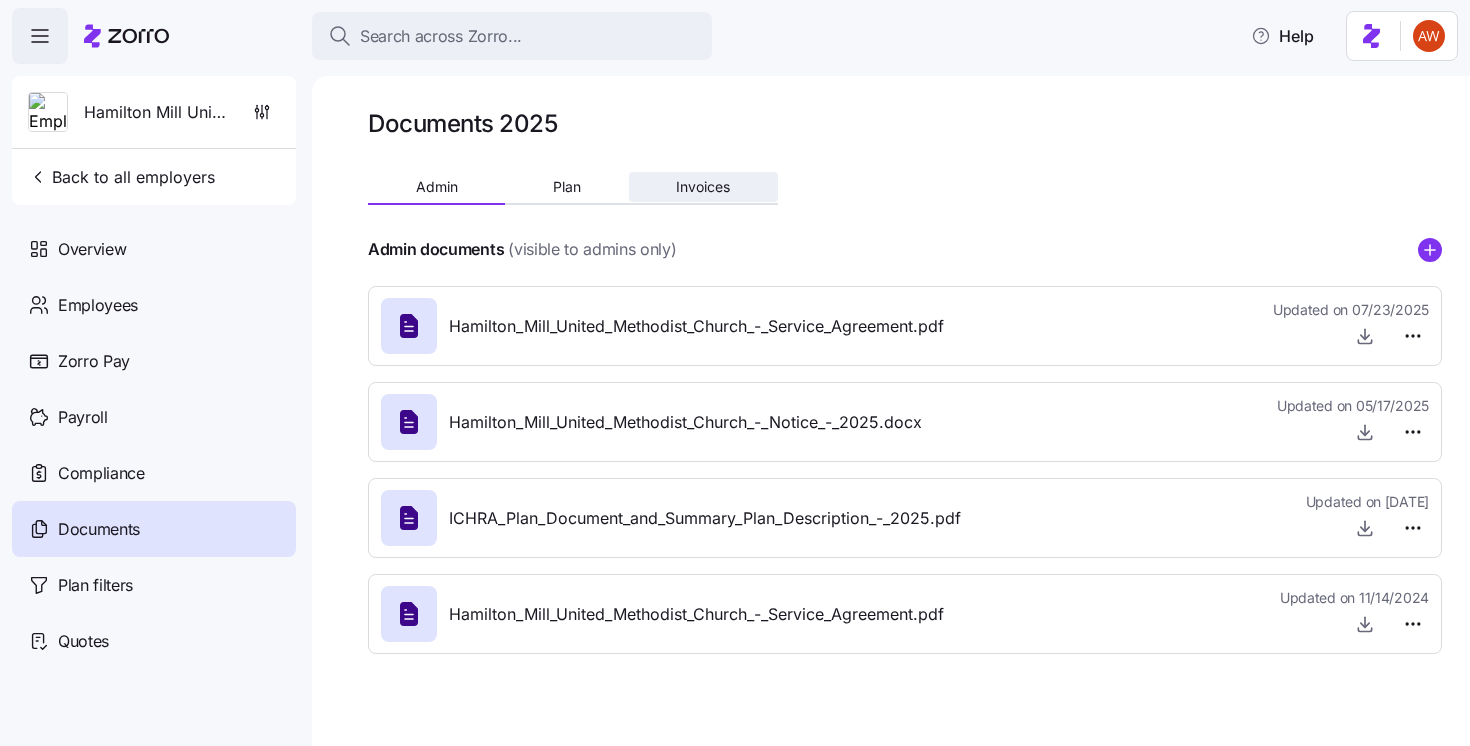click on "Invoices" at bounding box center (703, 187) 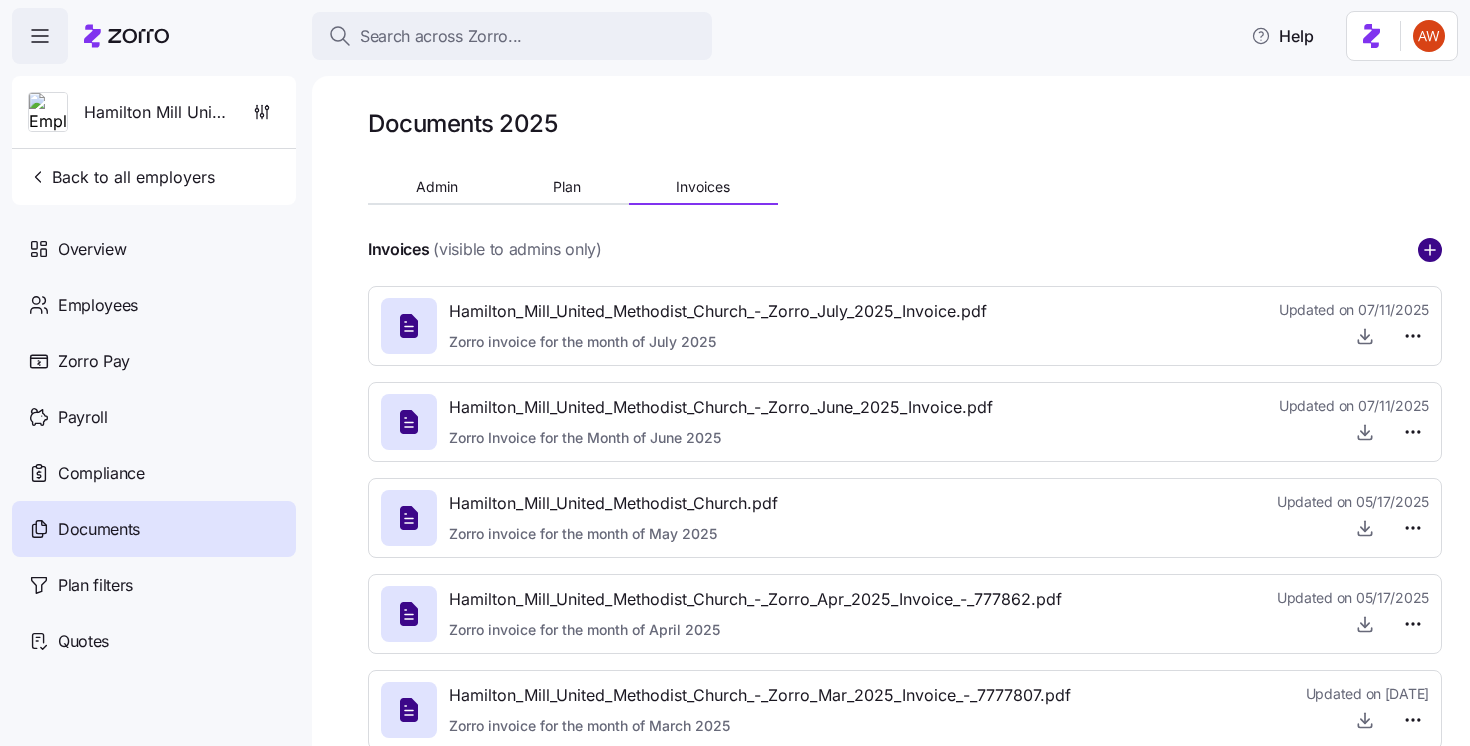 click 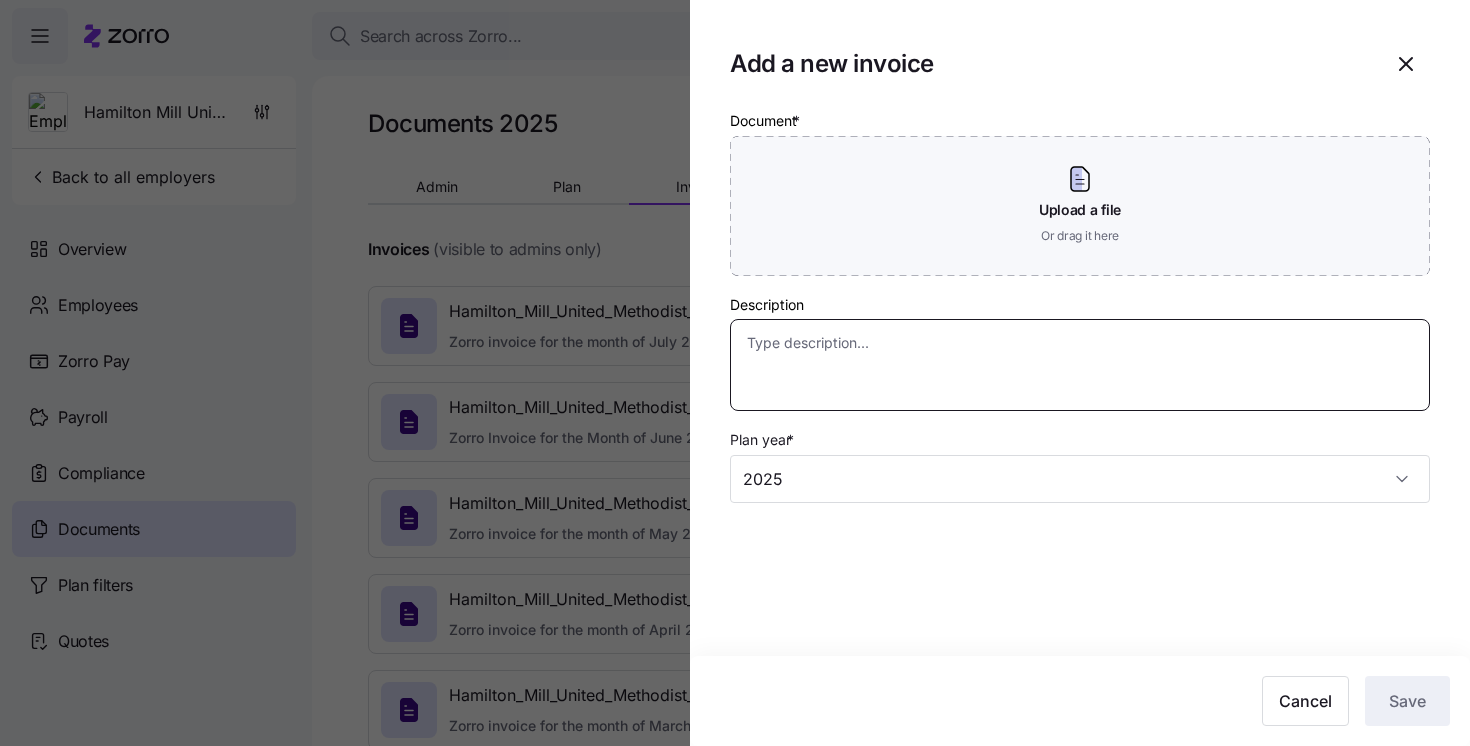 click on "Description" at bounding box center [1080, 365] 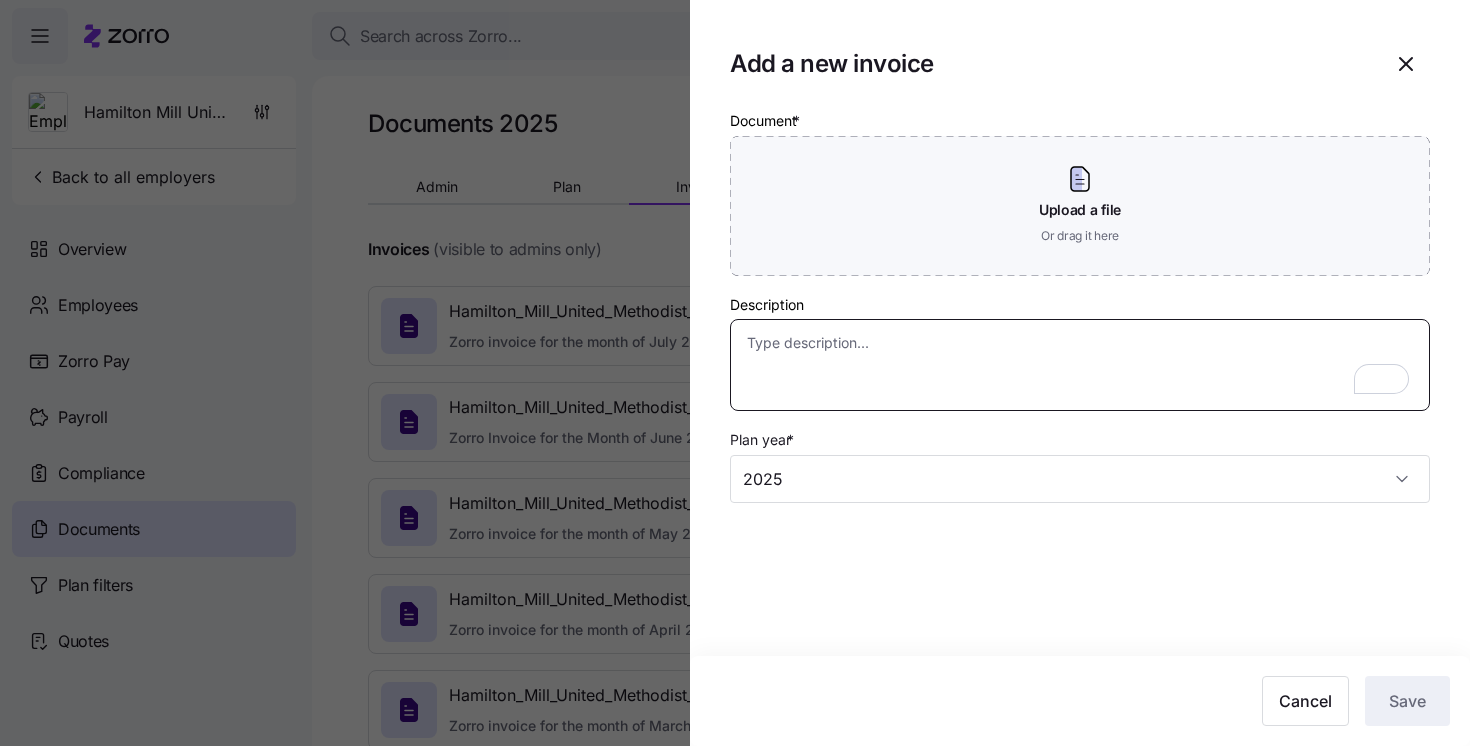 paste on "Zorro invoice for the month of August 2025" 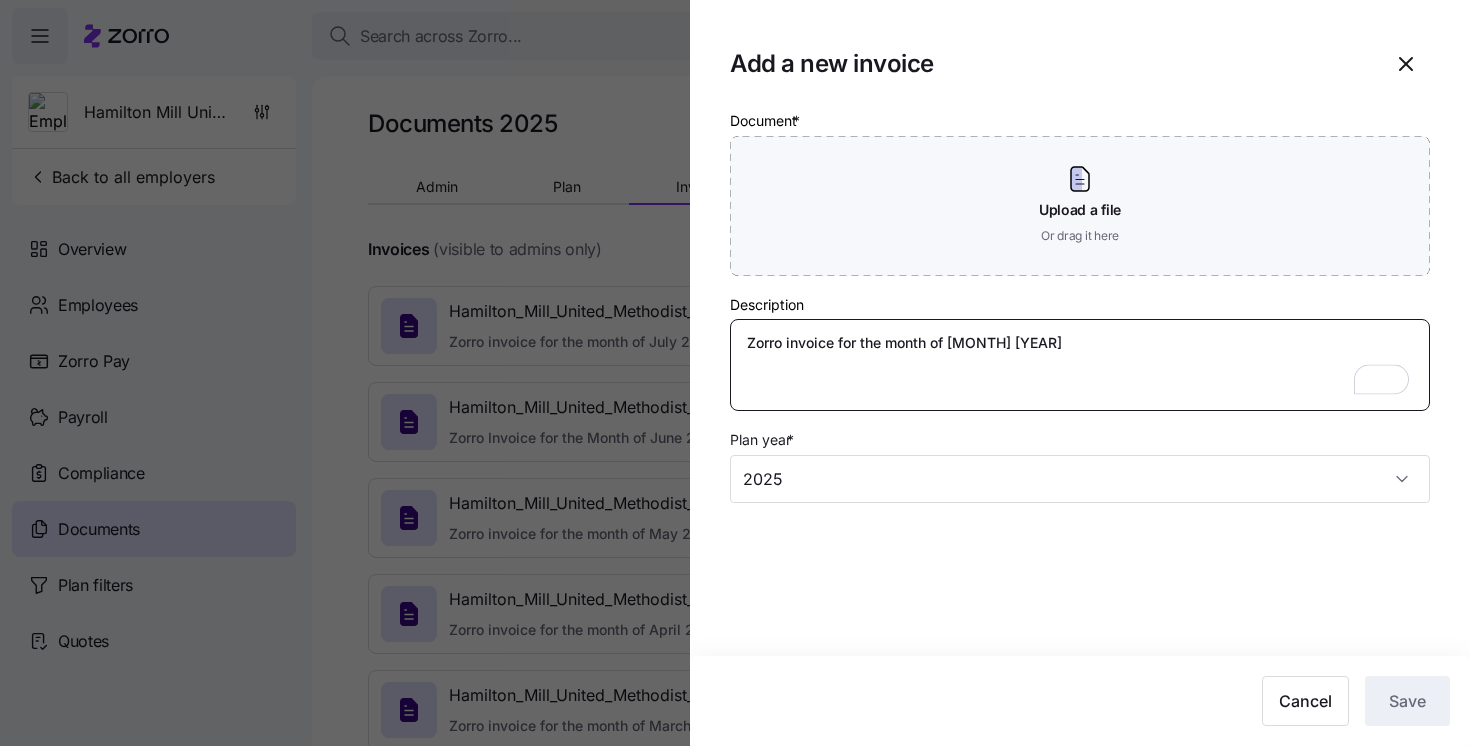type on "Zorro invoice for the month of August 2025" 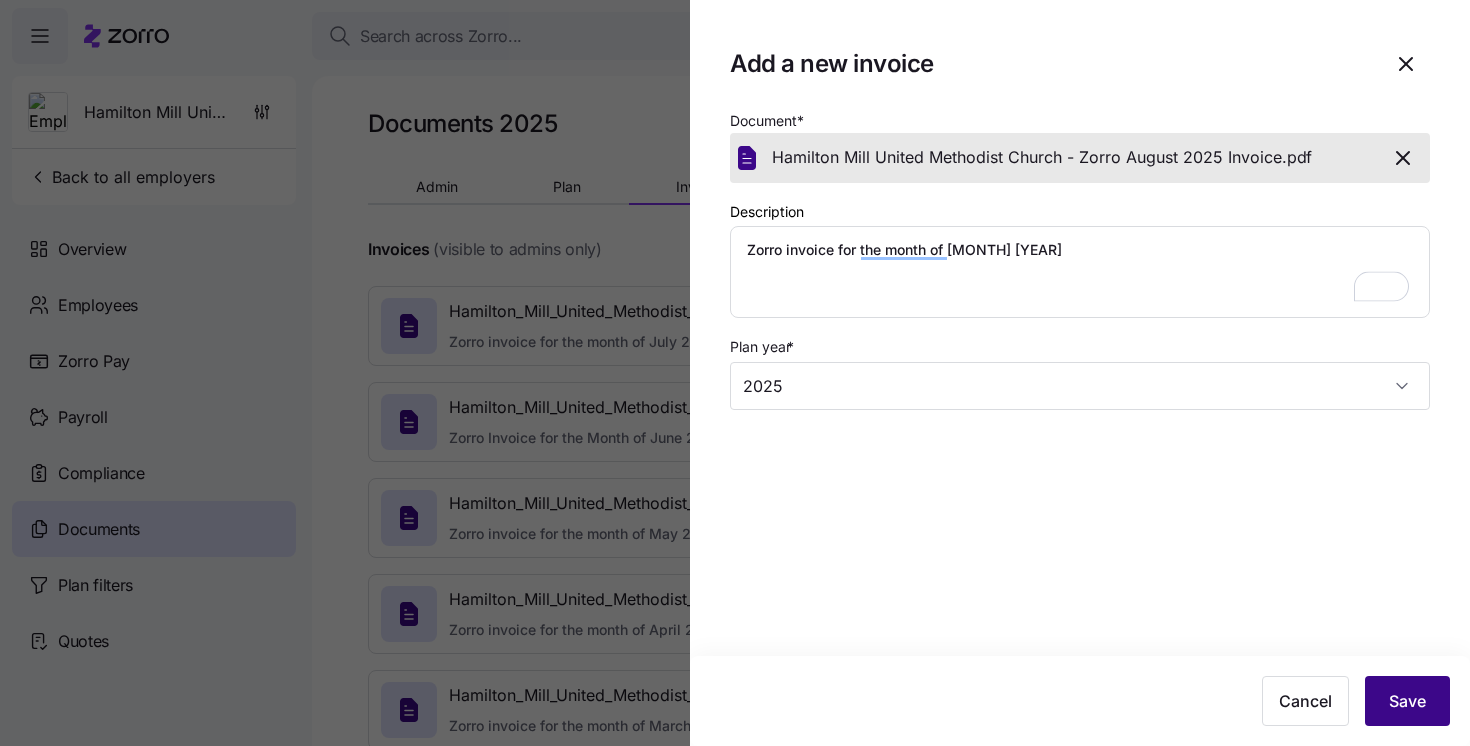 click on "Save" at bounding box center [1407, 701] 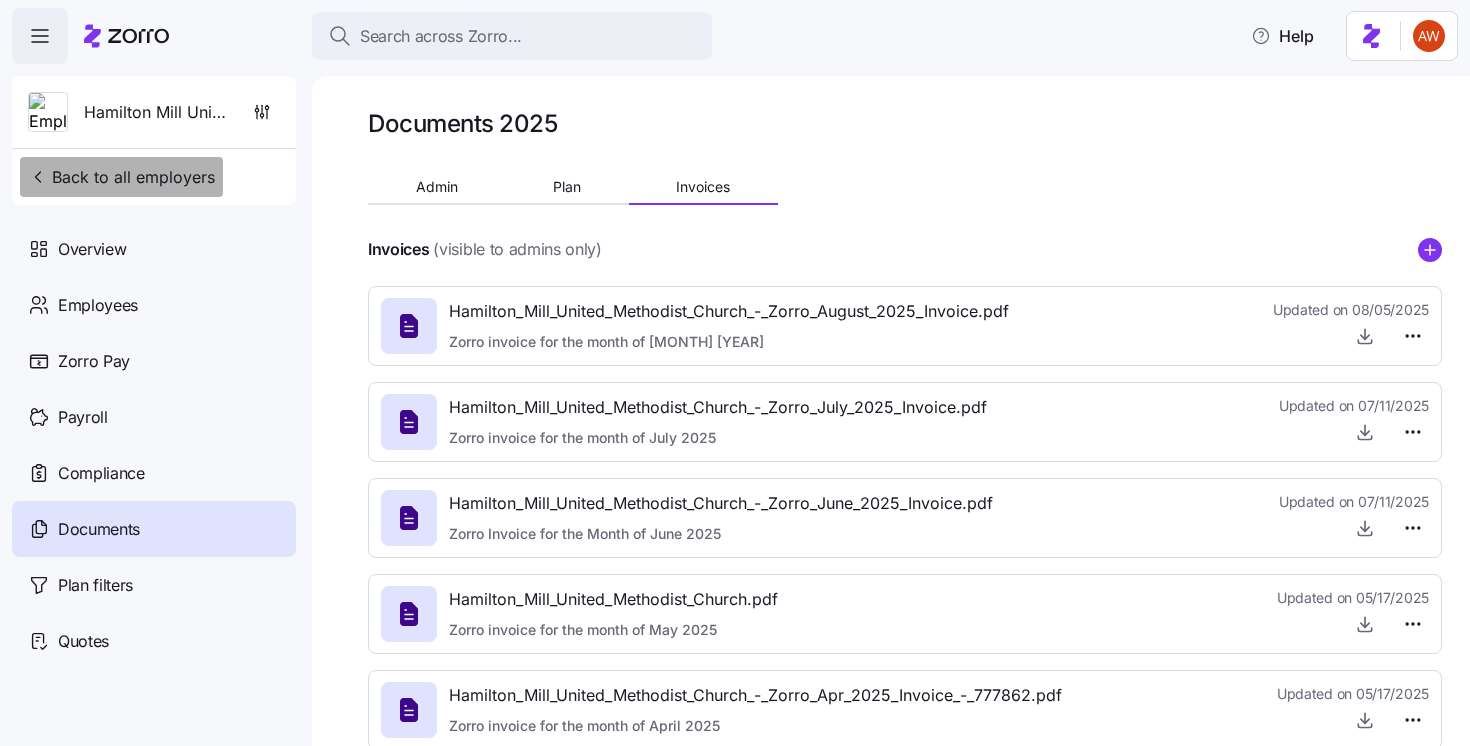 click on "Back to all employers" at bounding box center [121, 177] 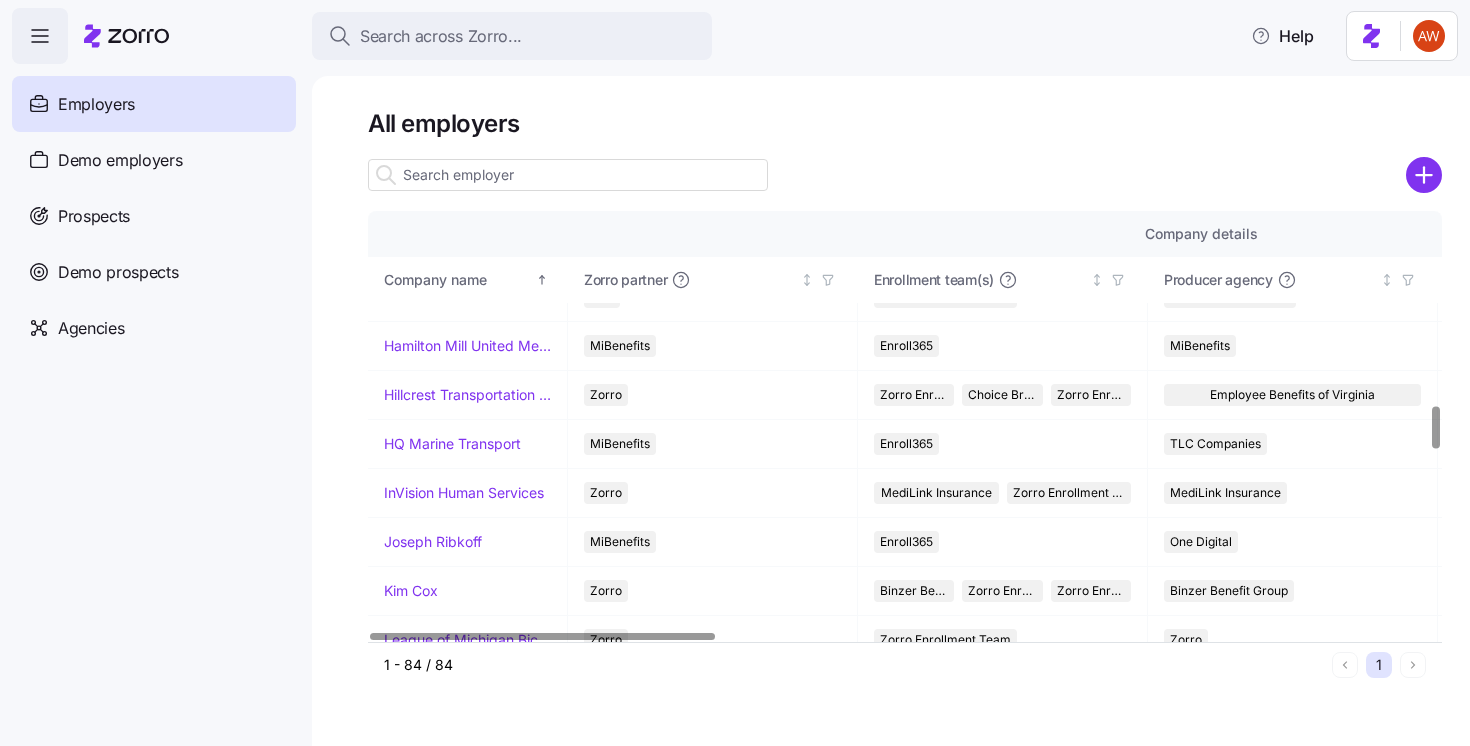 scroll, scrollTop: 1899, scrollLeft: 0, axis: vertical 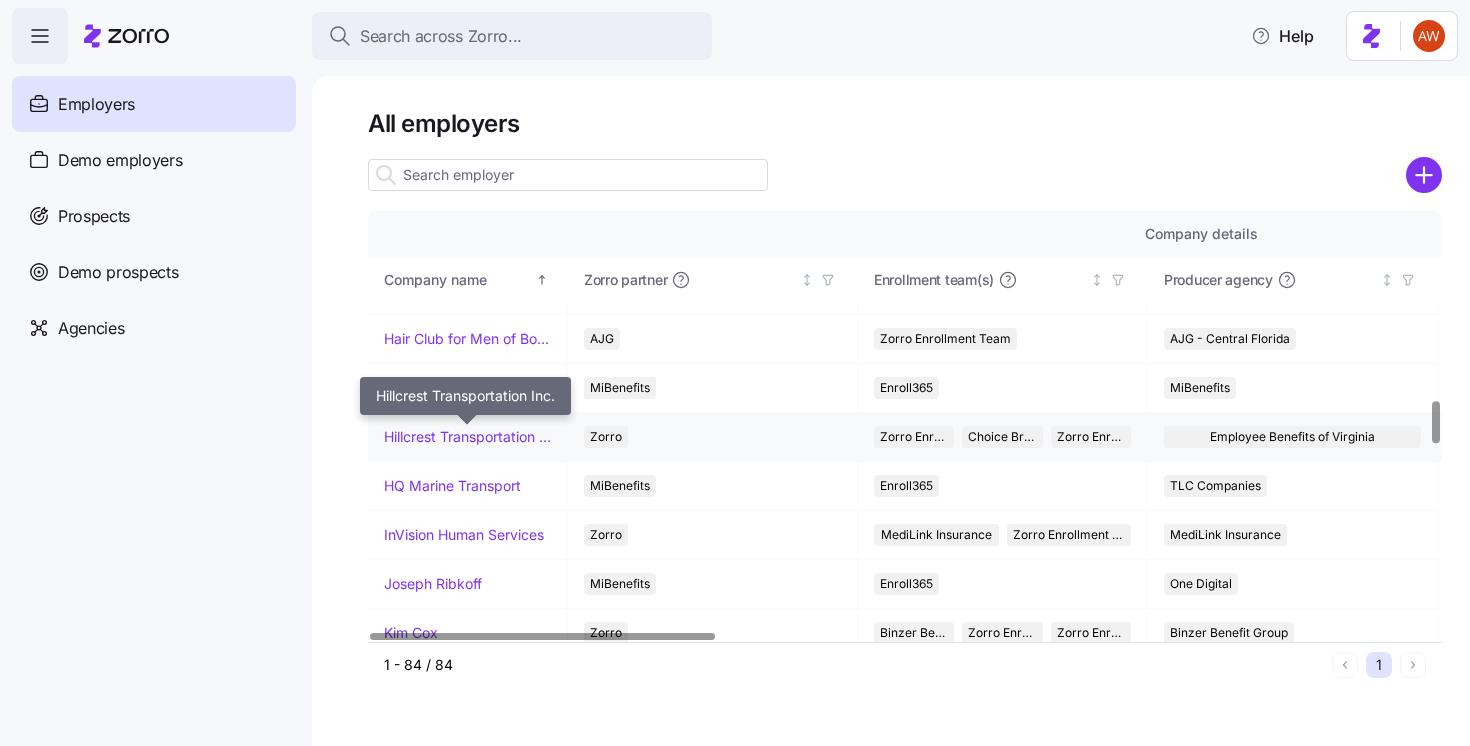click on "Hillcrest Transportation Inc." at bounding box center [467, 437] 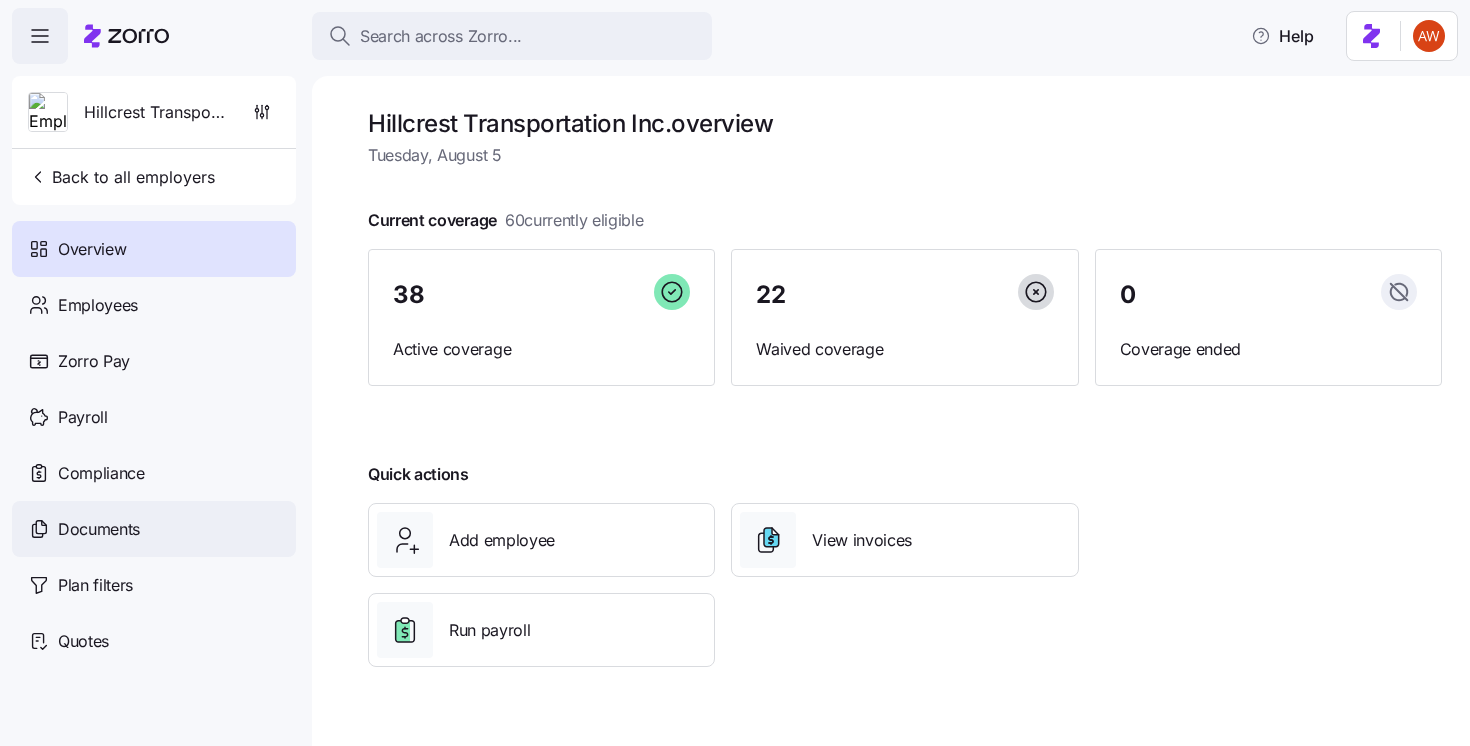 click on "Documents" at bounding box center (154, 529) 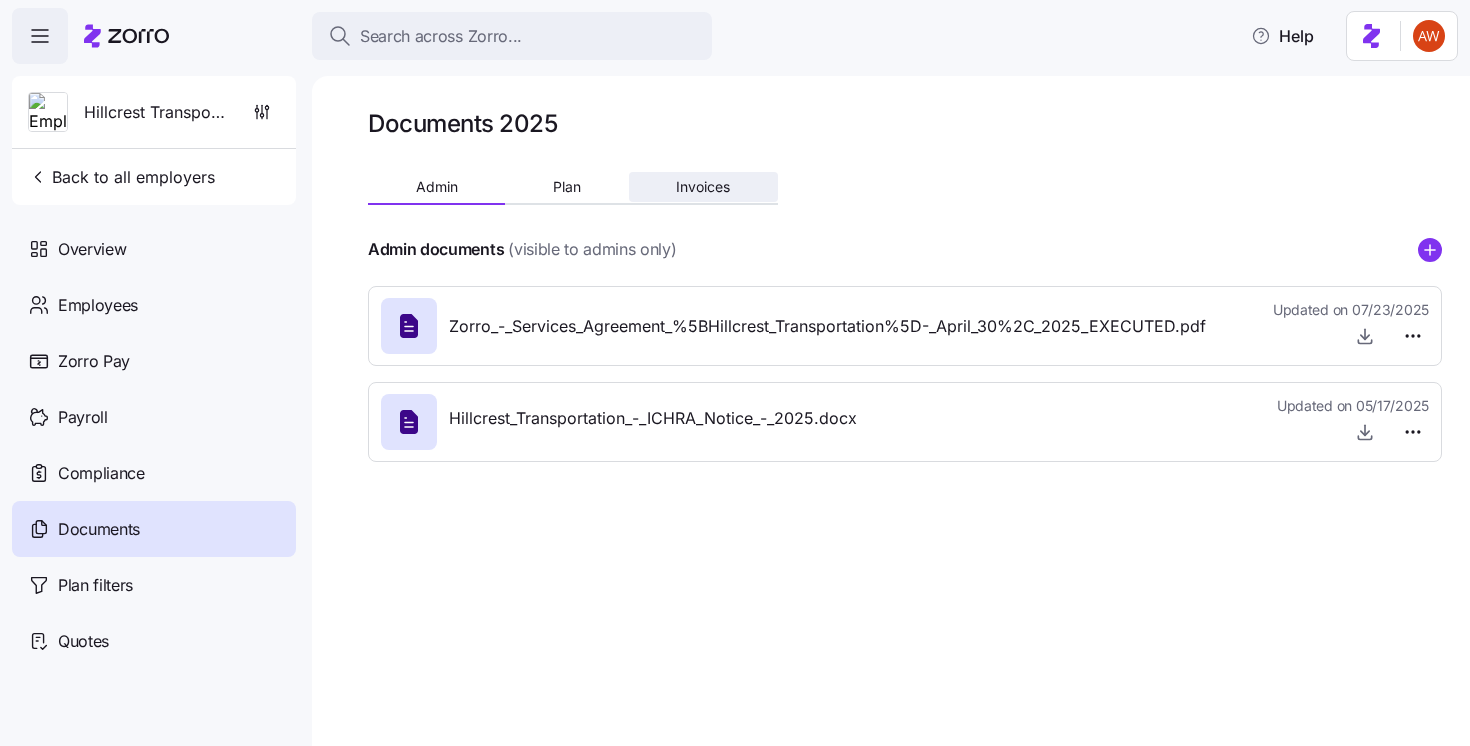 click on "Invoices" at bounding box center (703, 187) 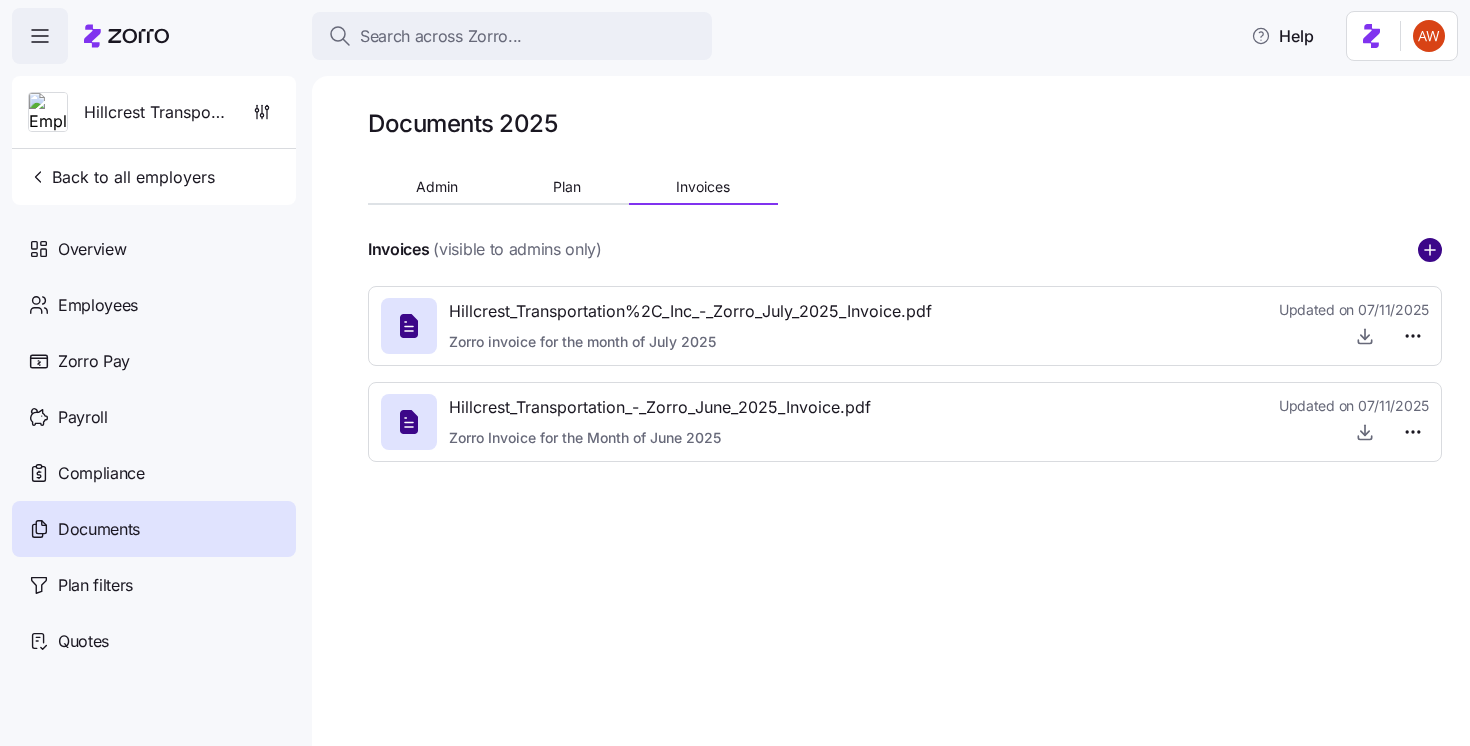 click 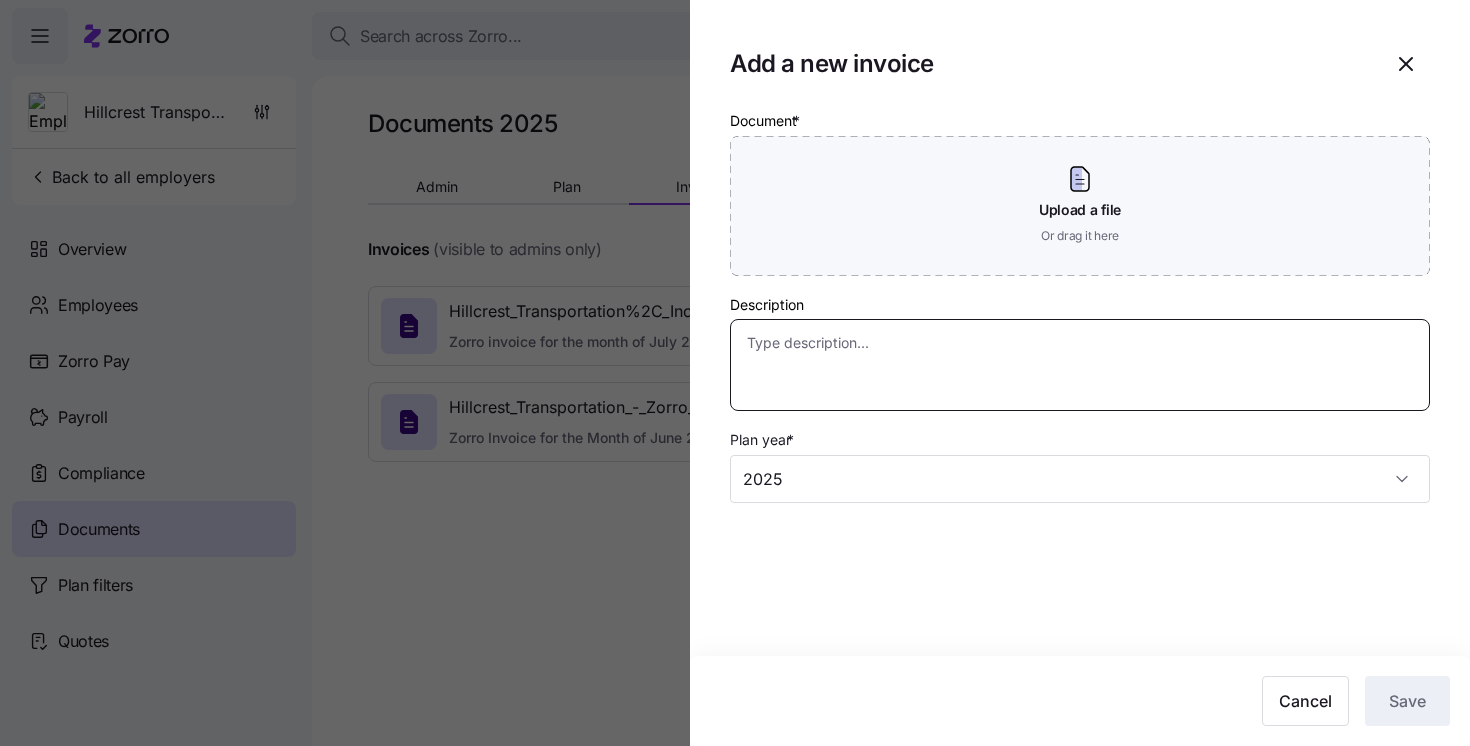 click on "Description" at bounding box center [1080, 365] 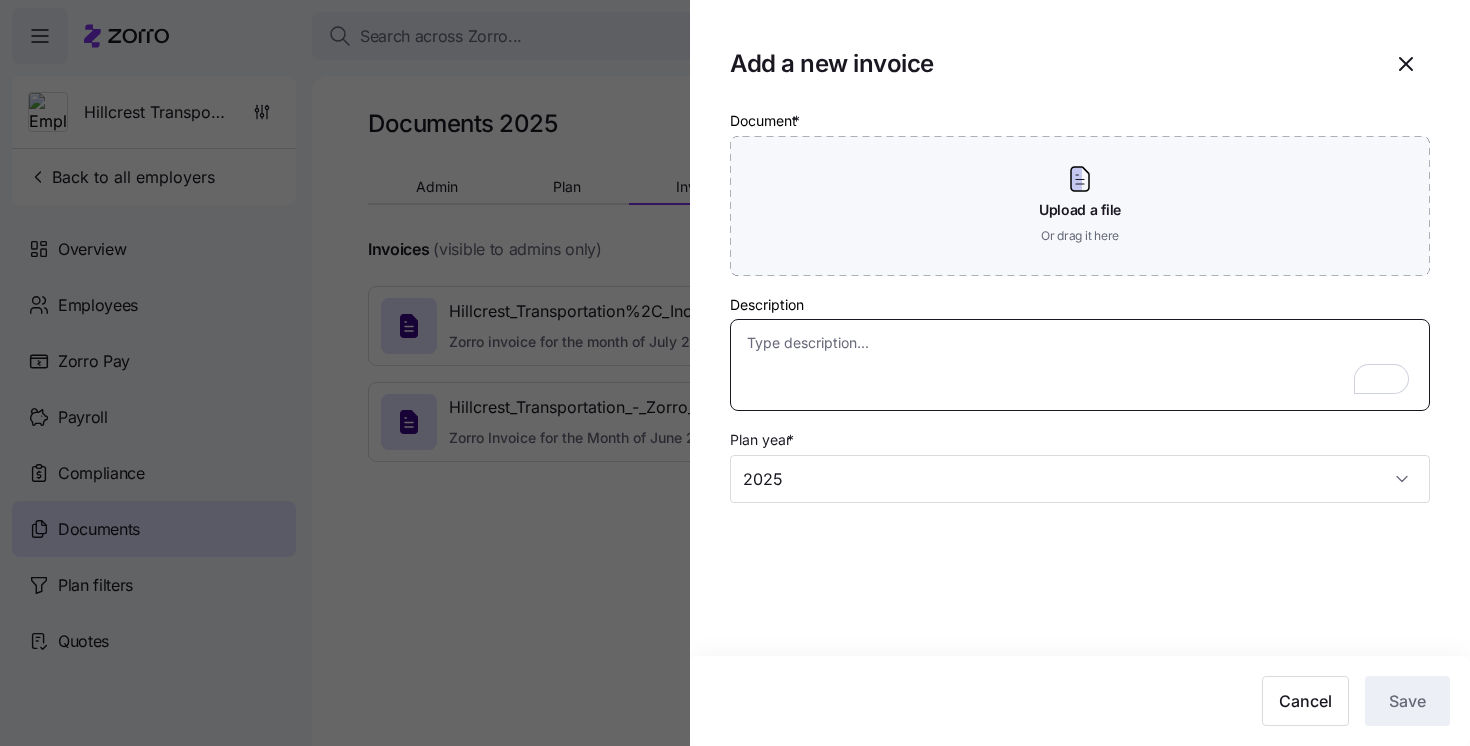 paste on "Zorro invoice for the month of August 2025" 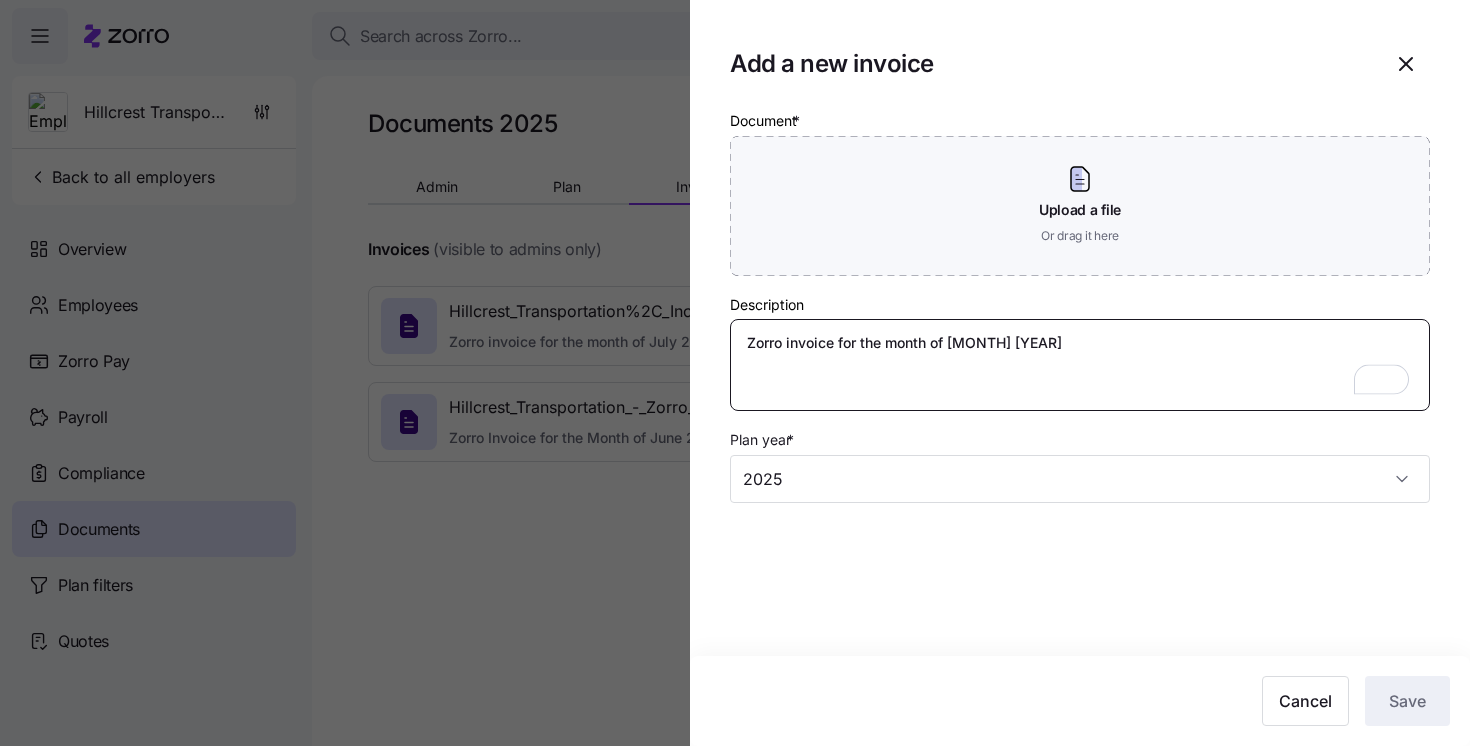 type on "Zorro invoice for the month of August 2025" 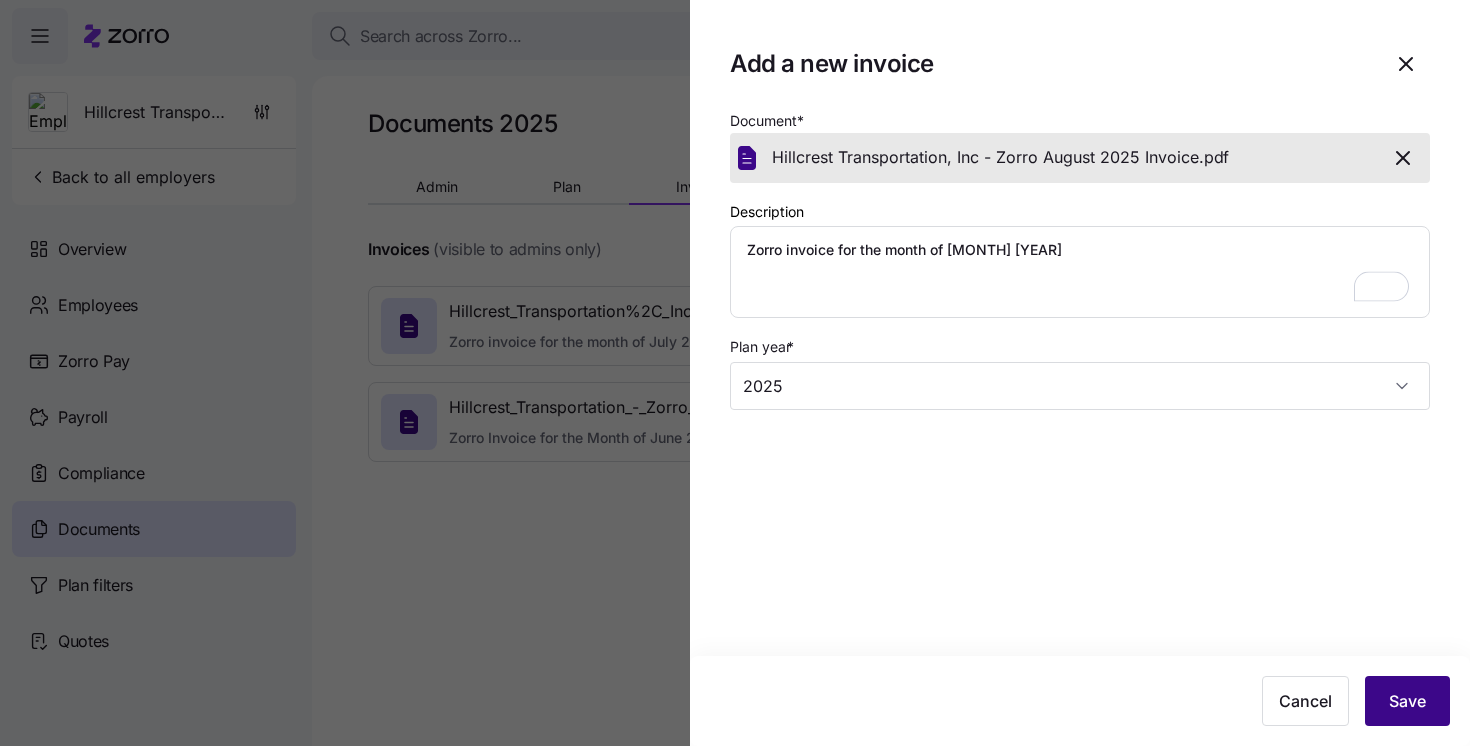 click on "Save" at bounding box center [1407, 701] 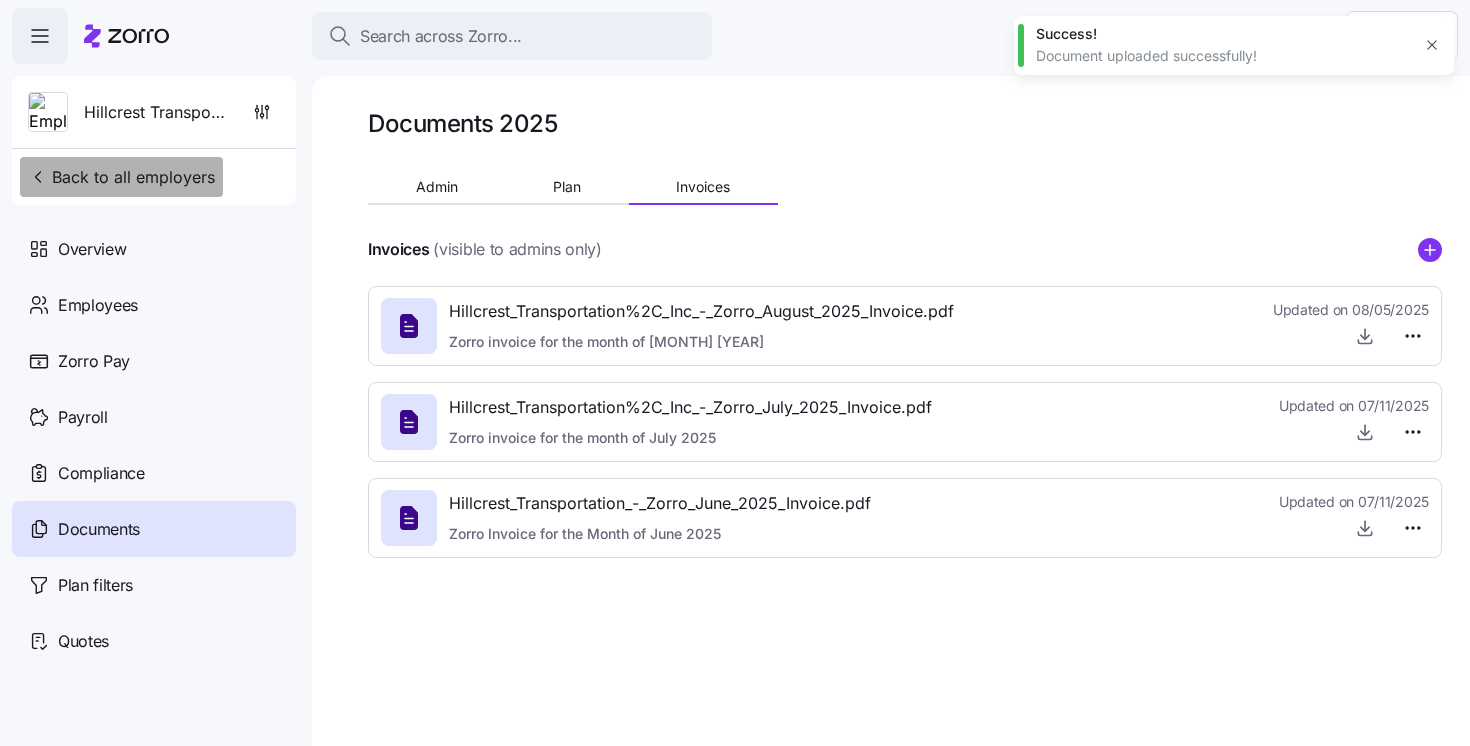 click on "Back to all employers" at bounding box center (121, 177) 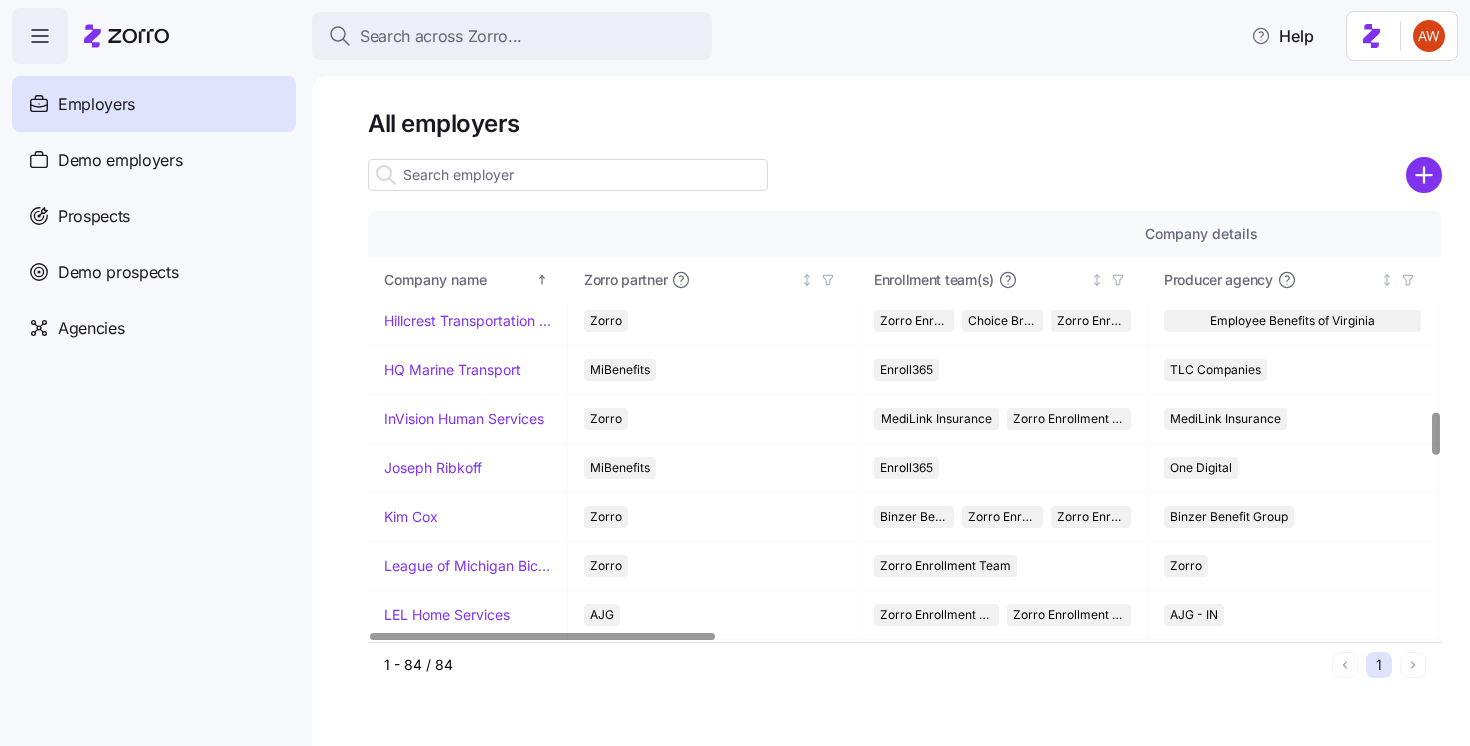 scroll, scrollTop: 2012, scrollLeft: 0, axis: vertical 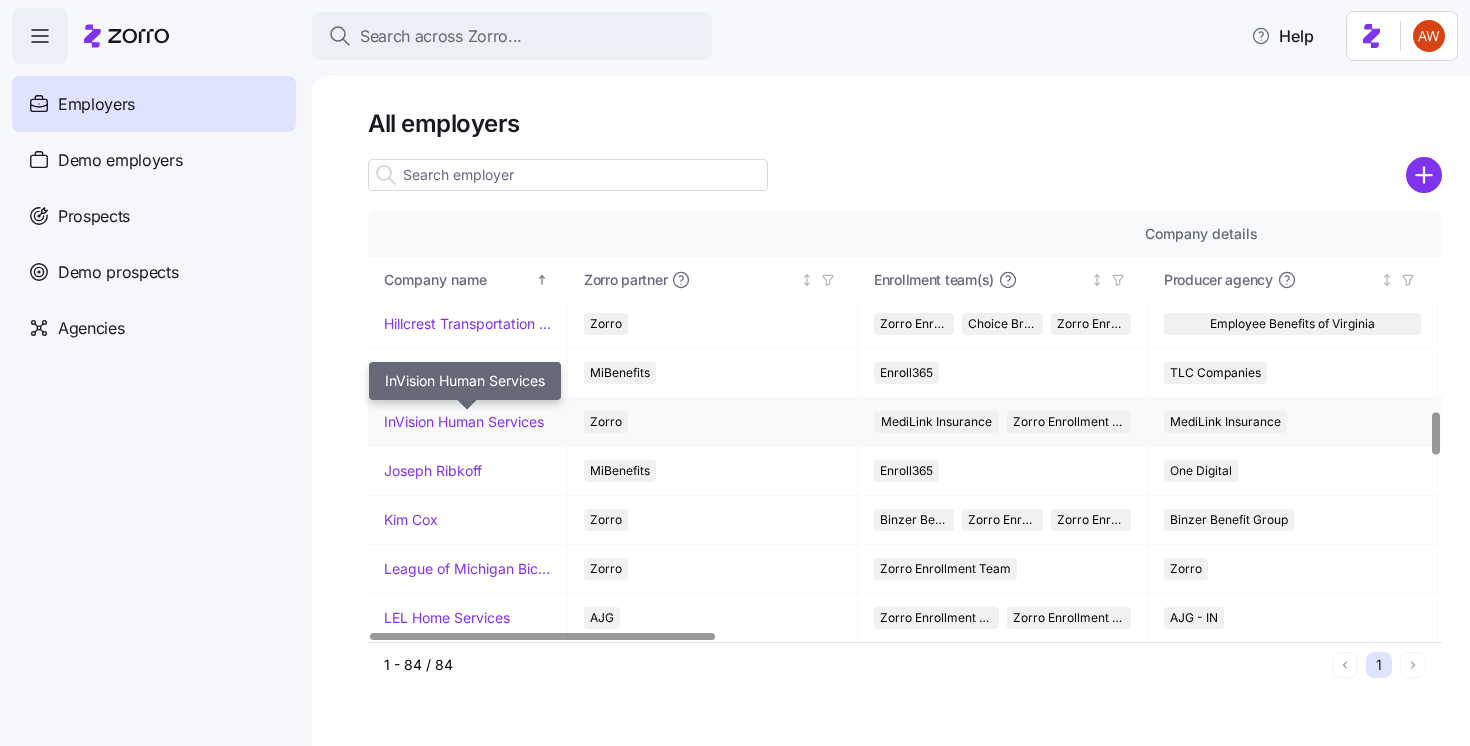 click on "InVision Human Services" at bounding box center [464, 422] 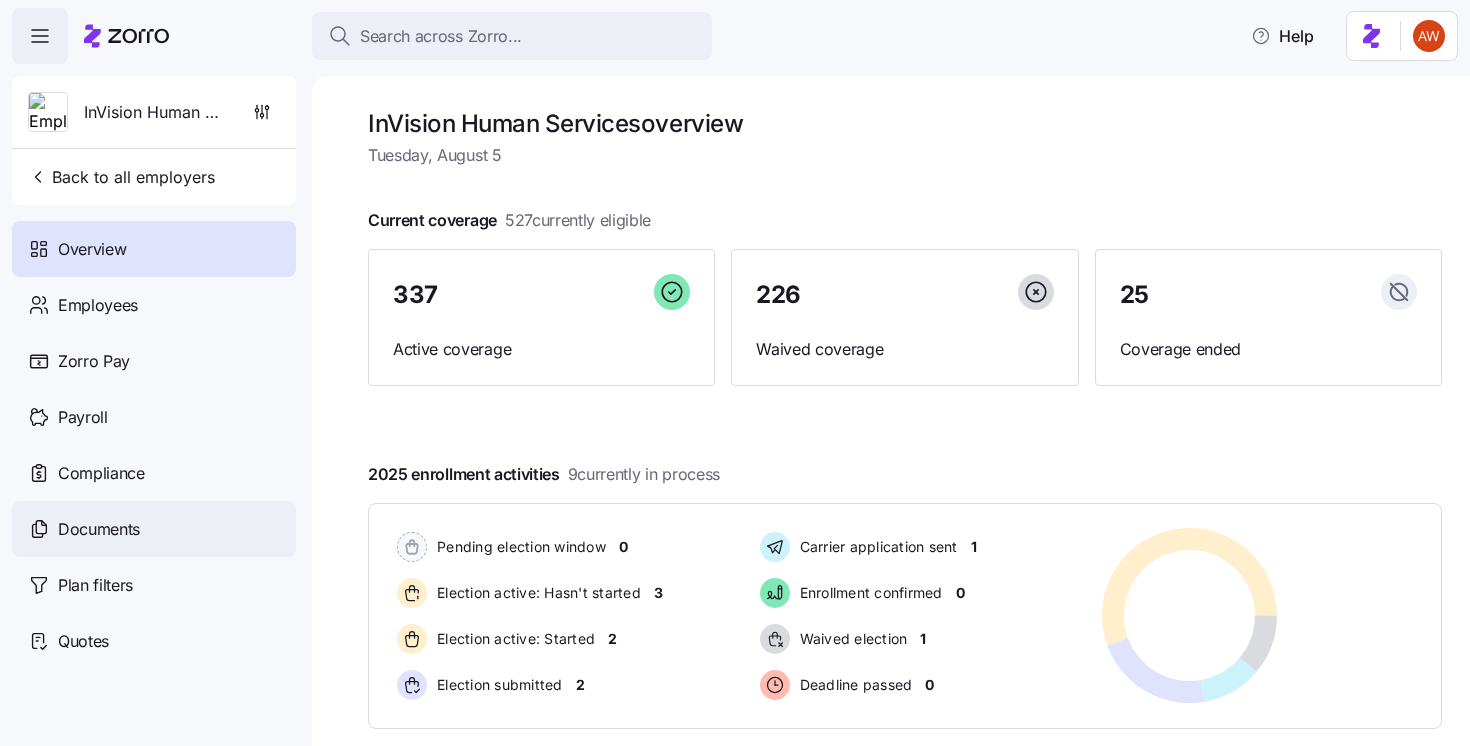 click on "Documents" at bounding box center [154, 529] 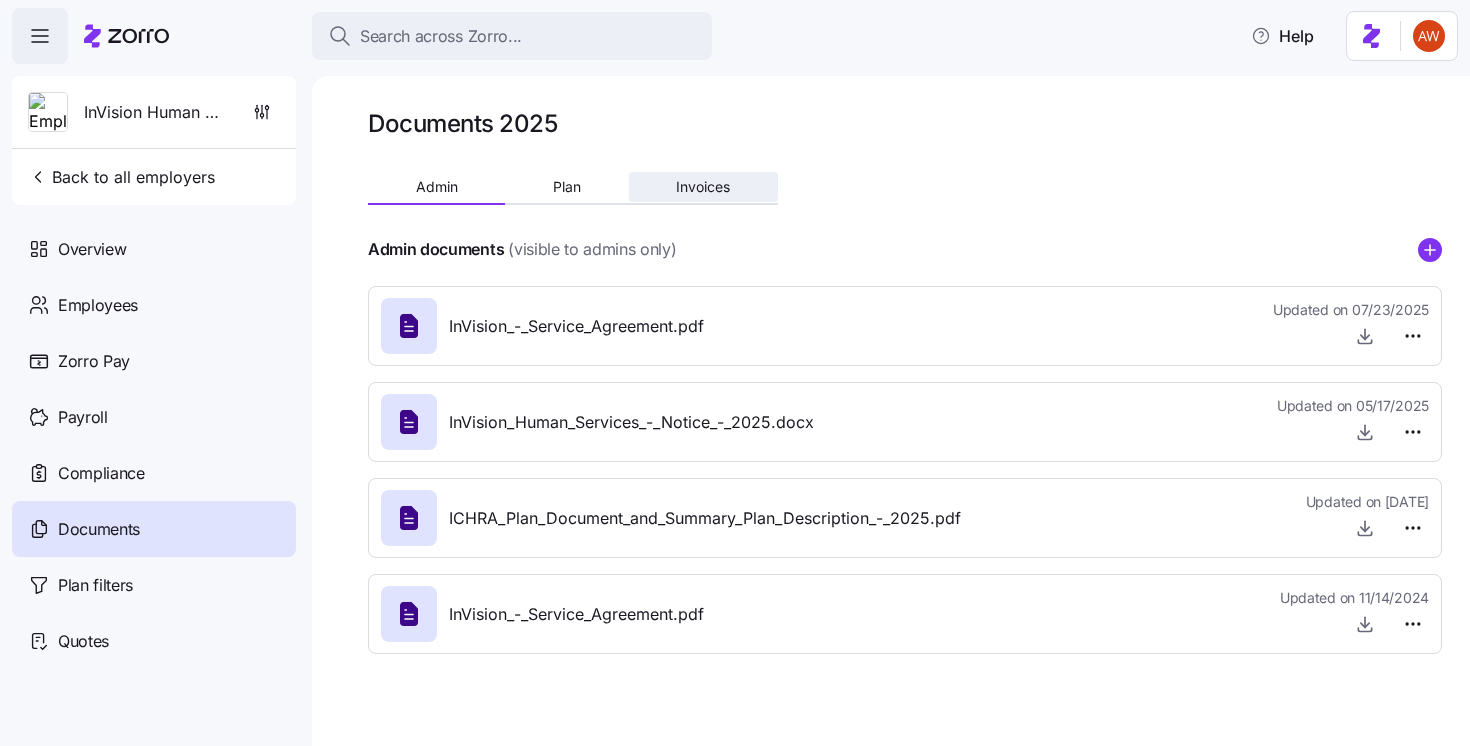 click on "Invoices" at bounding box center [703, 187] 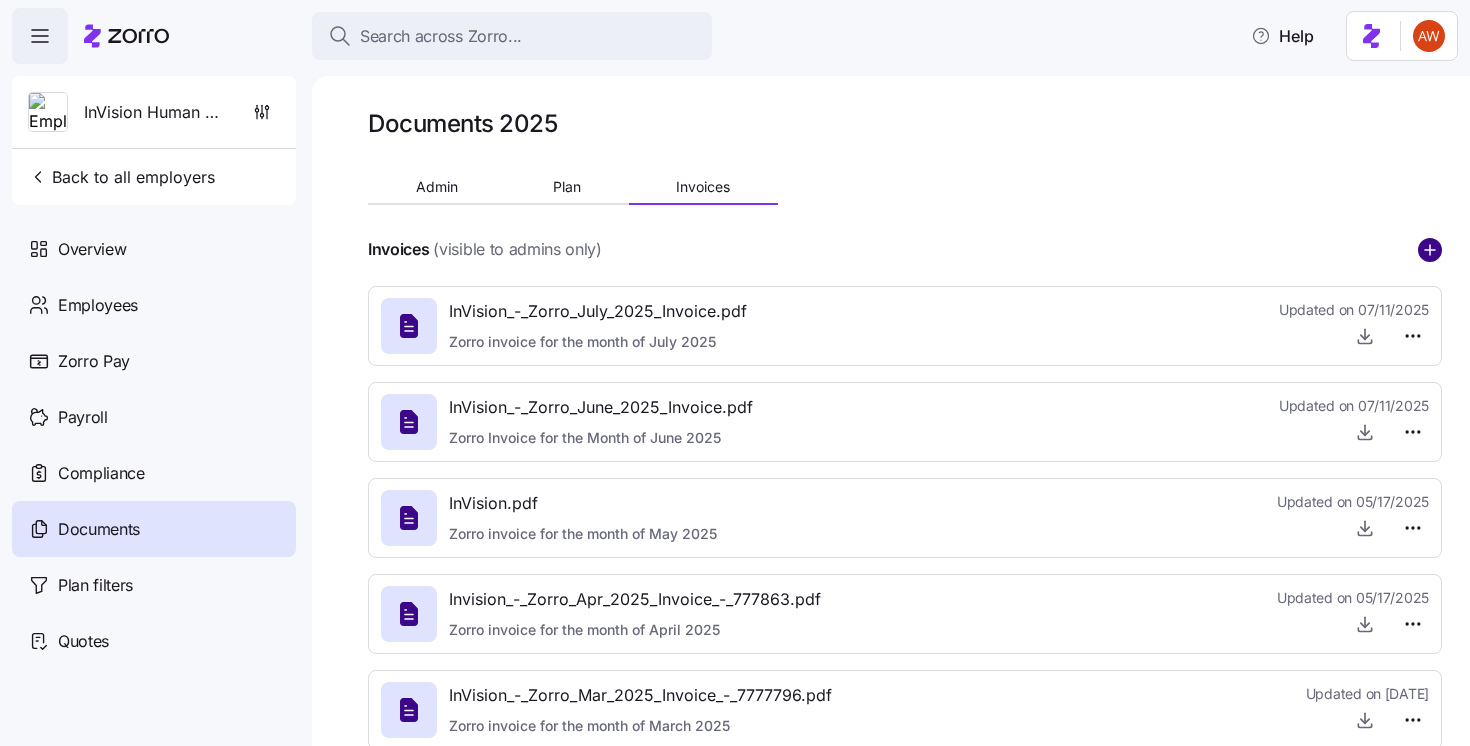 click 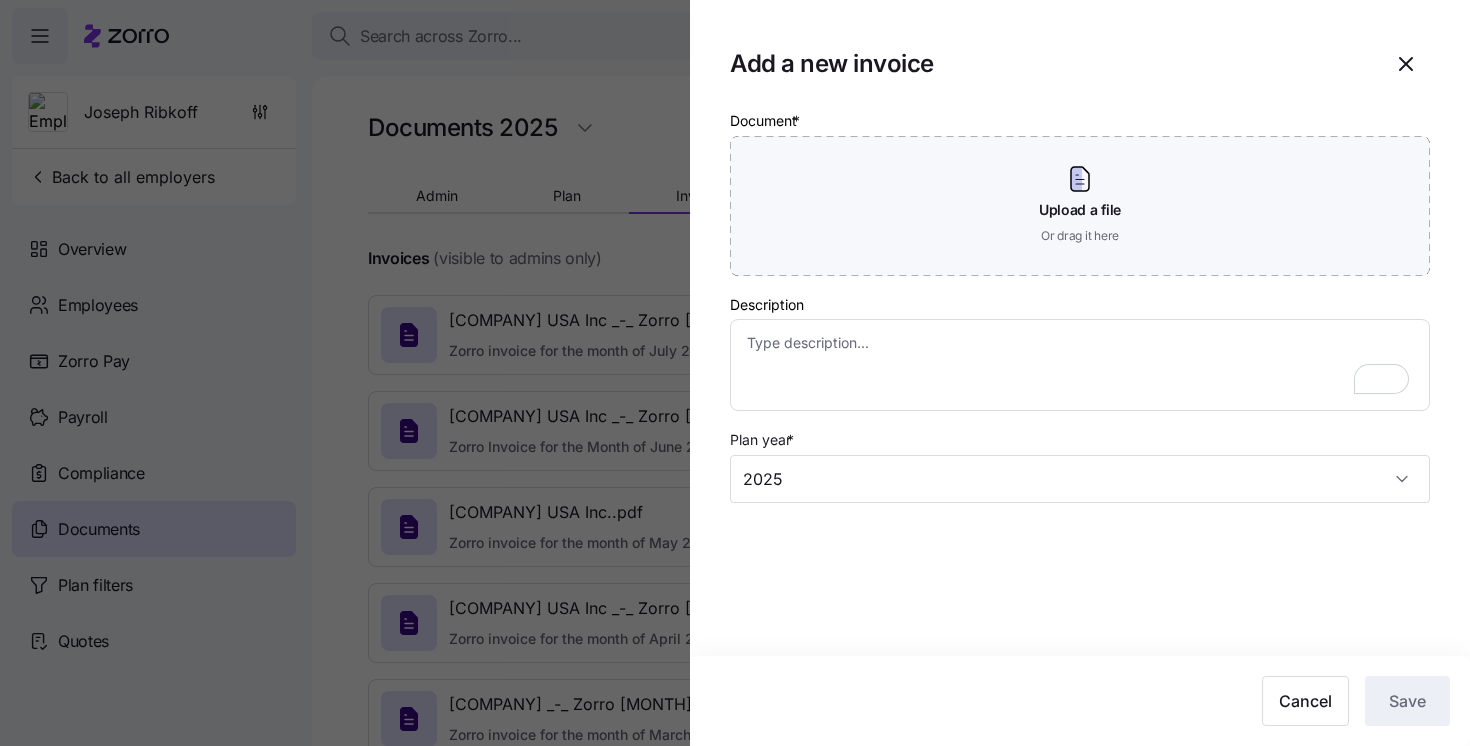 scroll, scrollTop: 0, scrollLeft: 0, axis: both 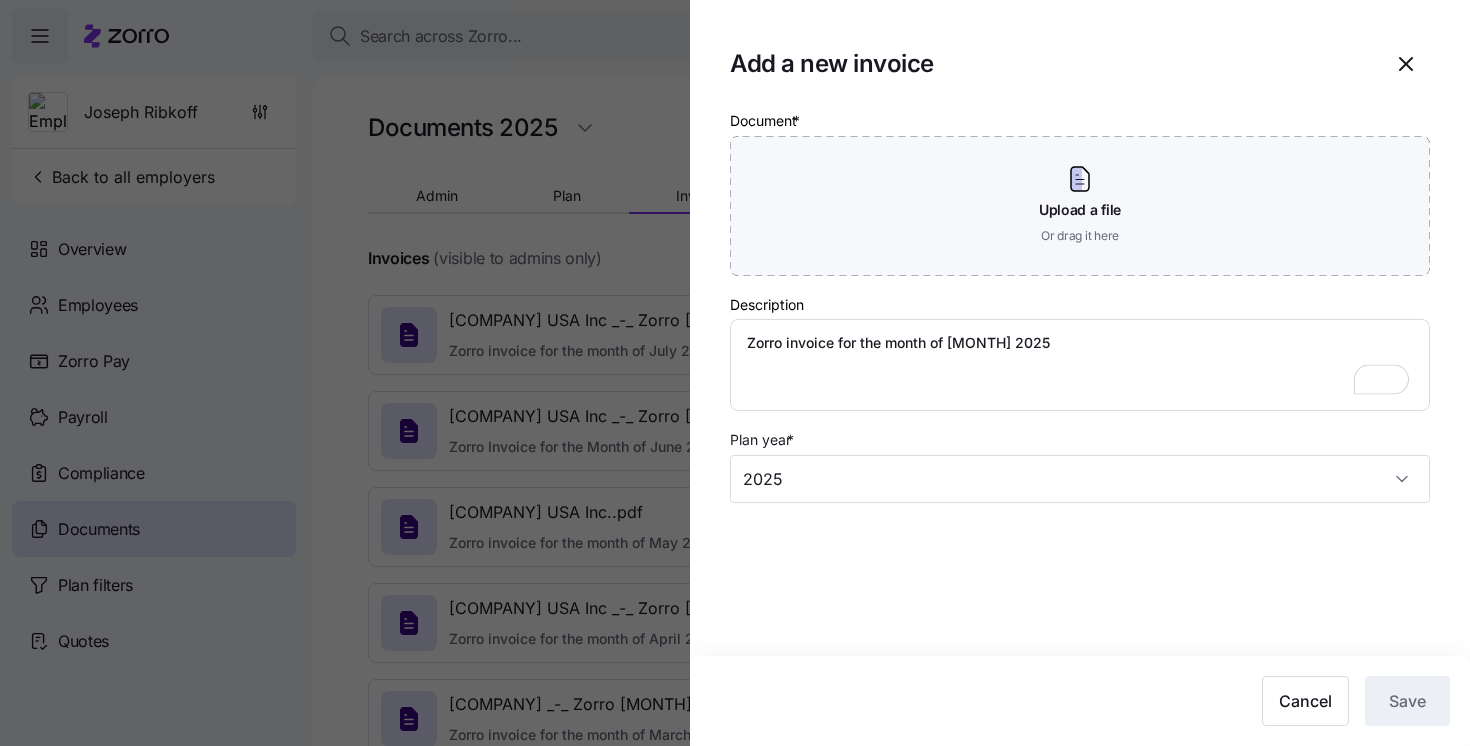 type on "Zorro invoice for the month of [MONTH] [YEAR]" 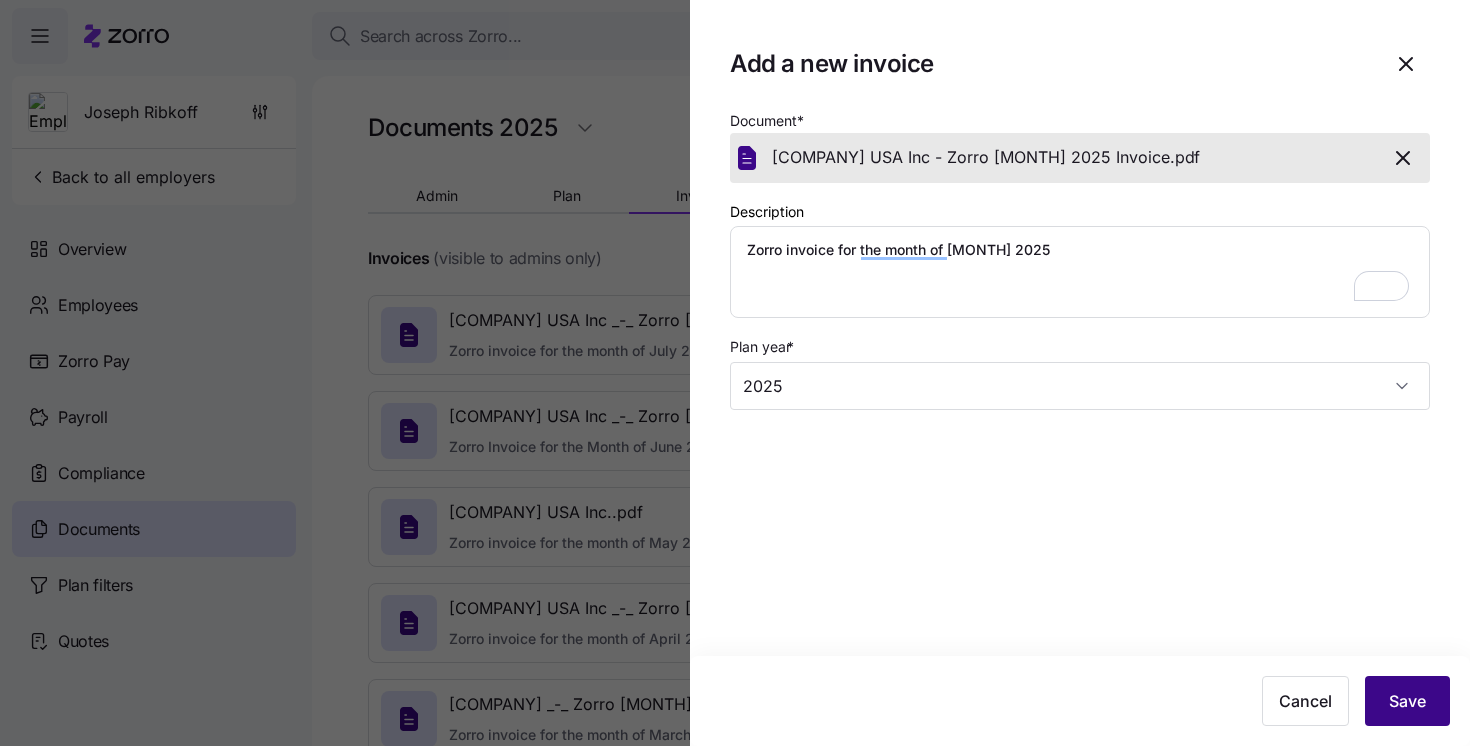 click on "Save" at bounding box center (1407, 701) 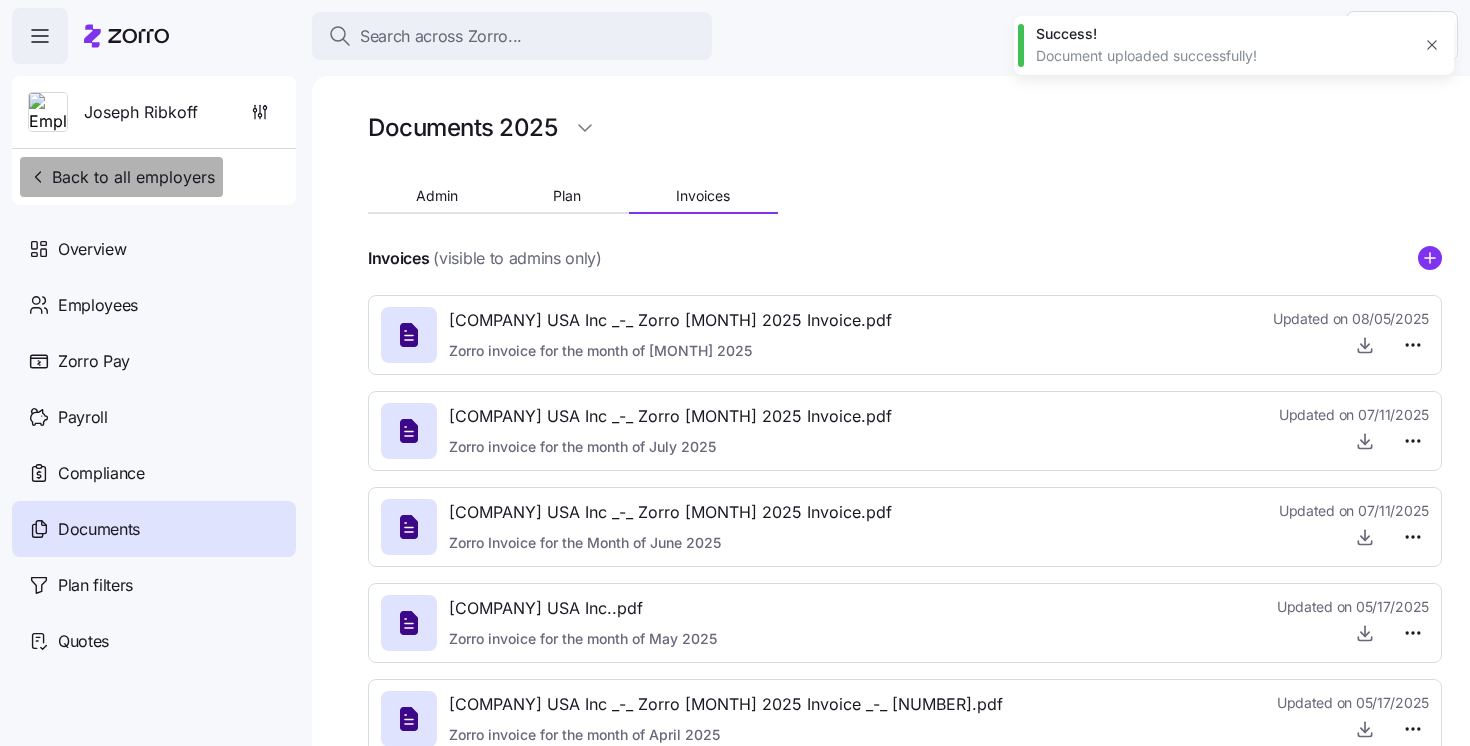click on "Back to all employers" at bounding box center (121, 177) 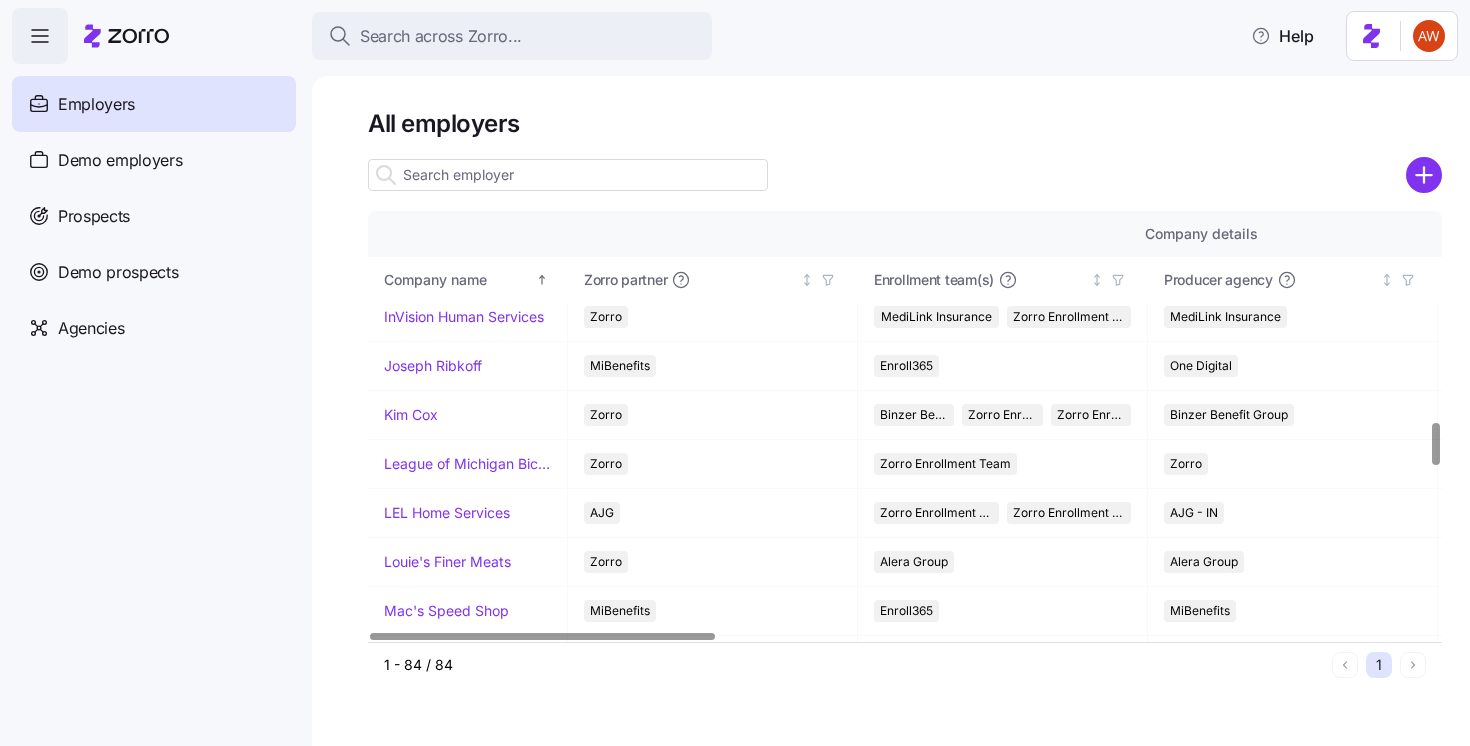 scroll, scrollTop: 2118, scrollLeft: 0, axis: vertical 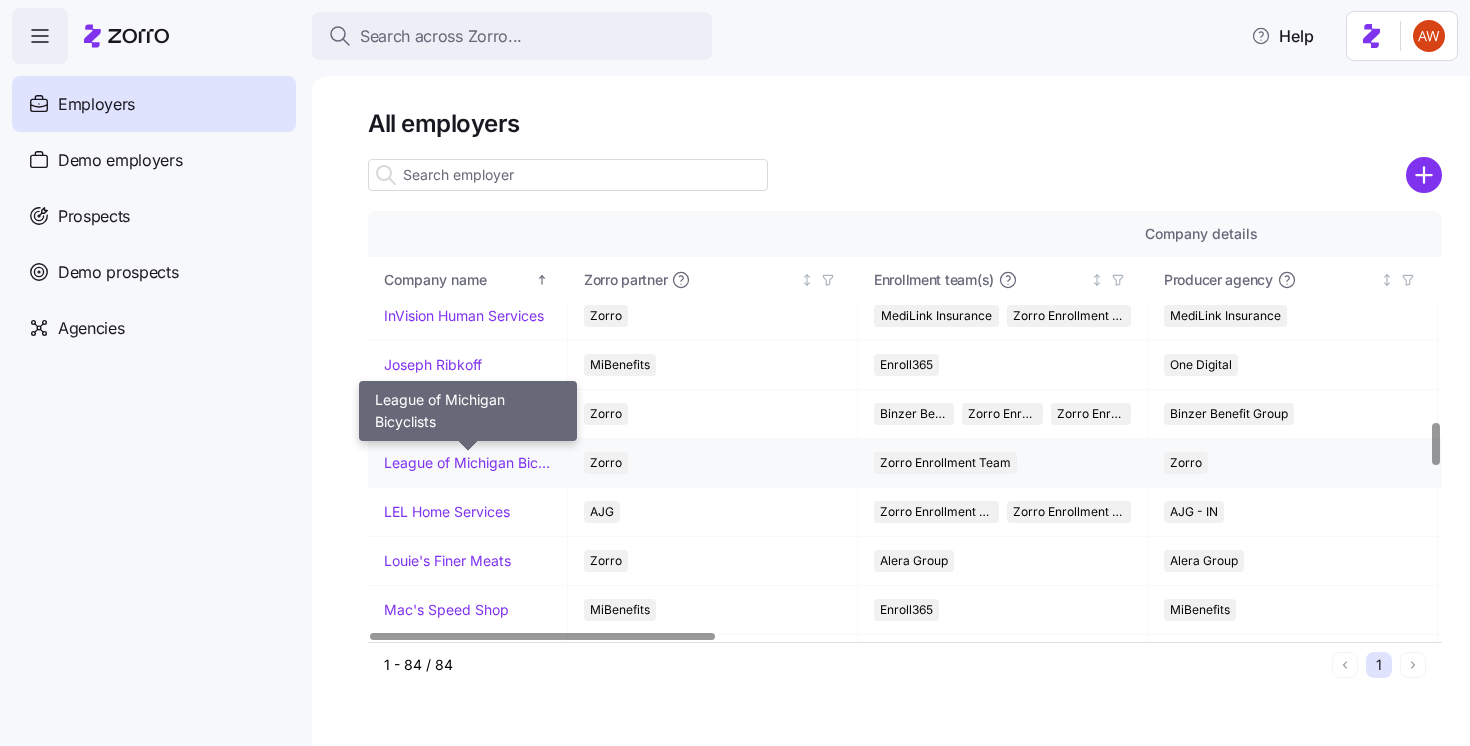 click on "League of Michigan Bicyclists" at bounding box center [467, 463] 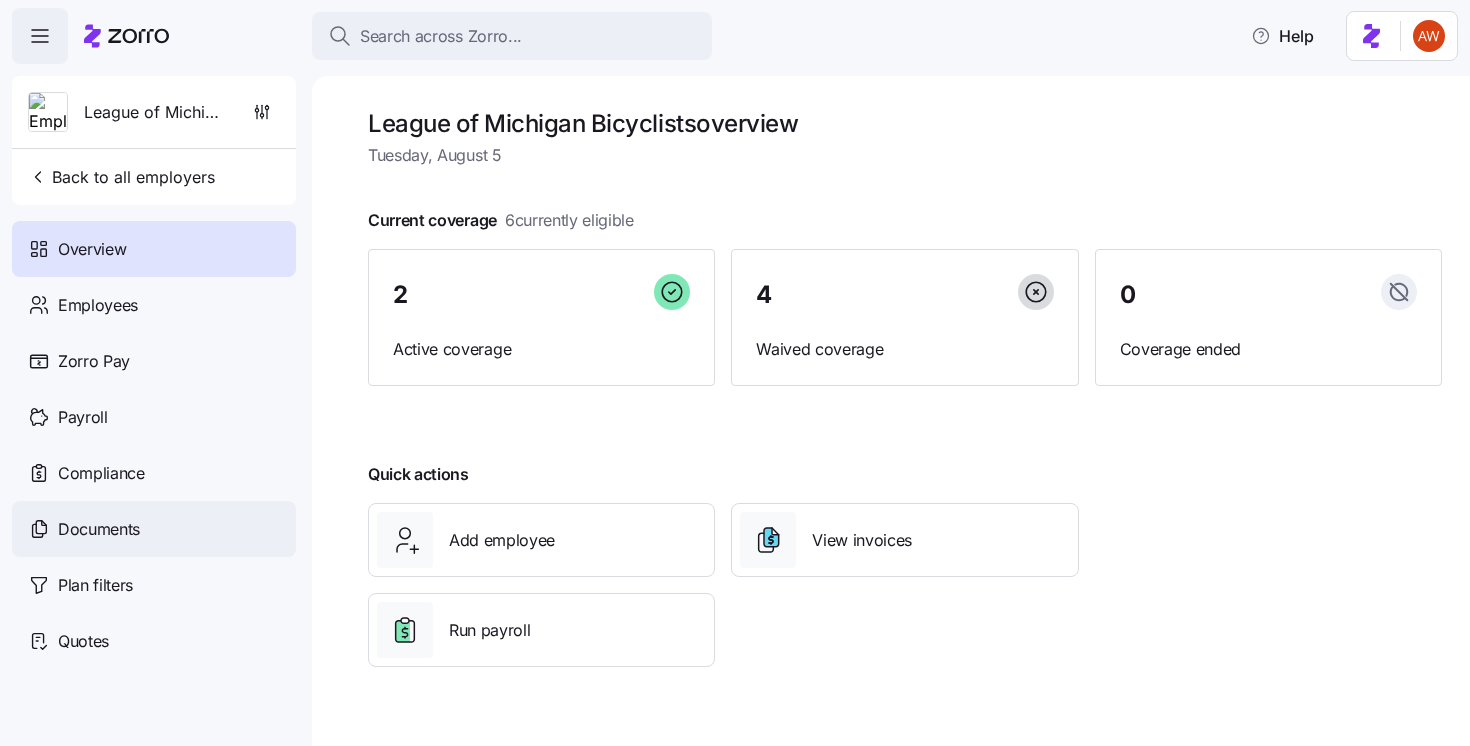 click on "Documents" at bounding box center [154, 529] 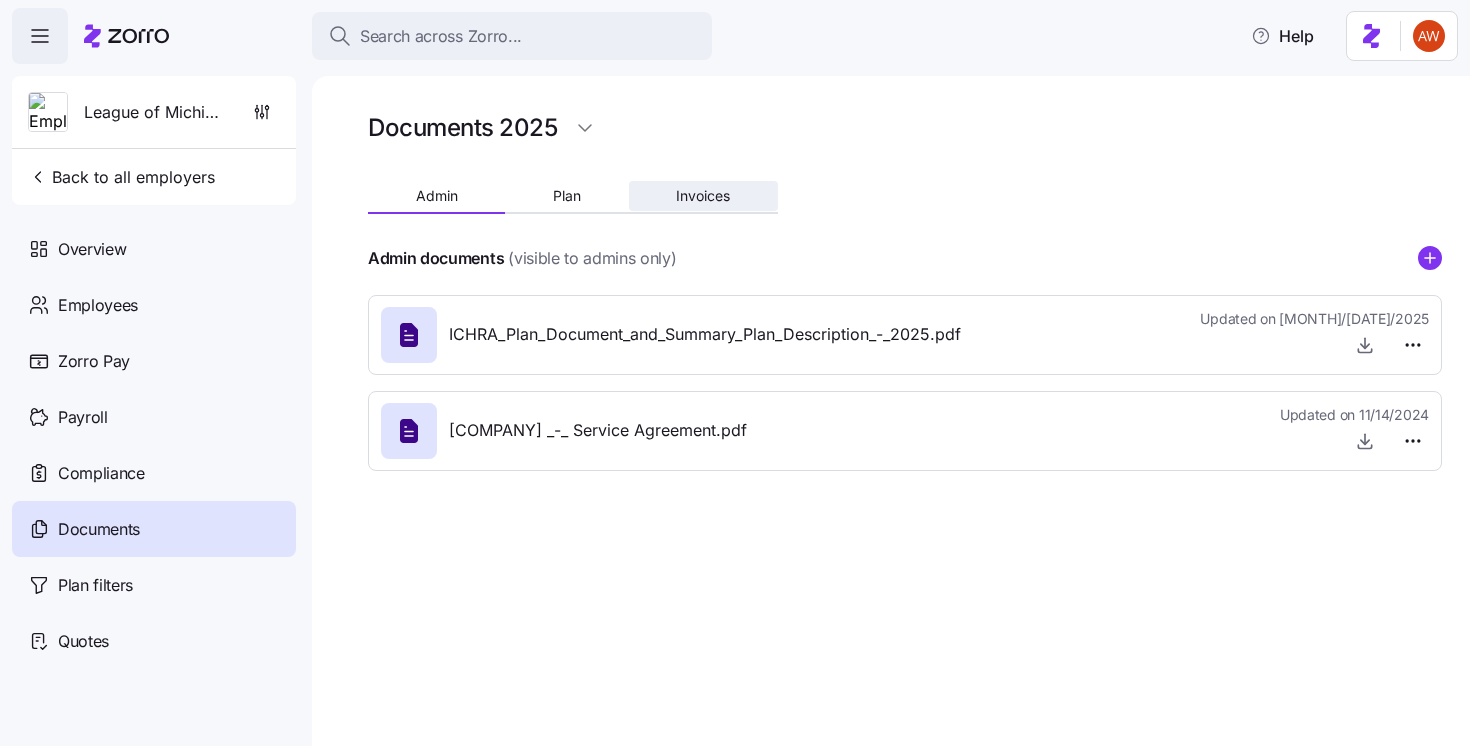 click on "Invoices" at bounding box center (703, 196) 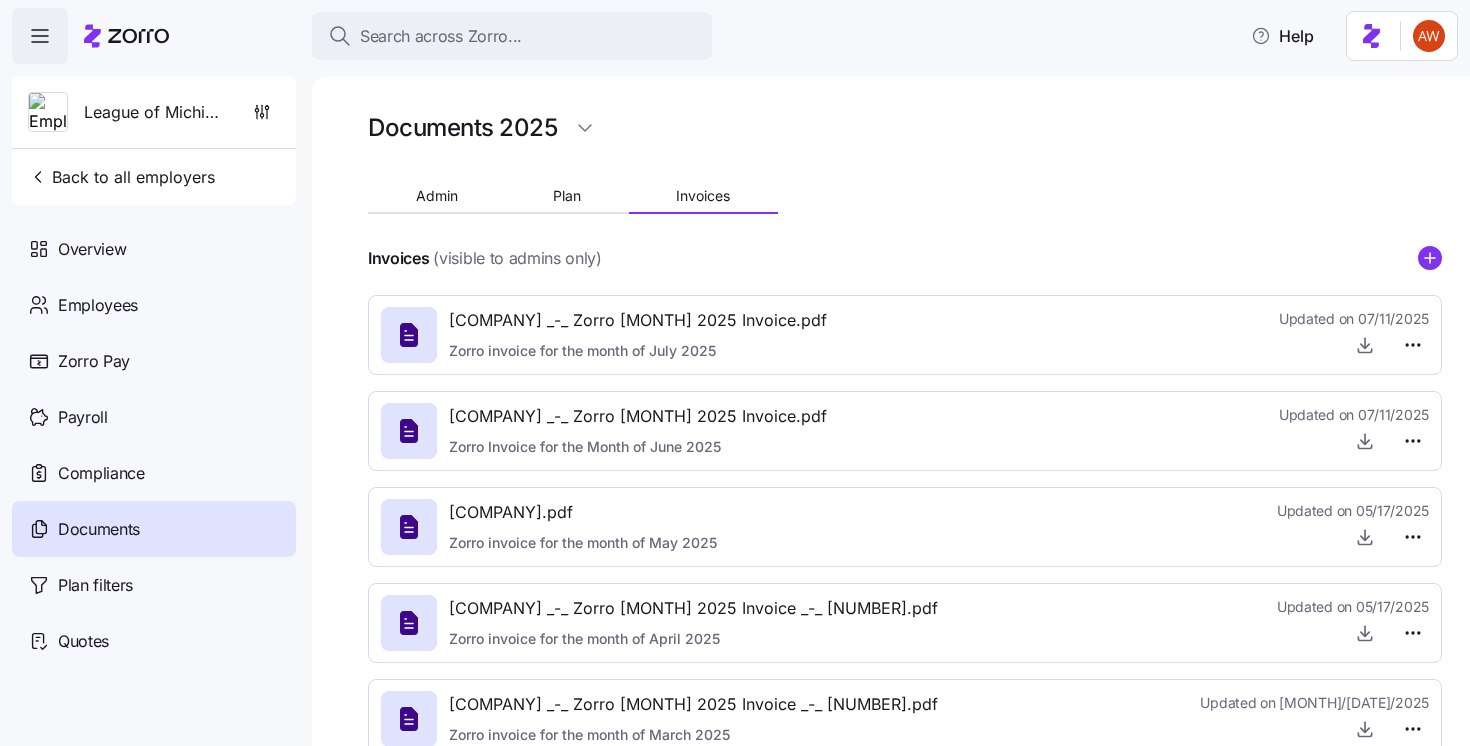 click 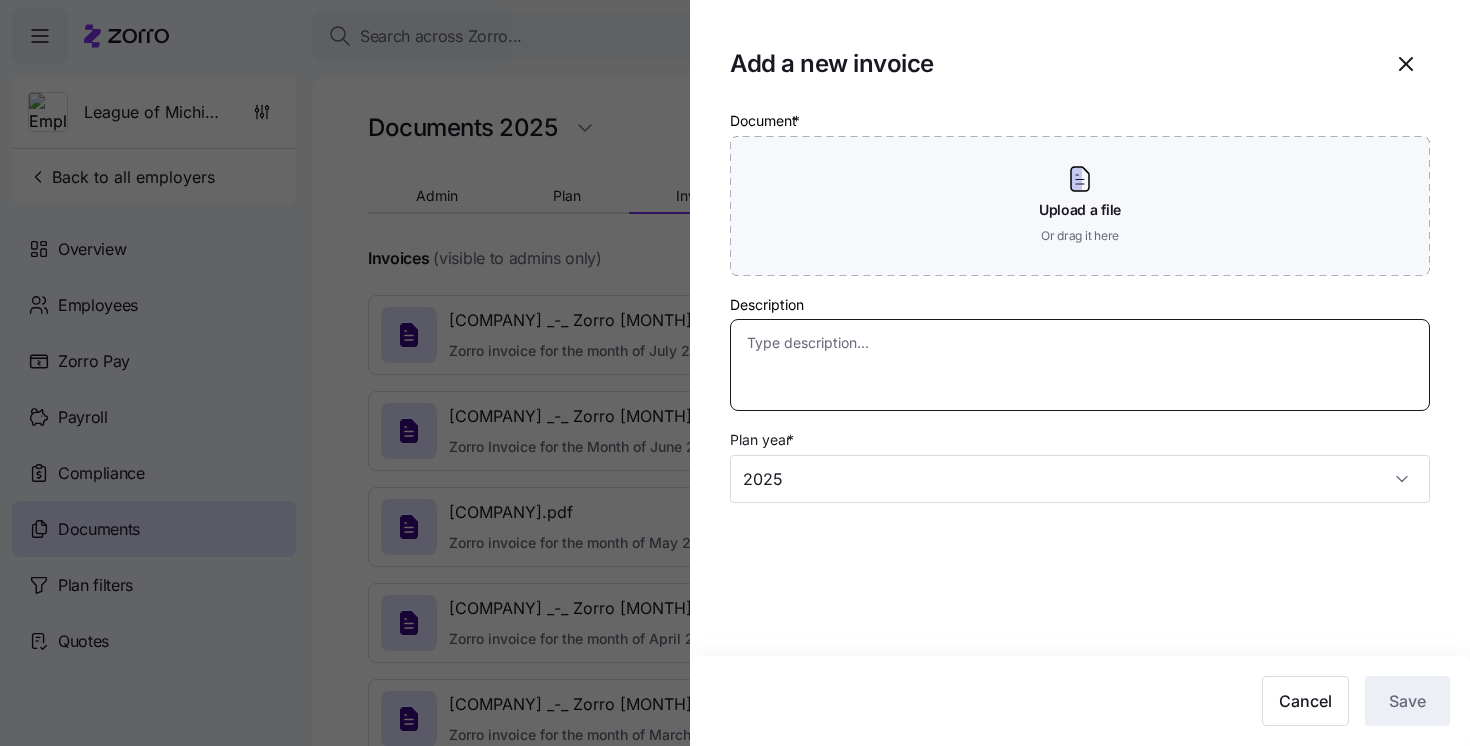 click on "Description" at bounding box center (1080, 365) 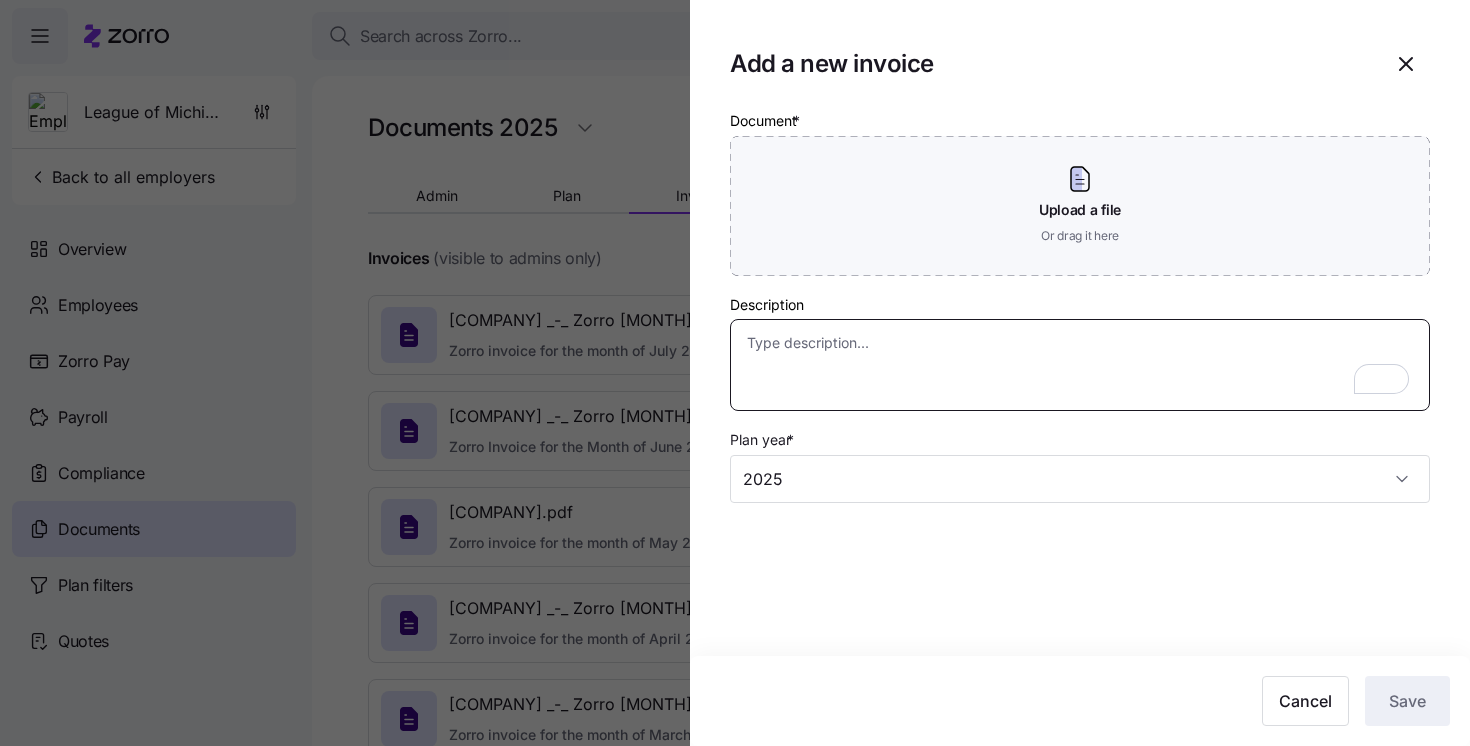 paste on "Zorro invoice for the month of [MONTH] [YEAR]" 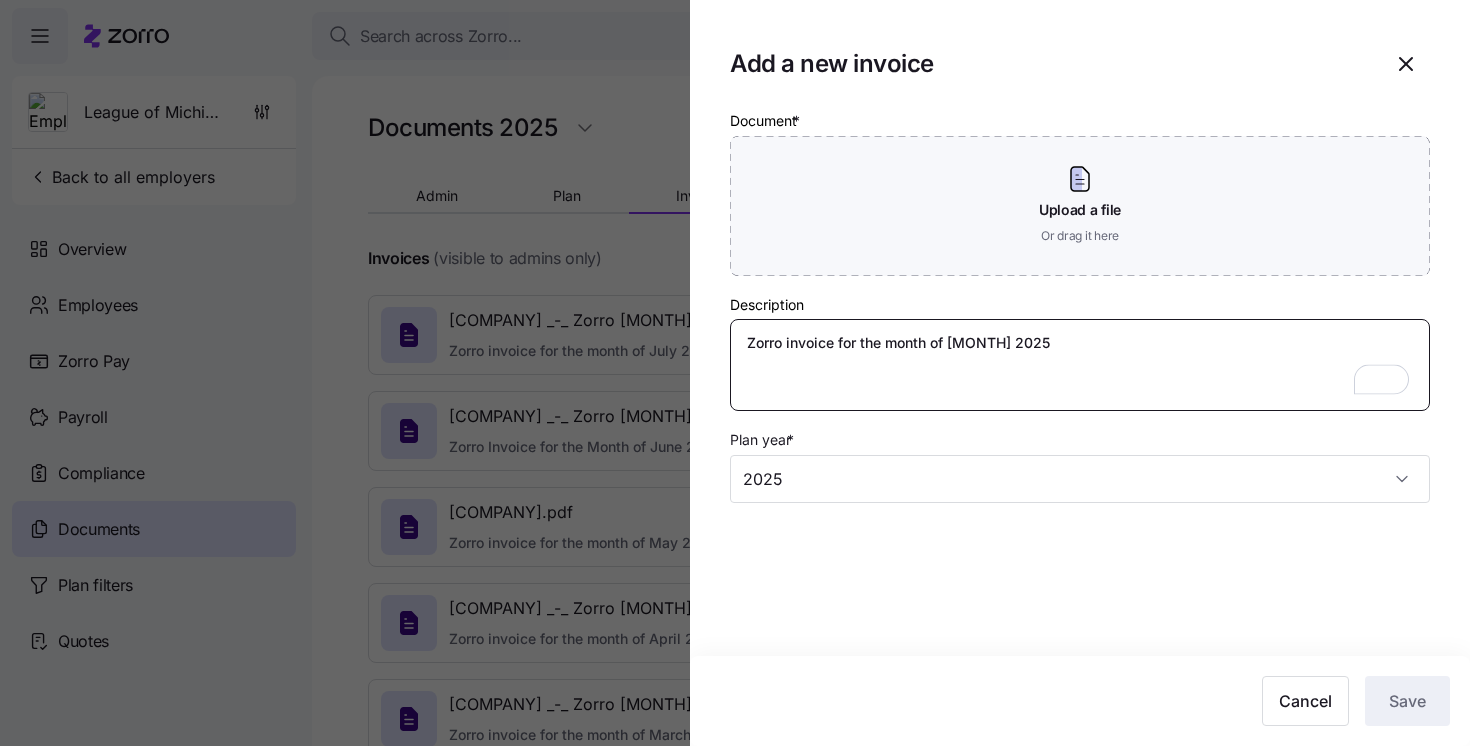type on "Zorro invoice for the month of [MONTH] [YEAR]" 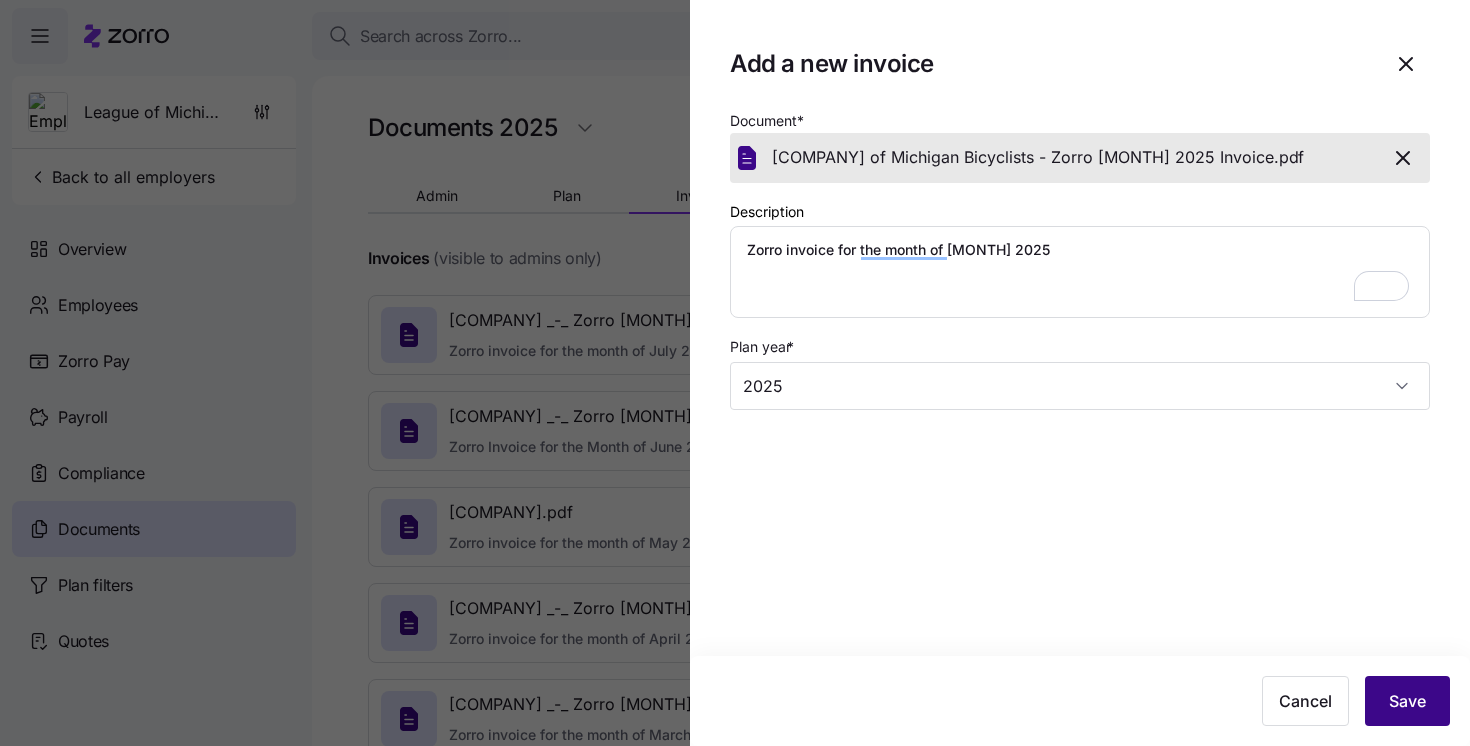 click on "Save" at bounding box center (1407, 701) 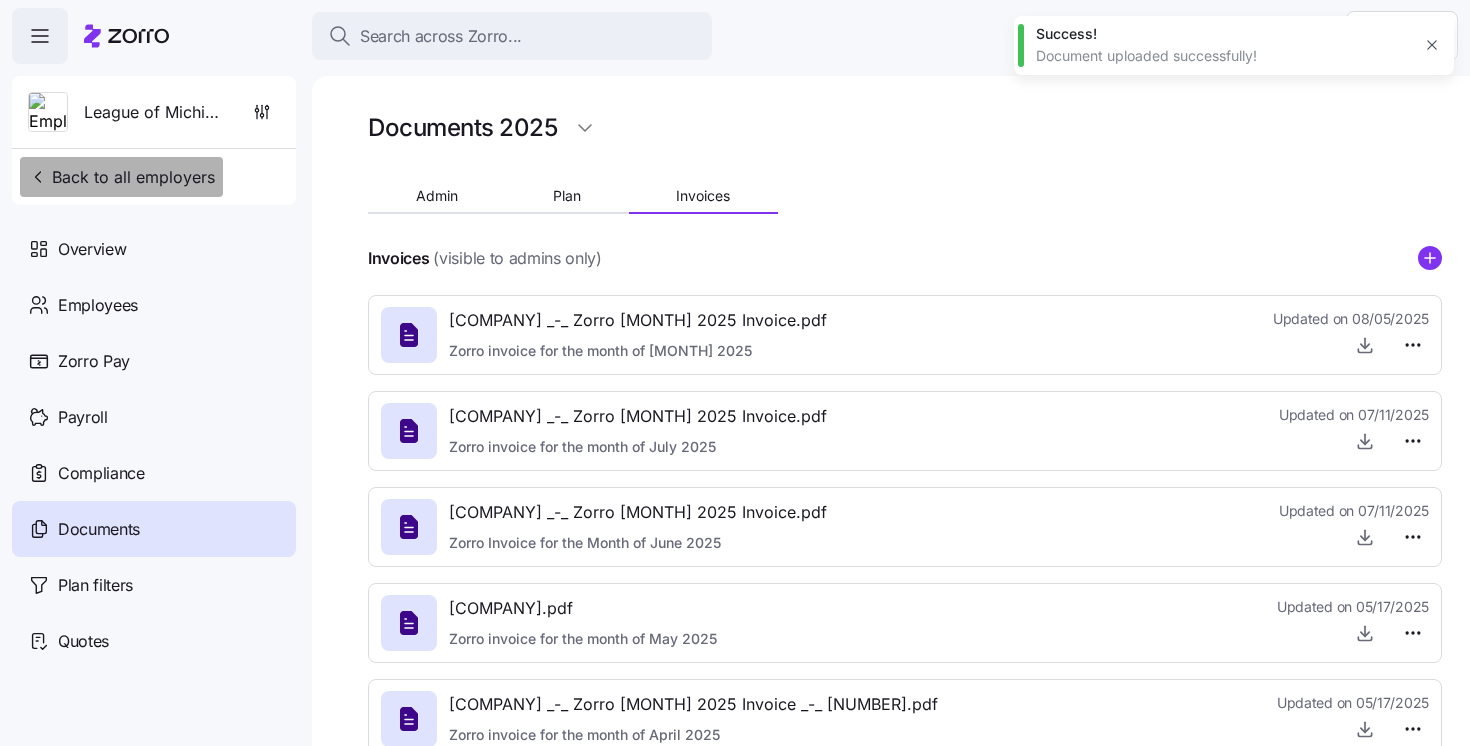 click on "Back to all employers" at bounding box center [121, 177] 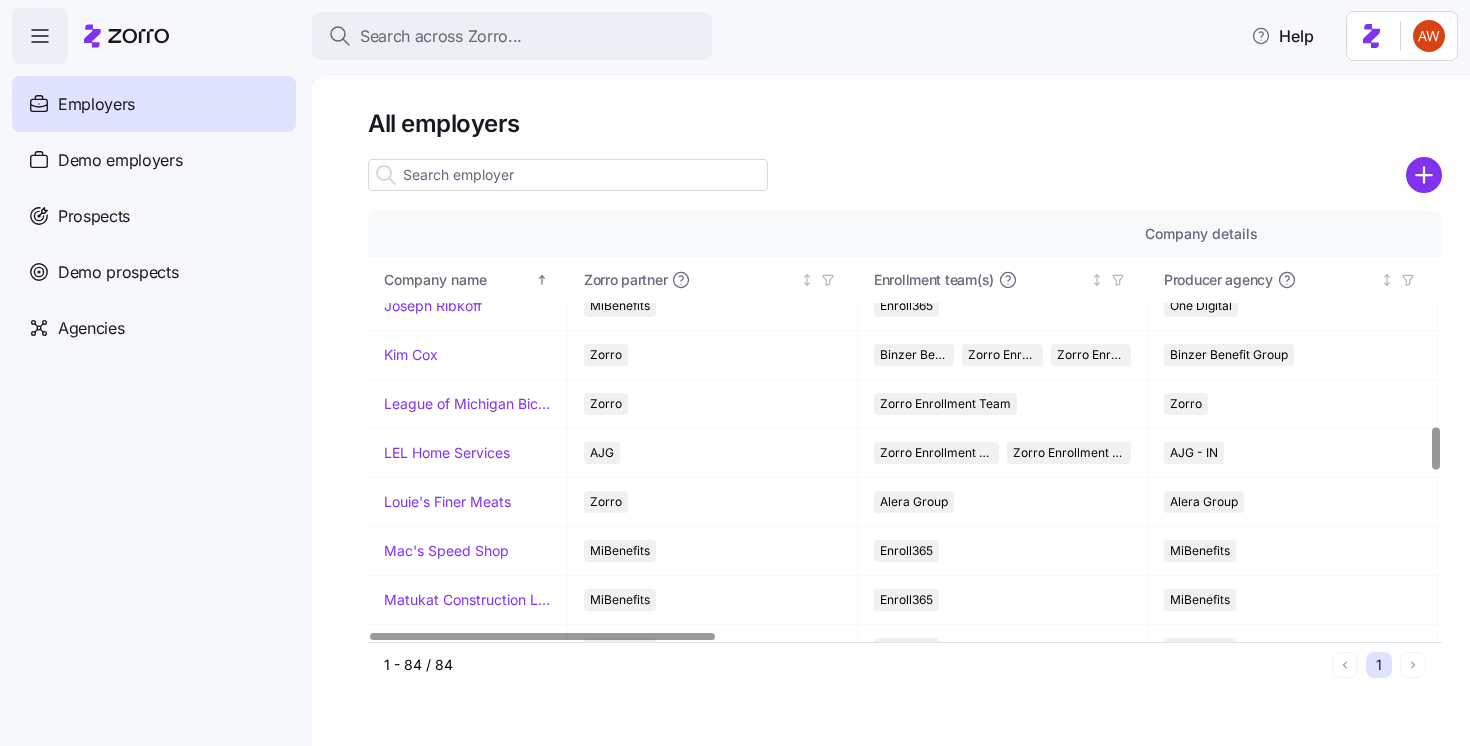 scroll, scrollTop: 2130, scrollLeft: 0, axis: vertical 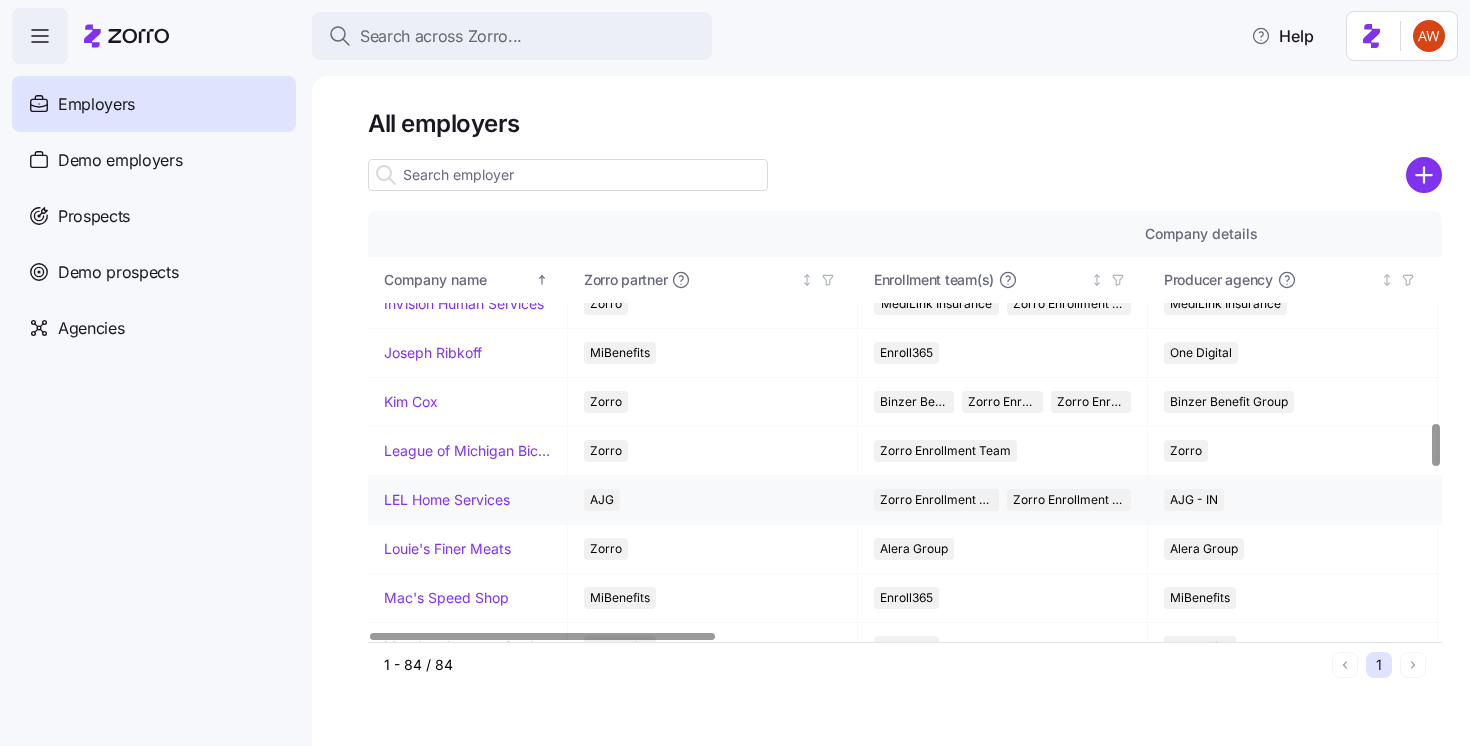 click on "LEL Home Services" at bounding box center (447, 500) 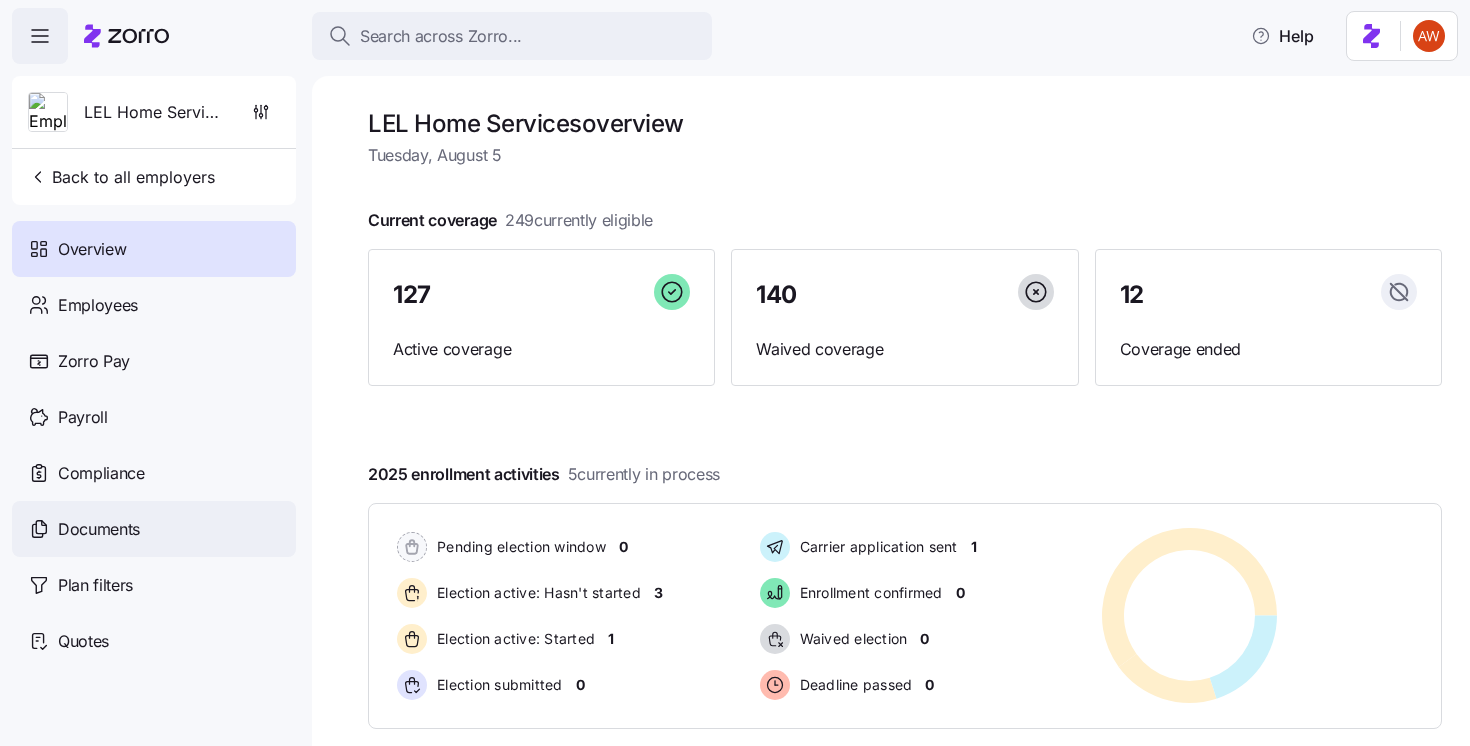 click on "Documents" at bounding box center [154, 529] 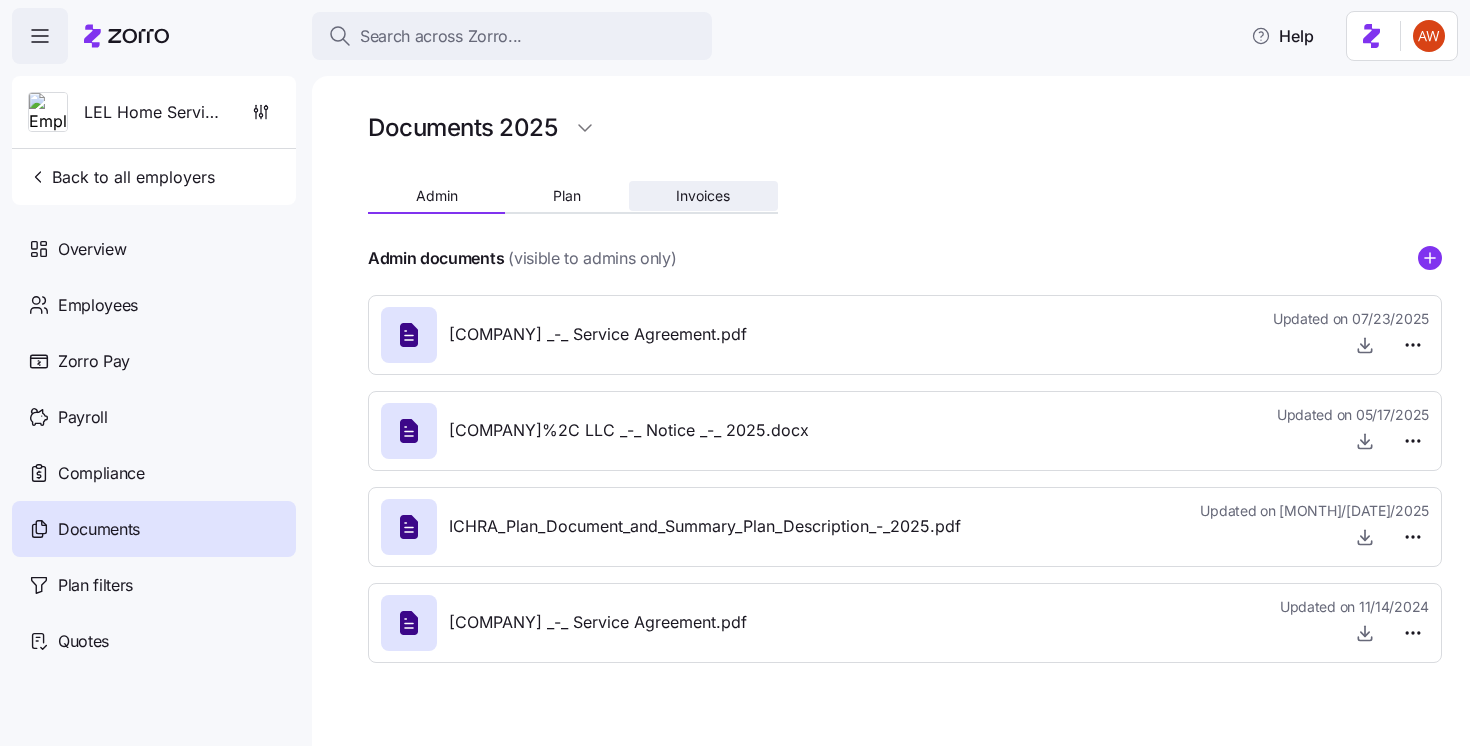 click on "Invoices" at bounding box center (703, 196) 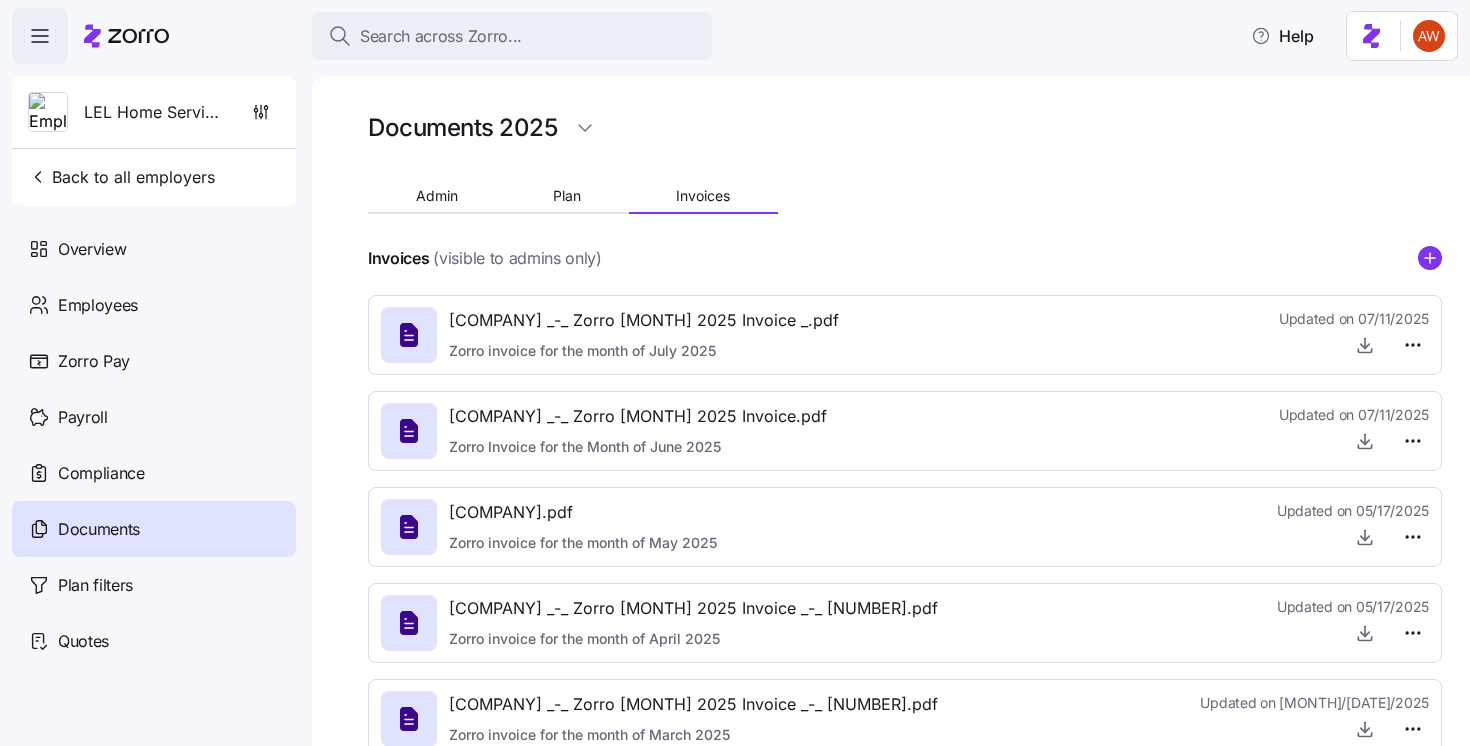 click 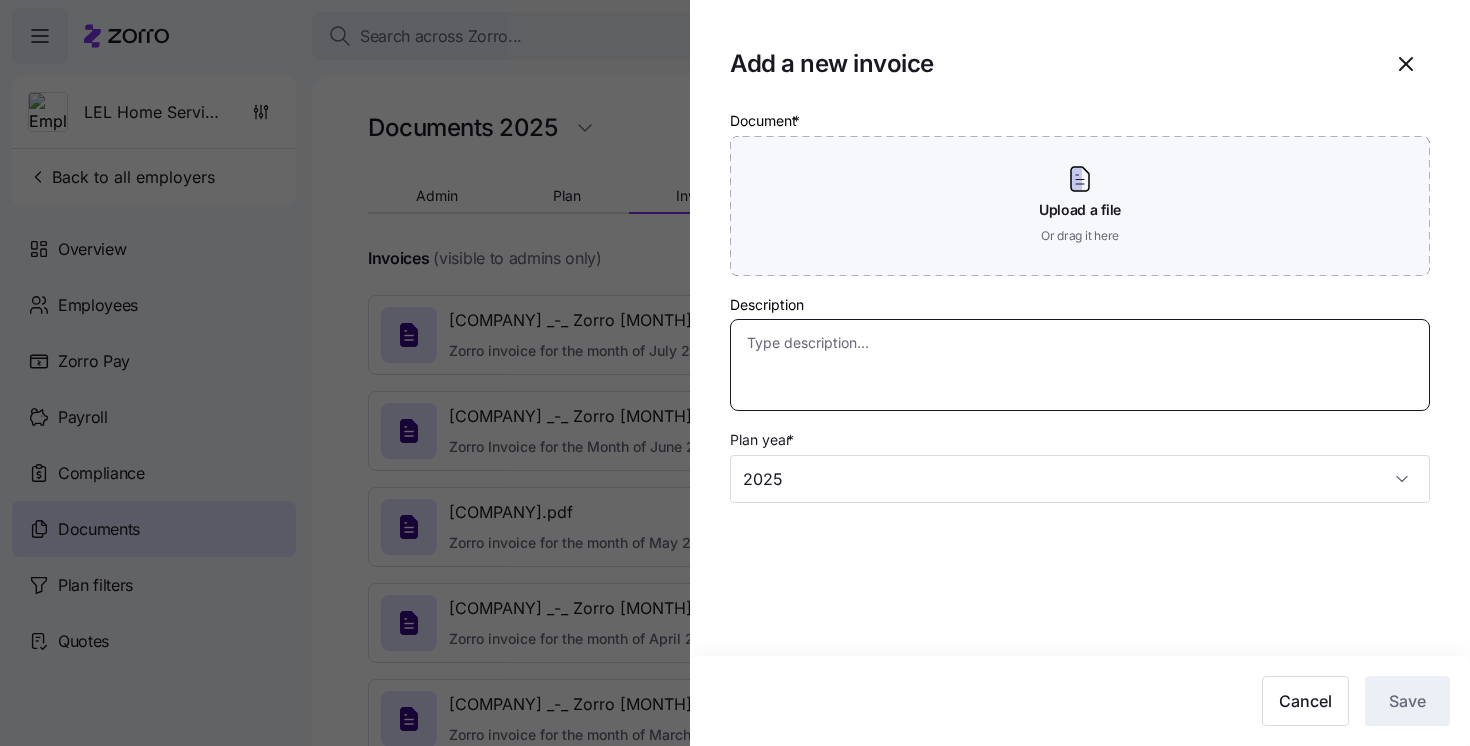 click on "Description" at bounding box center [1080, 365] 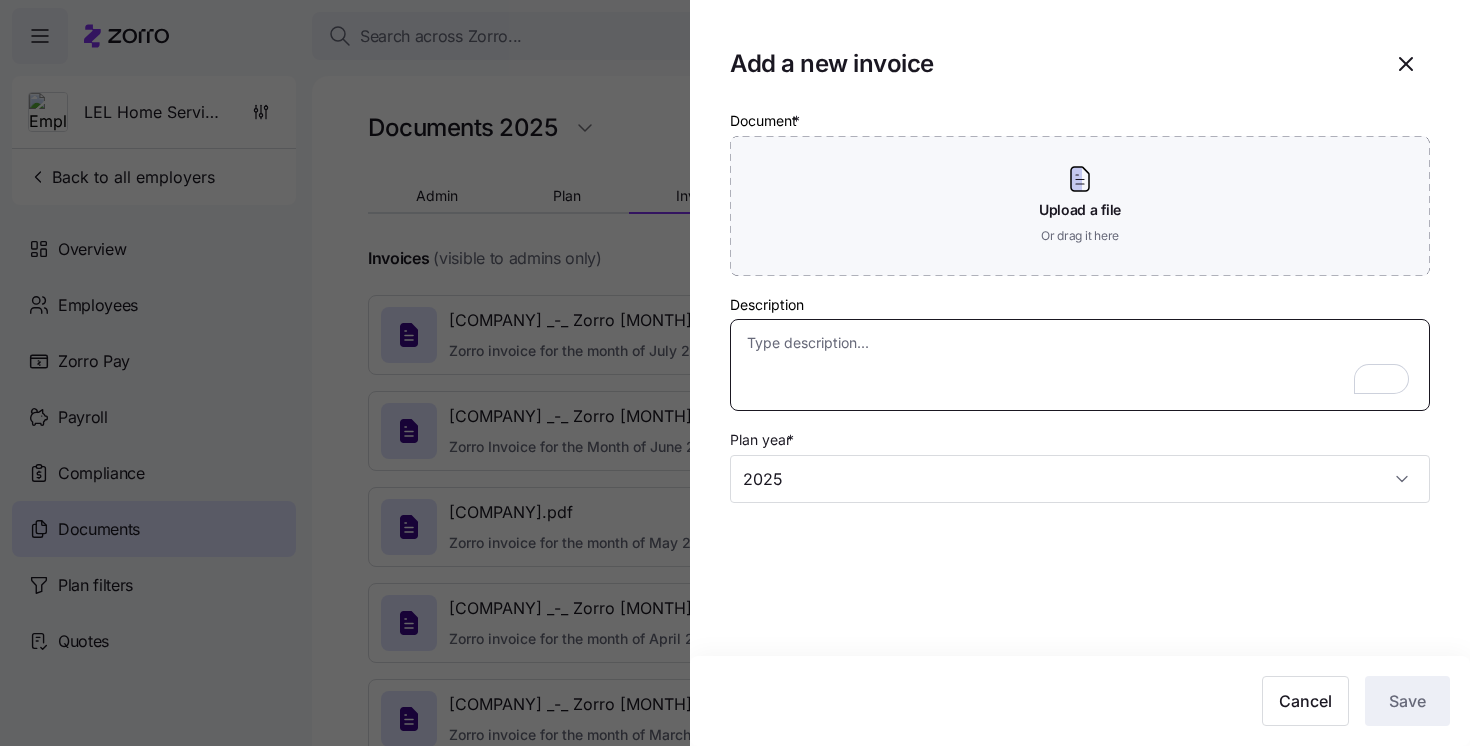 paste on "Zorro invoice for the month of [MONTH] [YEAR]" 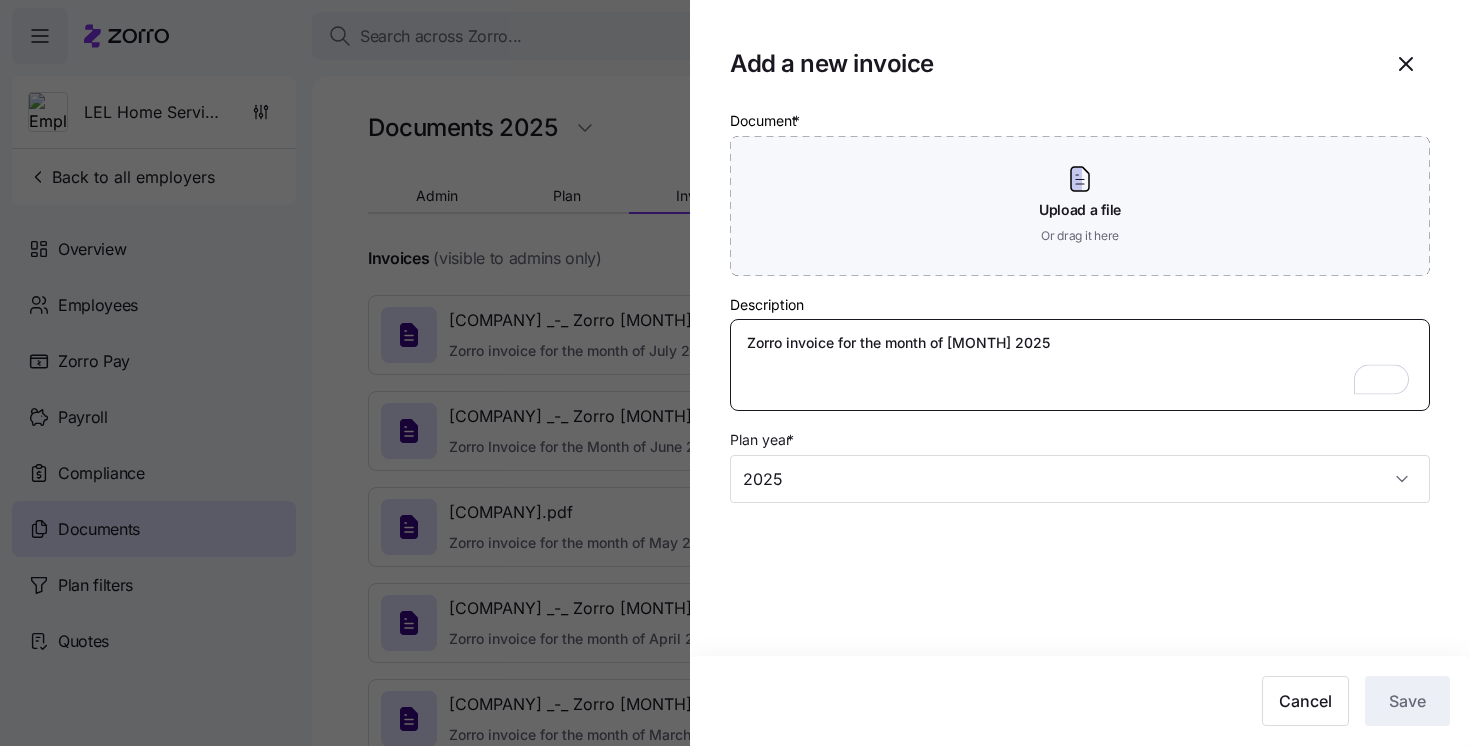 type on "Zorro invoice for the month of [MONTH] [YEAR]" 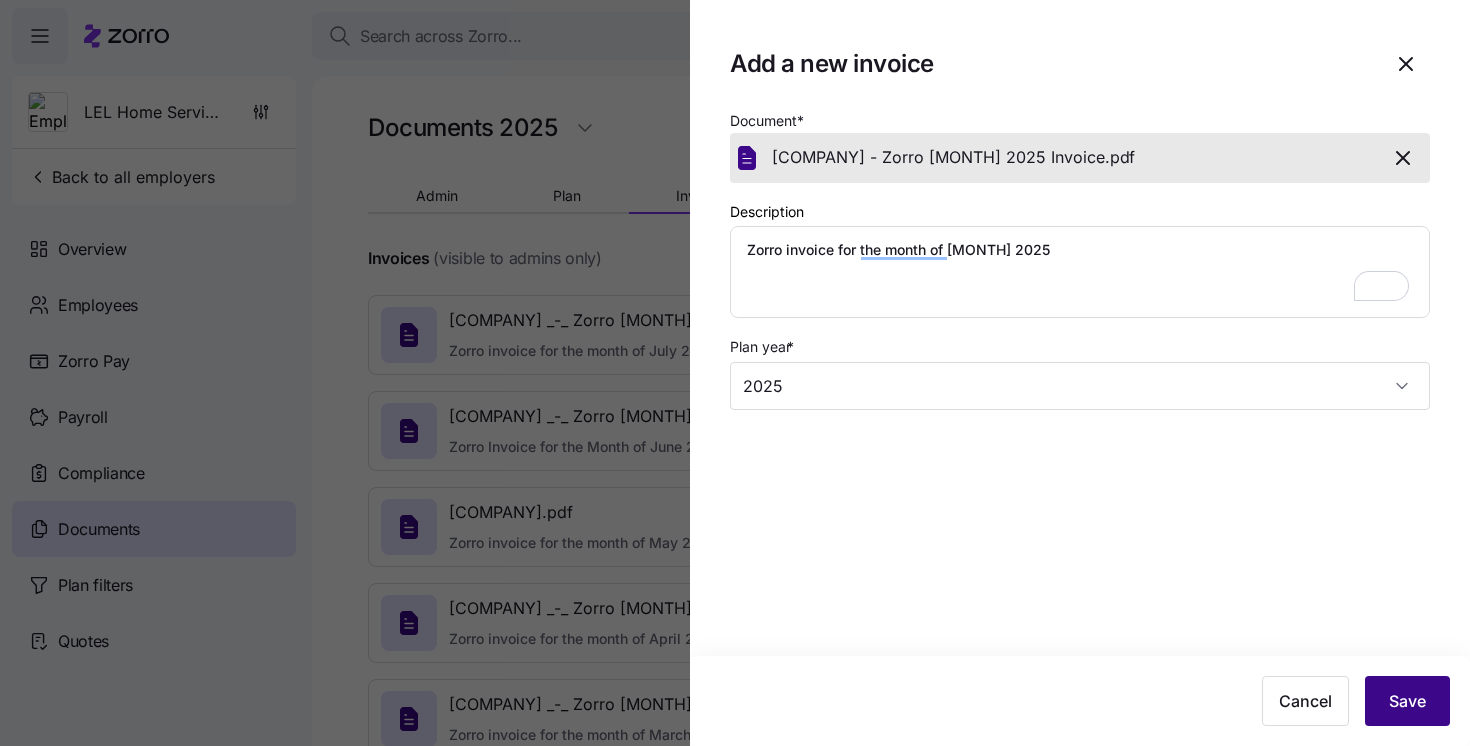 click on "Save" at bounding box center [1407, 701] 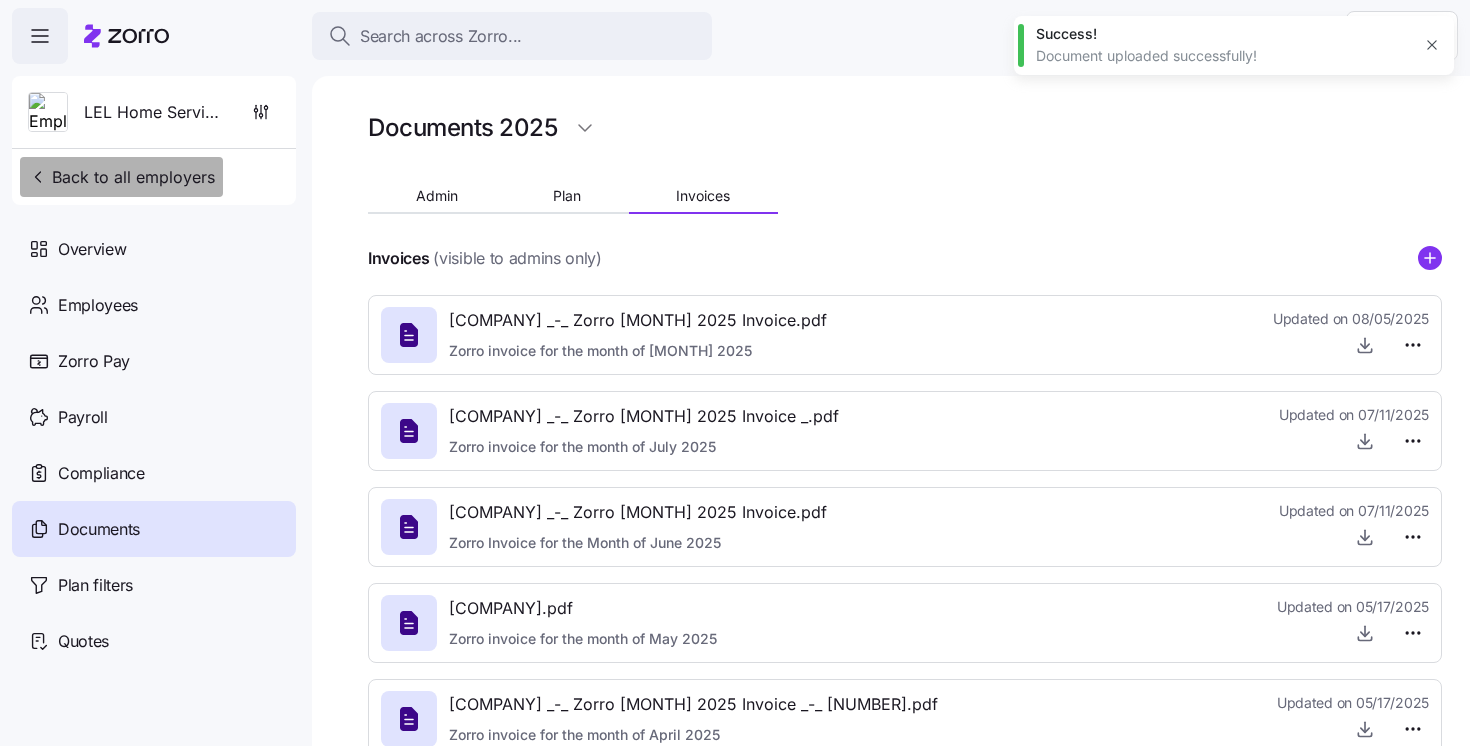 click on "Back to all employers" at bounding box center (121, 177) 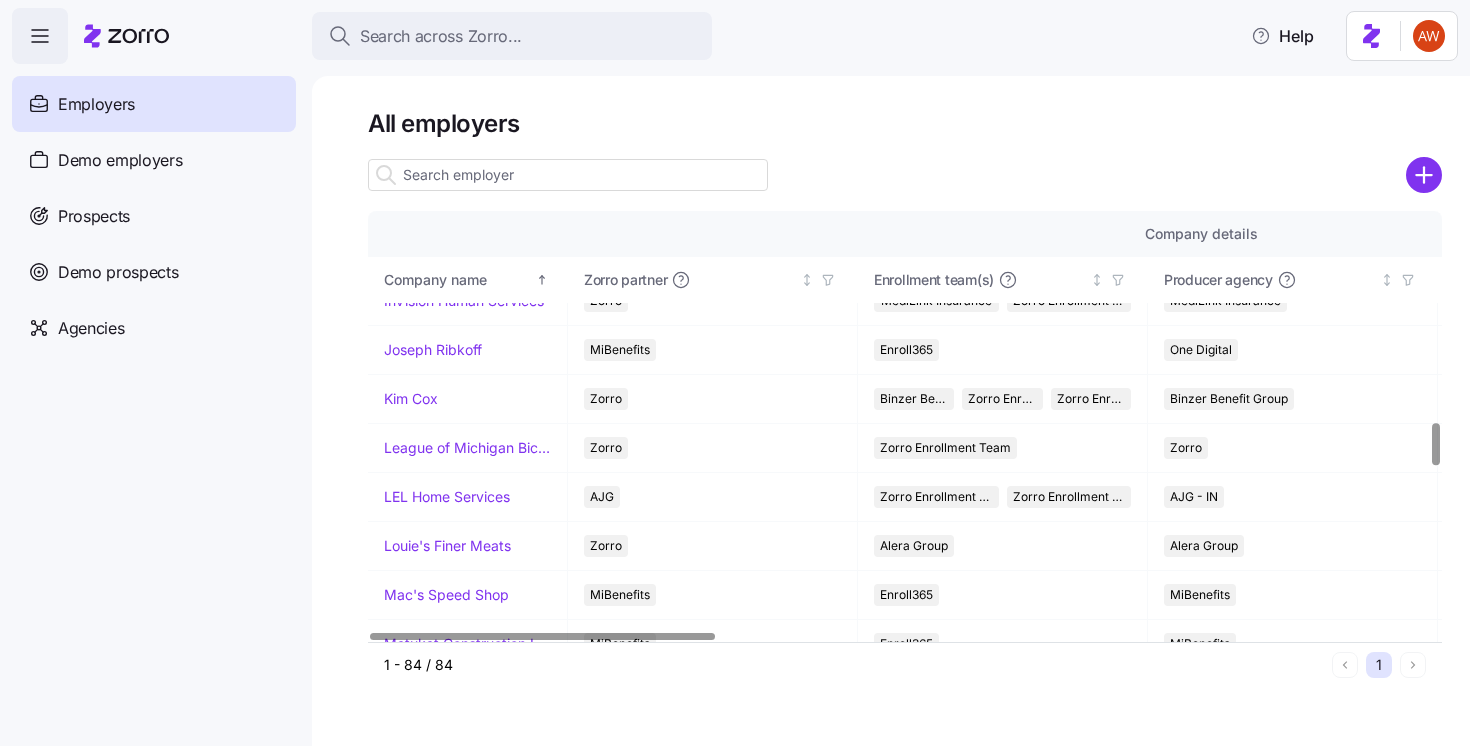 scroll, scrollTop: 2148, scrollLeft: 0, axis: vertical 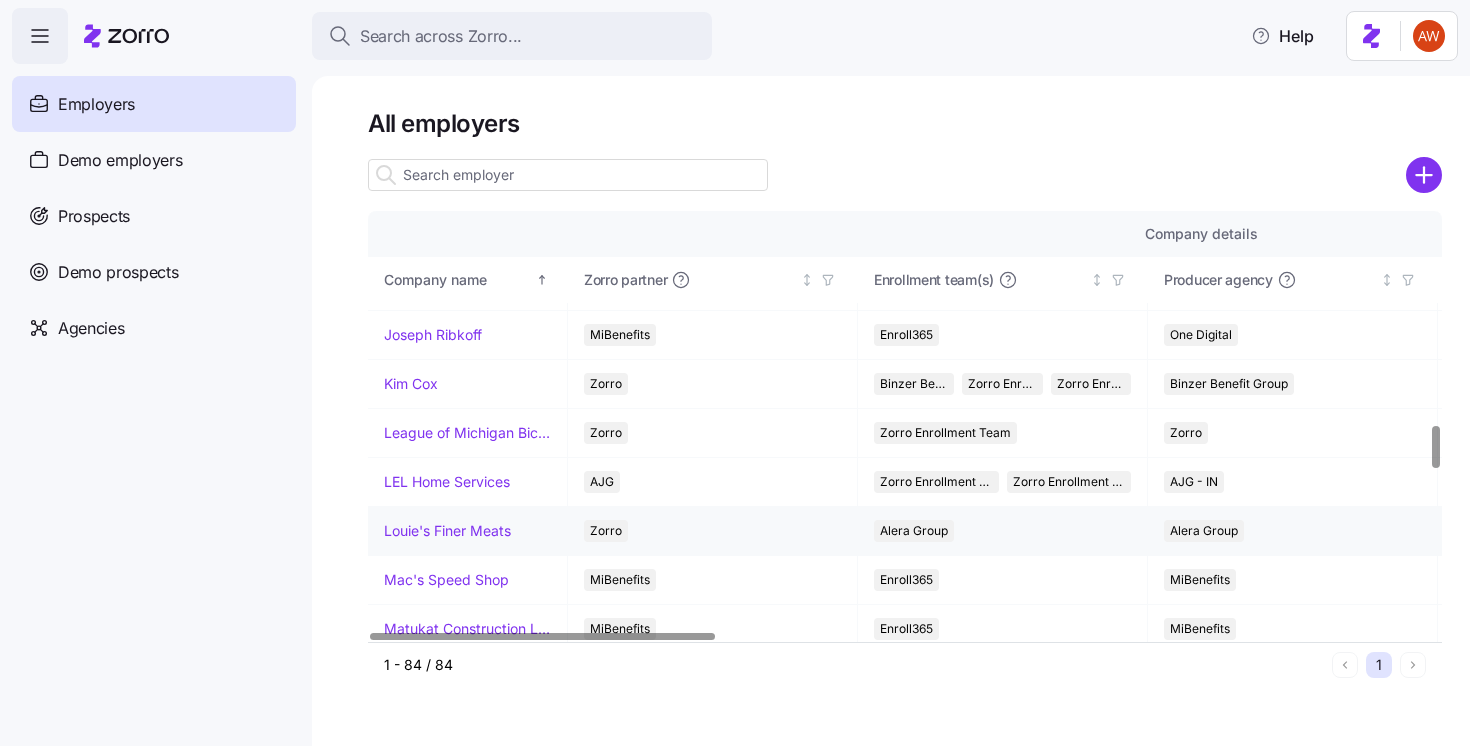 click on "Louie's Finer Meats" at bounding box center (447, 531) 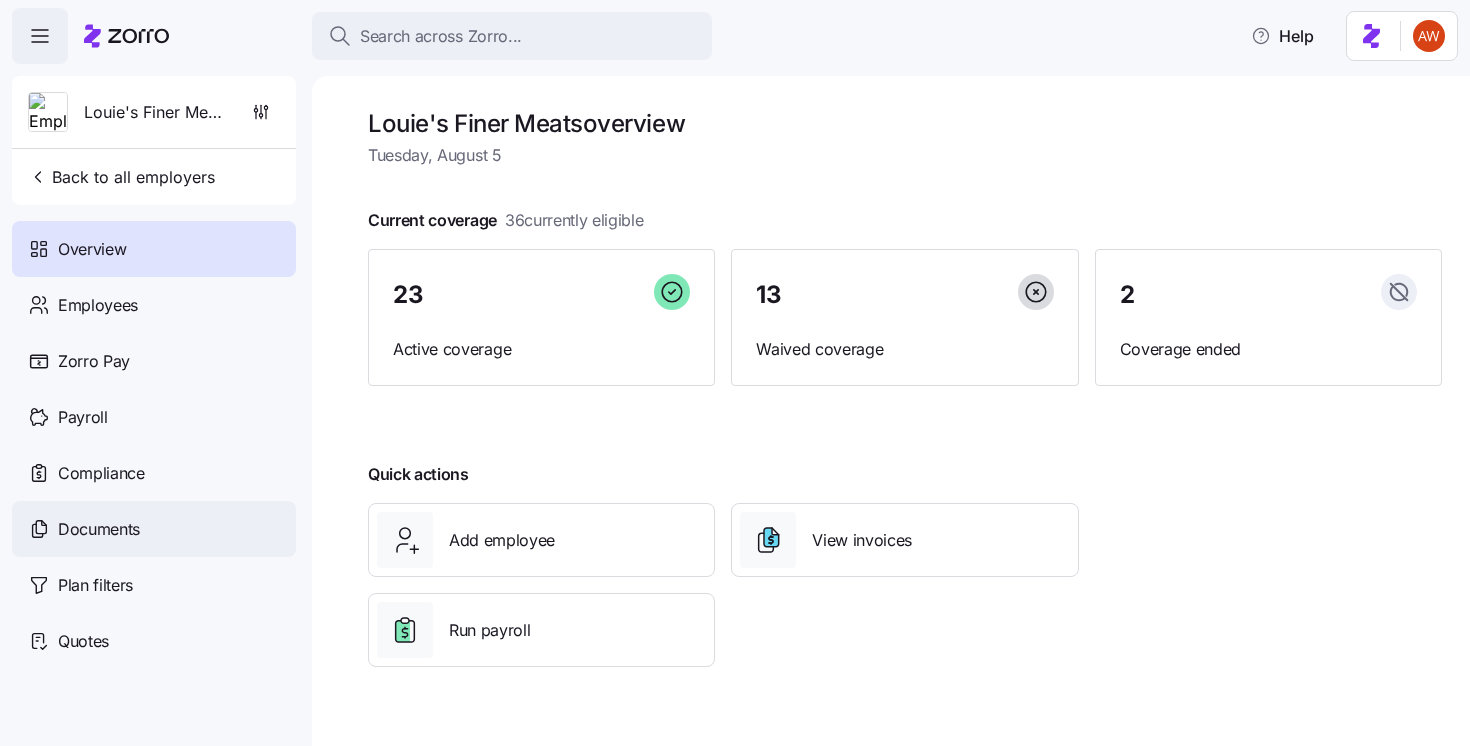 click on "Documents" at bounding box center [154, 529] 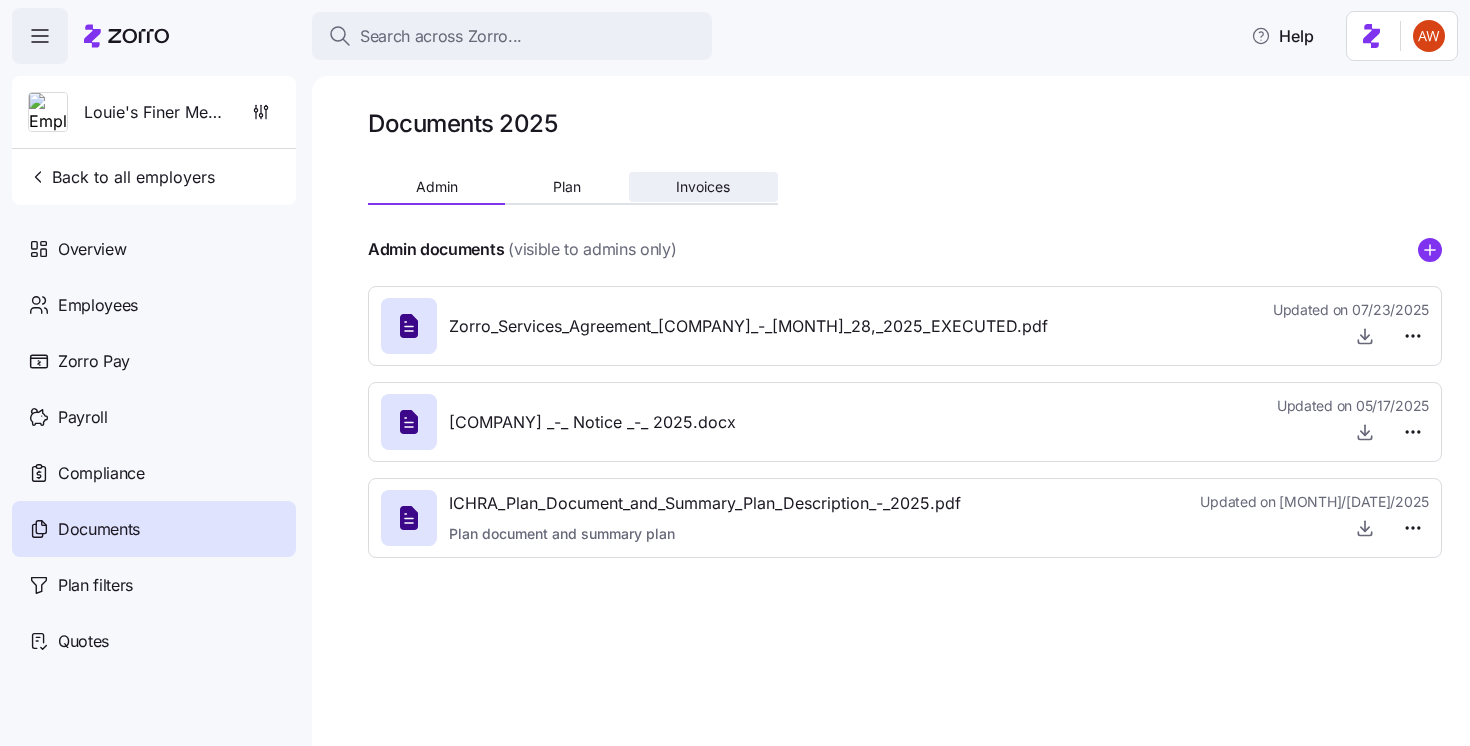 click on "Invoices" at bounding box center (703, 187) 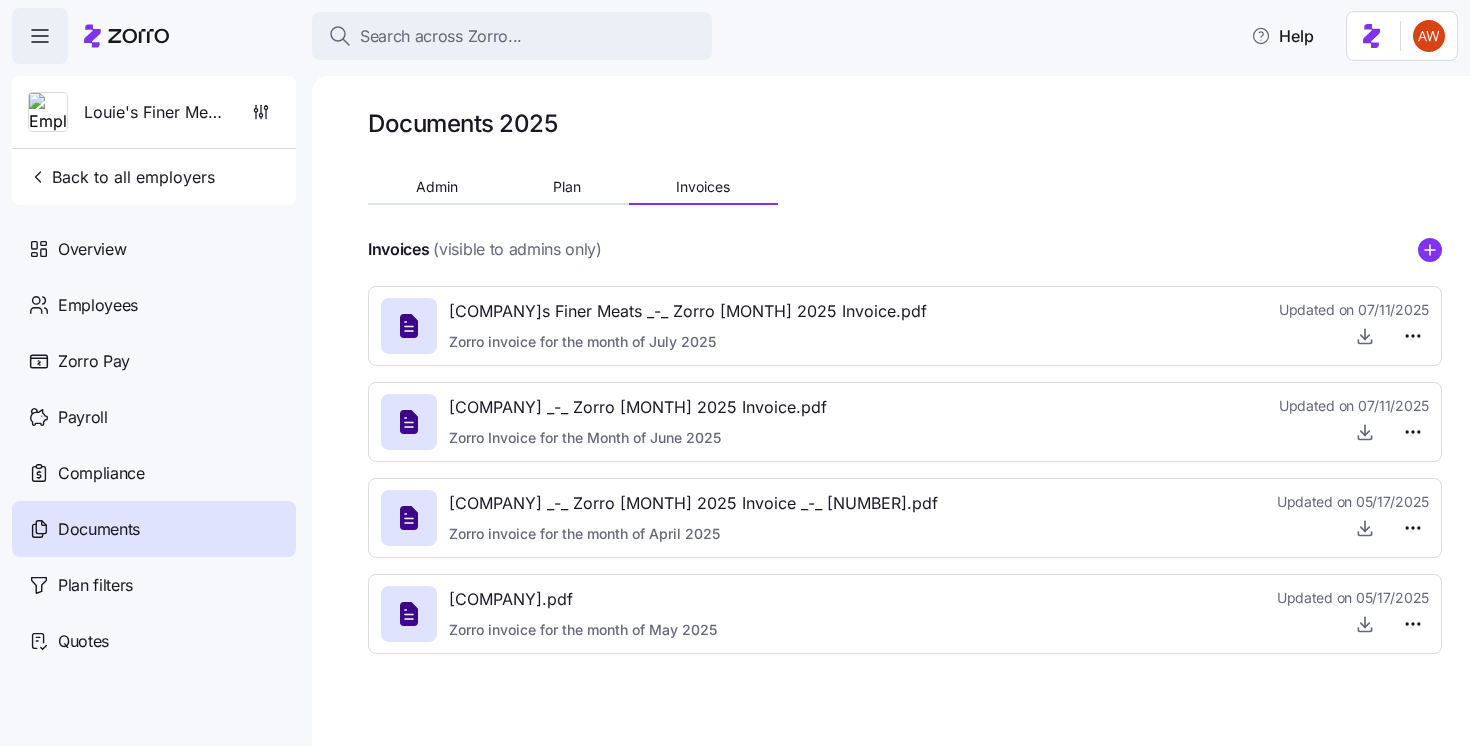click on "Documents 2025 Admin Plan Invoices Invoices (visible to admins only) Louie_s_Finer_Meats_-_Zorro_July_2025_Invoice.pdf Zorro invoice for the month of July 2025 Updated on 07/11/2025 Louie's_Finer_Meats_-_Zorro_June_2025_Invoice.pdf Zorro Invoice for the Month of June 2025 Updated on 07/11/2025 Louie's_Finer_Meats_-_Zorro_Apr_2025_Invoice_-_777868.pdf Zorro invoice for the month of April 2025 Updated on 05/17/2025 Louie's_Finer_Meats.pdf Zorro invoice for the month of May 2025 Updated on 05/17/2025" at bounding box center (891, 411) 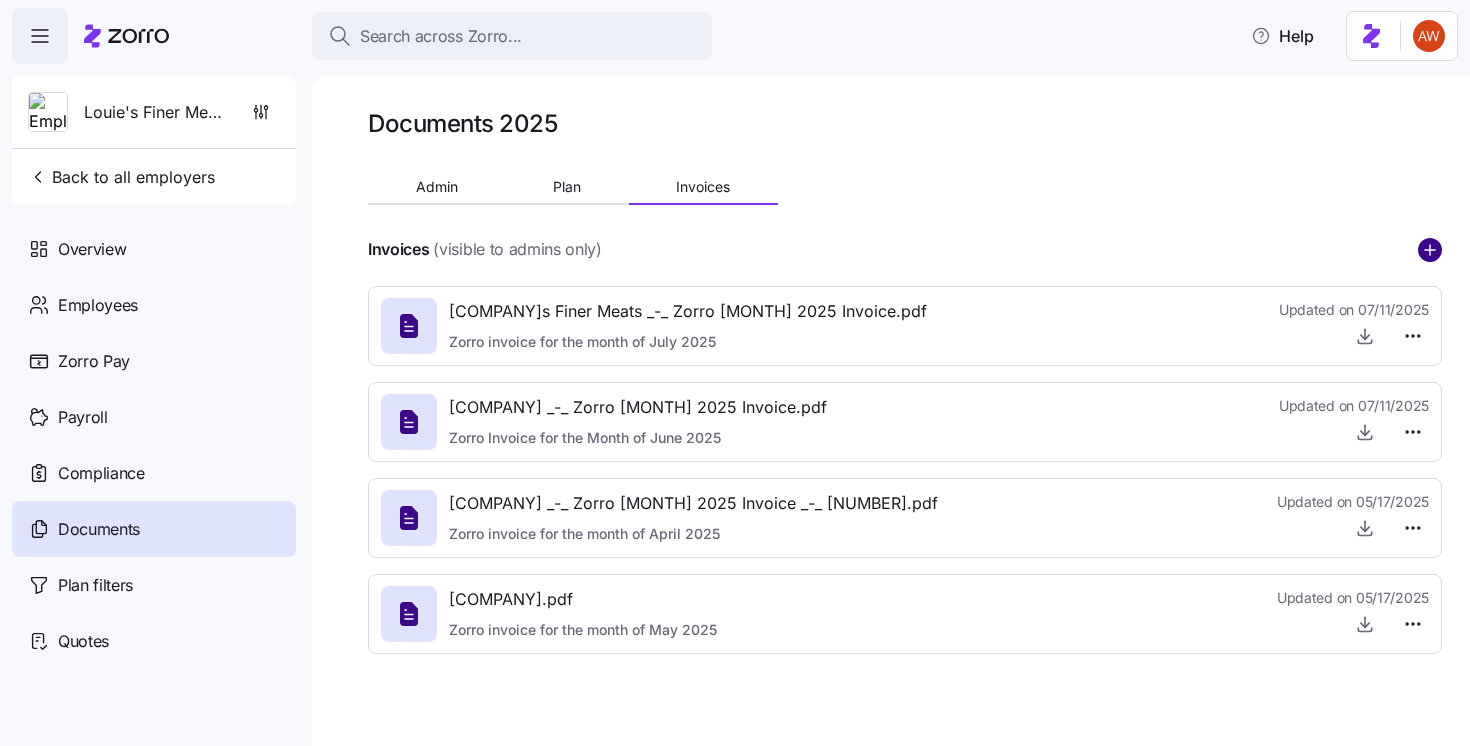 click 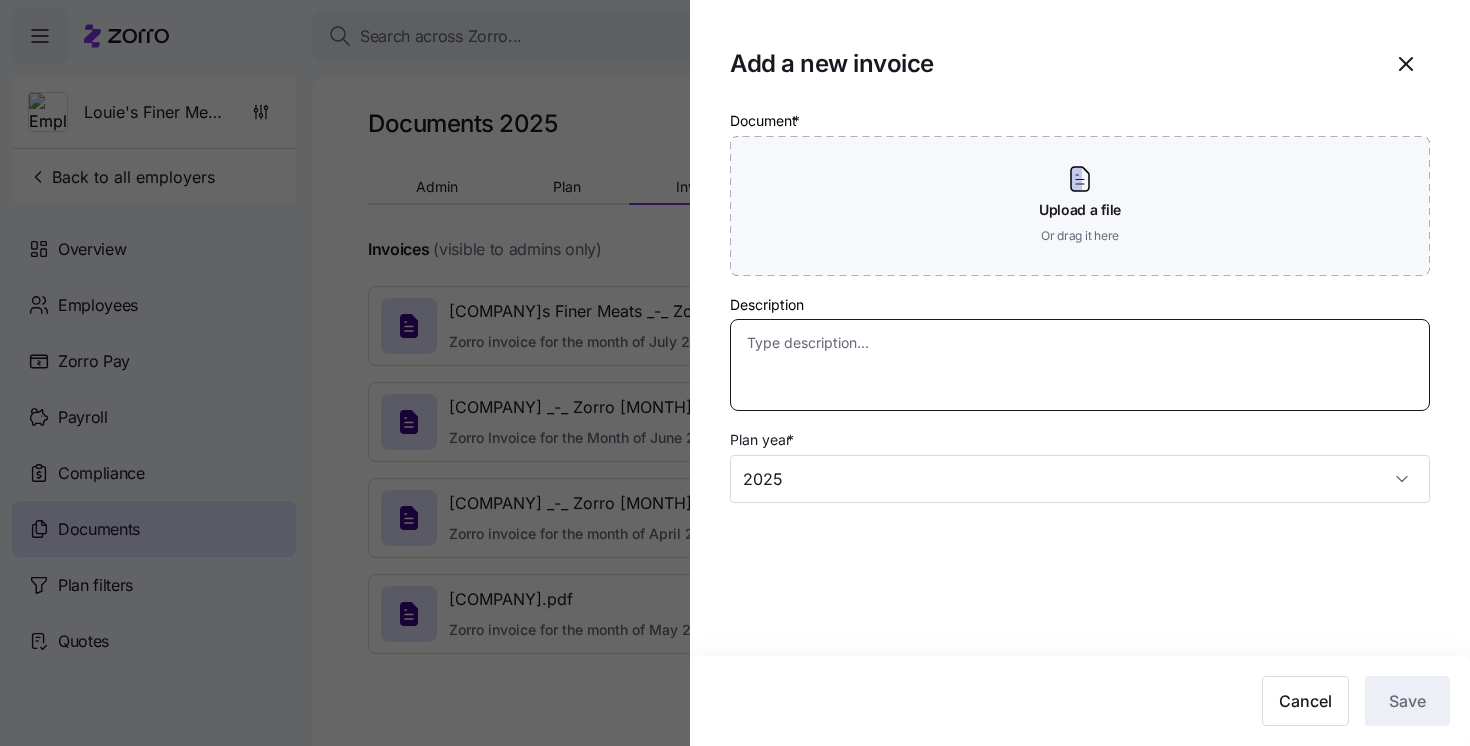 click on "Description" at bounding box center [1080, 365] 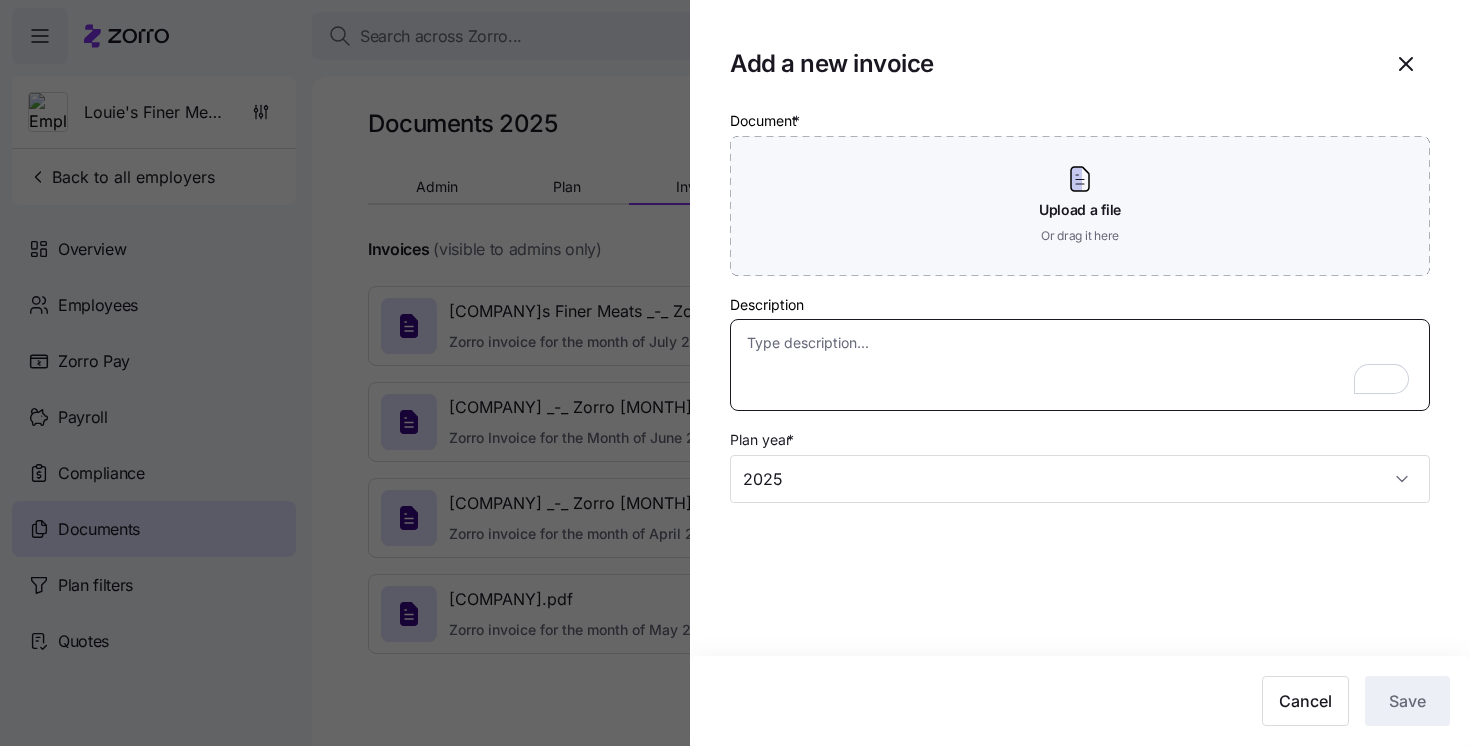 paste on "Zorro invoice for the month of [MONTH] [YEAR]" 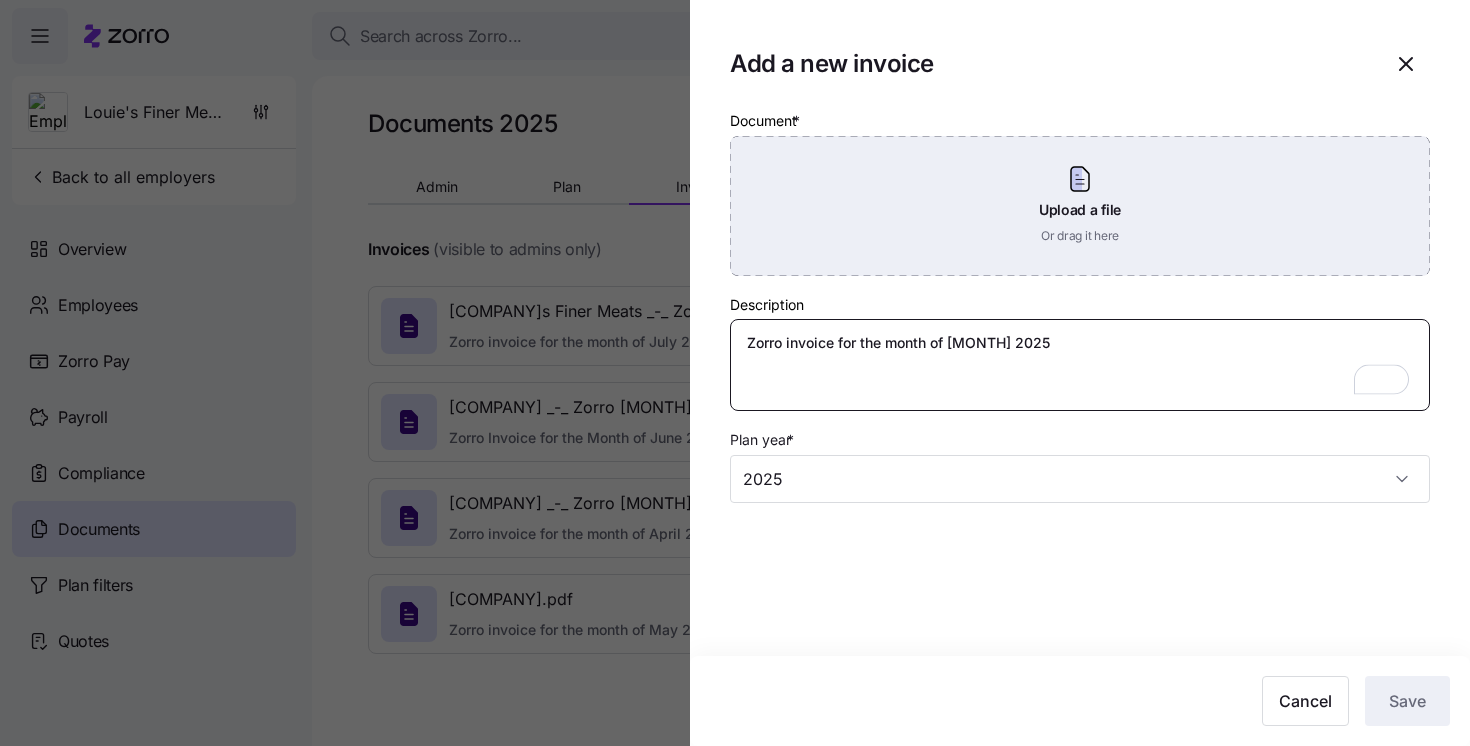type on "Zorro invoice for the month of [MONTH] [YEAR]" 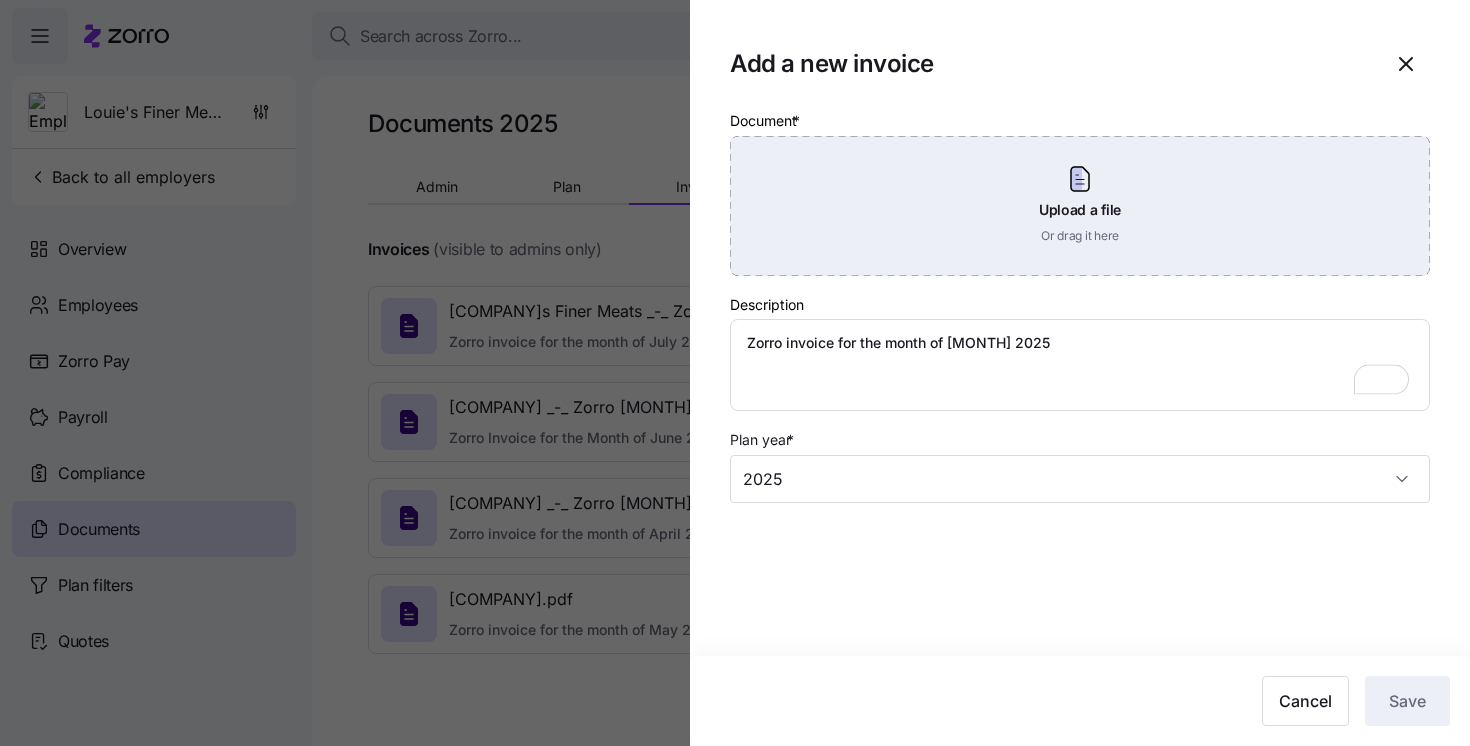 click on "Upload a file Or drag it here" at bounding box center (1080, 206) 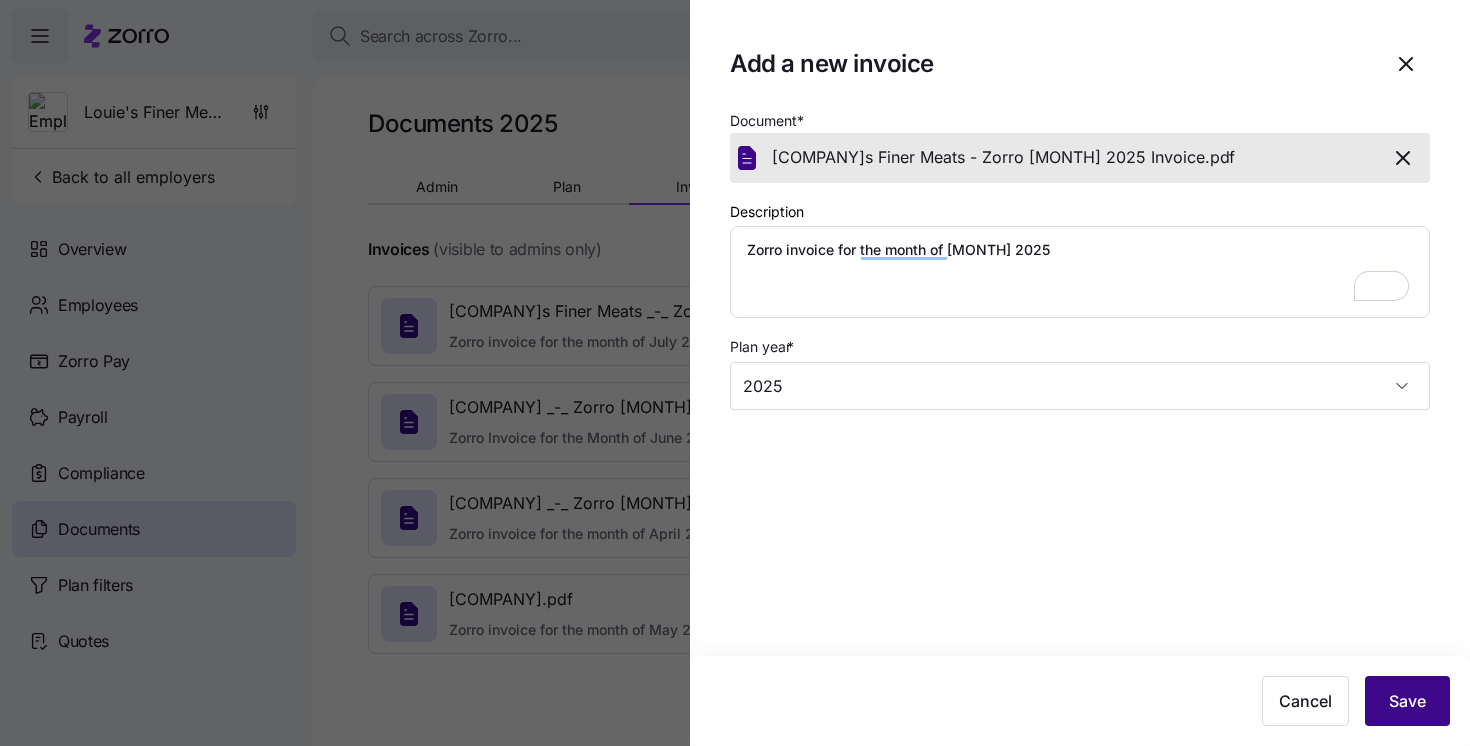 click on "Save" at bounding box center [1407, 701] 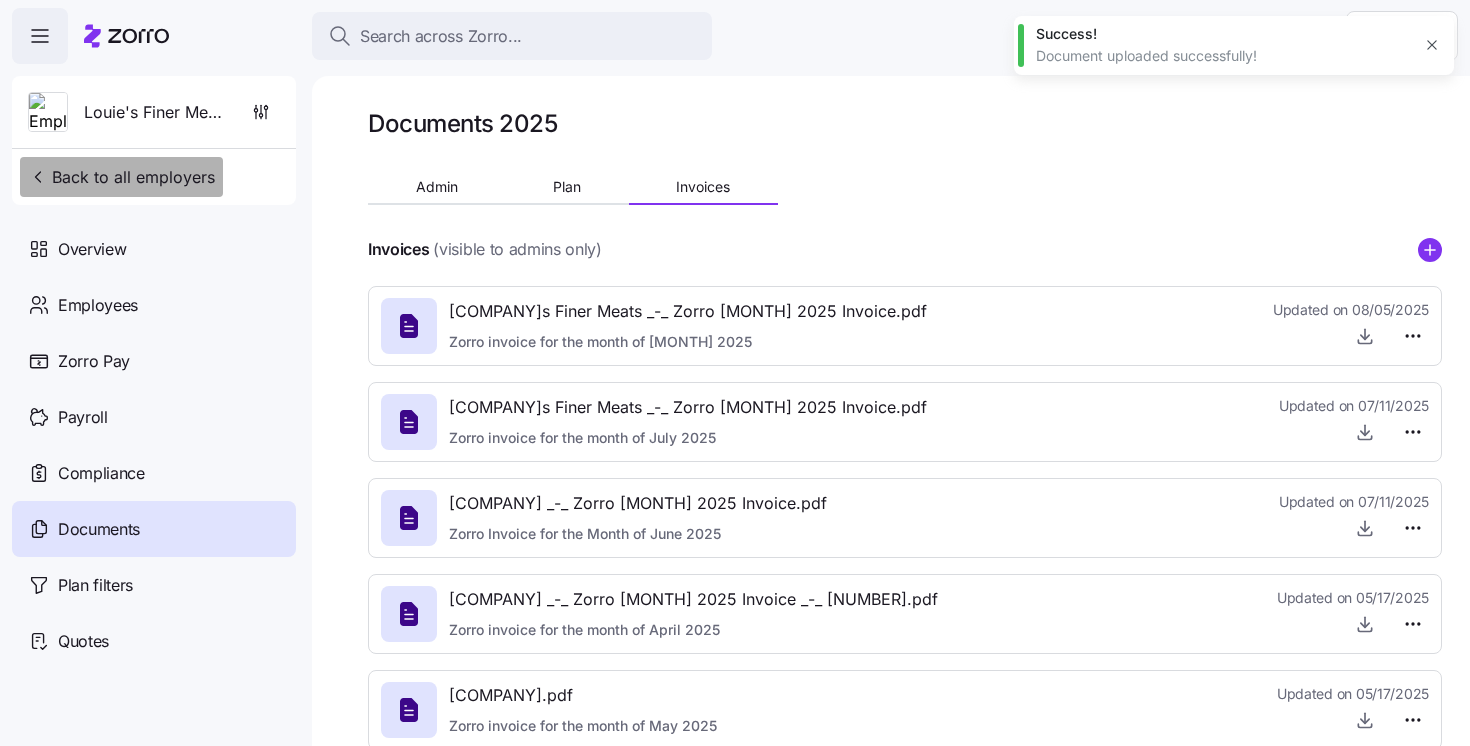 click on "Back to all employers" at bounding box center (121, 177) 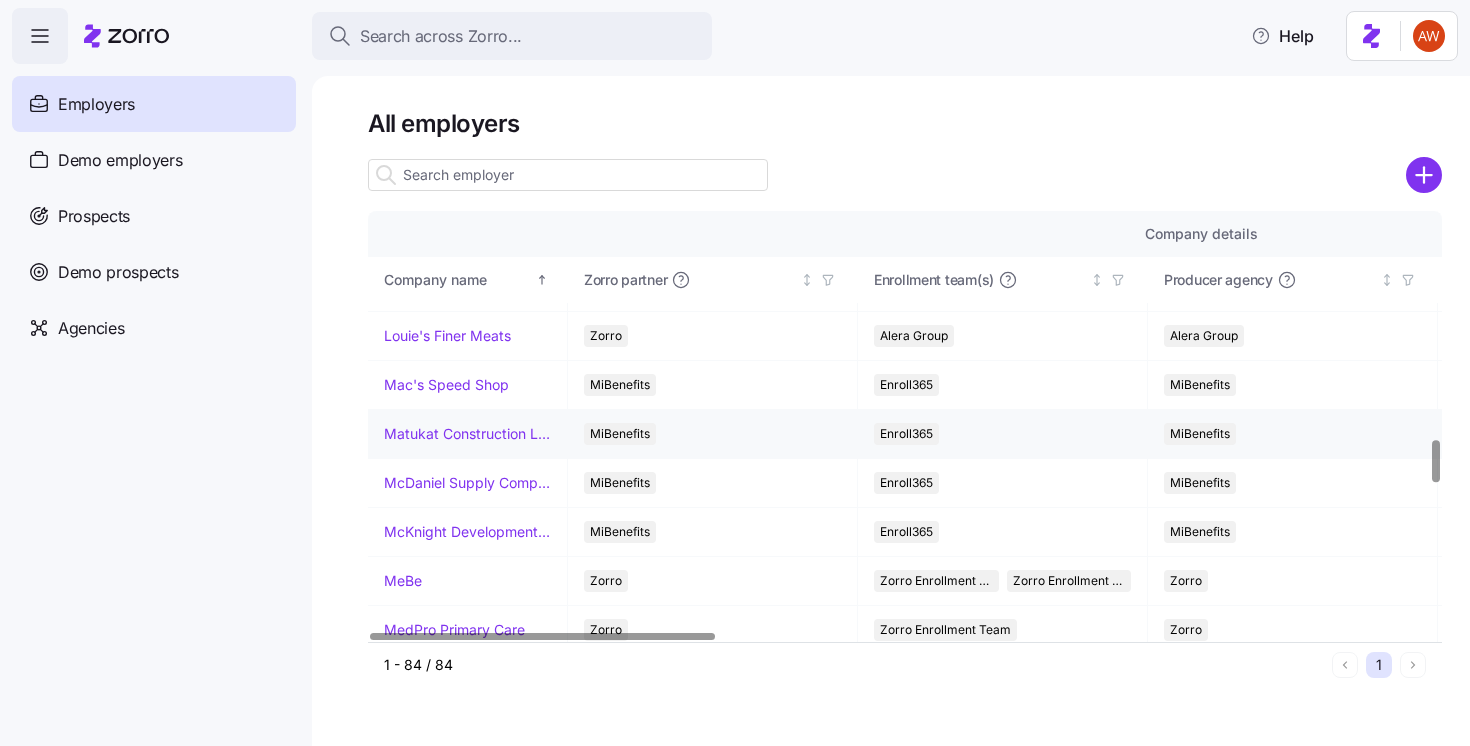 scroll, scrollTop: 2345, scrollLeft: 0, axis: vertical 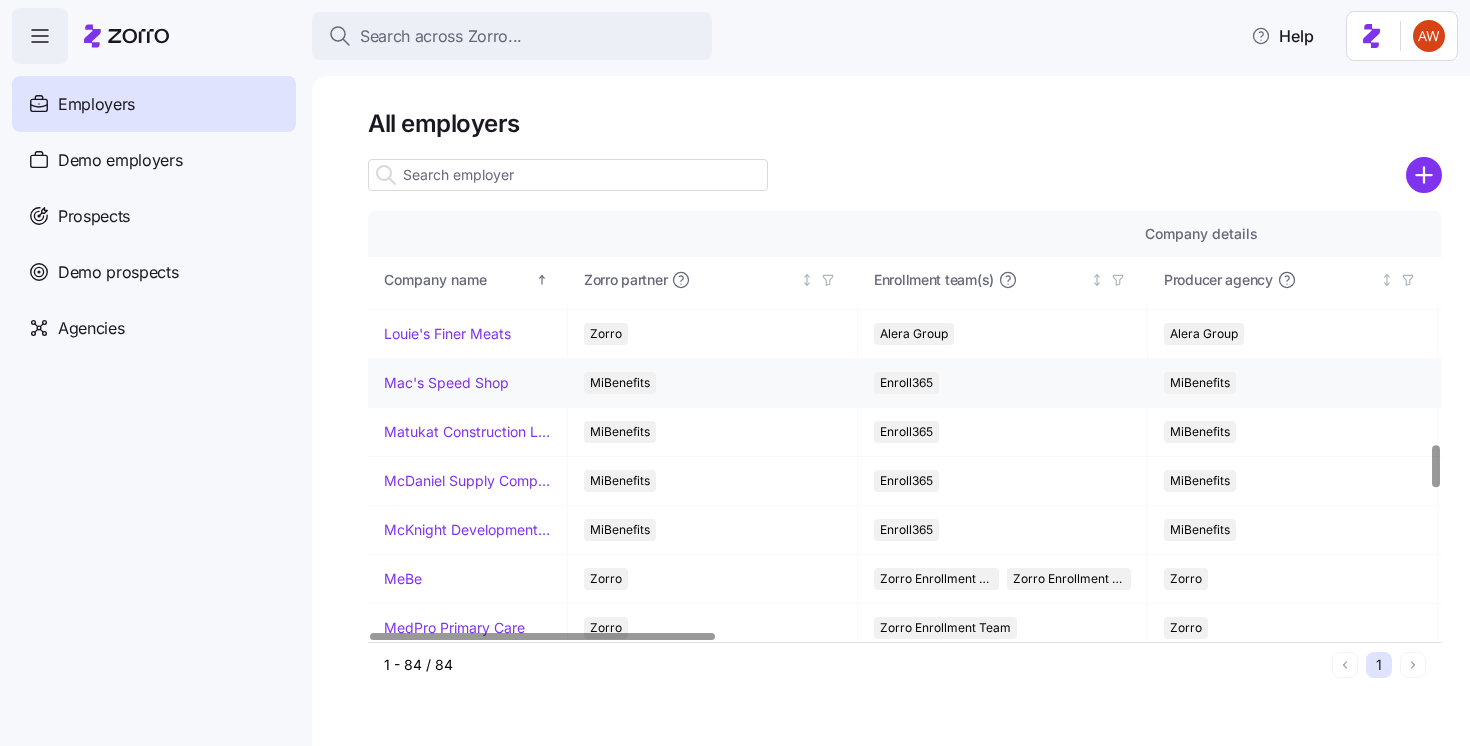 click on "Mac's Speed Shop" at bounding box center (446, 383) 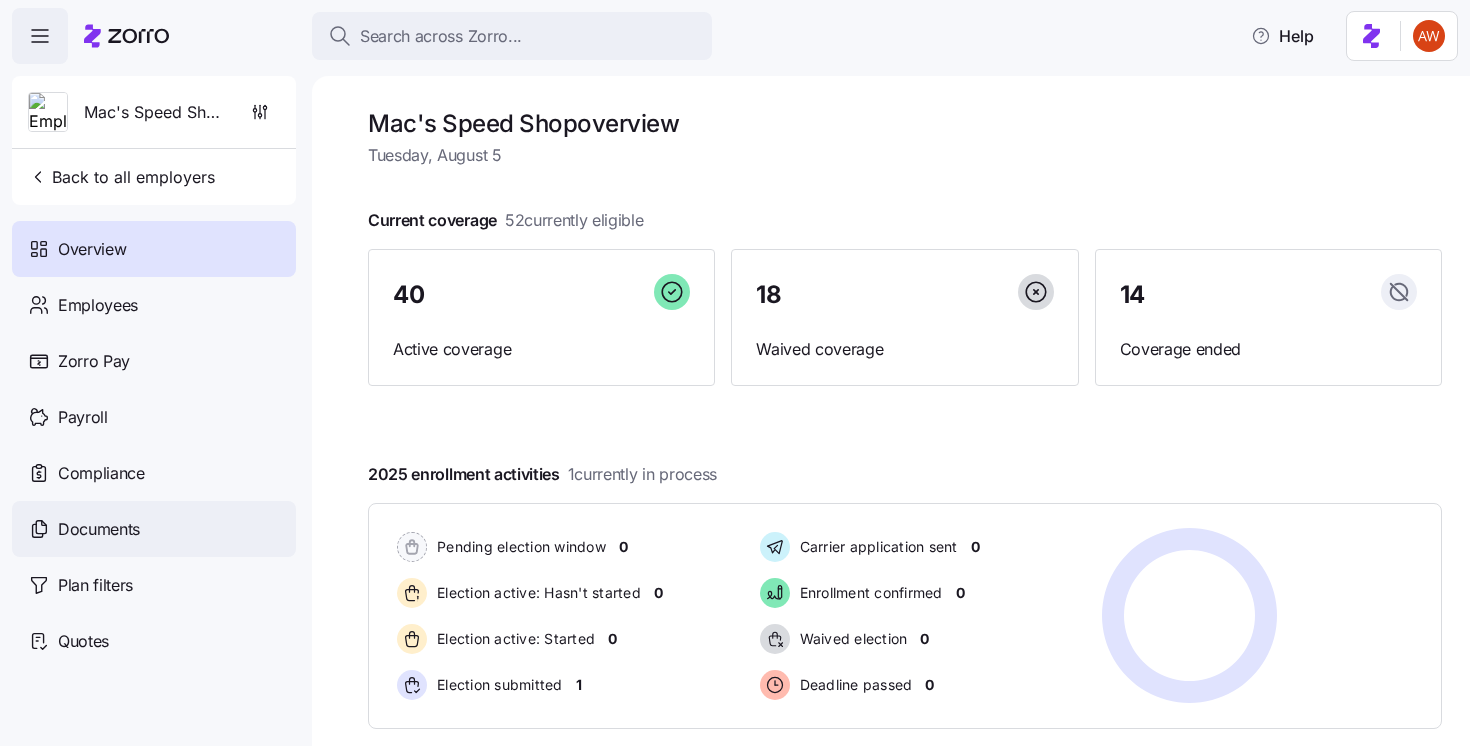 click on "Documents" at bounding box center [154, 529] 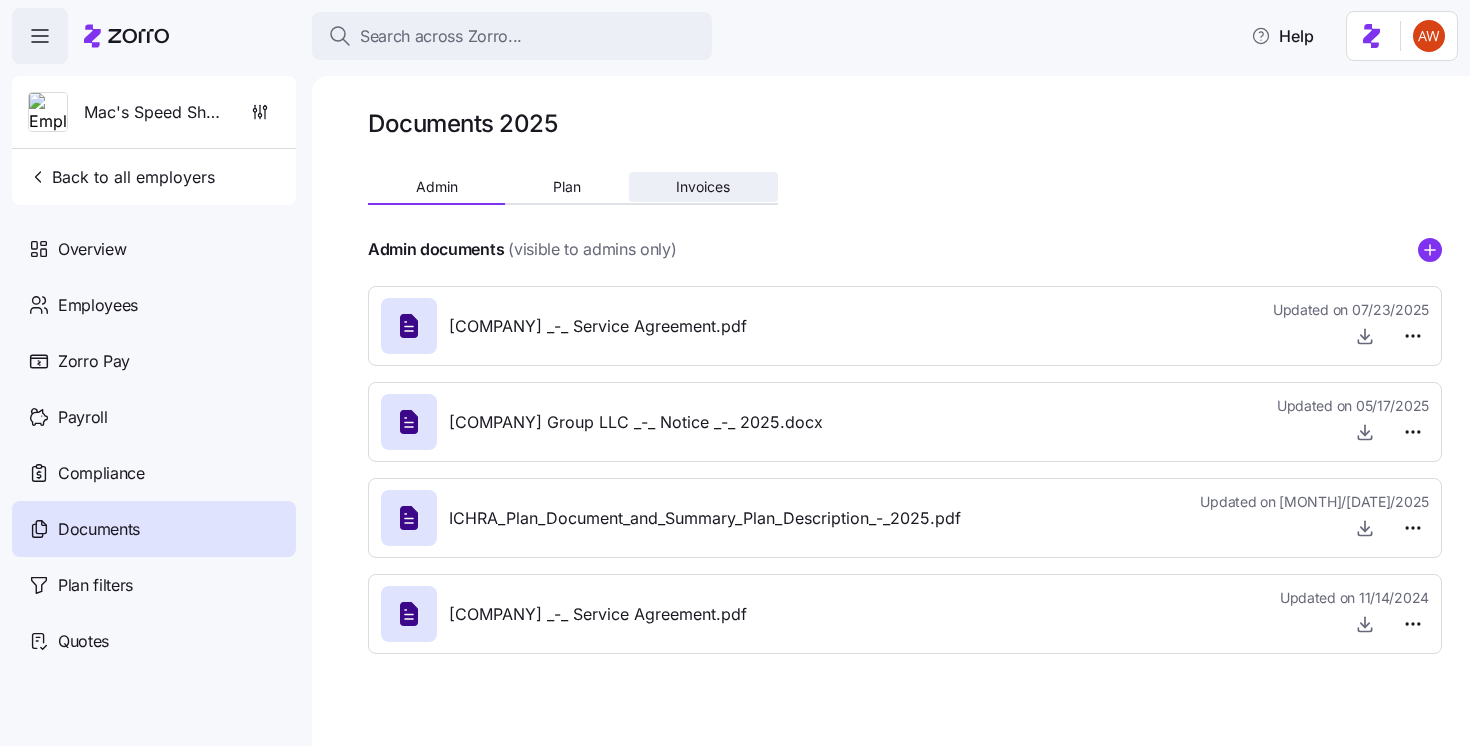 click on "Invoices" at bounding box center (703, 187) 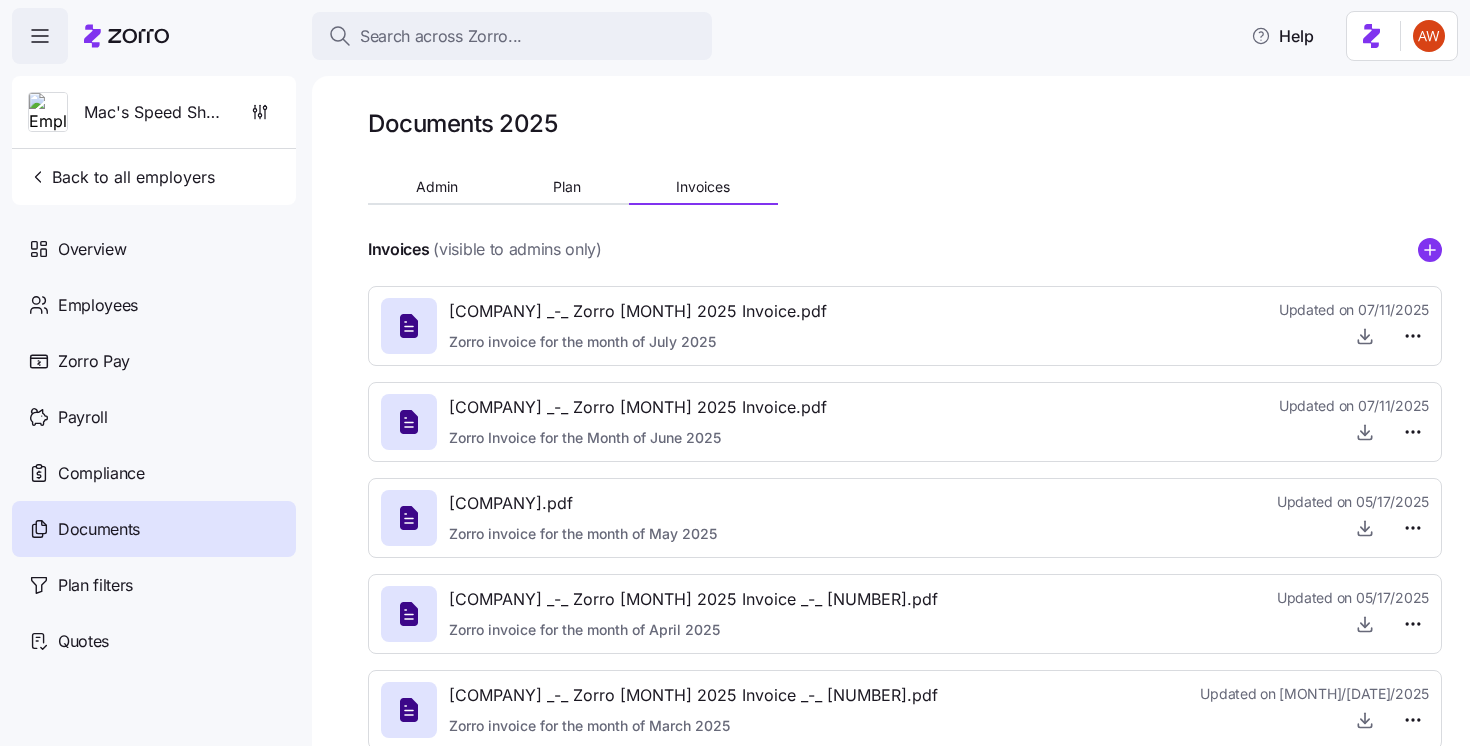 click 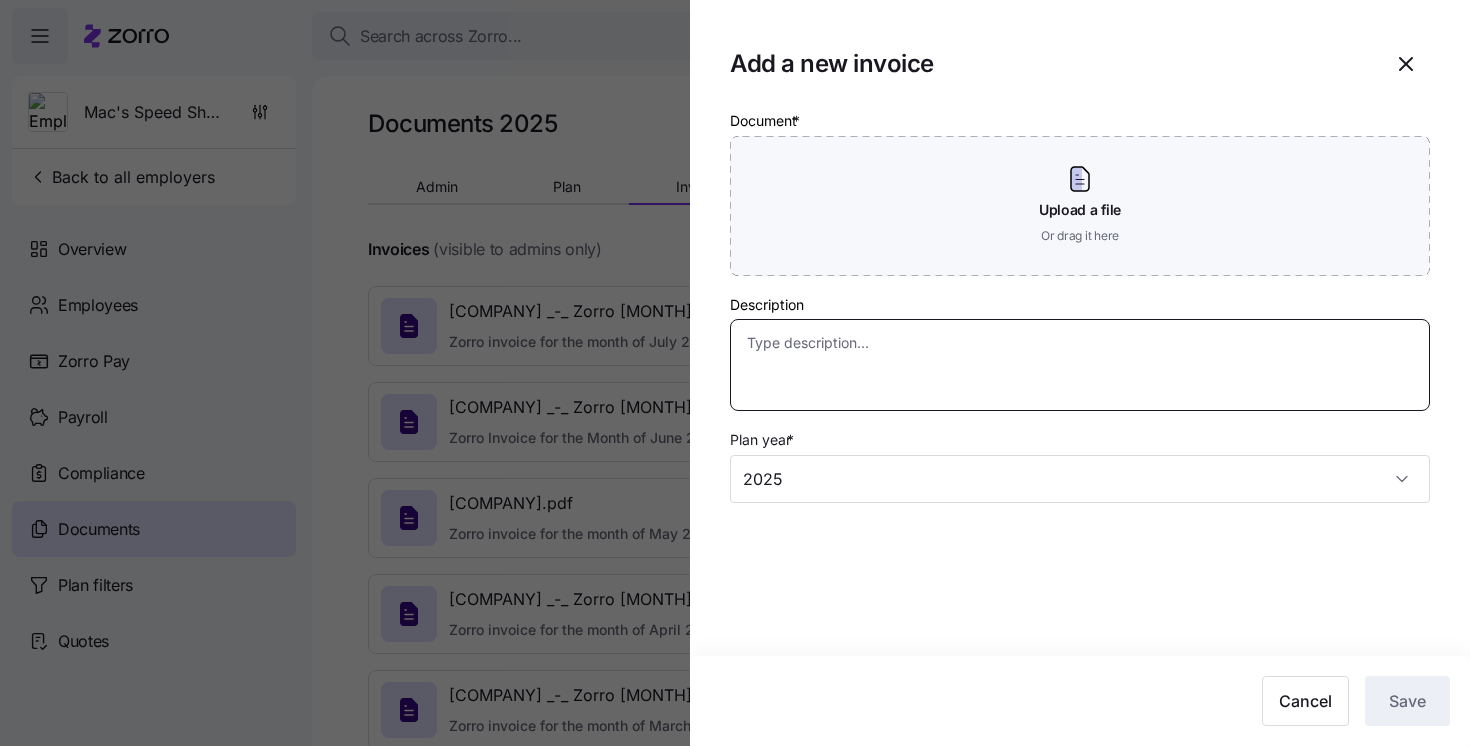 click on "Description" at bounding box center [1080, 365] 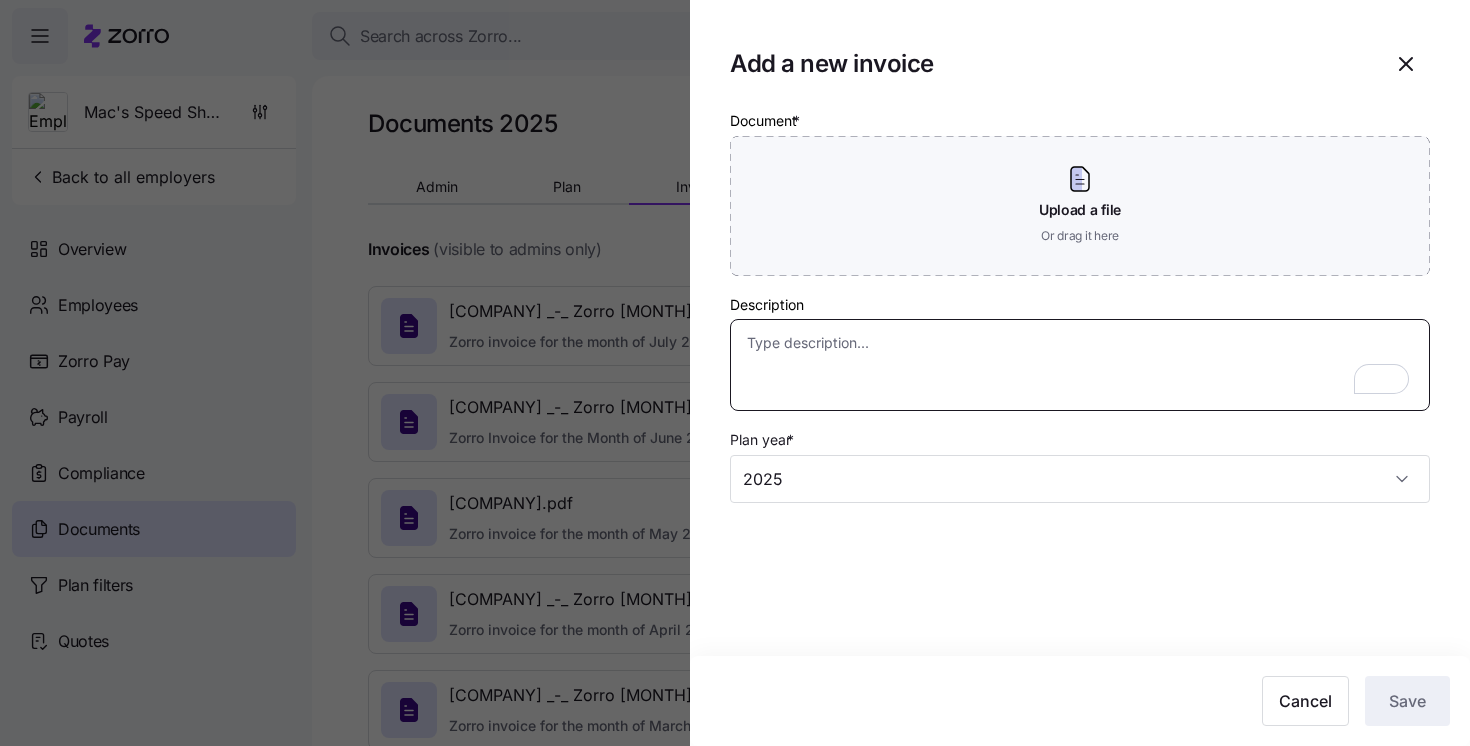 paste on "Zorro invoice for the month of [MONTH] [YEAR]" 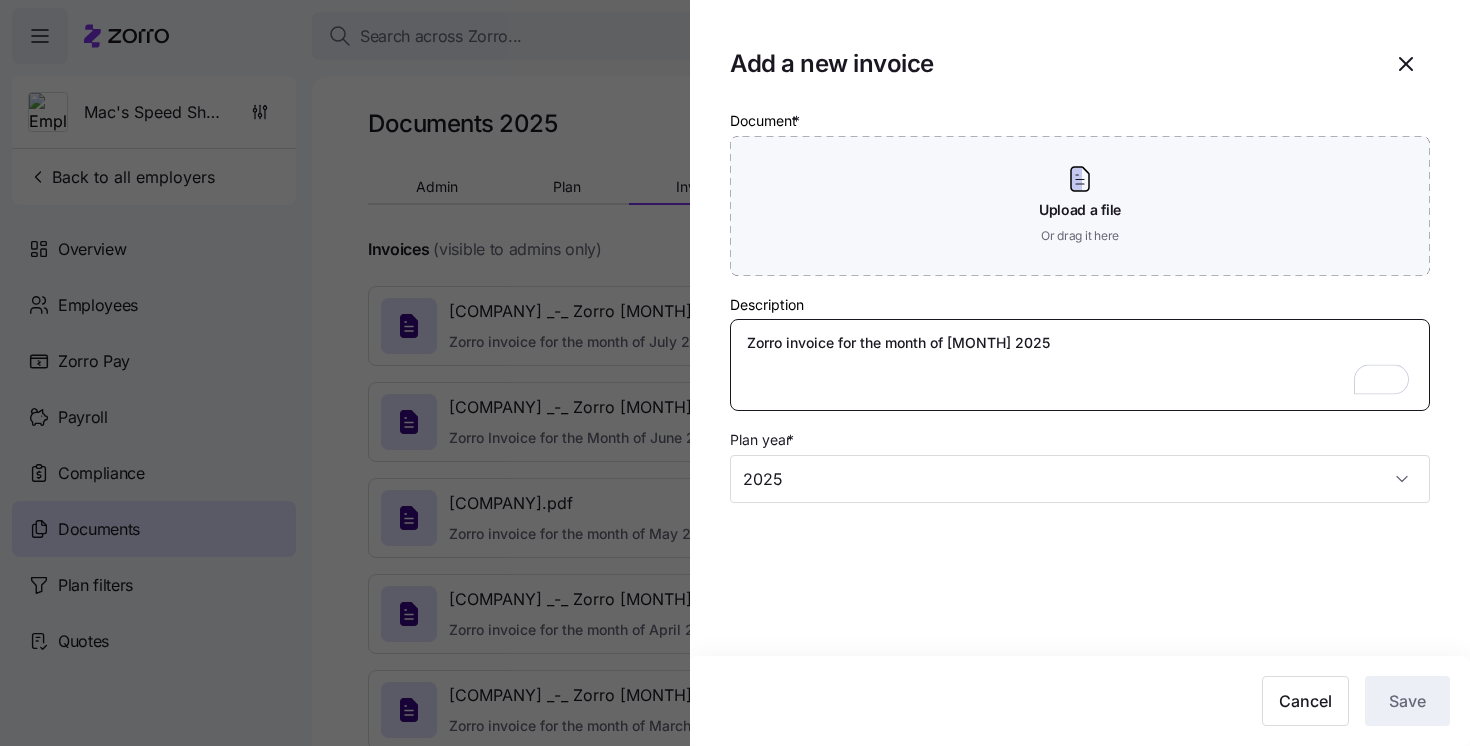type on "Zorro invoice for the month of [MONTH] [YEAR]" 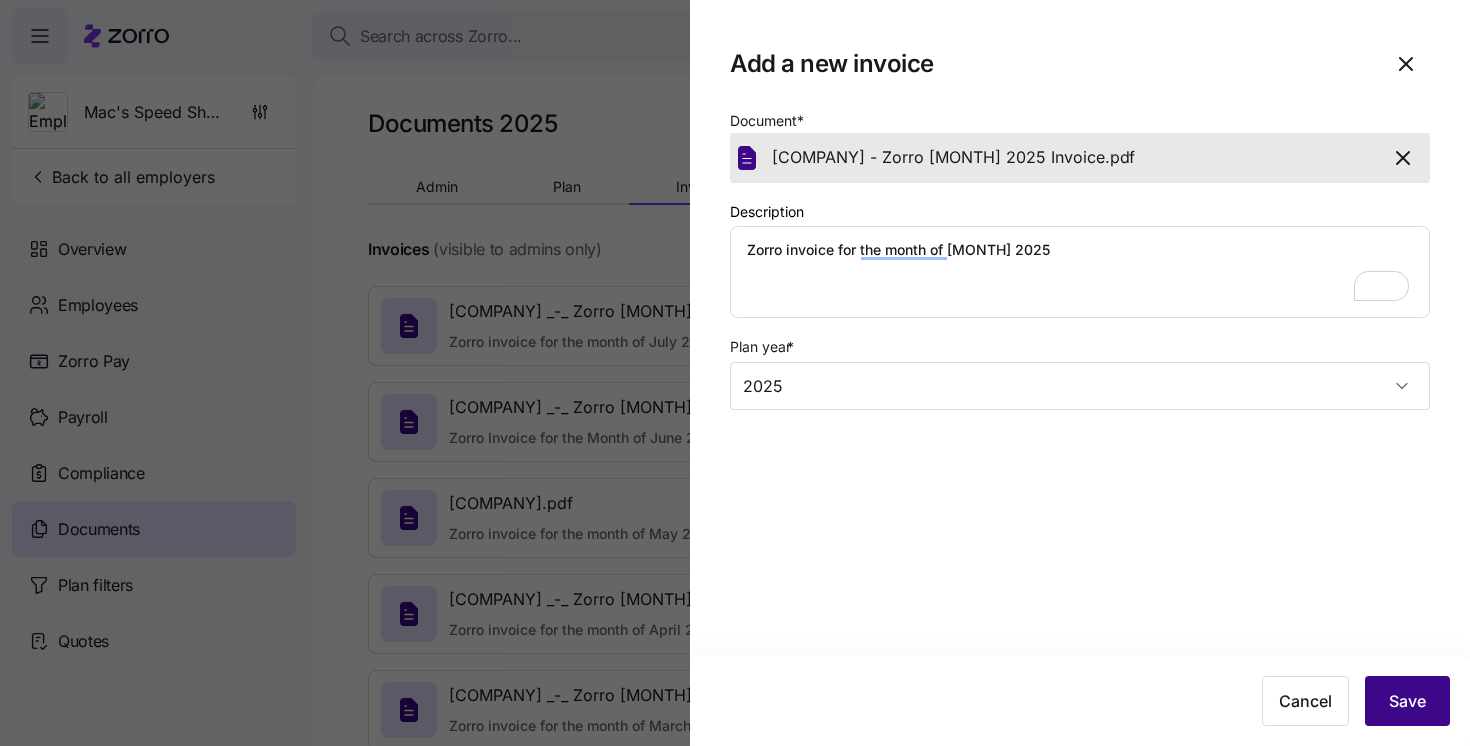 click on "Save" at bounding box center (1407, 701) 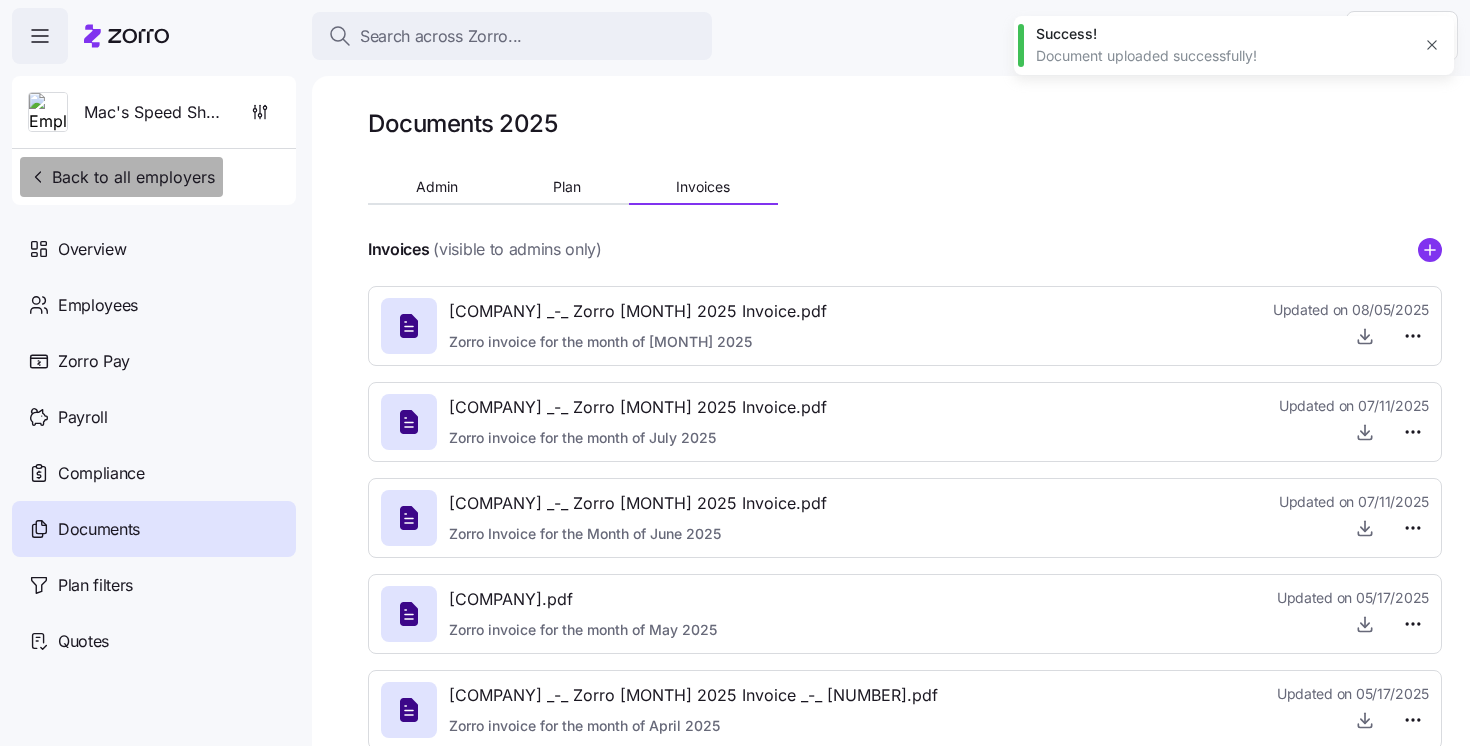 click on "Back to all employers" at bounding box center [121, 177] 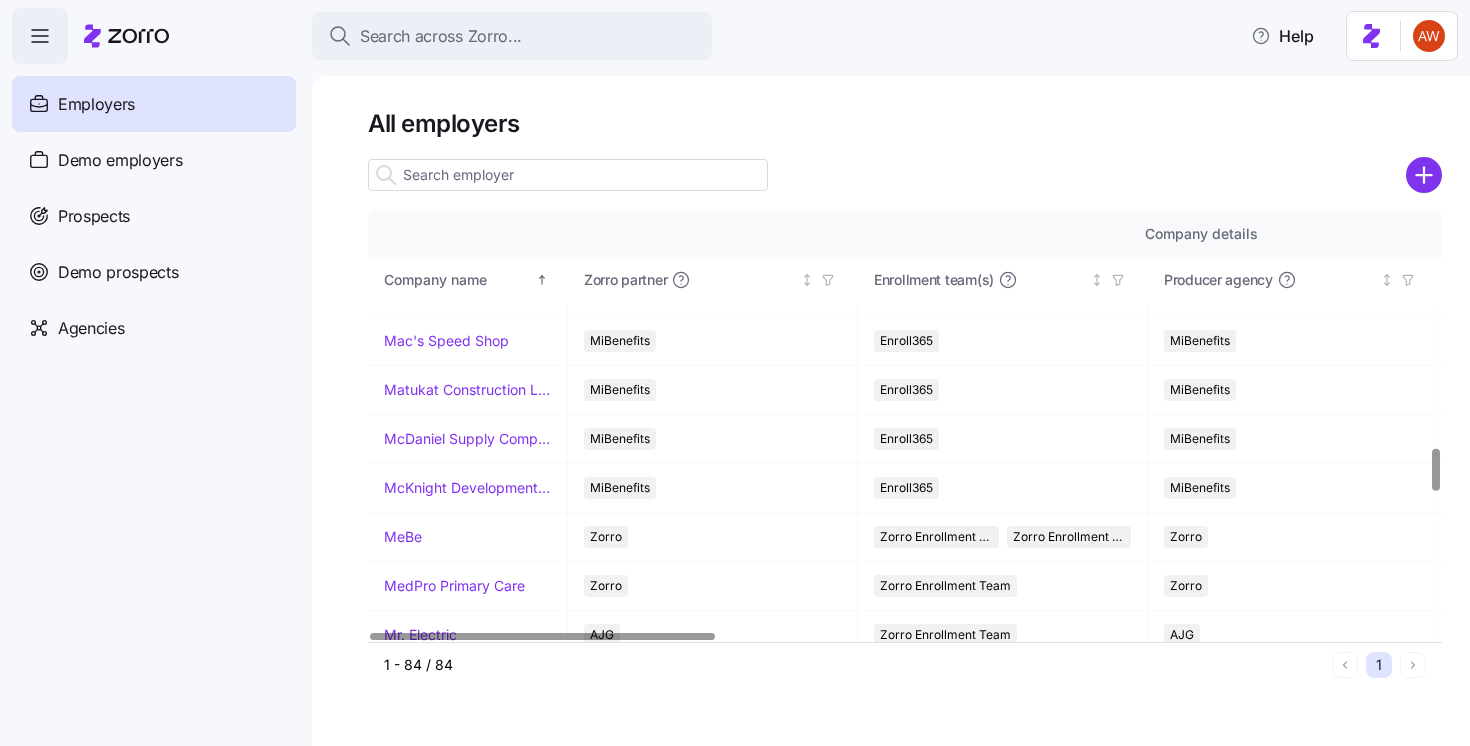 scroll, scrollTop: 2379, scrollLeft: 0, axis: vertical 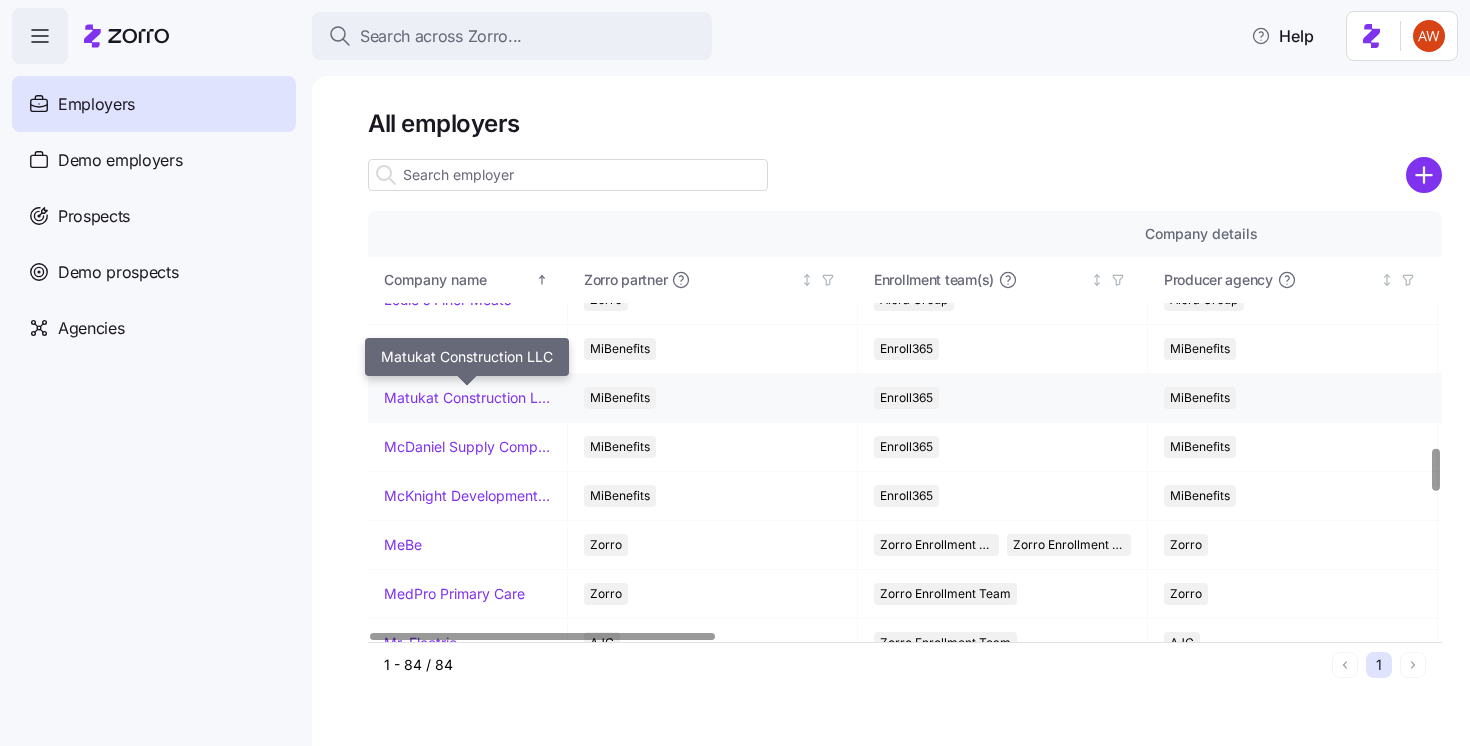 click on "Matukat Construction LLC" at bounding box center (467, 398) 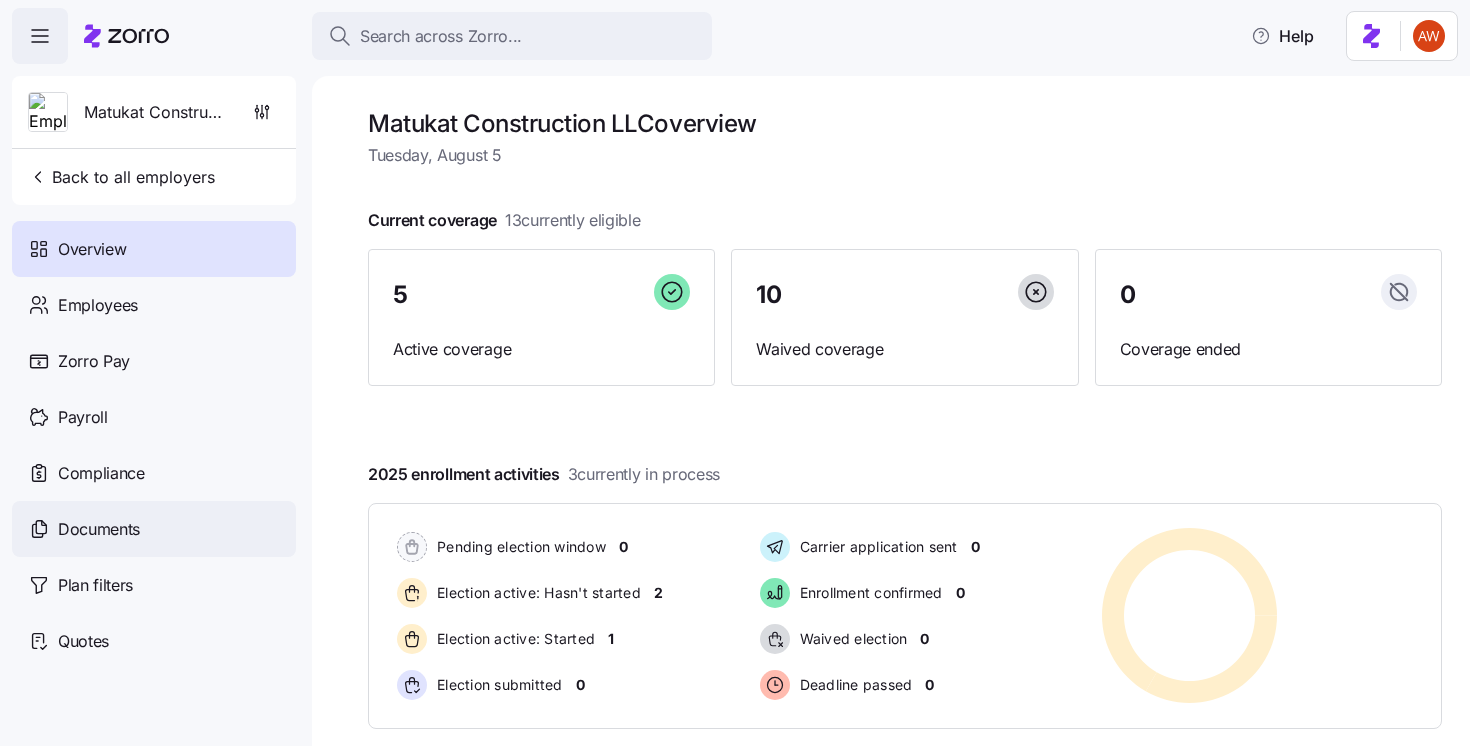 click on "Documents" at bounding box center (154, 529) 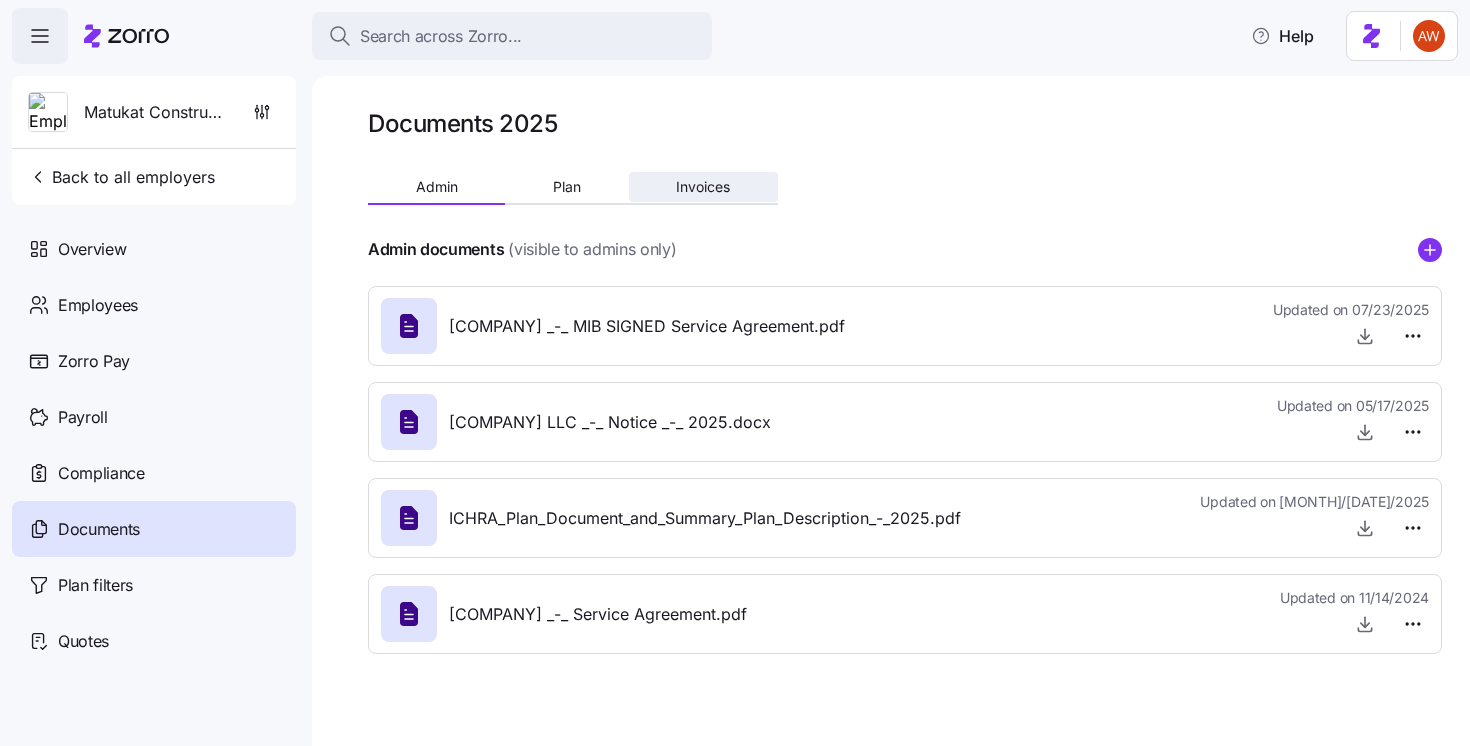 click on "Invoices" at bounding box center (703, 187) 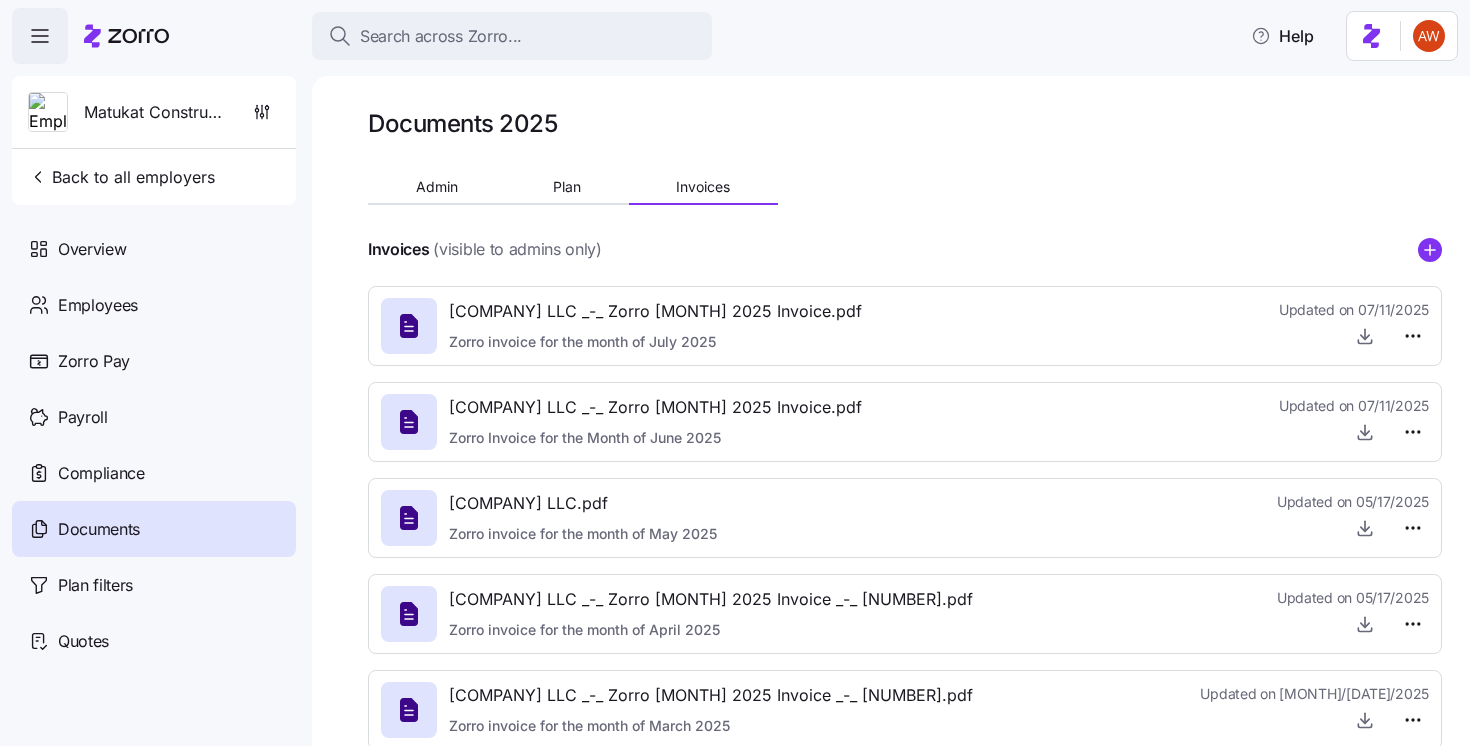 click 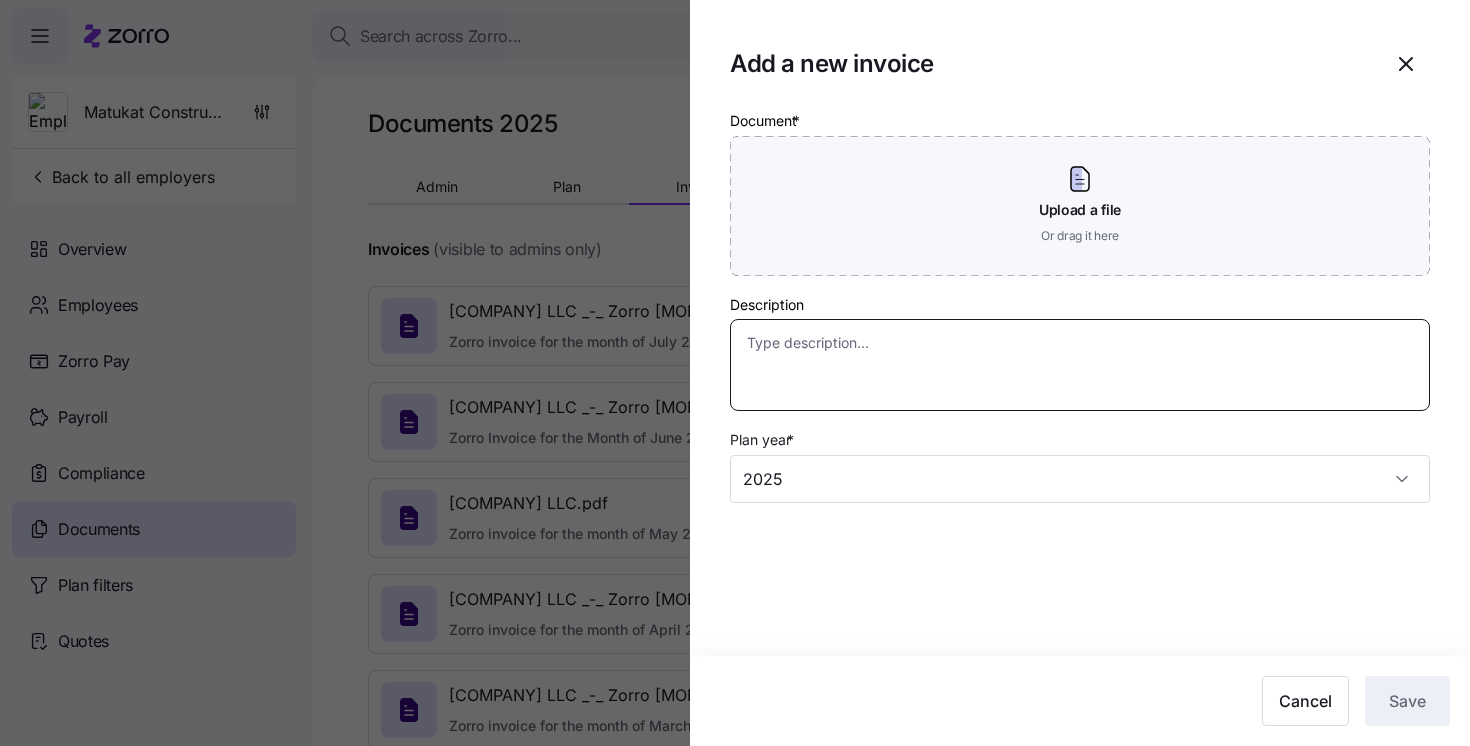 click on "Description" at bounding box center (1080, 365) 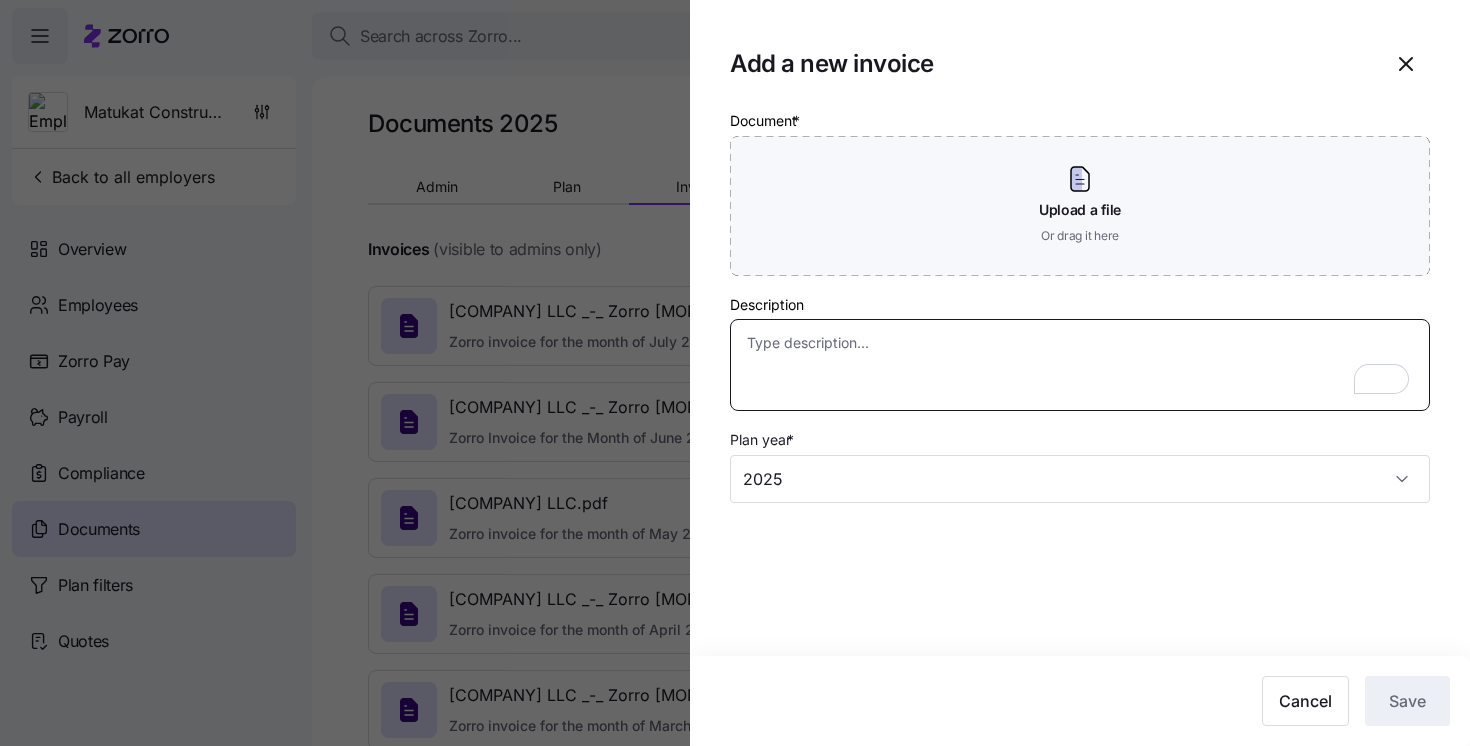 paste on "Zorro invoice for the month of [MONTH] [YEAR]" 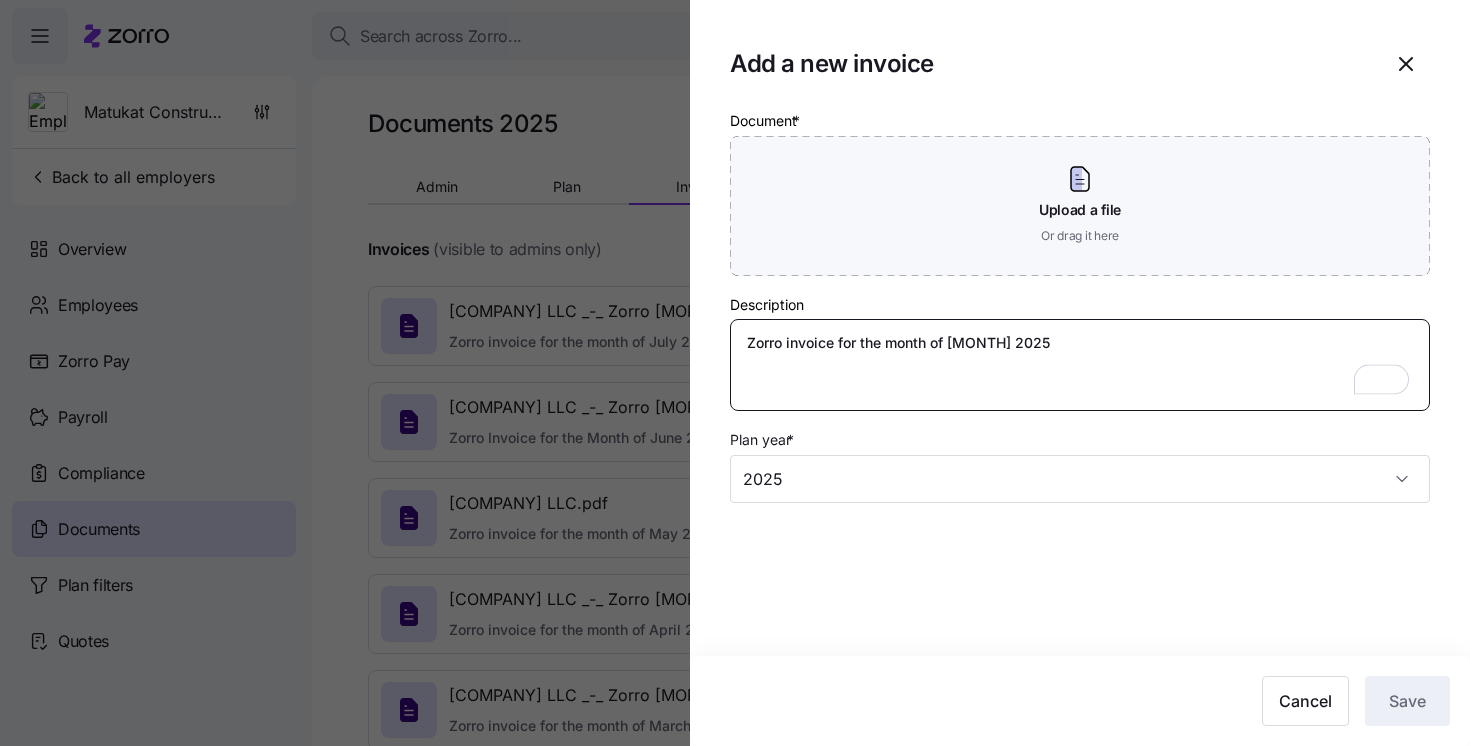 type on "Zorro invoice for the month of [MONTH] [YEAR]" 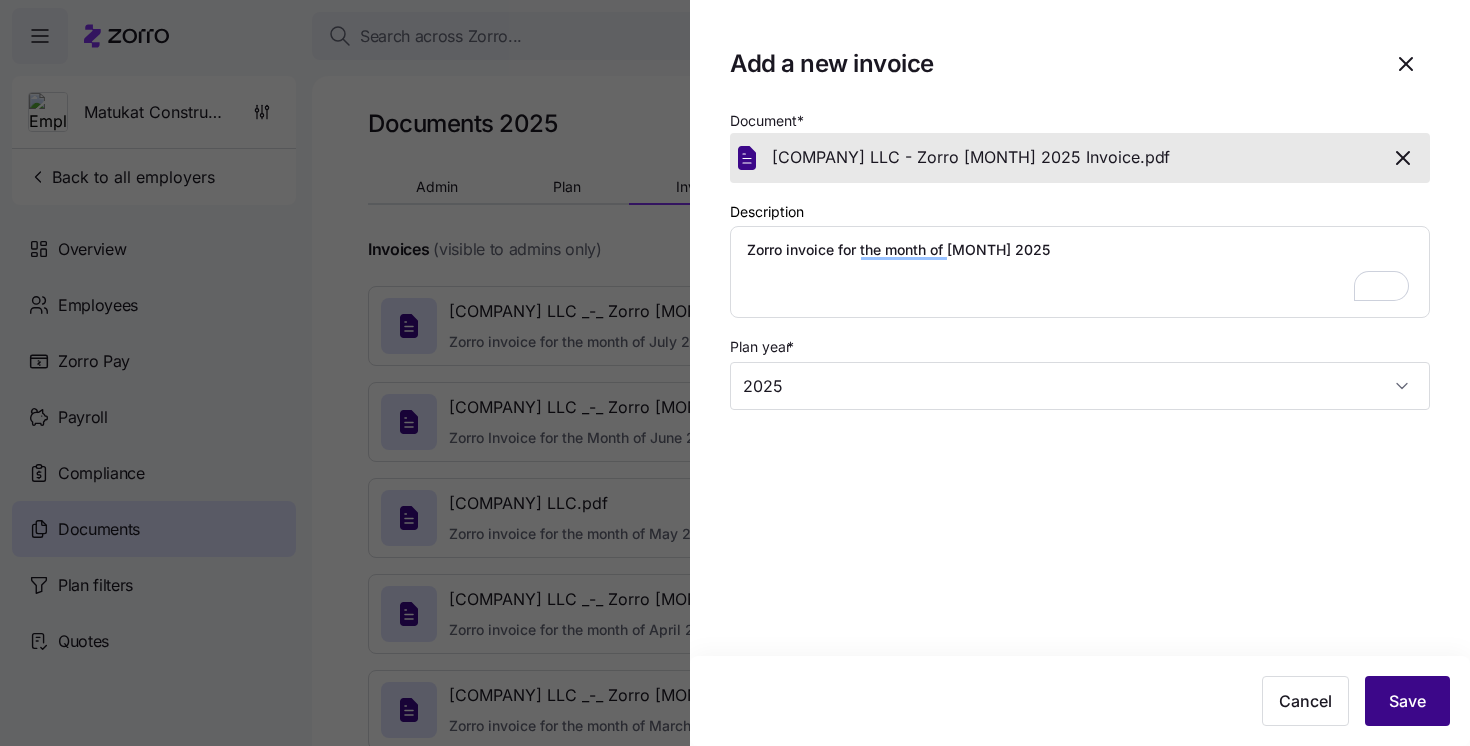 click on "Save" at bounding box center (1407, 701) 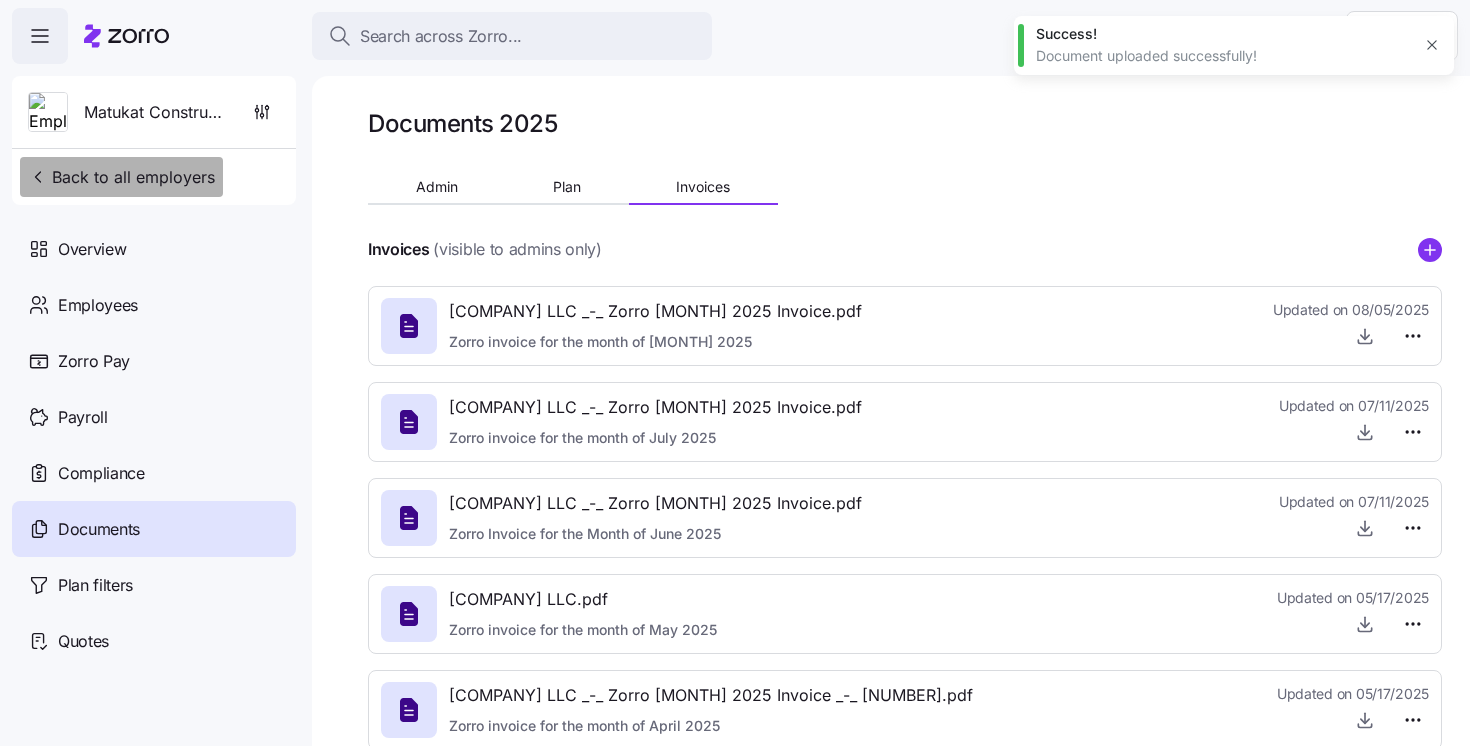 click on "Back to all employers" at bounding box center [121, 177] 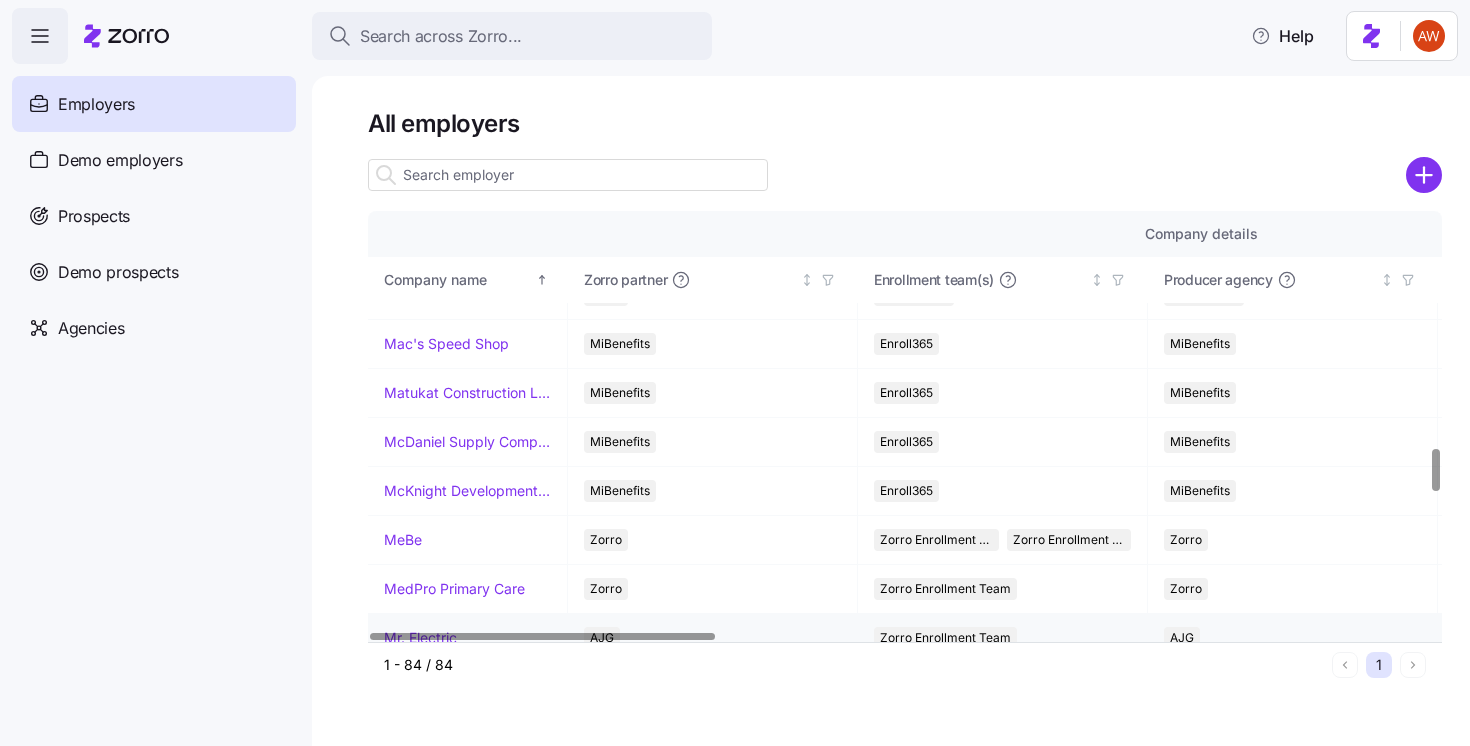 scroll, scrollTop: 2386, scrollLeft: 0, axis: vertical 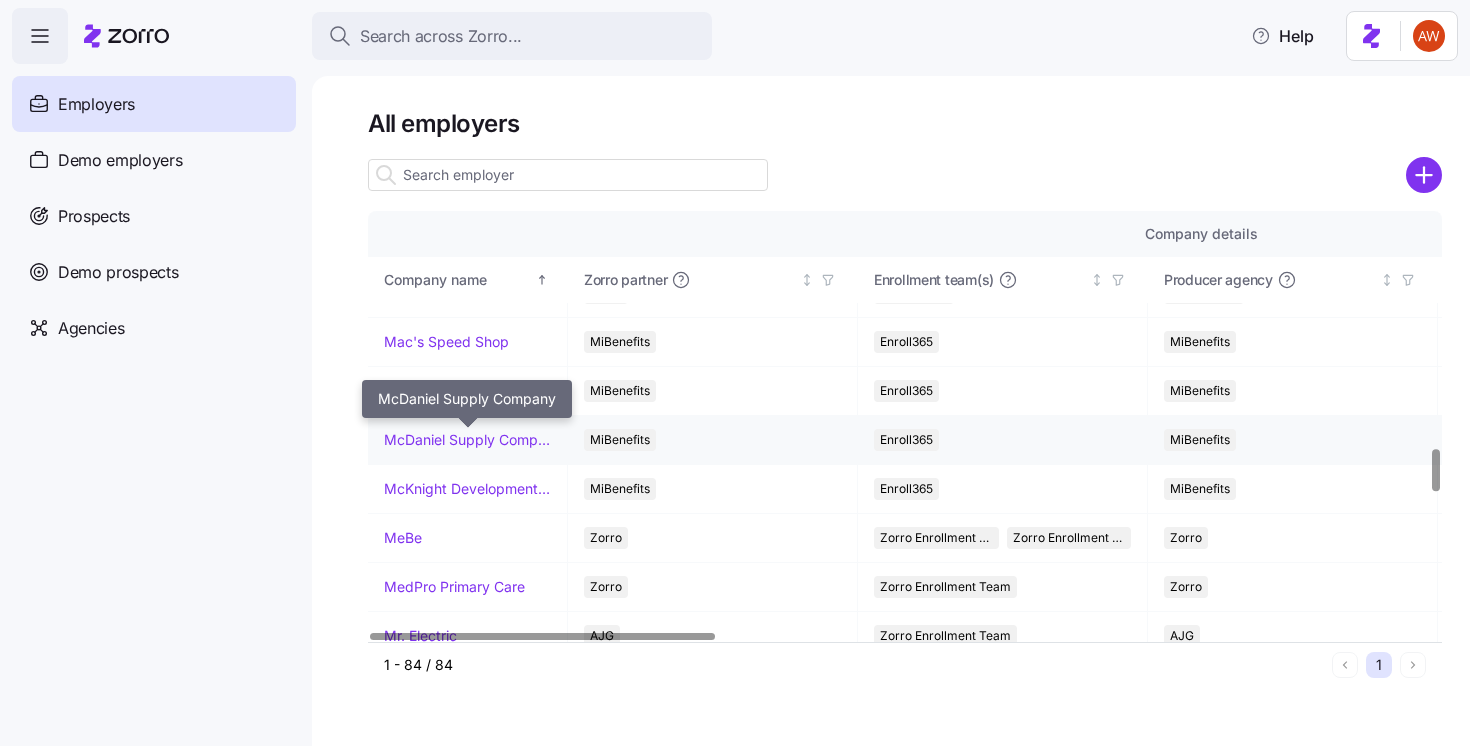 click on "McDaniel Supply Company" at bounding box center (467, 440) 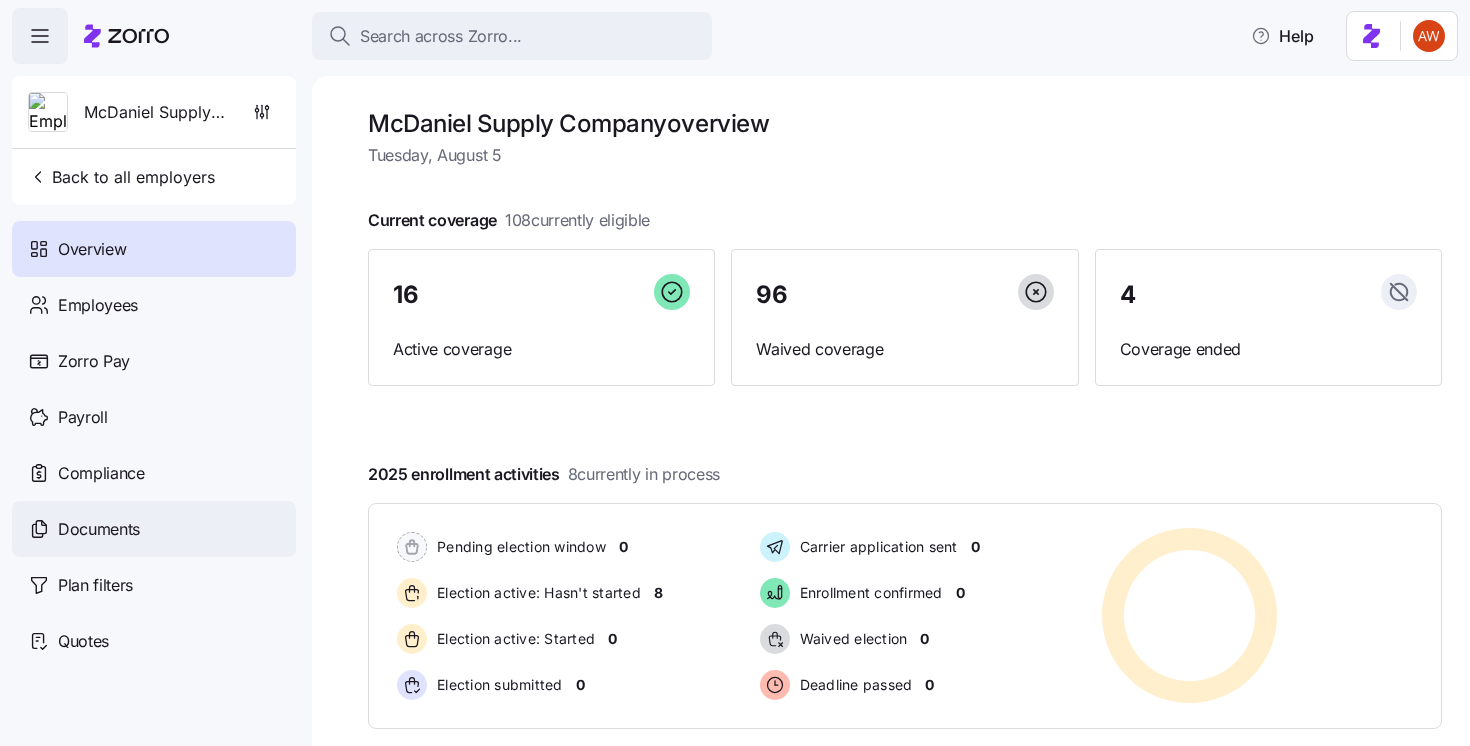 click on "Documents" at bounding box center [154, 529] 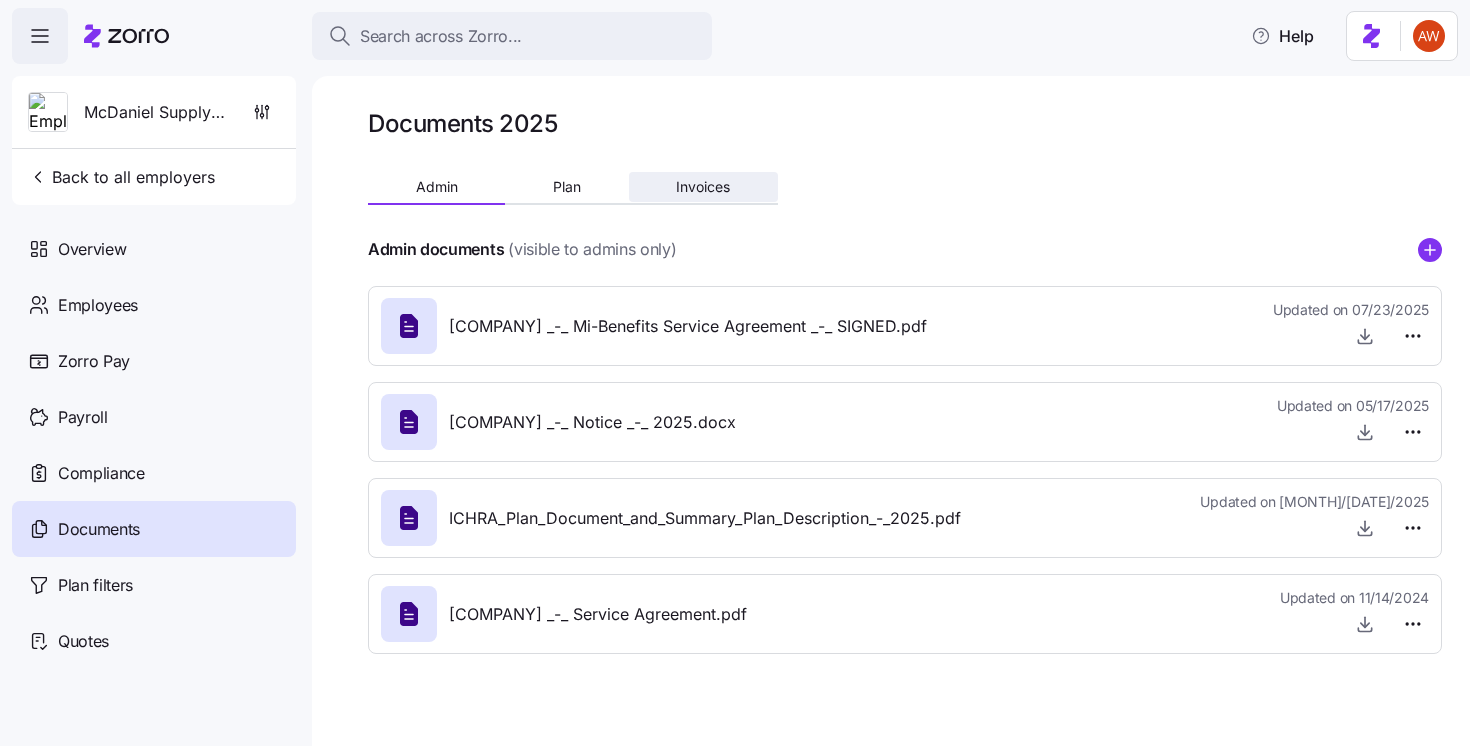 click on "Invoices" at bounding box center [703, 187] 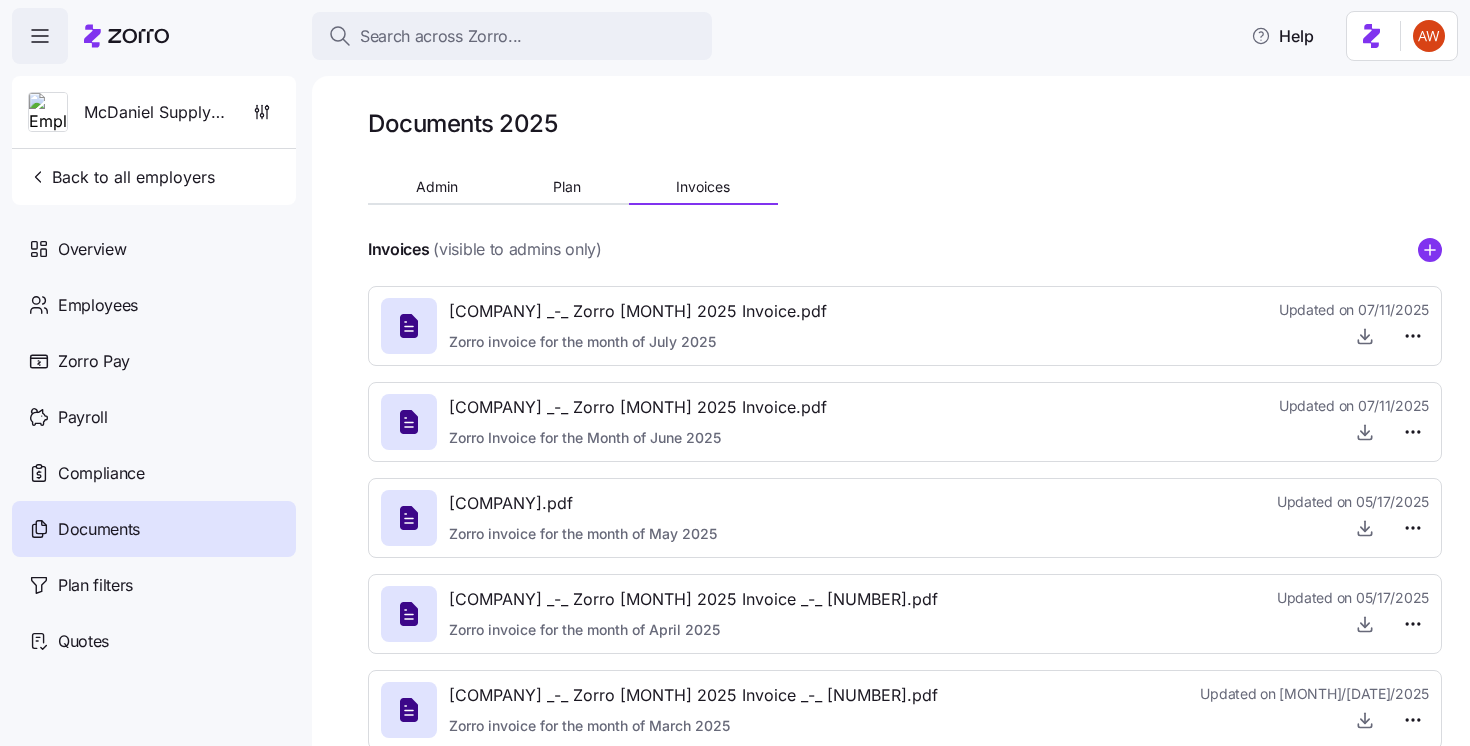 click 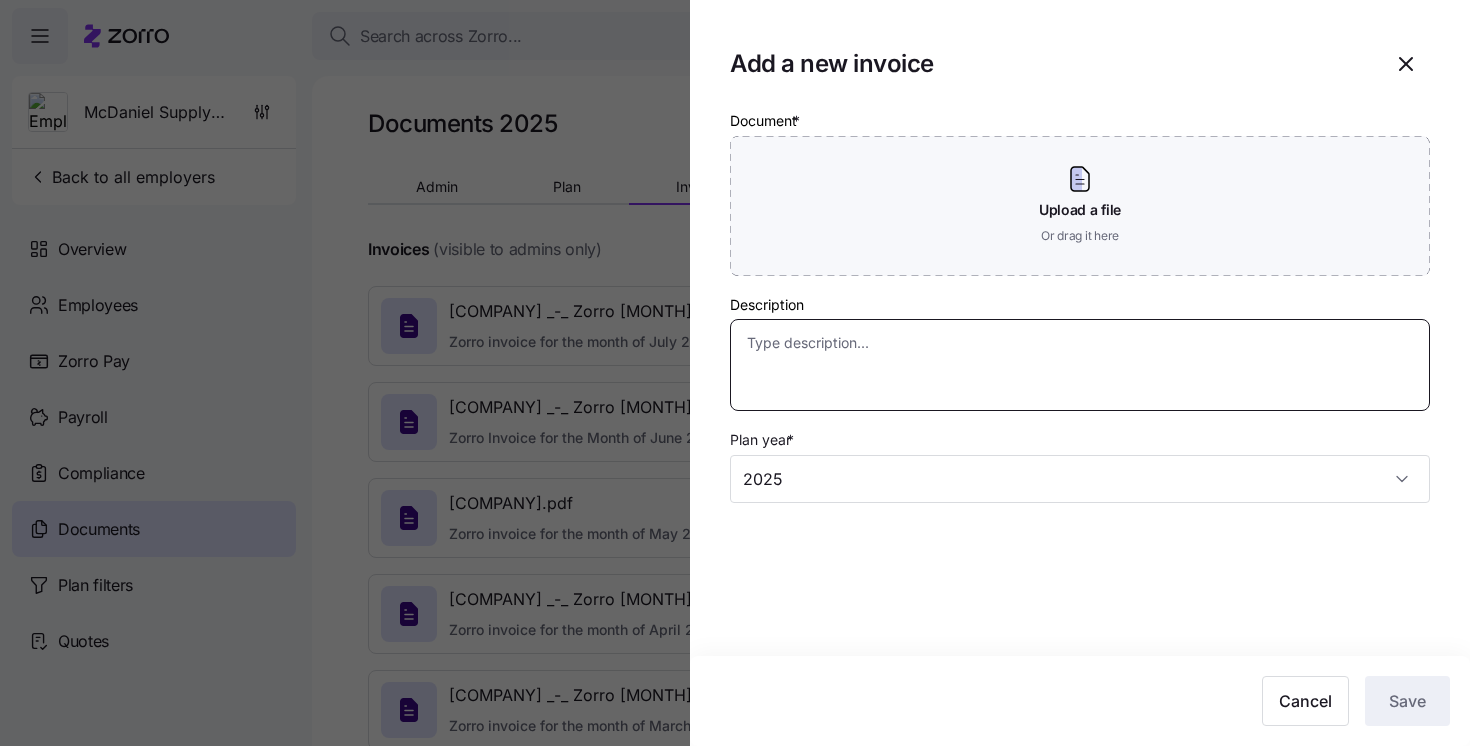 click on "Description" at bounding box center [1080, 365] 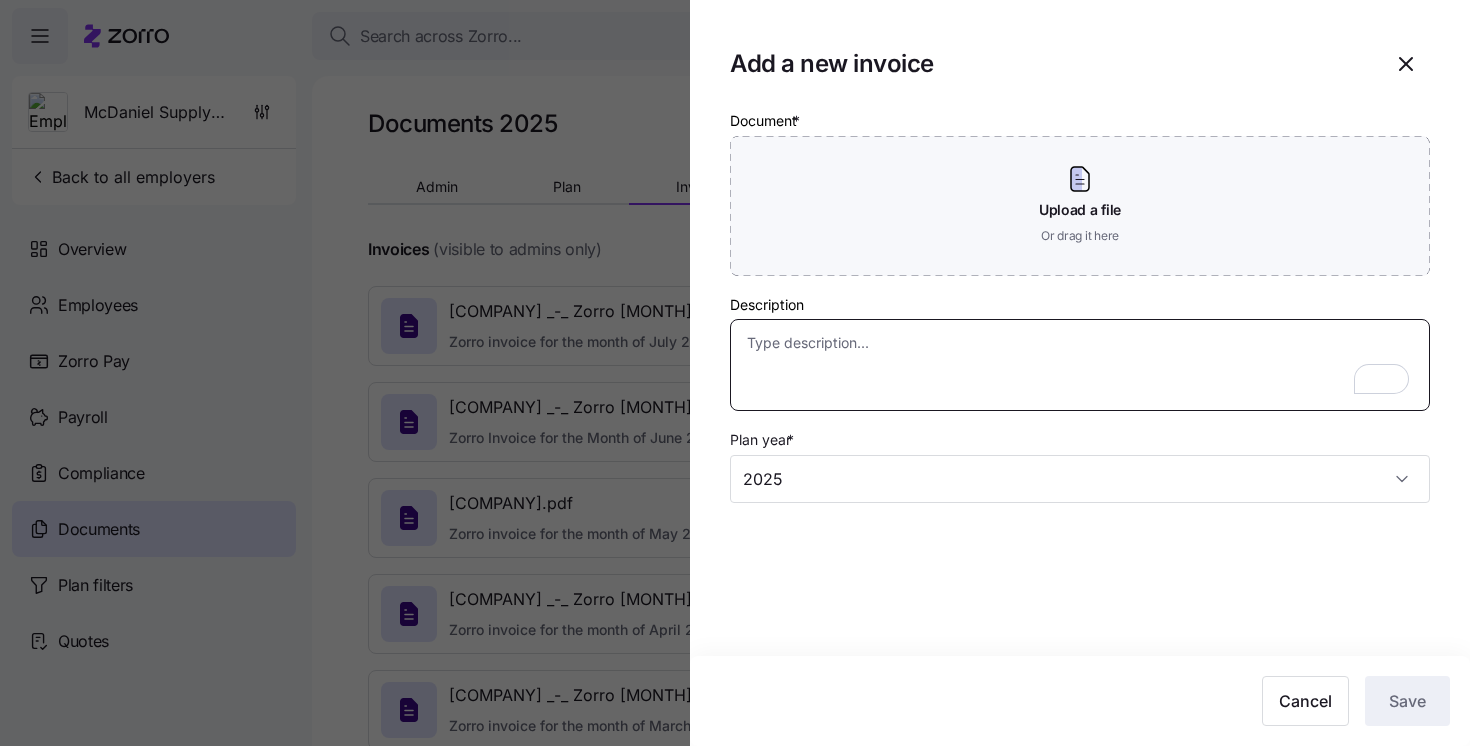 paste on "Zorro invoice for the month of [MONTH] [YEAR]" 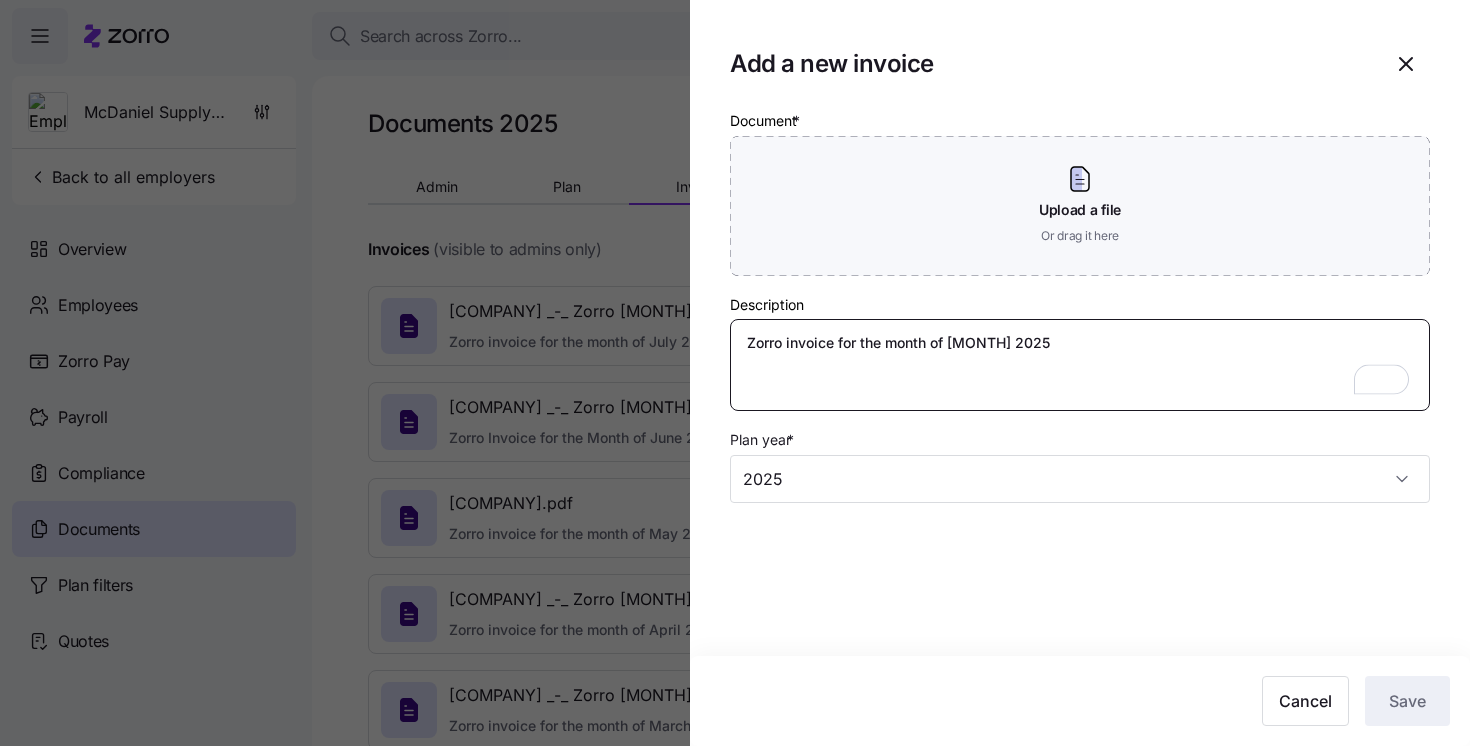 type on "Zorro invoice for the month of [MONTH] [YEAR]" 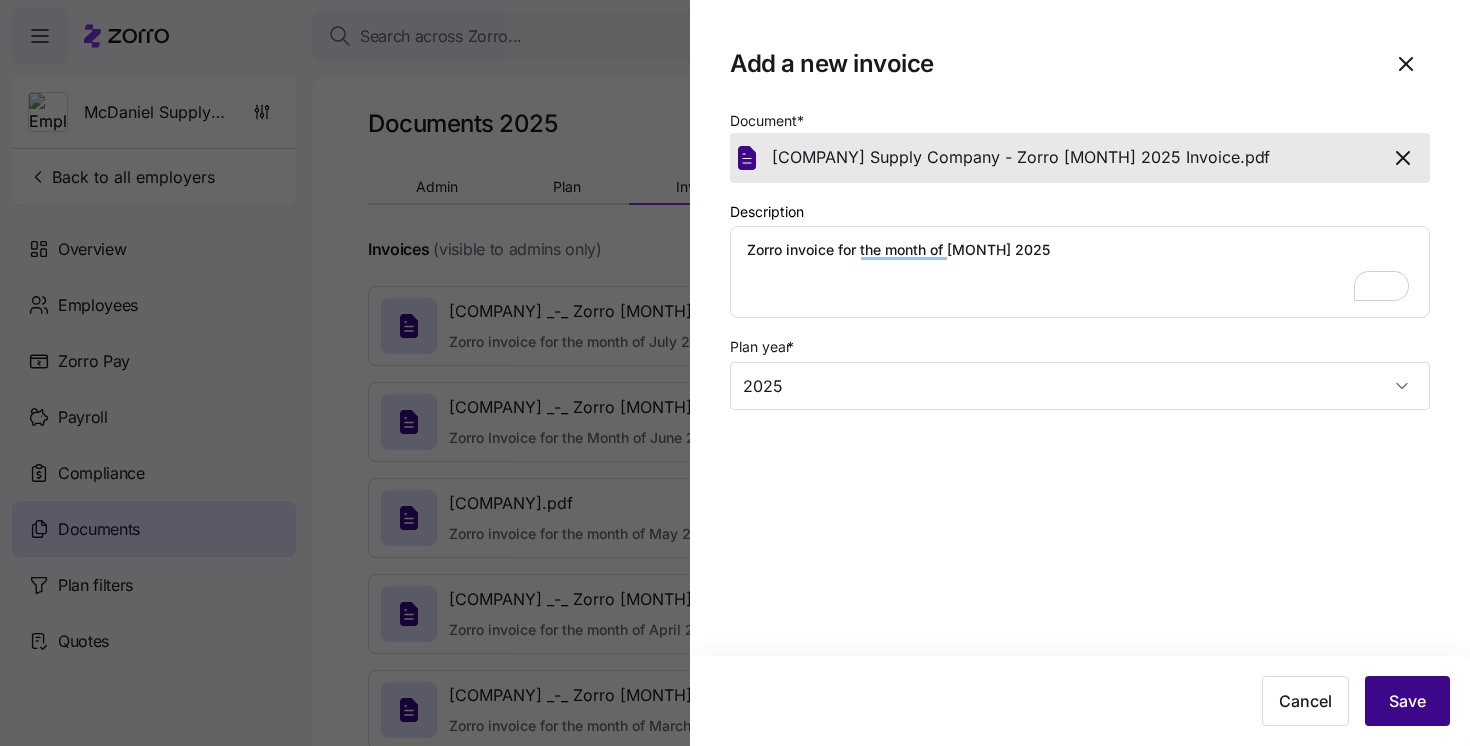 click on "Save" at bounding box center (1407, 701) 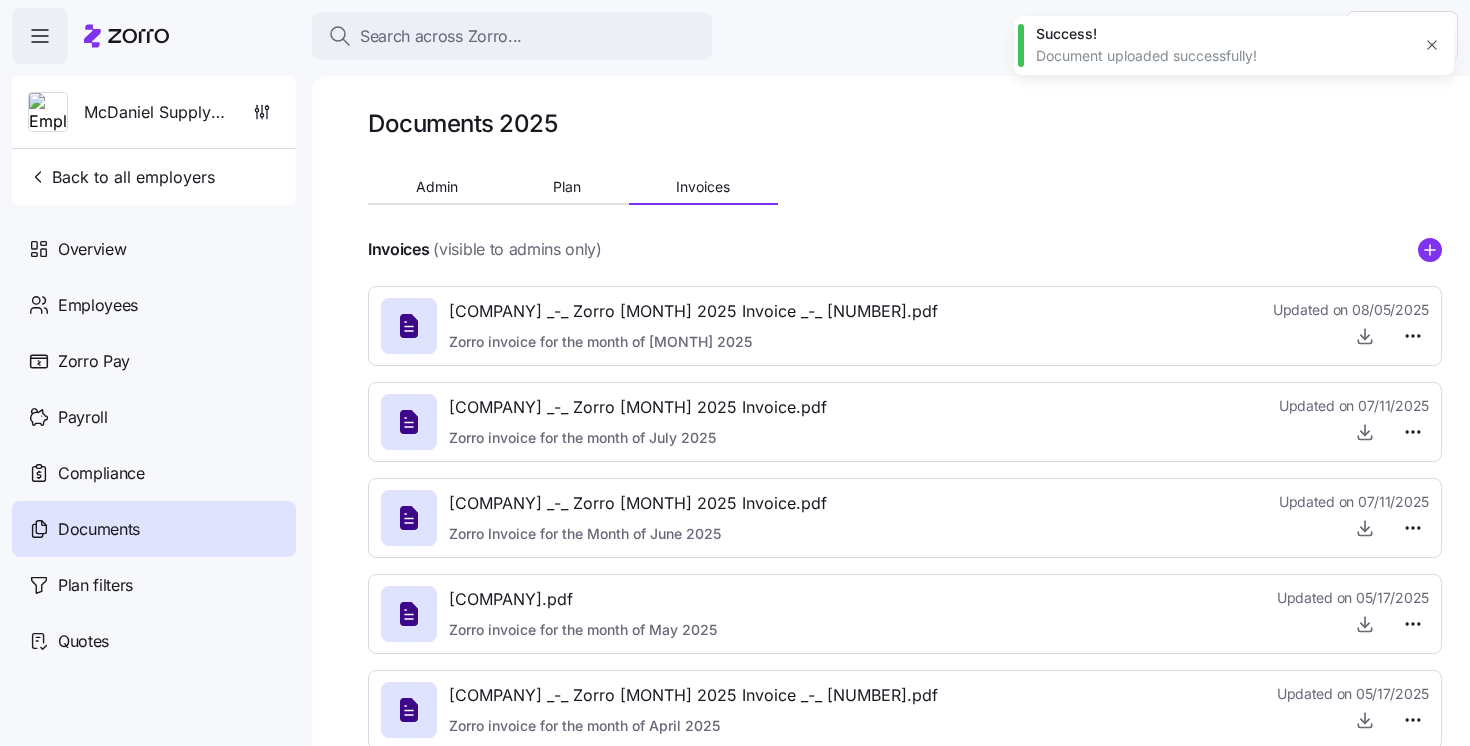 click on "McDaniel Supply Company Back to all employers" at bounding box center (154, 140) 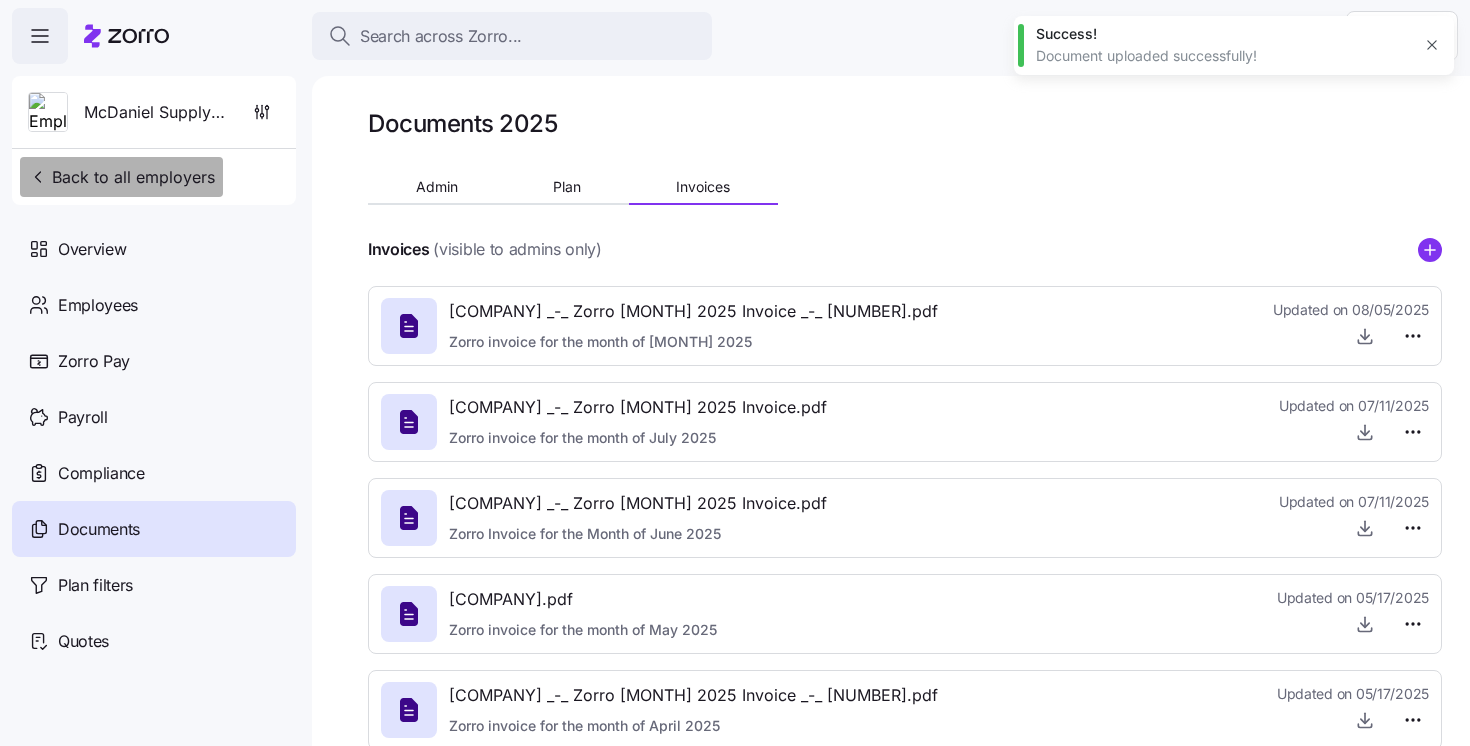 click on "Back to all employers" at bounding box center (121, 177) 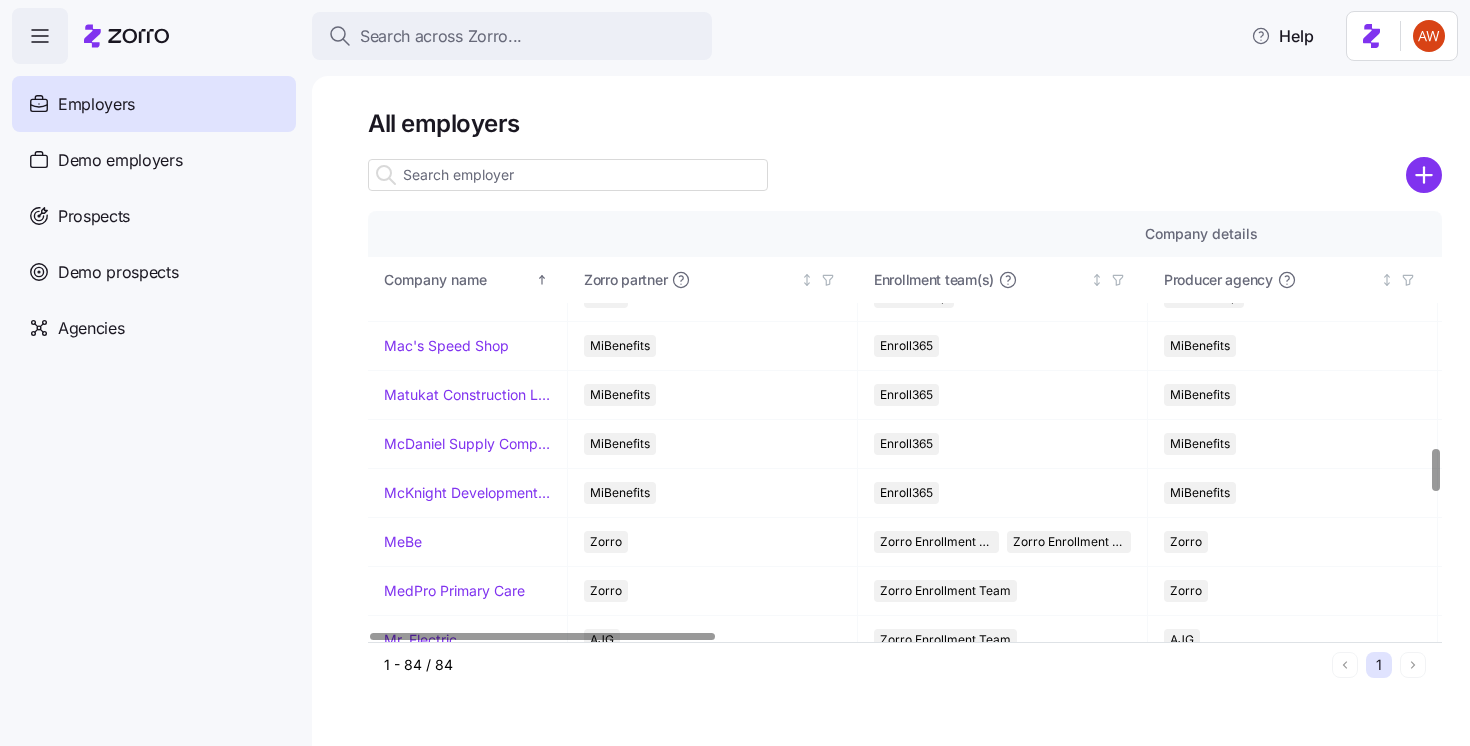 scroll, scrollTop: 2297, scrollLeft: 0, axis: vertical 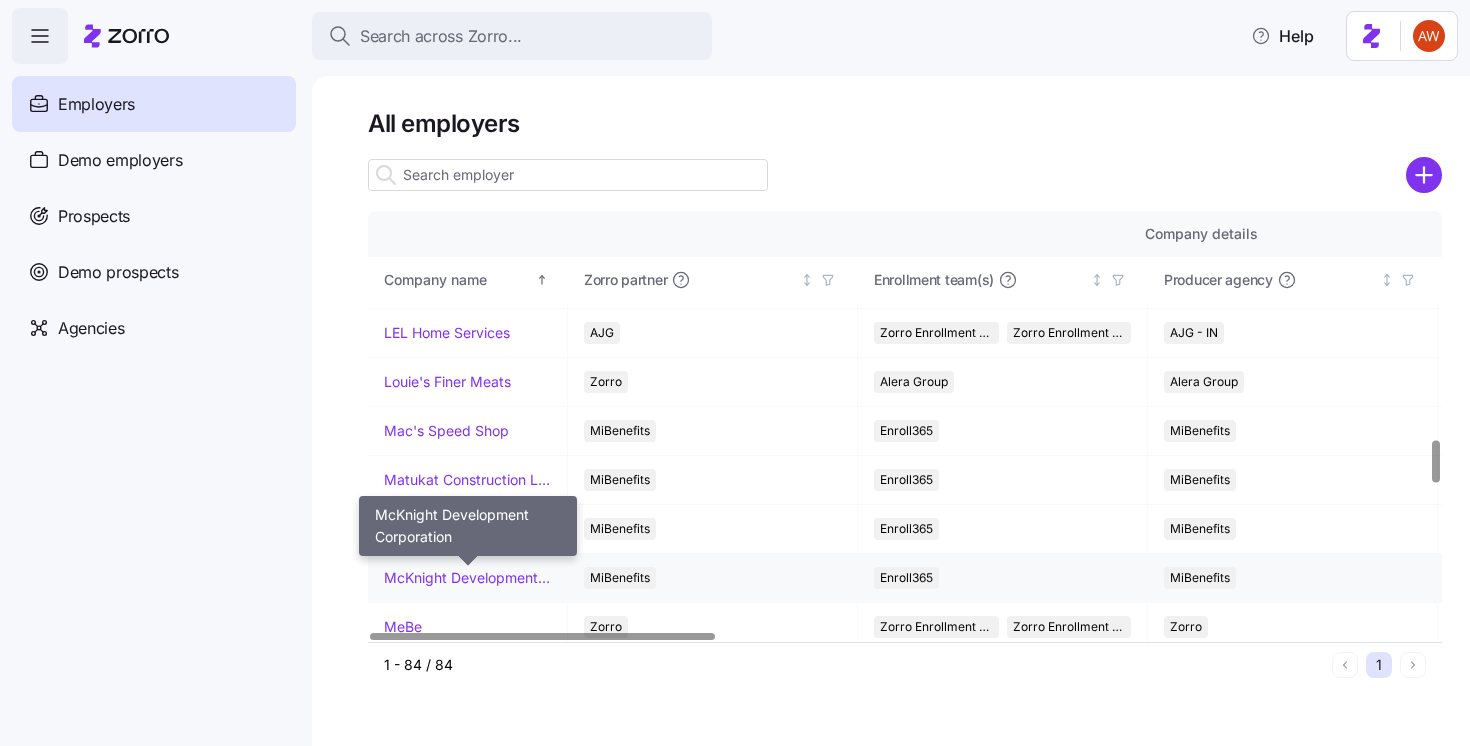 click on "McKnight Development Corporation" at bounding box center [467, 578] 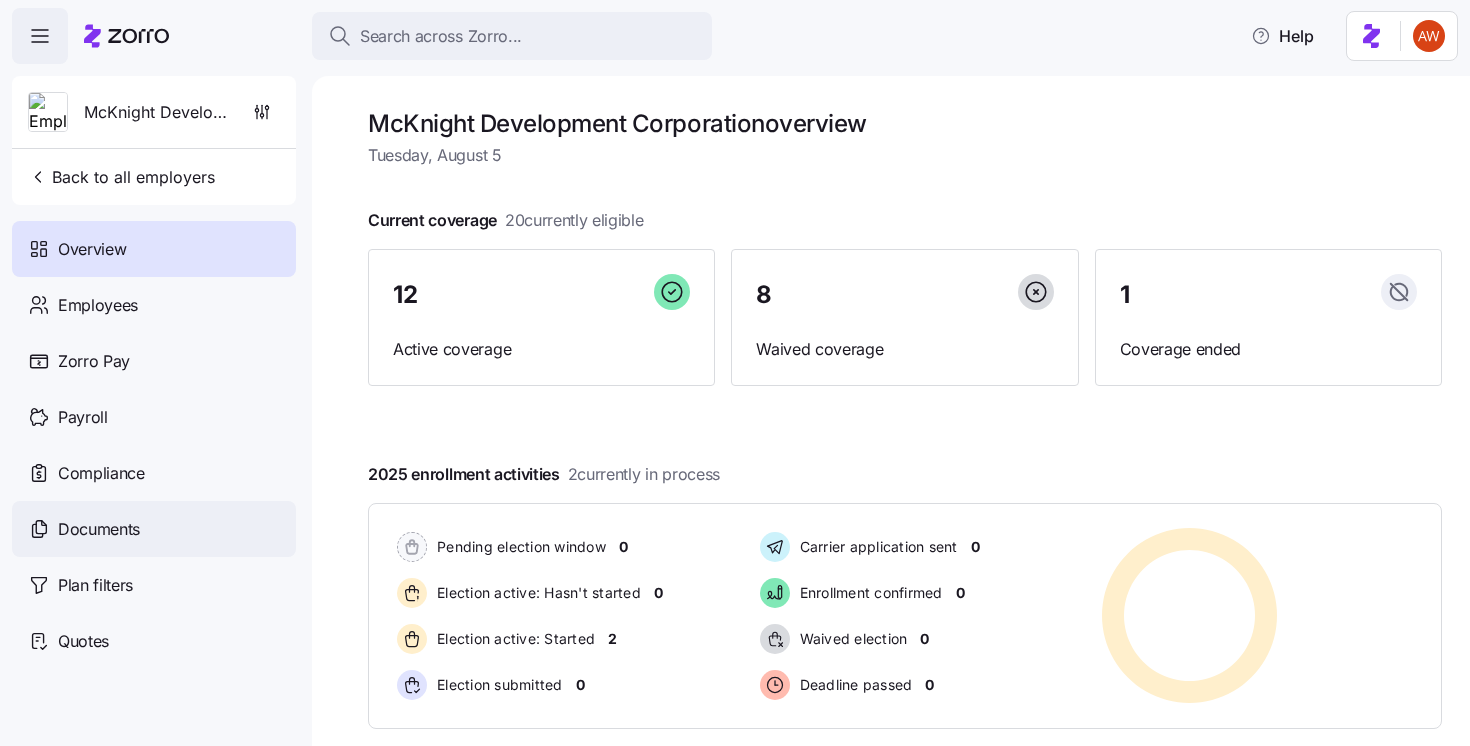 click on "Documents" at bounding box center (154, 529) 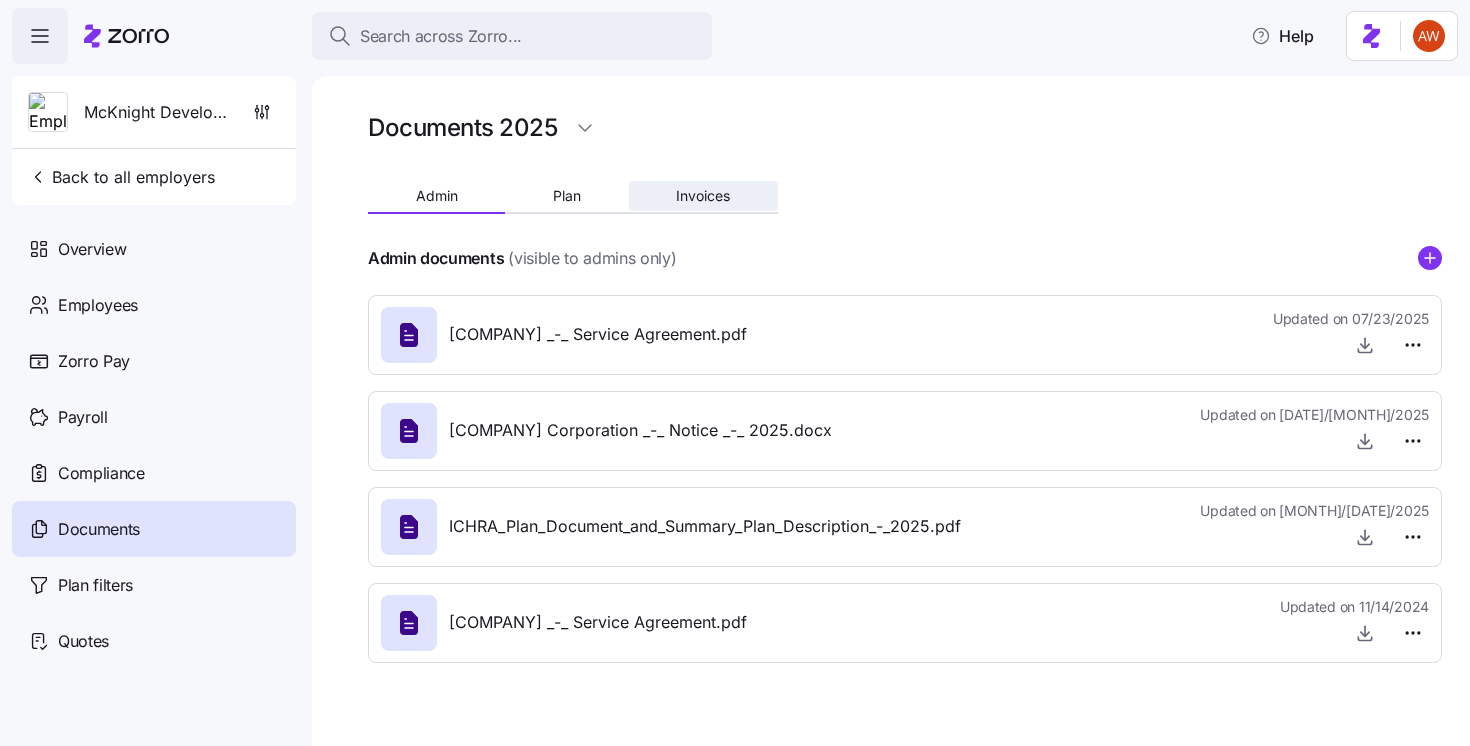 click on "Invoices" at bounding box center [703, 196] 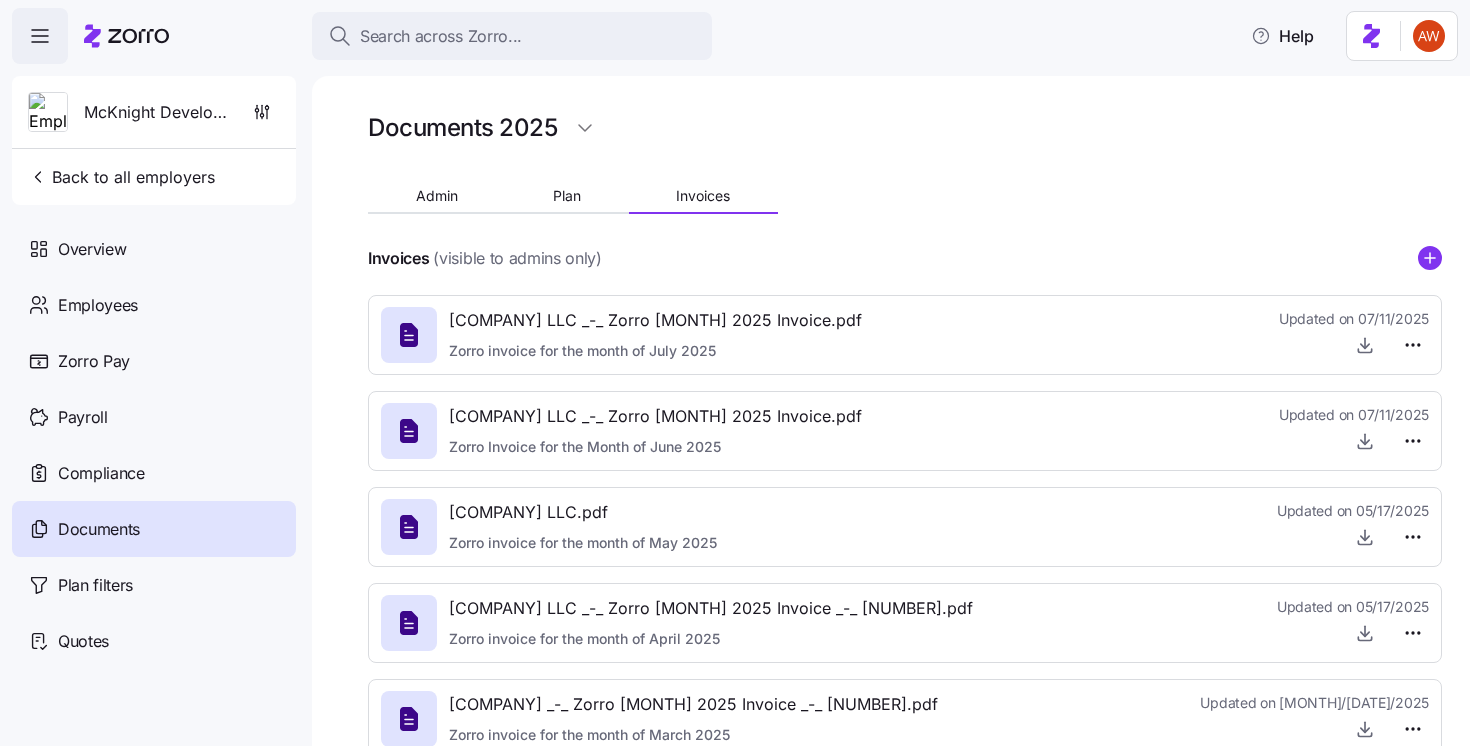 click 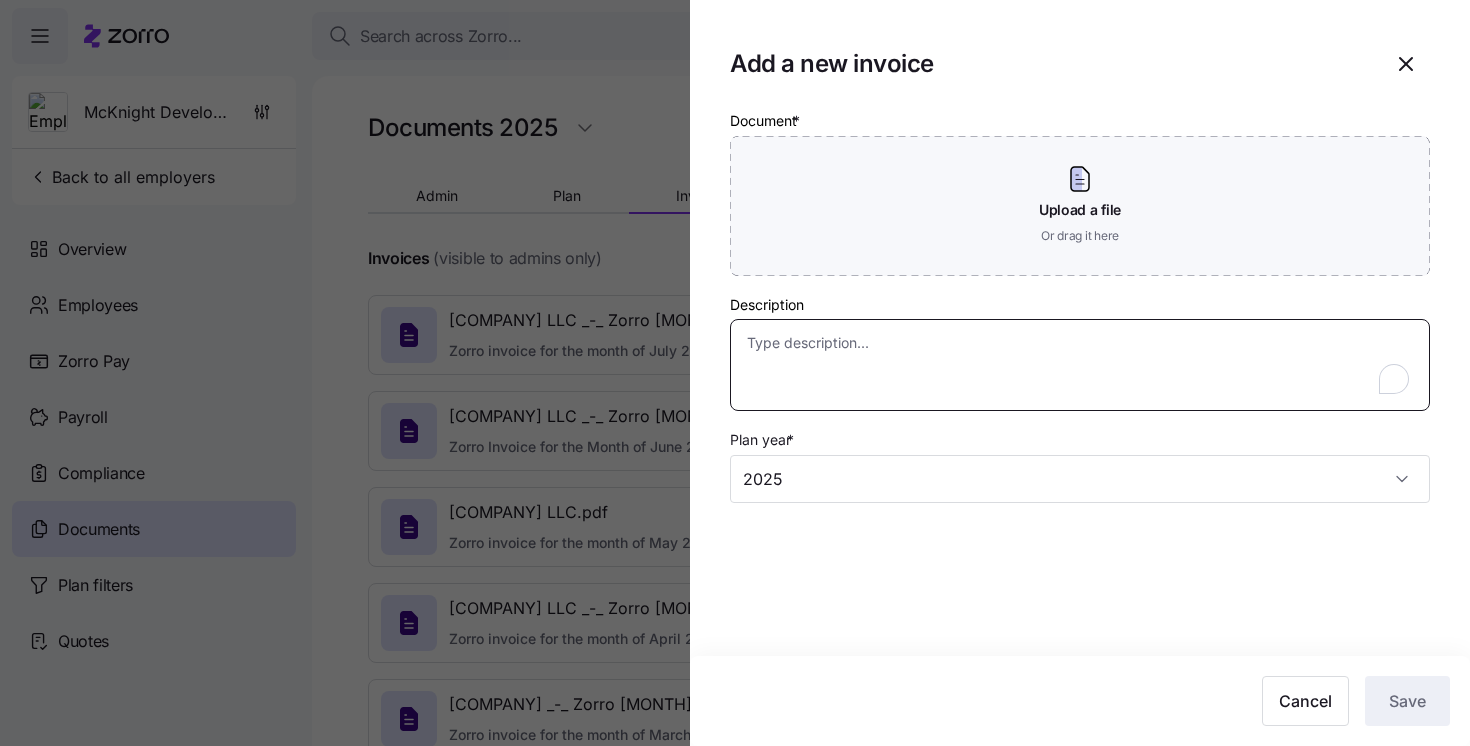 click on "Description" at bounding box center [1080, 365] 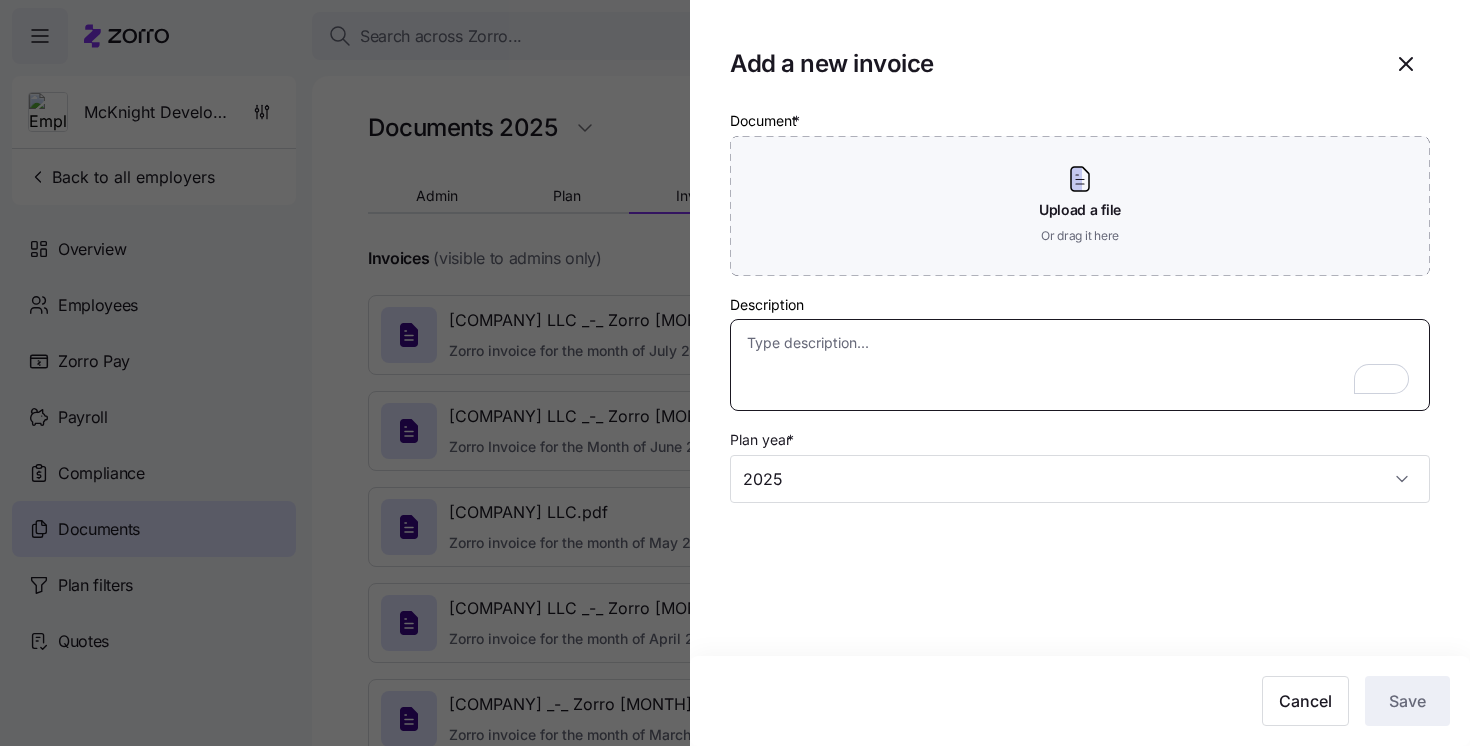 paste on "Zorro invoice for the month of [MONTH] [YEAR]" 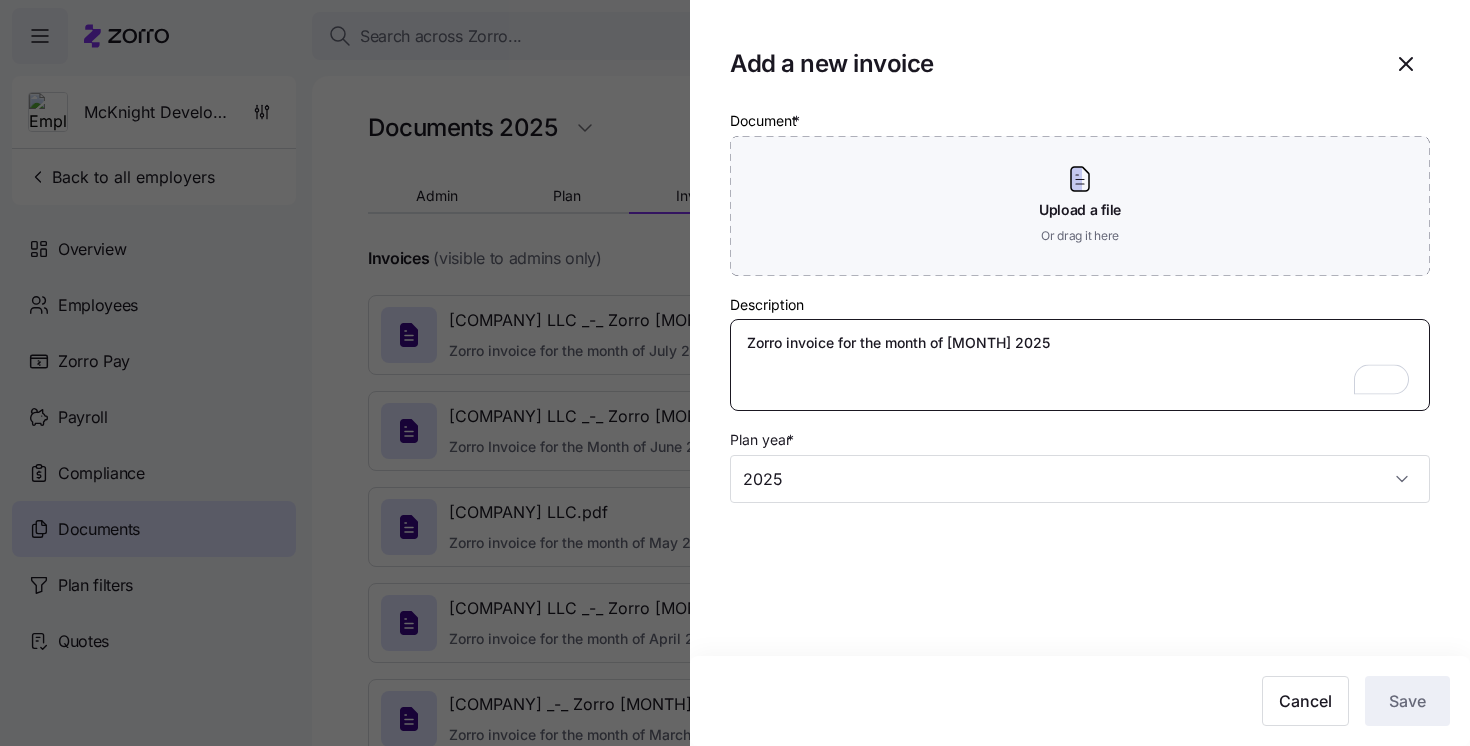 type on "Zorro invoice for the month of [MONTH] [YEAR]" 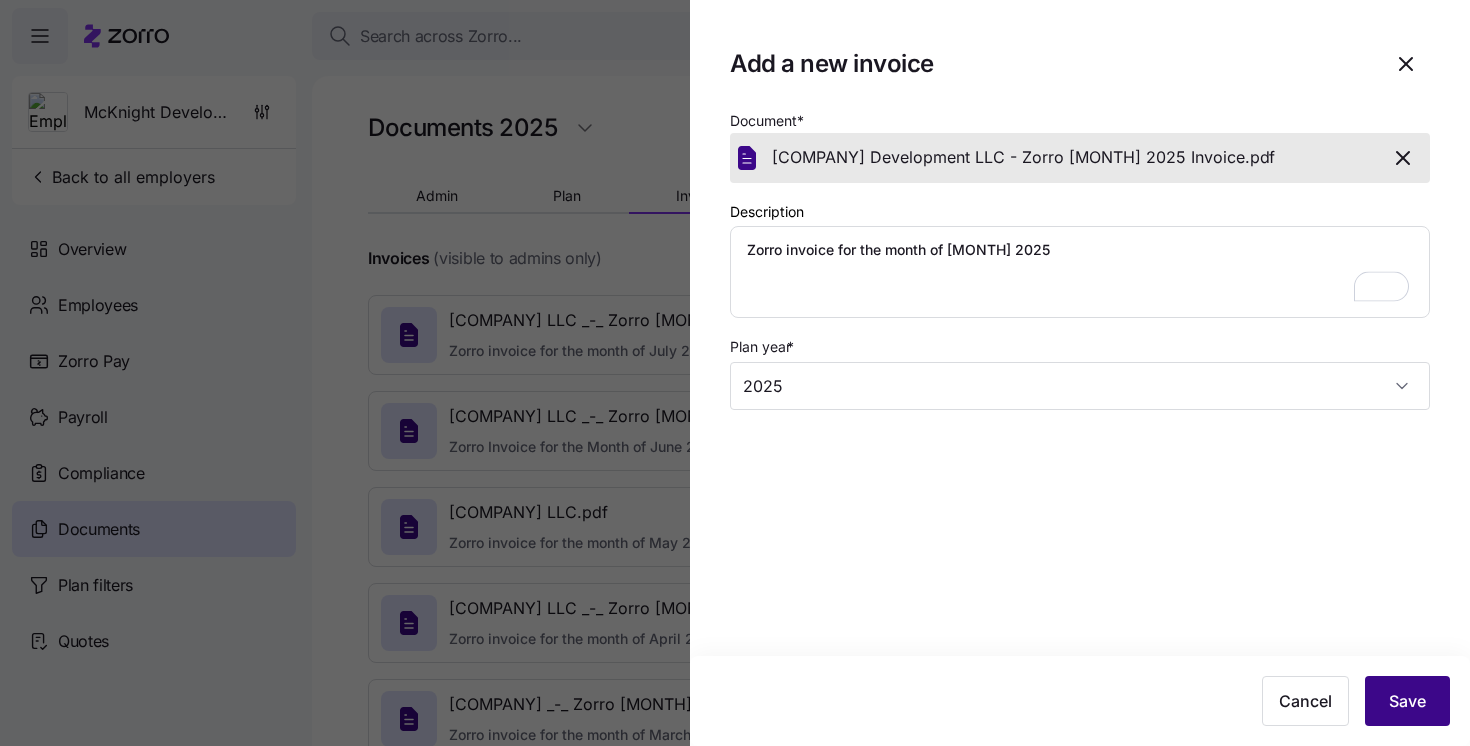 click on "Save" at bounding box center (1407, 701) 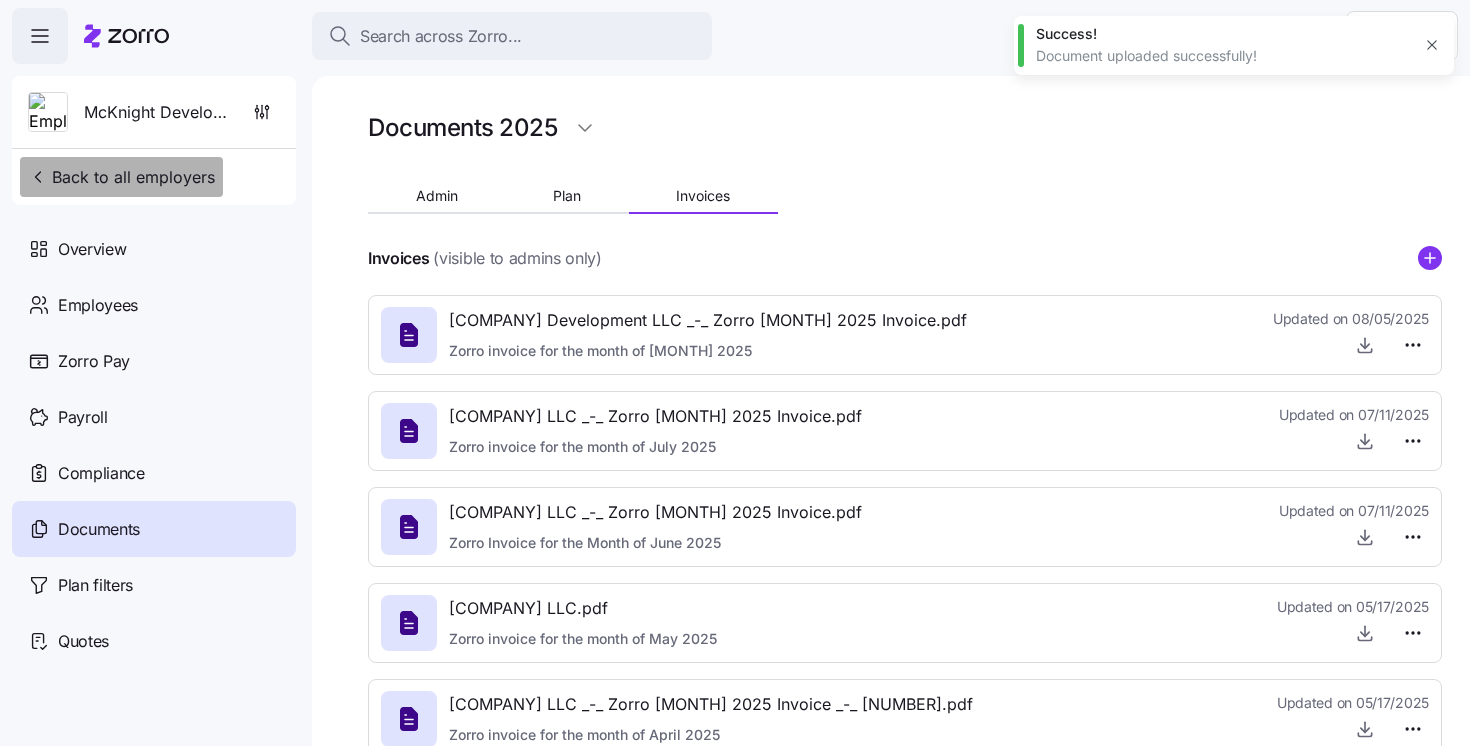 click on "Back to all employers" at bounding box center (121, 177) 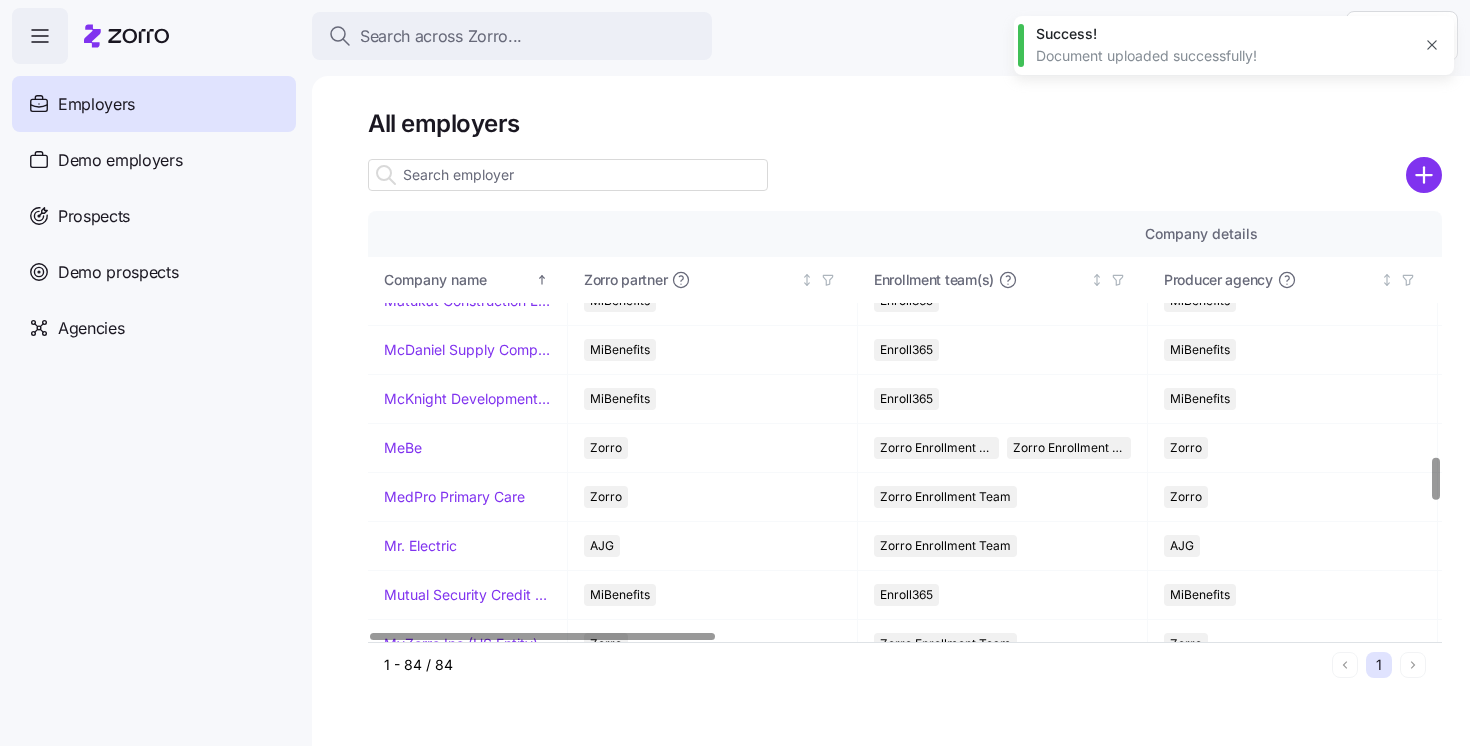 scroll, scrollTop: 2472, scrollLeft: 0, axis: vertical 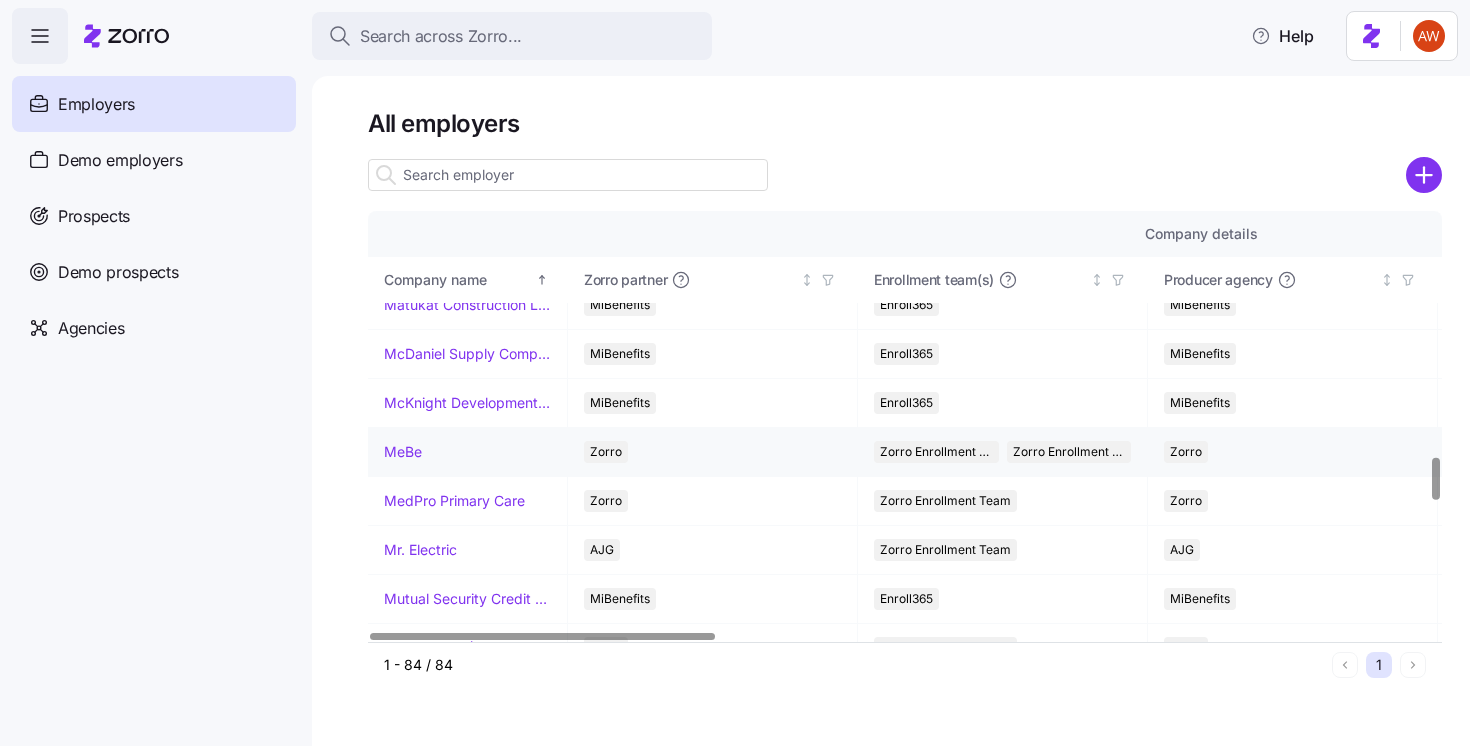 click on "MeBe" at bounding box center [403, 452] 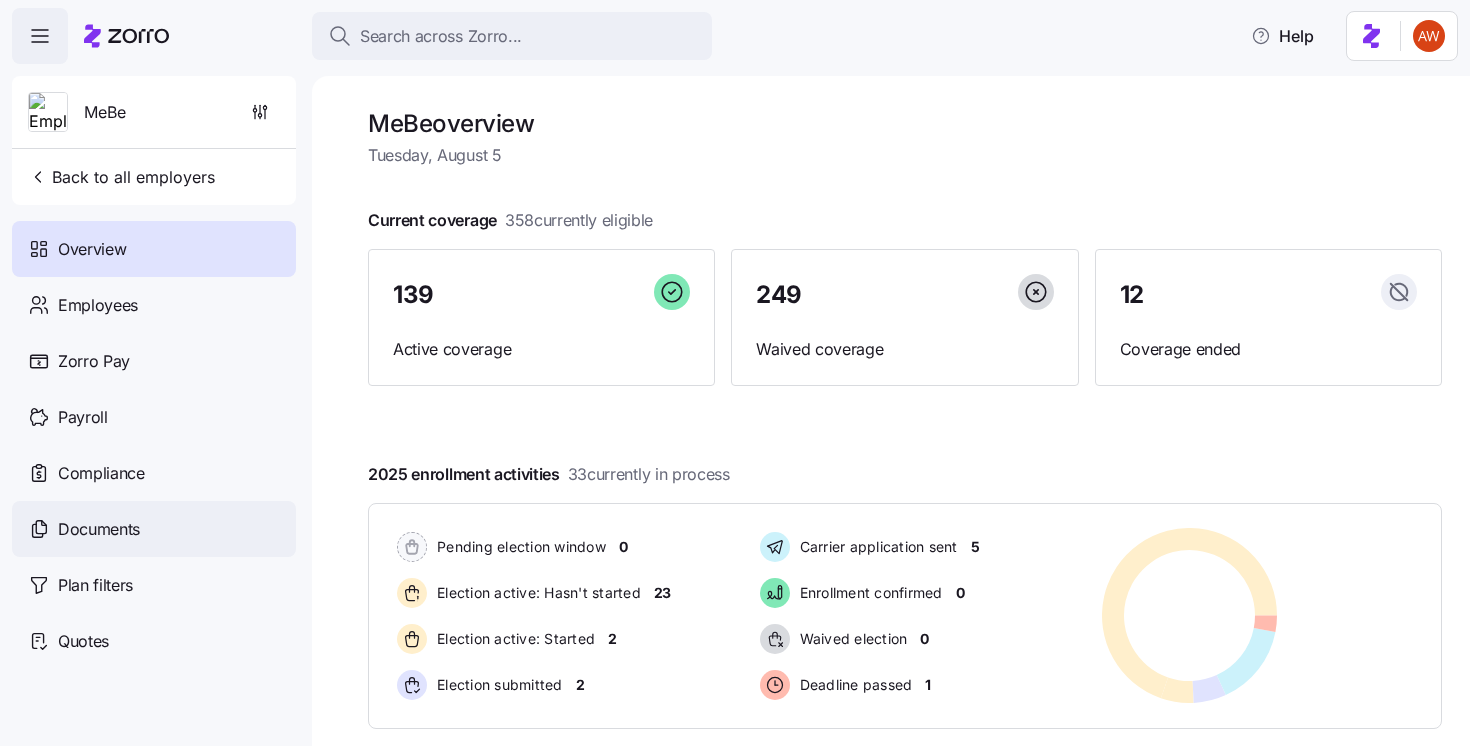 click on "Documents" at bounding box center [154, 529] 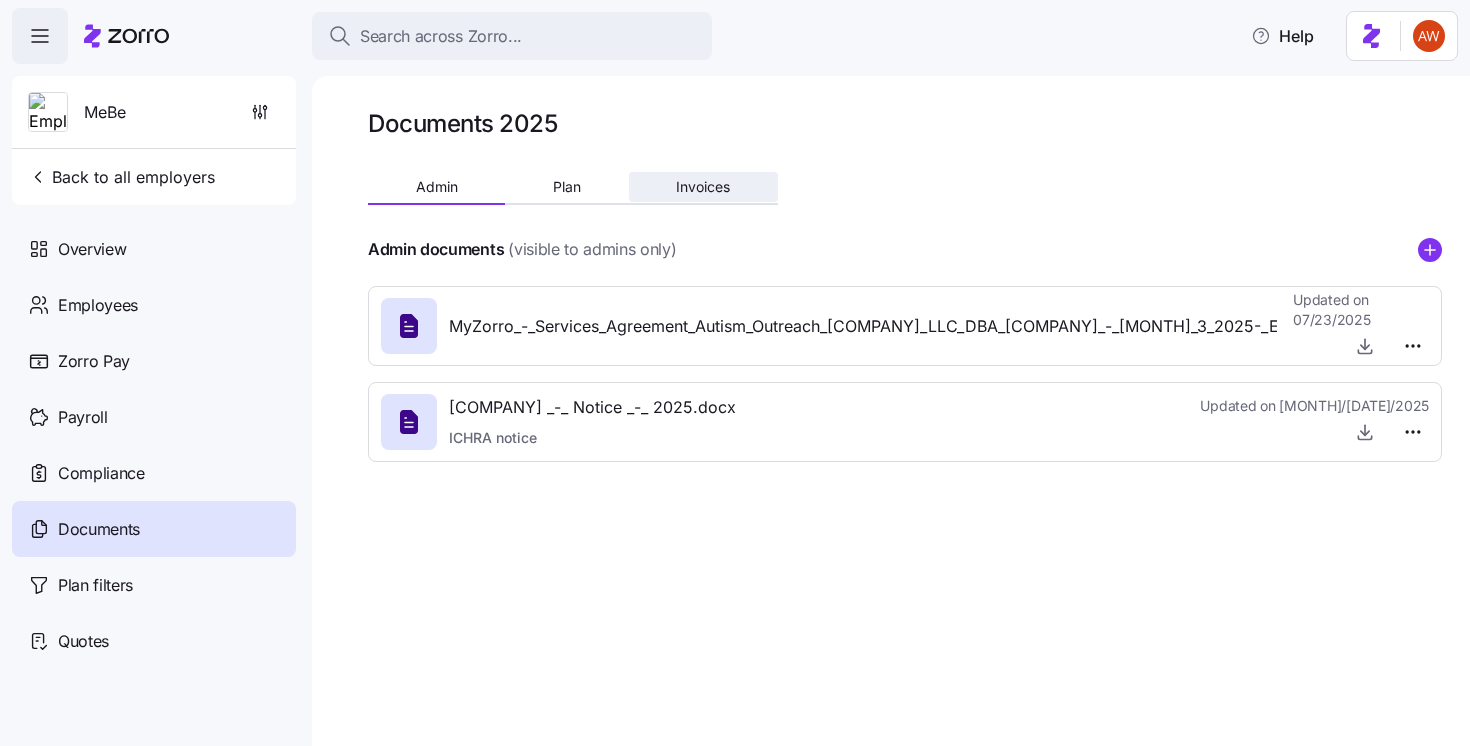 click on "Invoices" at bounding box center [703, 187] 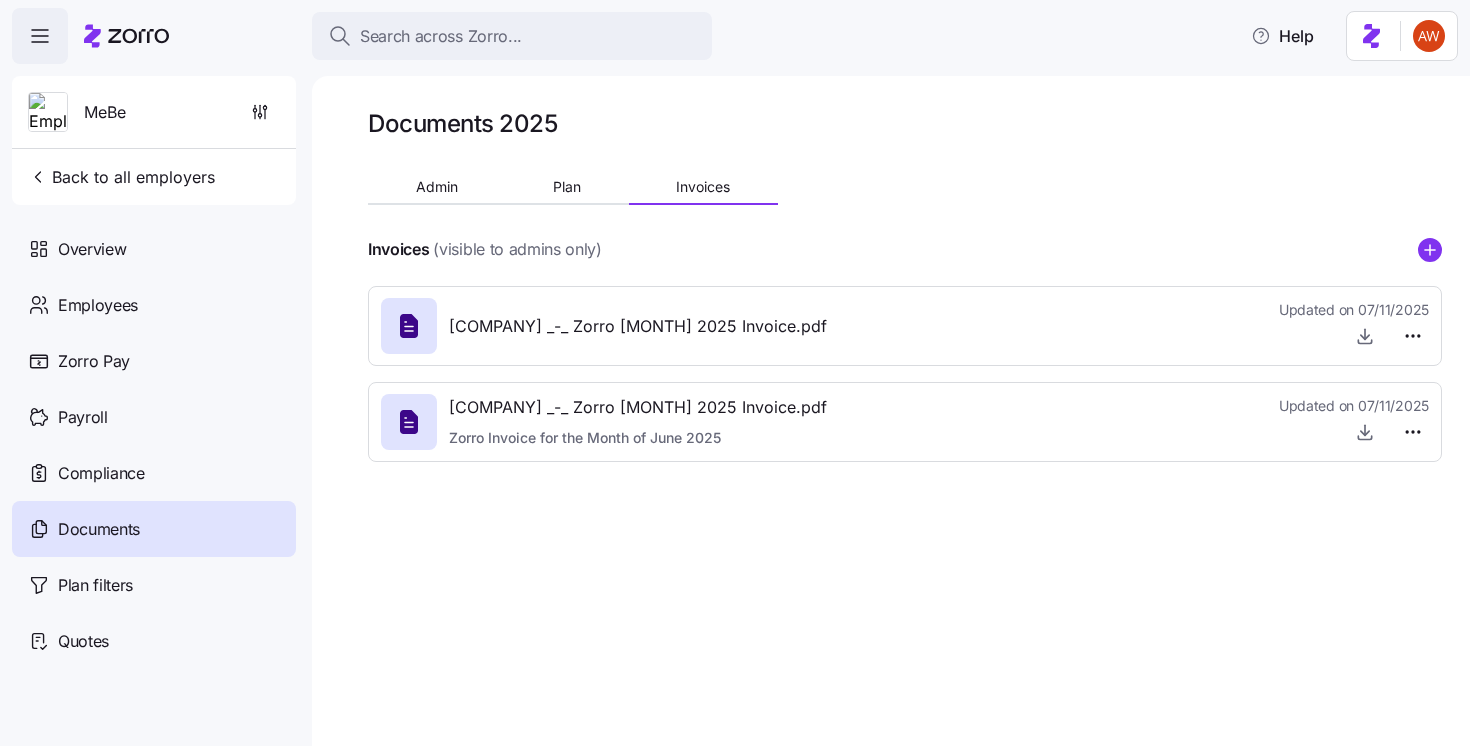 click 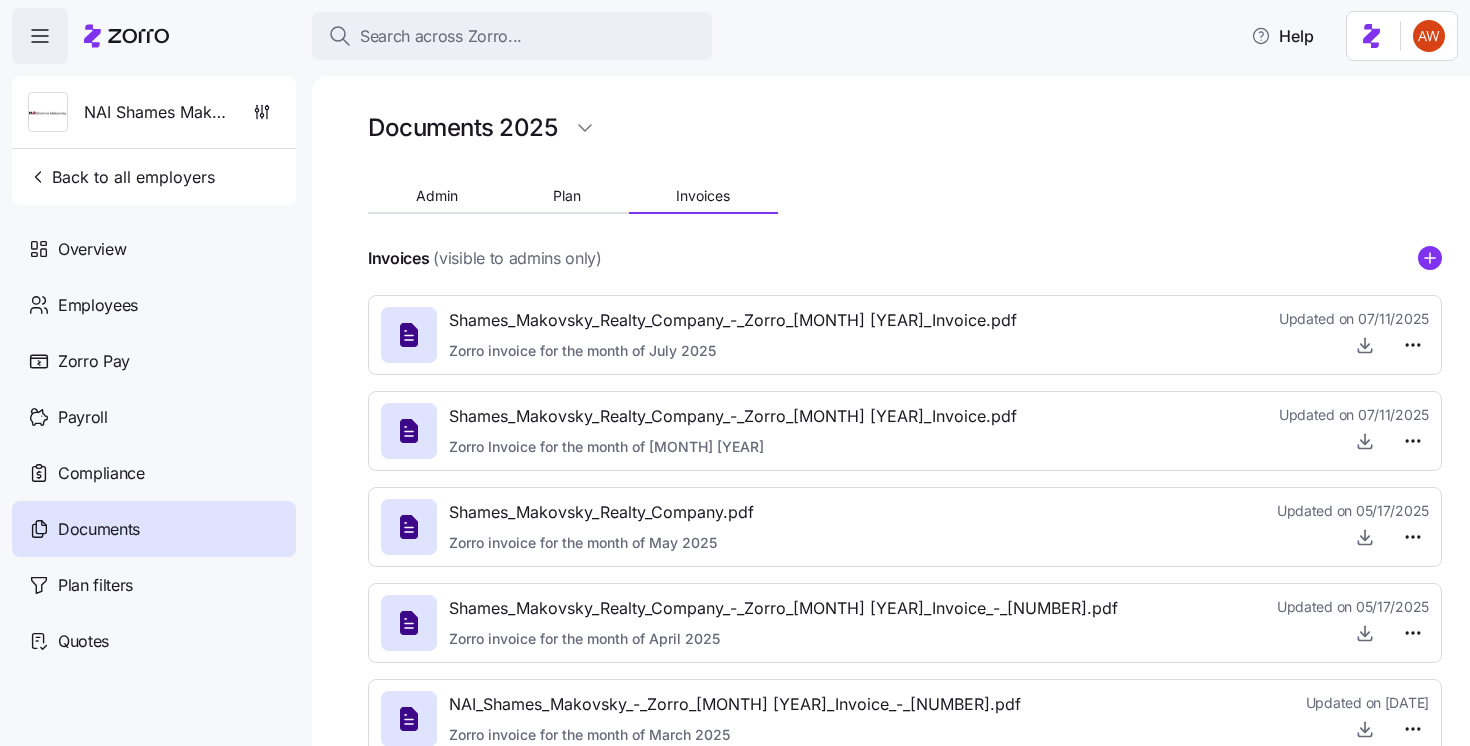 scroll, scrollTop: 0, scrollLeft: 0, axis: both 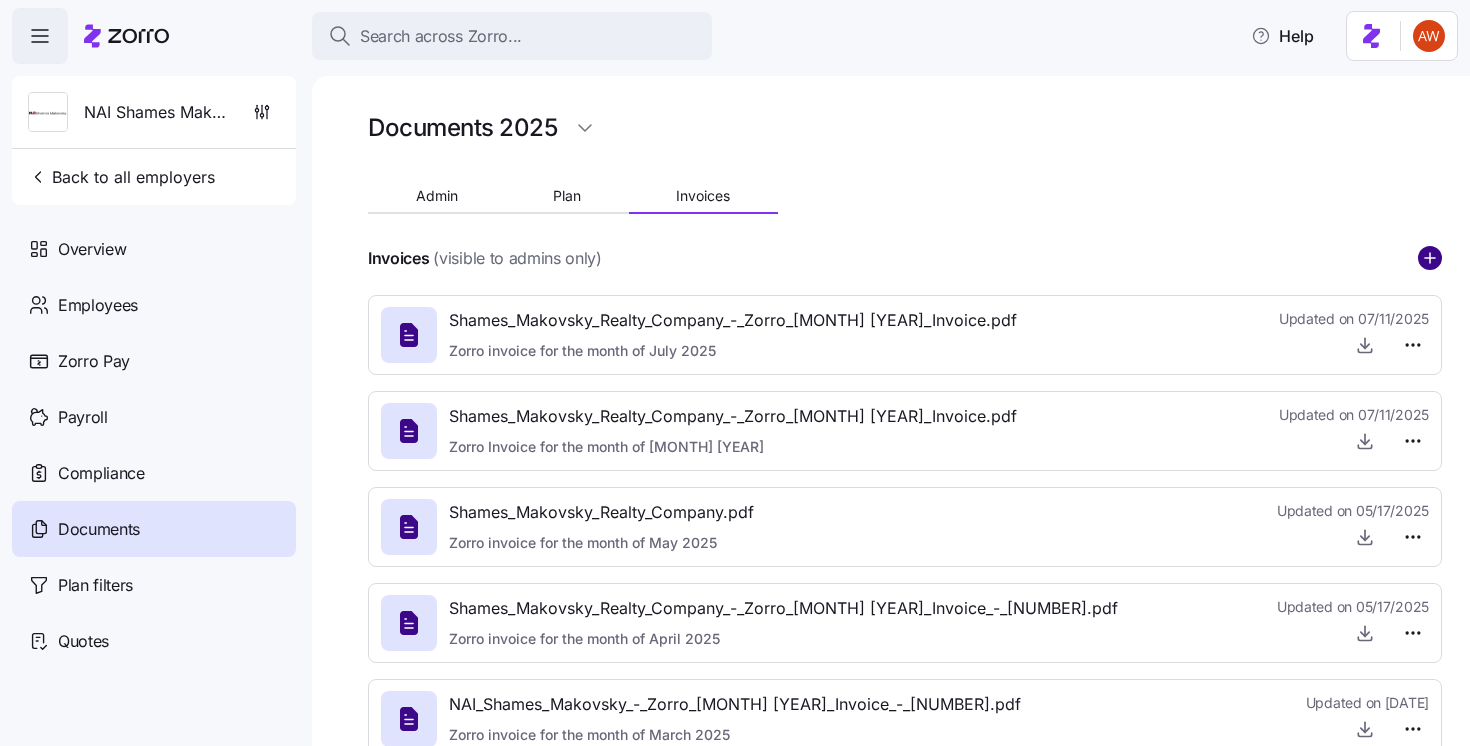 click 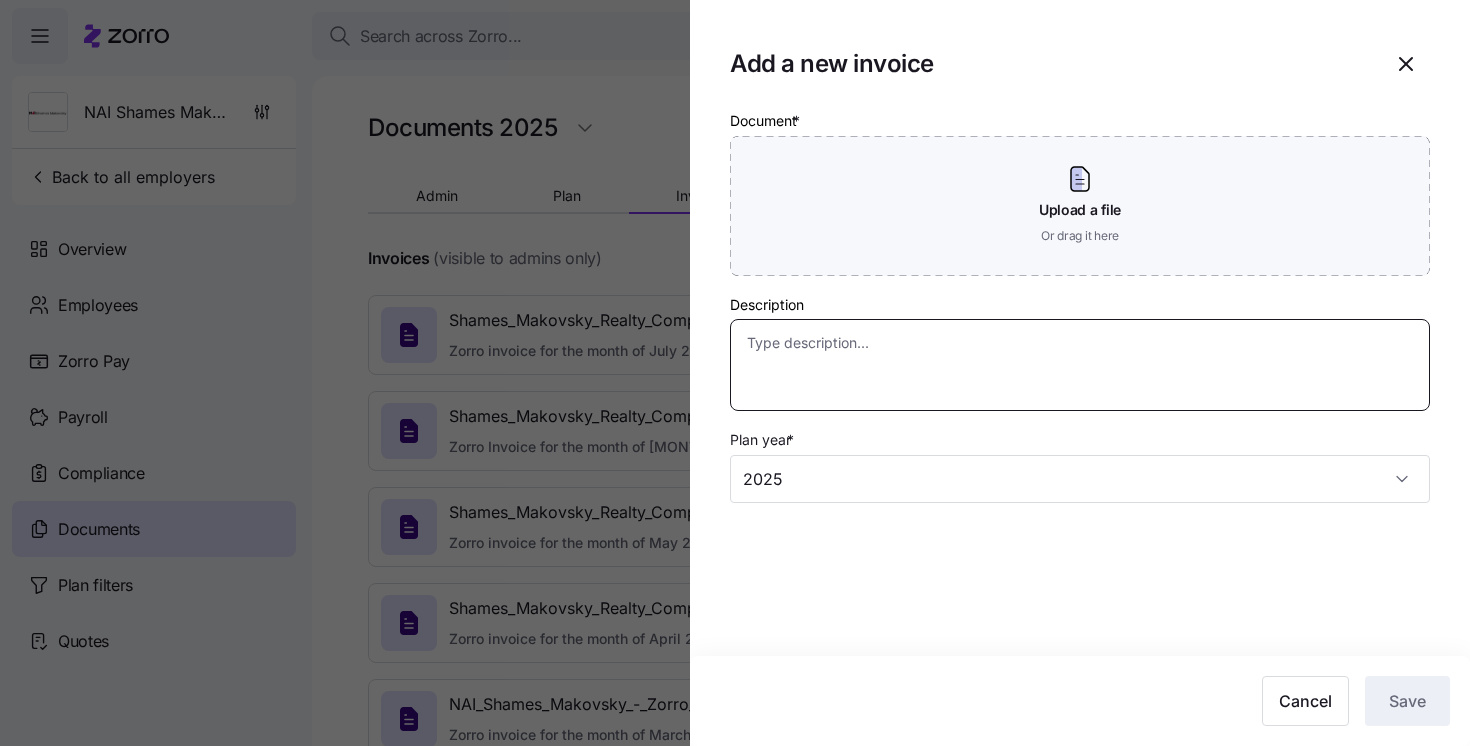 click on "Description" at bounding box center [1080, 365] 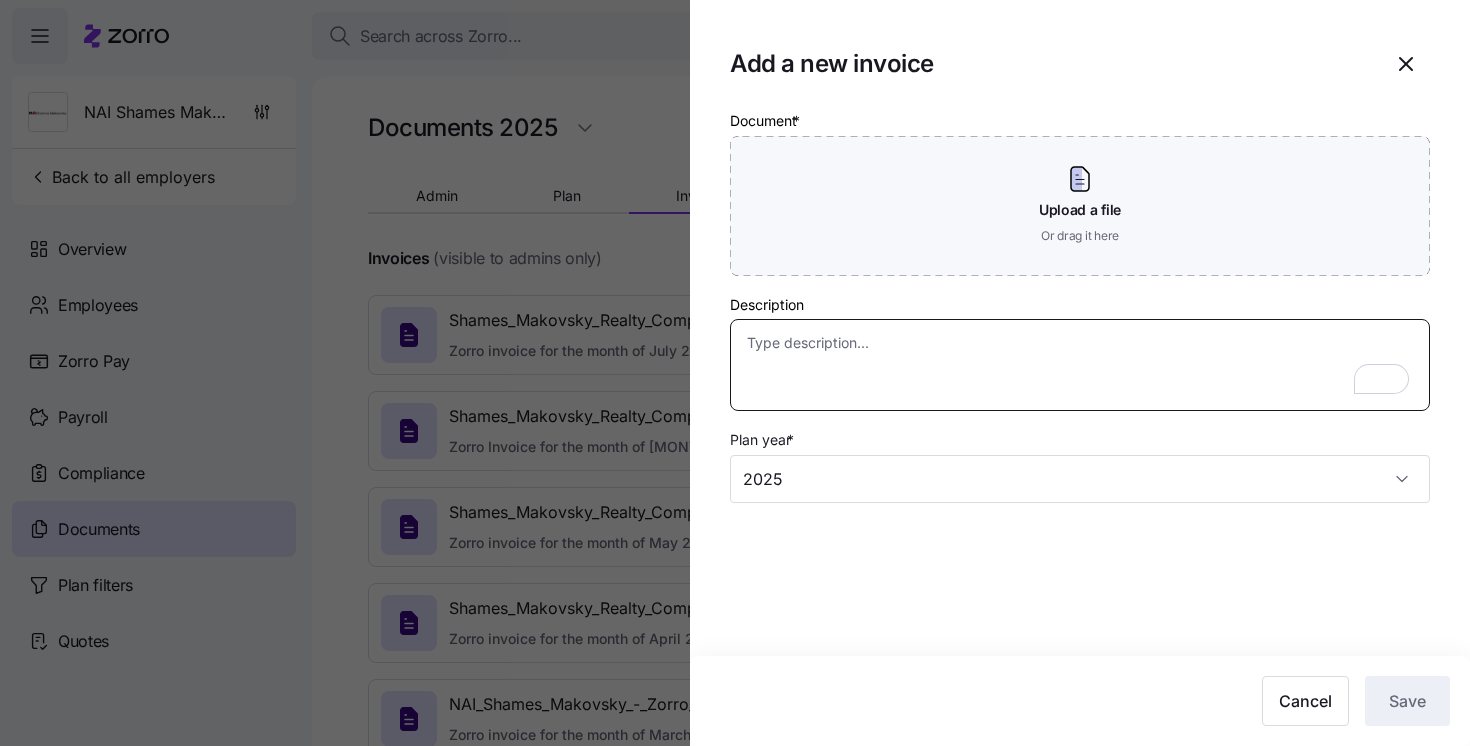 paste on "Zorro invoice for the month of [MONTH] [YEAR]" 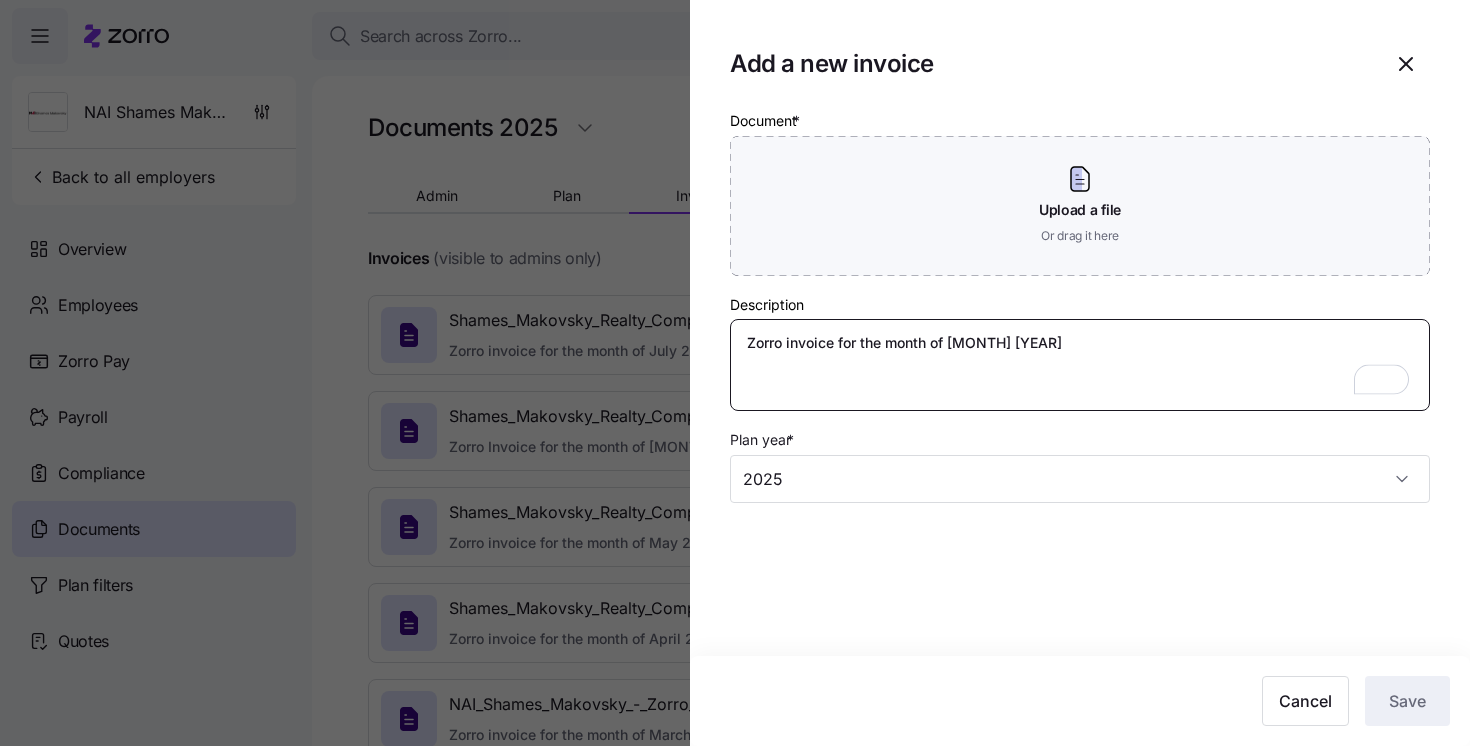type on "Zorro invoice for the month of [MONTH] [YEAR]" 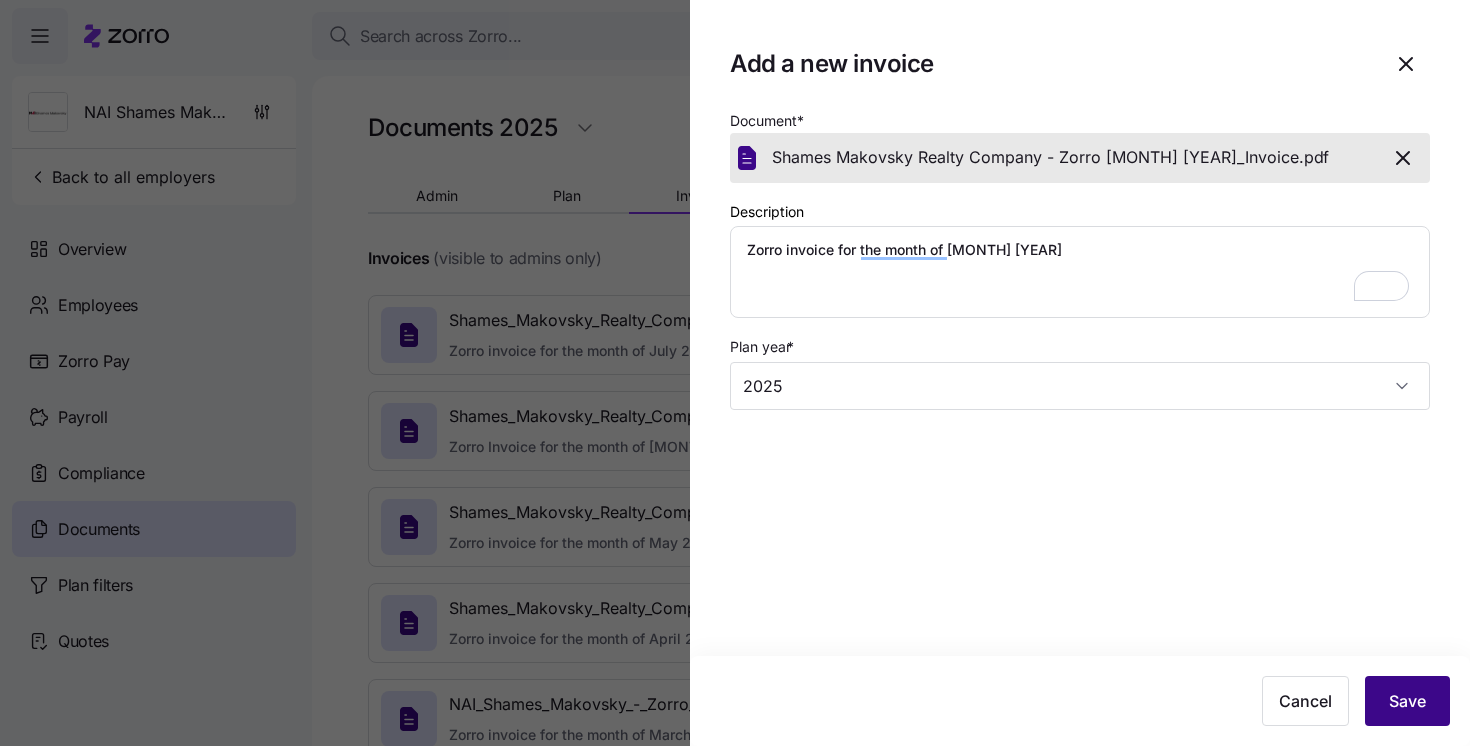 click on "Save" at bounding box center [1407, 701] 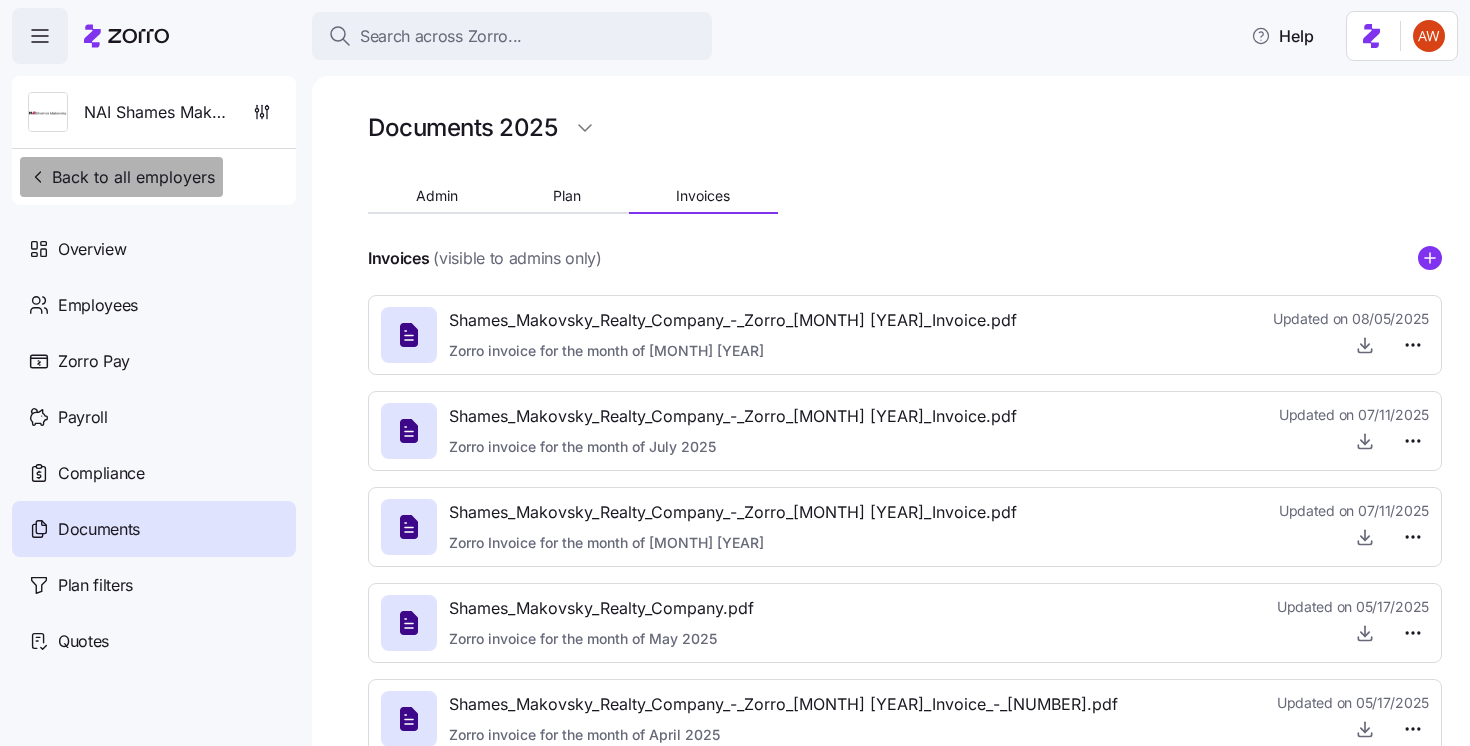 click on "Back to all employers" at bounding box center [121, 177] 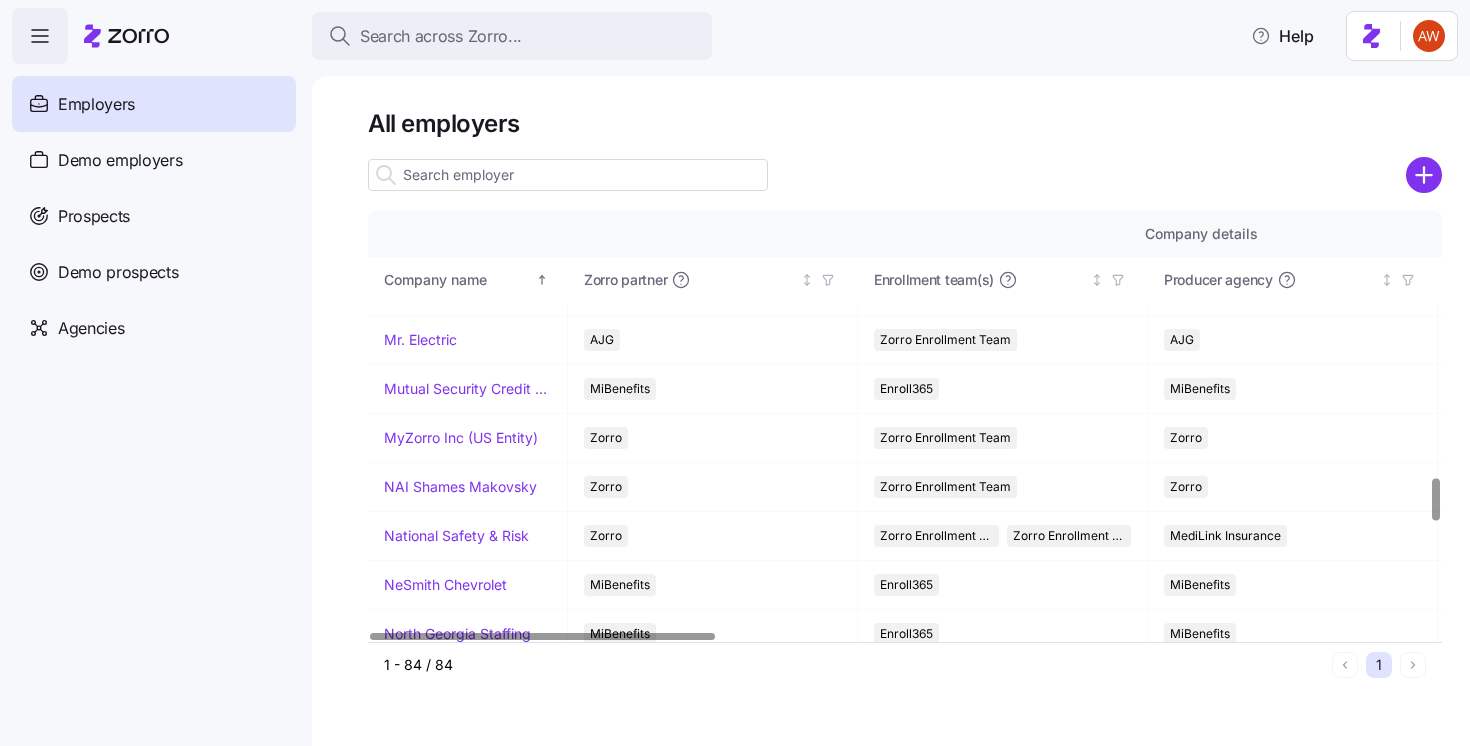 scroll, scrollTop: 2736, scrollLeft: 0, axis: vertical 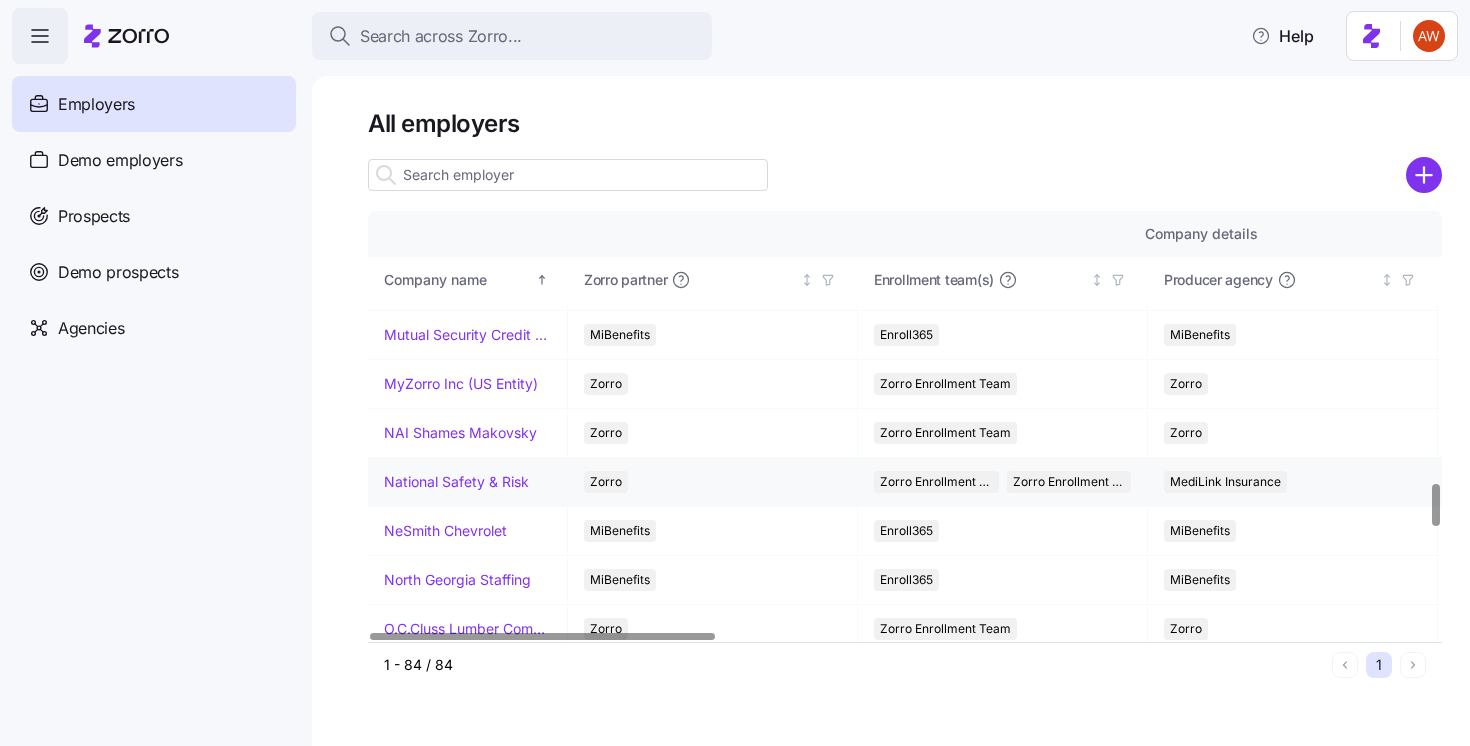 click on "National Safety & Risk" at bounding box center (456, 482) 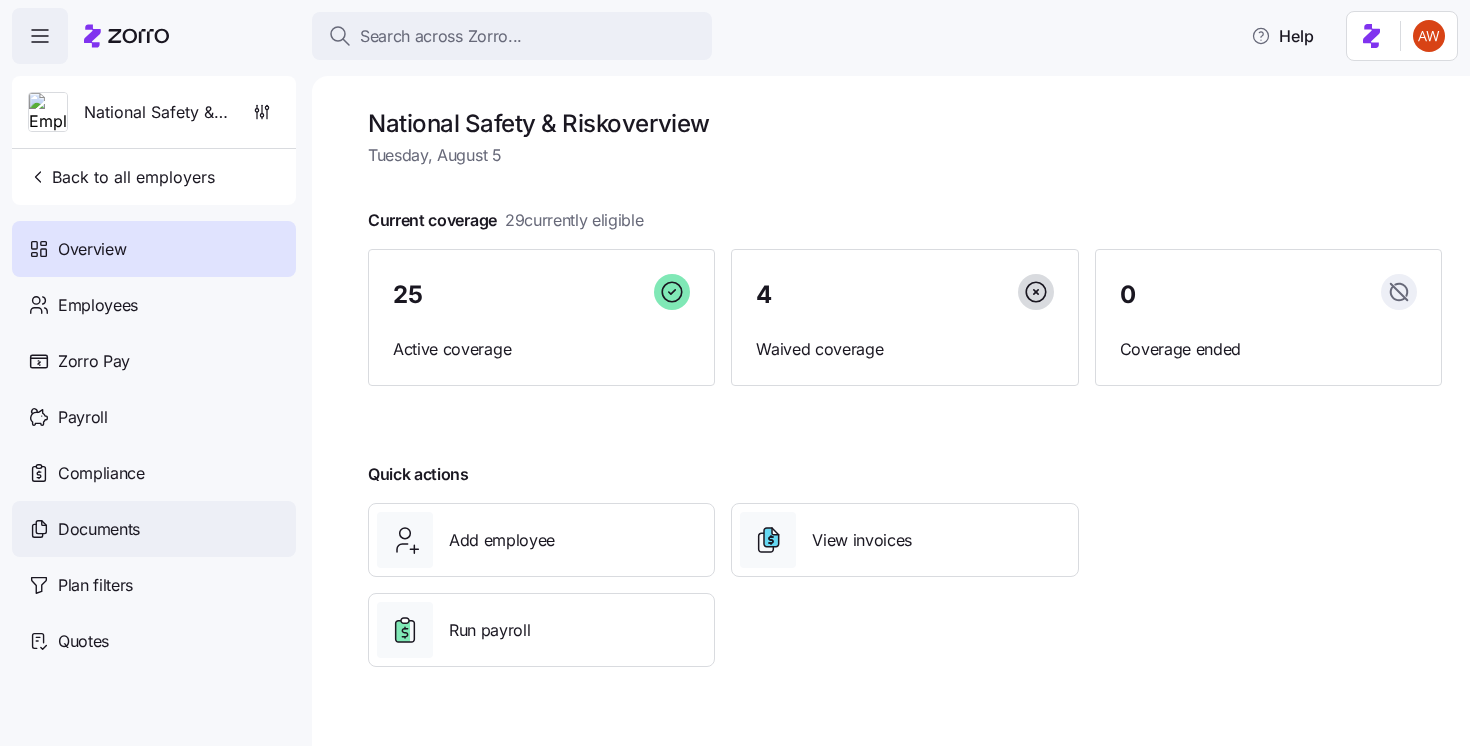 click on "Documents" at bounding box center (154, 529) 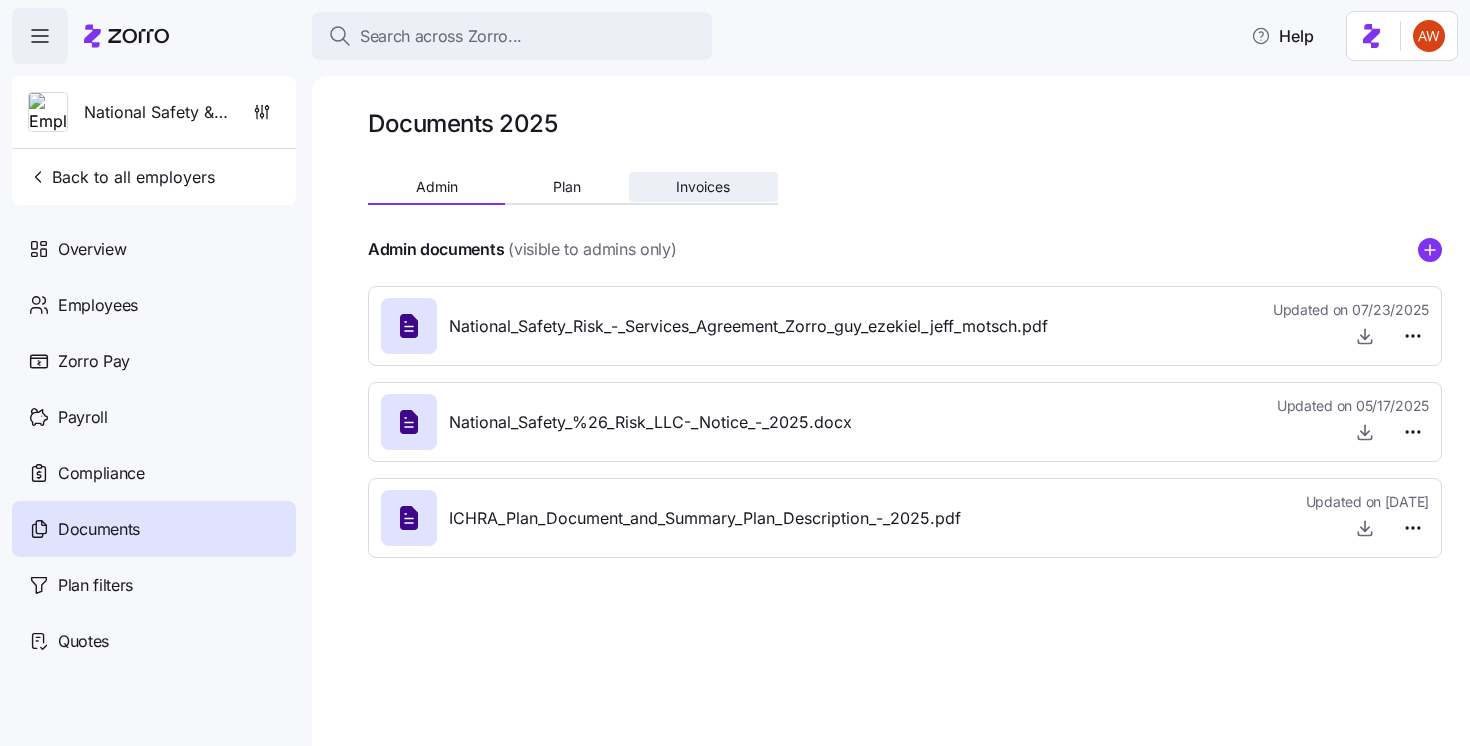click on "Invoices" at bounding box center (703, 187) 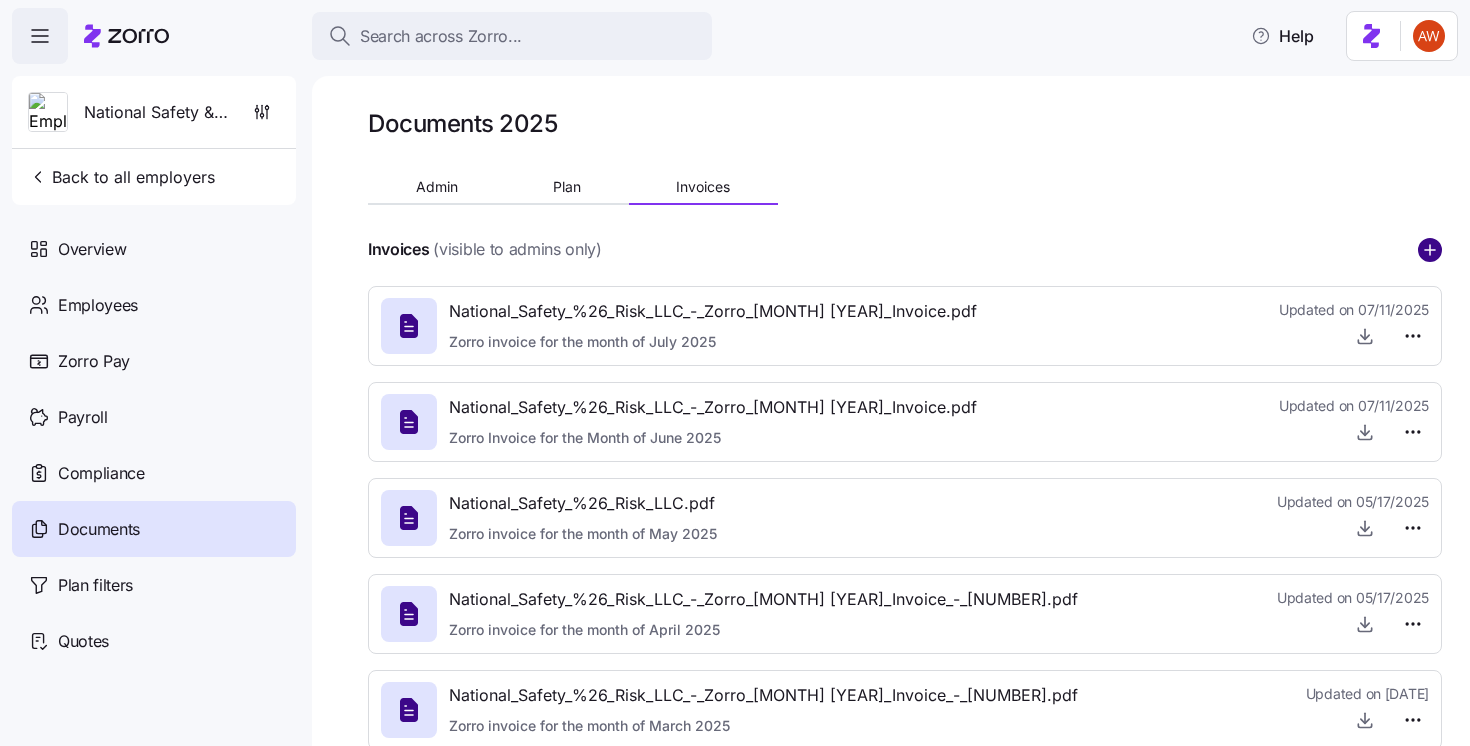 click 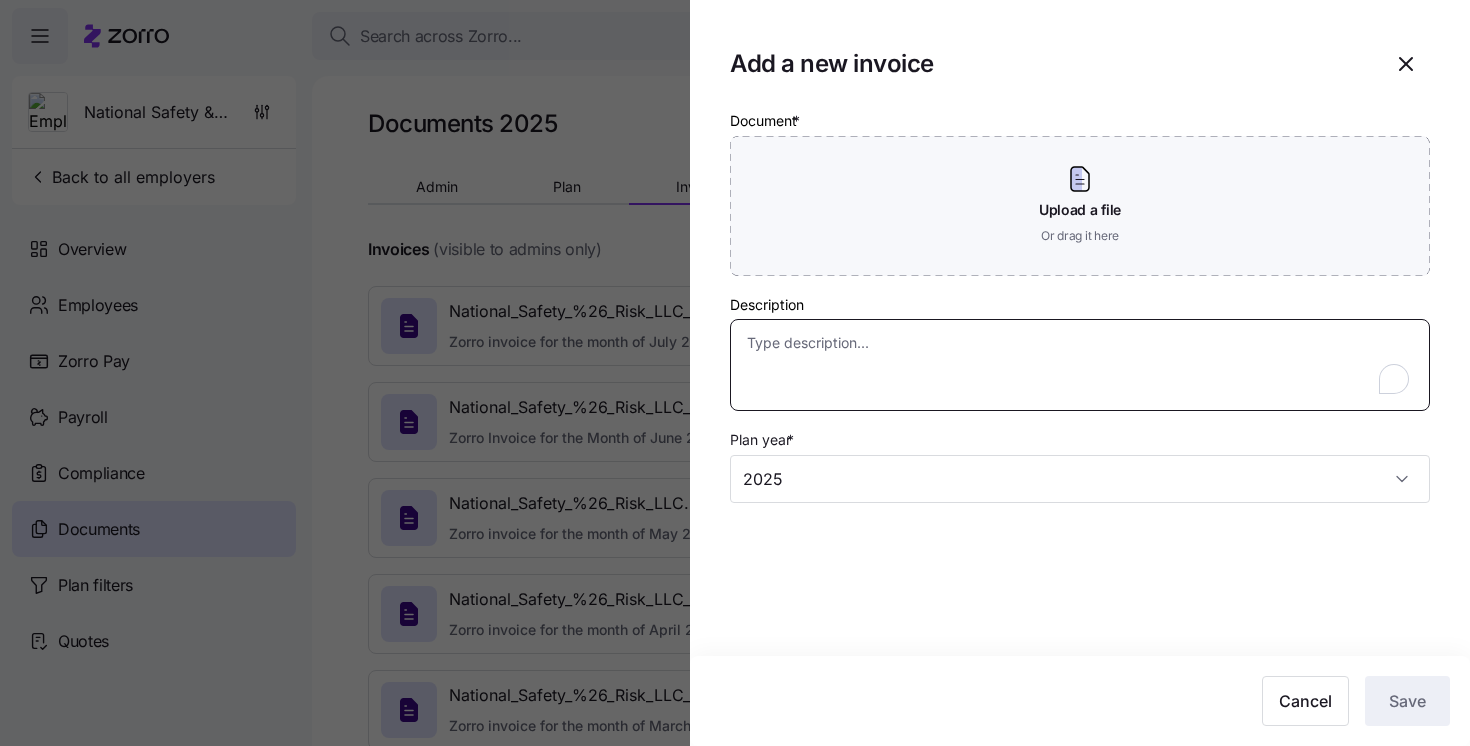 click on "Description" at bounding box center [1080, 365] 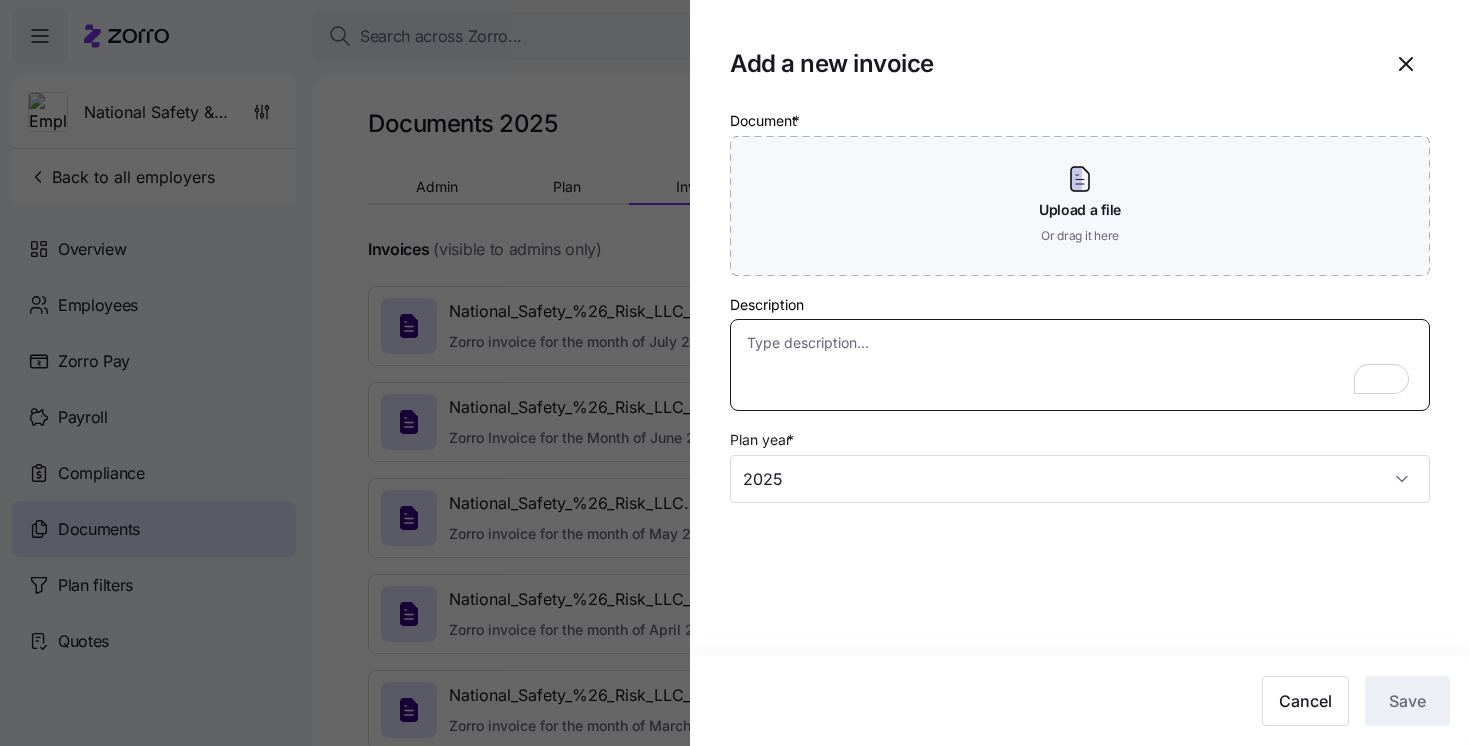 paste on "Zorro invoice for the month of [MONTH] [YEAR]" 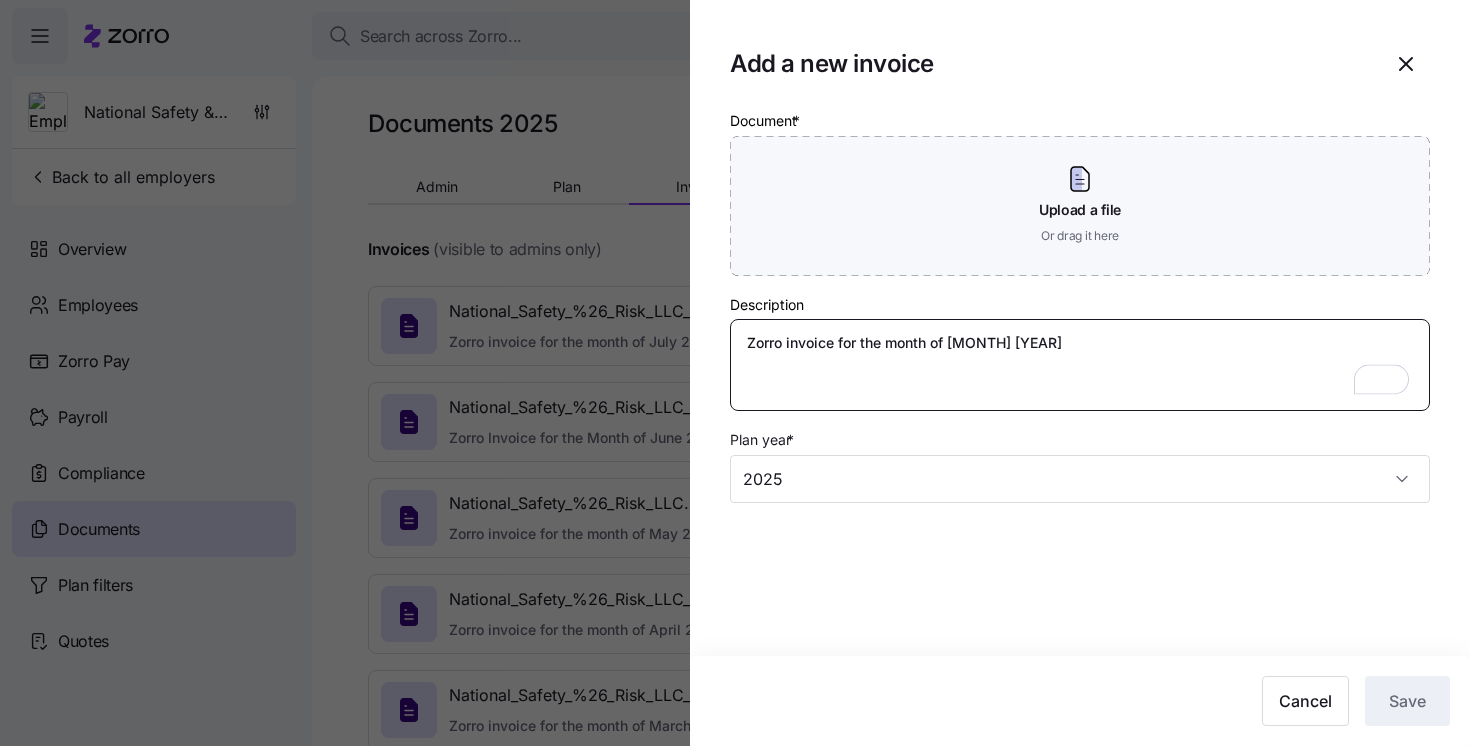 type on "Zorro invoice for the month of [MONTH] [YEAR]" 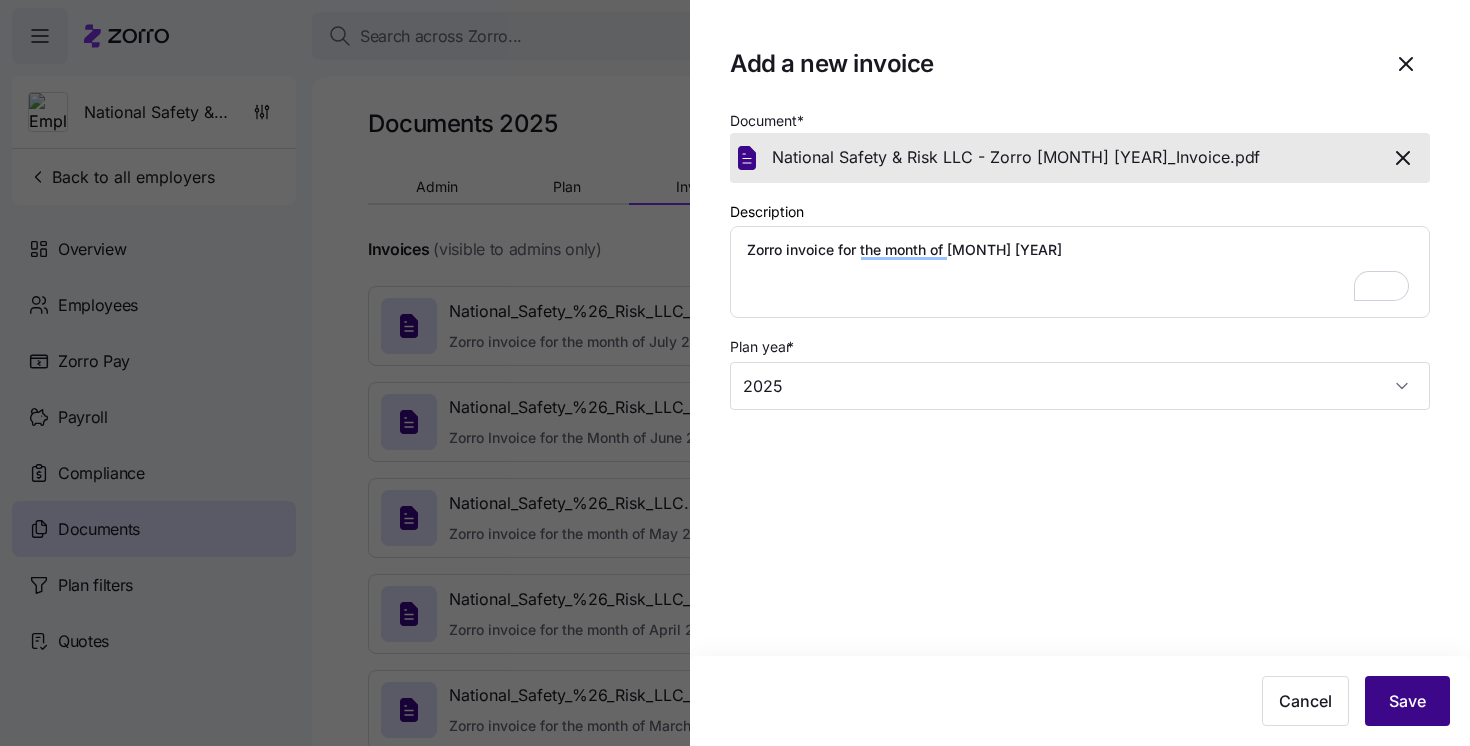 click on "Save" at bounding box center [1407, 701] 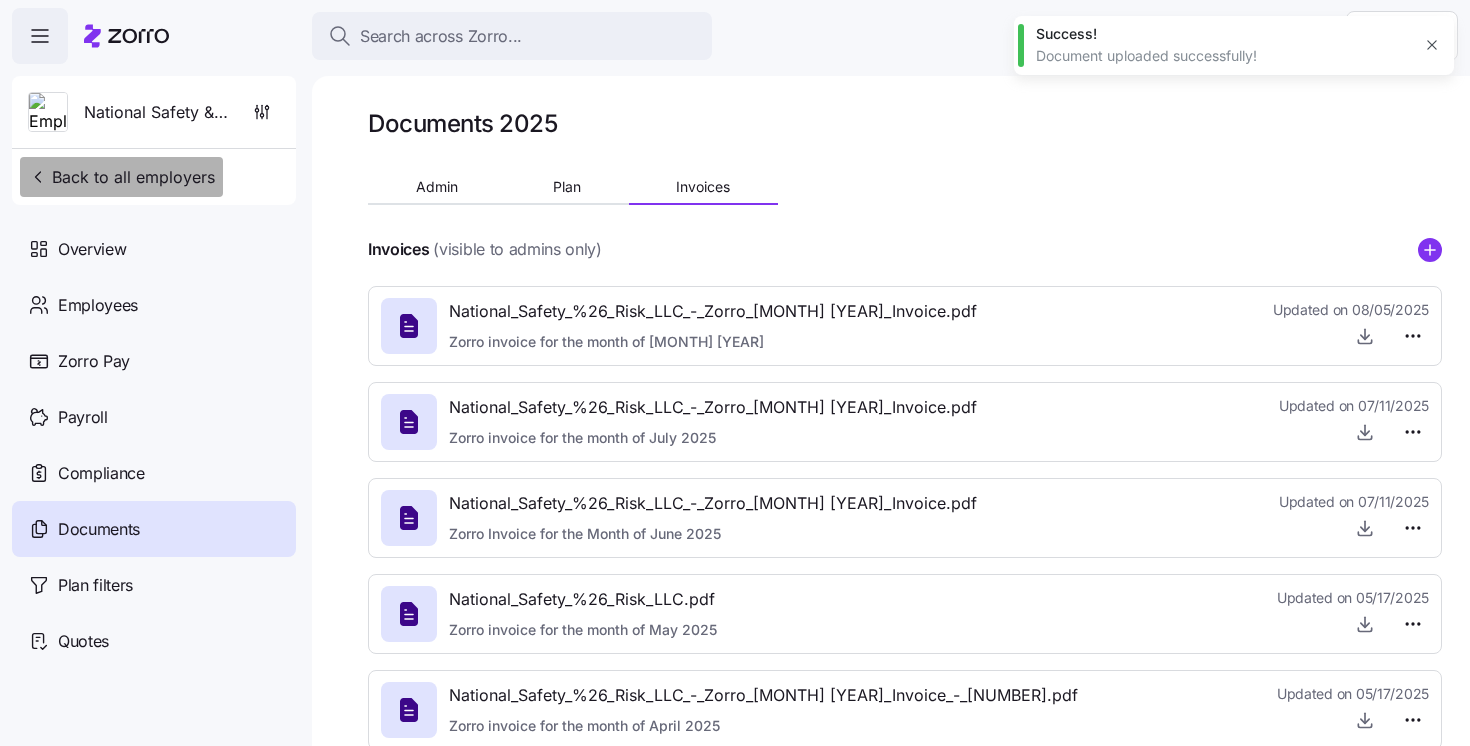 click on "Back to all employers" at bounding box center [121, 177] 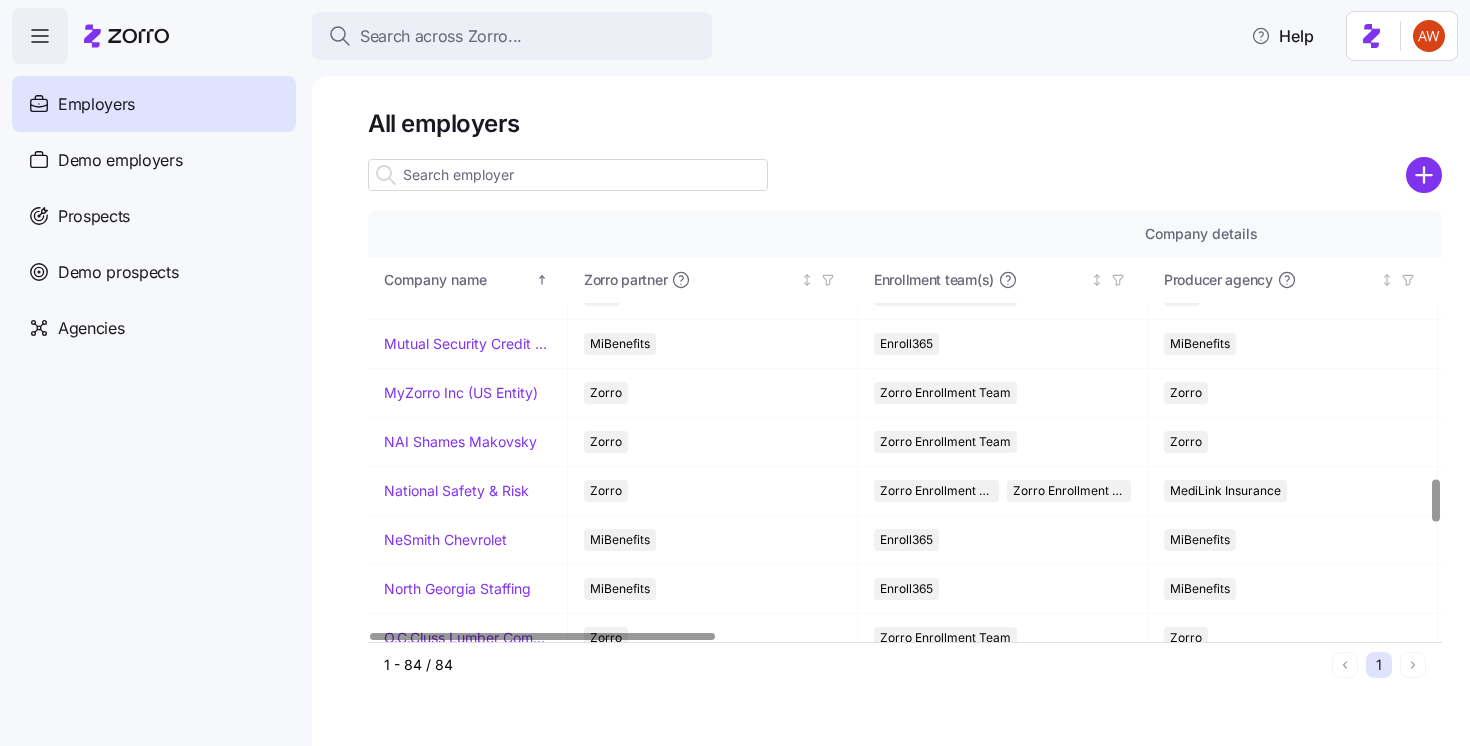 scroll, scrollTop: 2762, scrollLeft: 0, axis: vertical 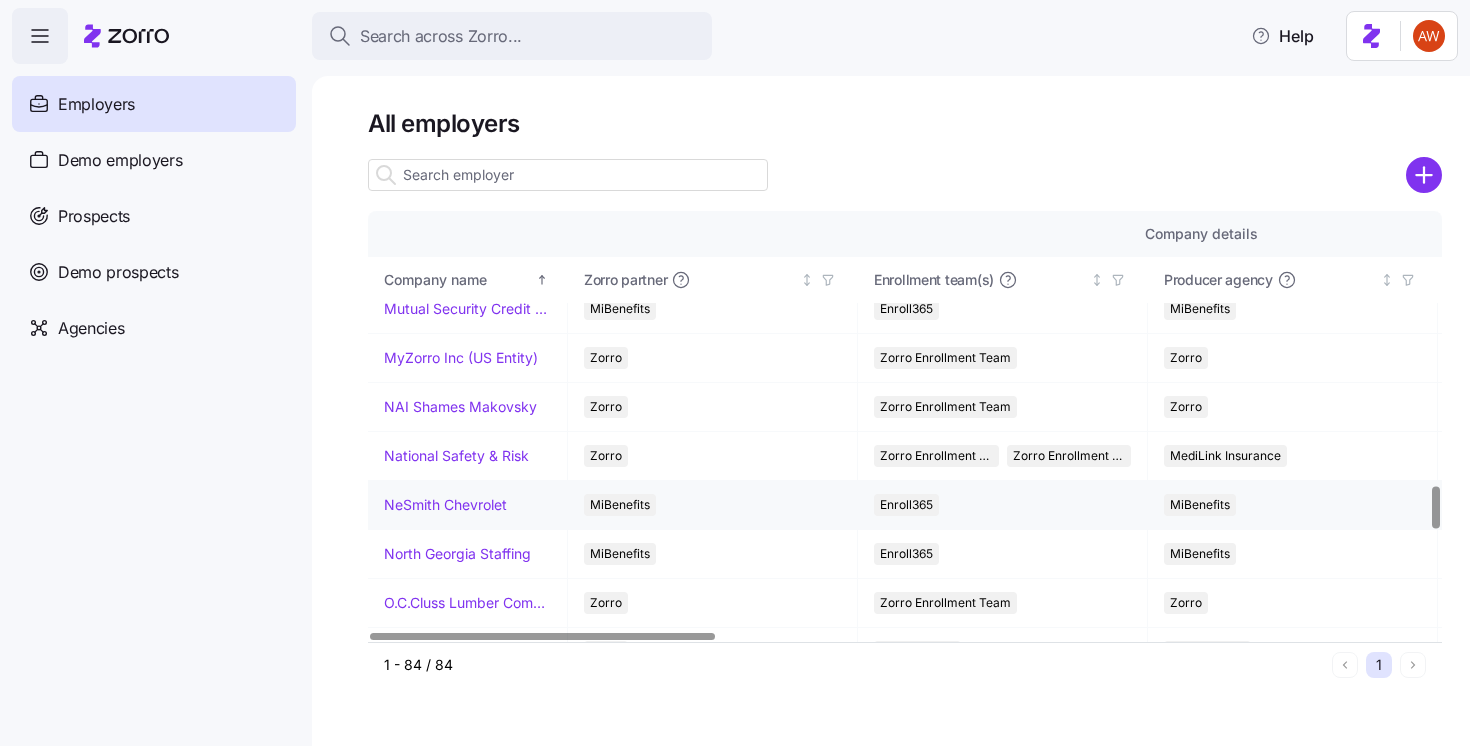 click on "NeSmith Chevrolet" at bounding box center [445, 505] 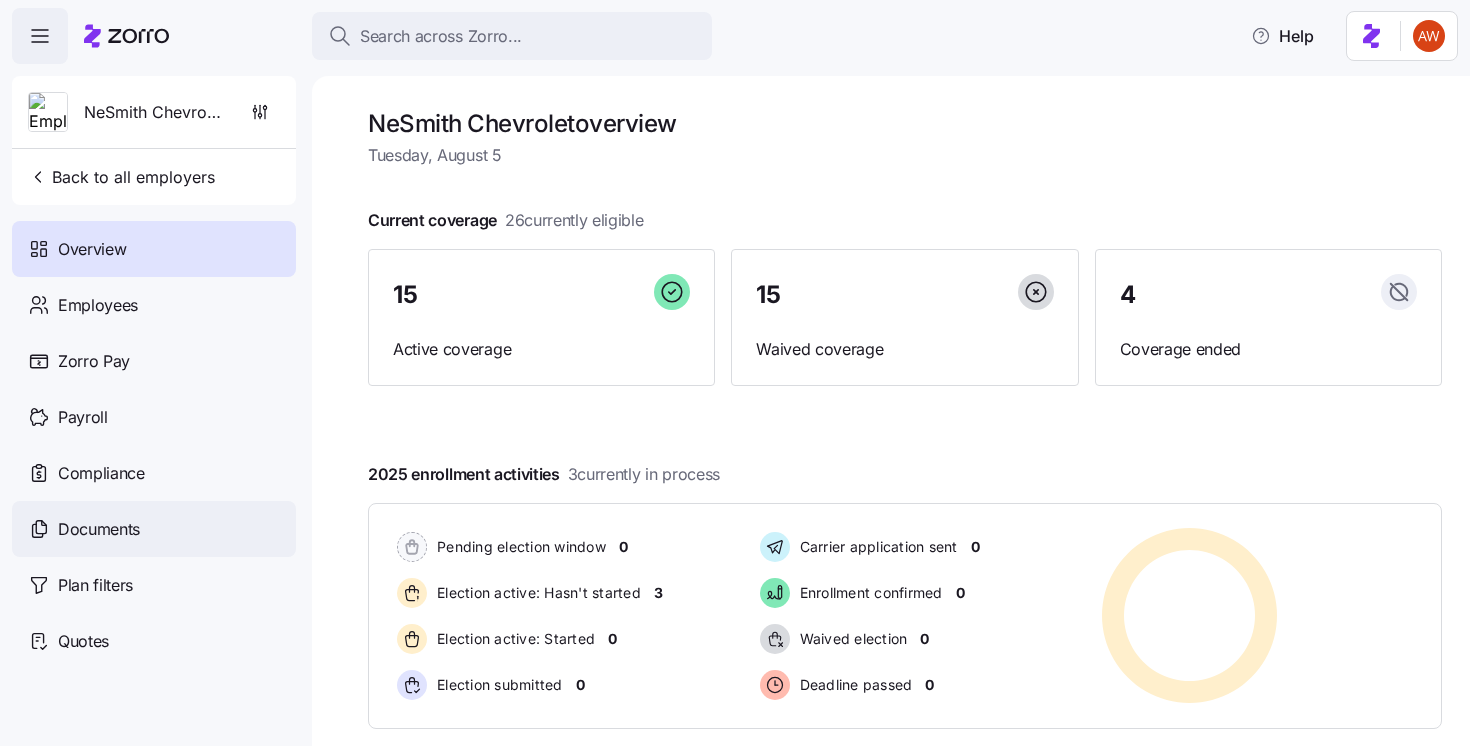 click on "Documents" at bounding box center (154, 529) 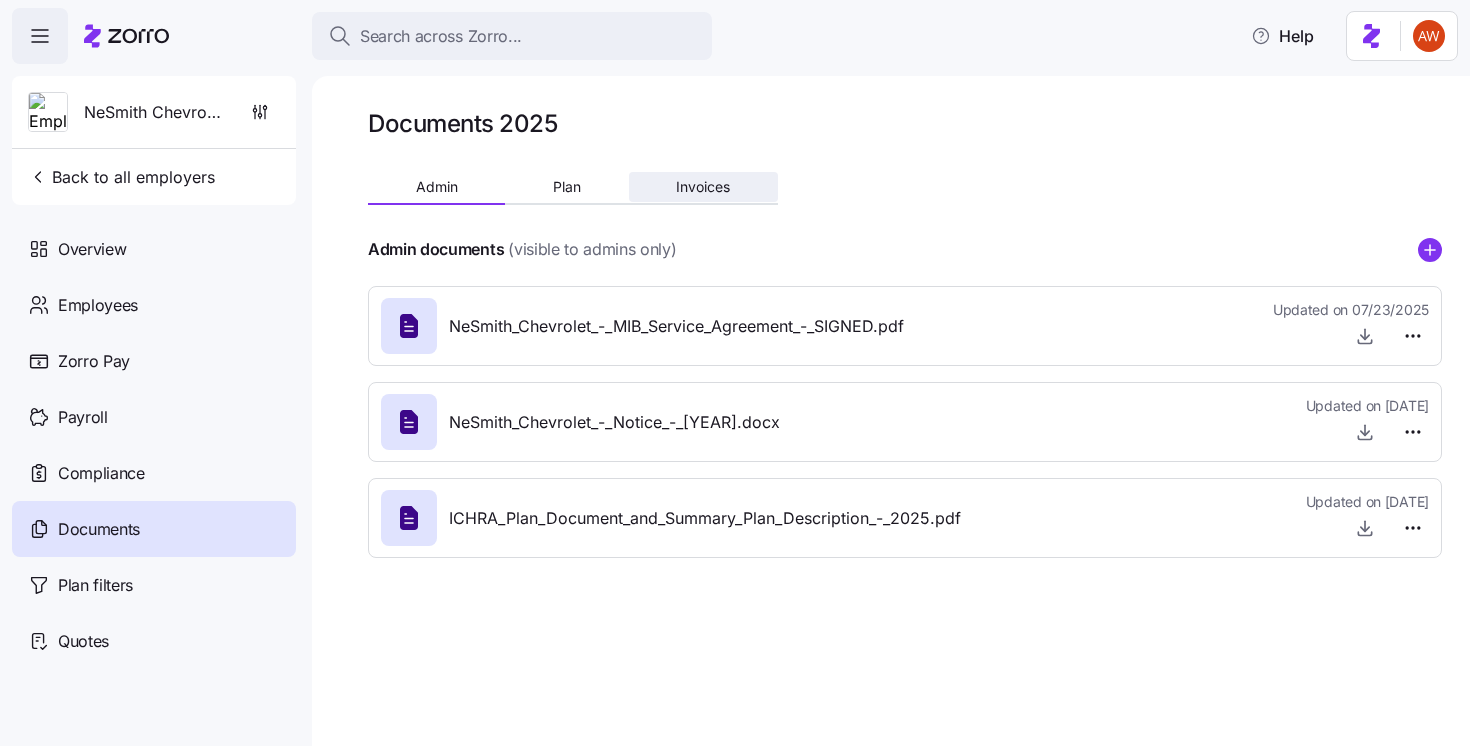 click on "Invoices" at bounding box center [703, 187] 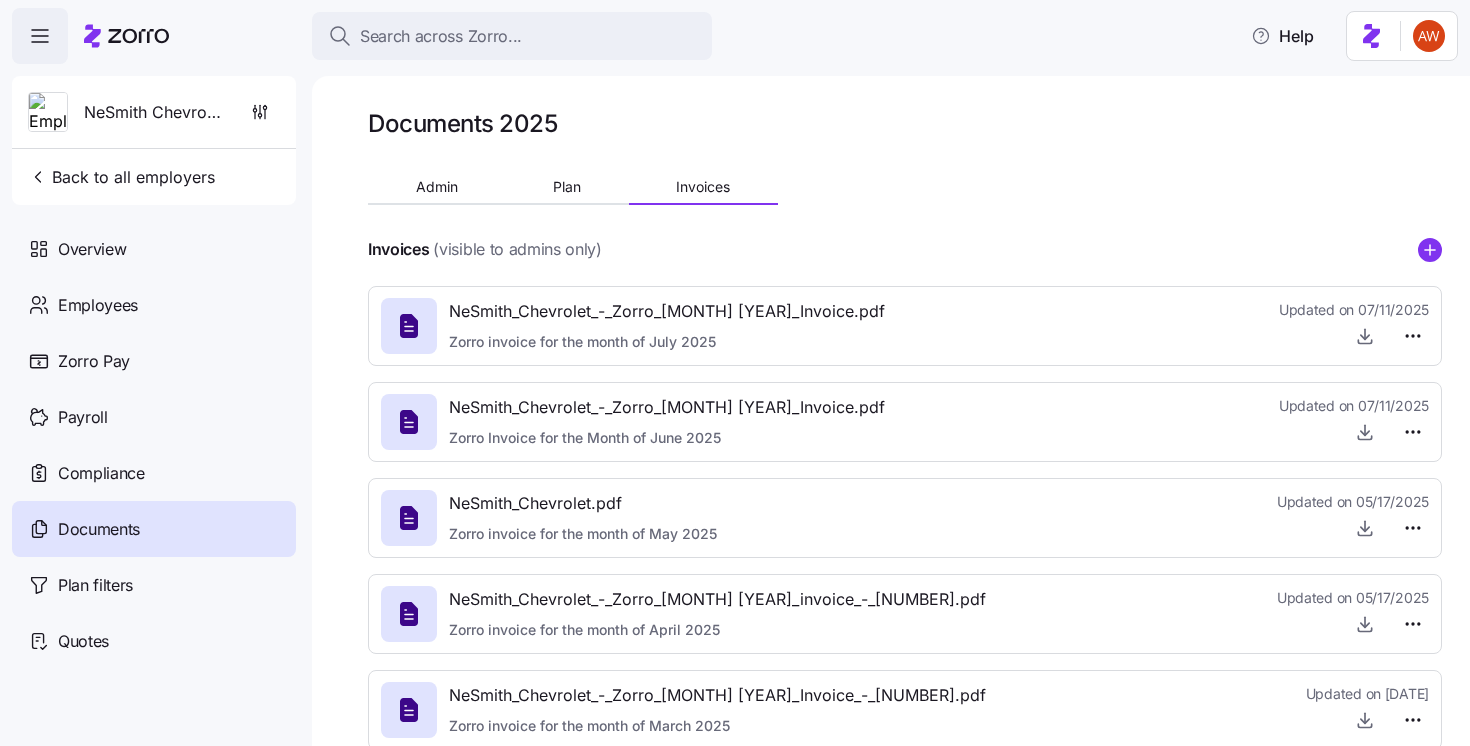 click at bounding box center (905, 274) 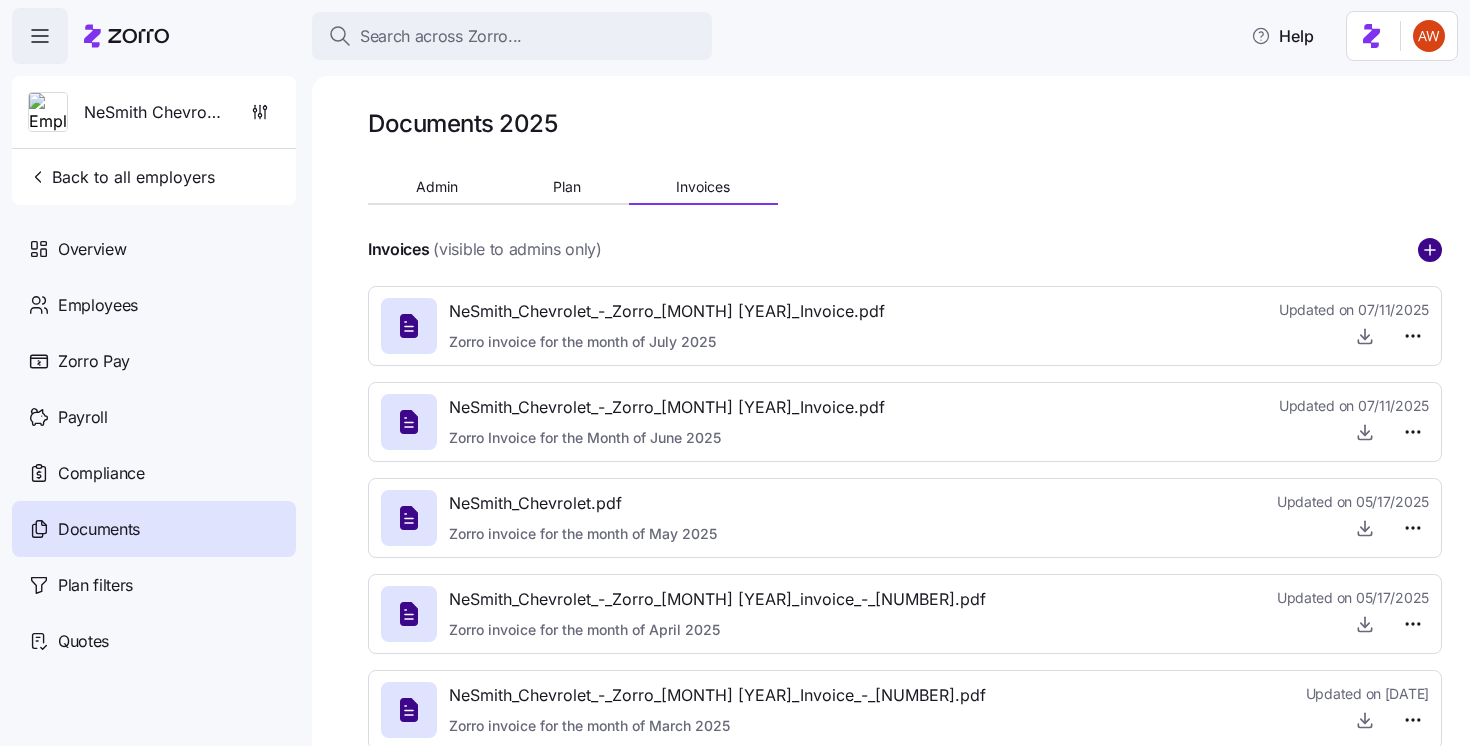 click 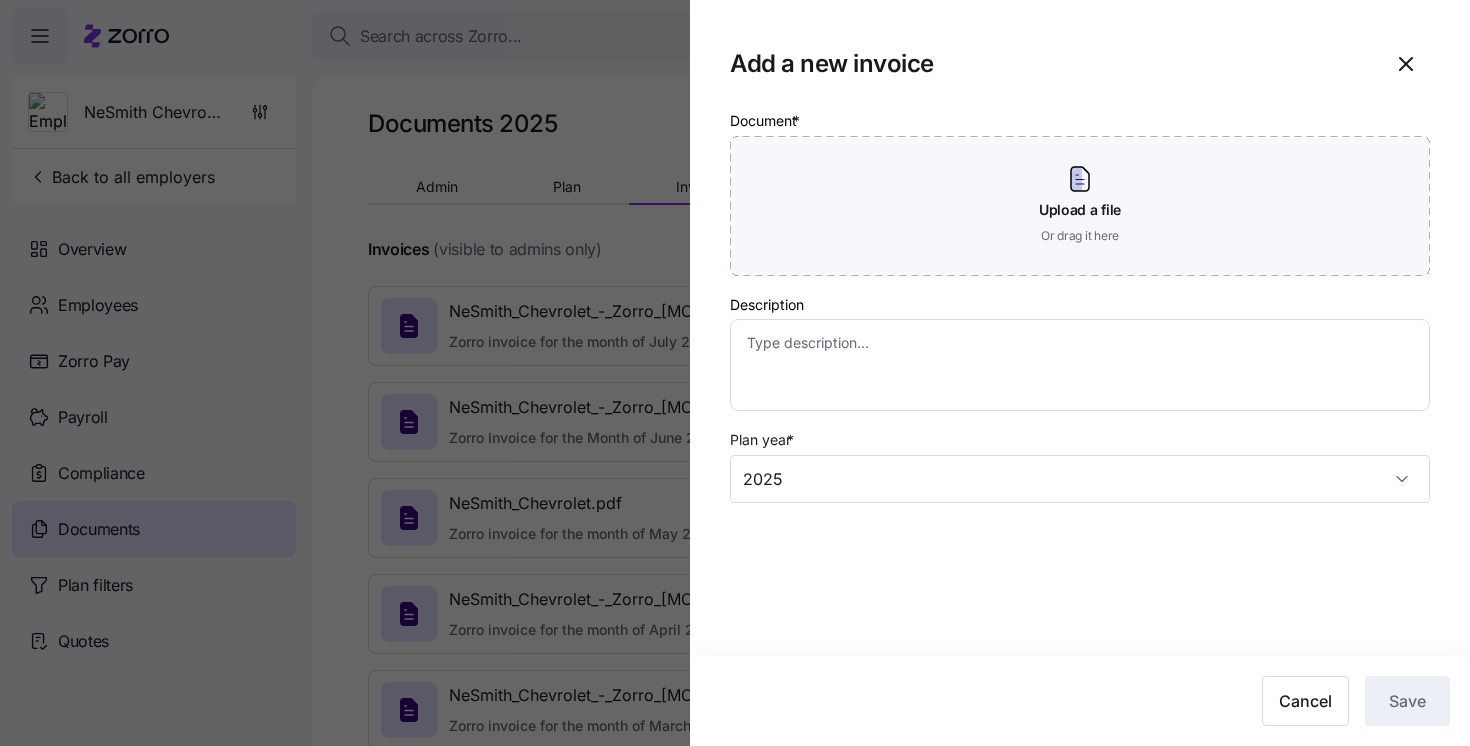 click on "Description" at bounding box center [1080, 352] 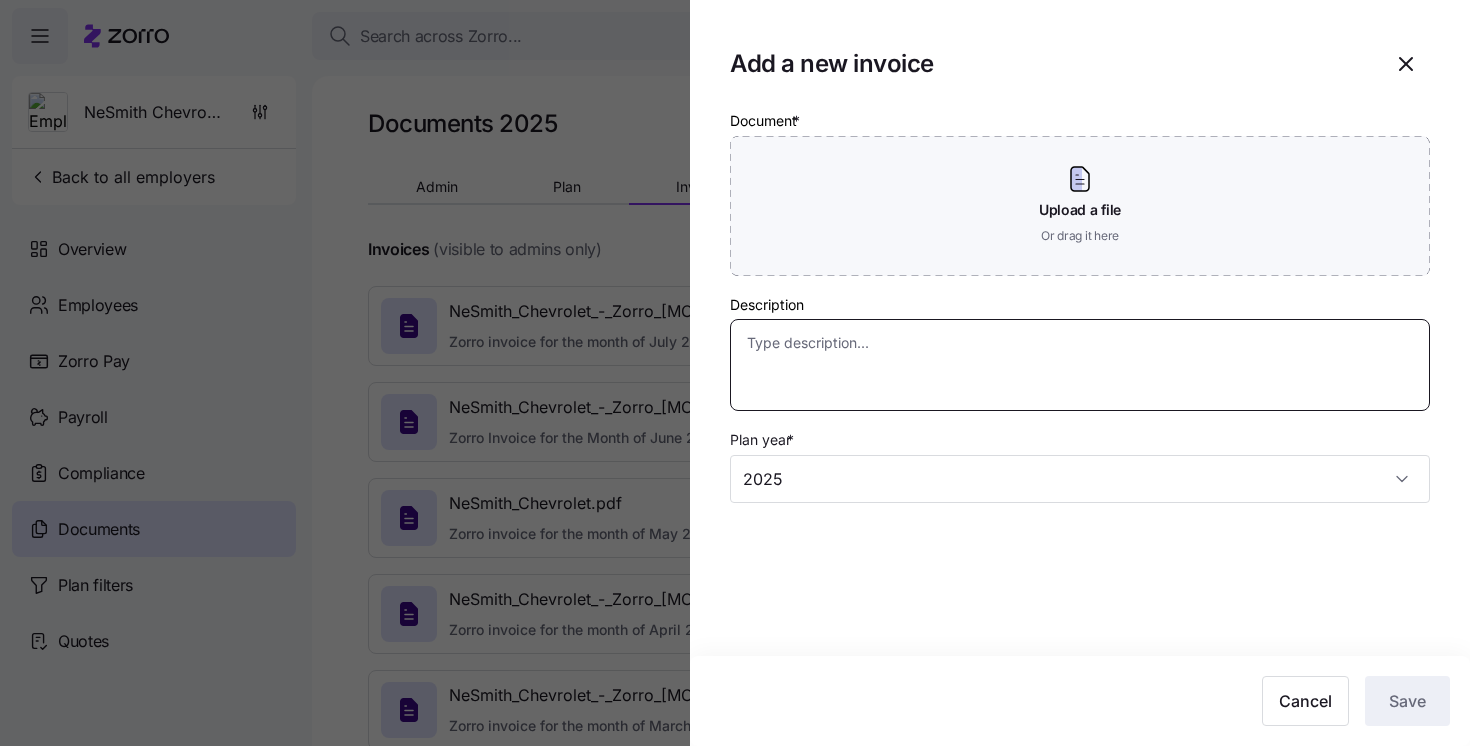click on "Description" at bounding box center [1080, 365] 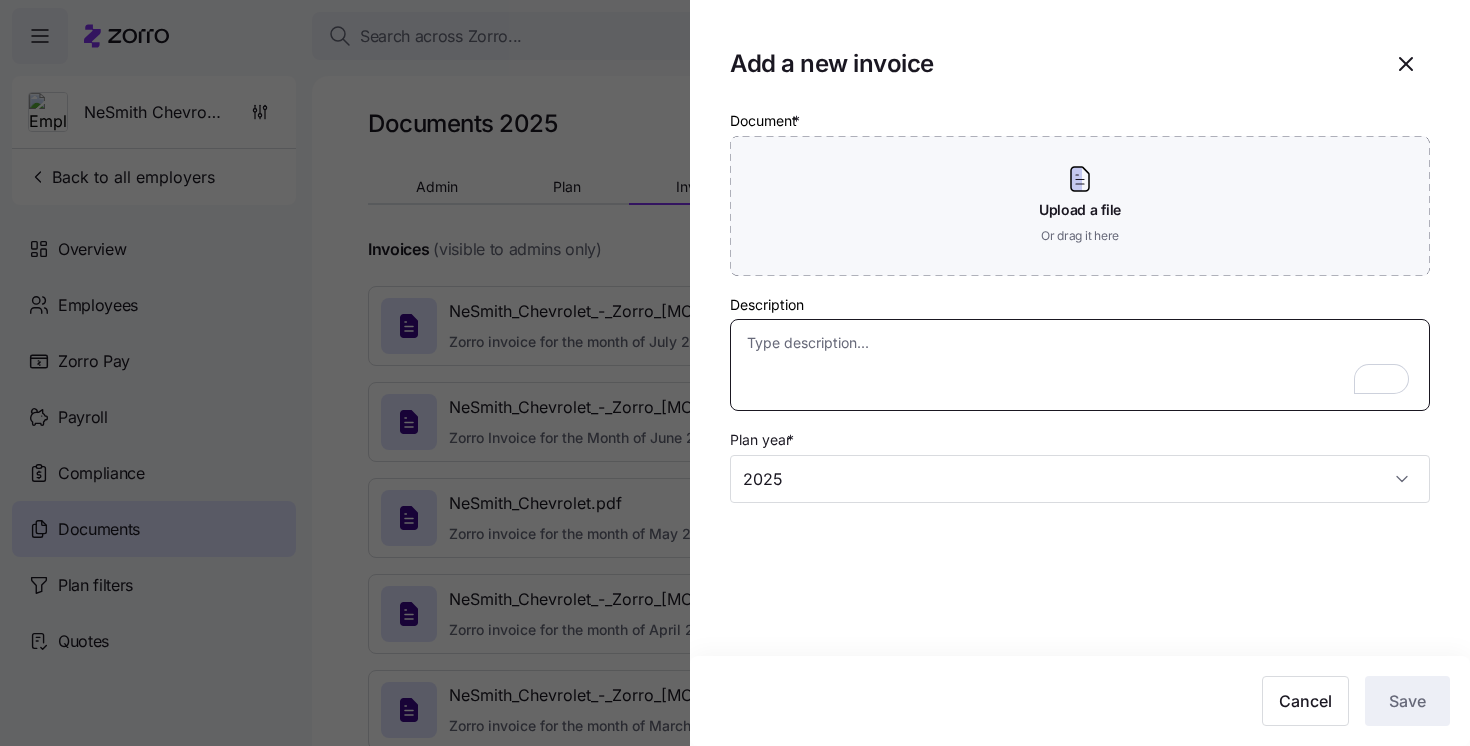 paste on "Zorro invoice for the month of [MONTH] [YEAR]" 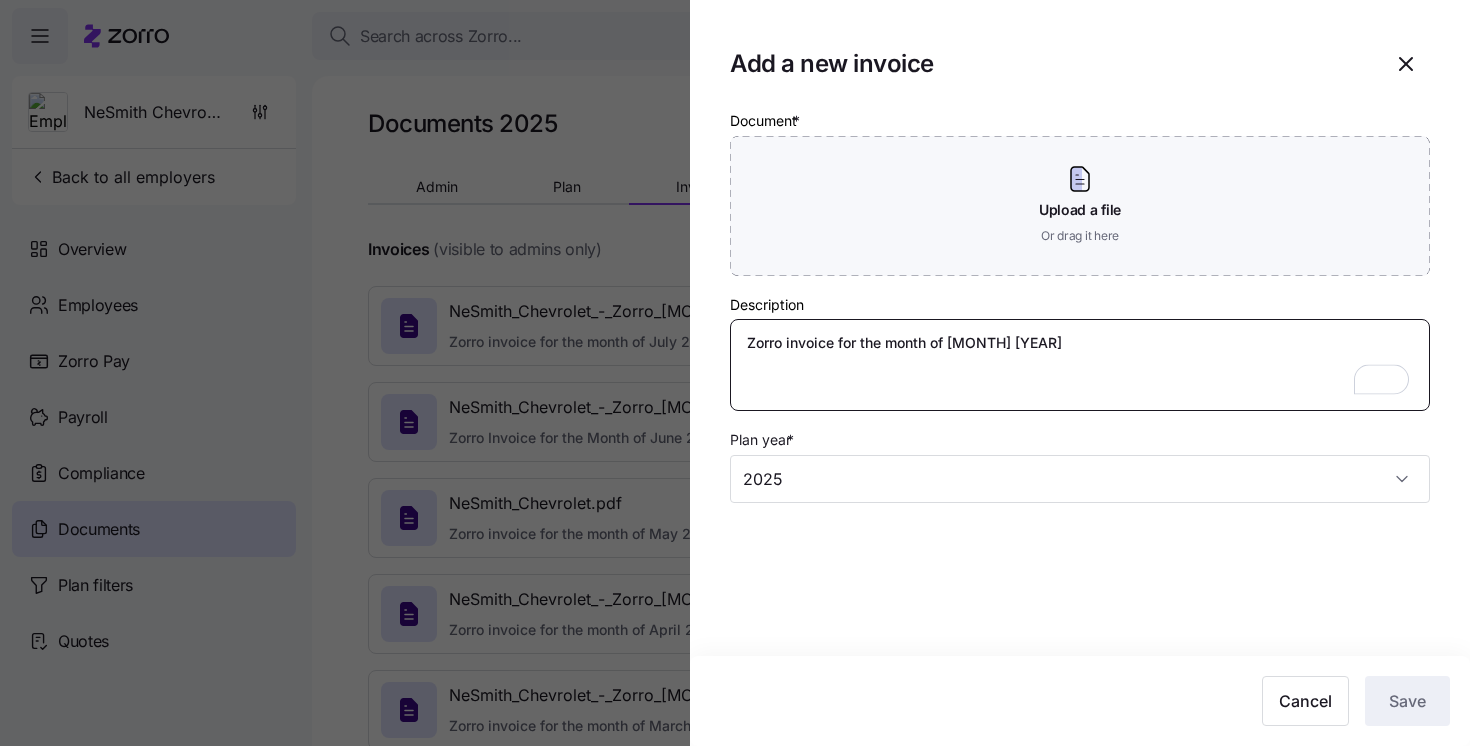 type on "Zorro invoice for the month of [MONTH] [YEAR]" 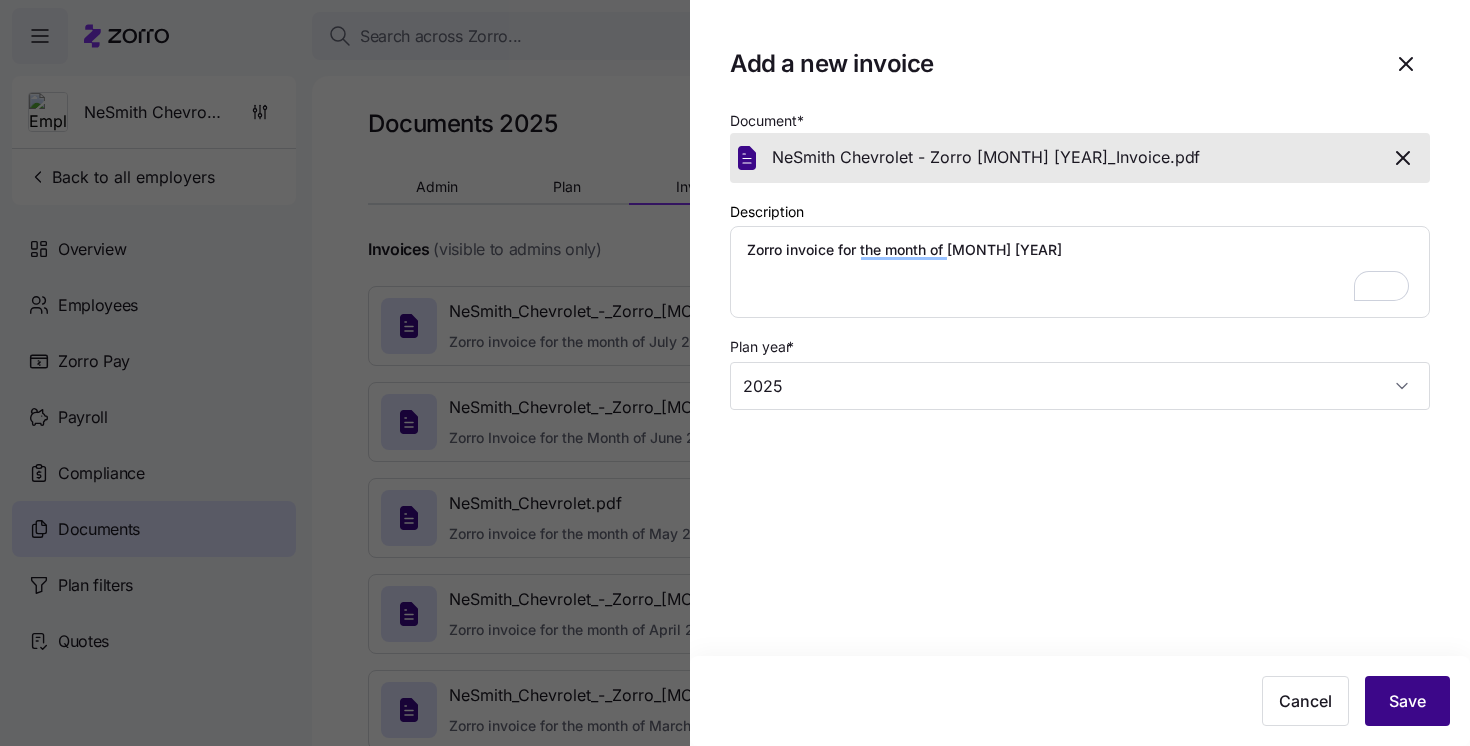 click on "Save" at bounding box center [1407, 701] 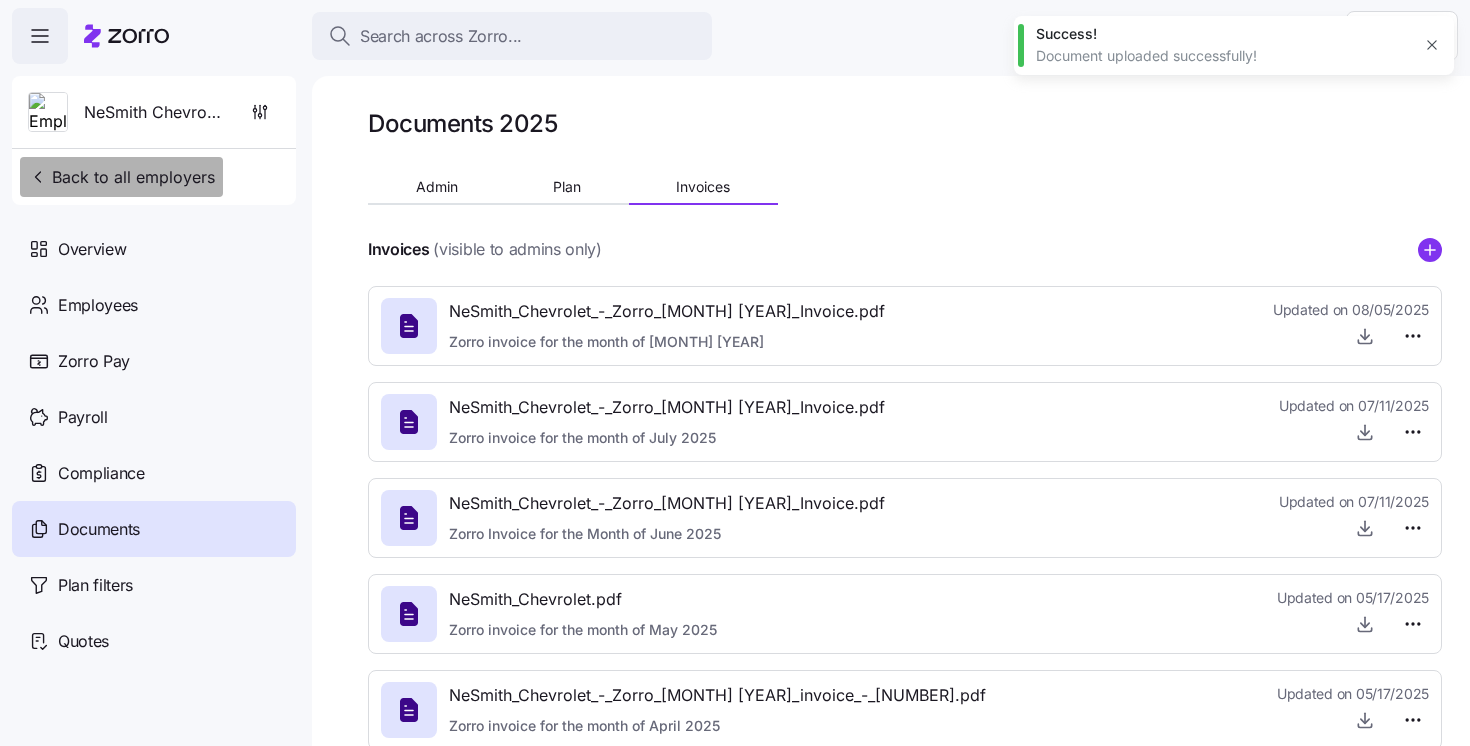 click on "Back to all employers" at bounding box center (121, 177) 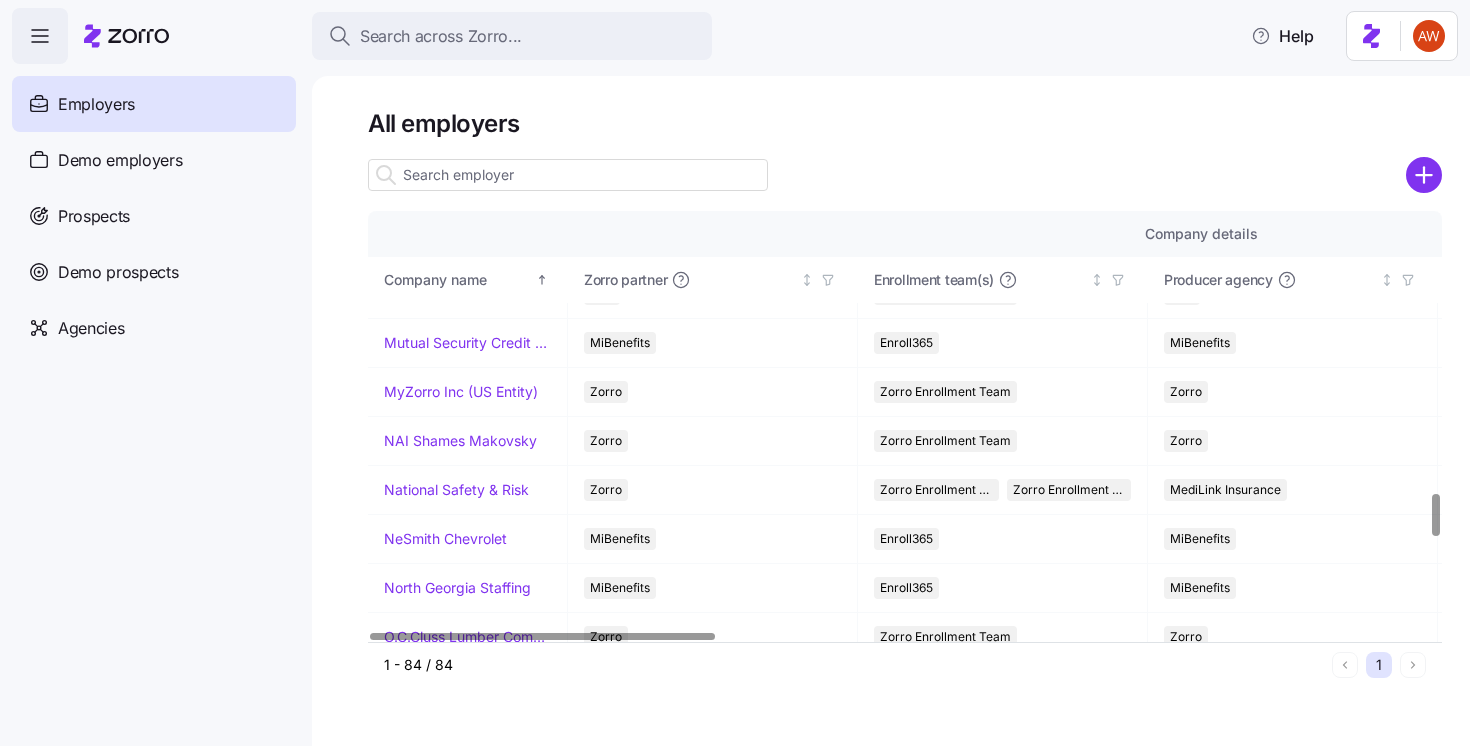 scroll, scrollTop: 2839, scrollLeft: 0, axis: vertical 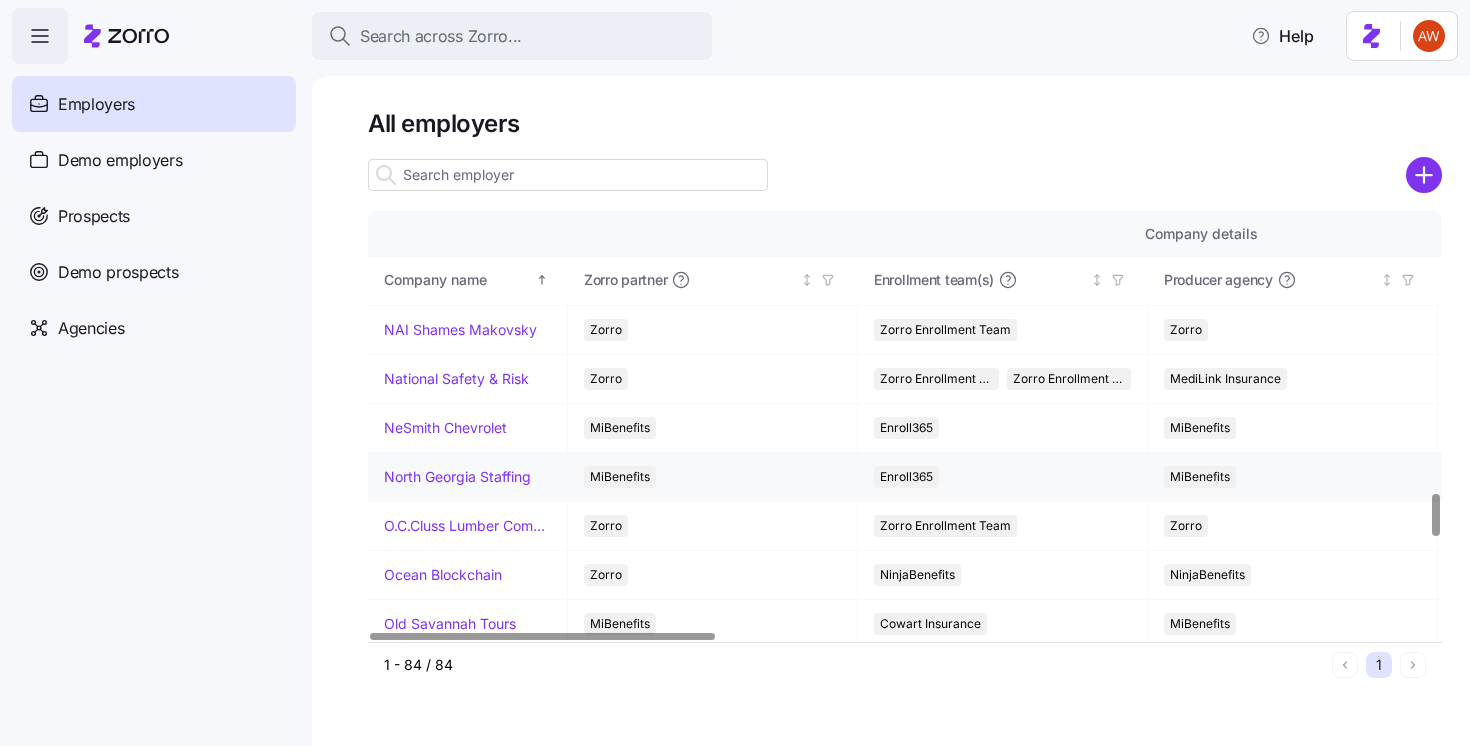 click on "North Georgia Staffing" at bounding box center (457, 477) 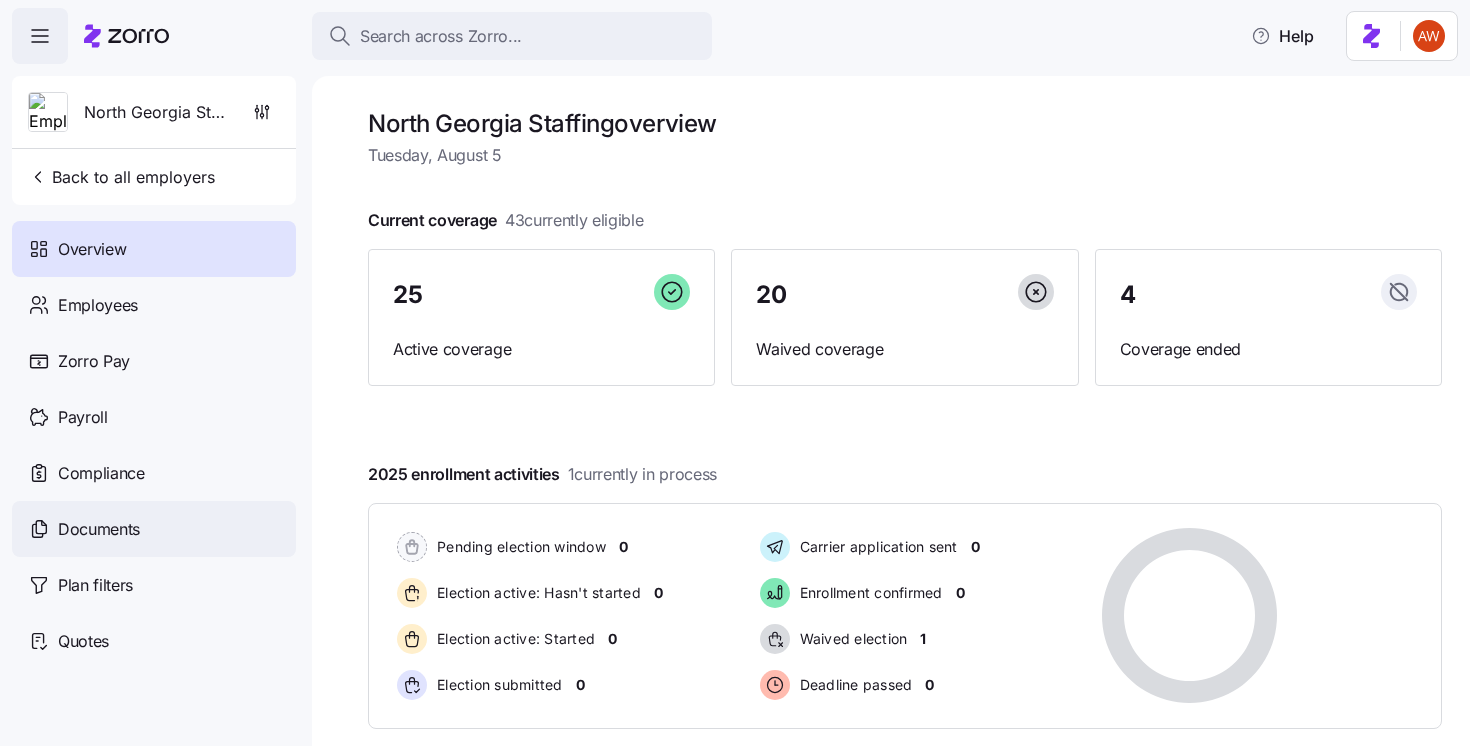 click on "Documents" at bounding box center [154, 529] 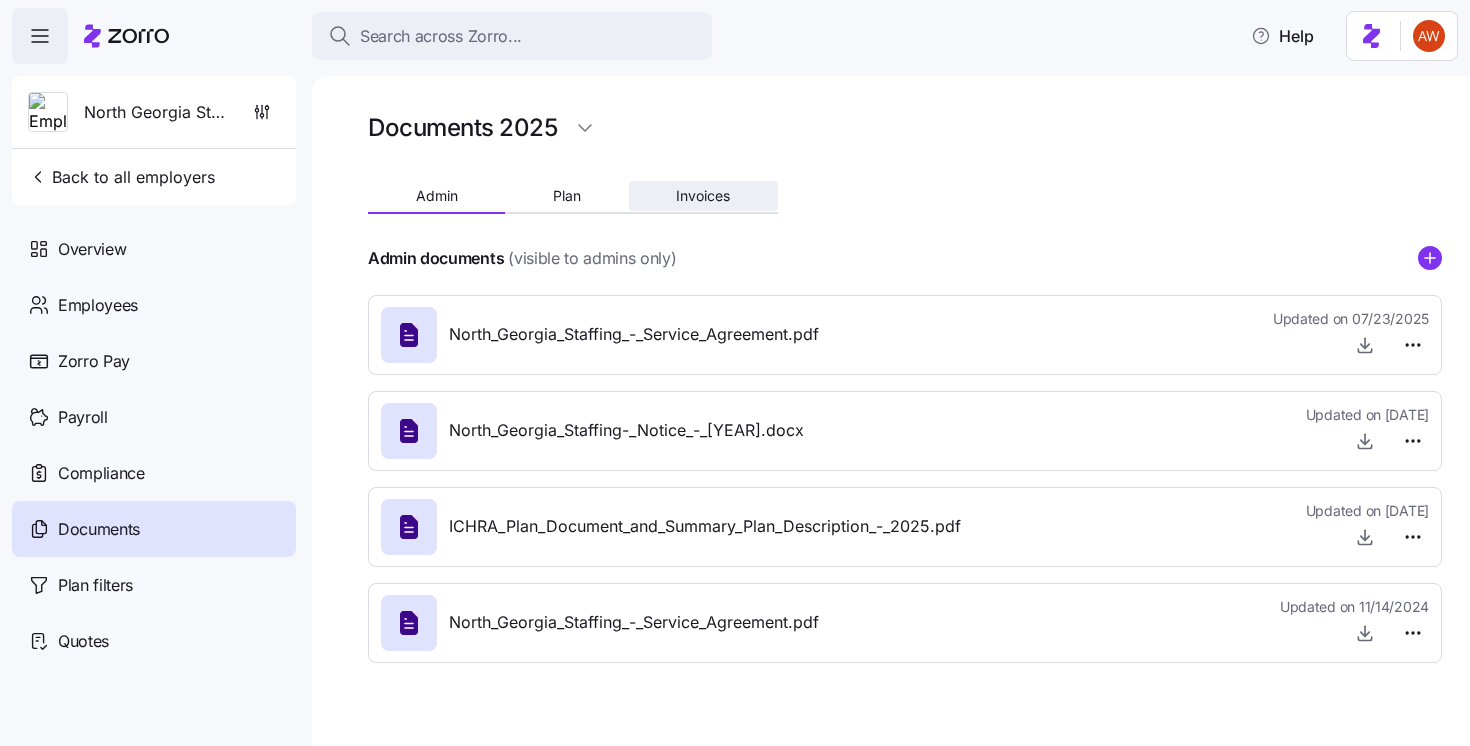 click on "Invoices" at bounding box center [703, 196] 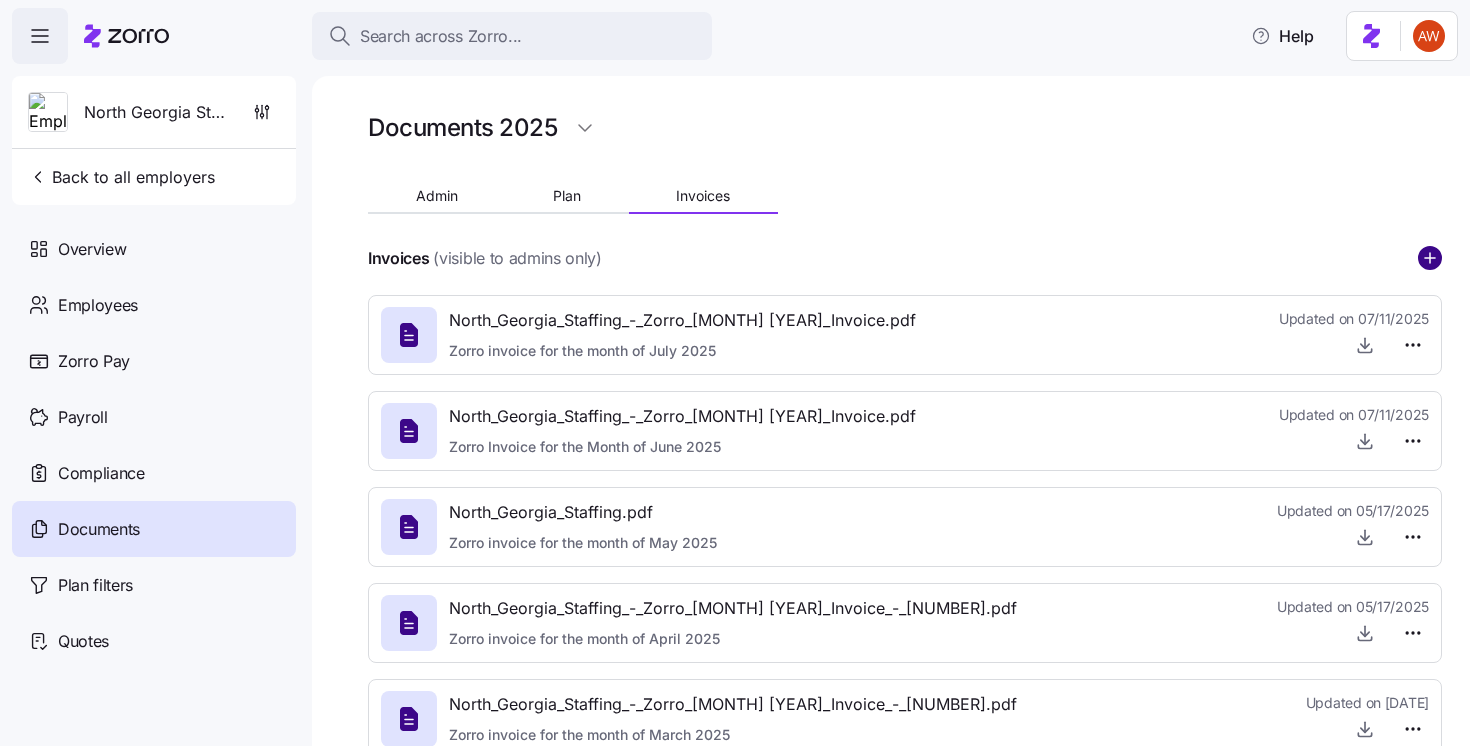 click 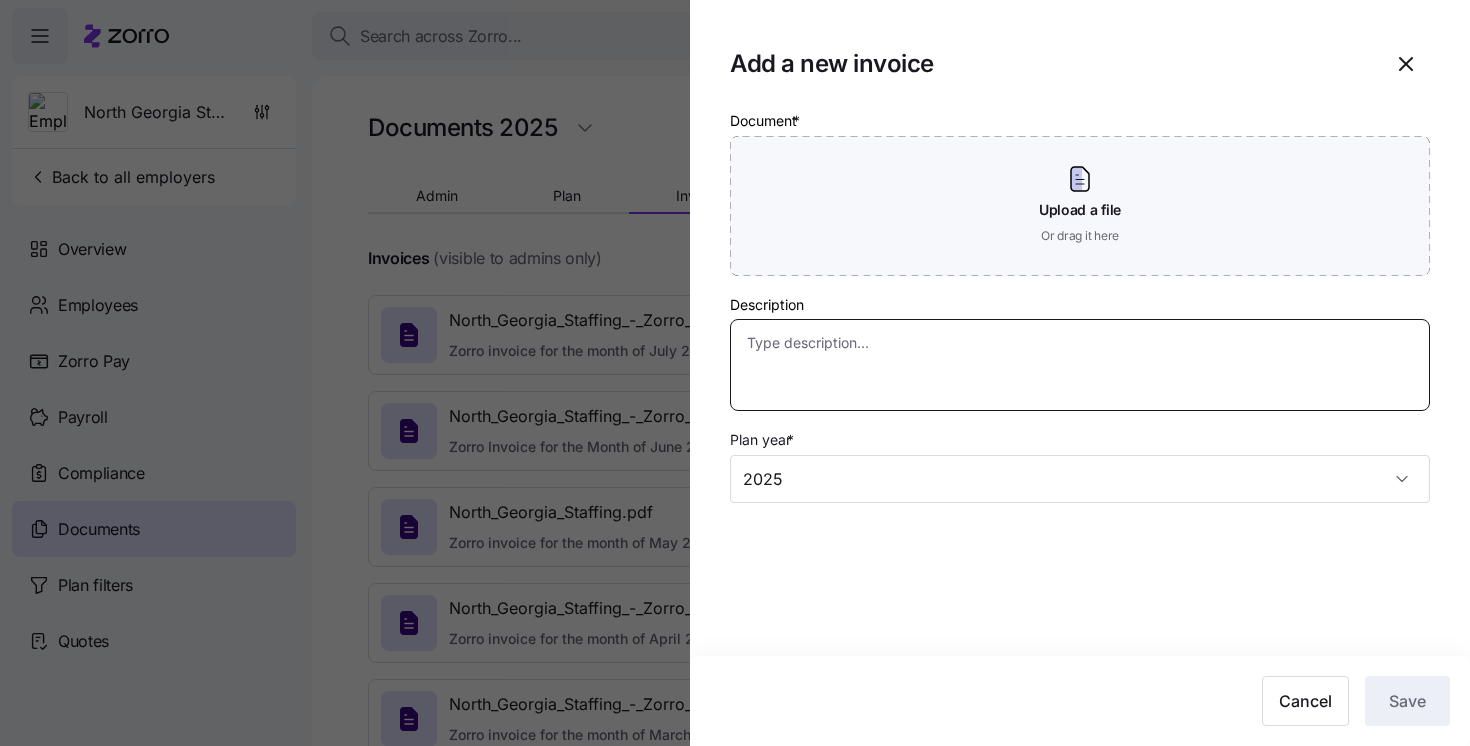 click on "Description" at bounding box center [1080, 365] 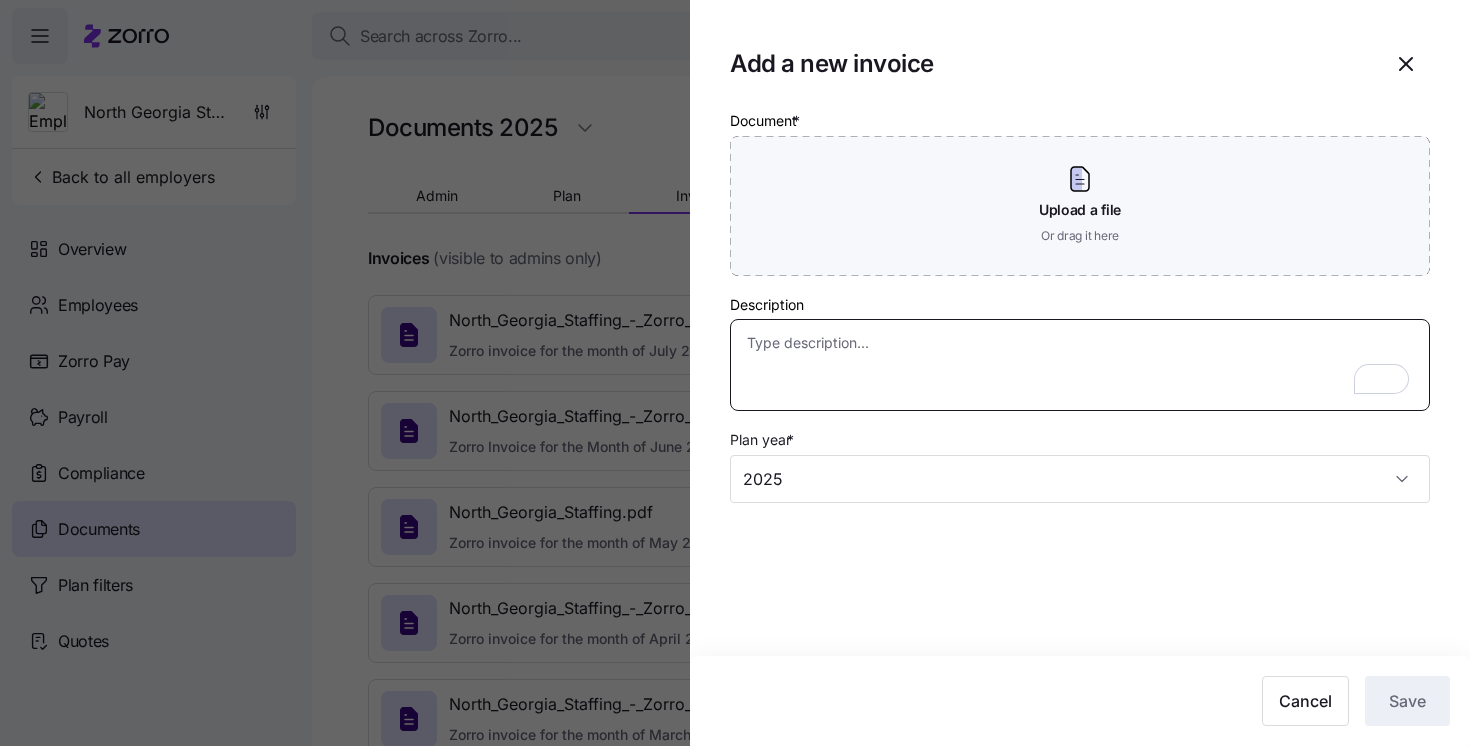 paste on "Zorro invoice for the month of August 2025" 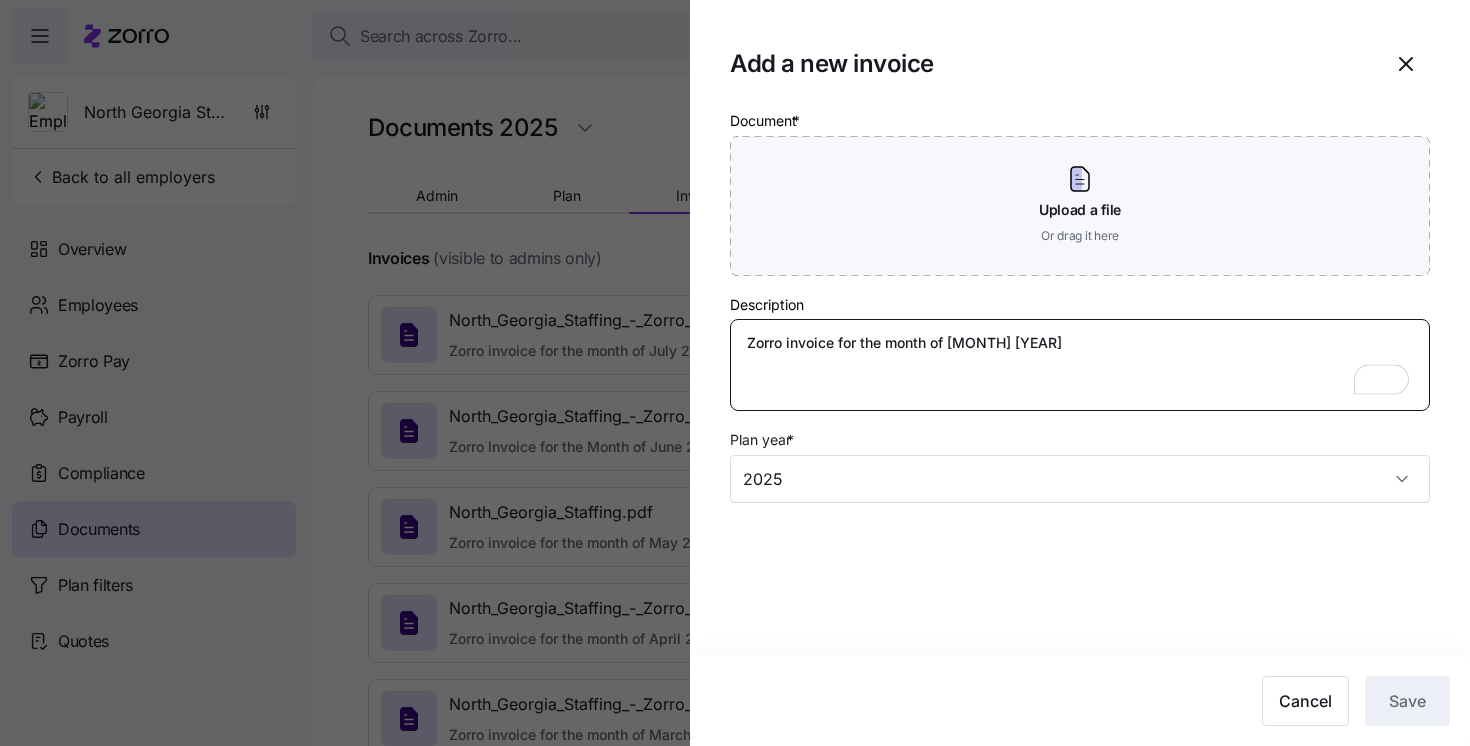 type on "Zorro invoice for the month of August 2025" 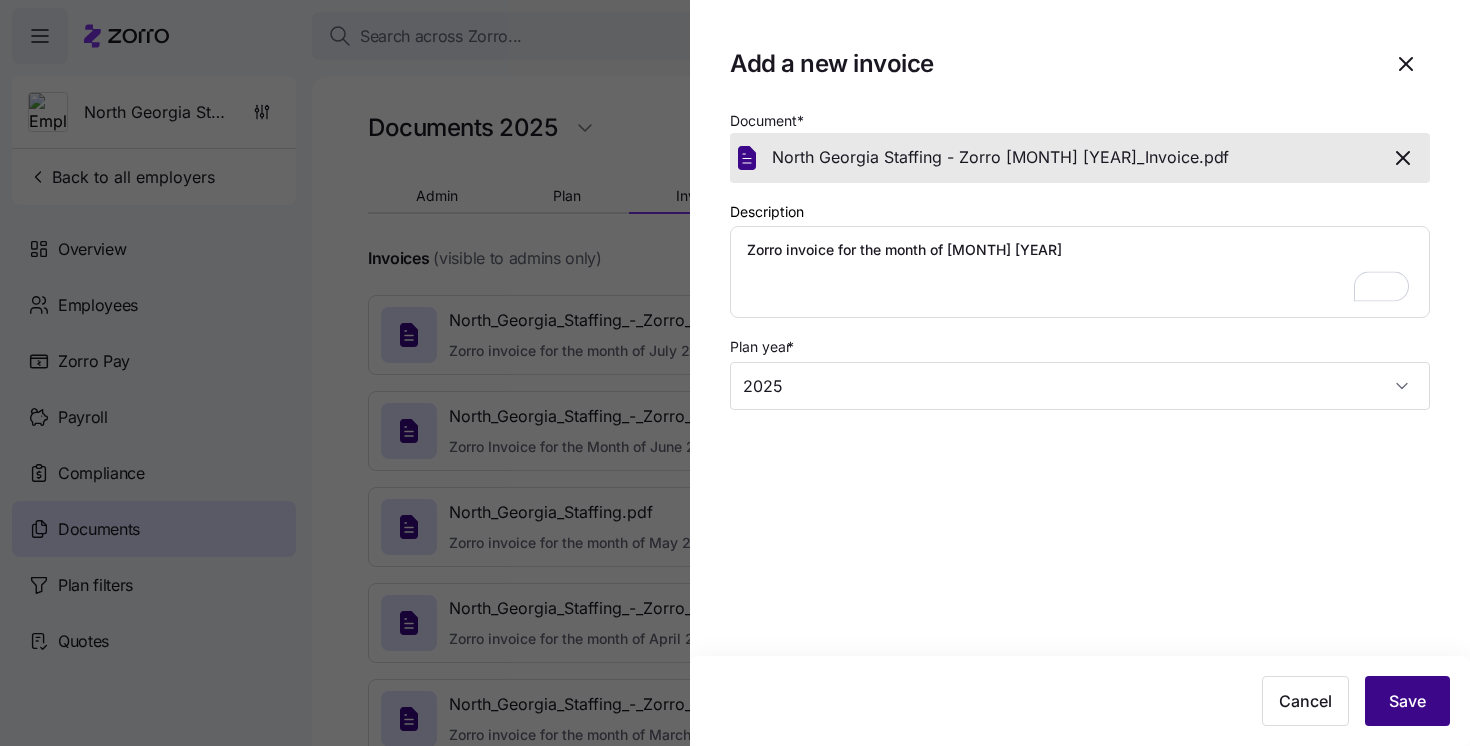 click on "Save" at bounding box center [1407, 701] 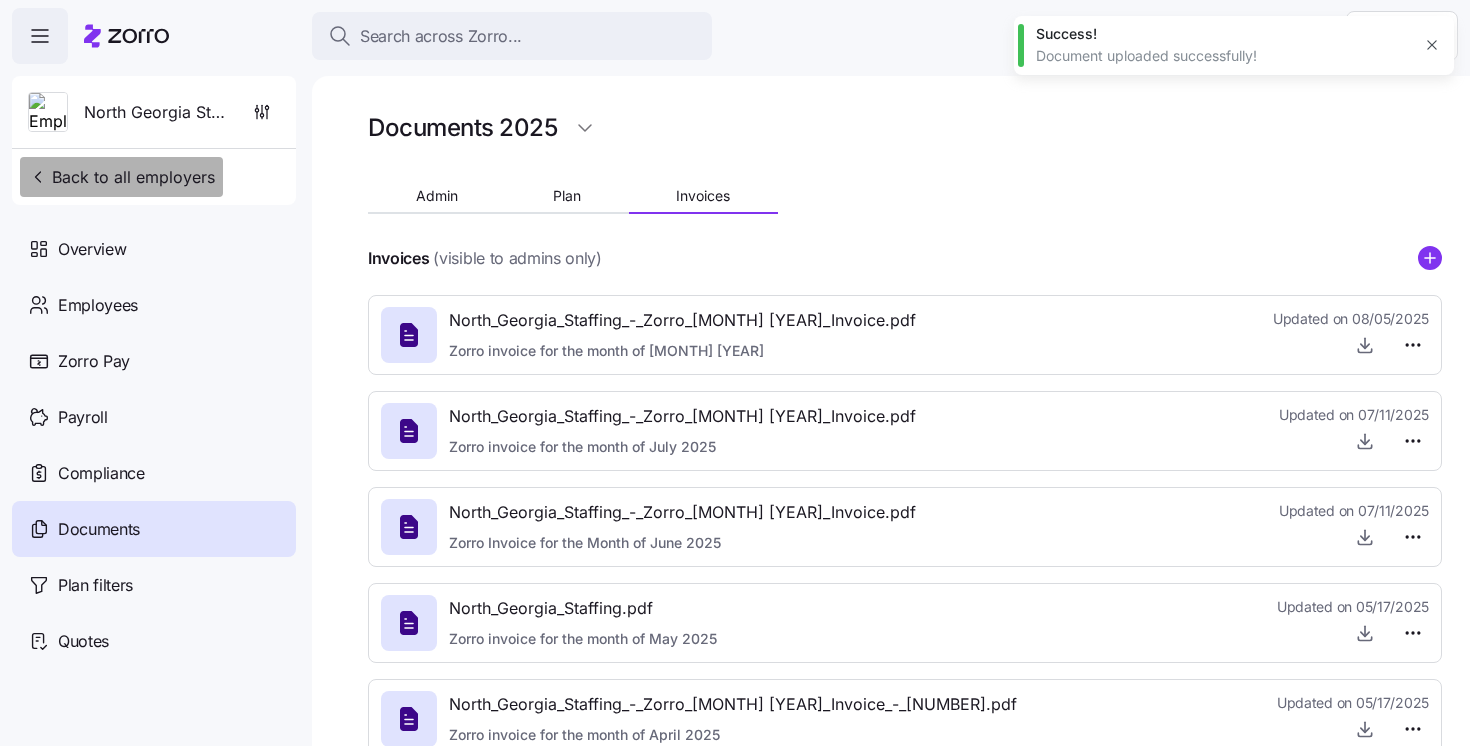 click on "Back to all employers" at bounding box center (121, 177) 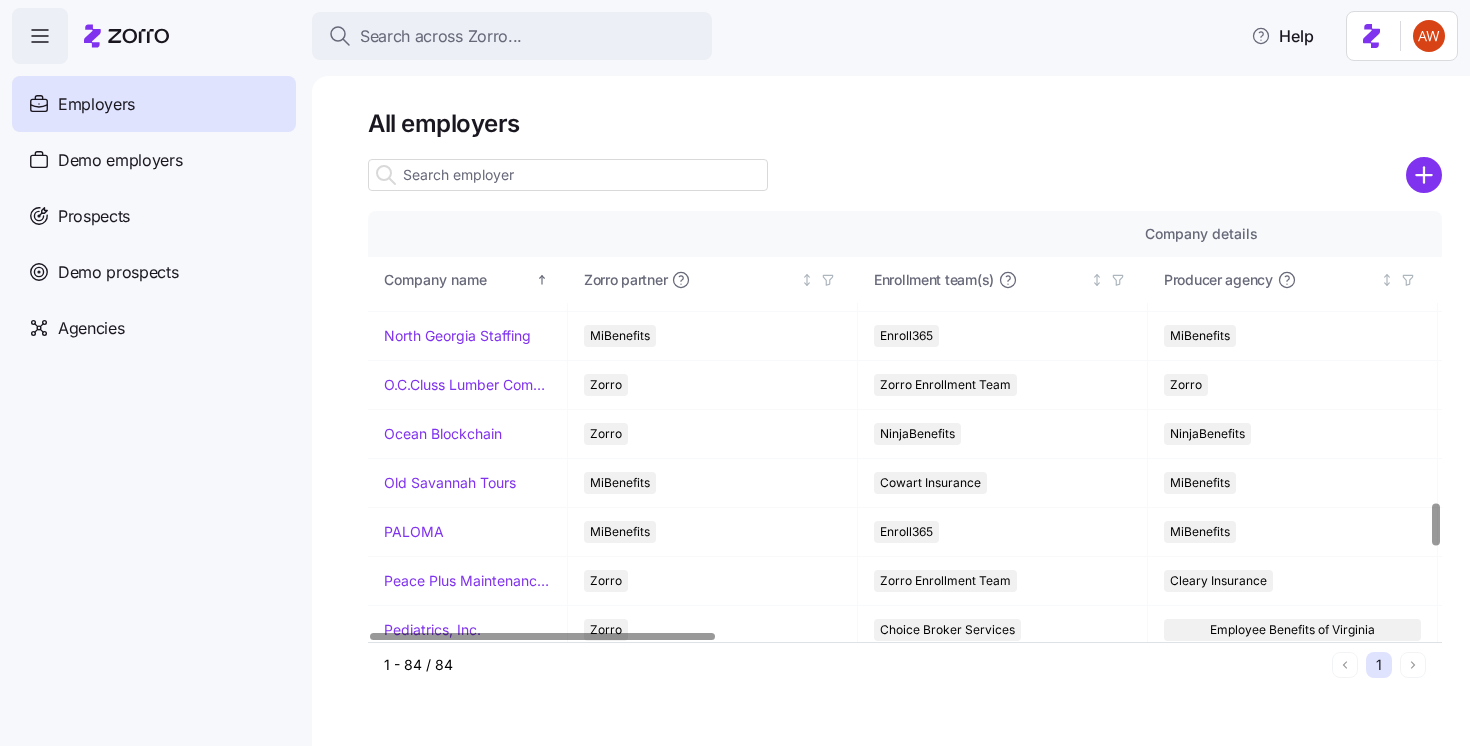 scroll, scrollTop: 2903, scrollLeft: 0, axis: vertical 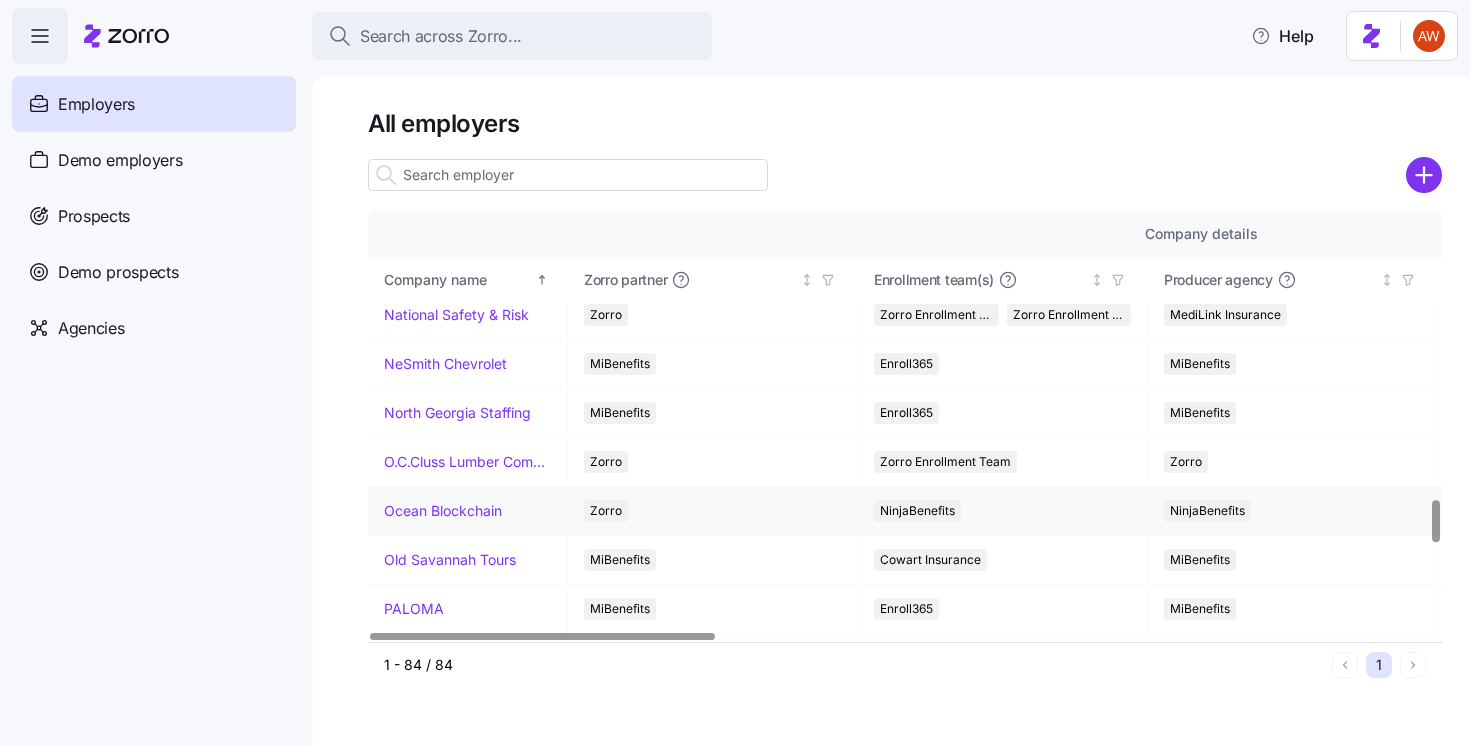click on "Ocean Blockchain" at bounding box center [443, 511] 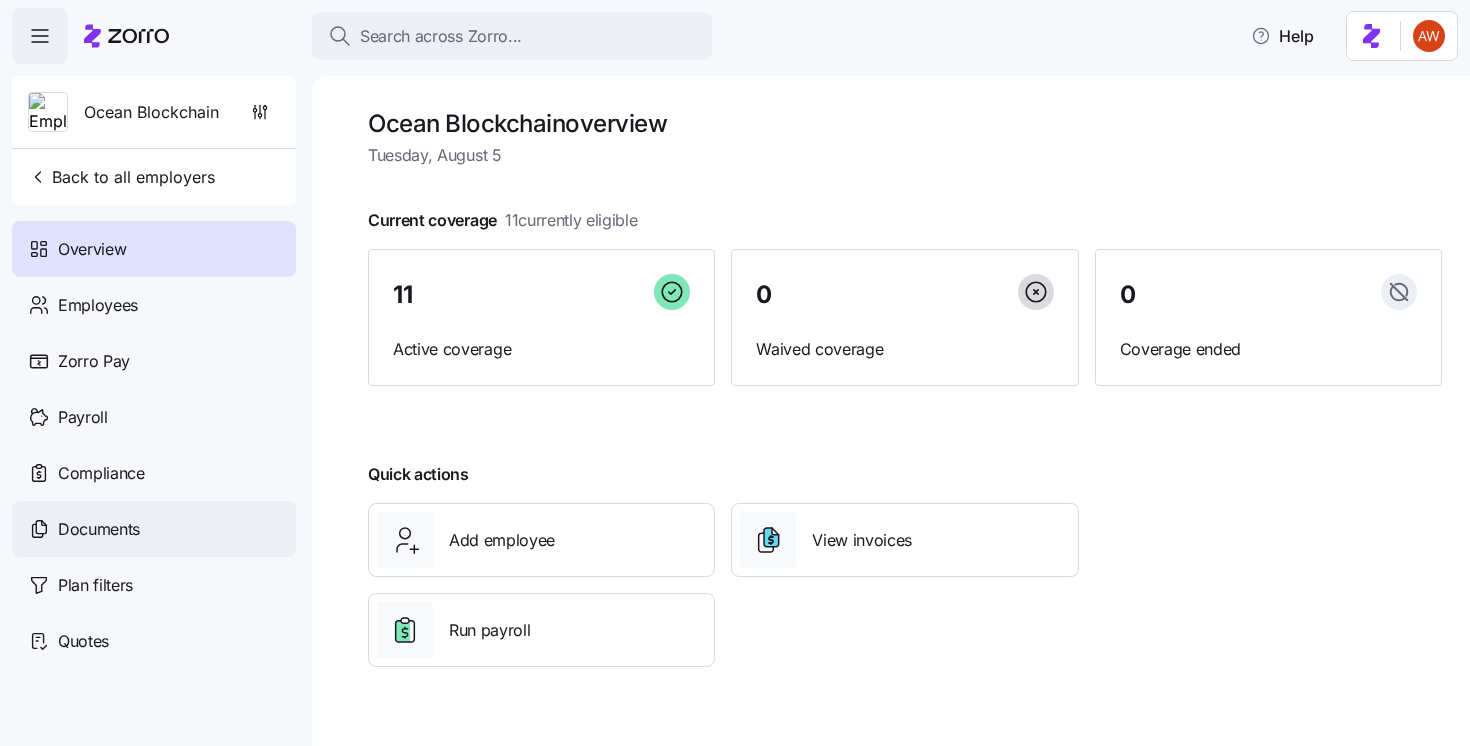 click on "Documents" at bounding box center (154, 529) 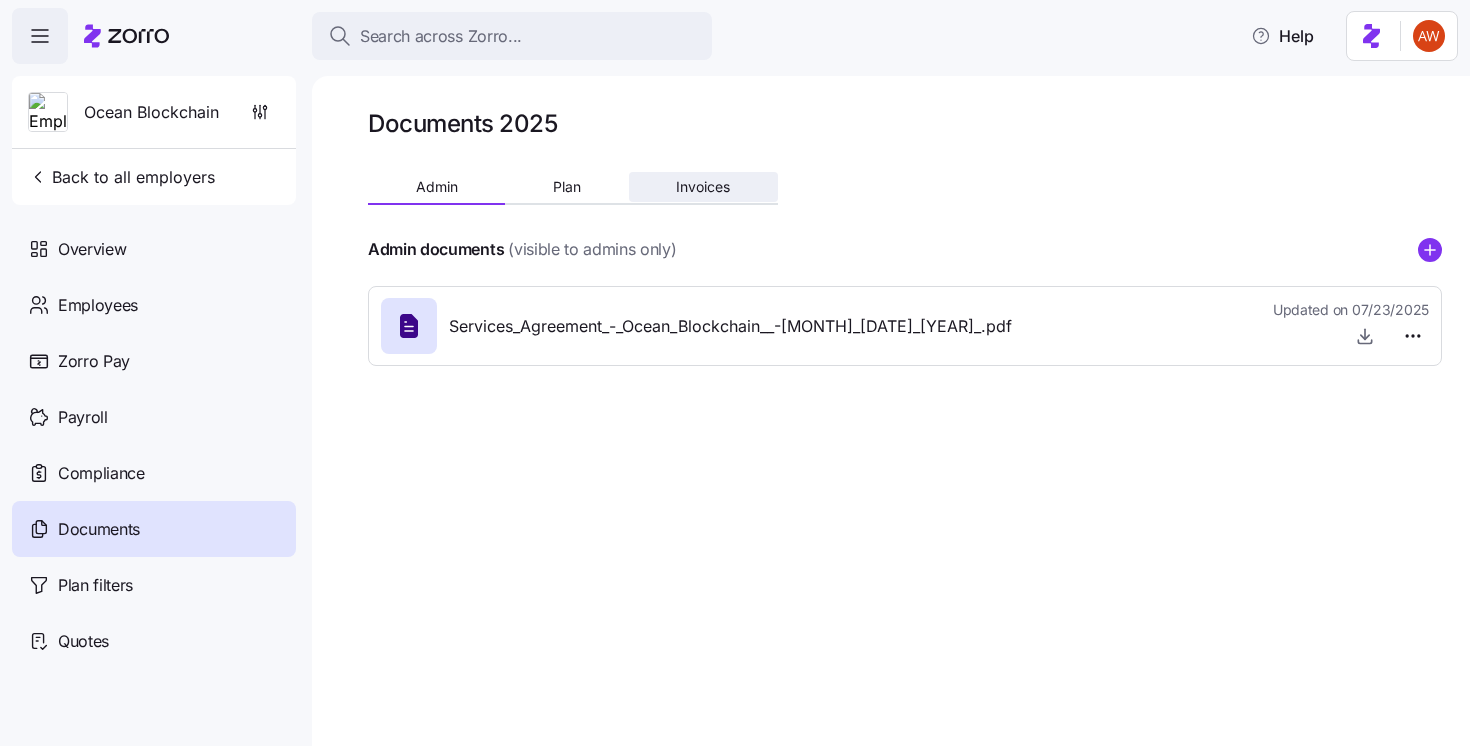 click on "Invoices" at bounding box center [703, 187] 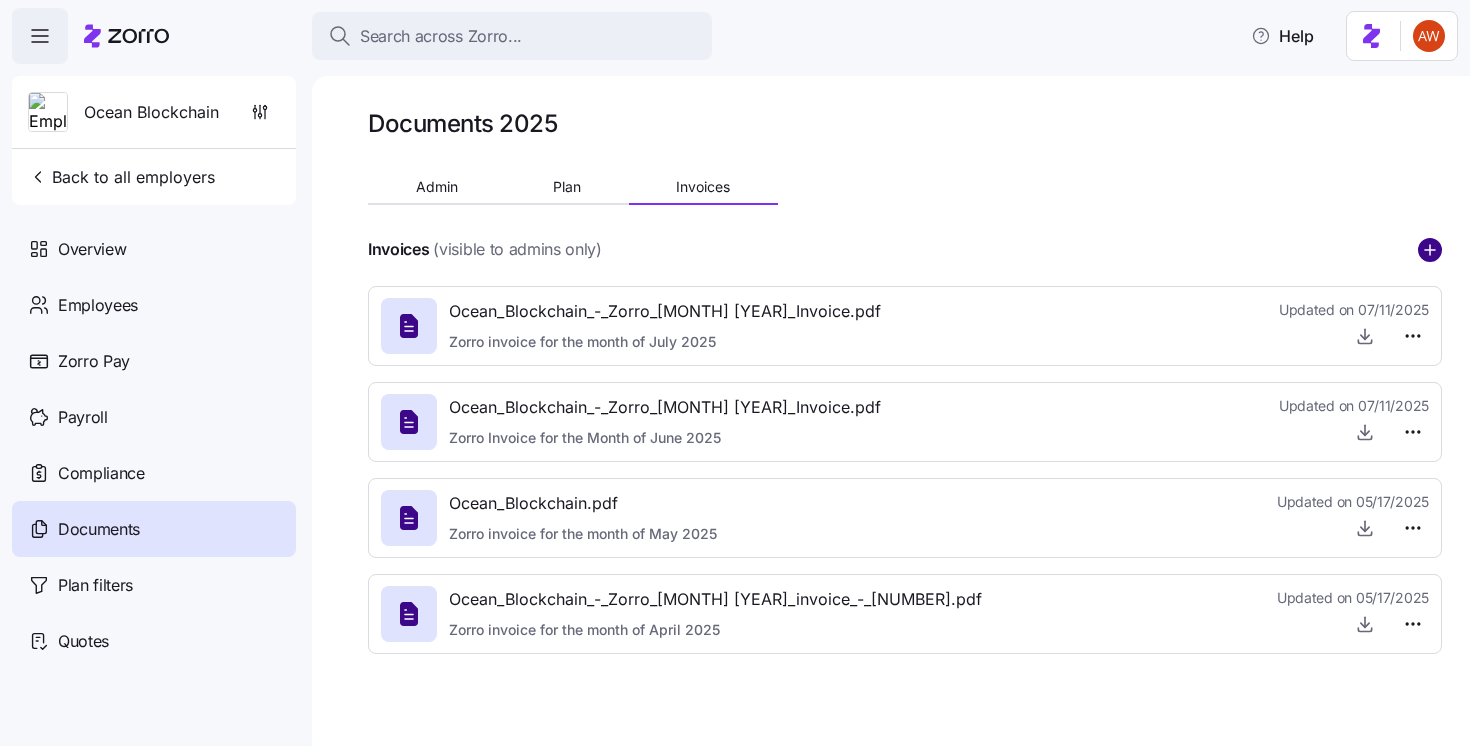 click 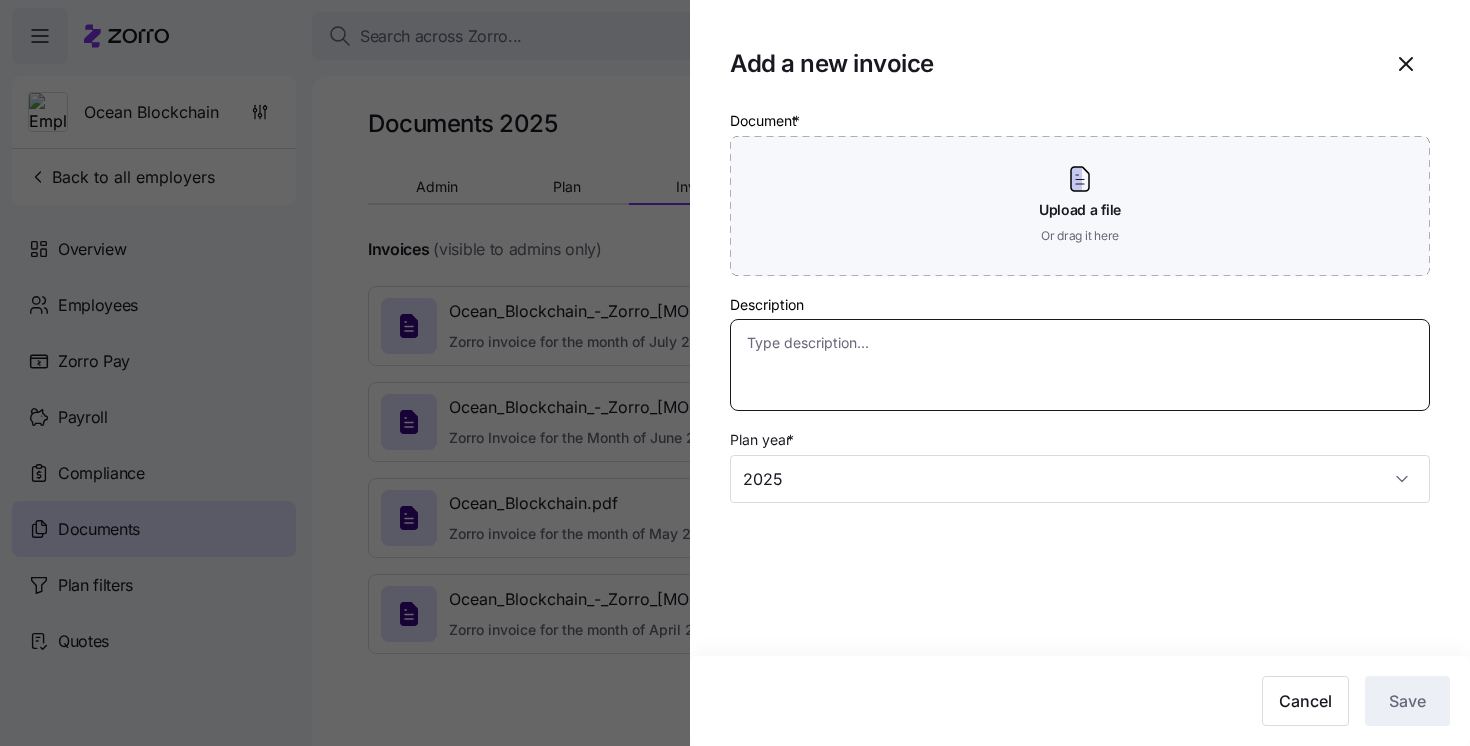 click on "Description" at bounding box center (1080, 365) 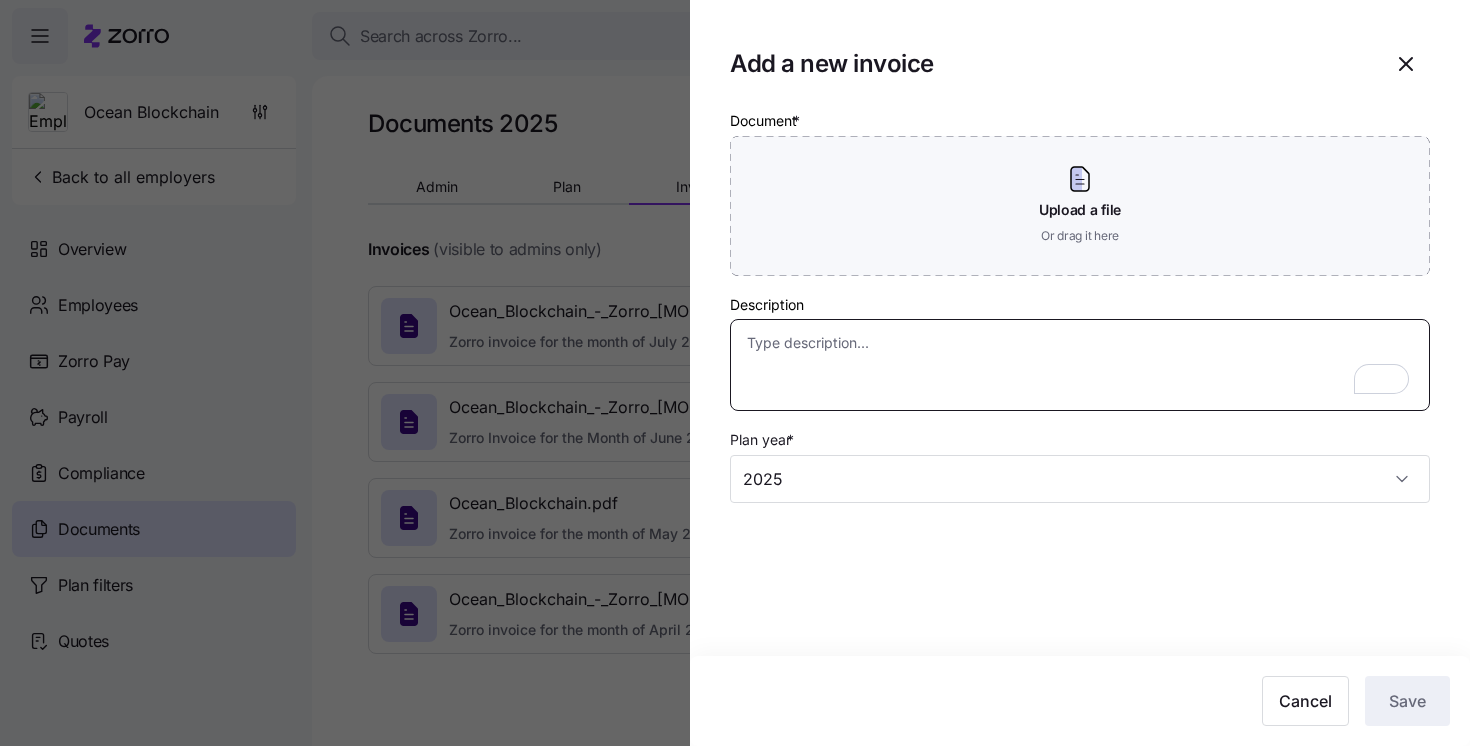 paste on "Zorro invoice for the month of August 2025" 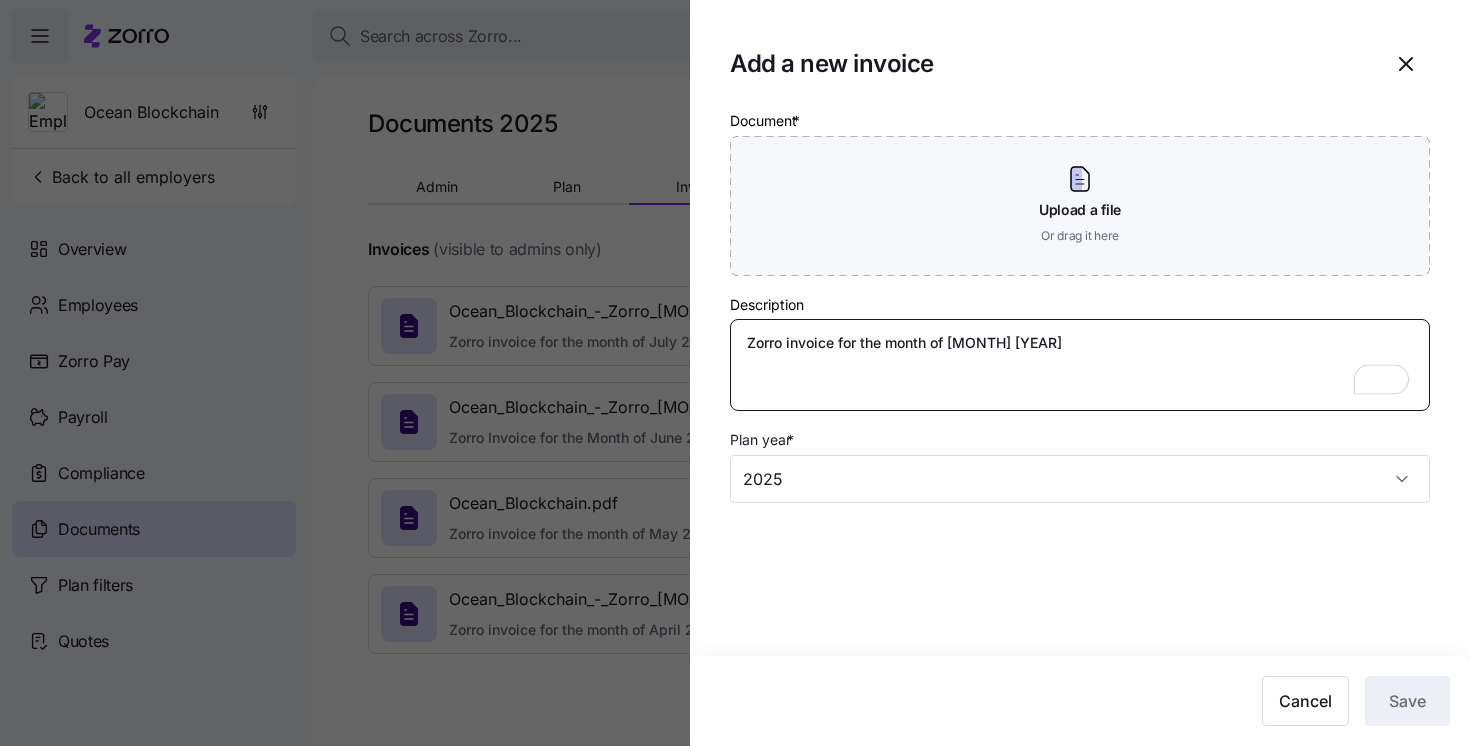 type on "Zorro invoice for the month of August 2025" 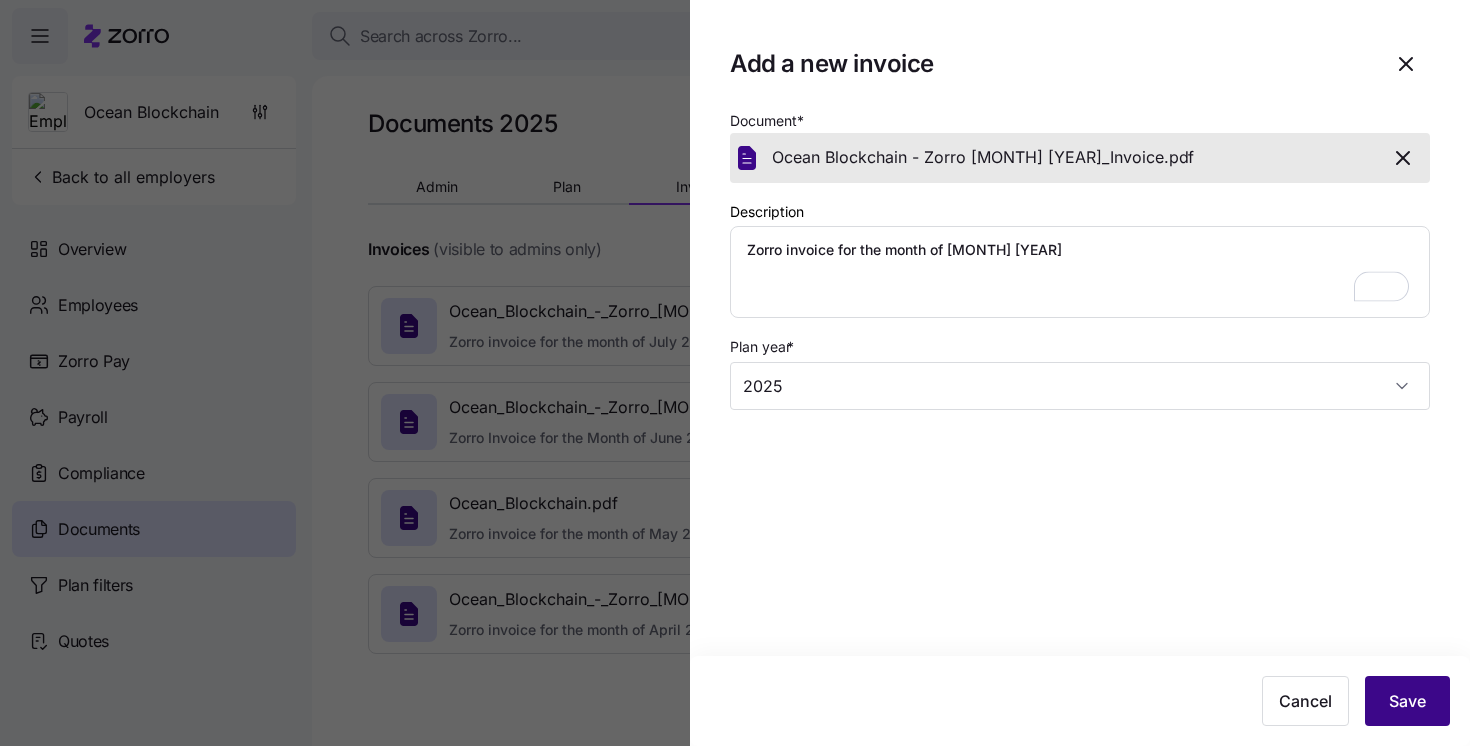 click on "Save" at bounding box center [1407, 701] 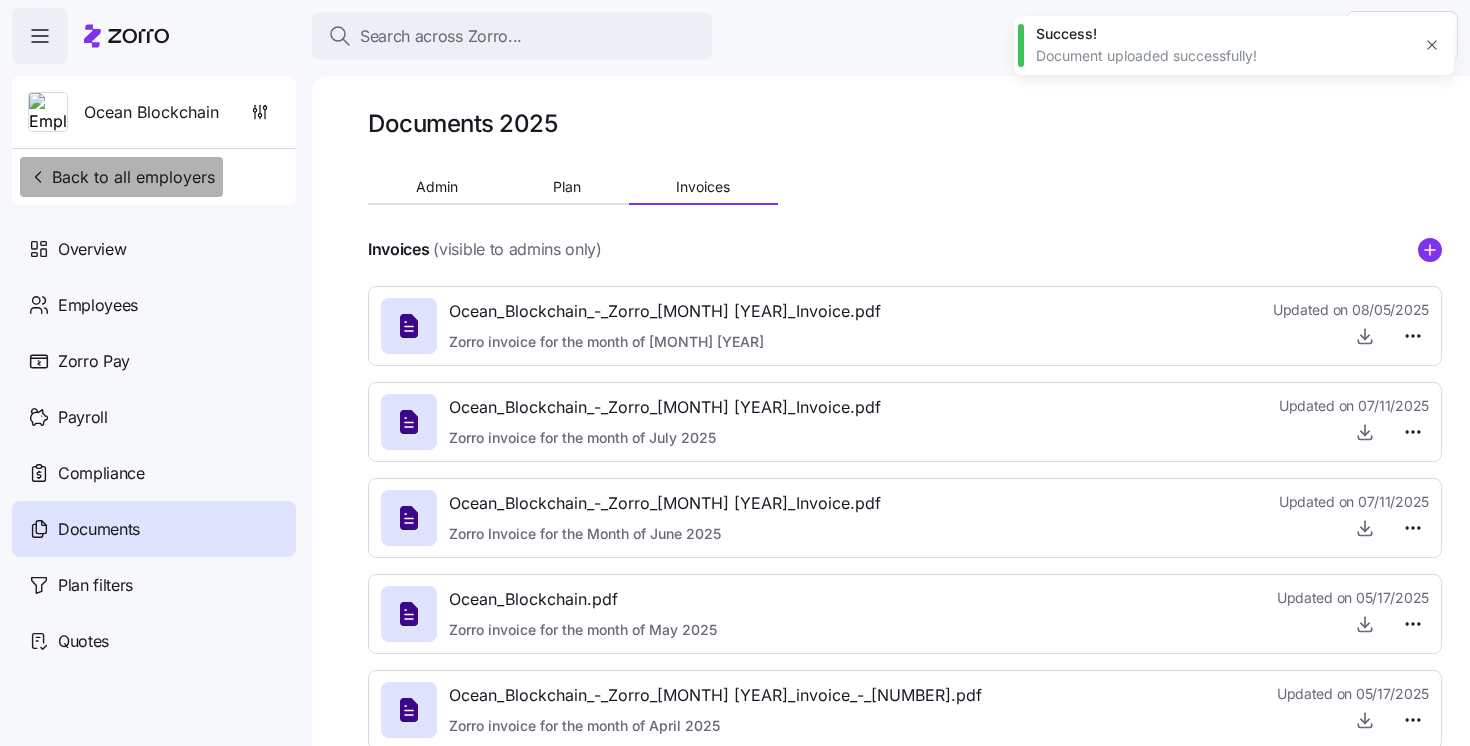 click on "Back to all employers" at bounding box center [121, 177] 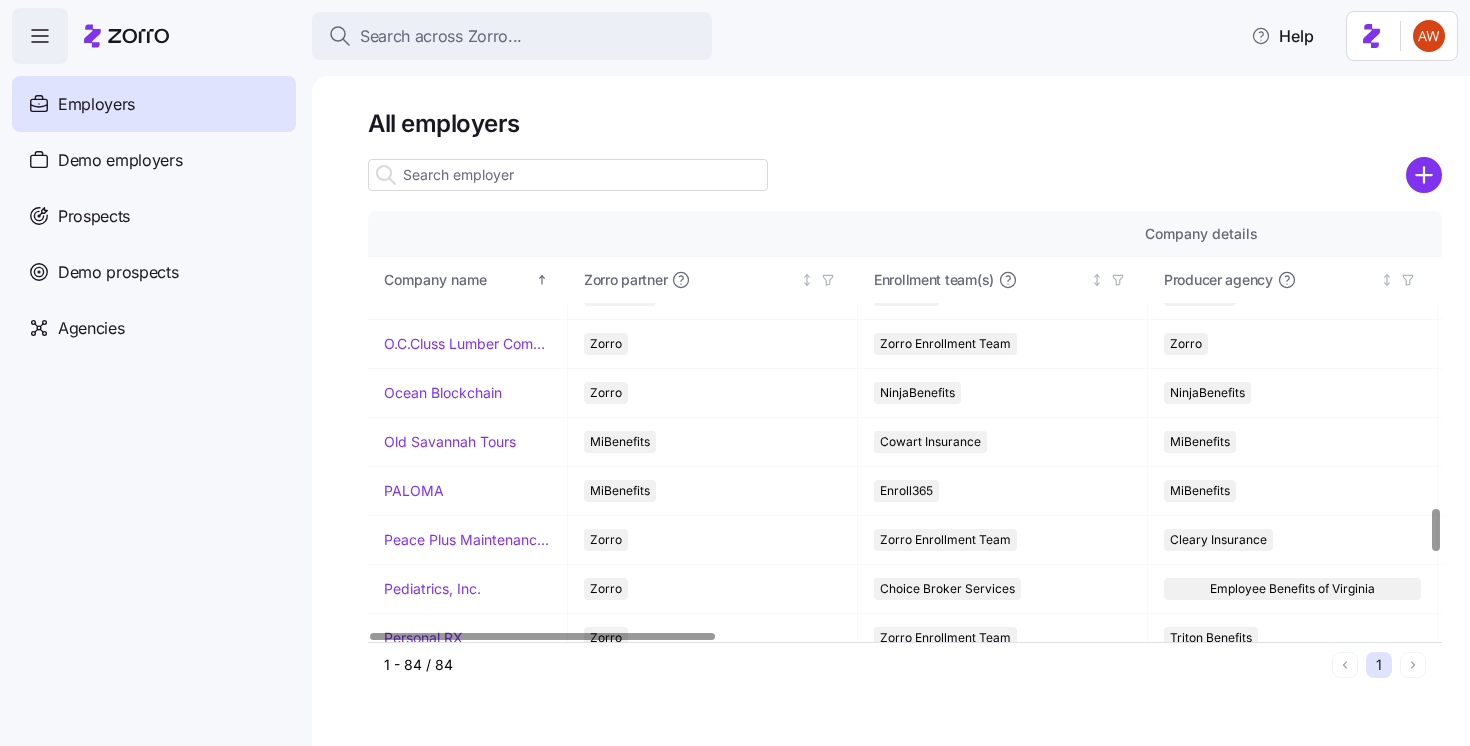 scroll, scrollTop: 2976, scrollLeft: 0, axis: vertical 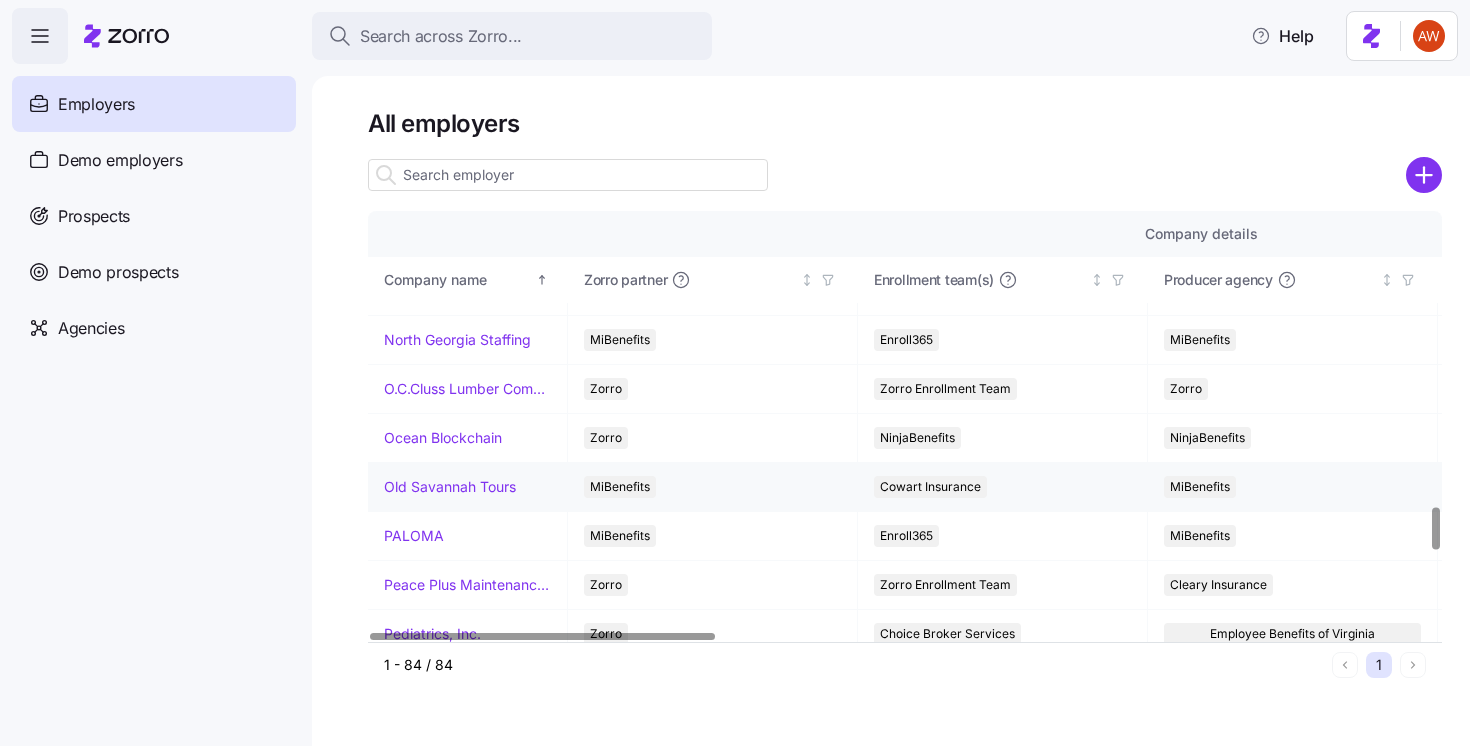 click on "Old Savannah Tours" at bounding box center (450, 487) 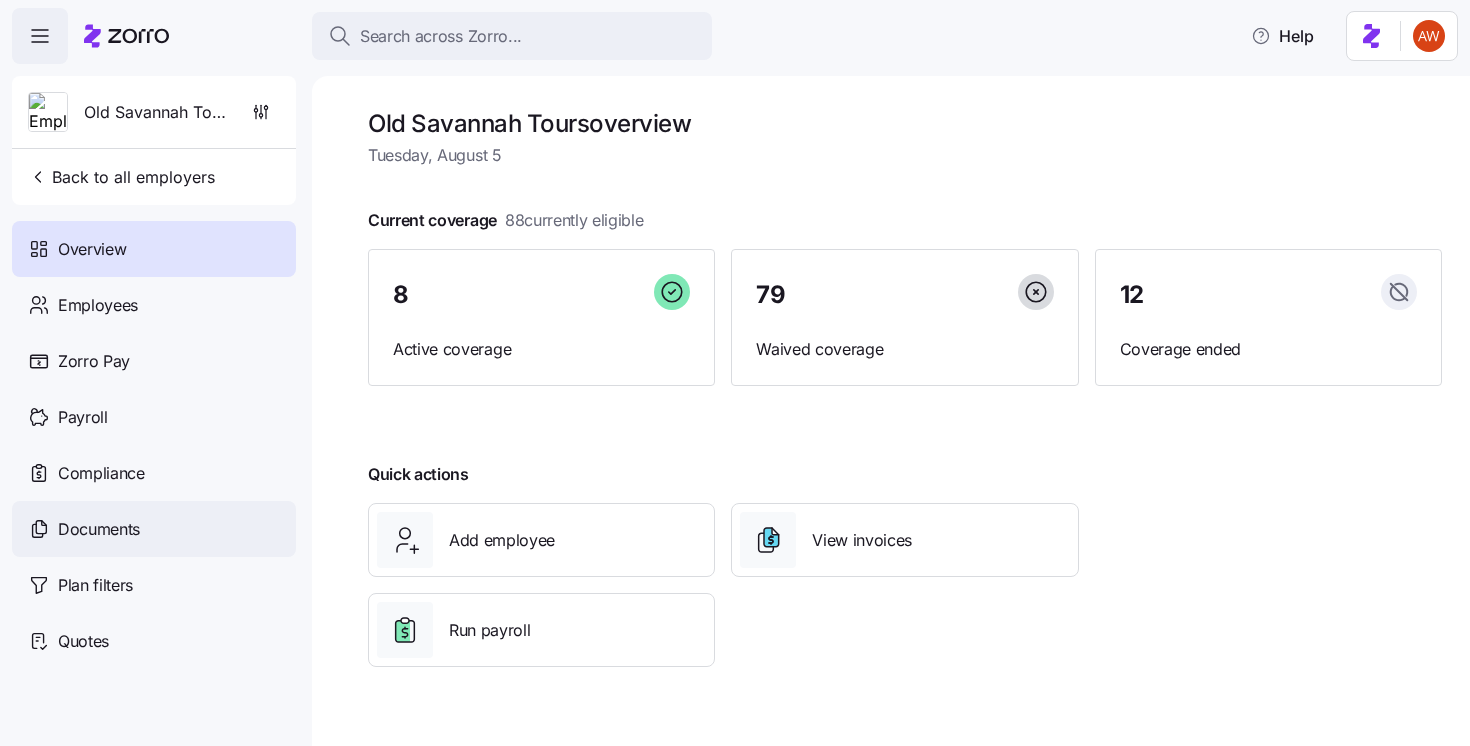 click on "Documents" at bounding box center (154, 529) 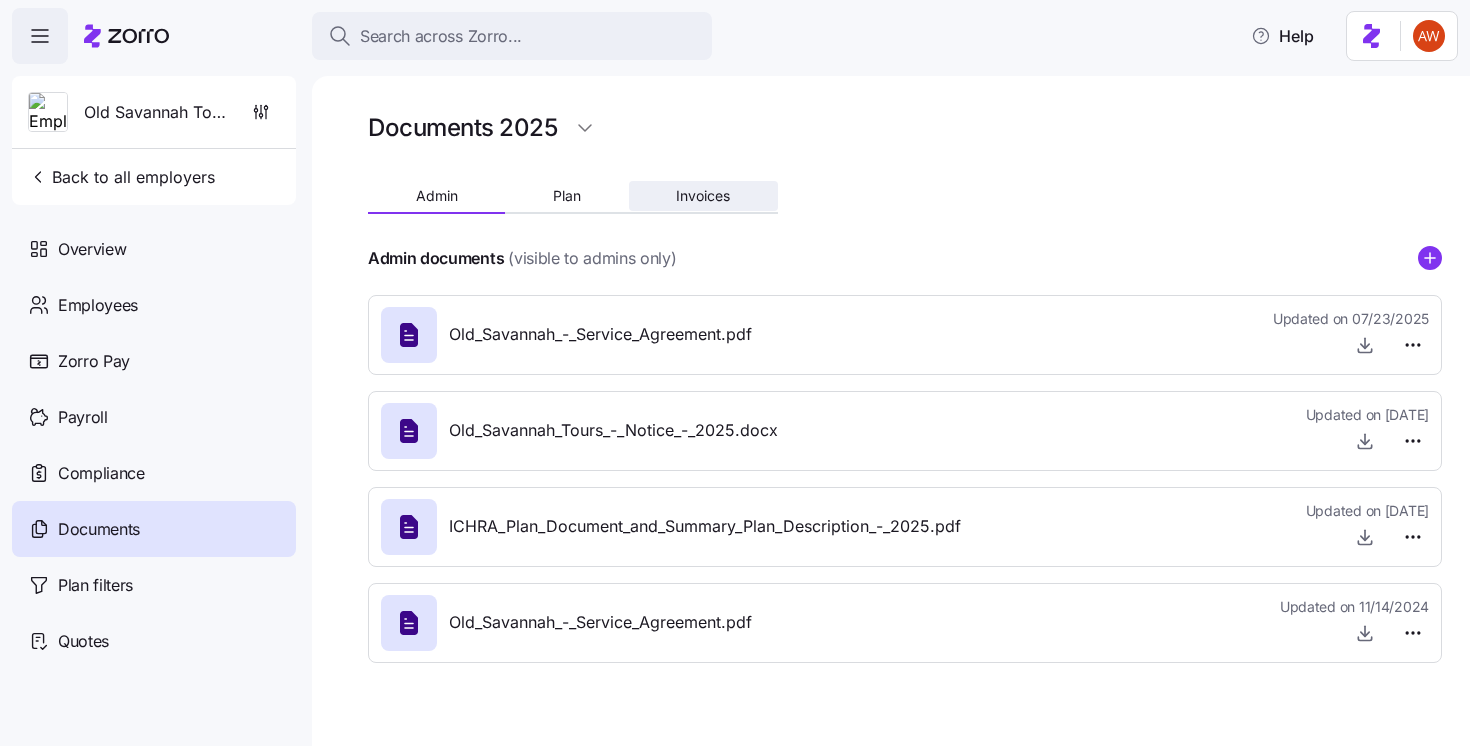 click on "Invoices" at bounding box center (703, 196) 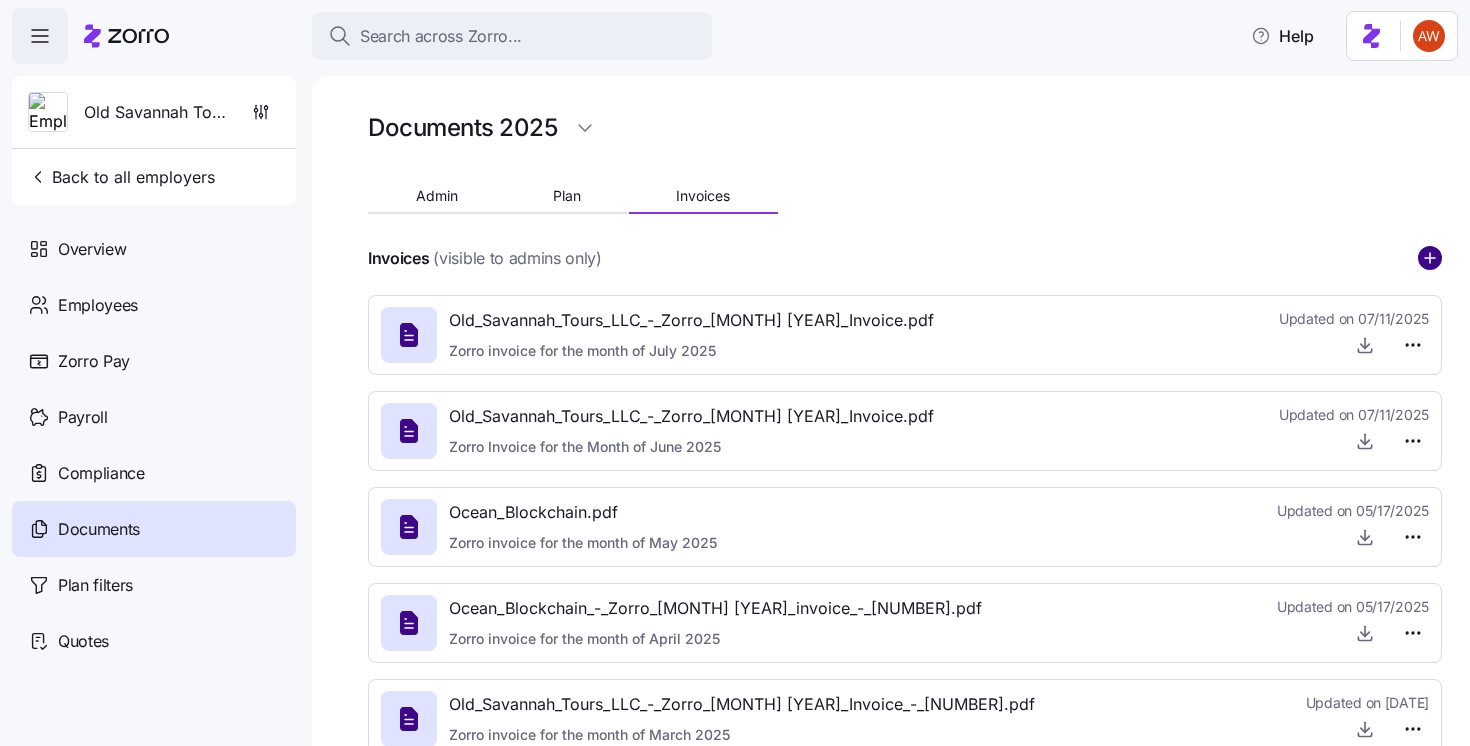 click 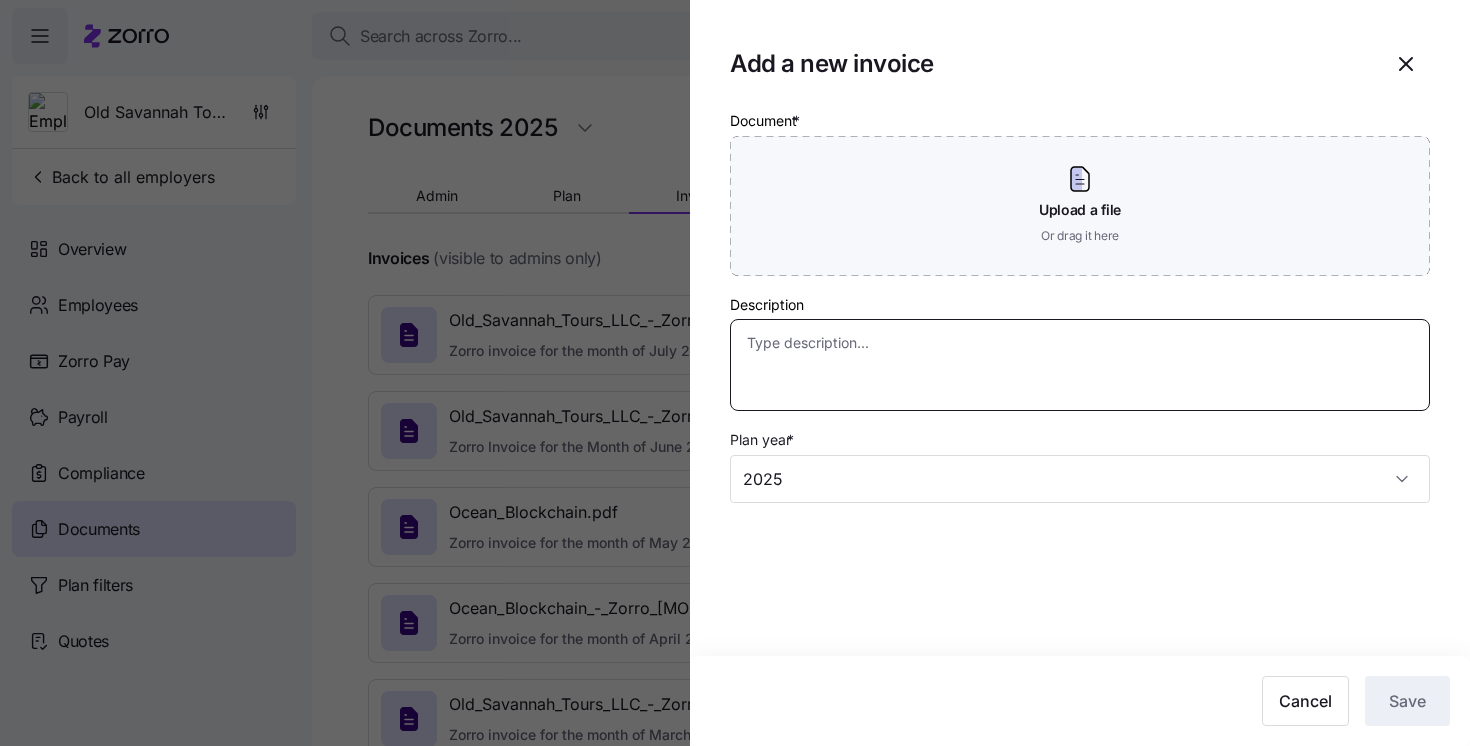 click on "Description" at bounding box center (1080, 365) 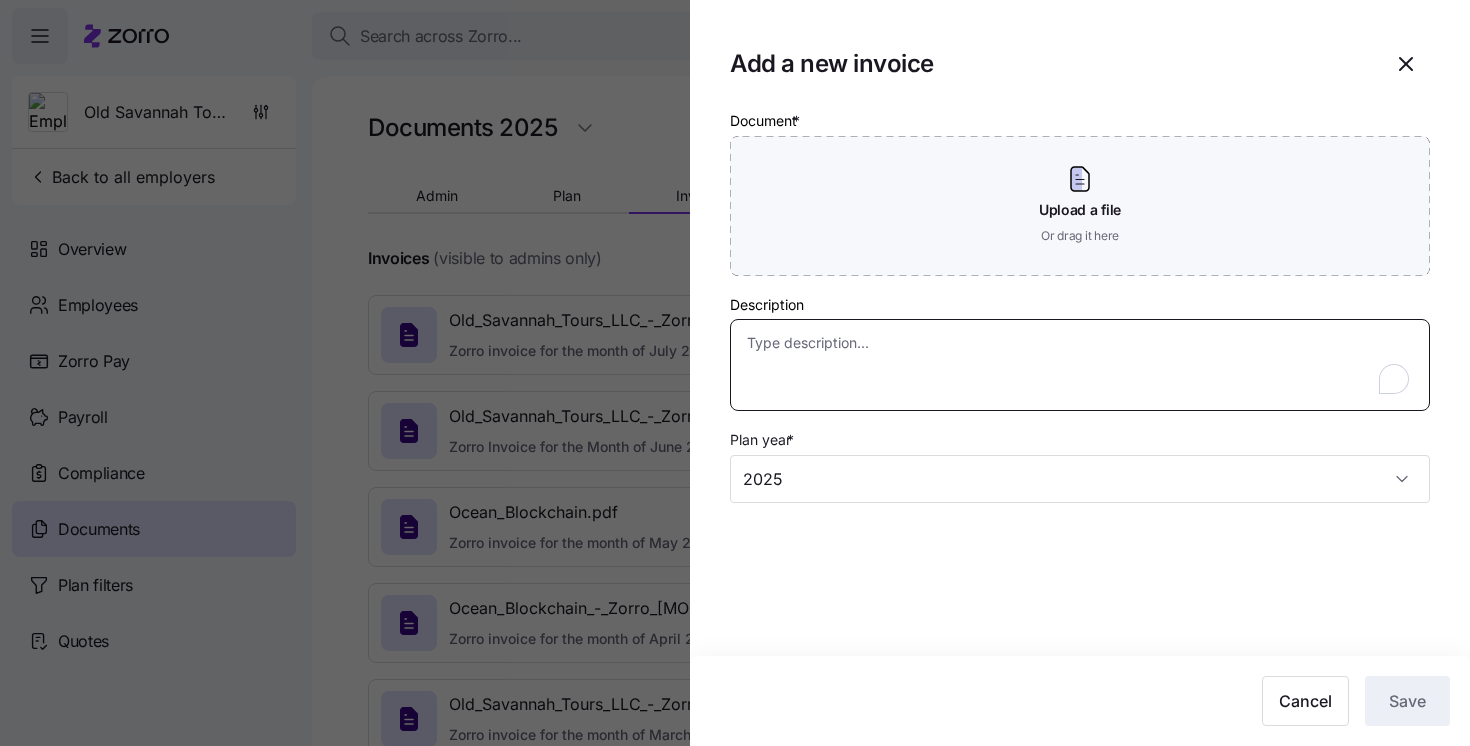 paste on "Zorro invoice for the month of August 2025" 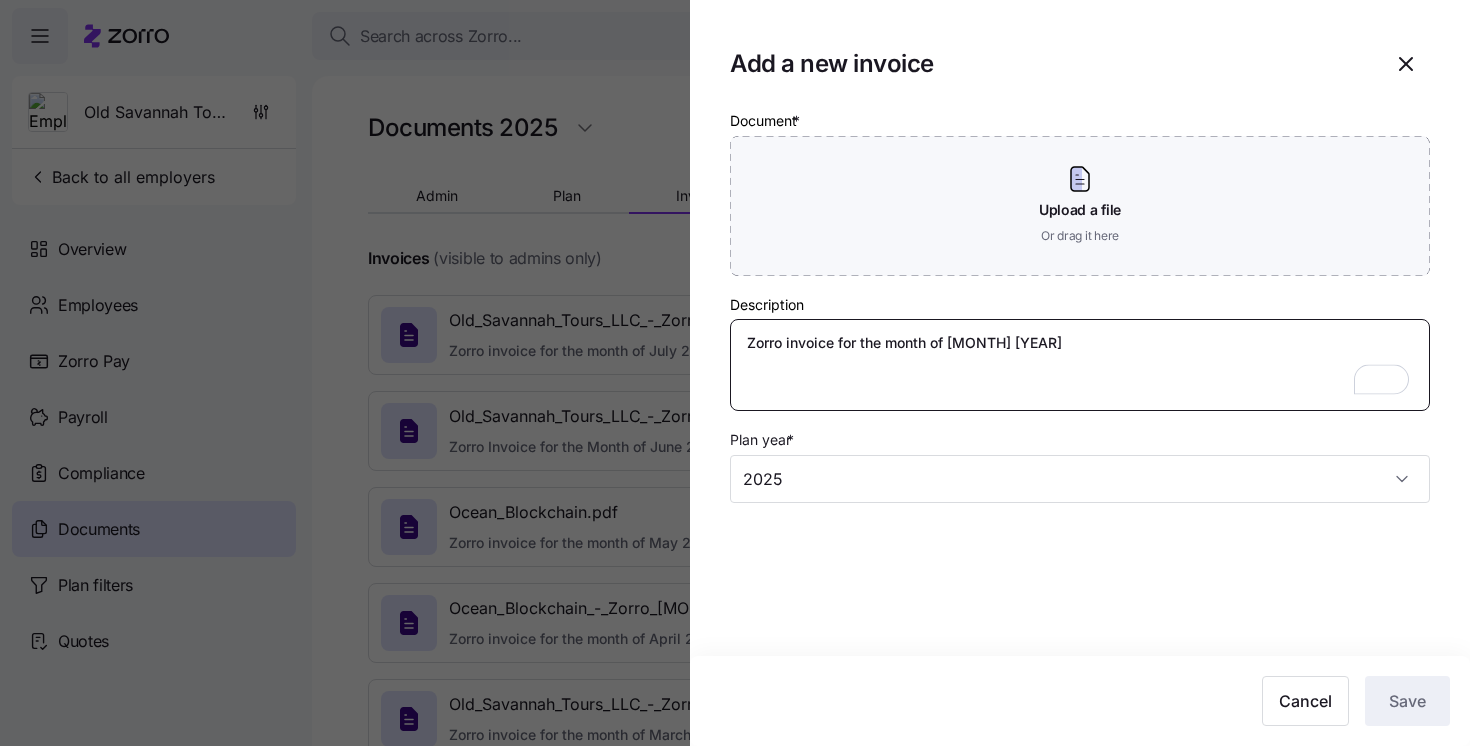 type on "Zorro invoice for the month of August 2025" 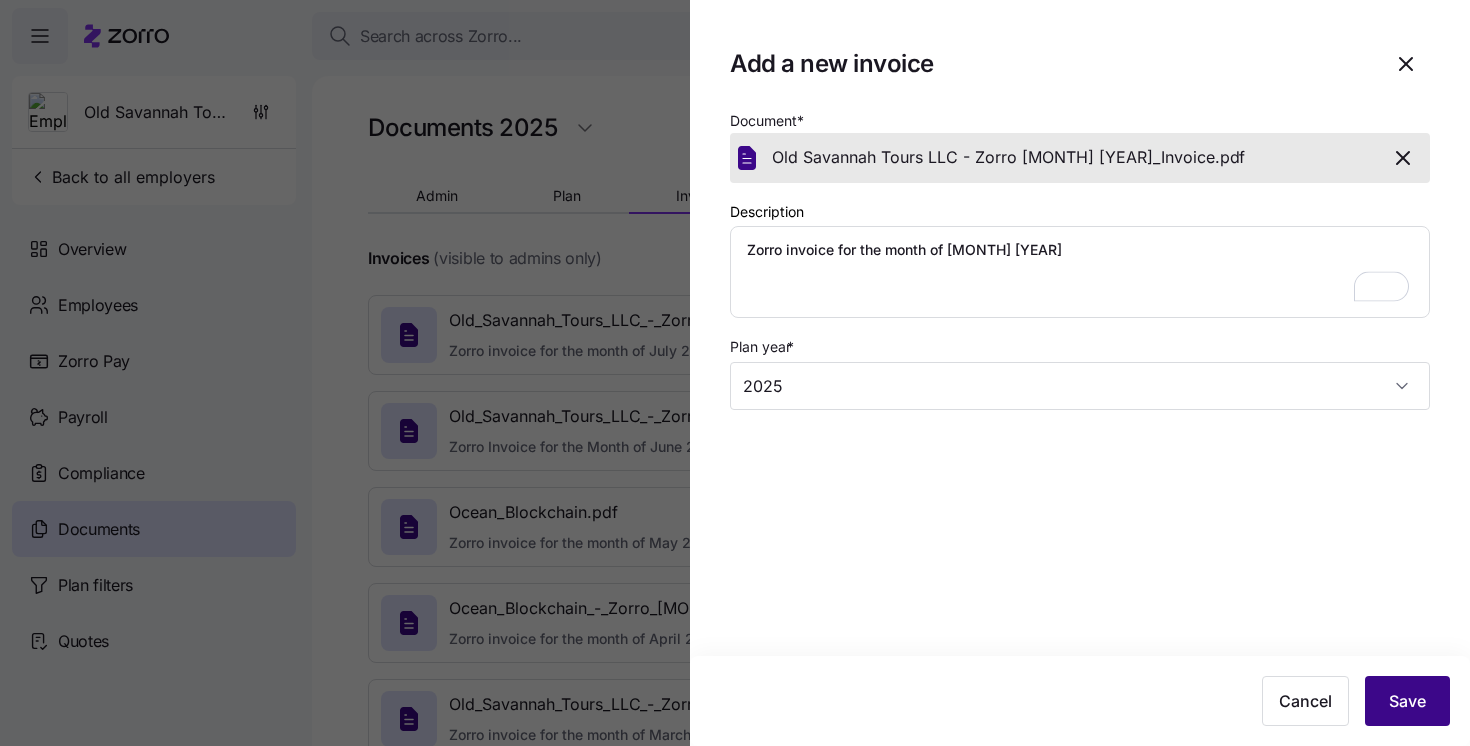 click on "Save" at bounding box center [1407, 701] 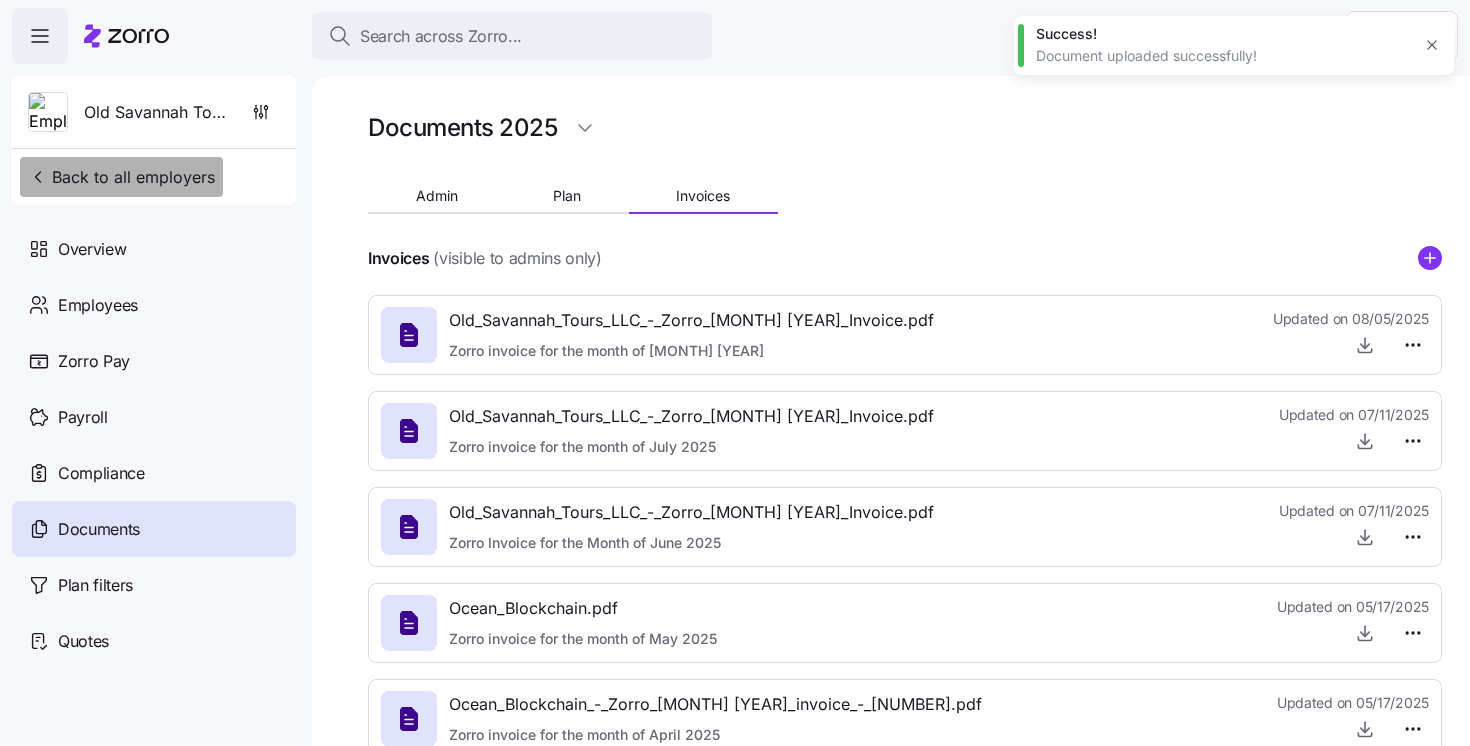 click on "Back to all employers" at bounding box center (121, 177) 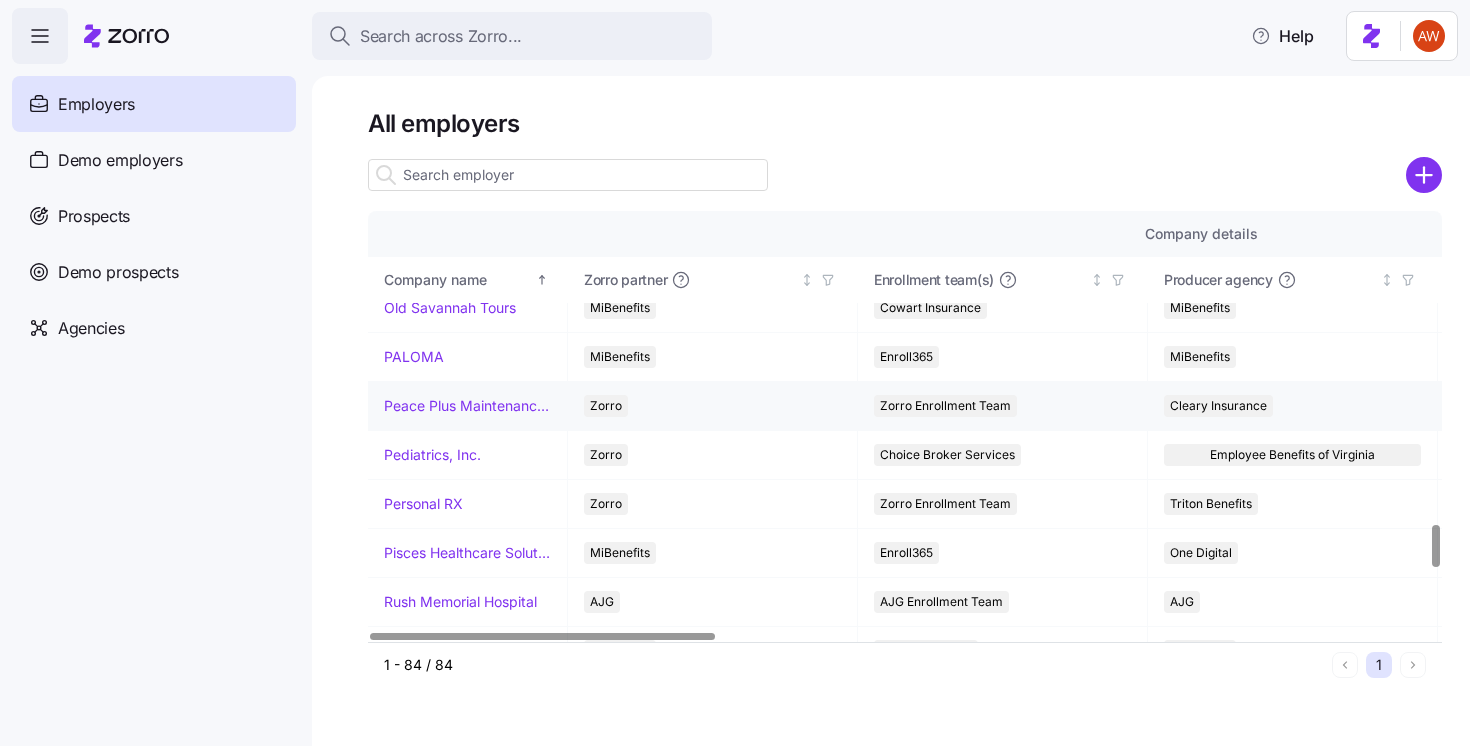 scroll, scrollTop: 3148, scrollLeft: 0, axis: vertical 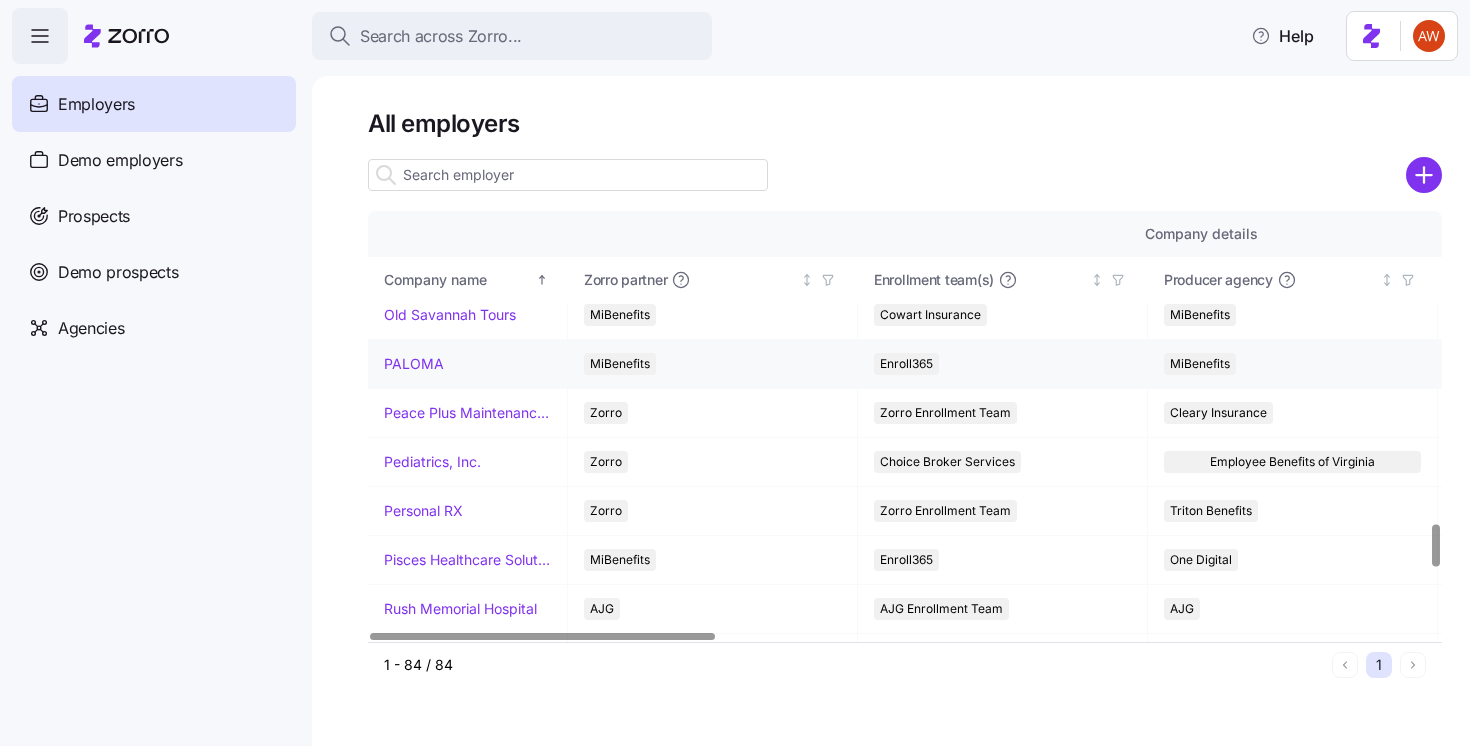 click on "PALOMA" at bounding box center (414, 364) 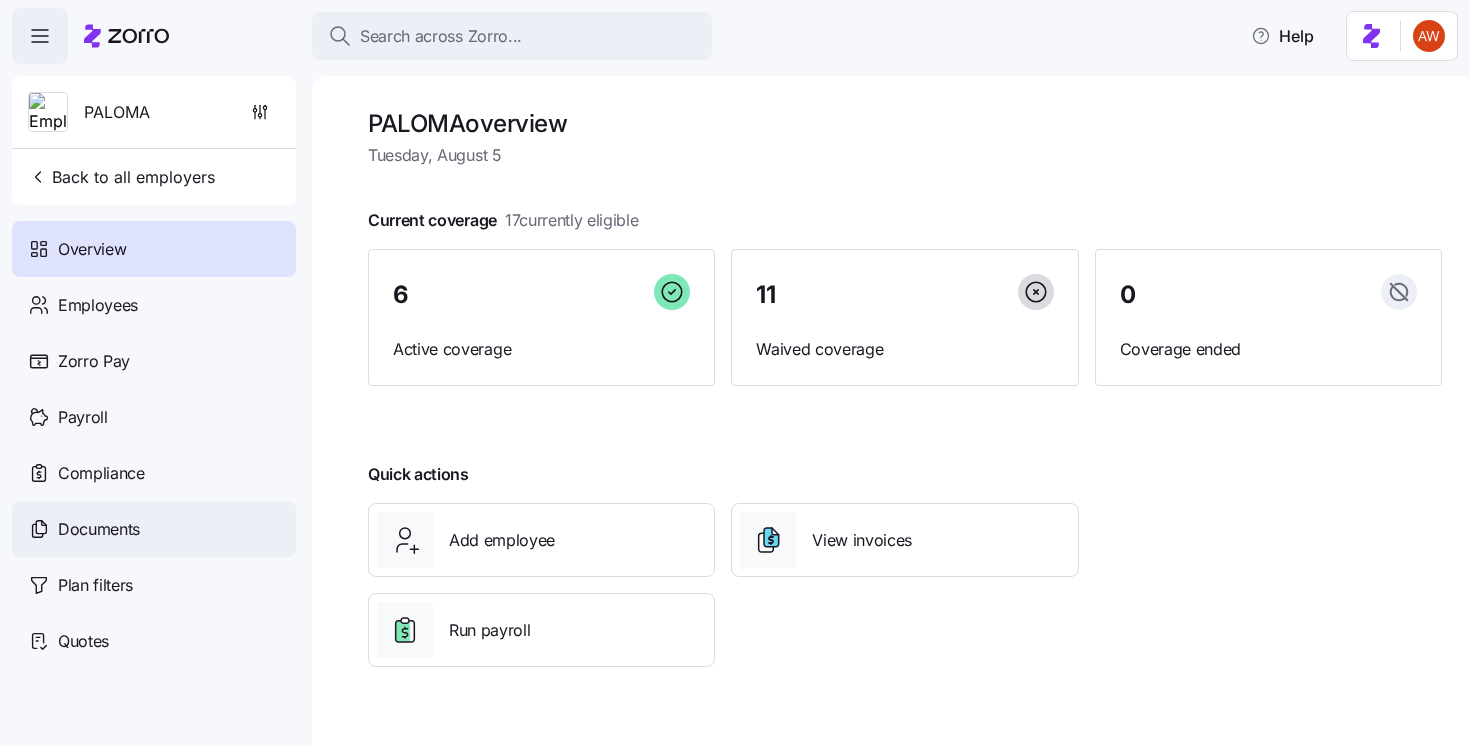 click on "Documents" at bounding box center (99, 529) 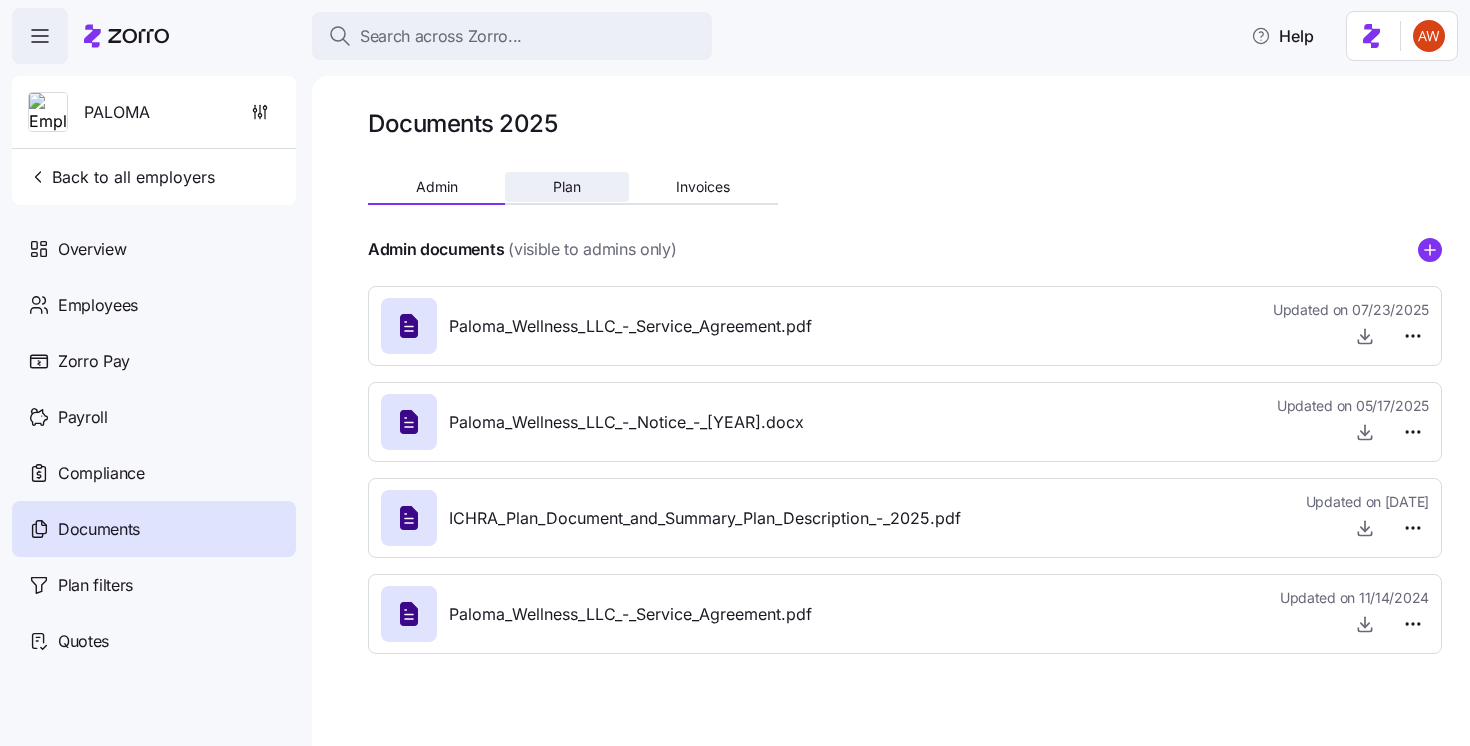 click on "Plan" at bounding box center [566, 187] 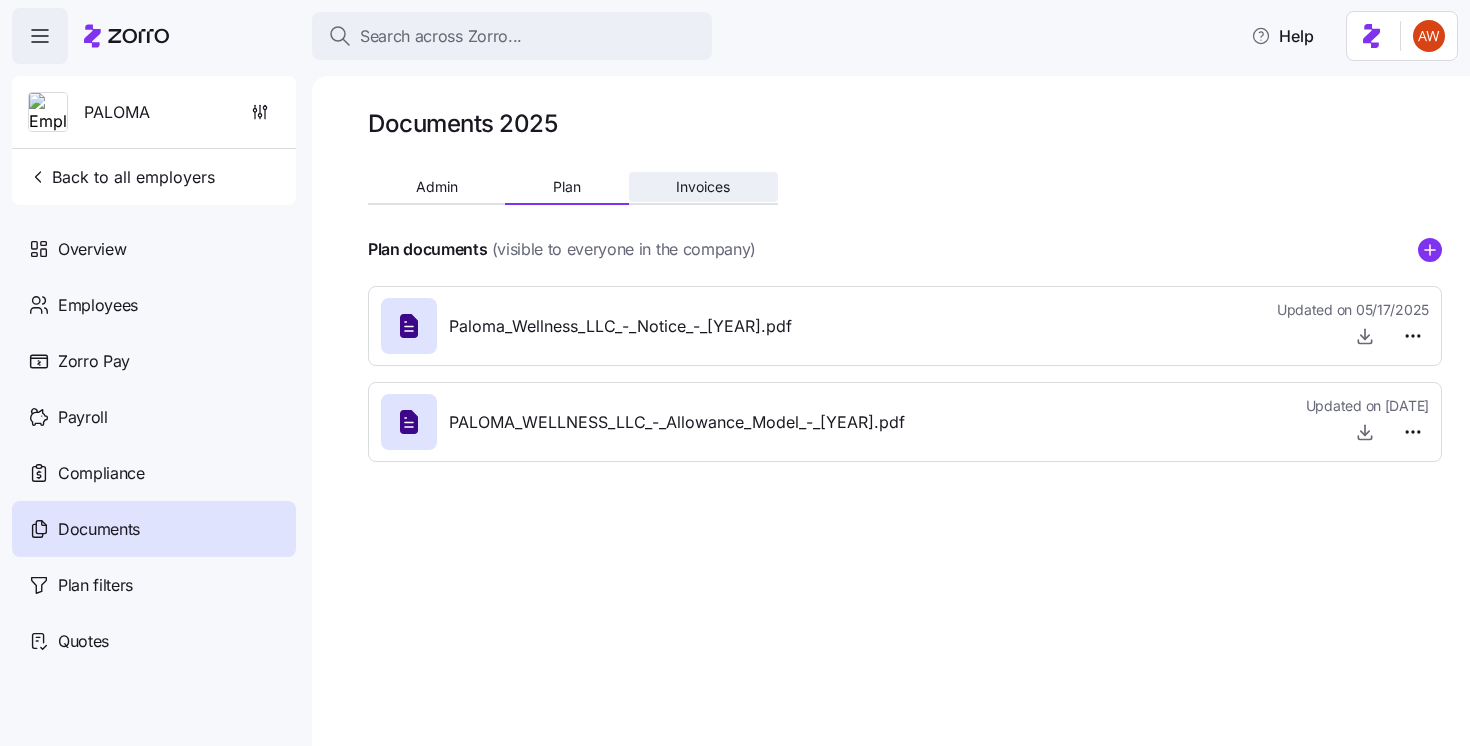 click on "Invoices" at bounding box center [703, 187] 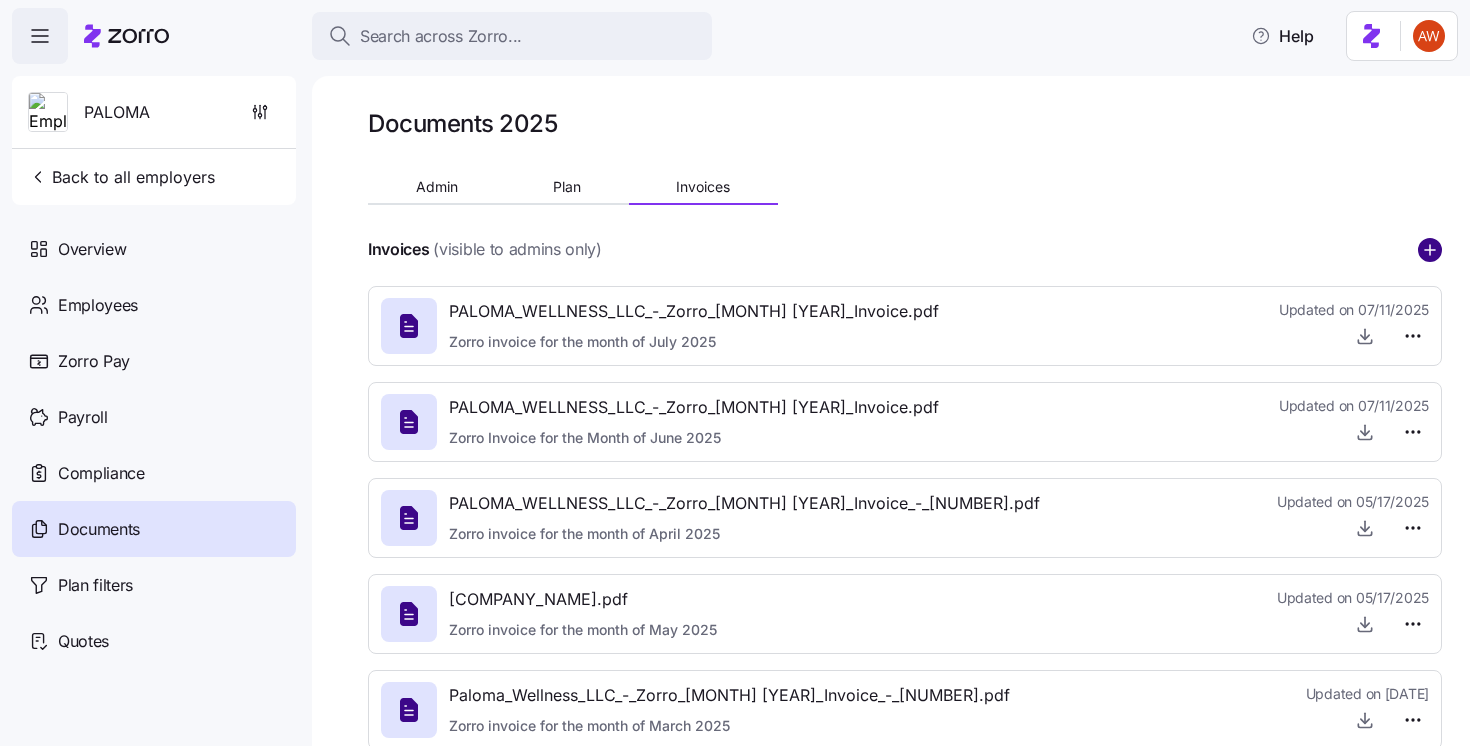 click 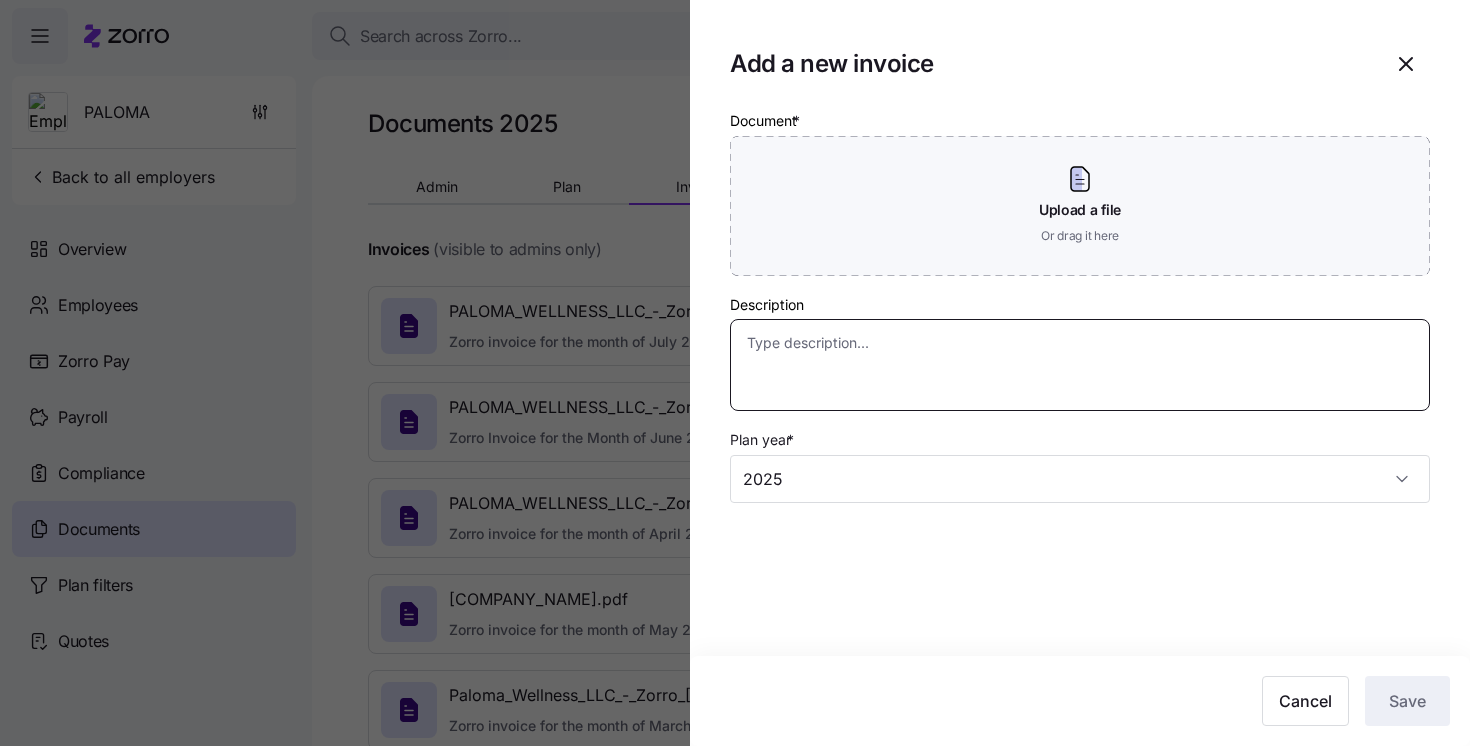 click on "Description" at bounding box center [1080, 365] 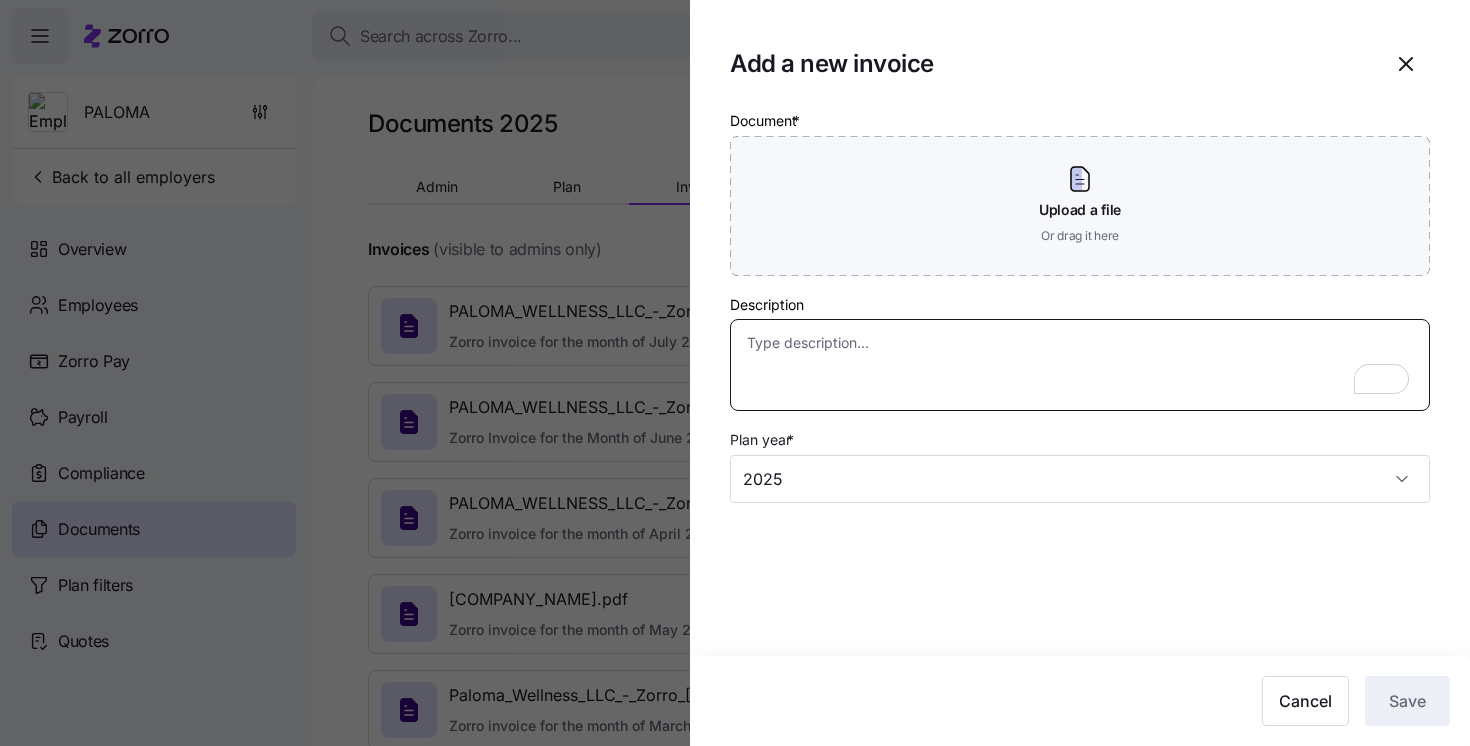 paste on "Zorro invoice for the month of August 2025" 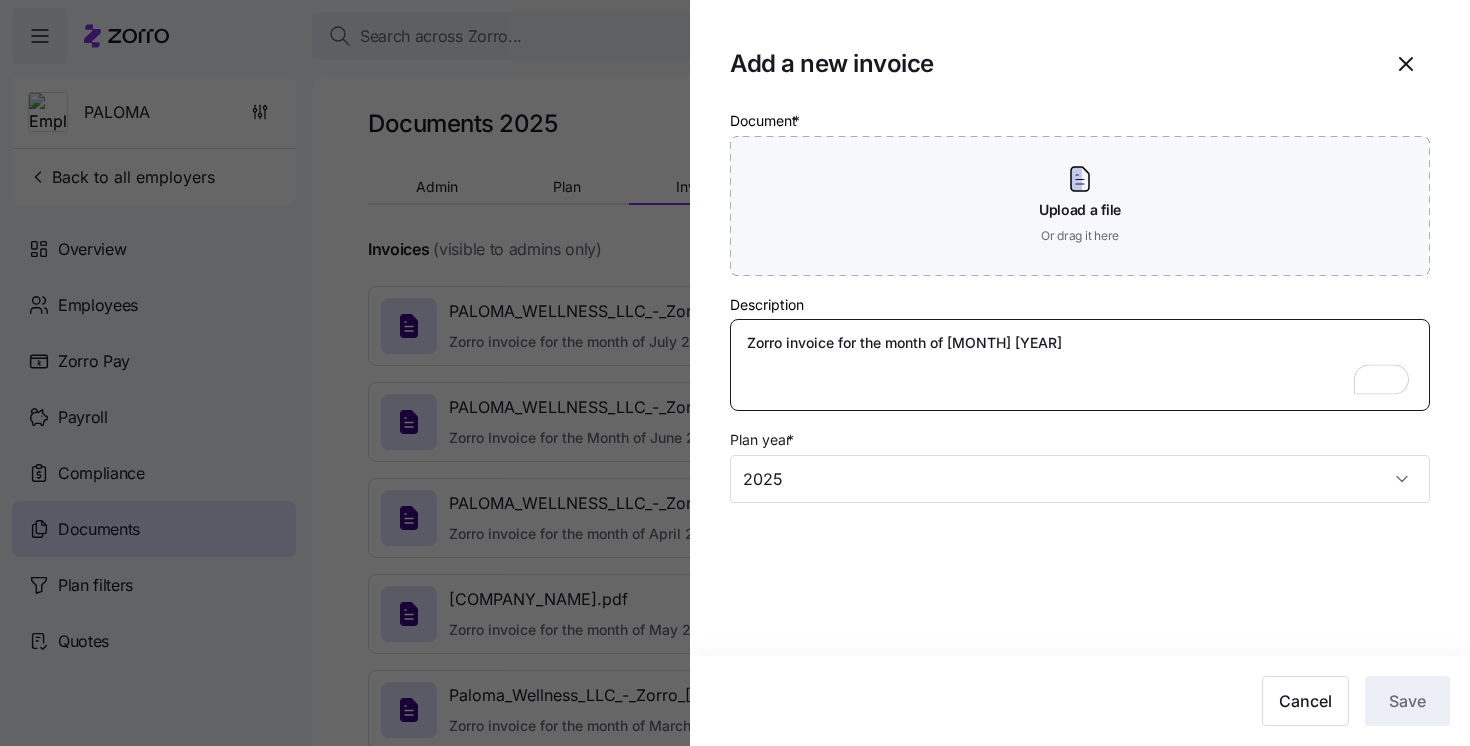 type on "Zorro invoice for the month of August 2025" 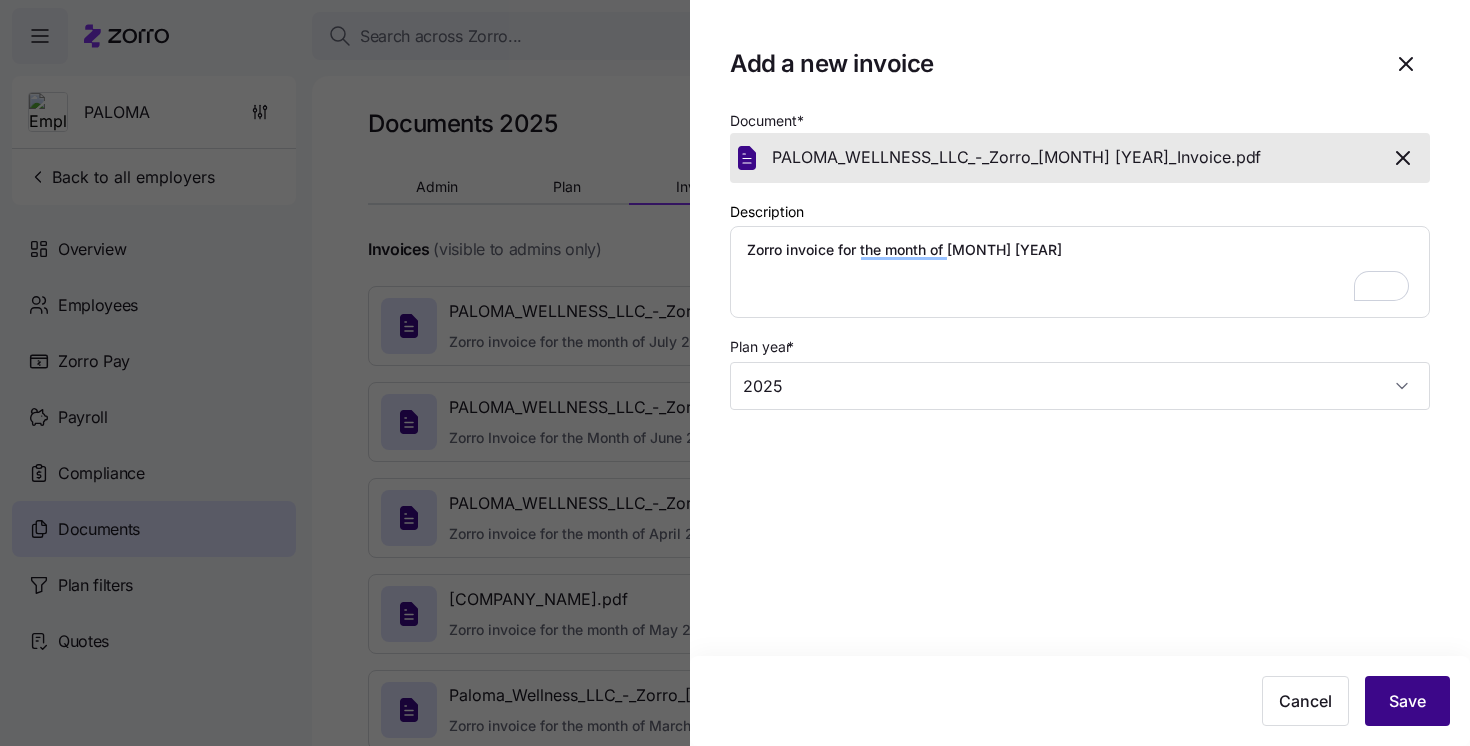 click on "Save" at bounding box center (1407, 701) 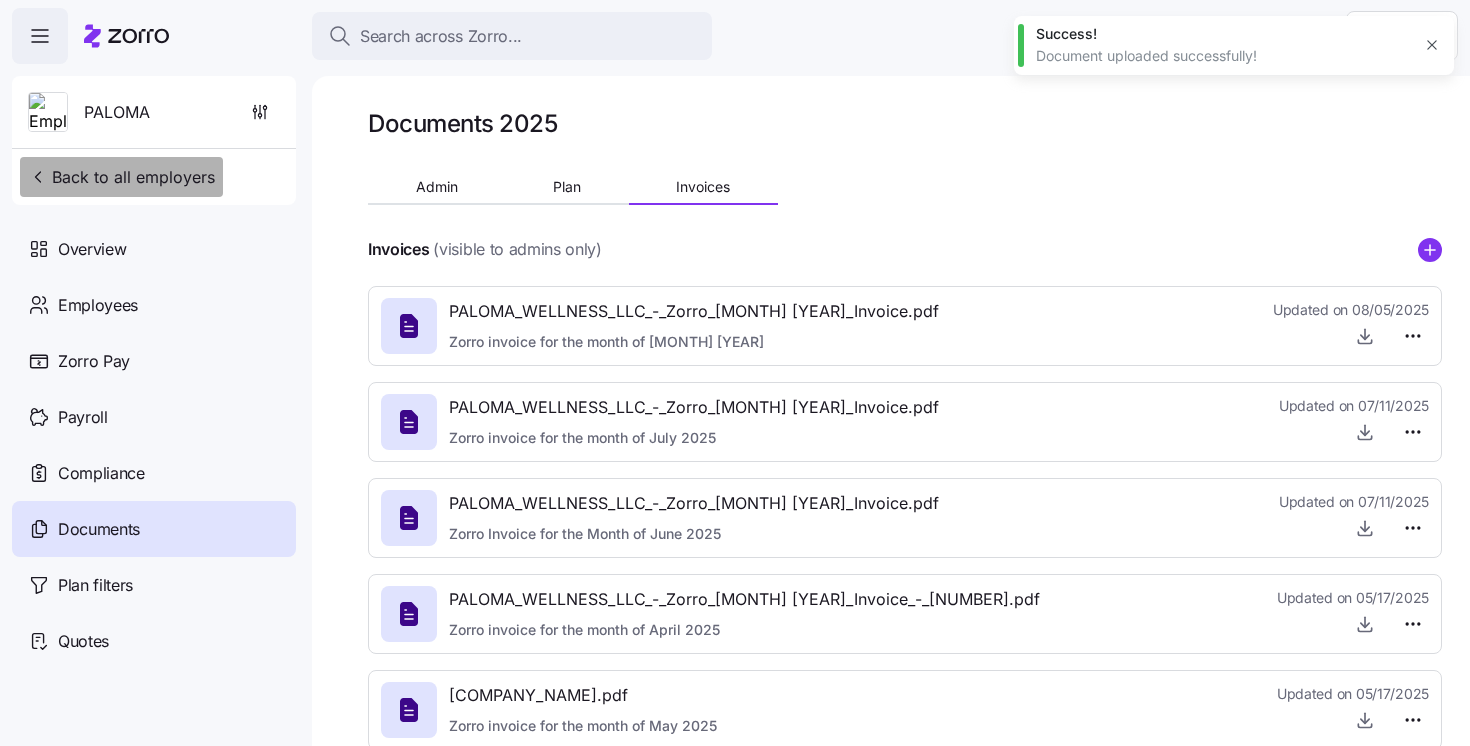 click on "Back to all employers" at bounding box center (121, 177) 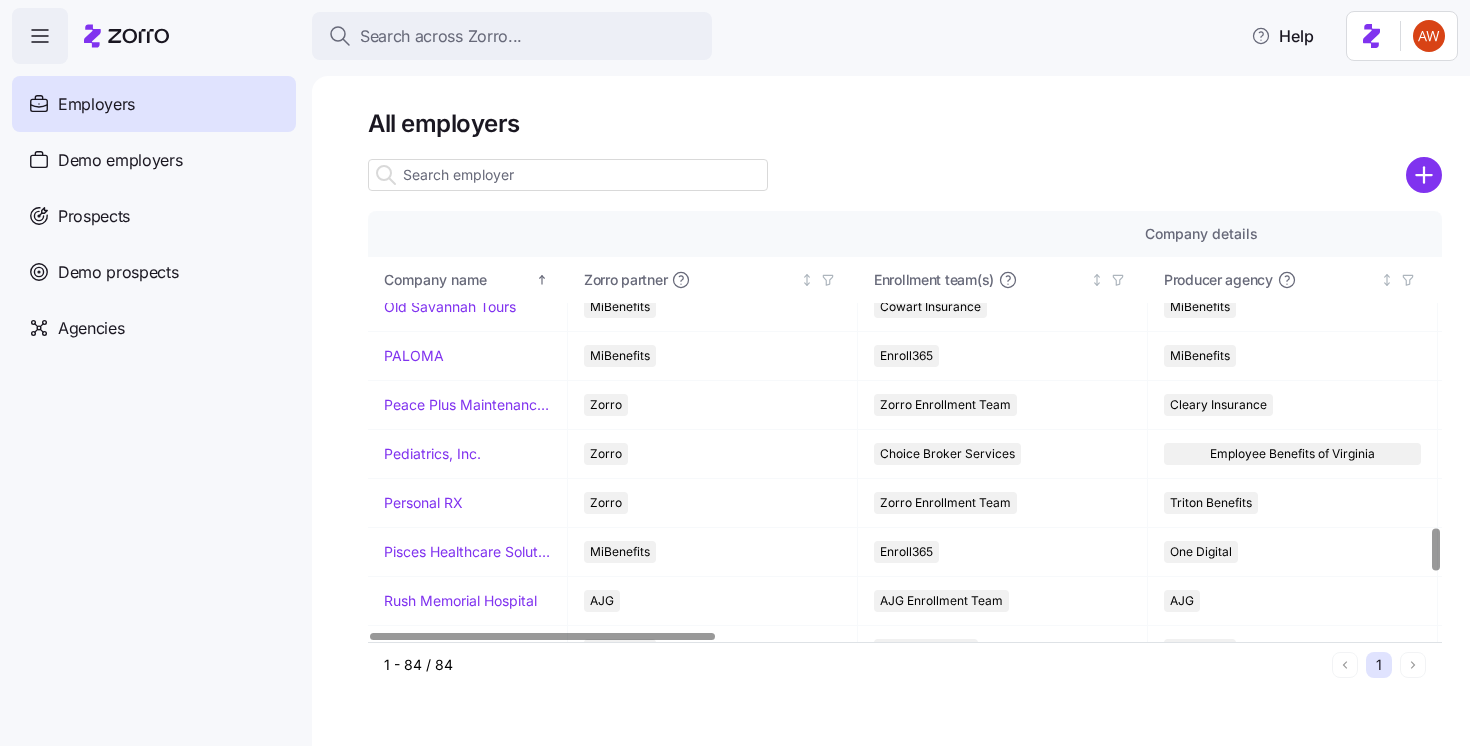 scroll, scrollTop: 3151, scrollLeft: 0, axis: vertical 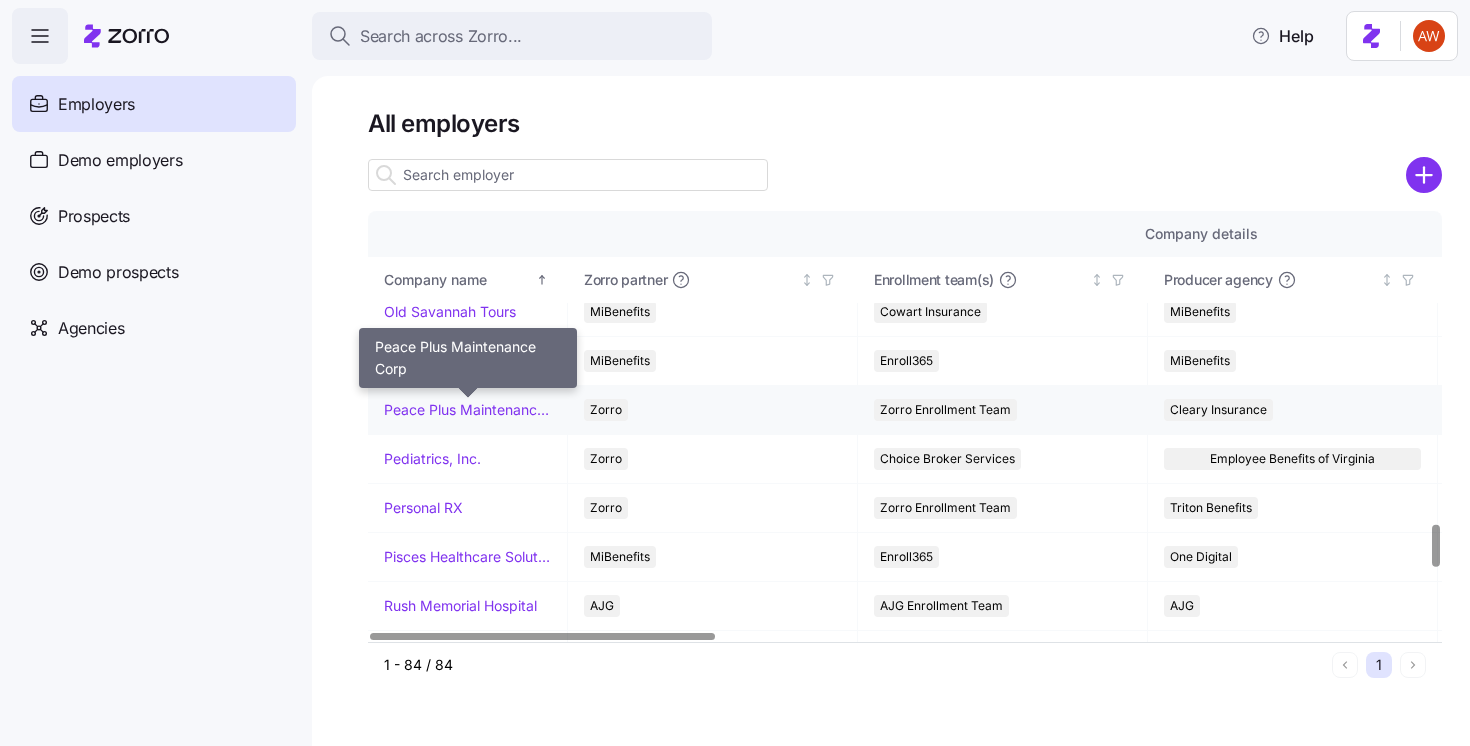click on "Peace Plus Maintenance Corp" at bounding box center (467, 410) 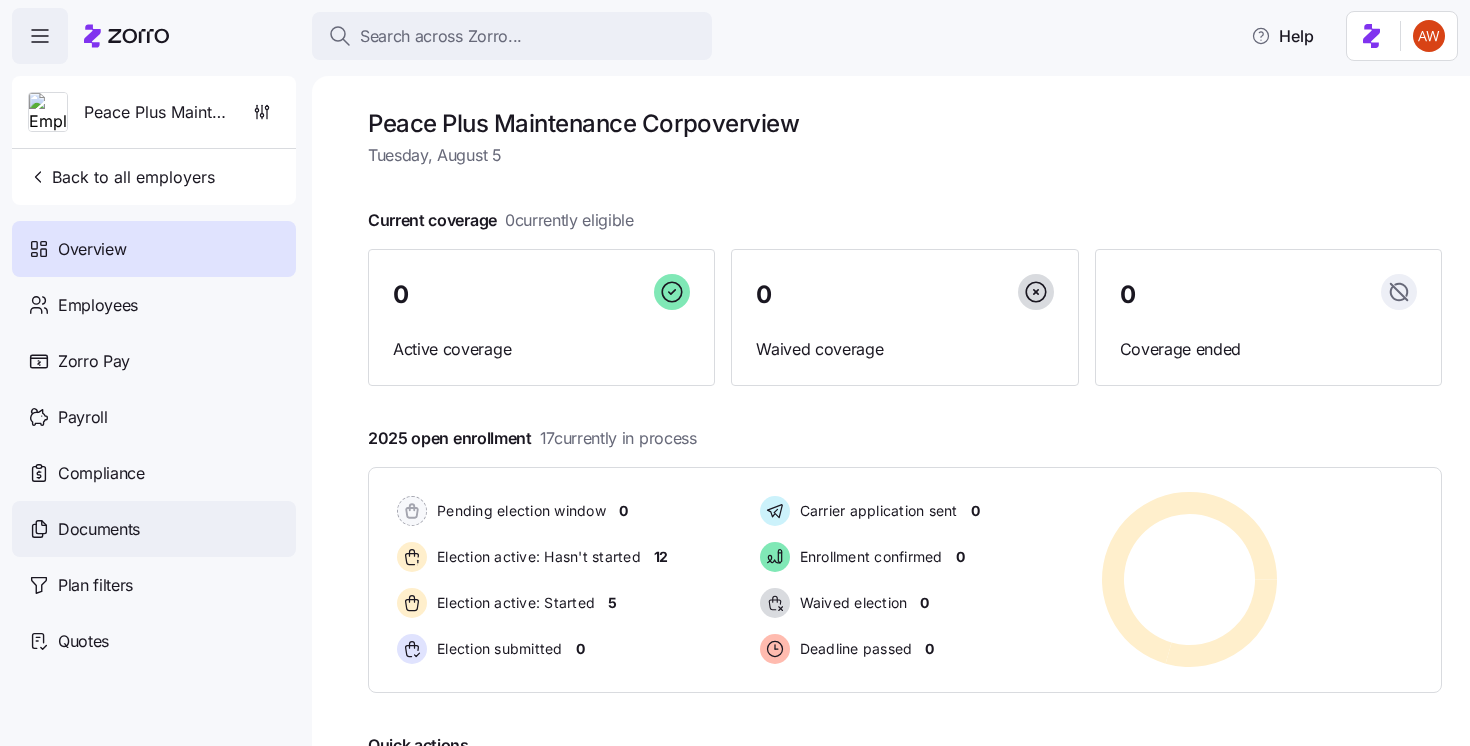 click on "Documents" at bounding box center [154, 529] 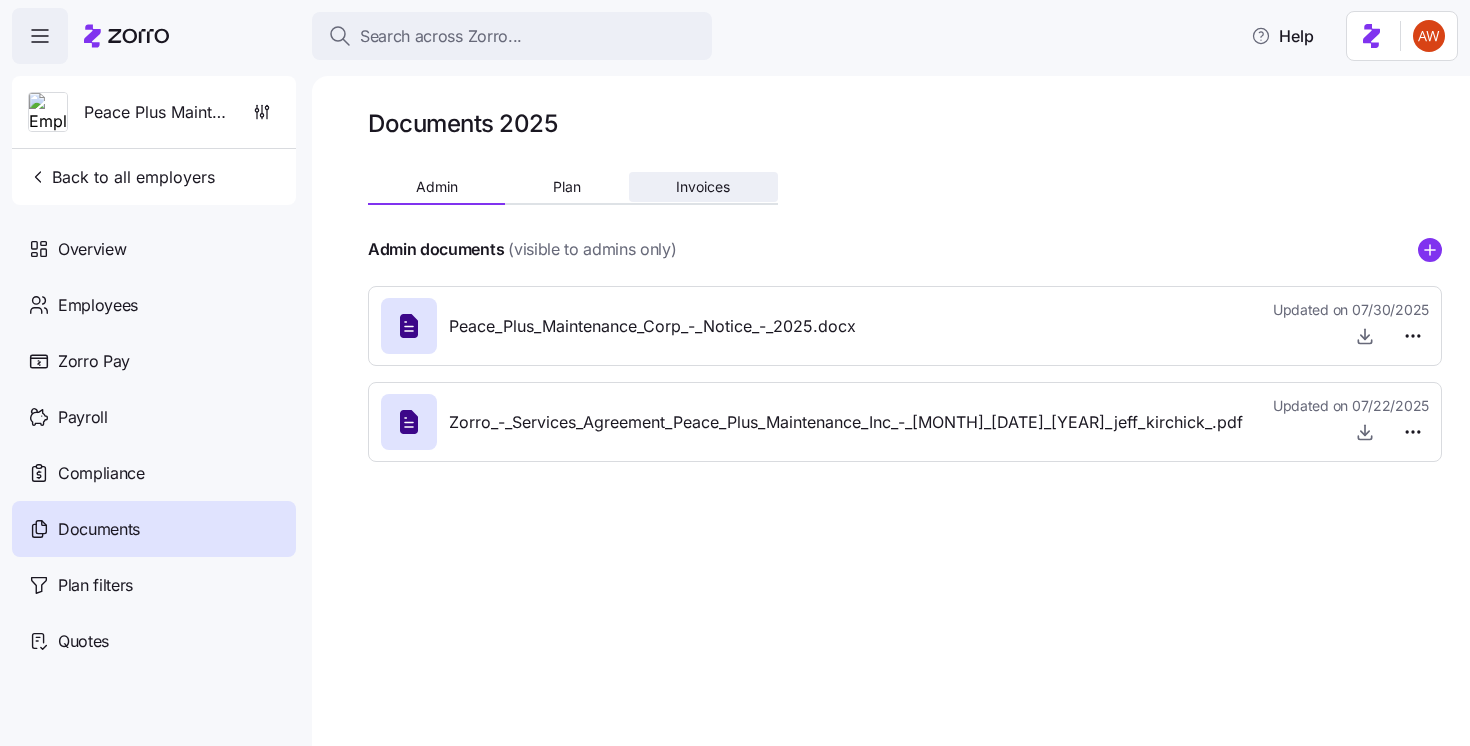 click on "Invoices" at bounding box center (703, 187) 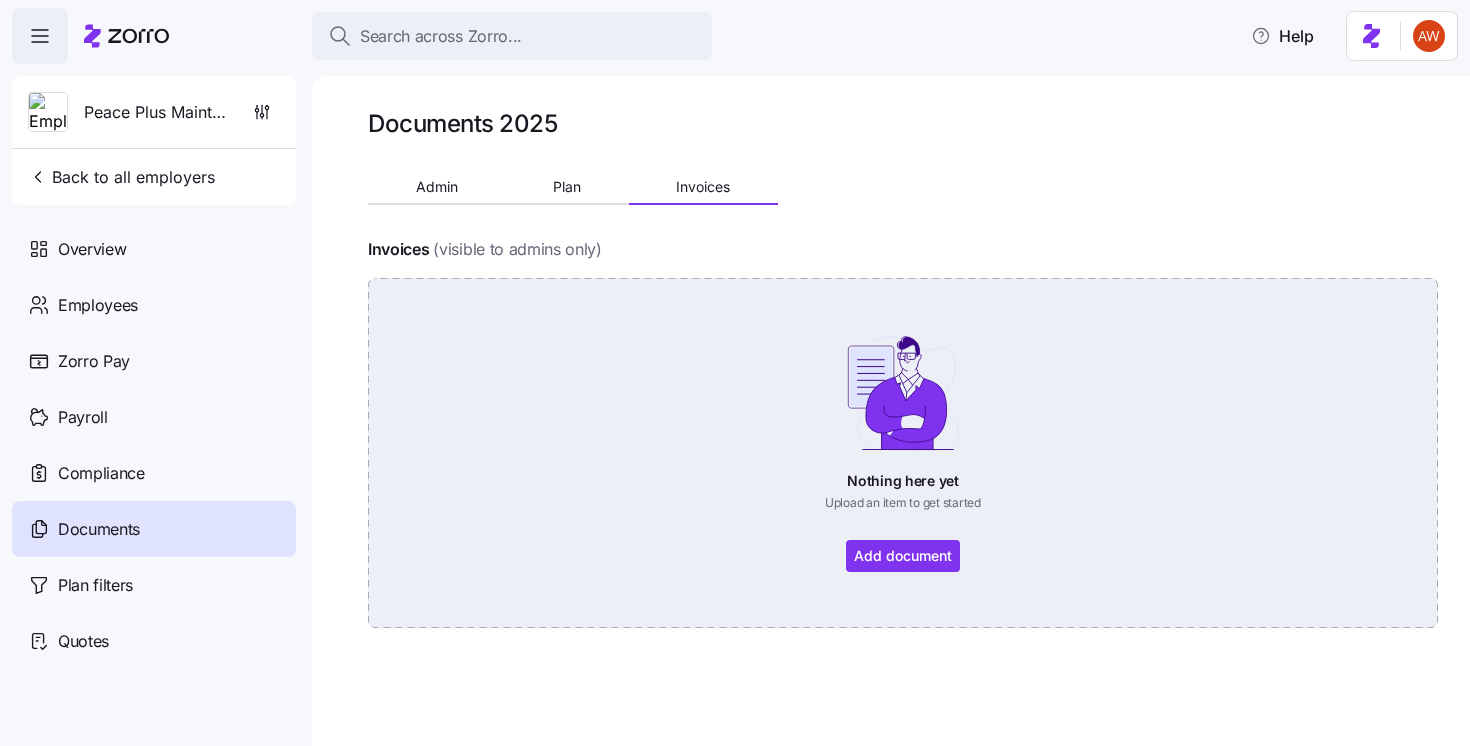 click on "Nothing here yet Upload an item to get started   Add document" at bounding box center [903, 453] 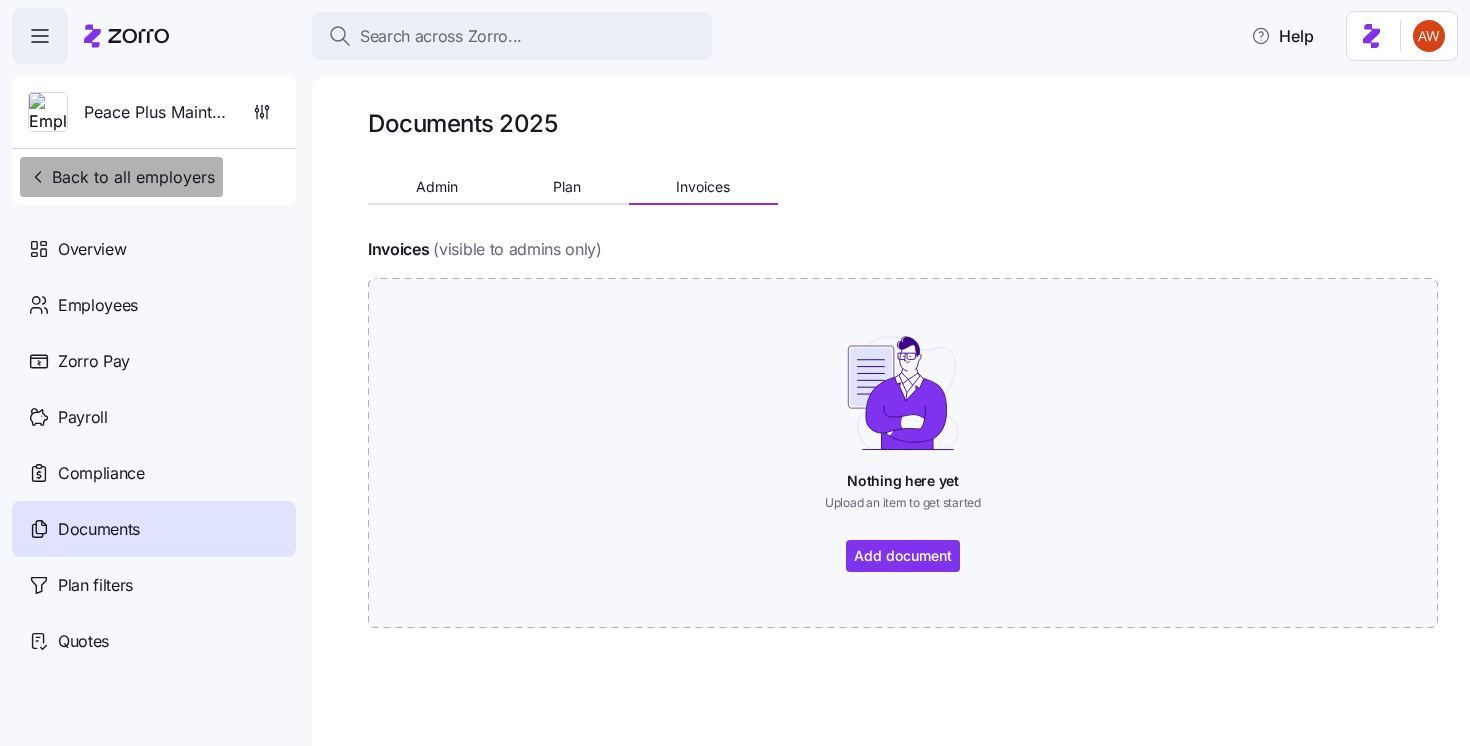 click on "Back to all employers" at bounding box center (121, 177) 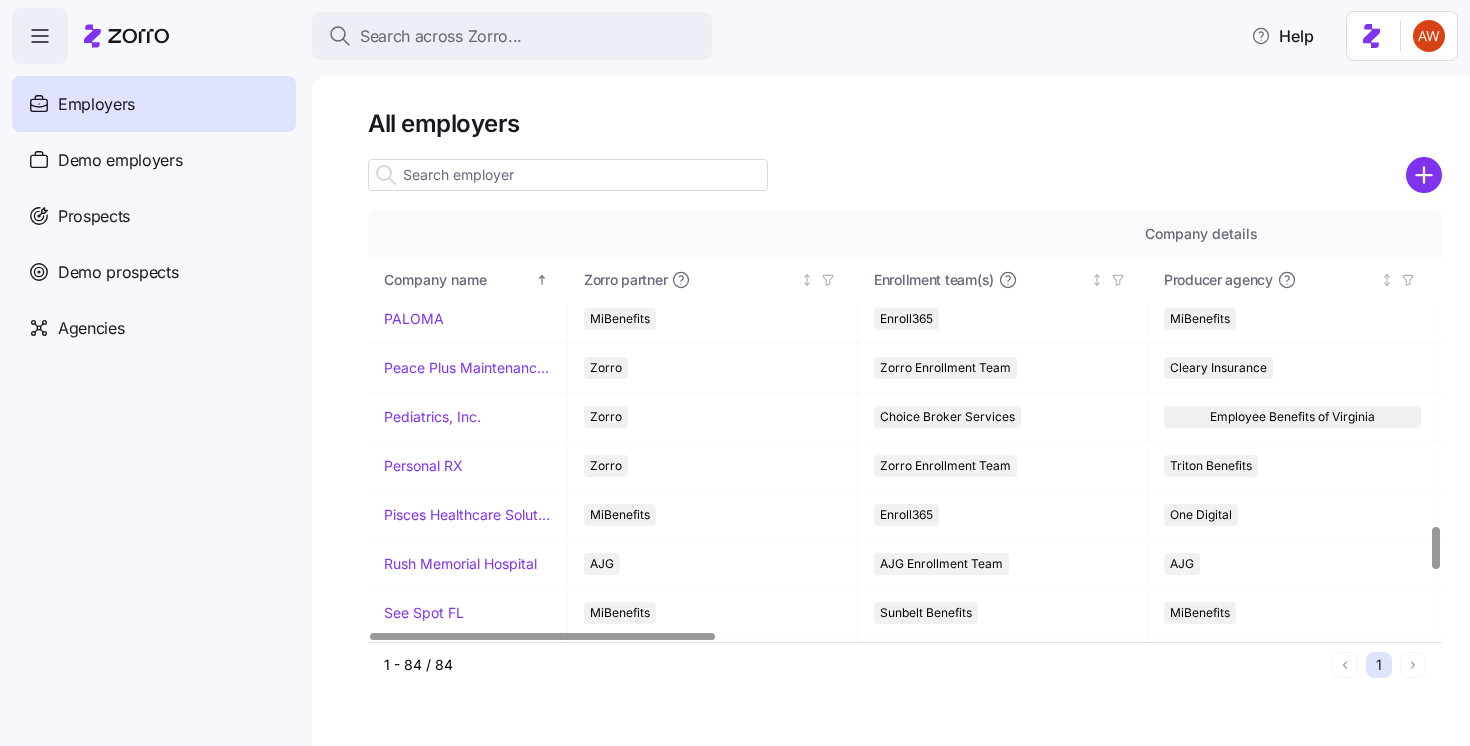 scroll, scrollTop: 3150, scrollLeft: 0, axis: vertical 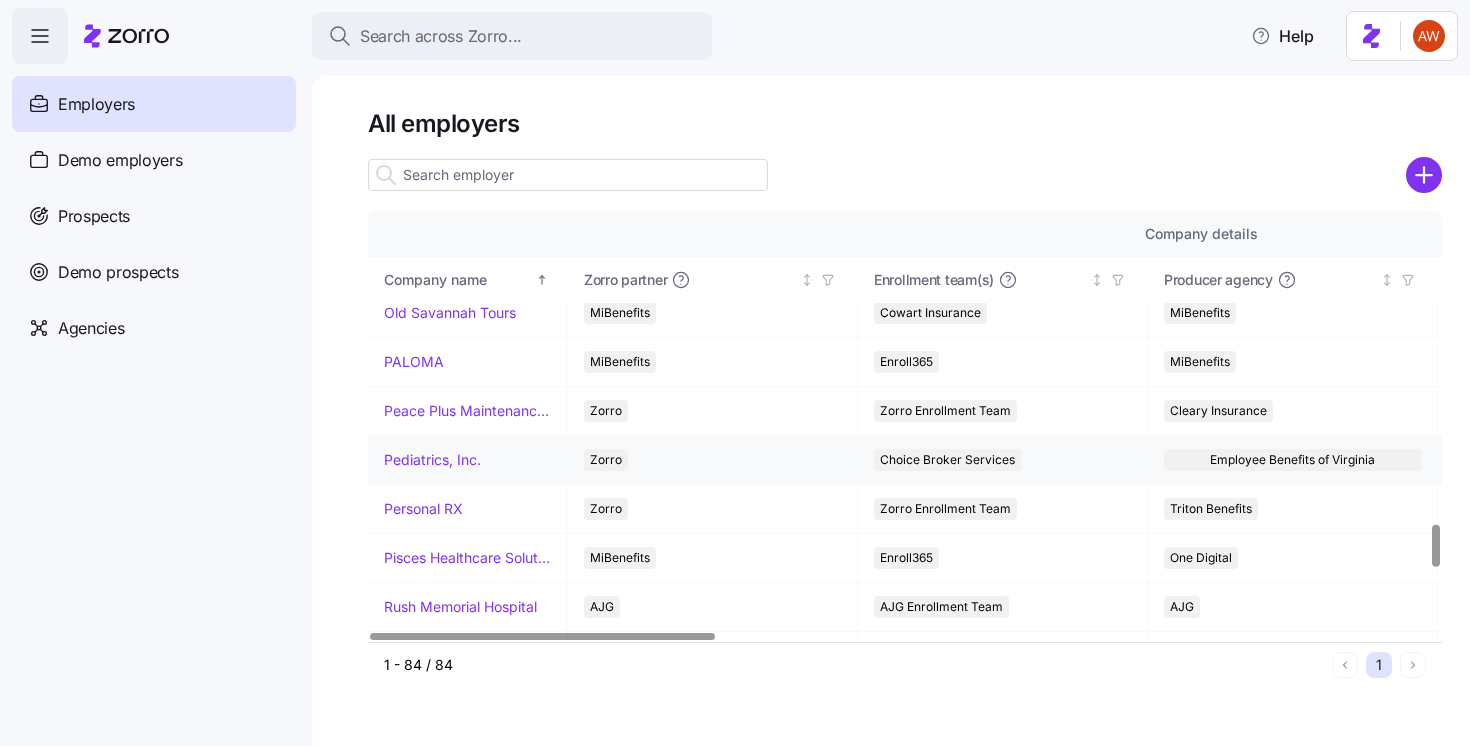 click on "Pediatrics, Inc." at bounding box center [432, 460] 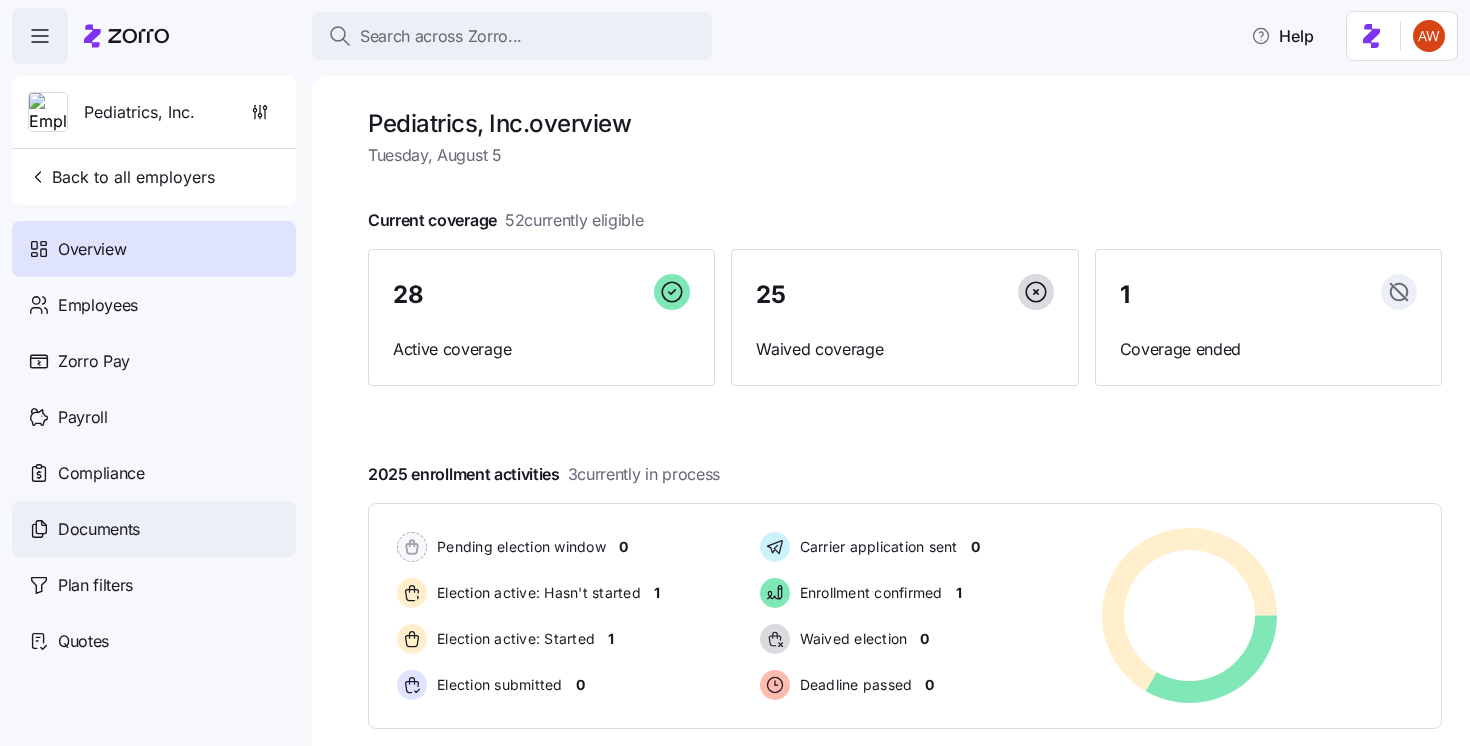 click on "Documents" at bounding box center (154, 529) 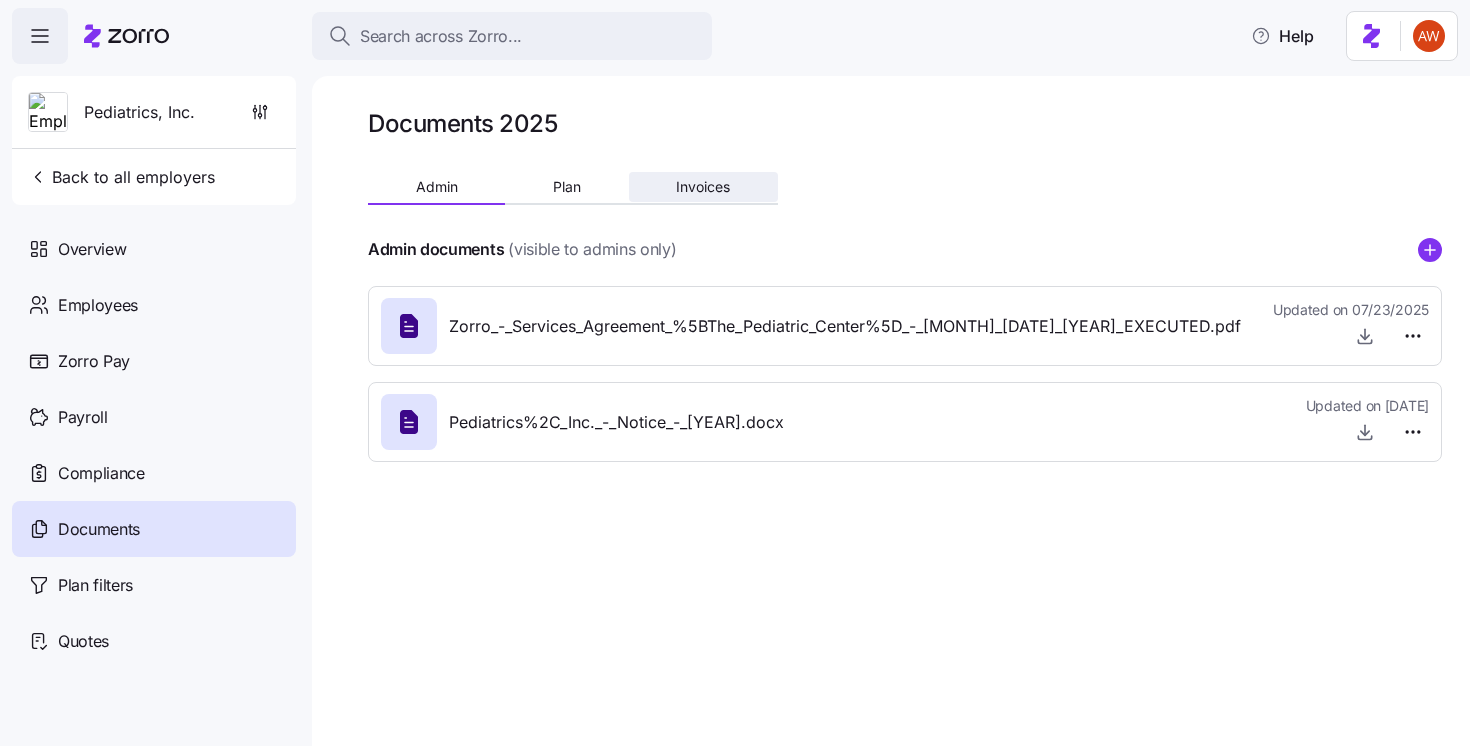 click on "Invoices" at bounding box center (703, 187) 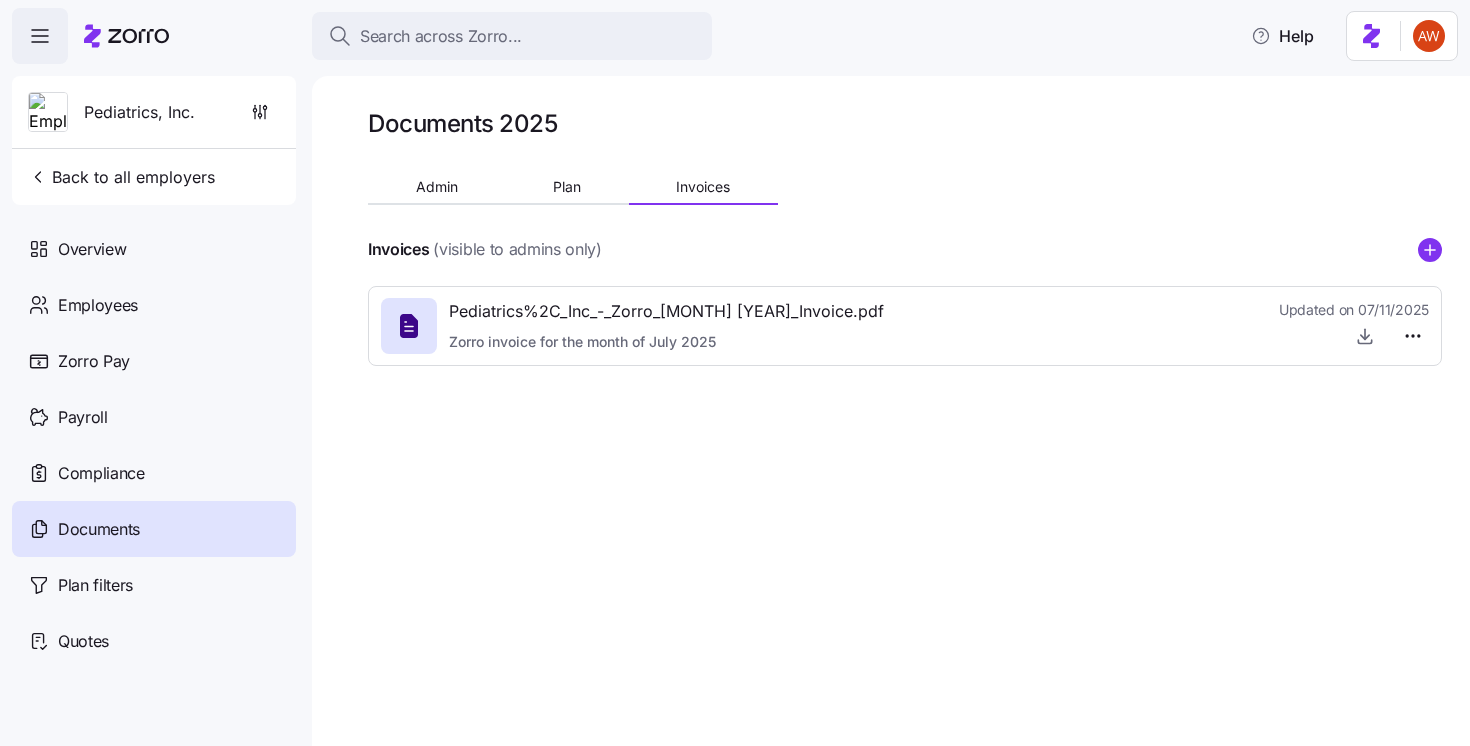 click 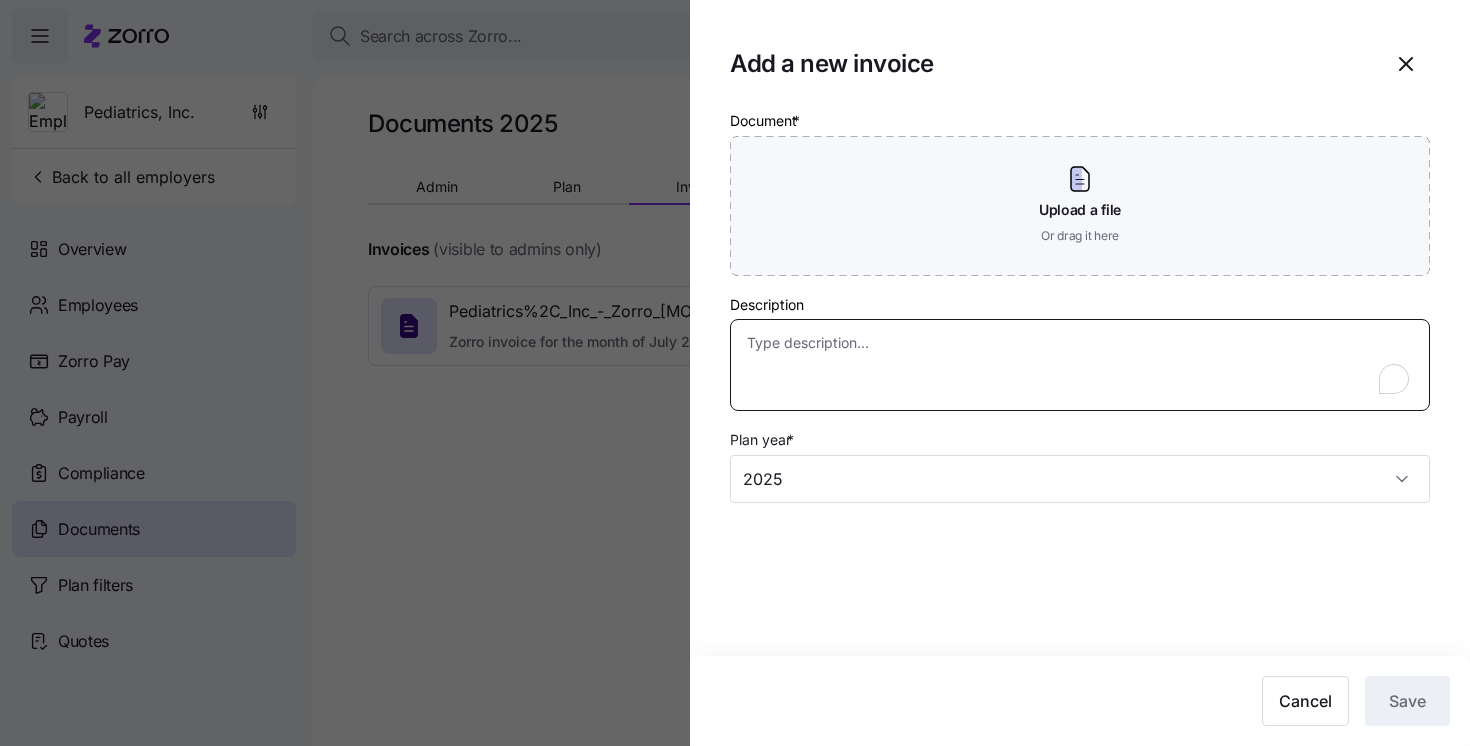 click on "Description" at bounding box center (1080, 365) 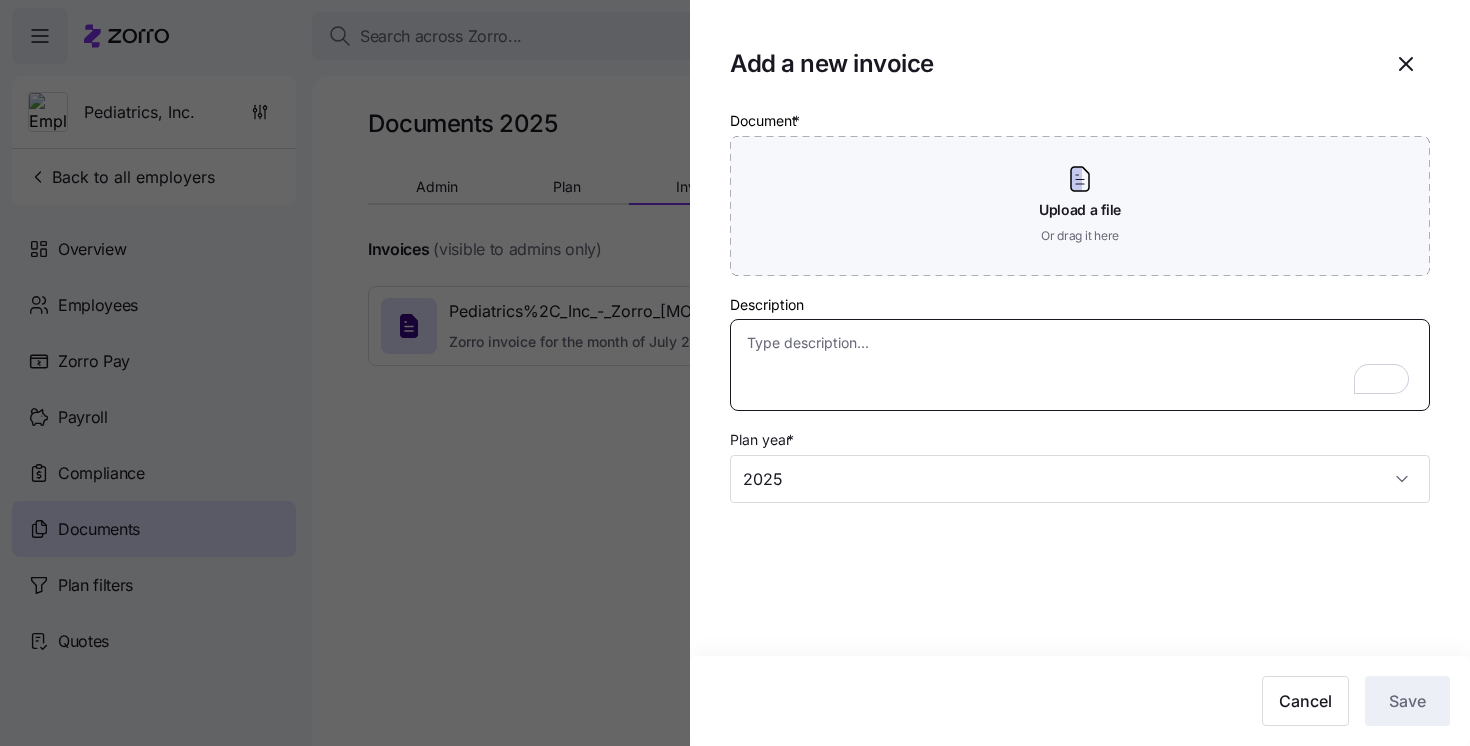 paste on "Zorro invoice for the month of August 2025" 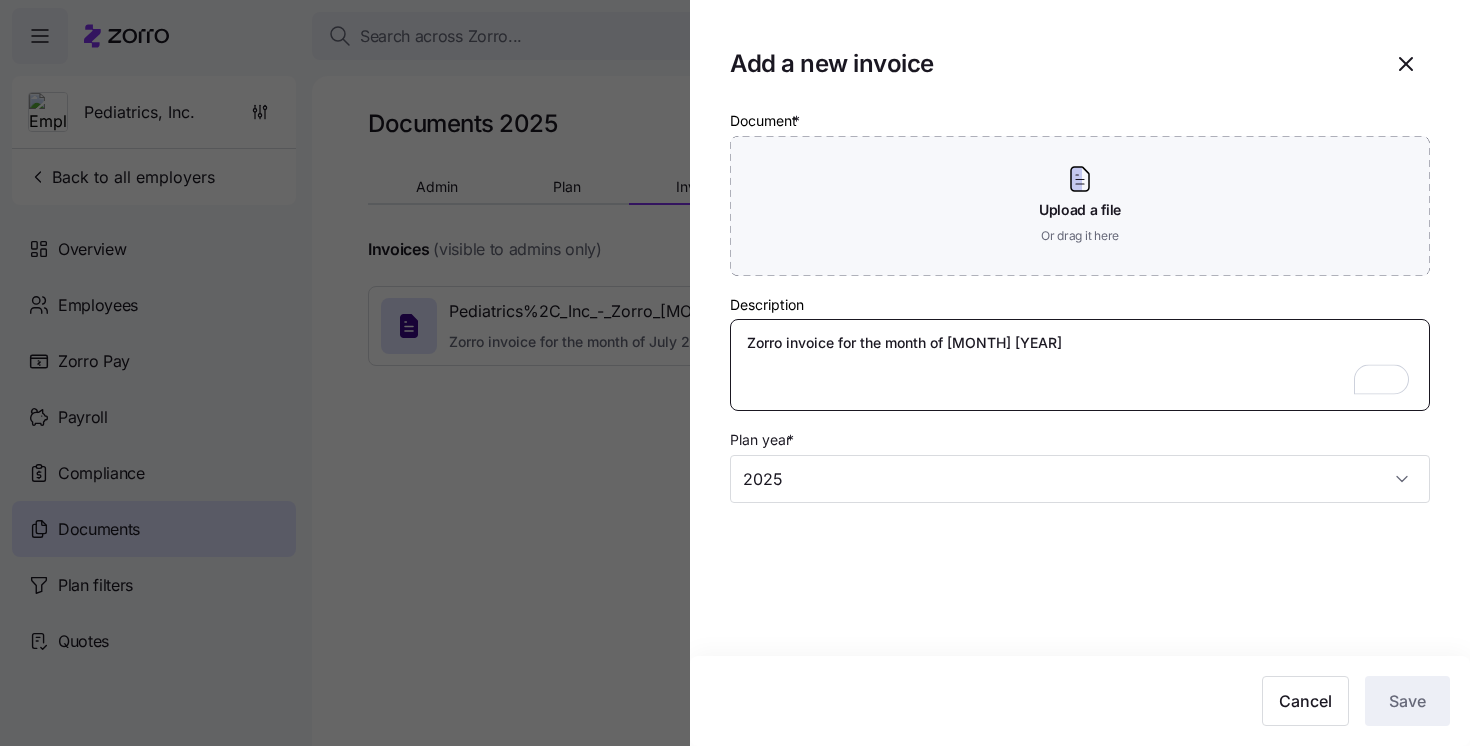 type on "Zorro invoice for the month of August 2025" 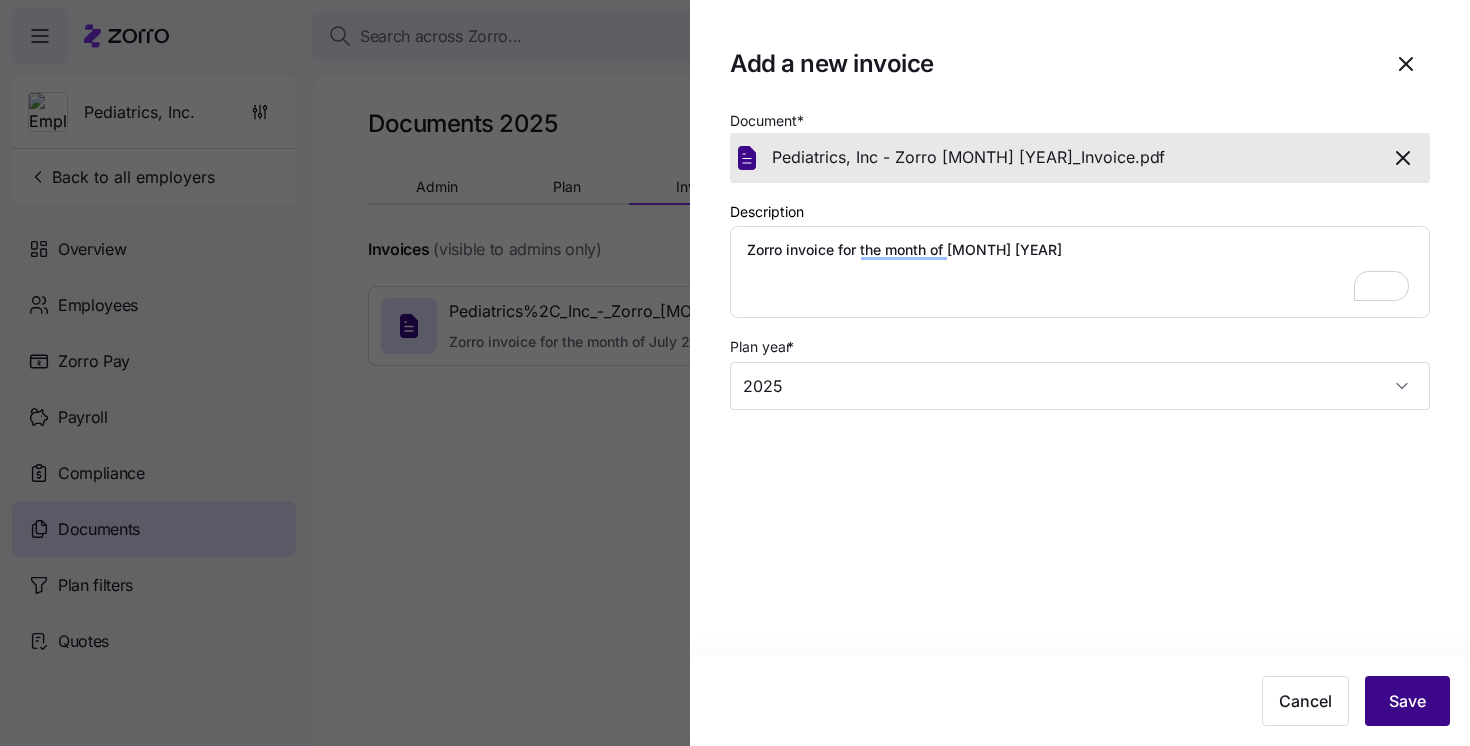 click on "Save" at bounding box center (1407, 701) 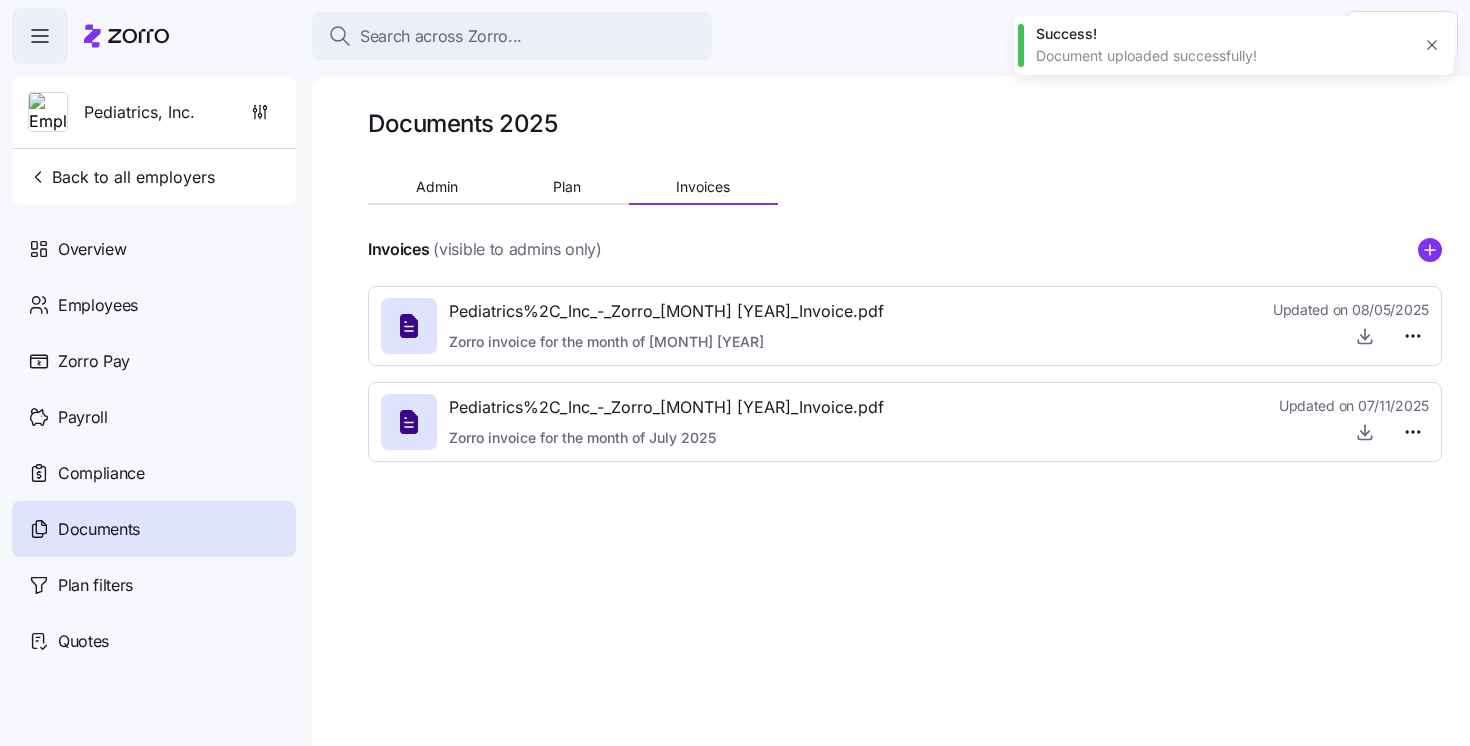 type on "x" 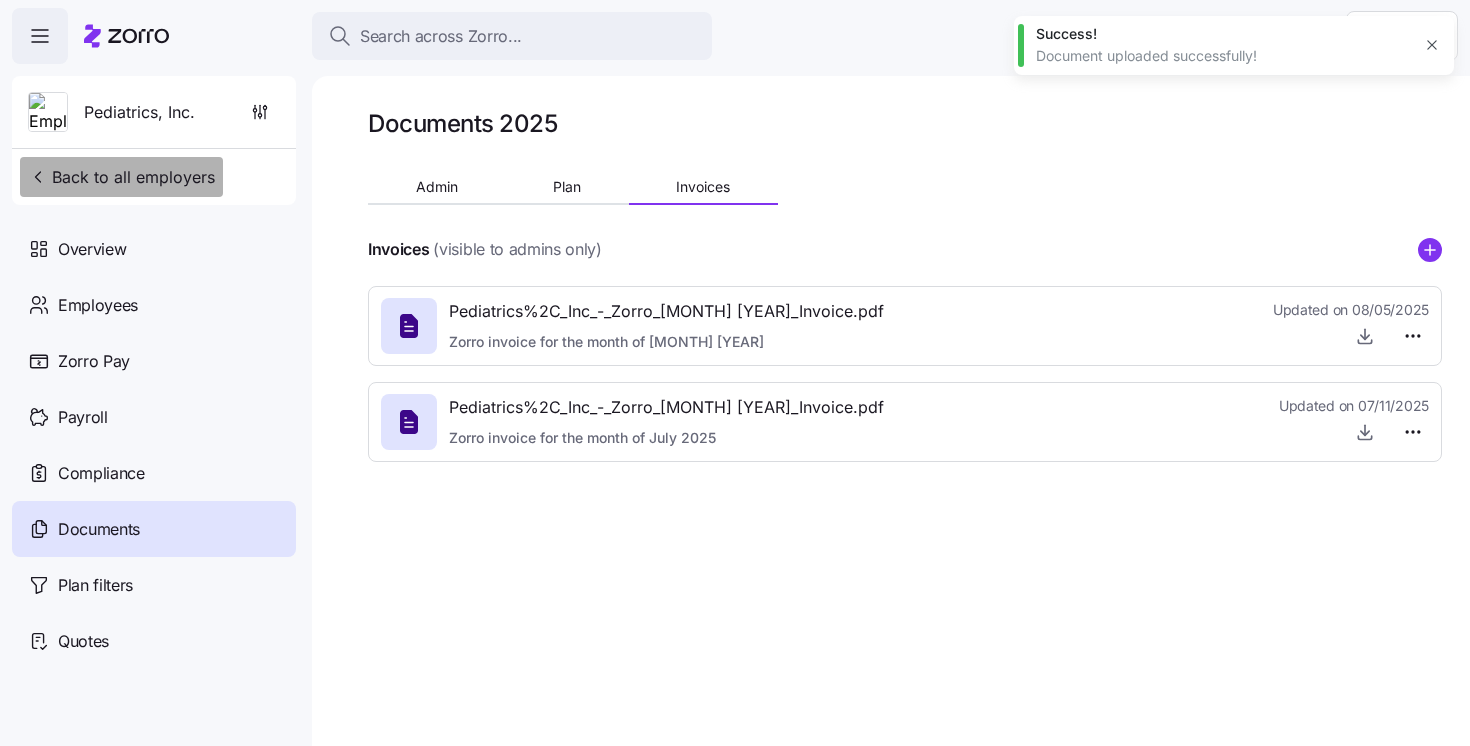 click on "Back to all employers" at bounding box center (121, 177) 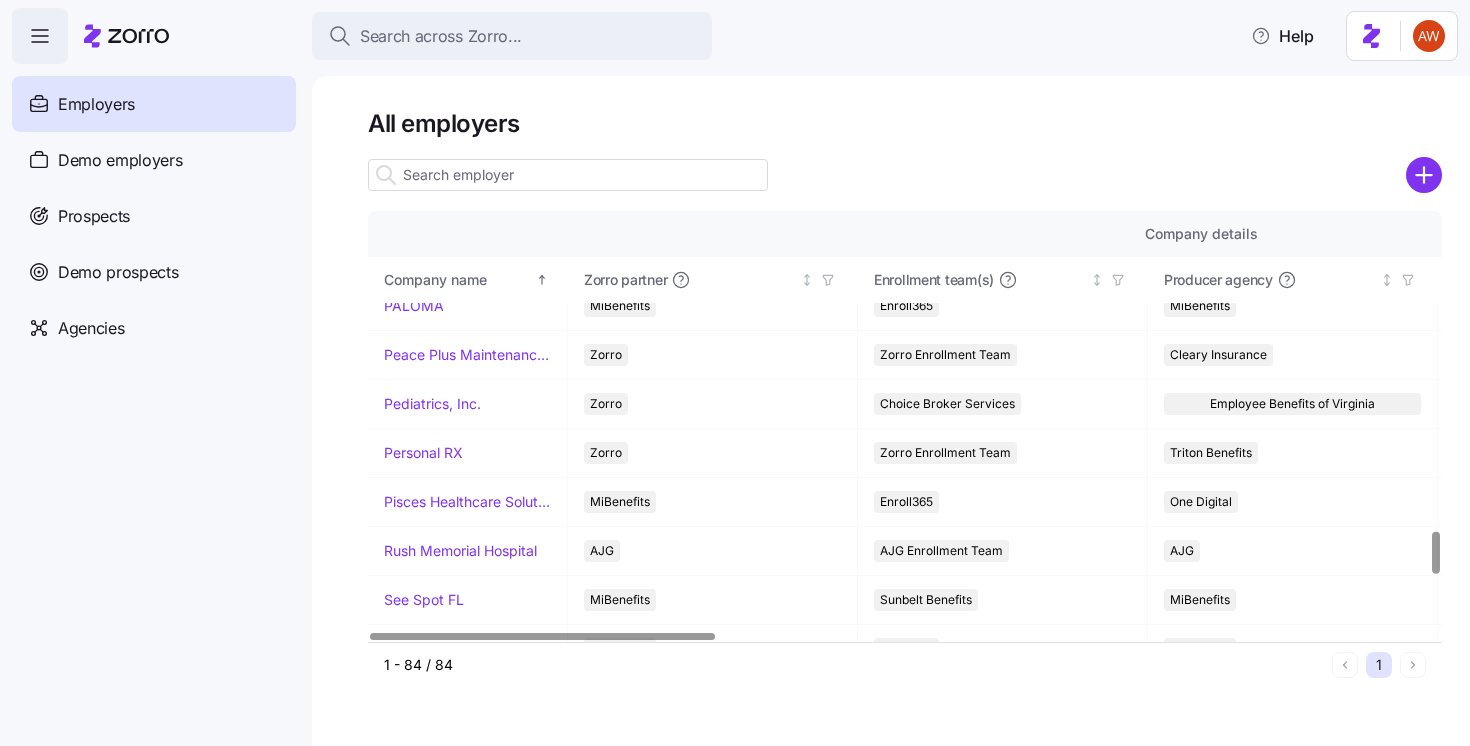 scroll, scrollTop: 3195, scrollLeft: 0, axis: vertical 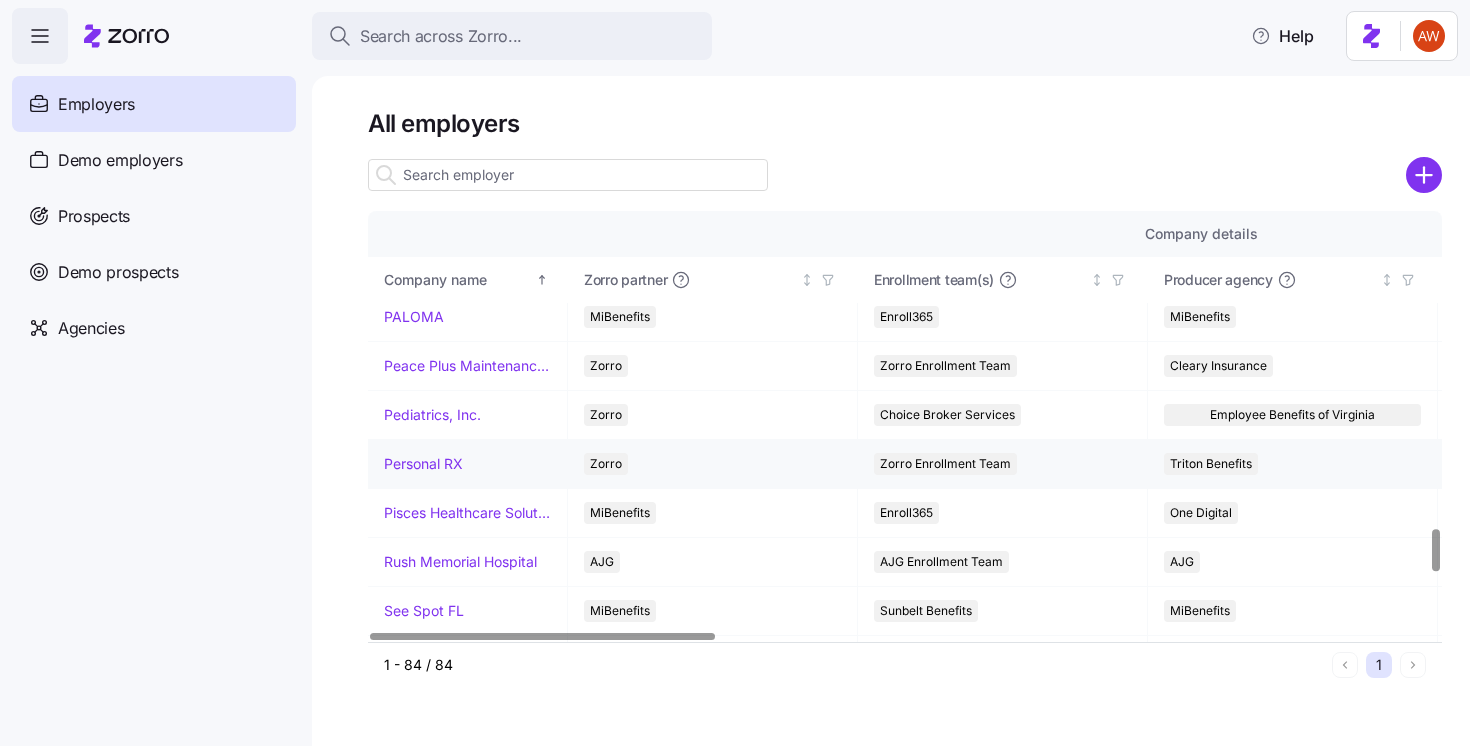 click on "Personal RX" at bounding box center (423, 464) 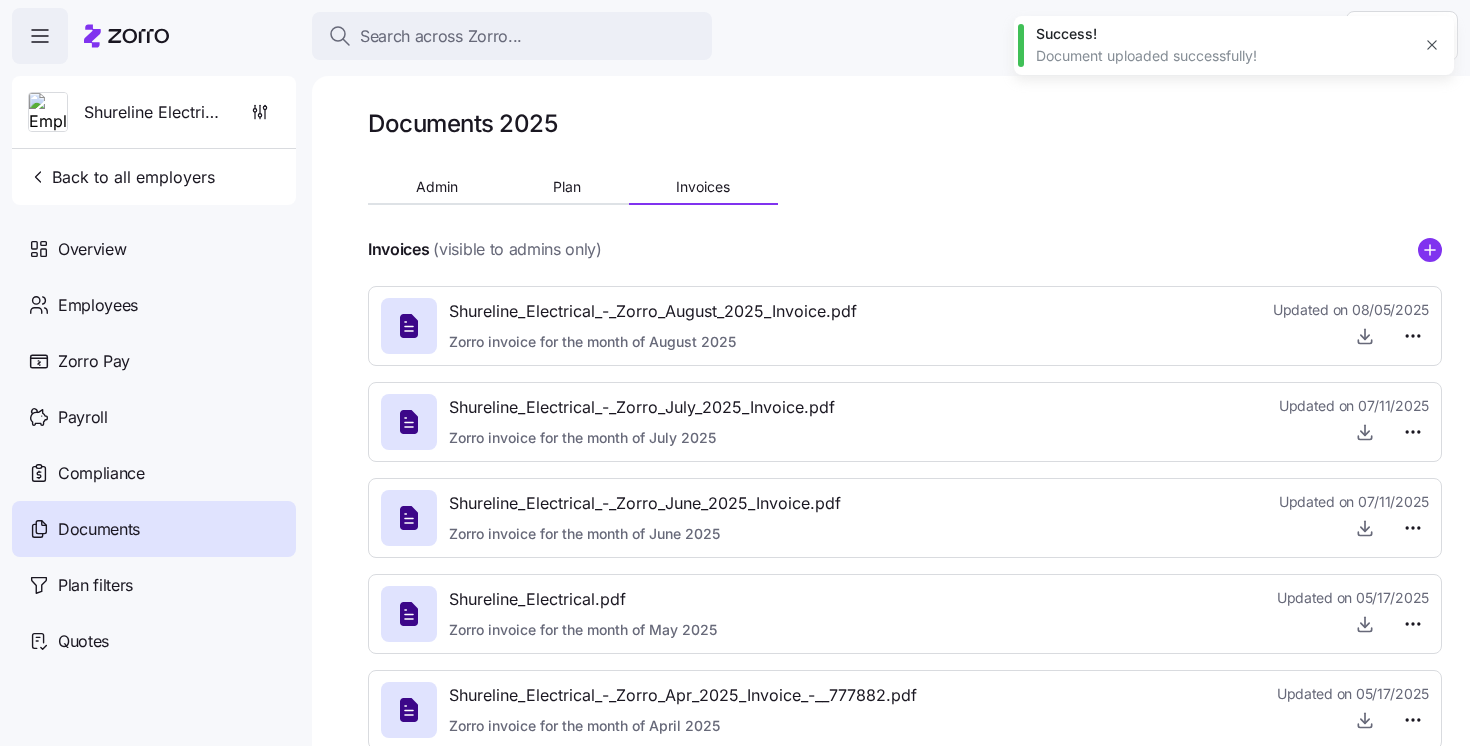 scroll, scrollTop: 0, scrollLeft: 0, axis: both 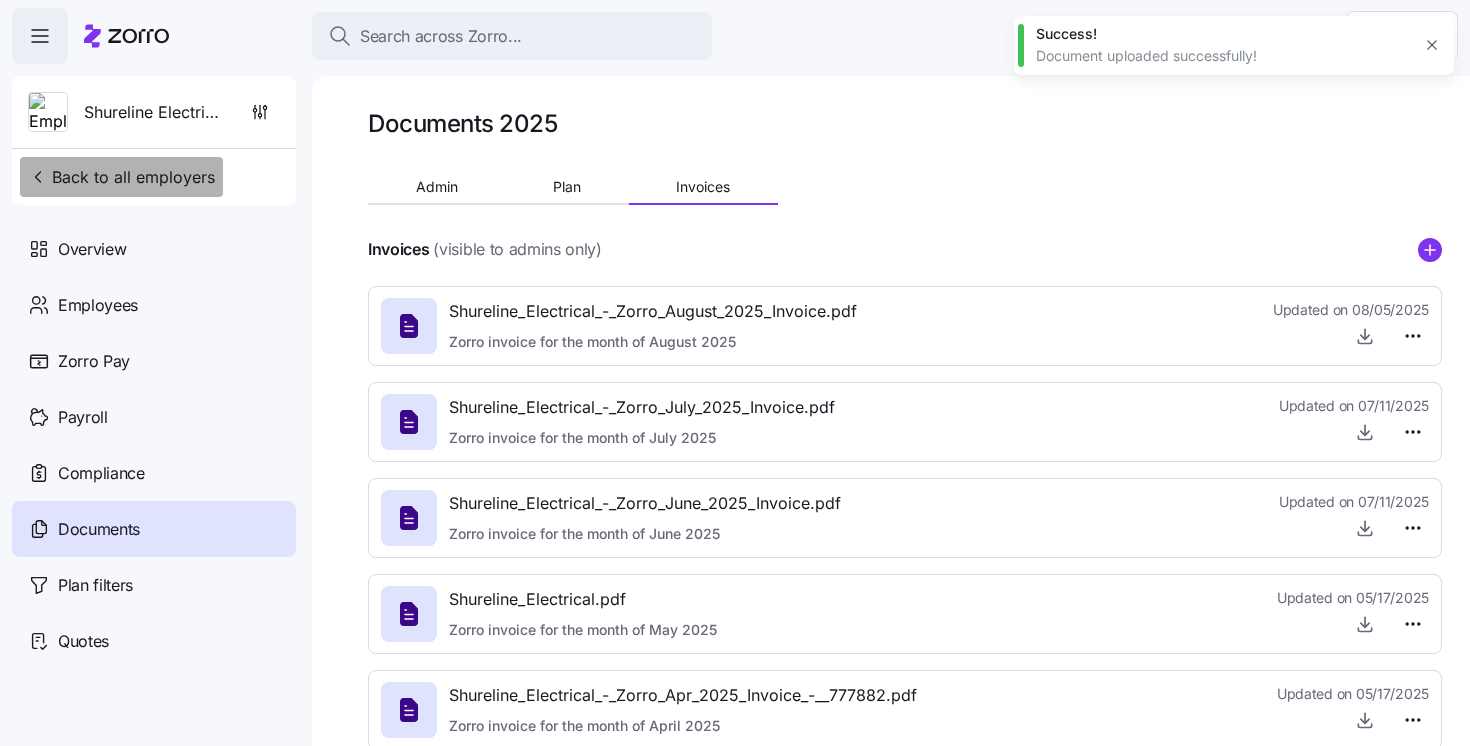 click on "Back to all employers" at bounding box center (121, 177) 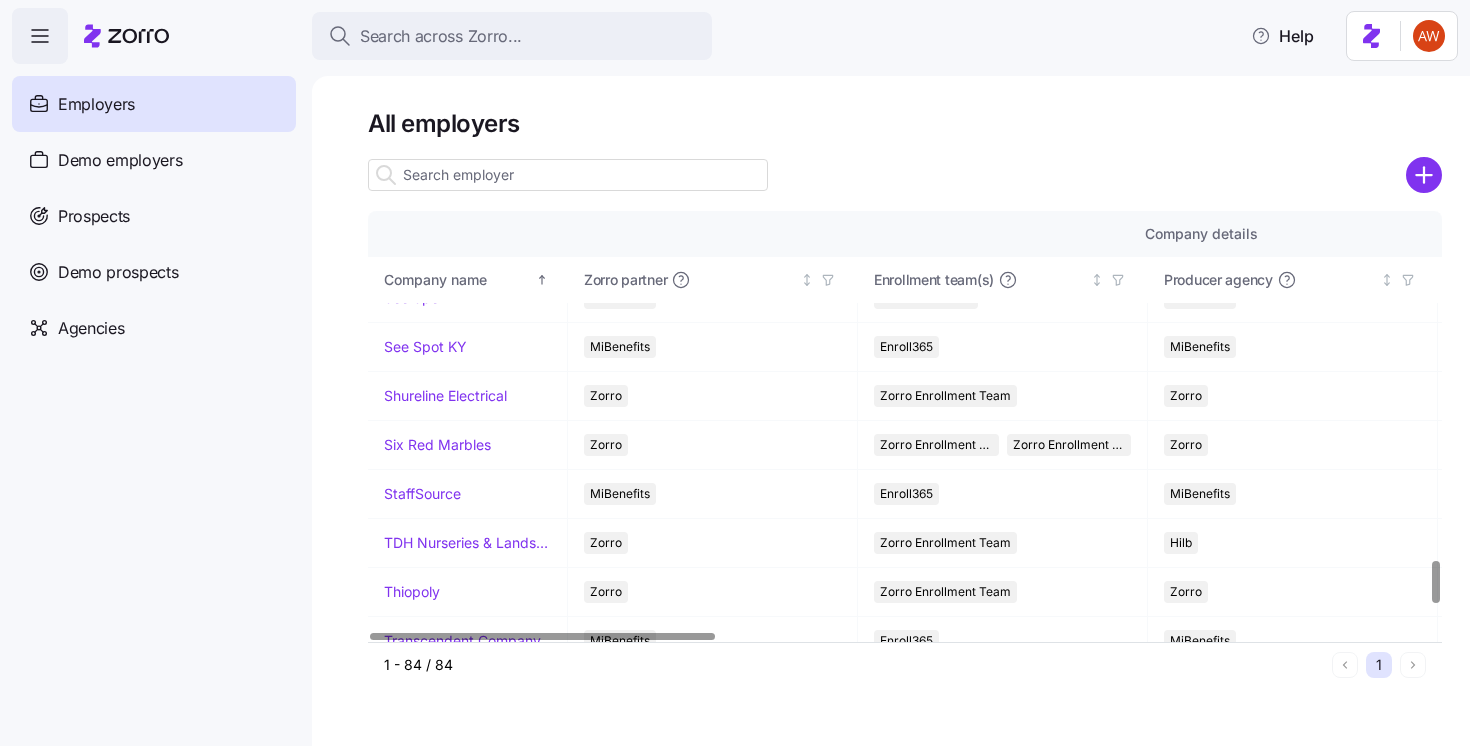 scroll, scrollTop: 3507, scrollLeft: 0, axis: vertical 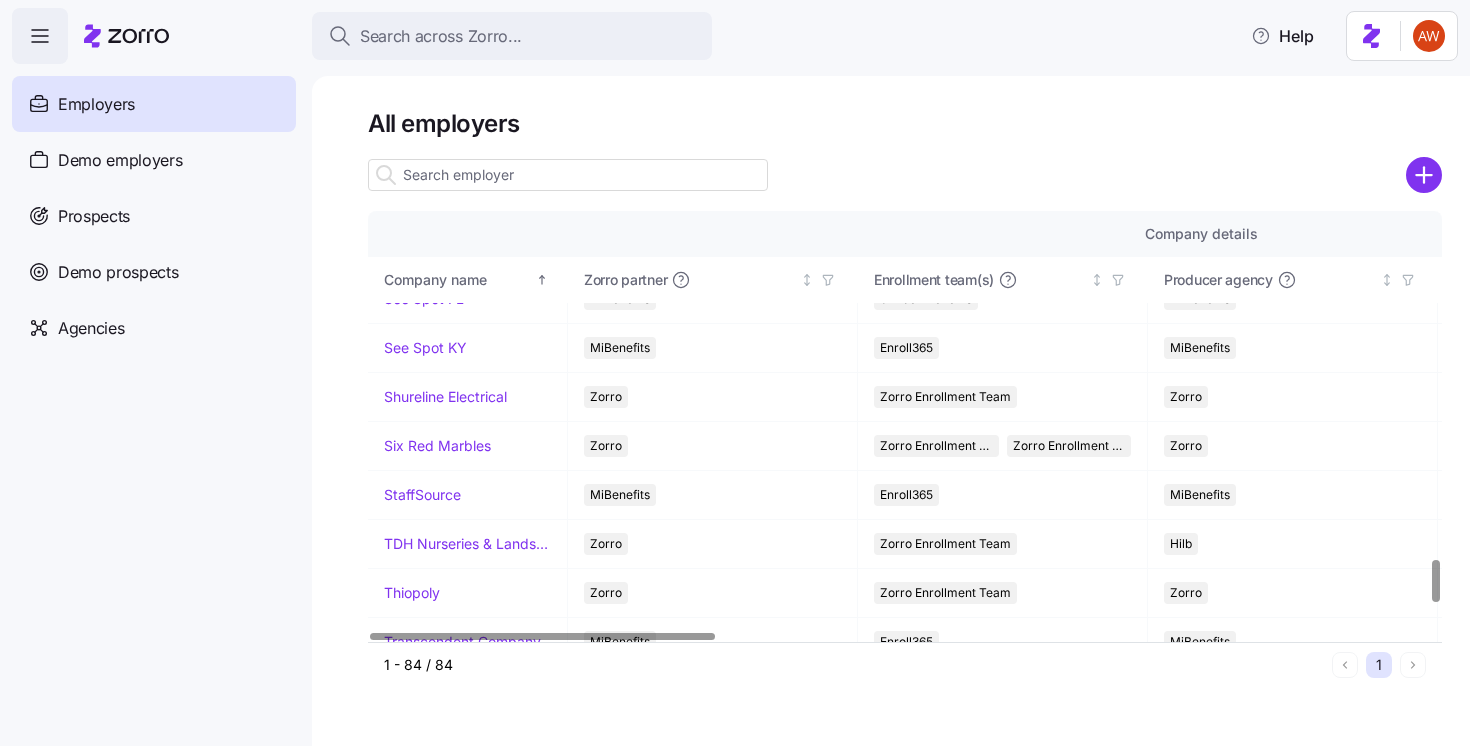 click on "Six Red Marbles" at bounding box center [437, 446] 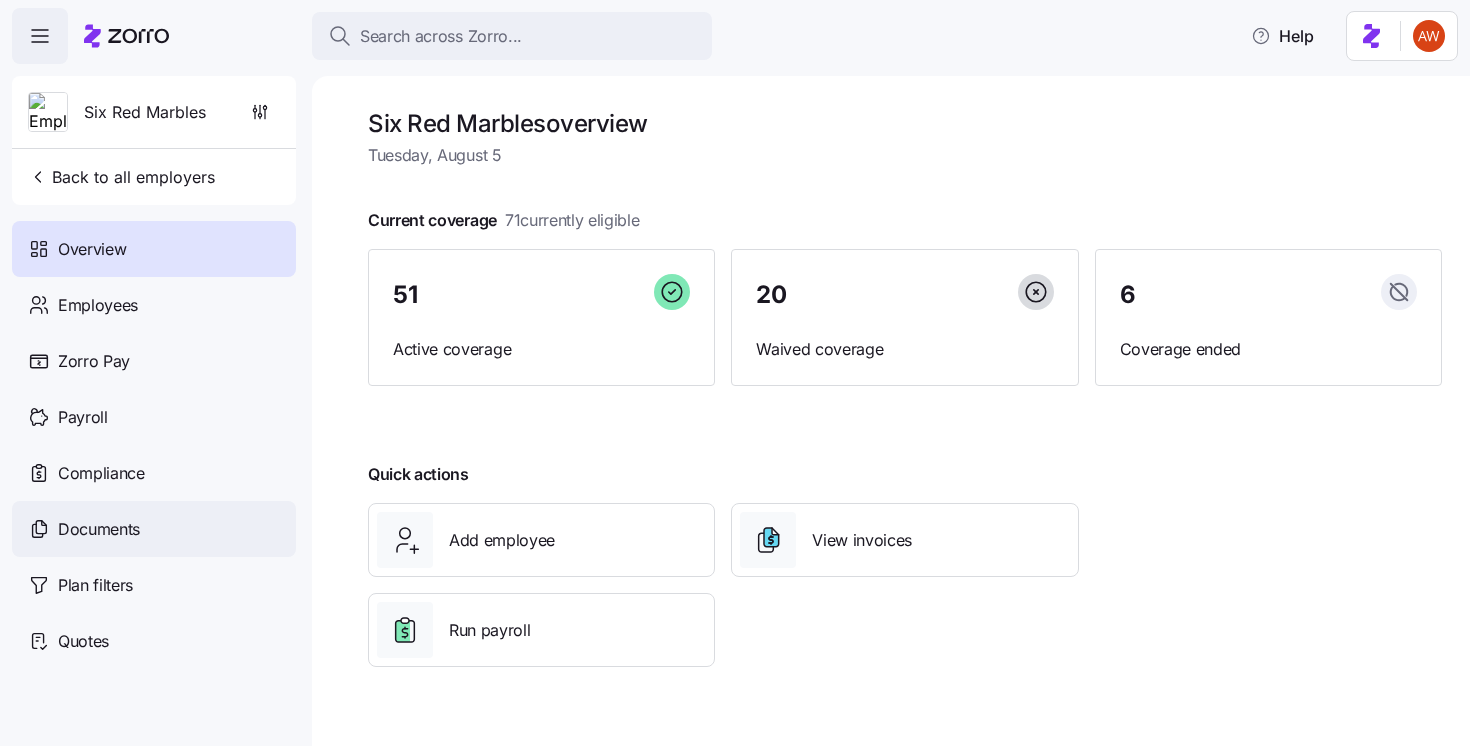 click on "Documents" at bounding box center (154, 529) 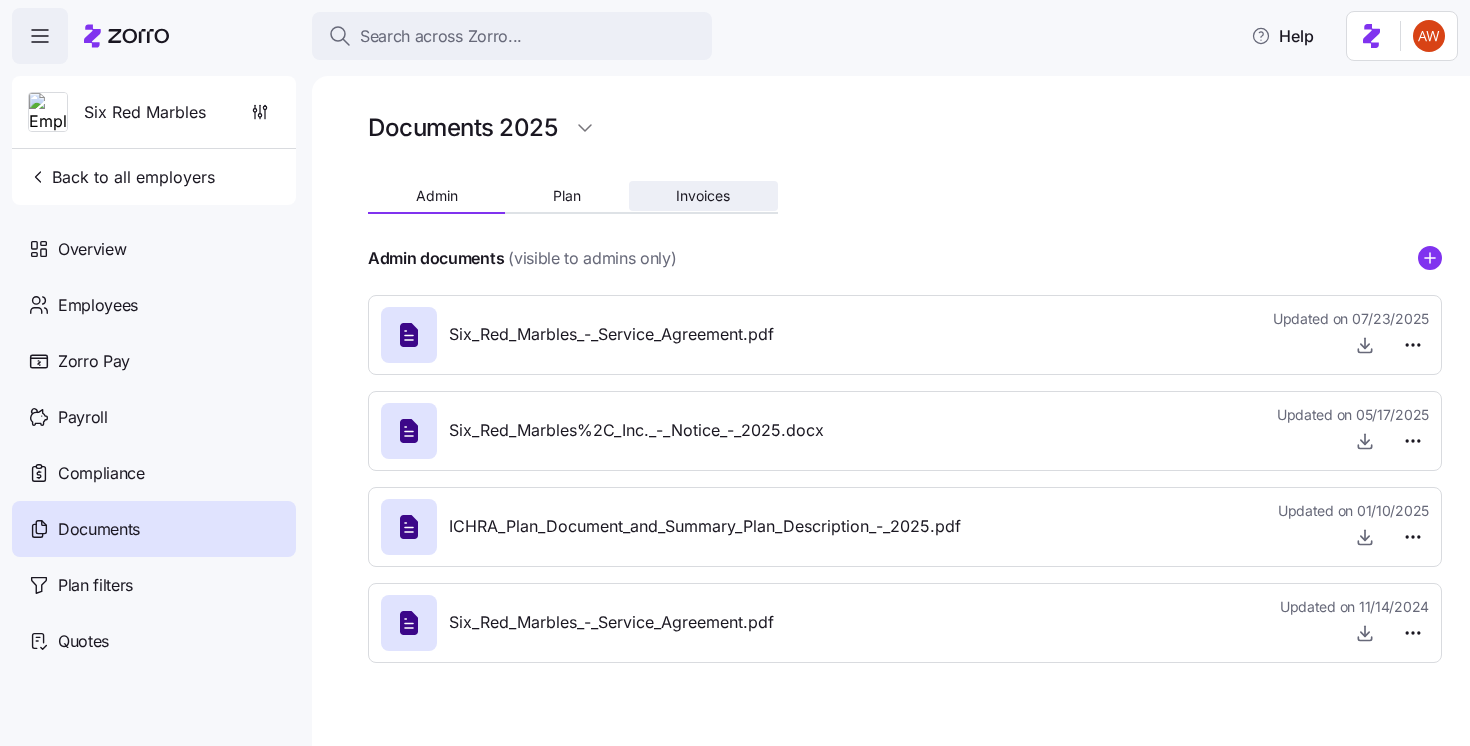 click on "Invoices" at bounding box center [703, 196] 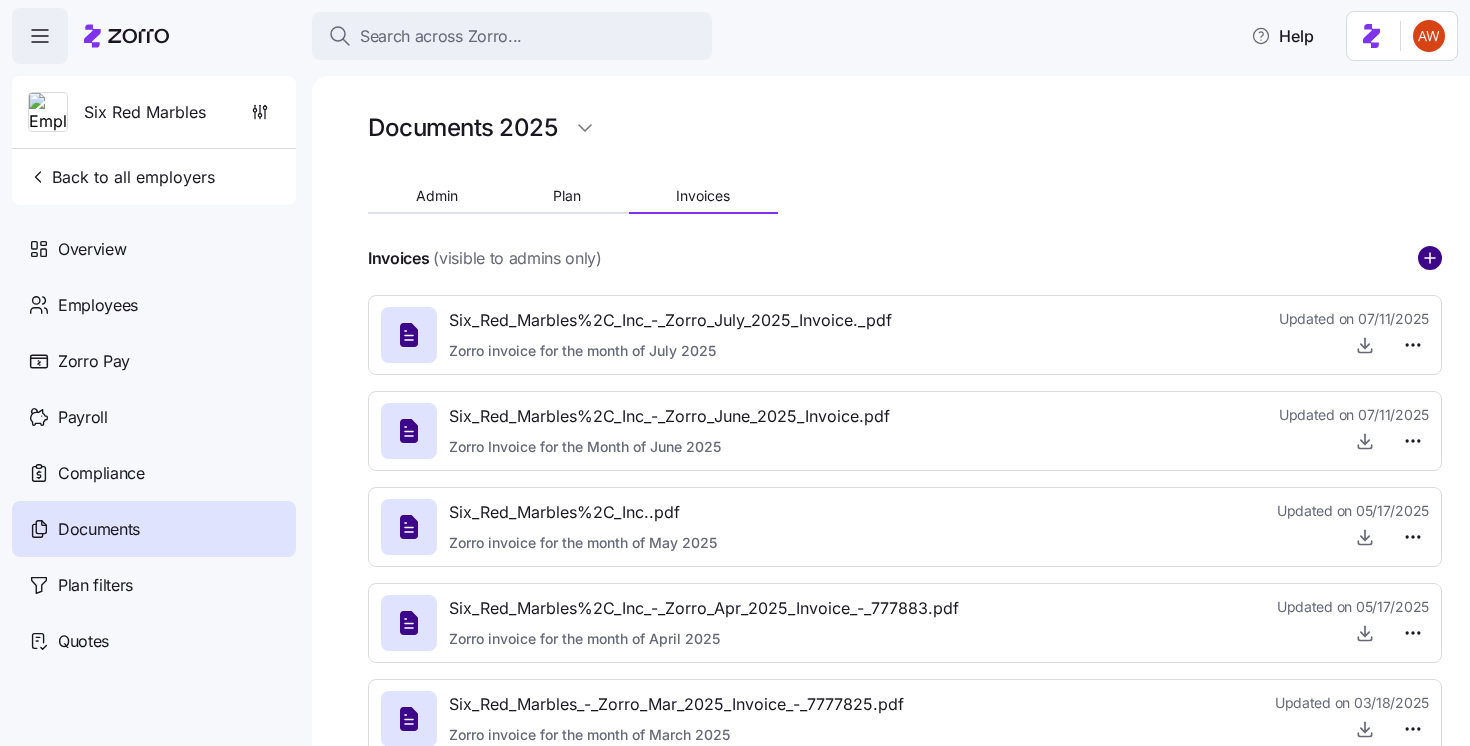 click 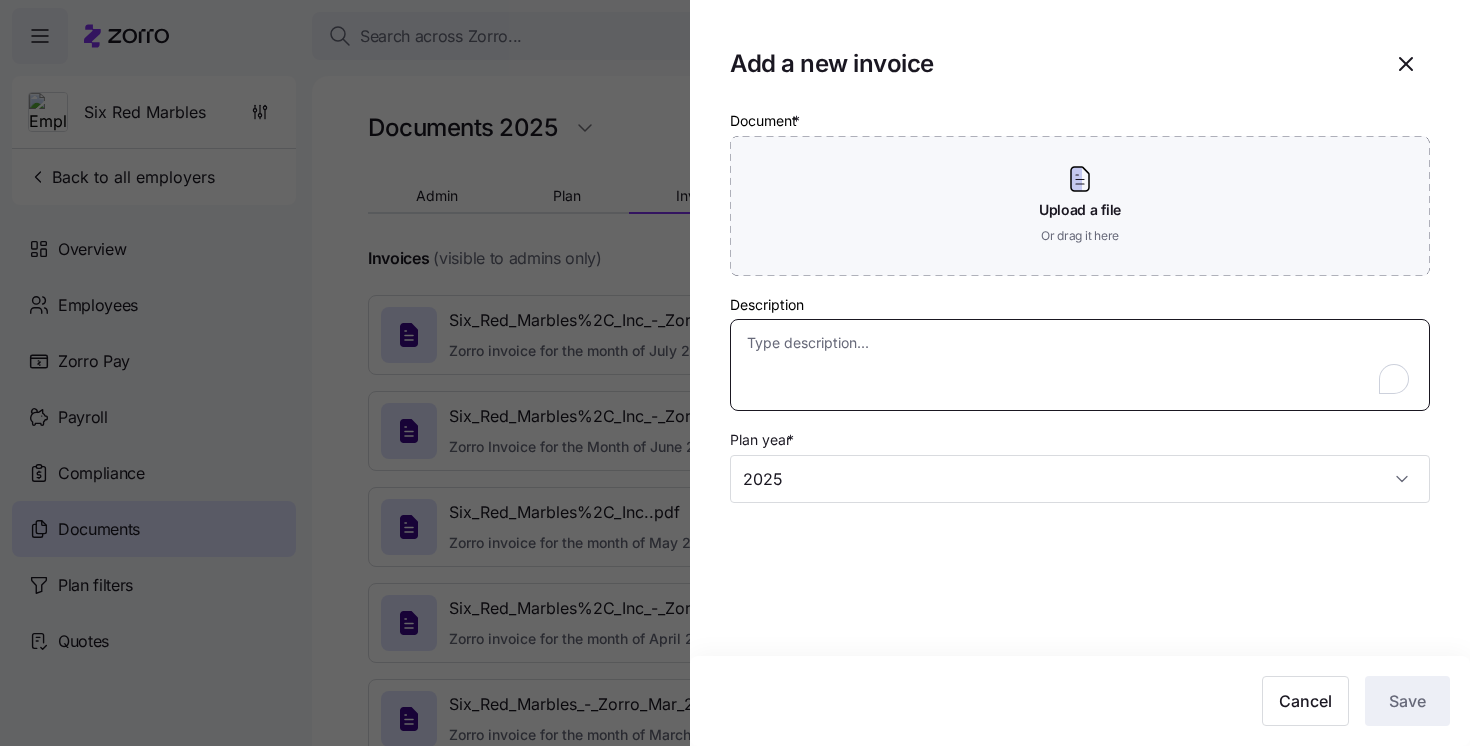 click on "Description" at bounding box center [1080, 365] 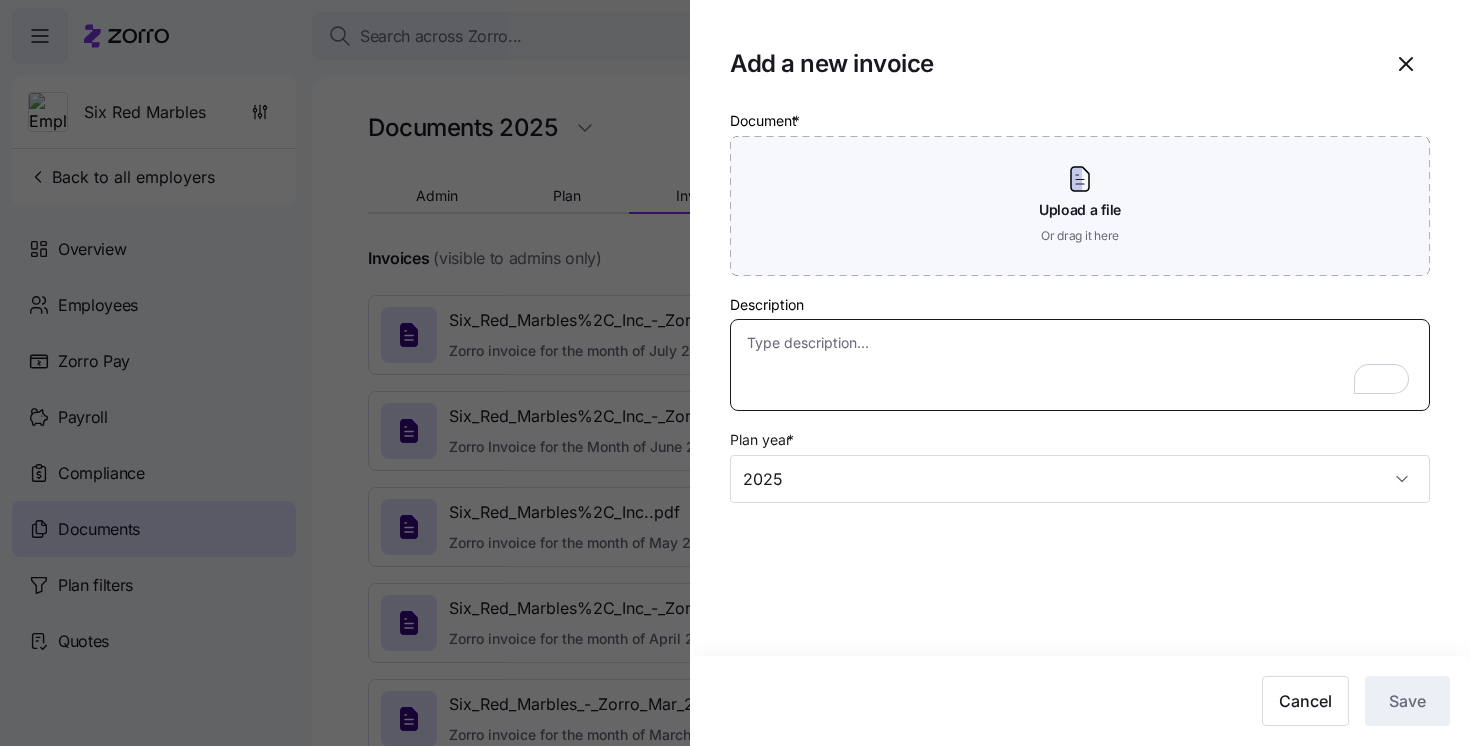 paste on "Zorro invoice for the month of August 2025" 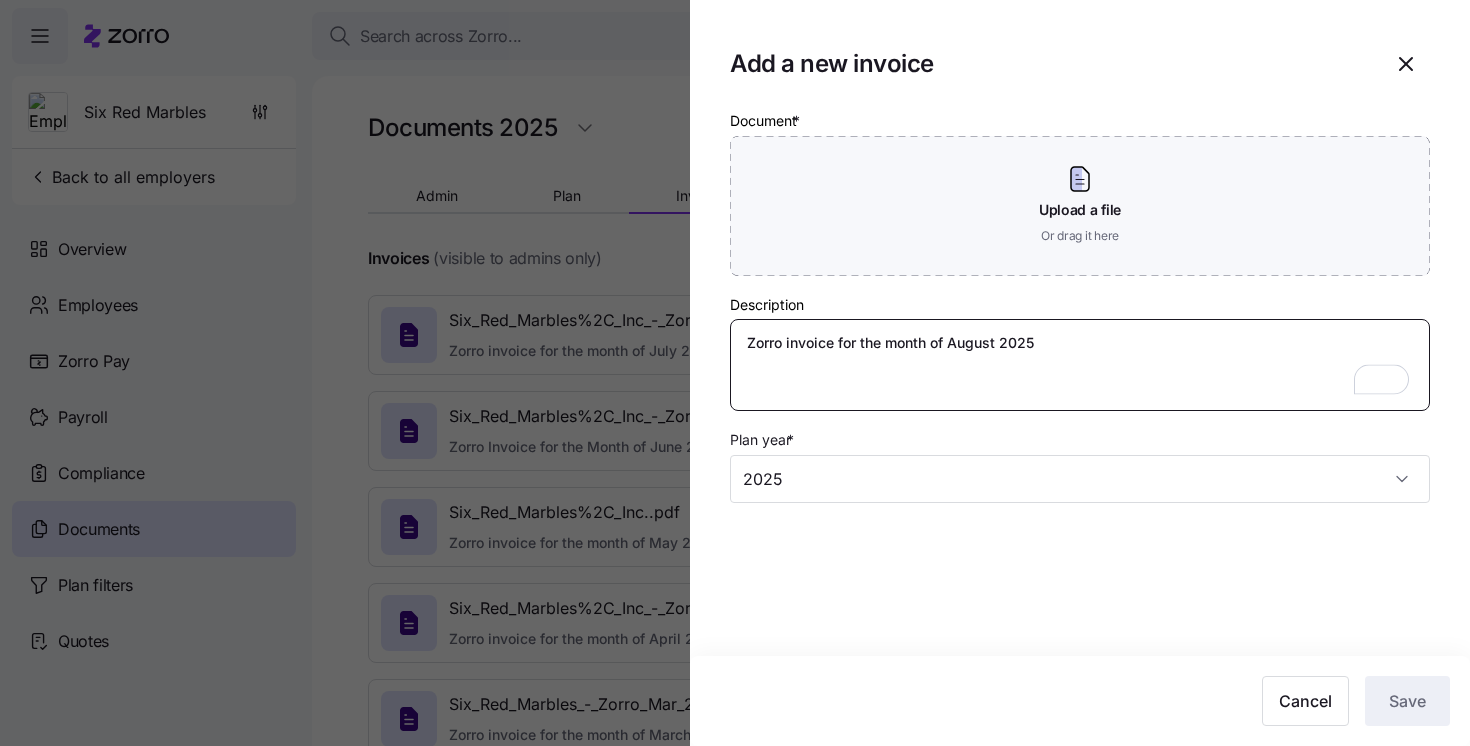 type on "Zorro invoice for the month of August 2025" 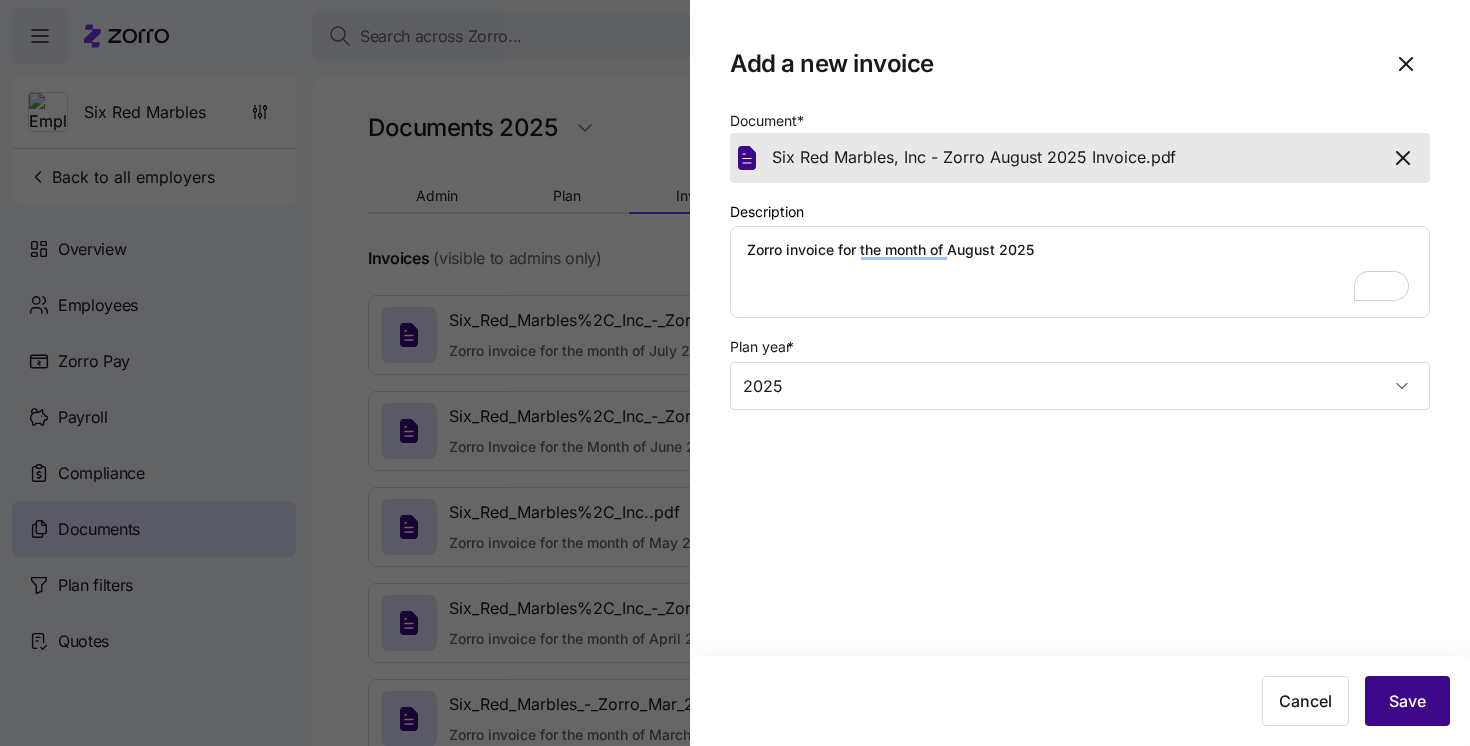 click on "Save" at bounding box center (1407, 701) 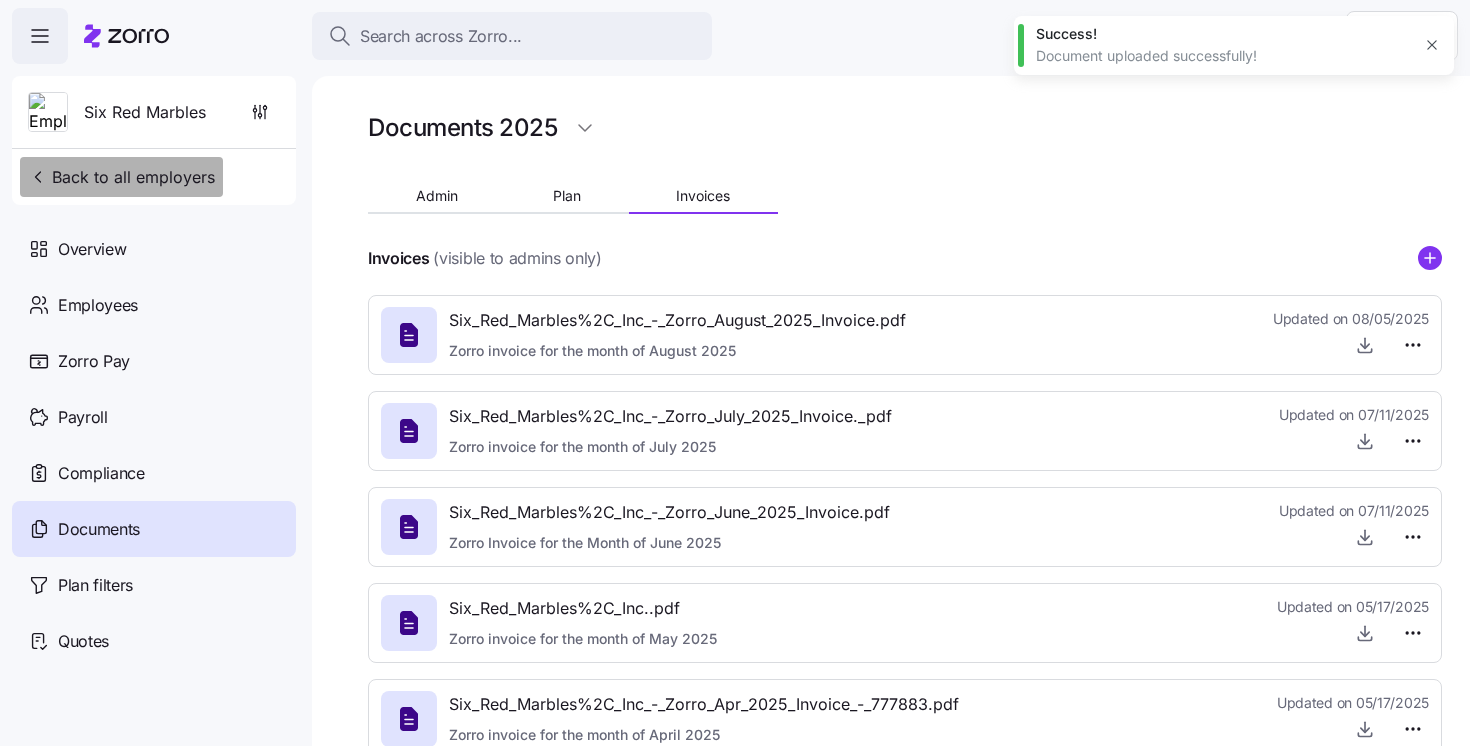 click on "Back to all employers" at bounding box center [121, 177] 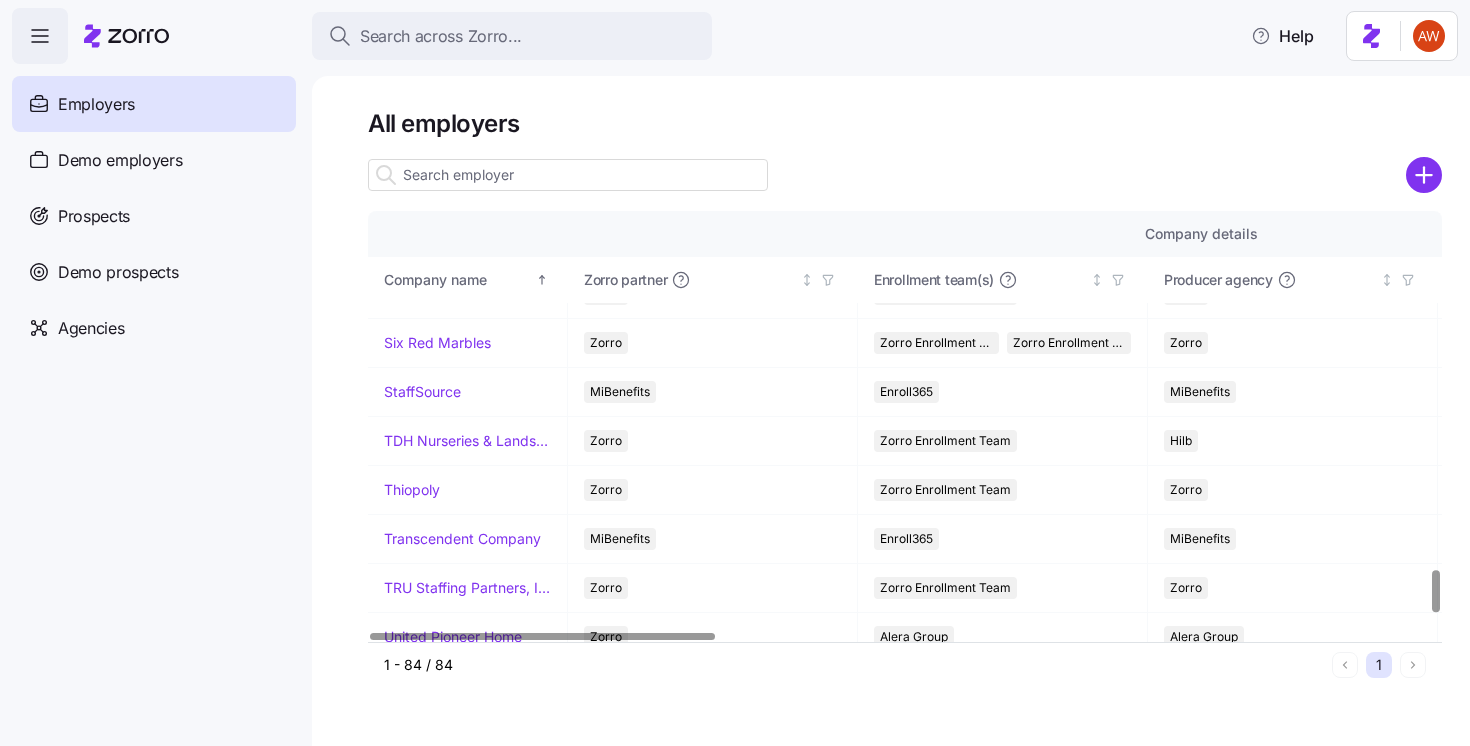 scroll, scrollTop: 3610, scrollLeft: 3, axis: both 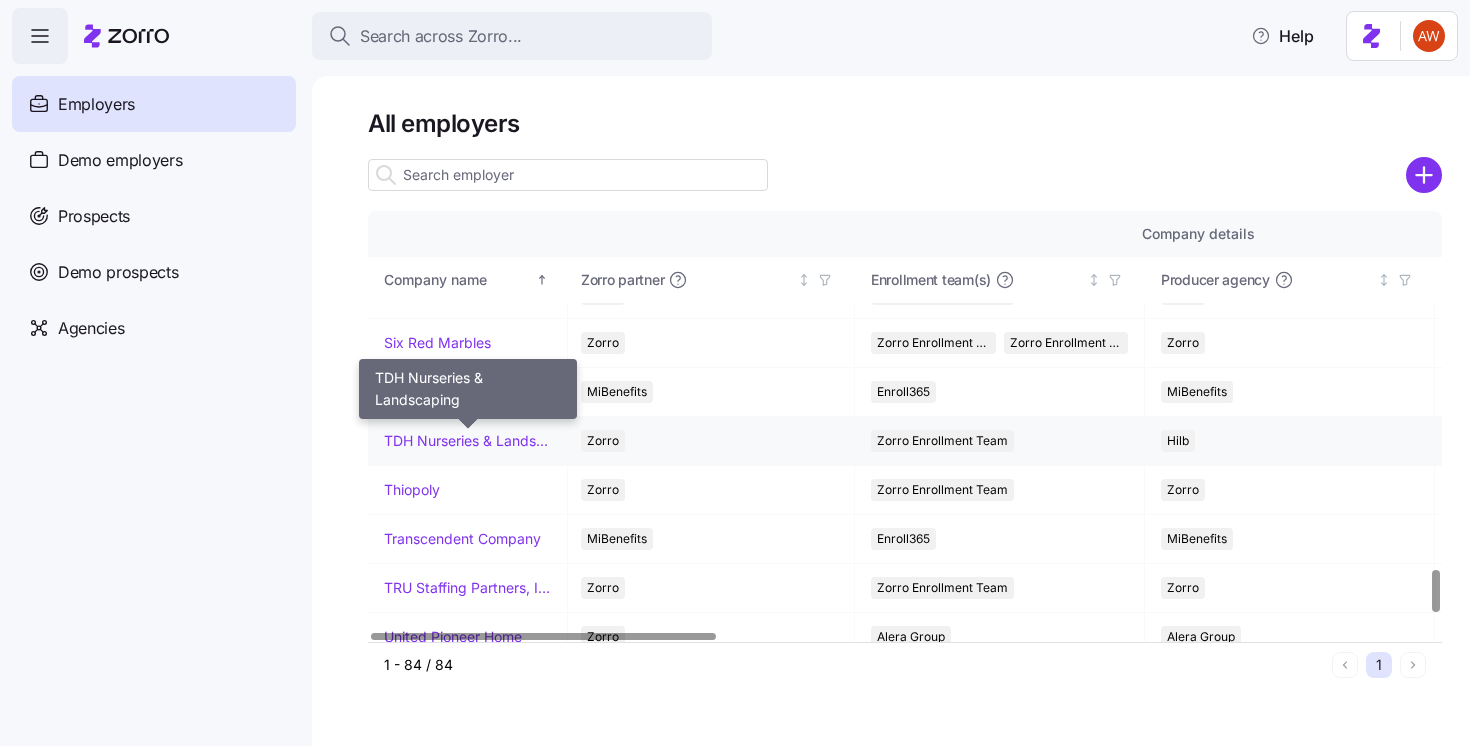 click on "TDH Nurseries & Landscaping" at bounding box center (467, 441) 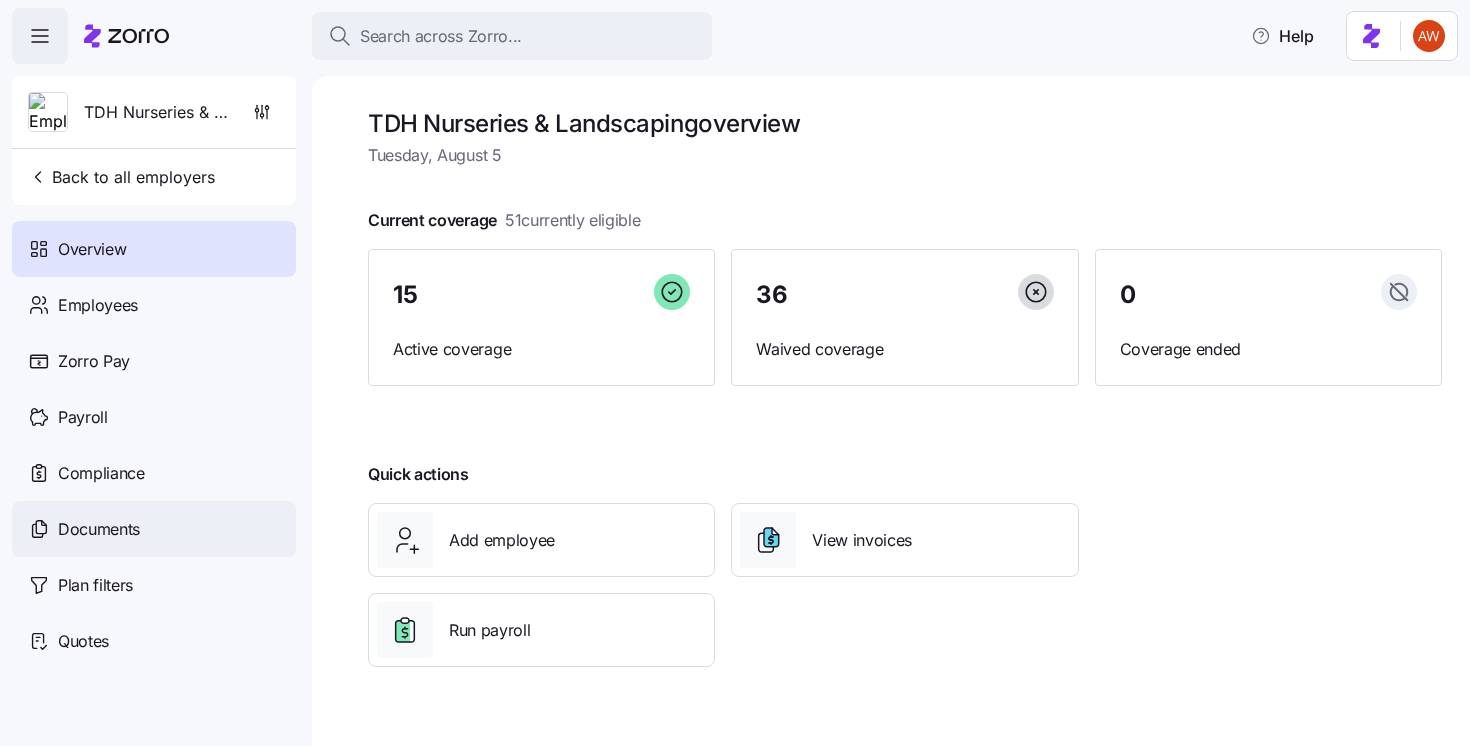 click on "Documents" at bounding box center [154, 529] 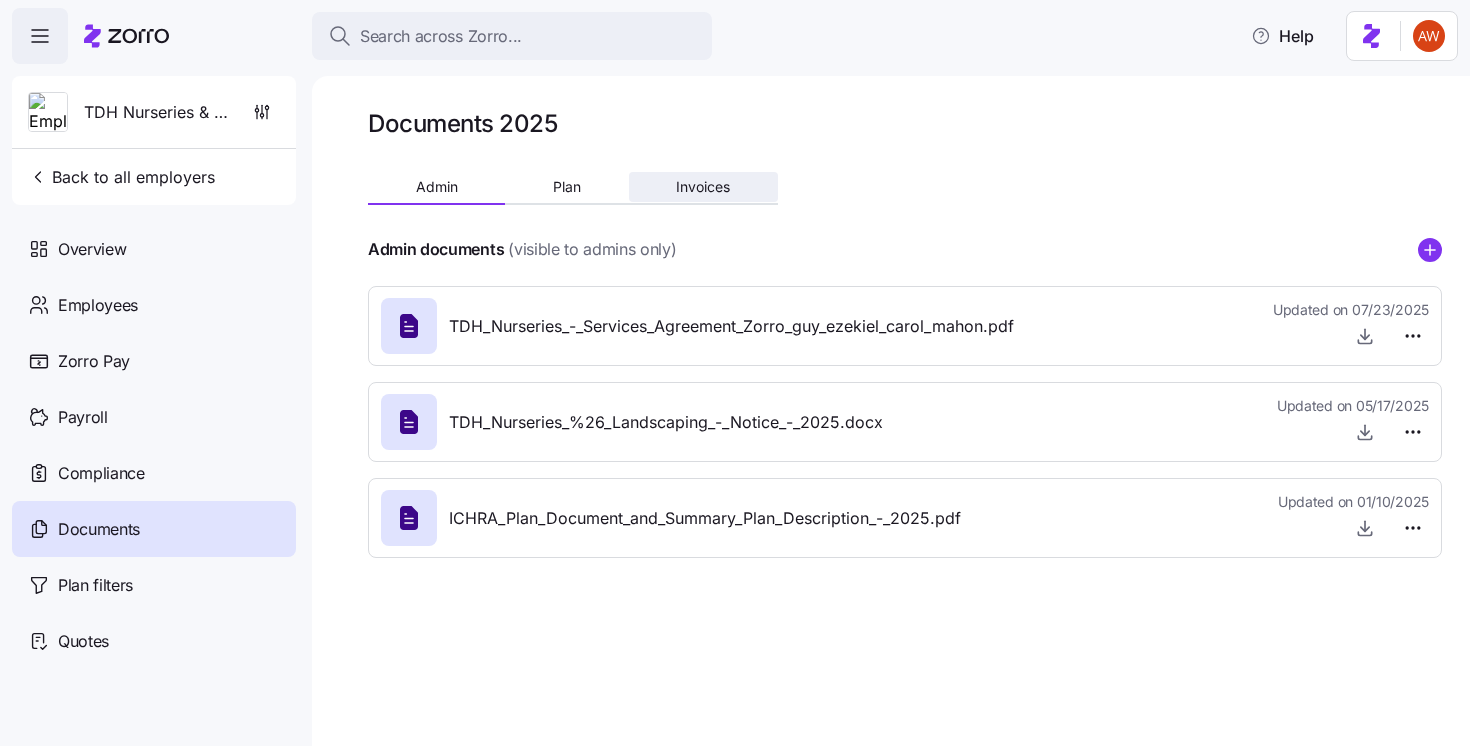 click on "Invoices" at bounding box center (703, 187) 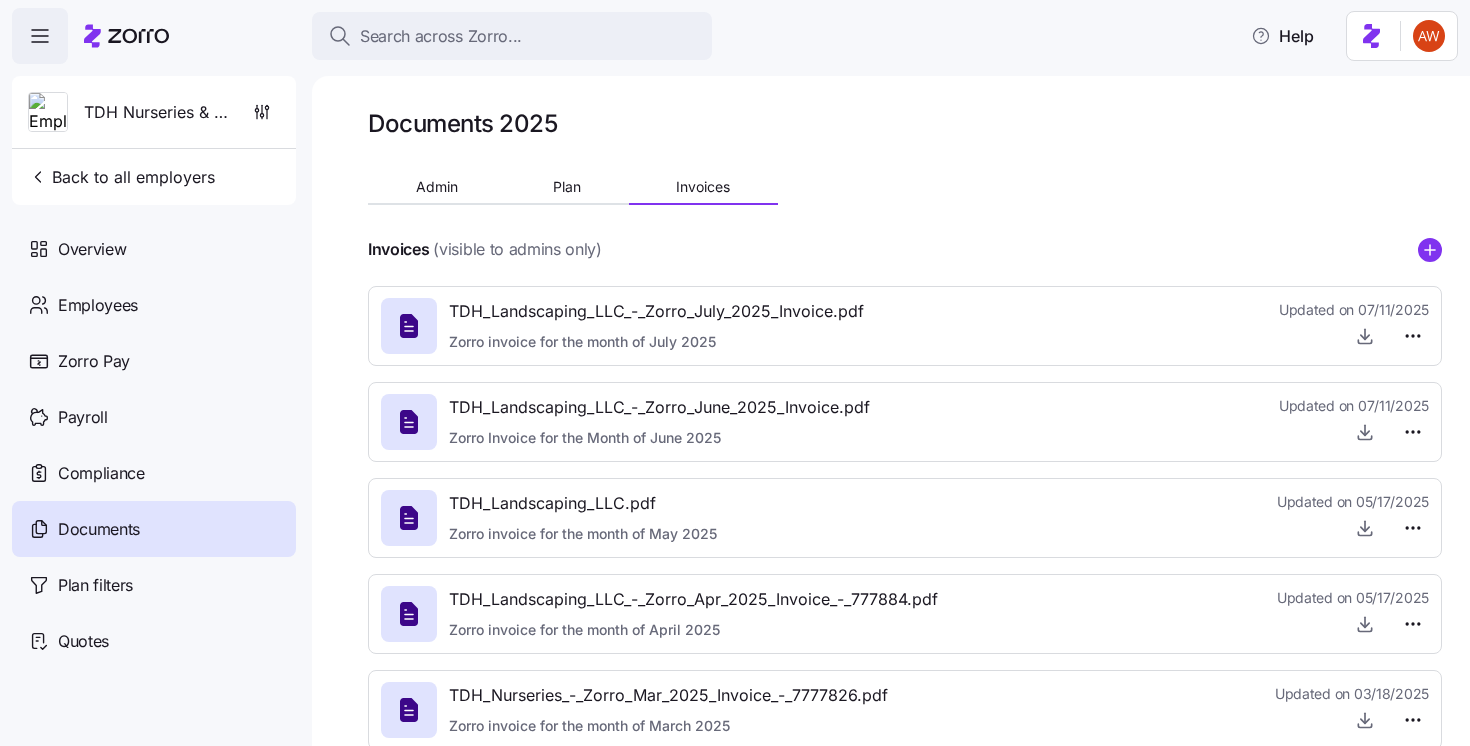 click 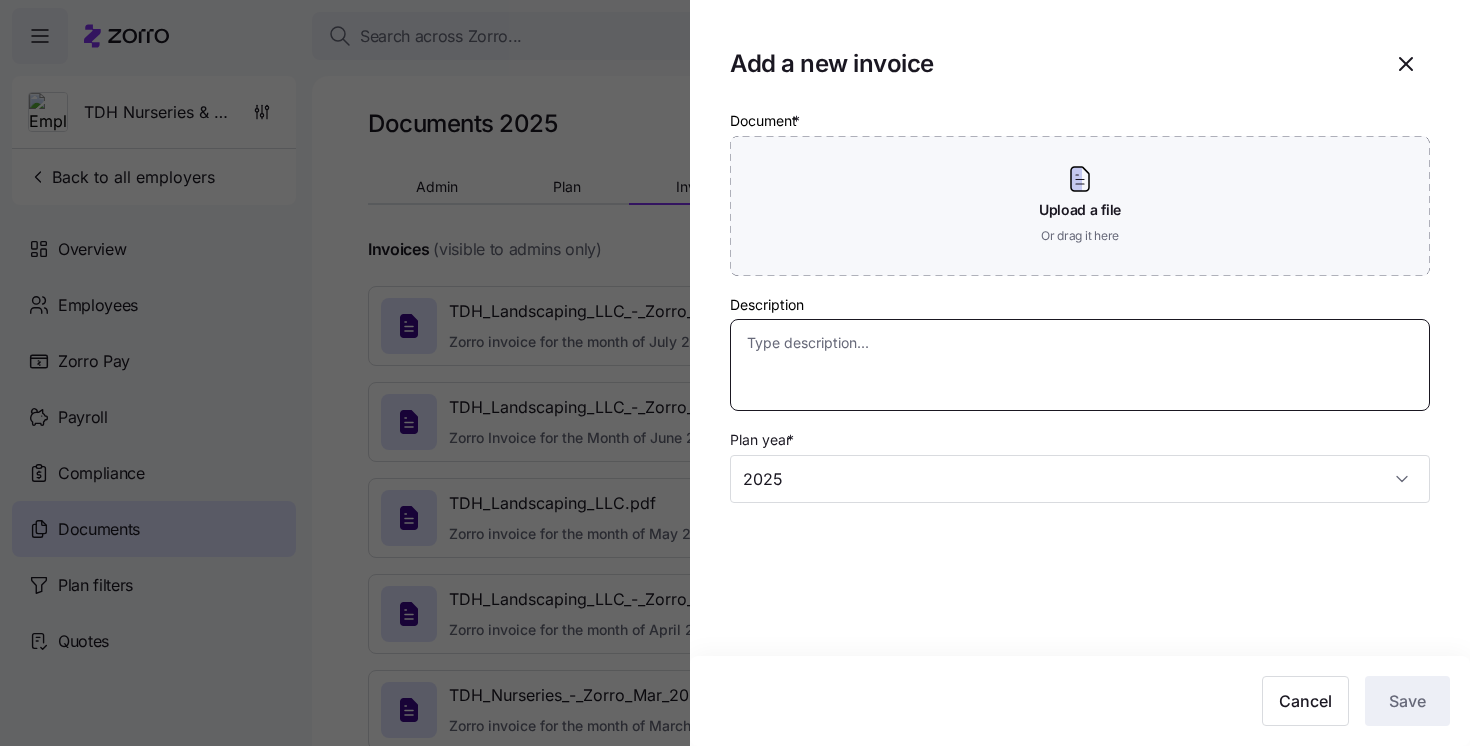 click on "Description" at bounding box center (1080, 365) 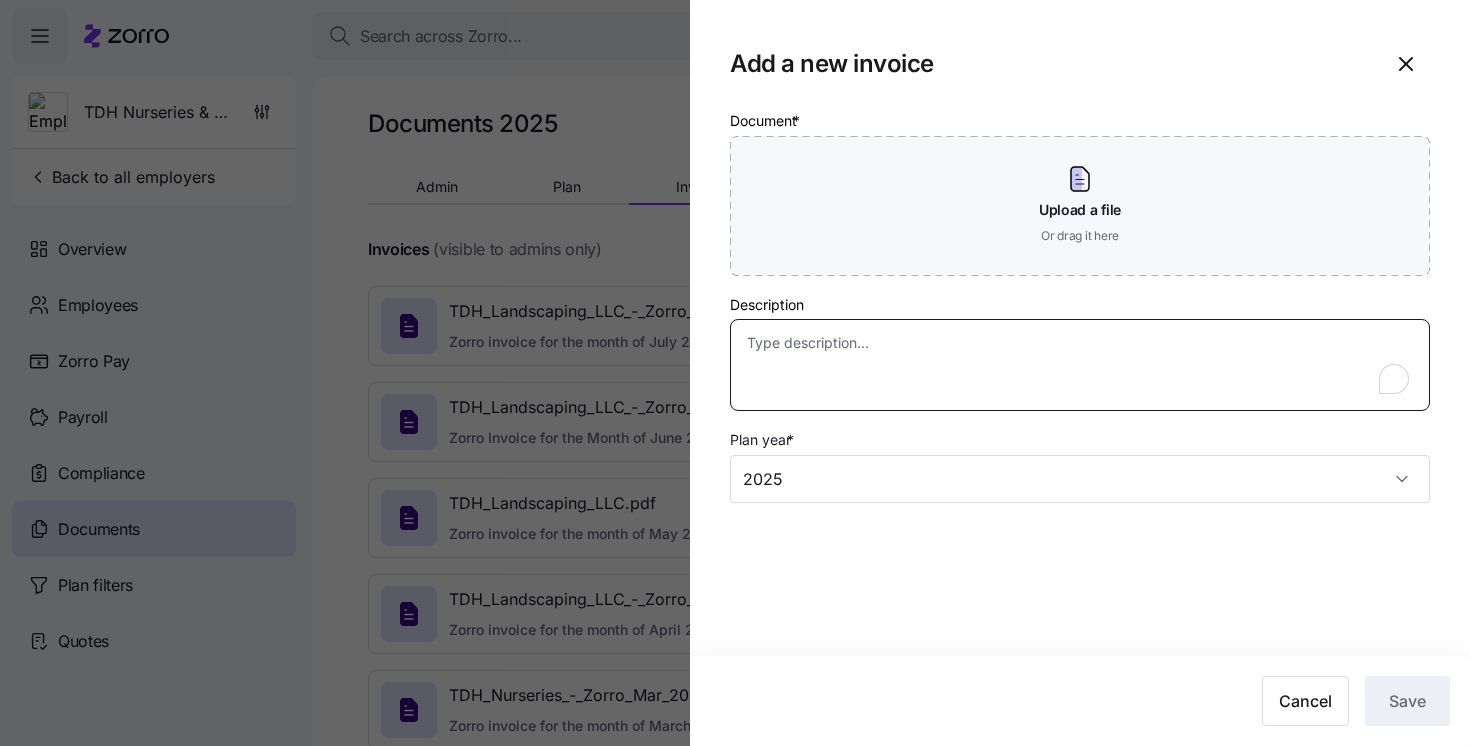 paste on "Zorro invoice for the month of August 2025" 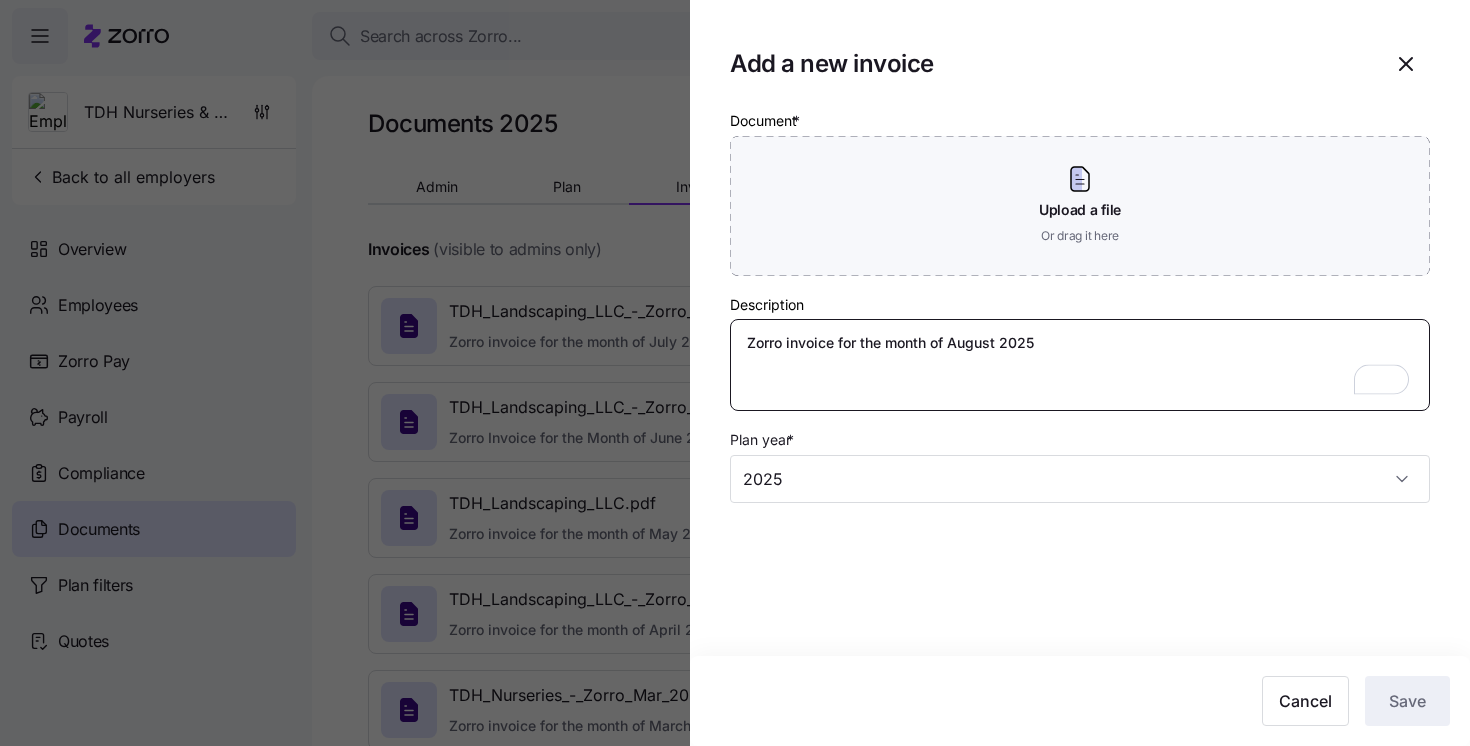 type on "Zorro invoice for the month of August 2025" 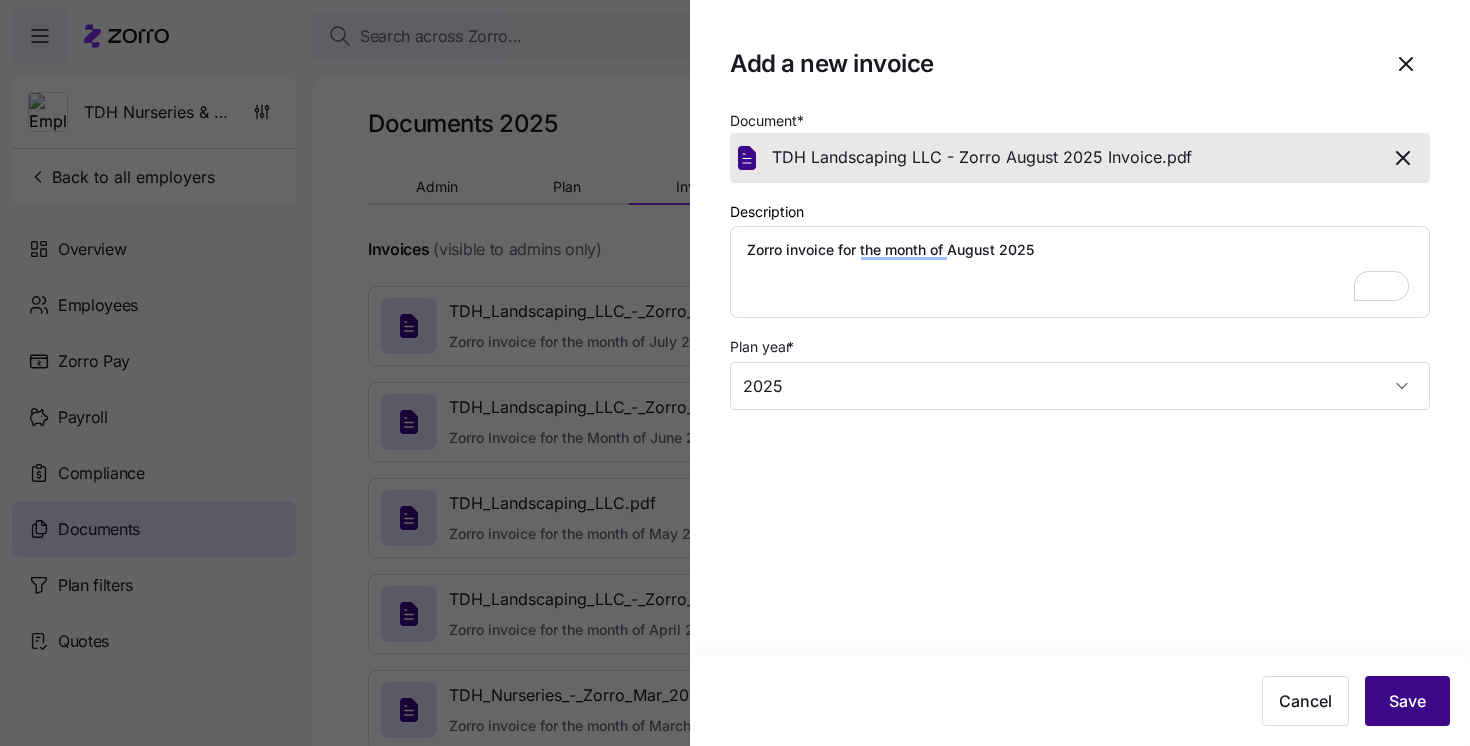 click on "Save" at bounding box center [1407, 701] 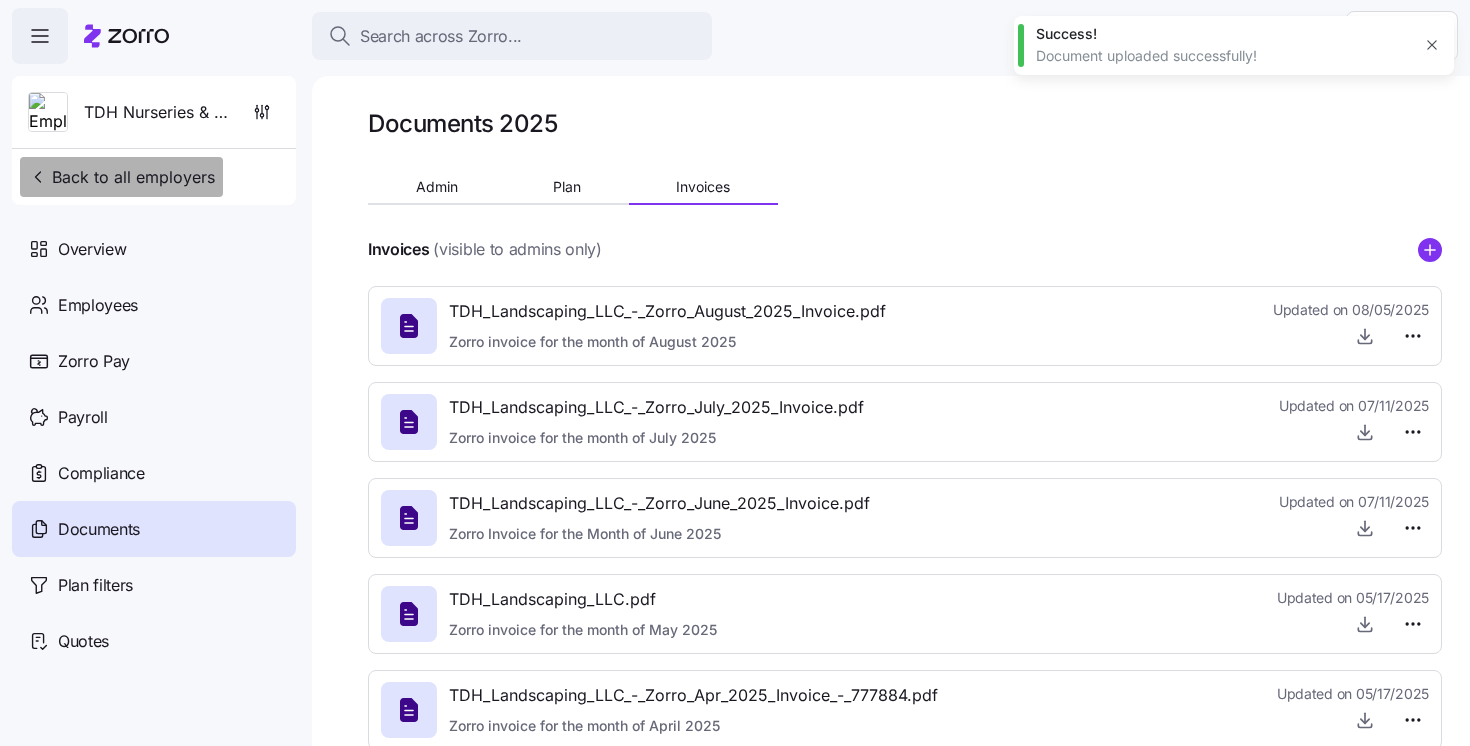 click on "Back to all employers" at bounding box center [121, 177] 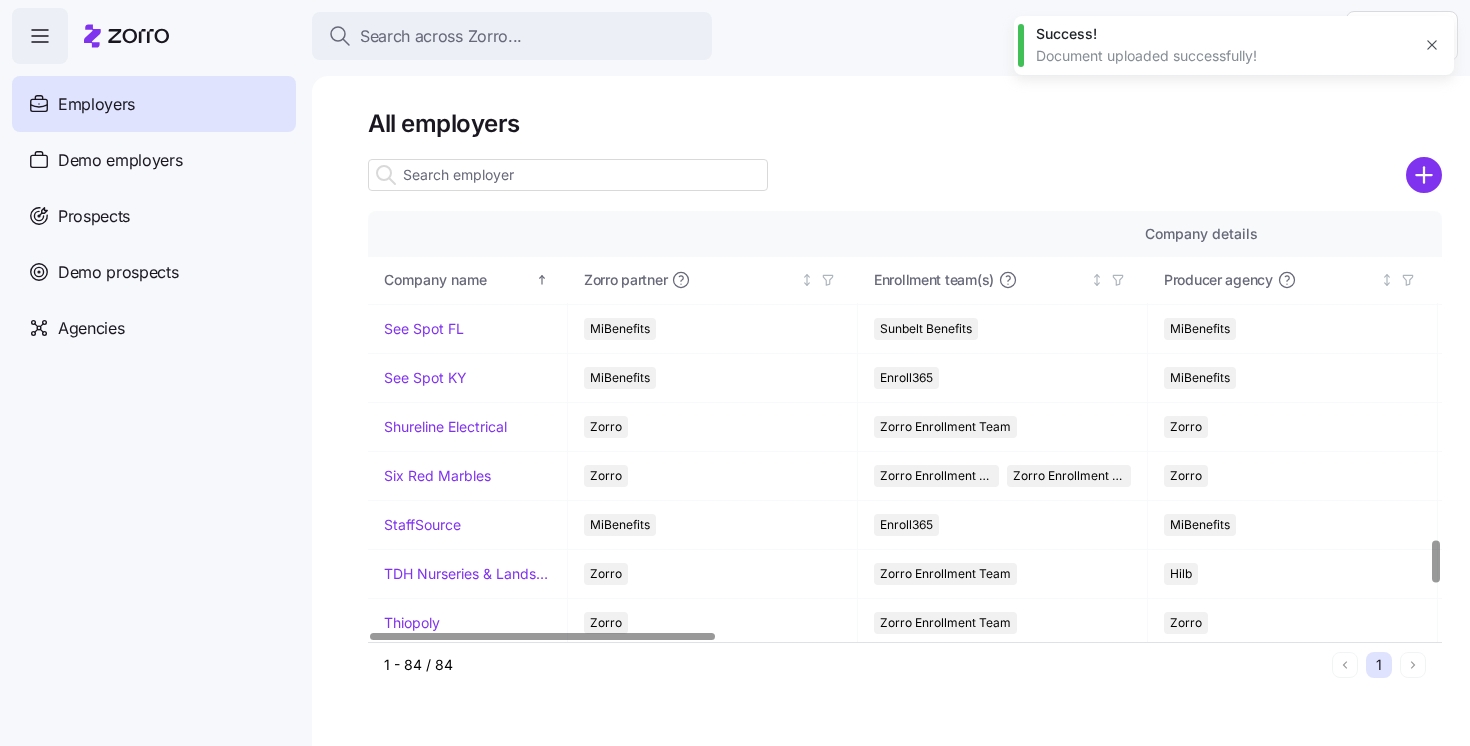 scroll, scrollTop: 3775, scrollLeft: 0, axis: vertical 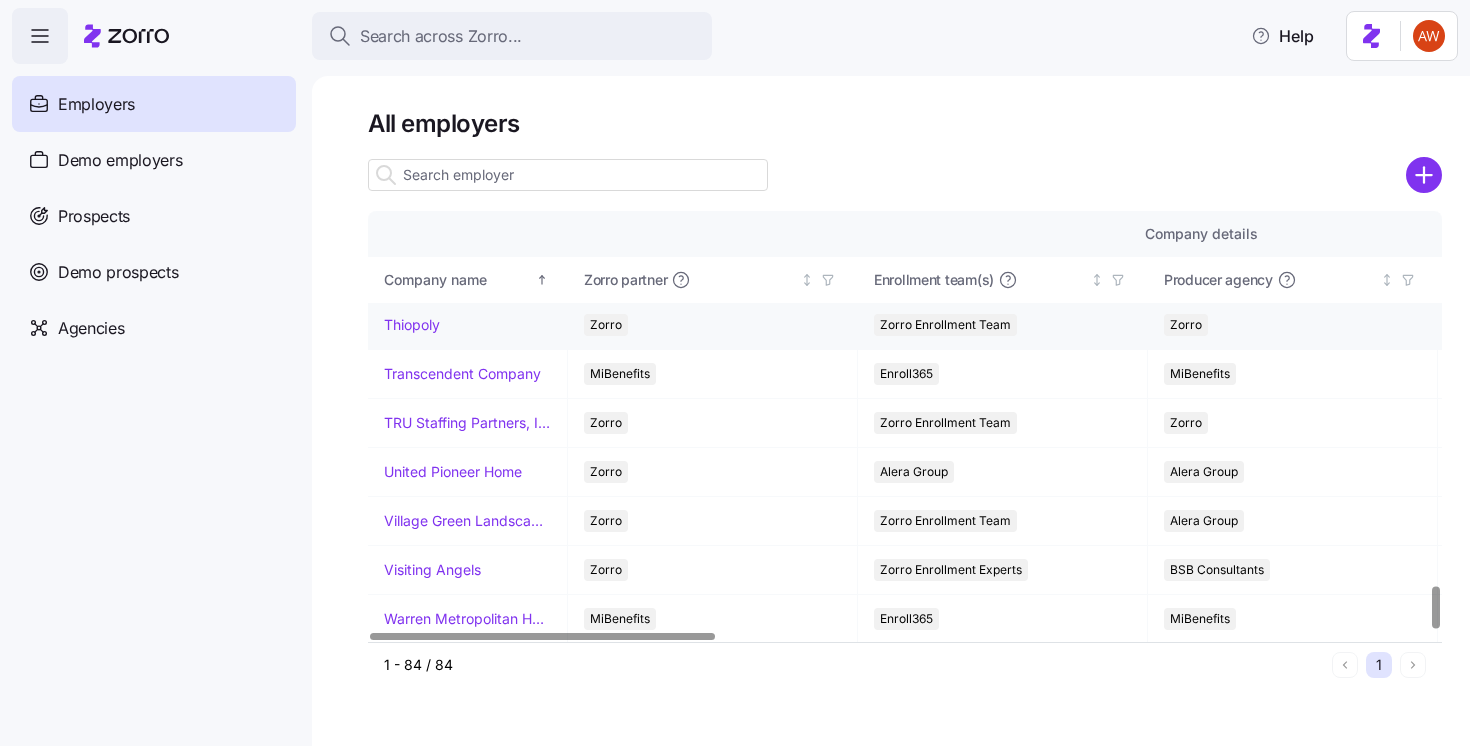 click on "Thiopoly" at bounding box center [412, 325] 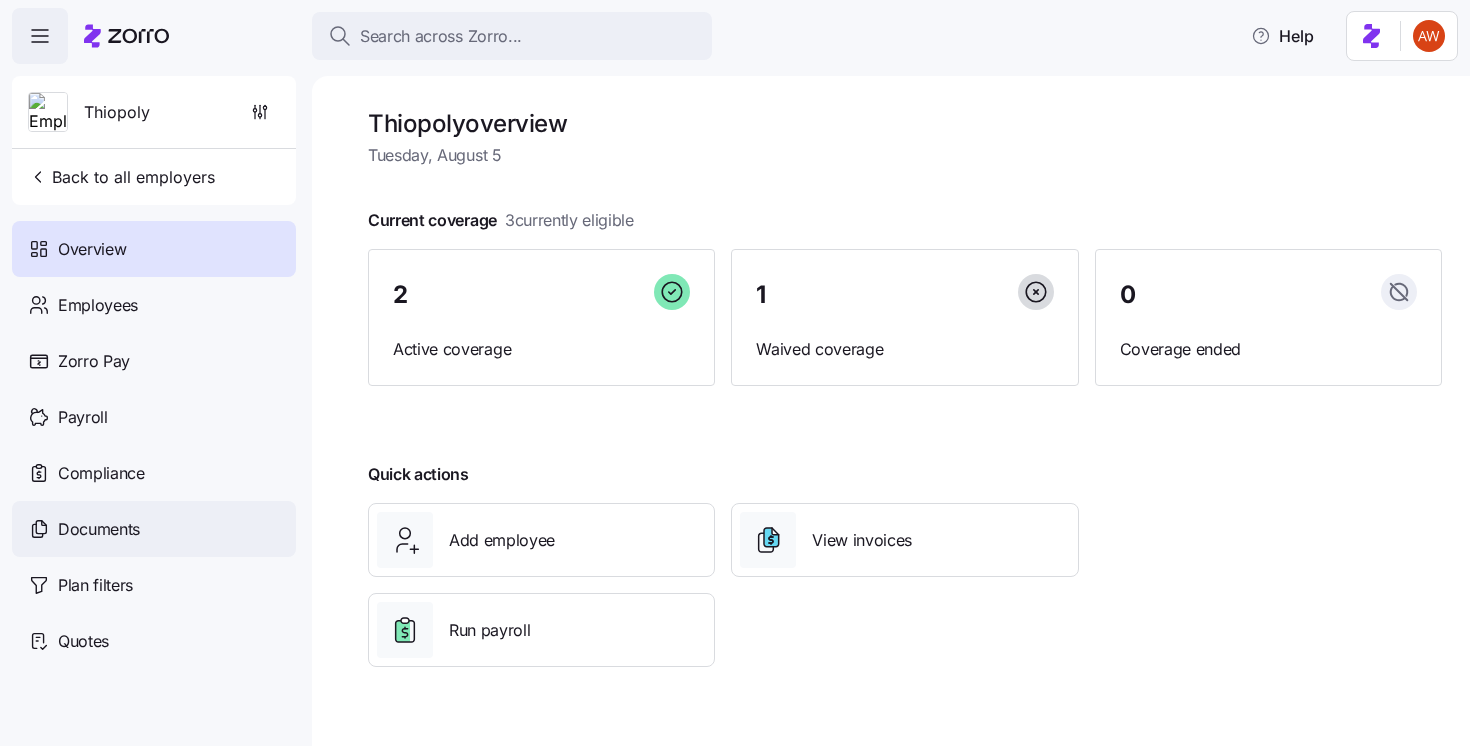 click on "Documents" at bounding box center [154, 529] 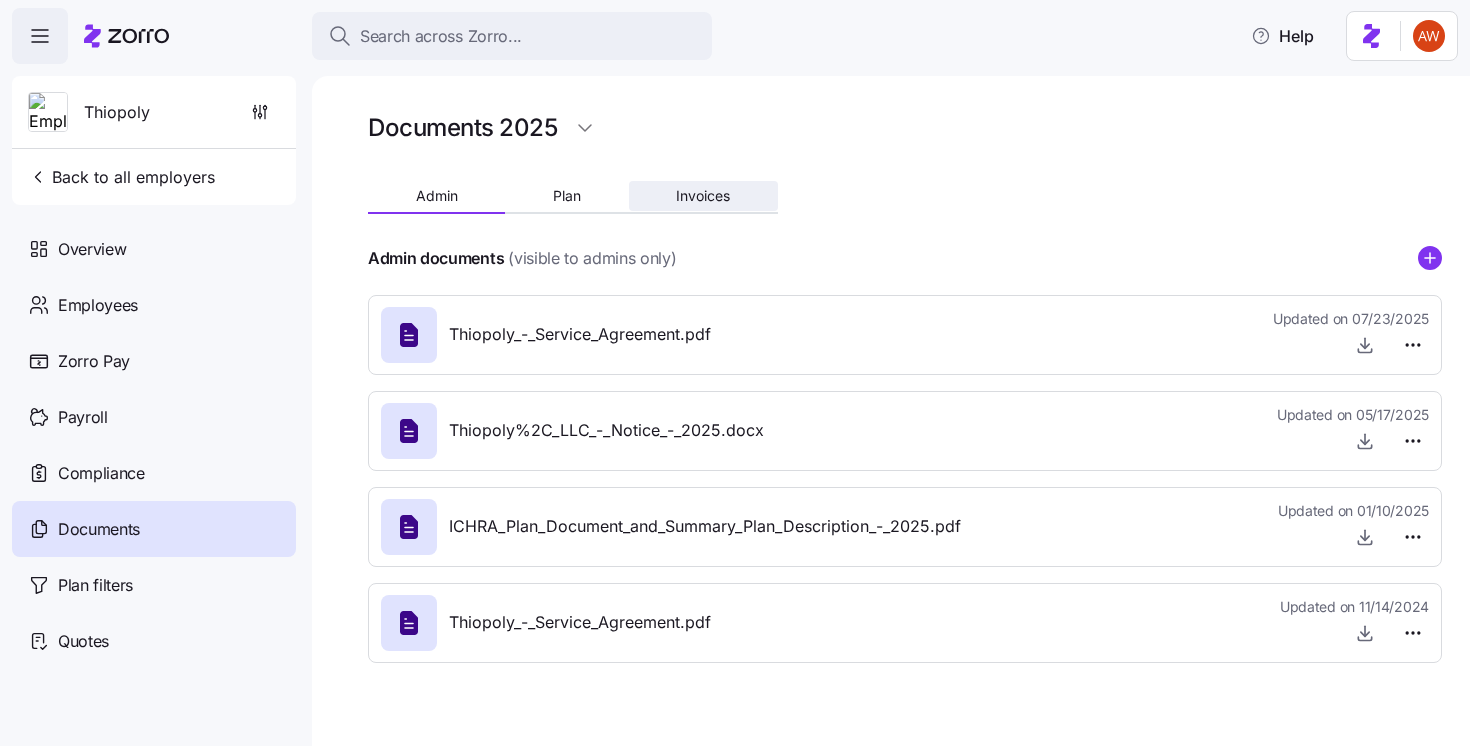 click on "Invoices" at bounding box center [703, 196] 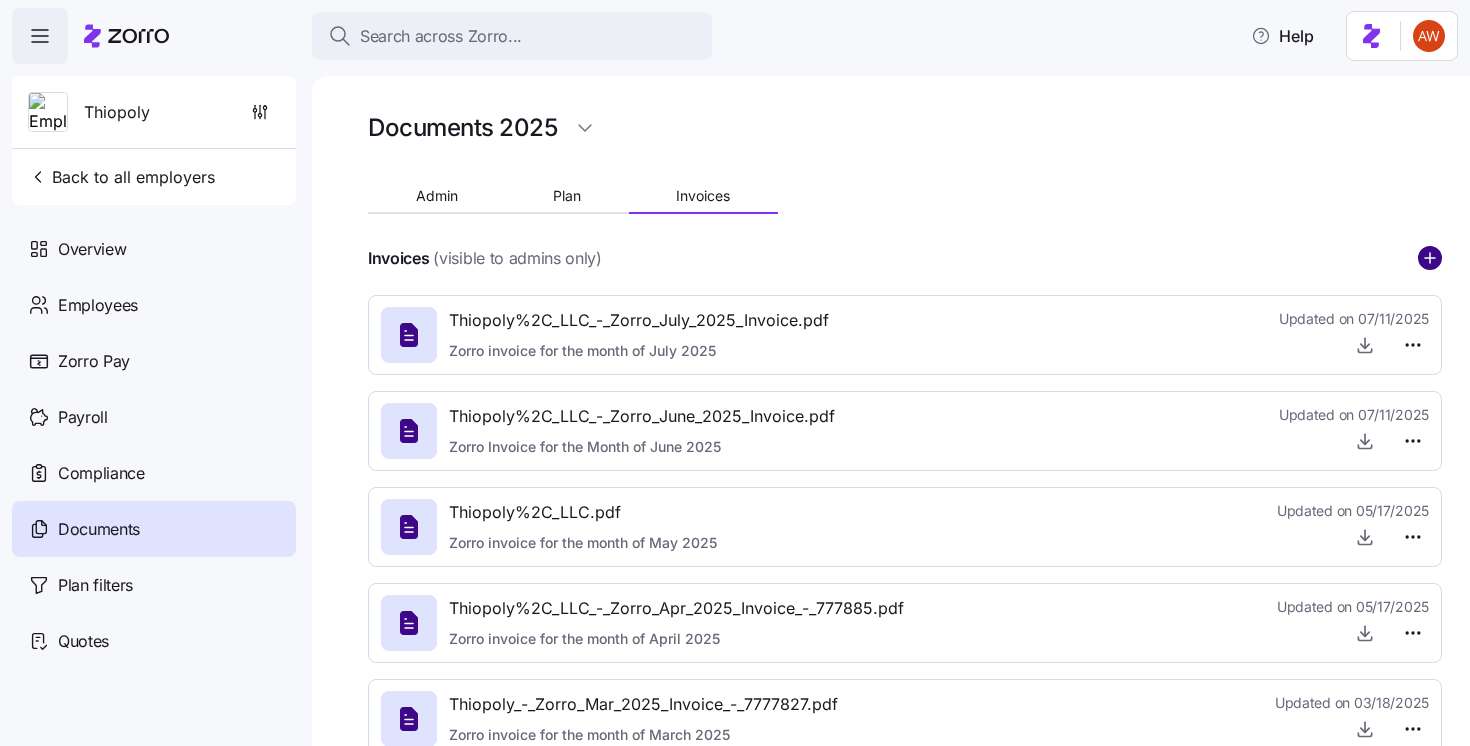 click 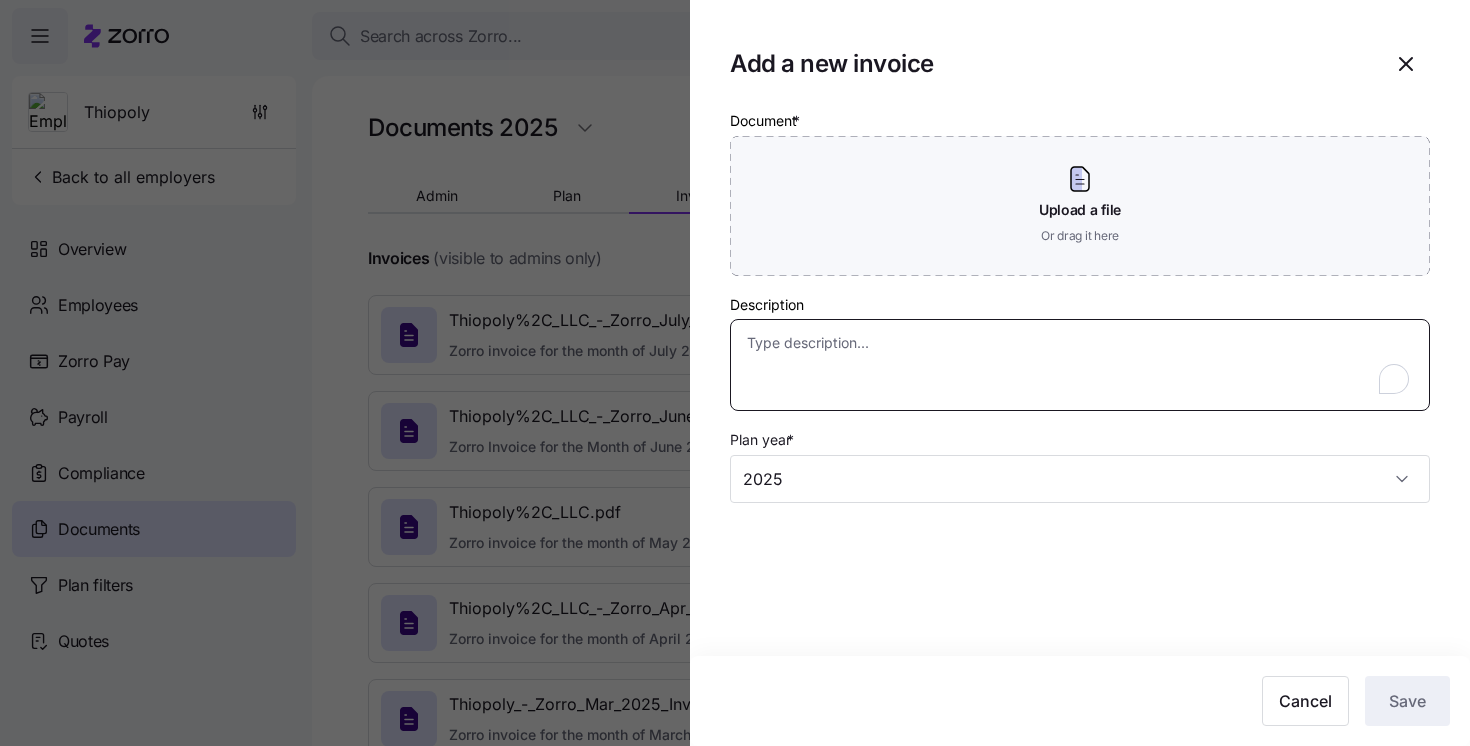 click on "Description" at bounding box center [1080, 365] 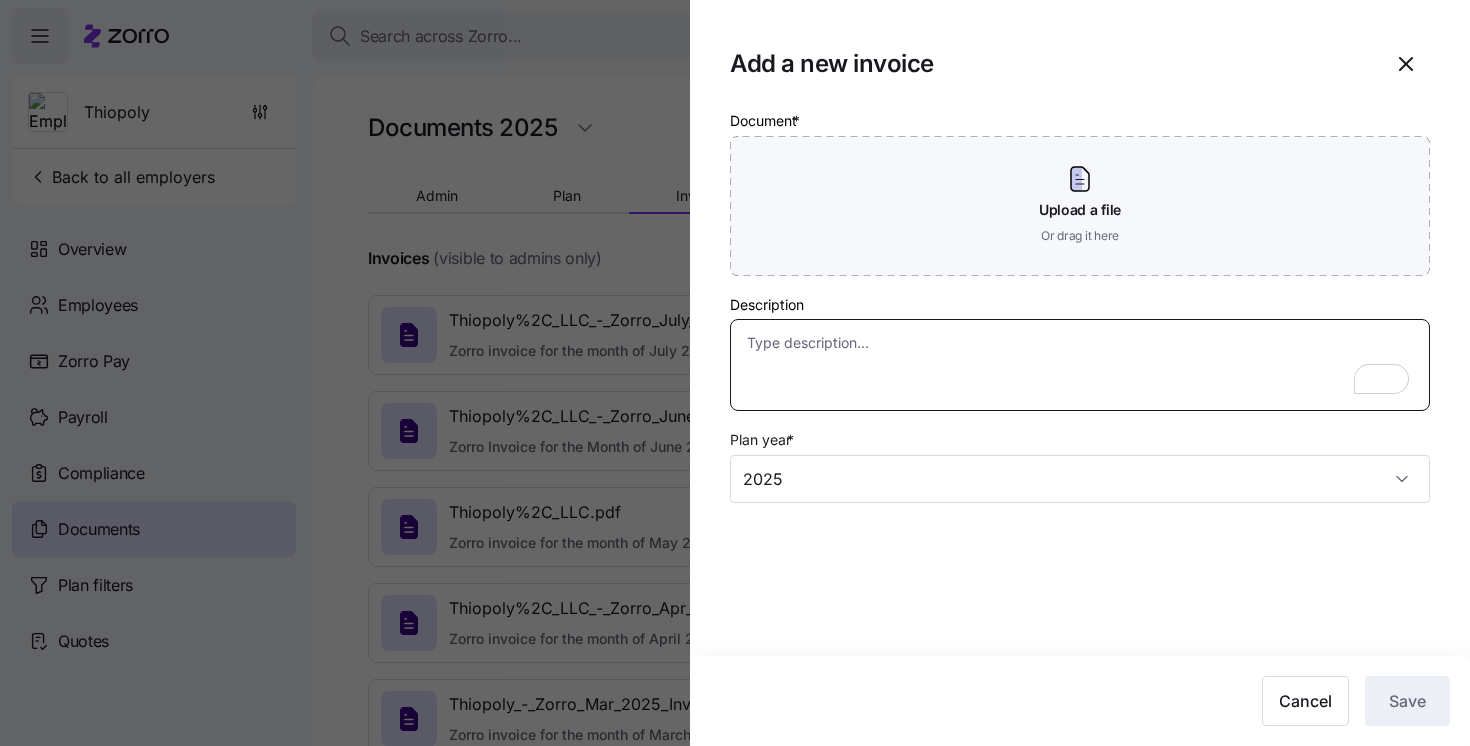 paste on "Zorro invoice for the month of August 2025" 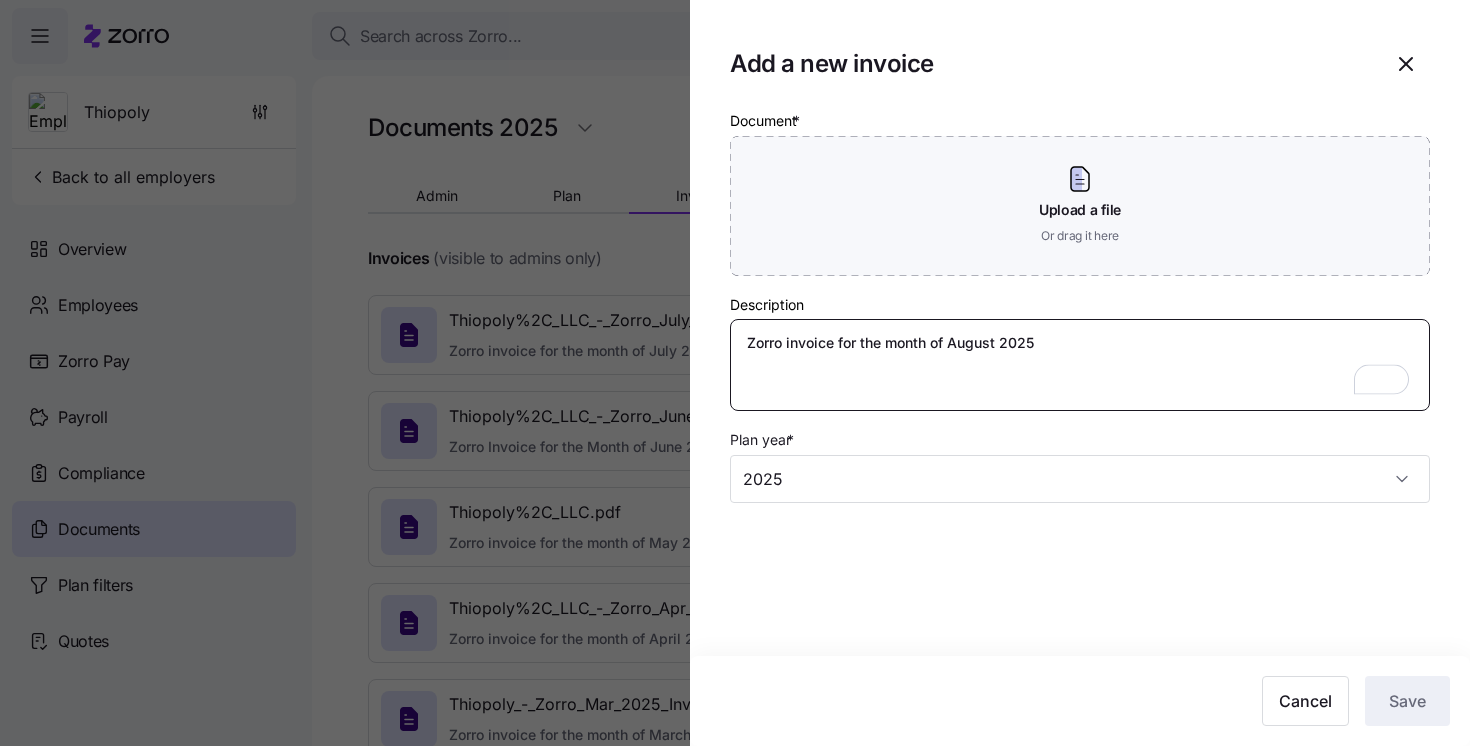 type on "Zorro invoice for the month of August 2025" 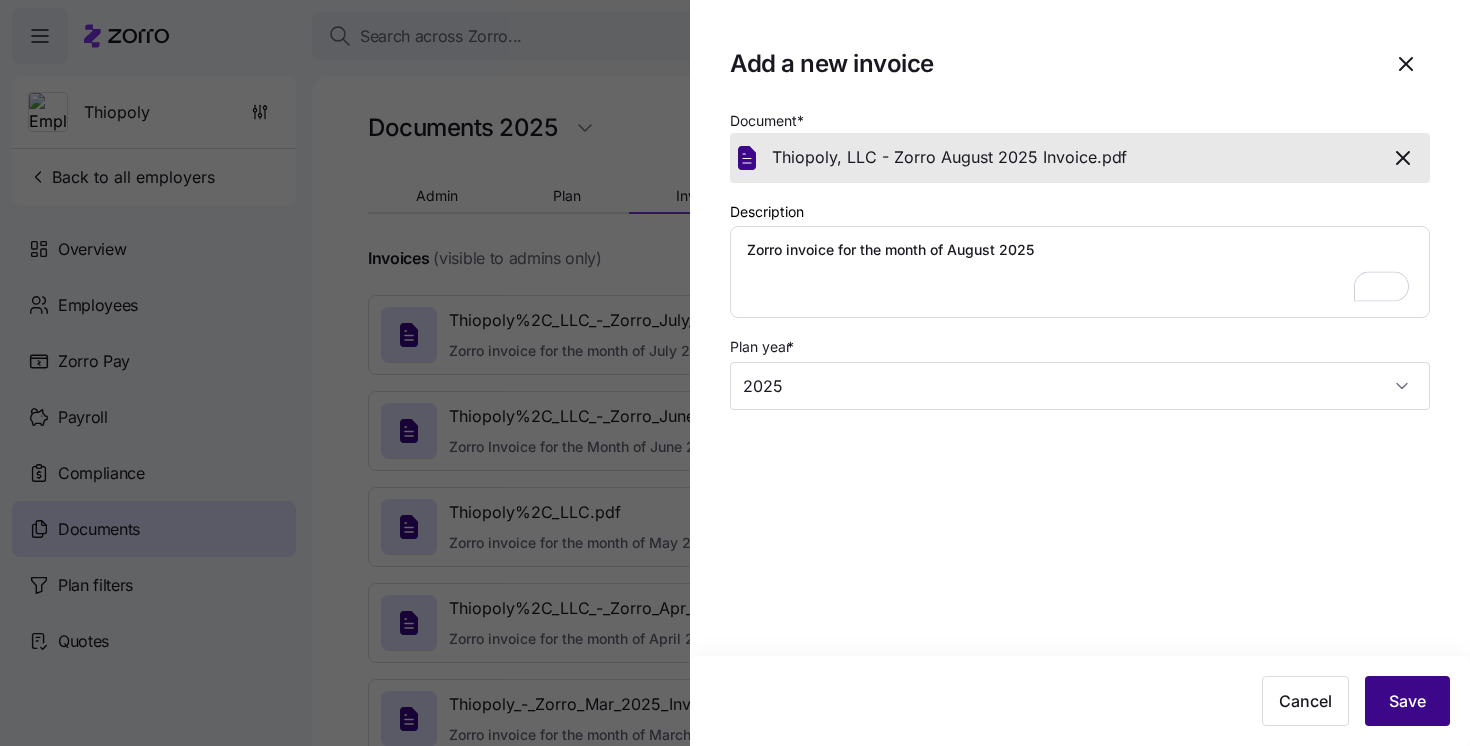 click on "Save" at bounding box center [1407, 701] 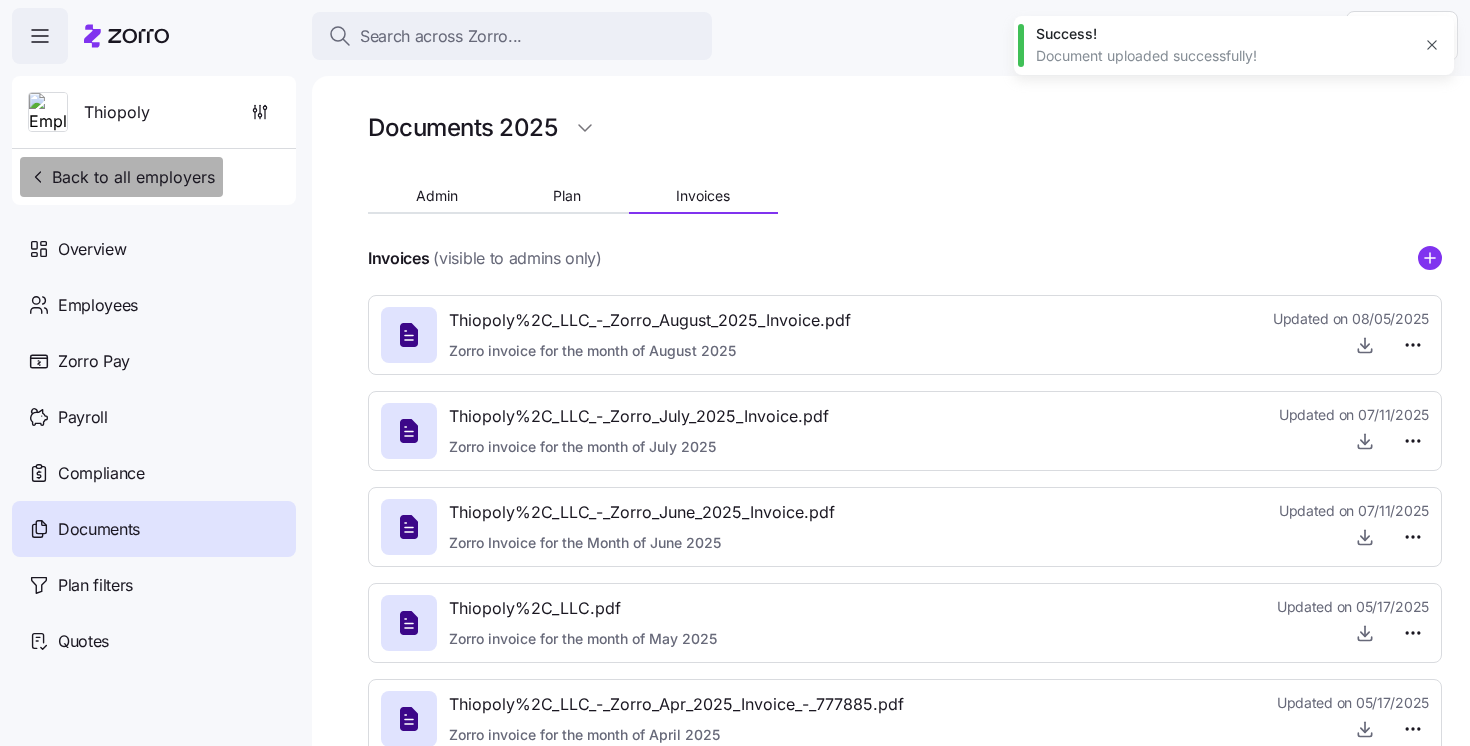 click on "Back to all employers" at bounding box center [121, 177] 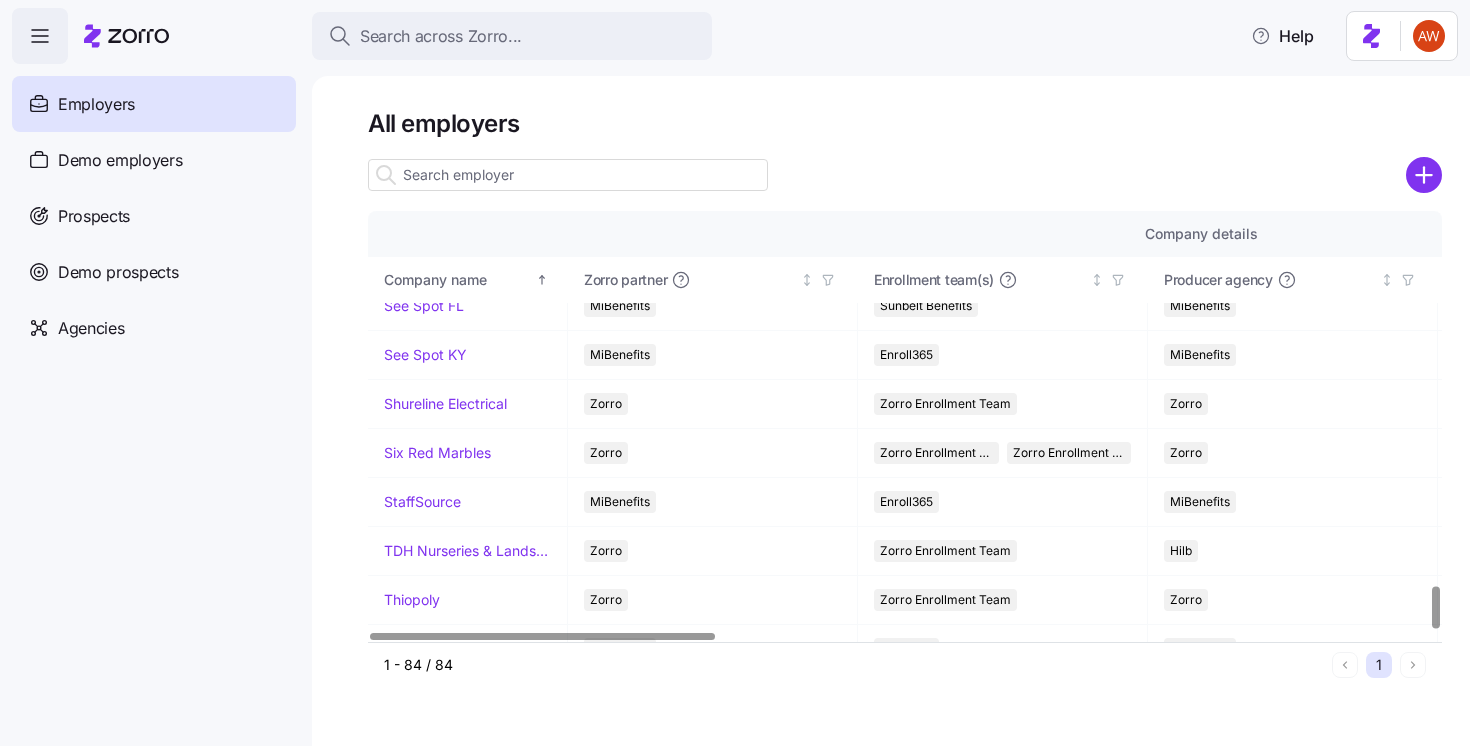 scroll, scrollTop: 3775, scrollLeft: 0, axis: vertical 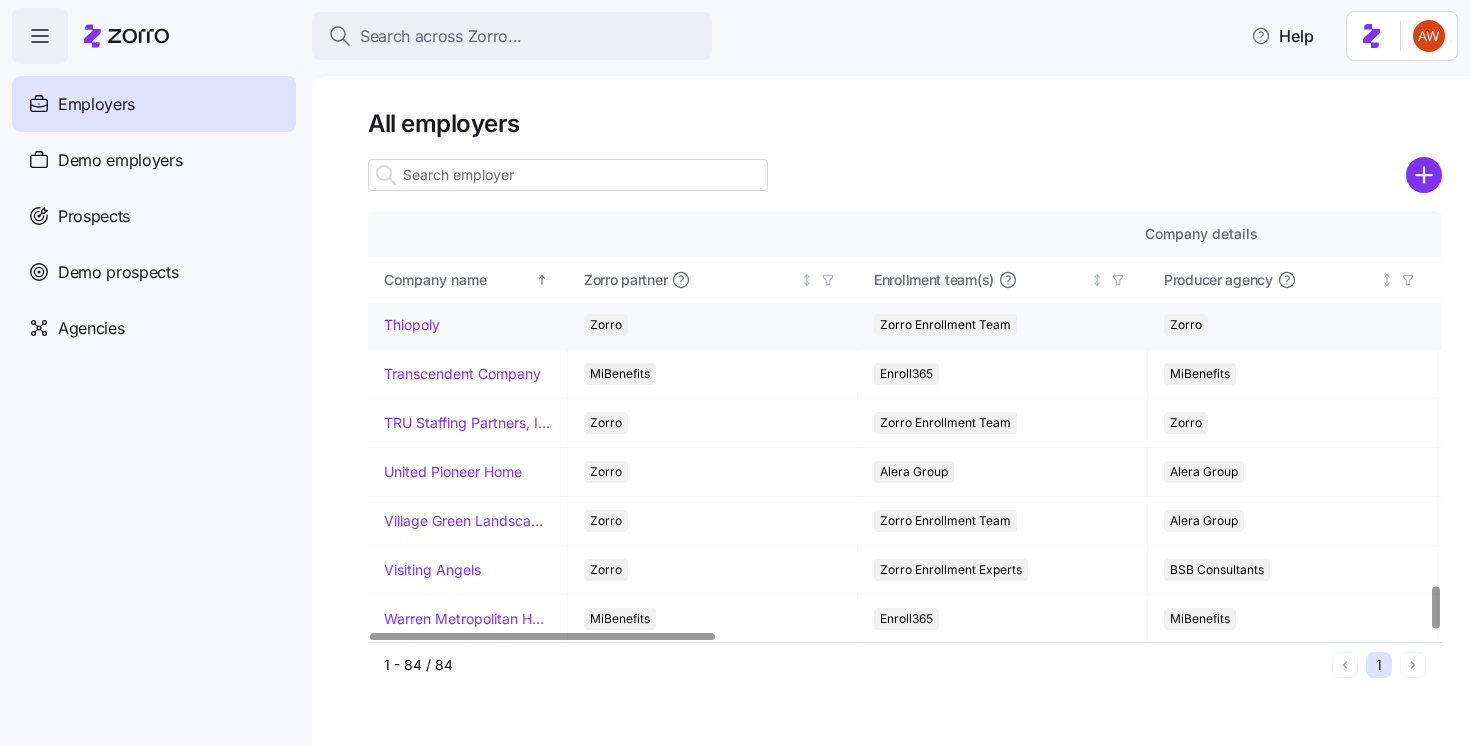 click on "Thiopoly" at bounding box center [412, 325] 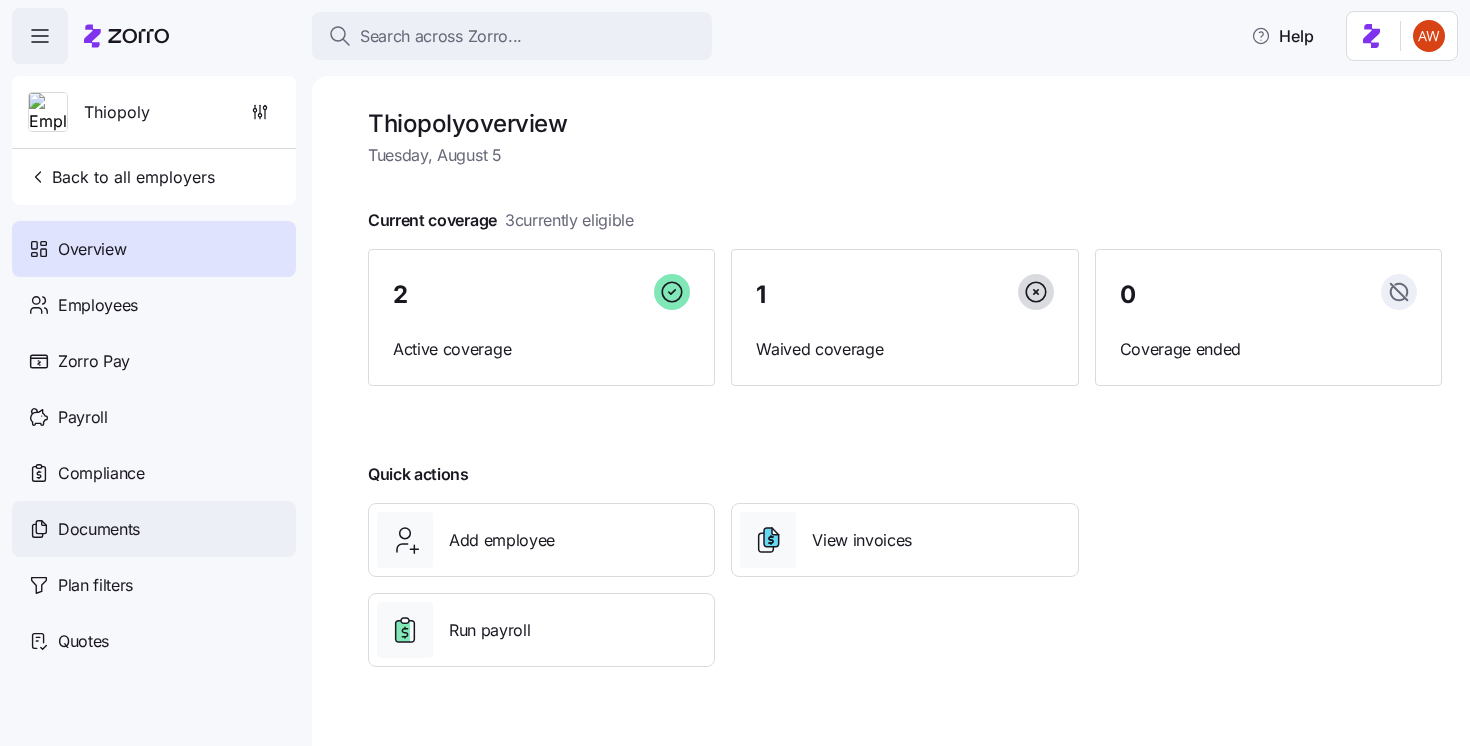click on "Documents" at bounding box center (99, 529) 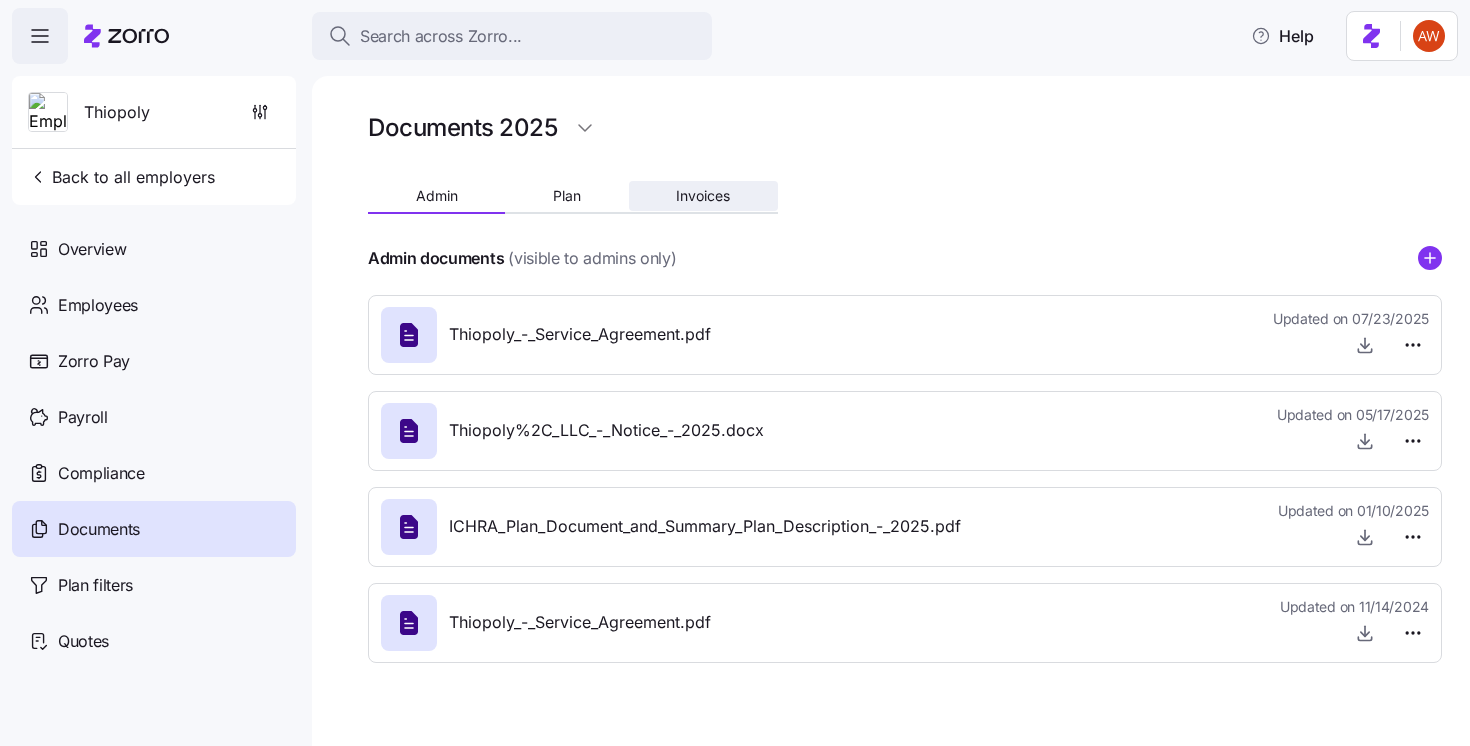 click on "Invoices" at bounding box center [703, 196] 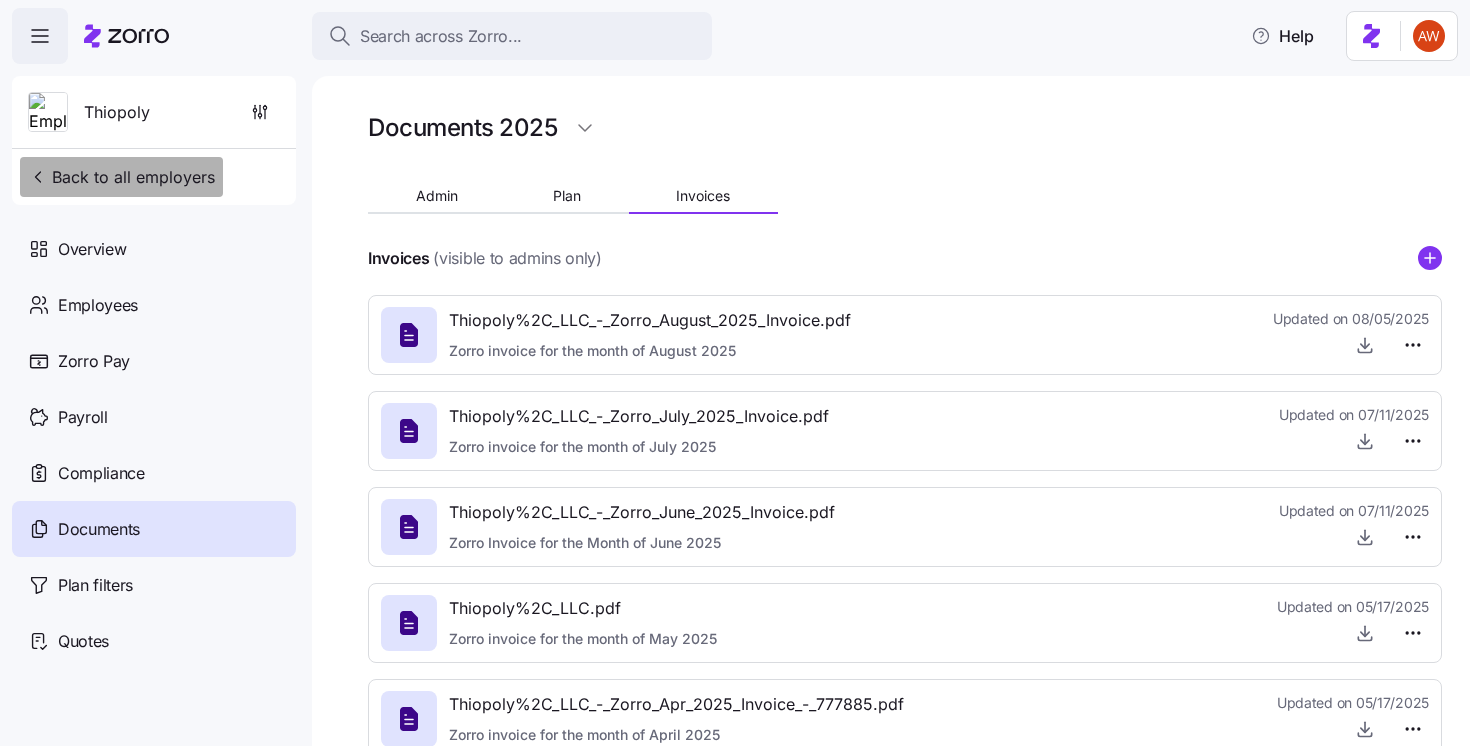 click on "Back to all employers" at bounding box center (121, 177) 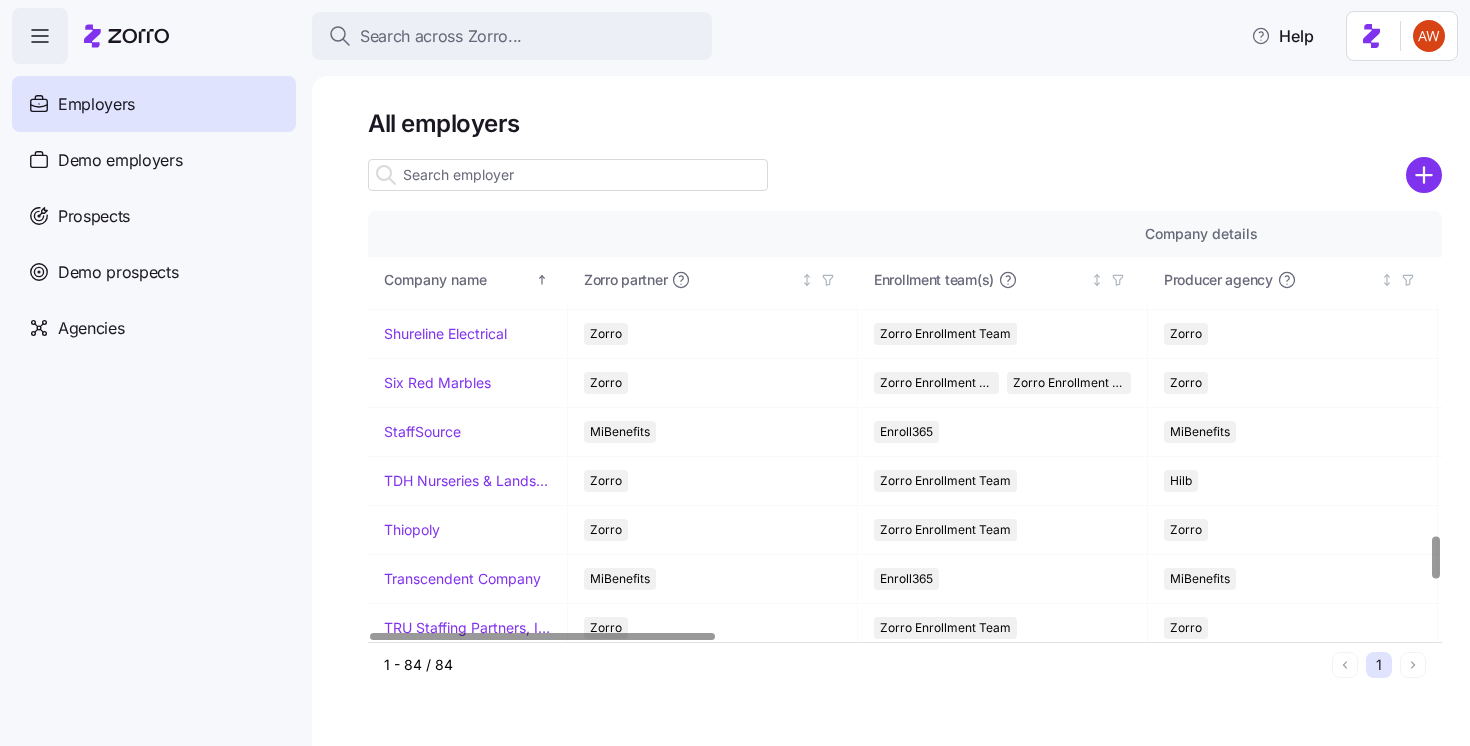 scroll, scrollTop: 3775, scrollLeft: 0, axis: vertical 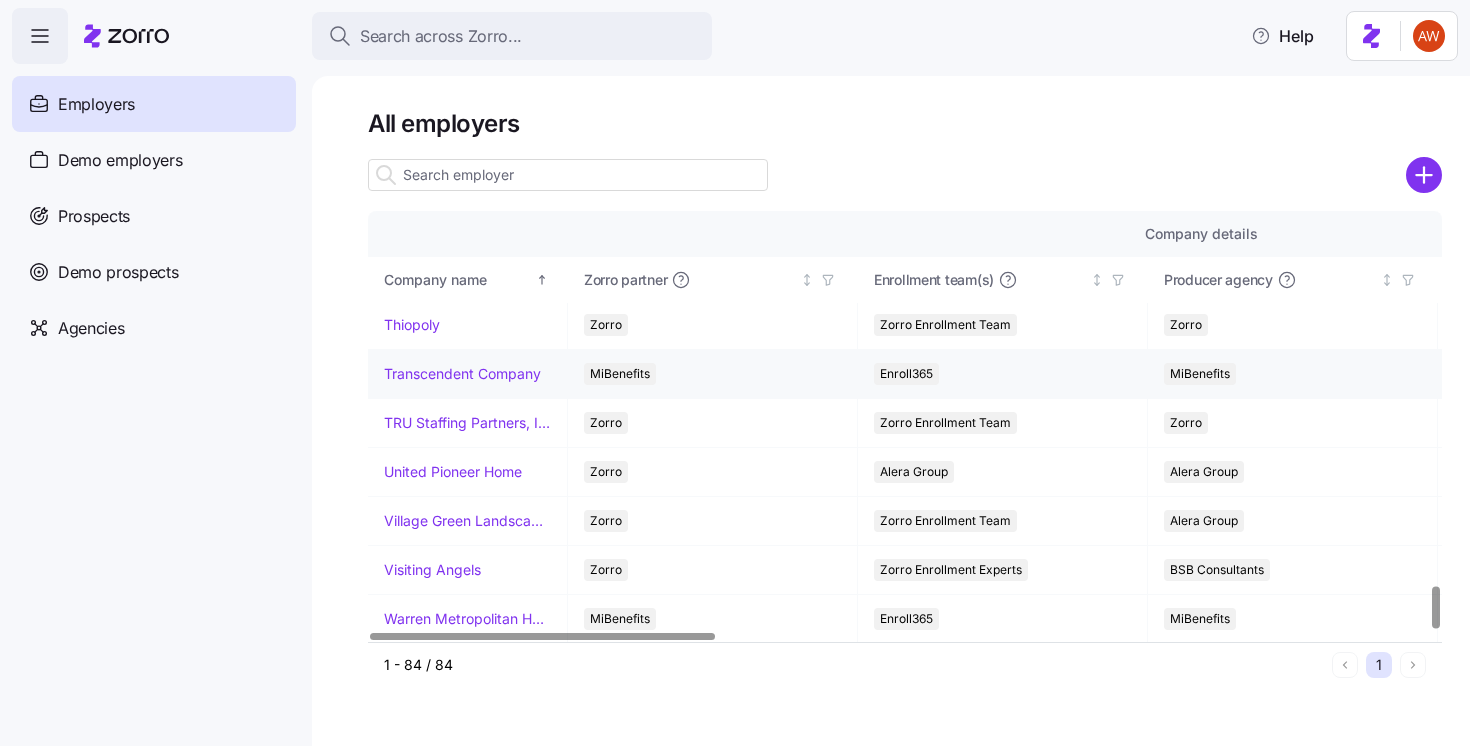 click on "Transcendent Company" at bounding box center [462, 374] 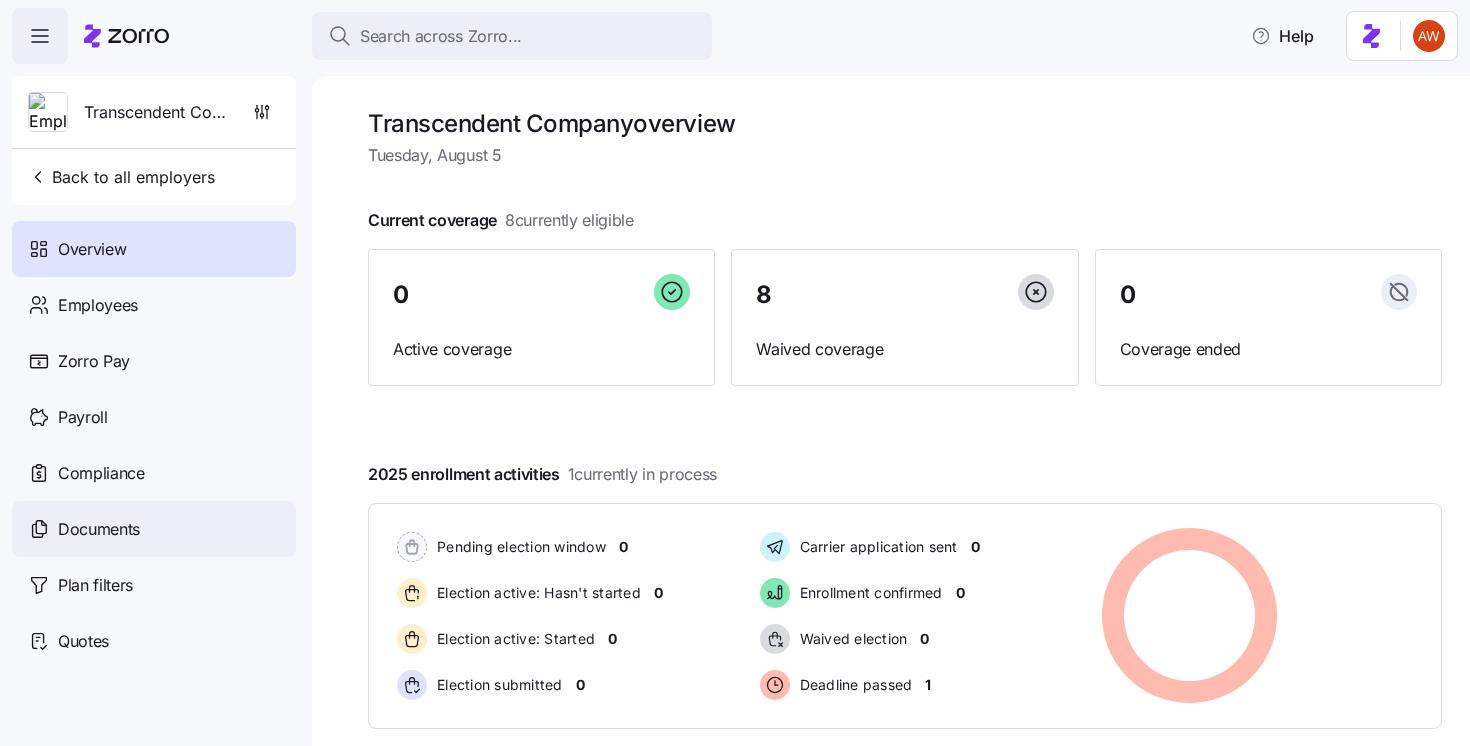 click on "Documents" at bounding box center (154, 529) 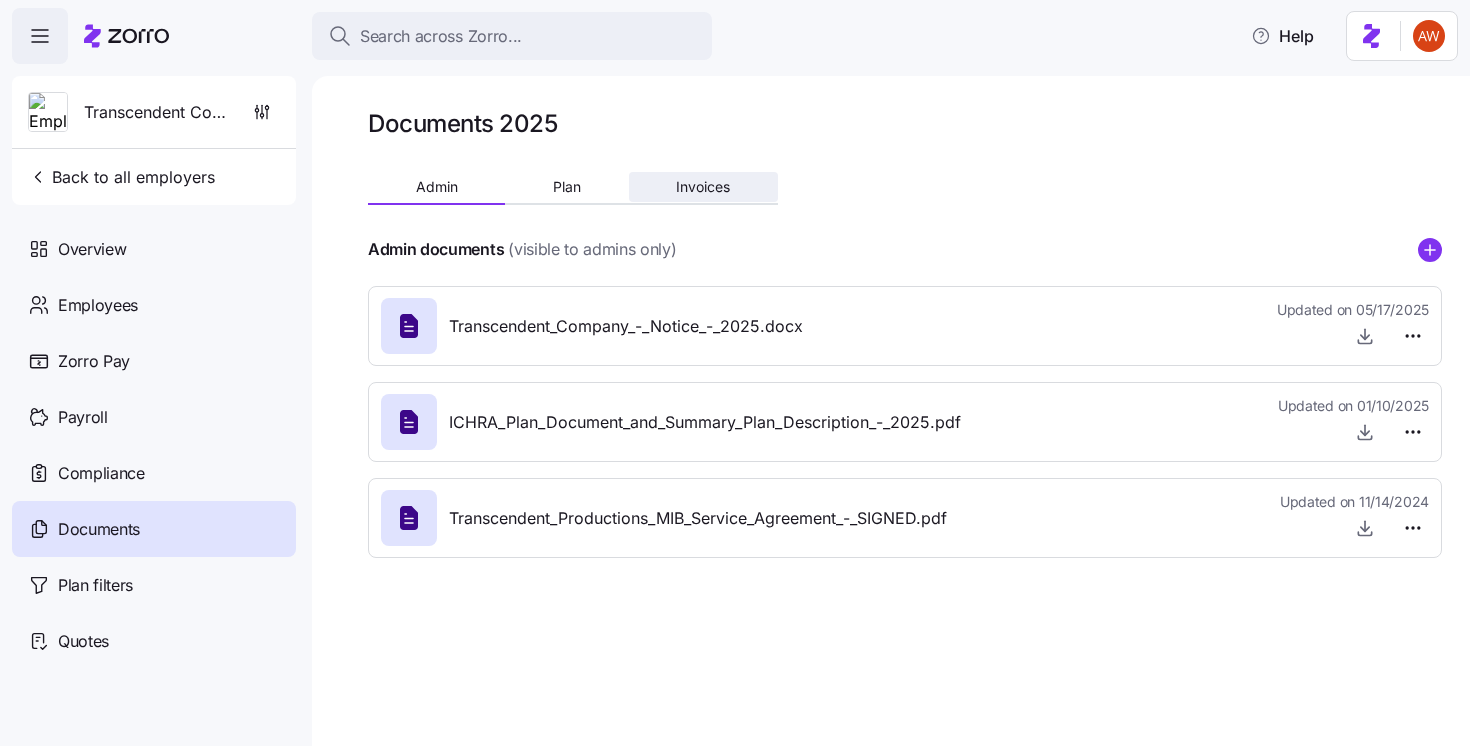 click on "Invoices" at bounding box center [703, 187] 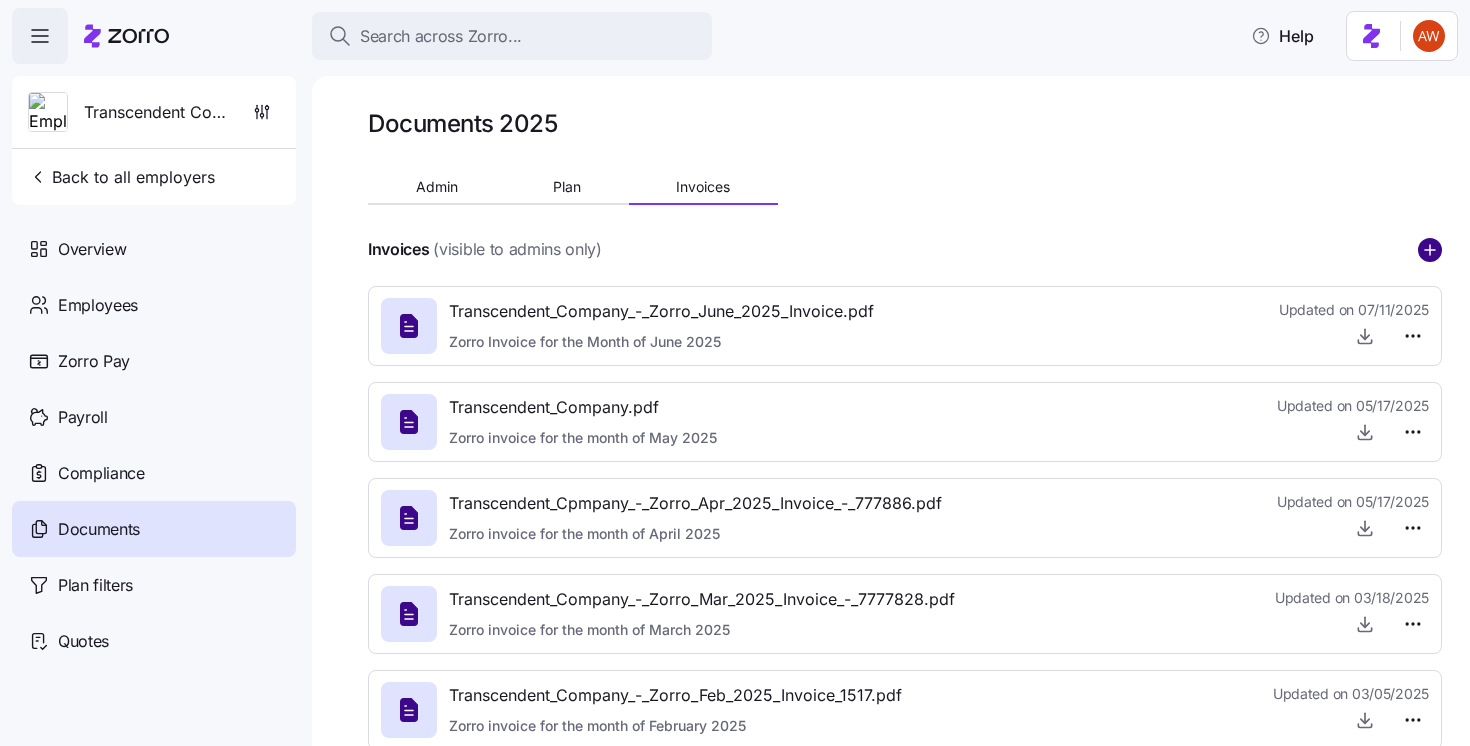 click 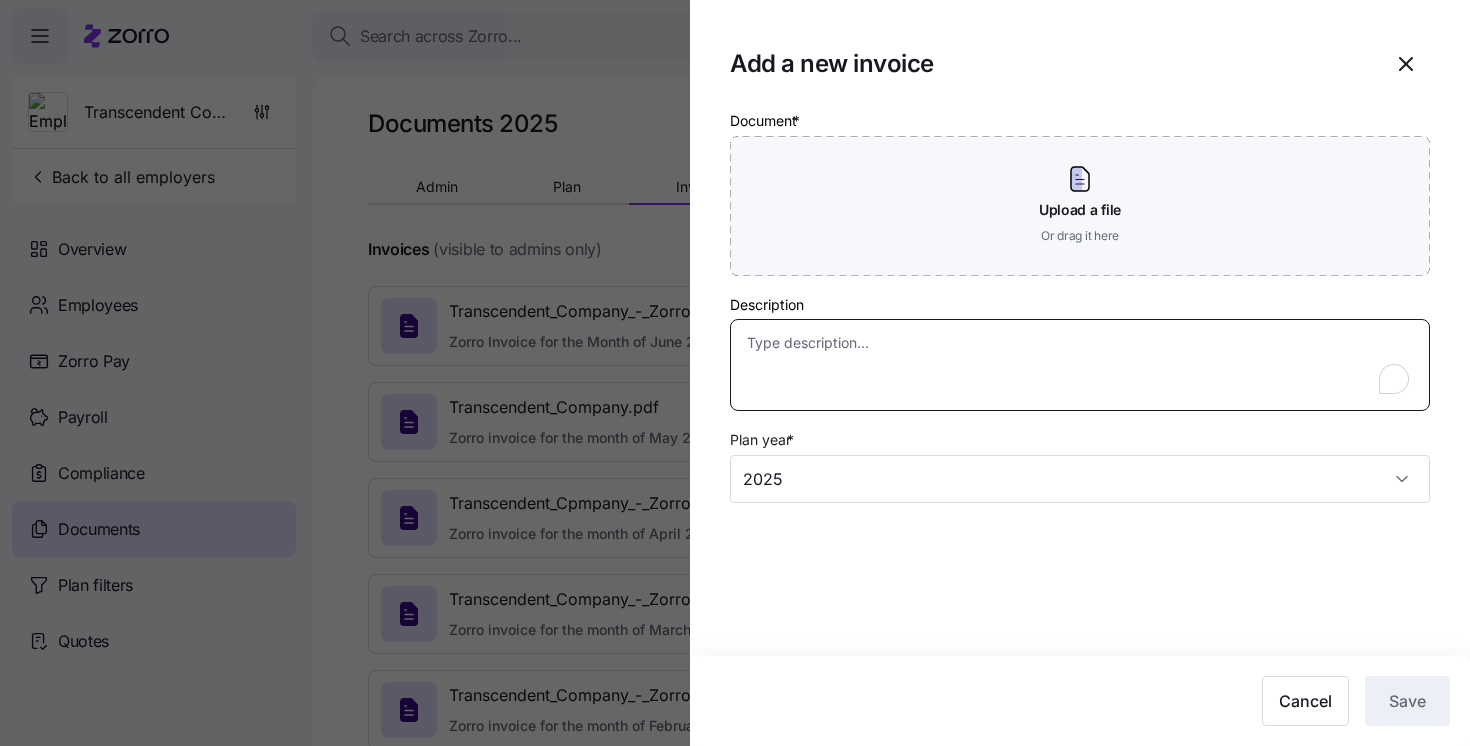 click on "Description" at bounding box center (1080, 365) 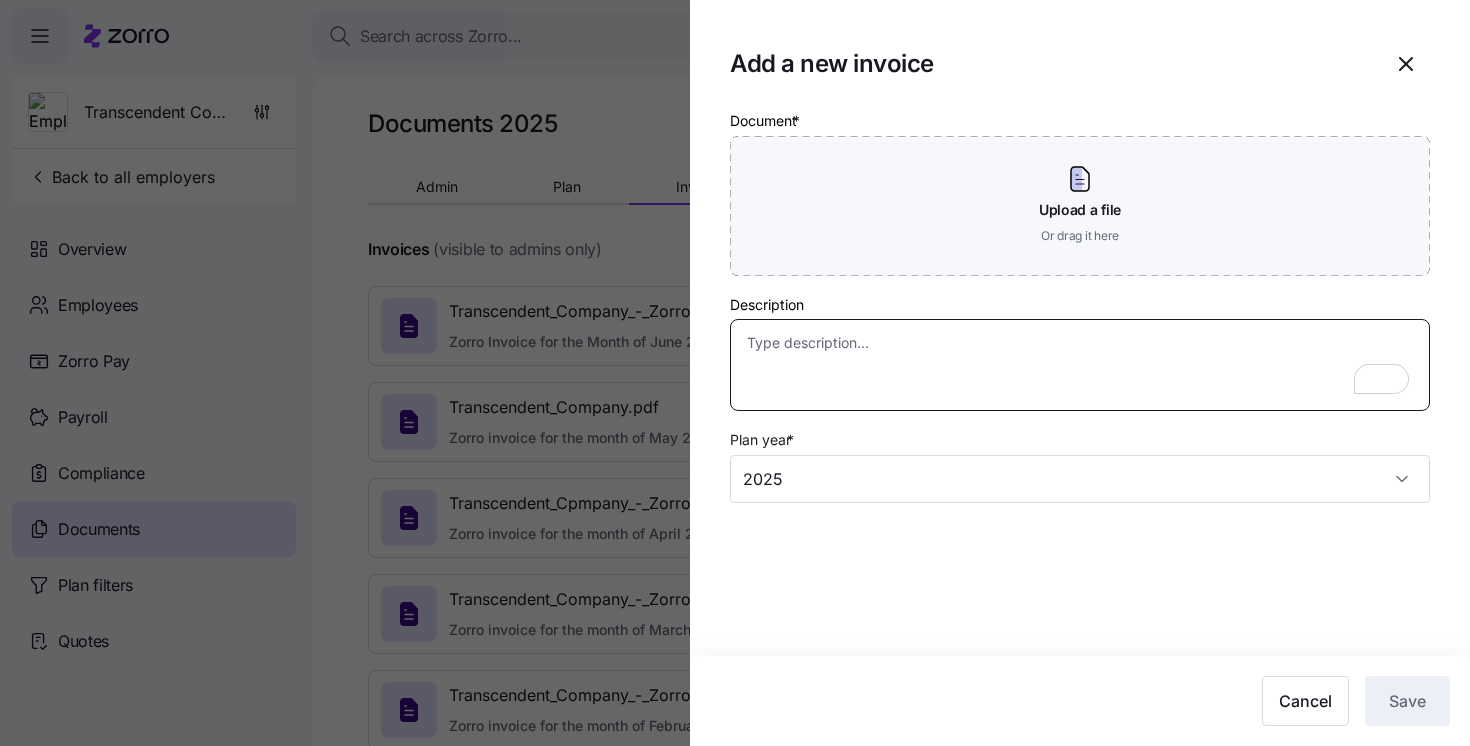 paste on "Zorro invoice for the month of August 2025" 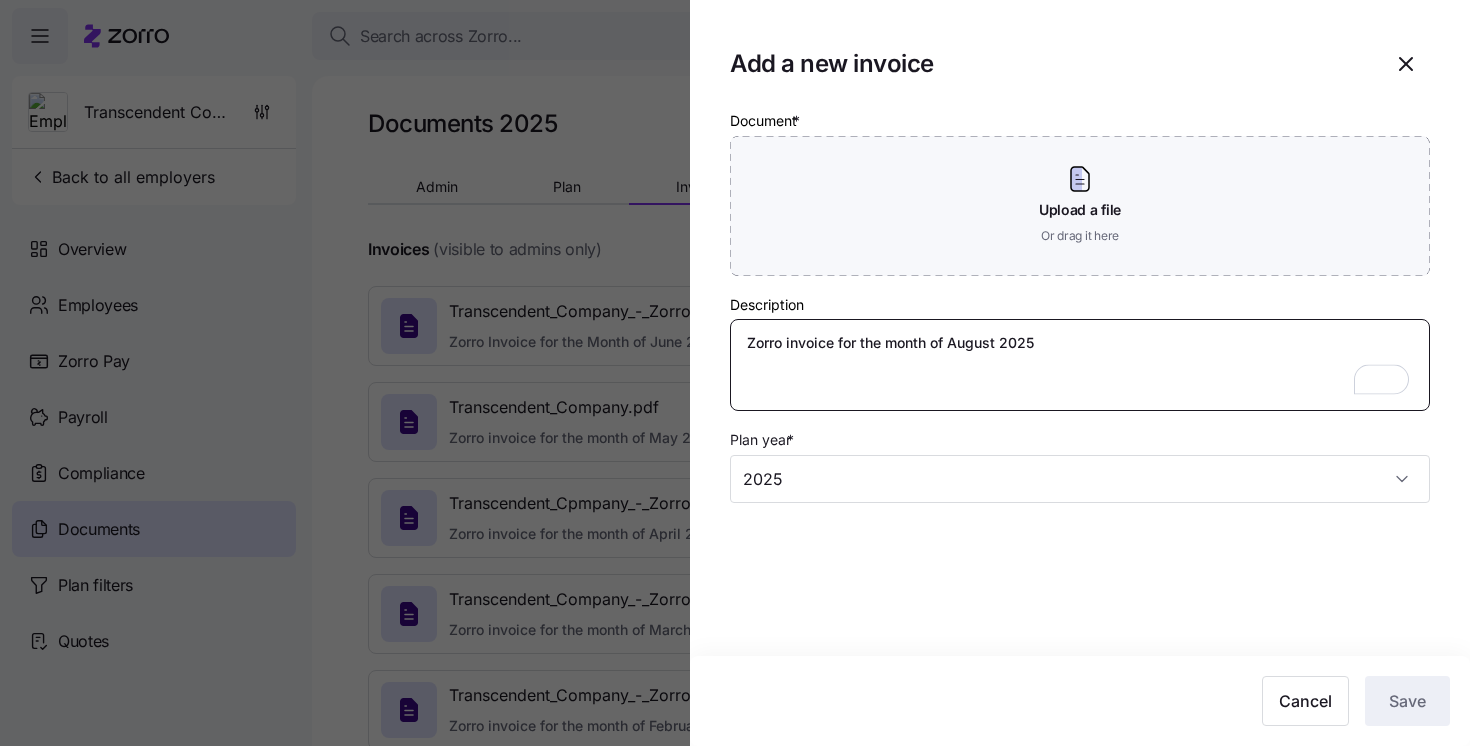 type on "Zorro invoice for the month of August 2025" 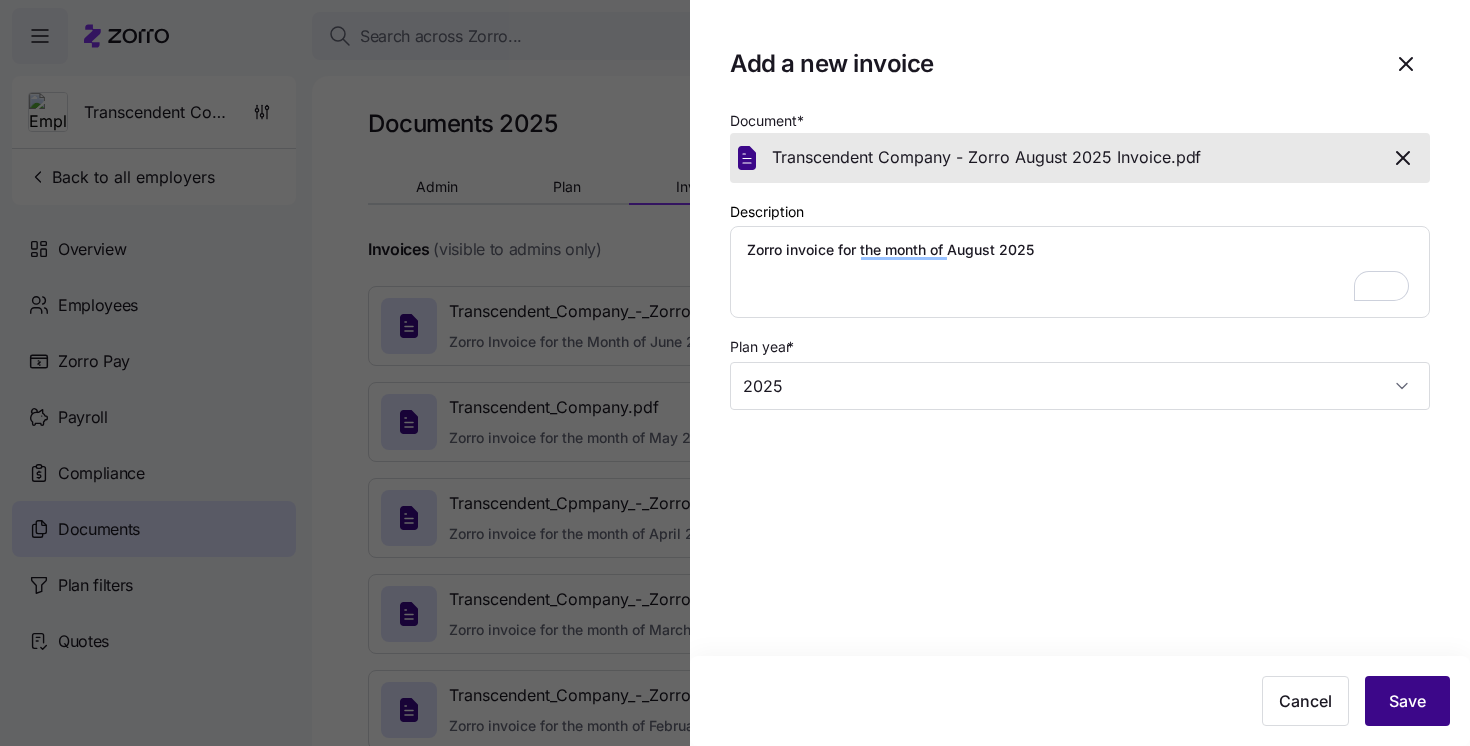 click on "Save" at bounding box center [1407, 701] 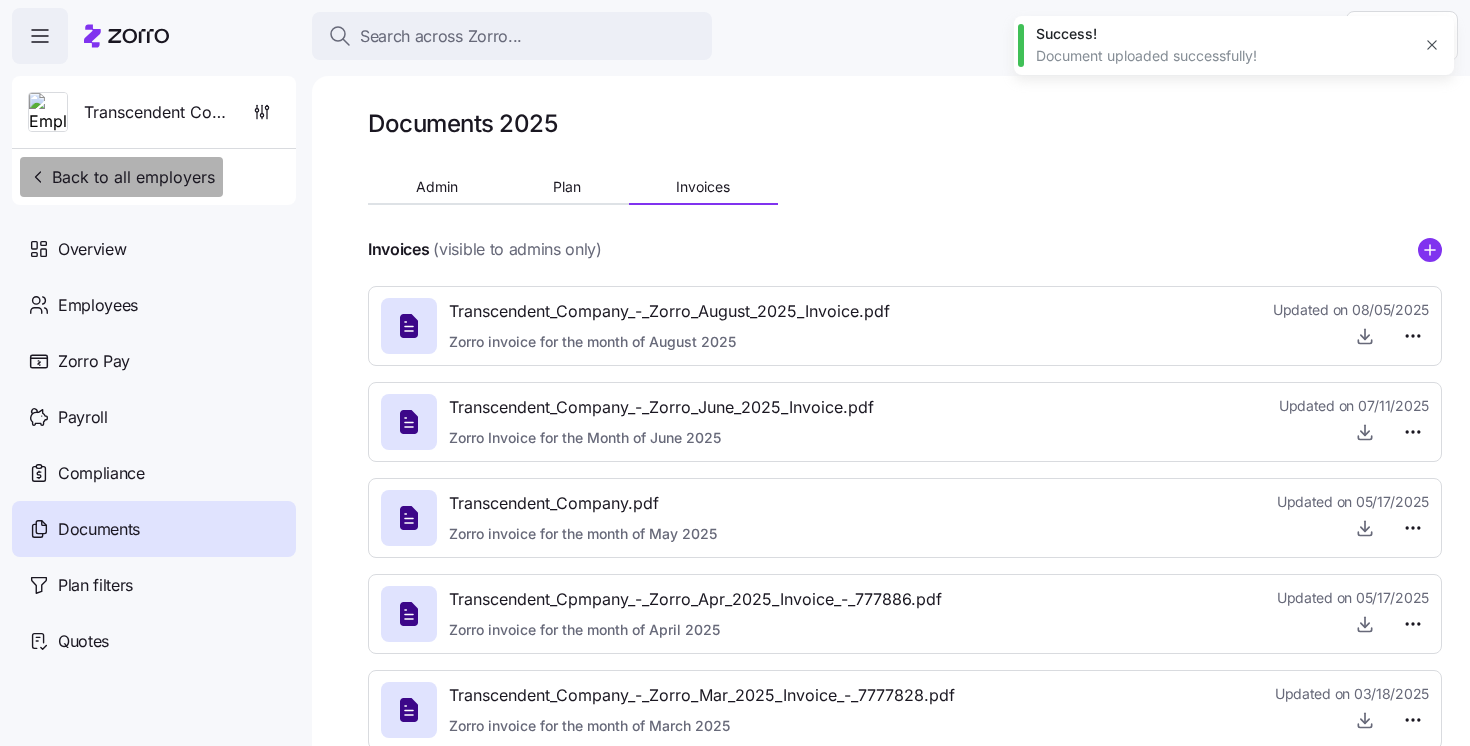 click on "Back to all employers" at bounding box center (121, 177) 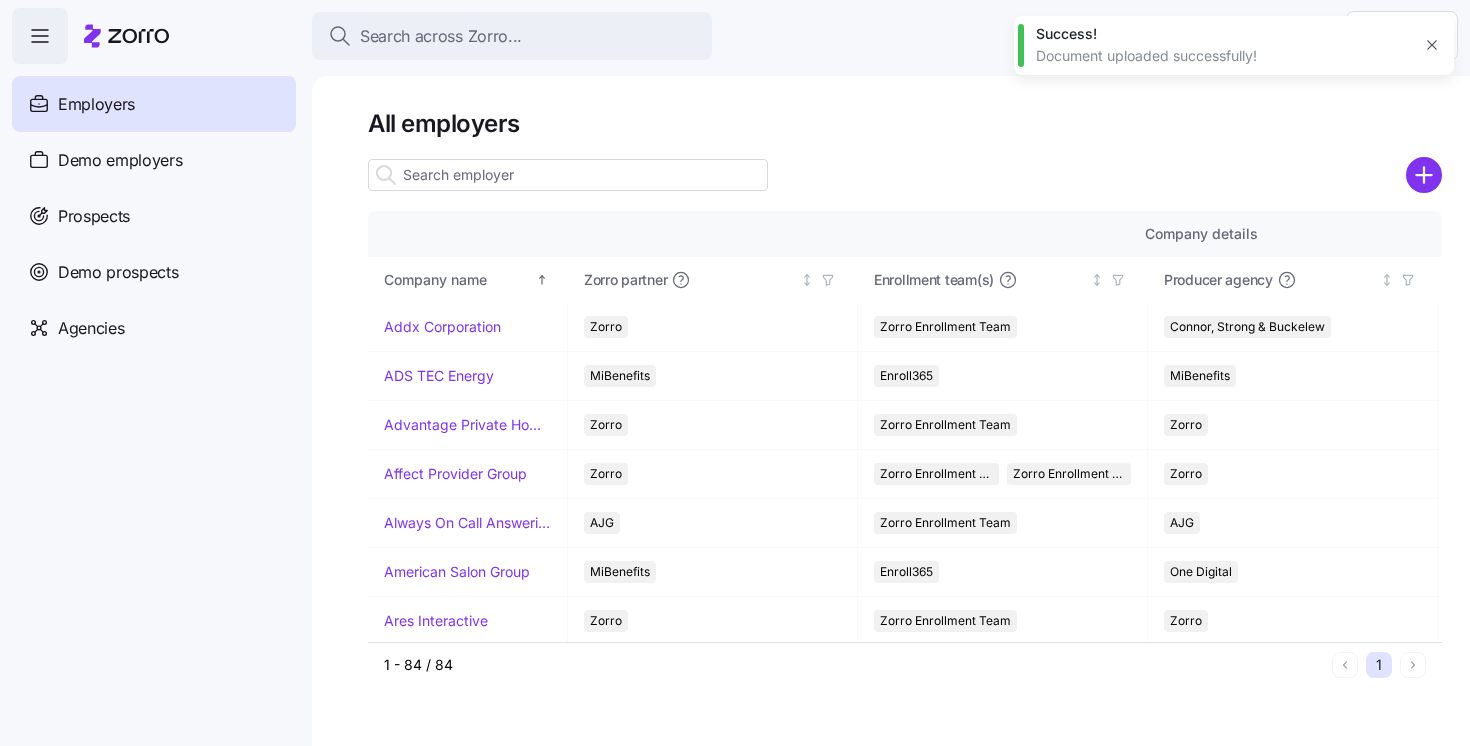 scroll, scrollTop: 3775, scrollLeft: 0, axis: vertical 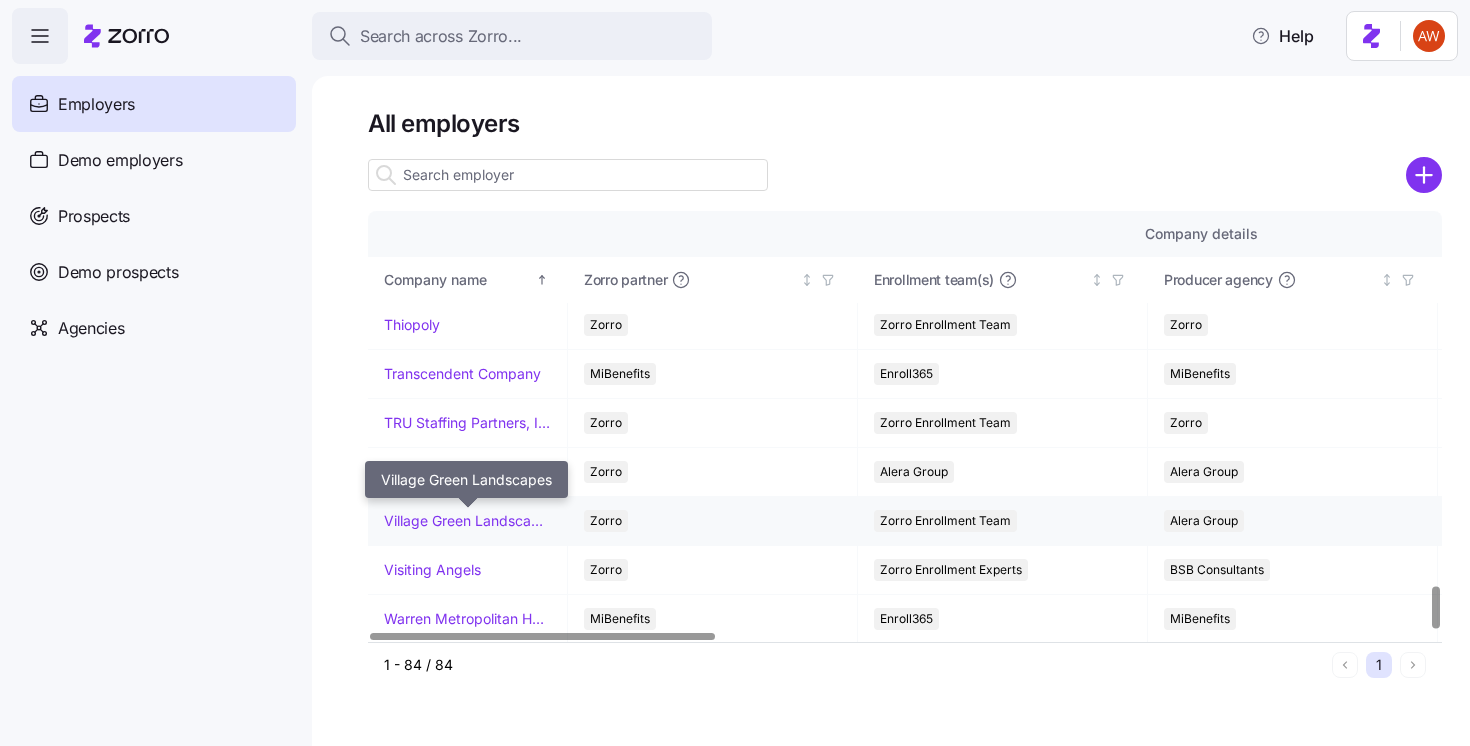 click on "Village Green Landscapes" at bounding box center (467, 521) 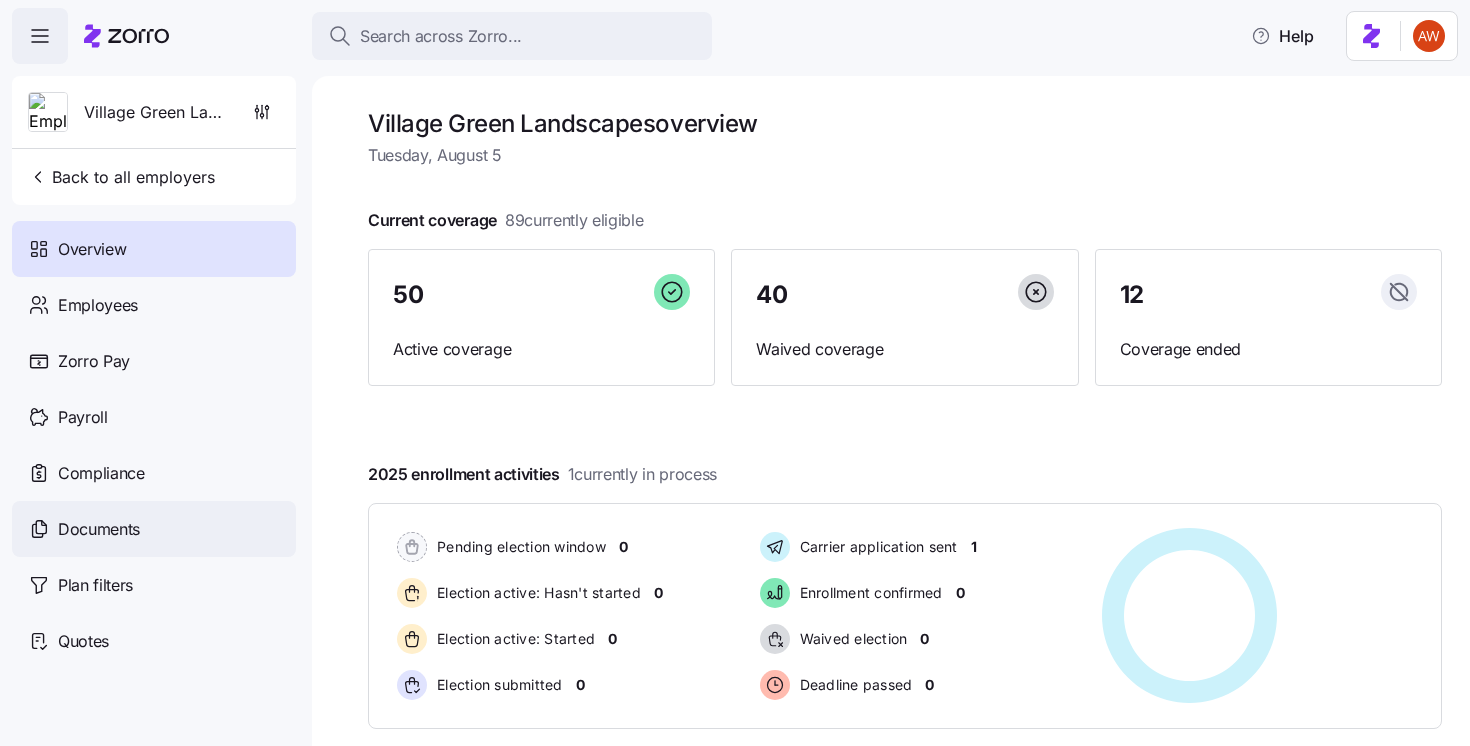 click on "Documents" at bounding box center [154, 529] 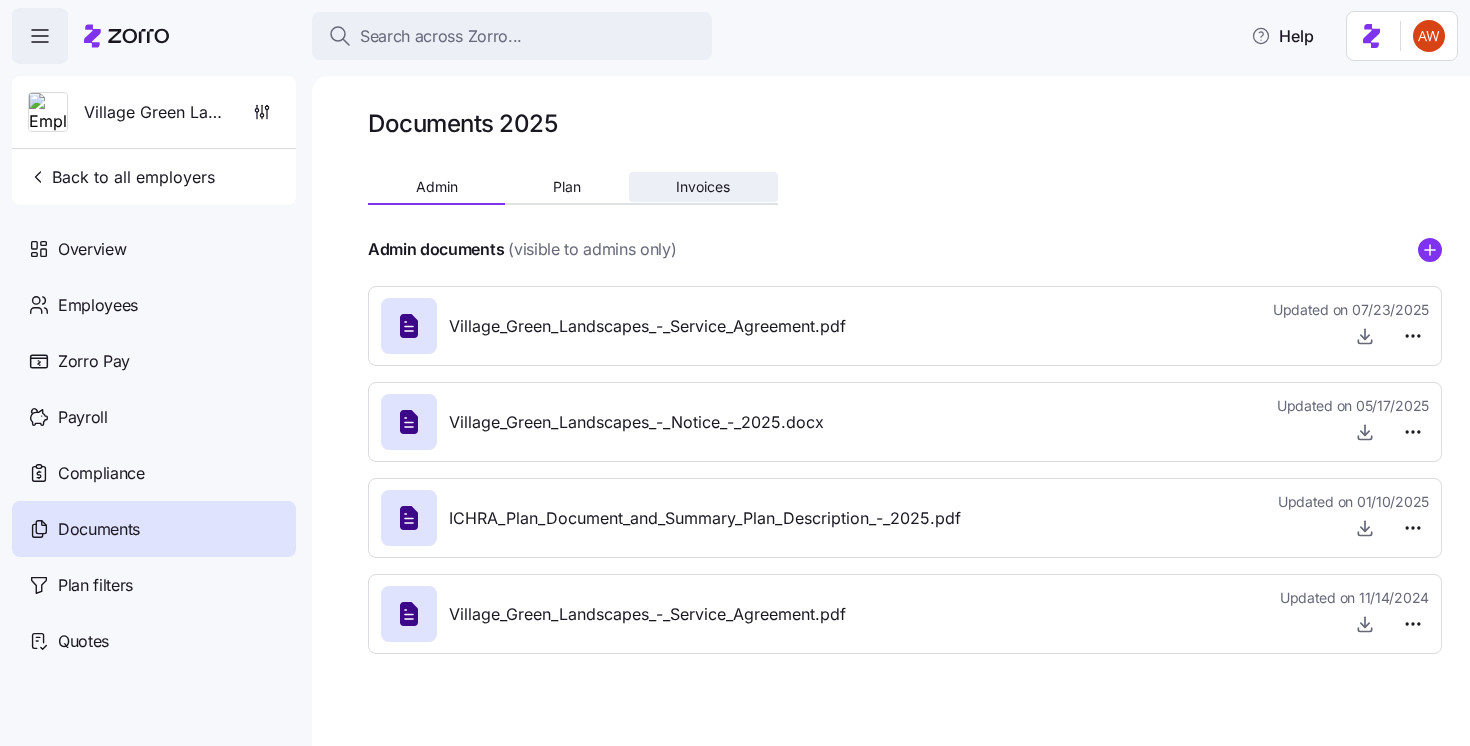 click on "Invoices" at bounding box center (703, 187) 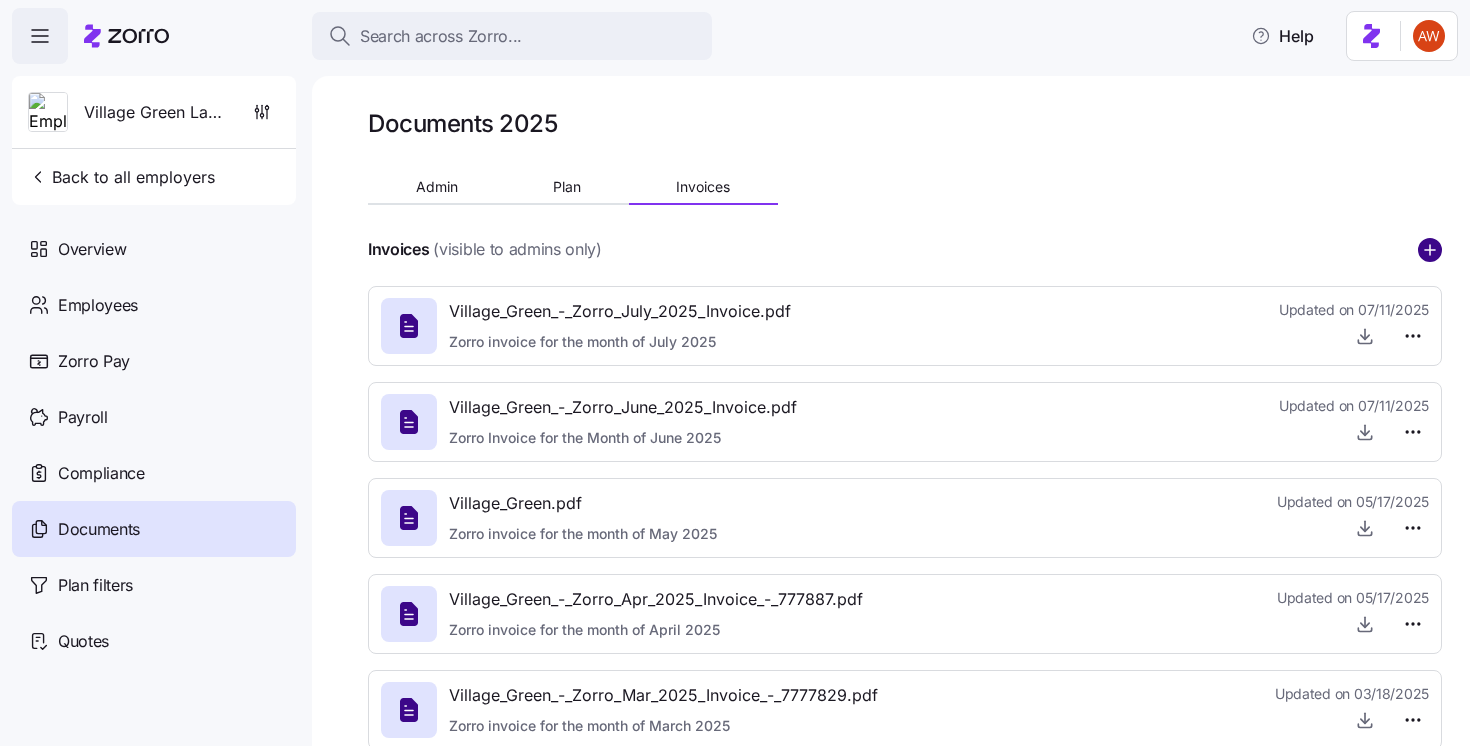 click 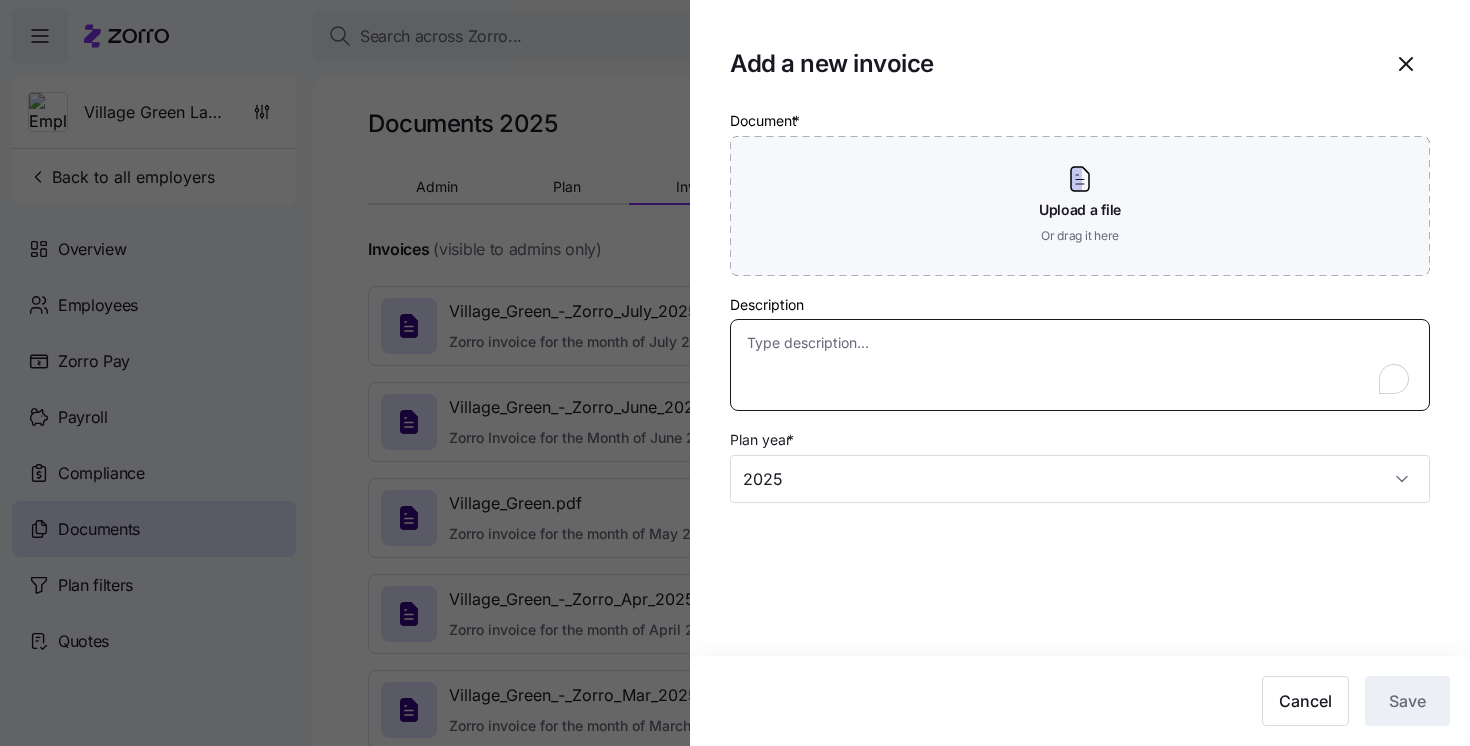click on "Description" at bounding box center [1080, 365] 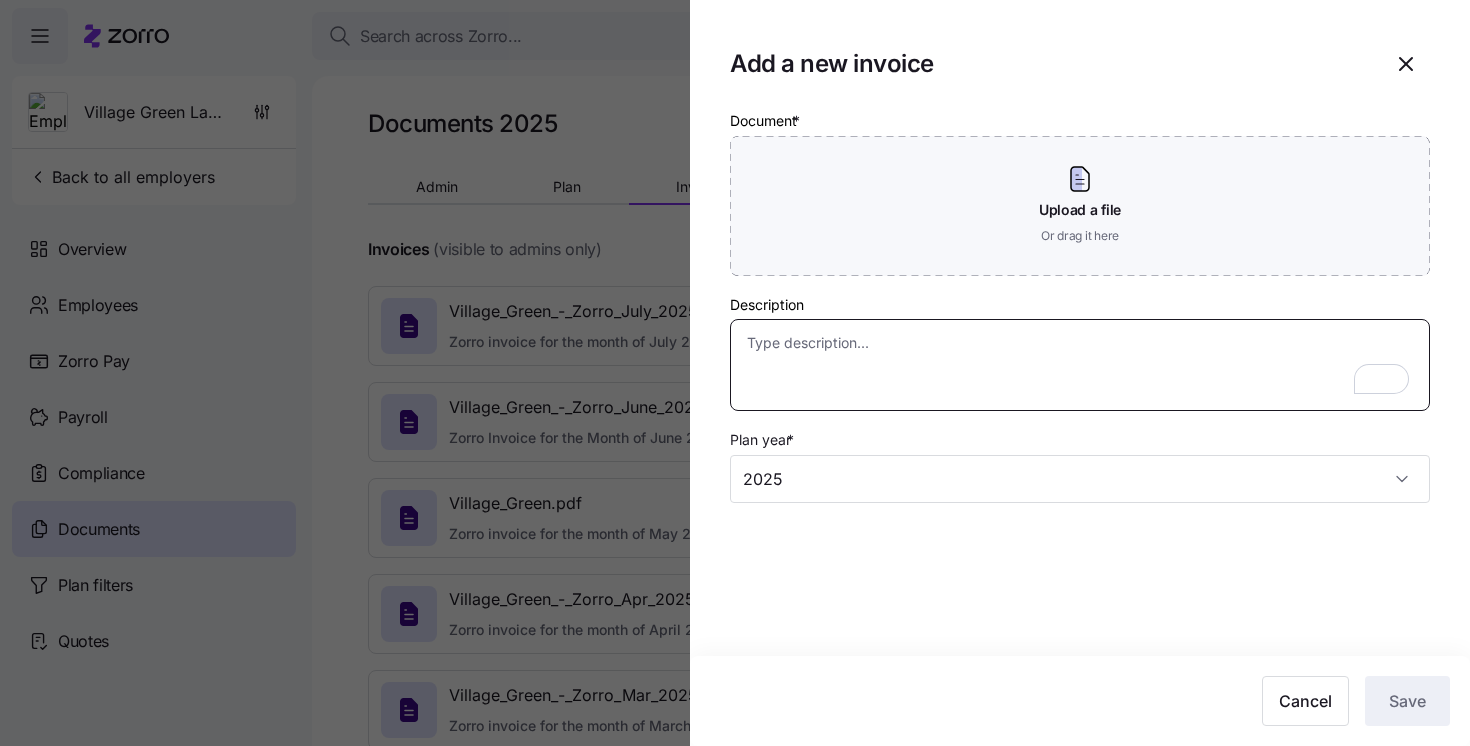 paste on "Zorro invoice for the month of August 2025" 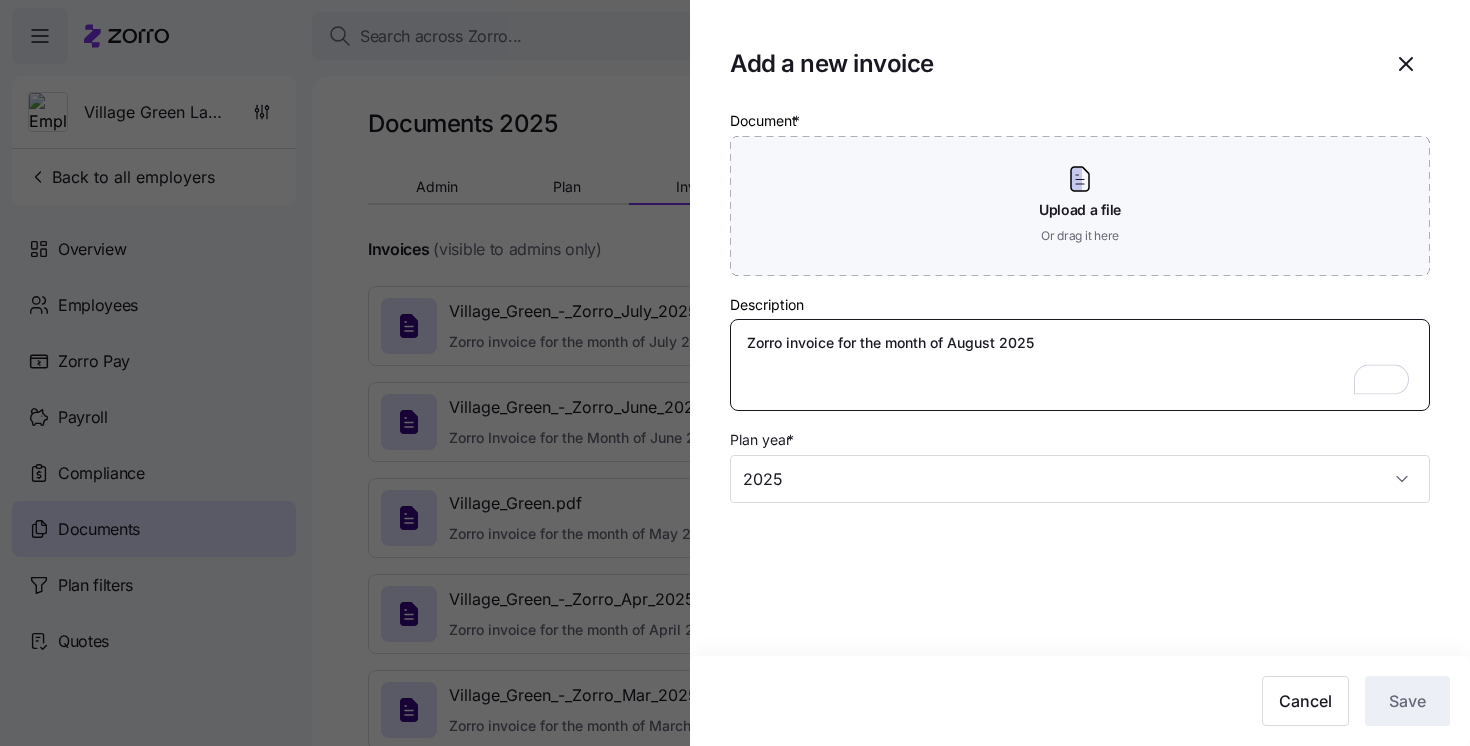 type on "Zorro invoice for the month of August 2025" 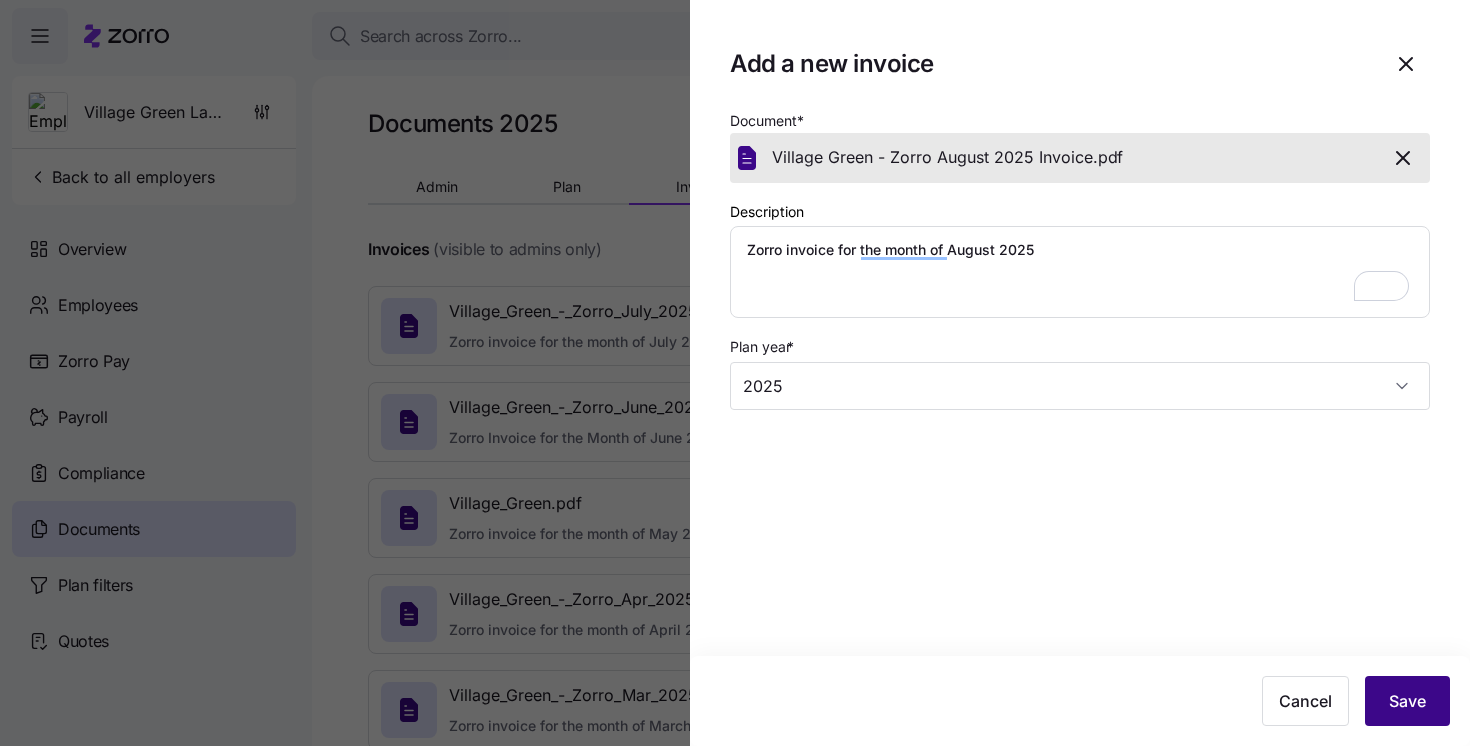 click on "Save" at bounding box center (1407, 701) 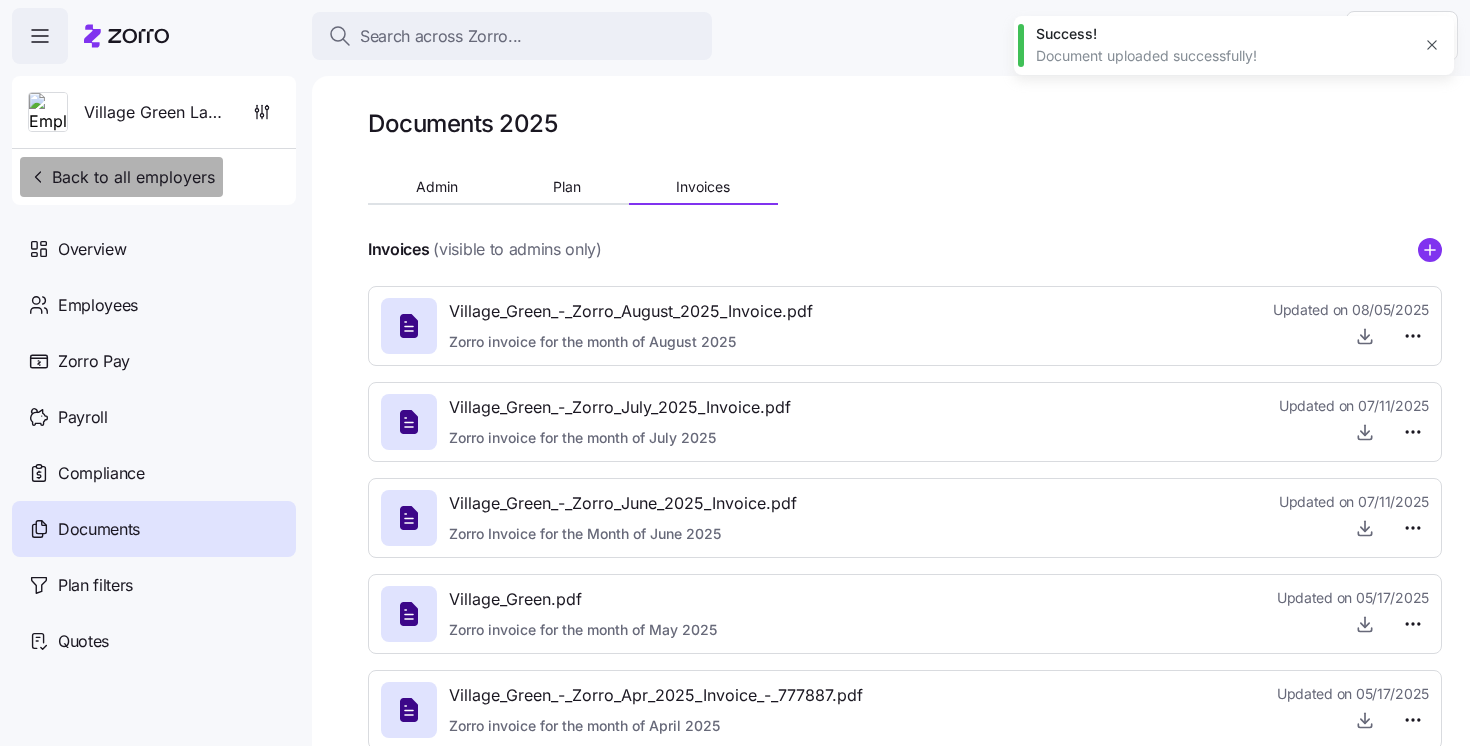 click on "Back to all employers" at bounding box center (121, 177) 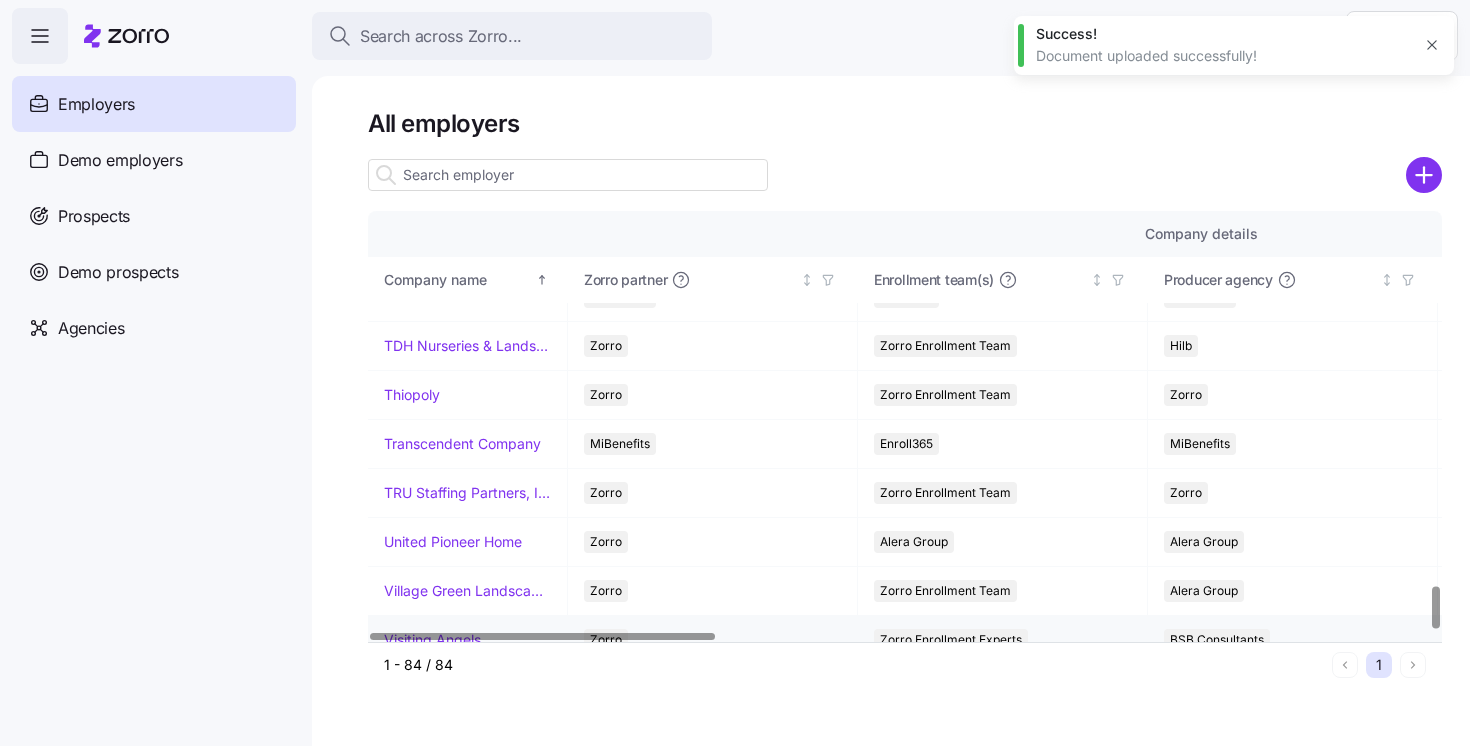 scroll, scrollTop: 3775, scrollLeft: 0, axis: vertical 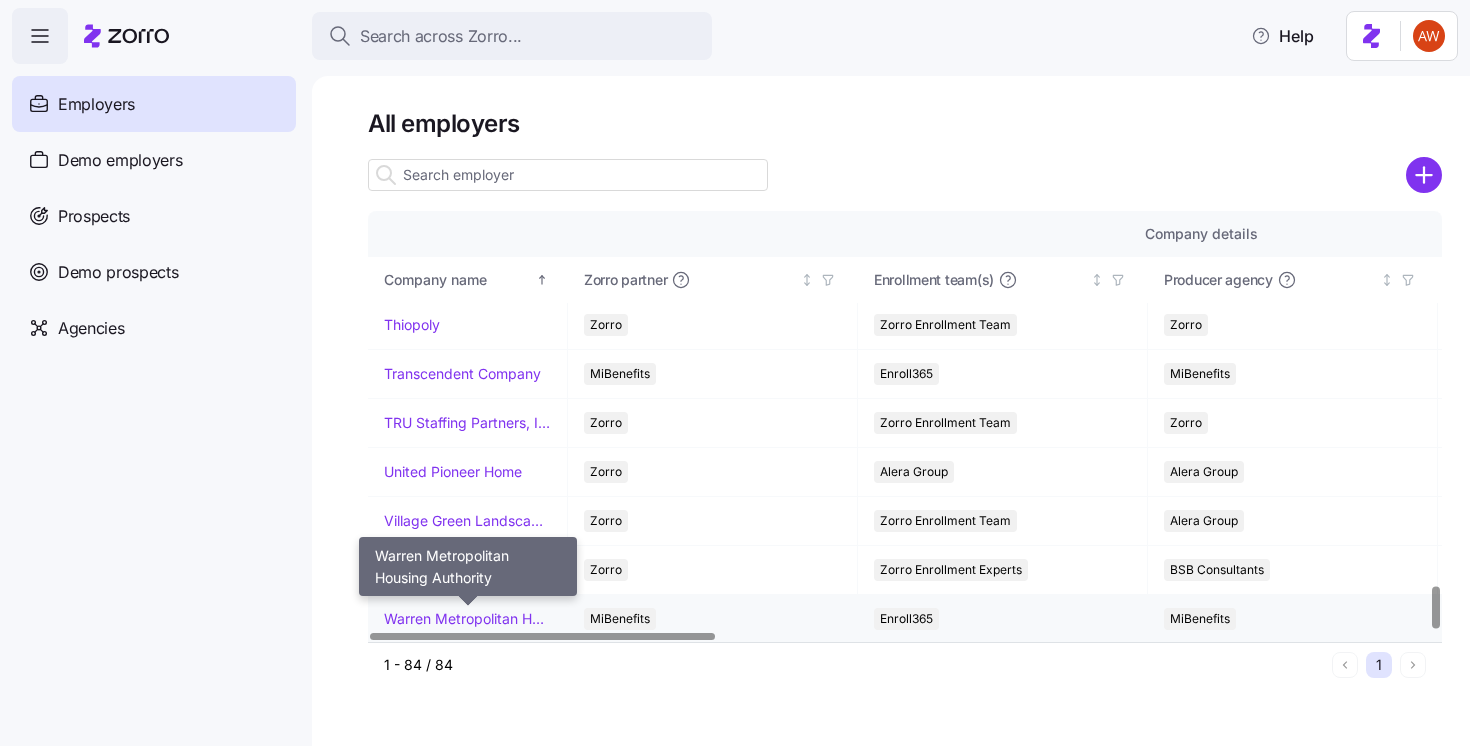 click on "Warren Metropolitan Housing Authority" at bounding box center (467, 619) 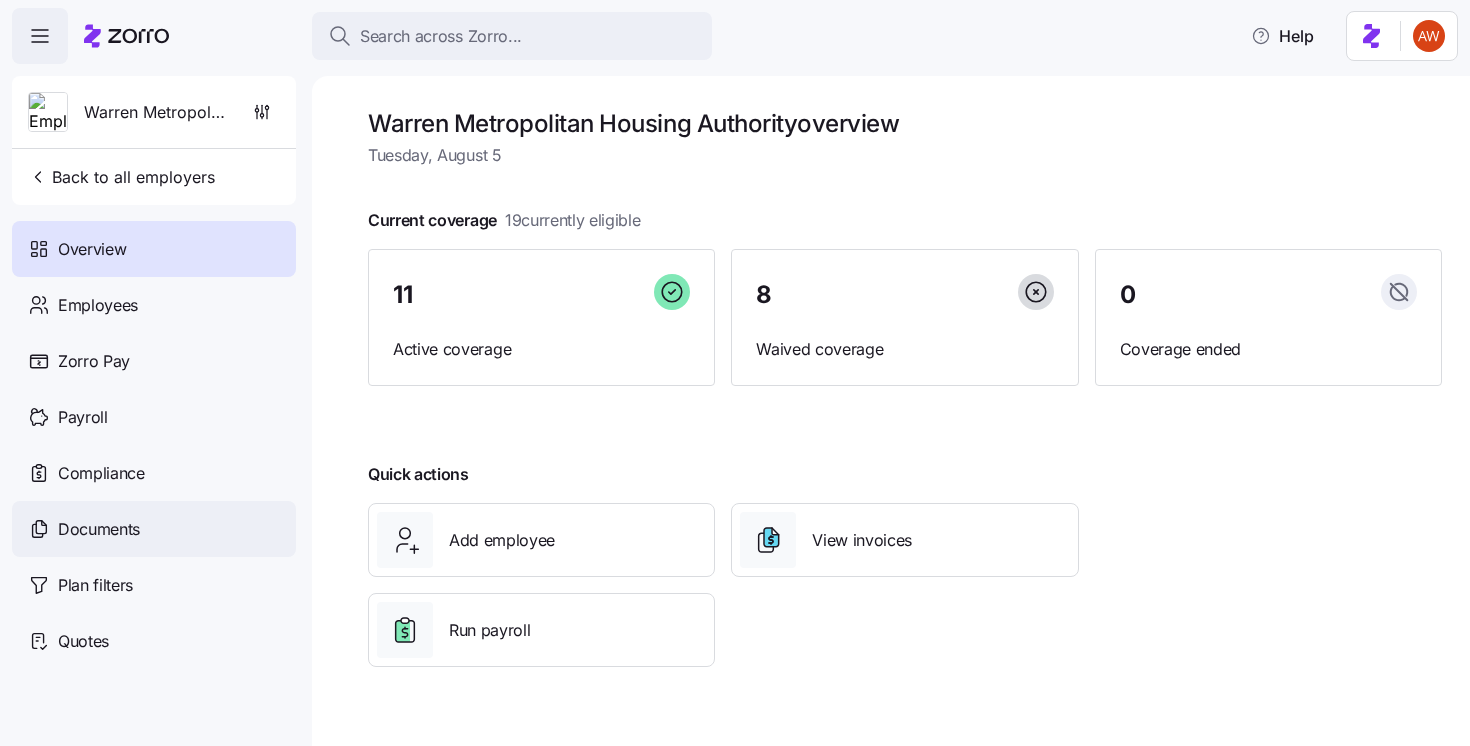 click on "Documents" at bounding box center (99, 529) 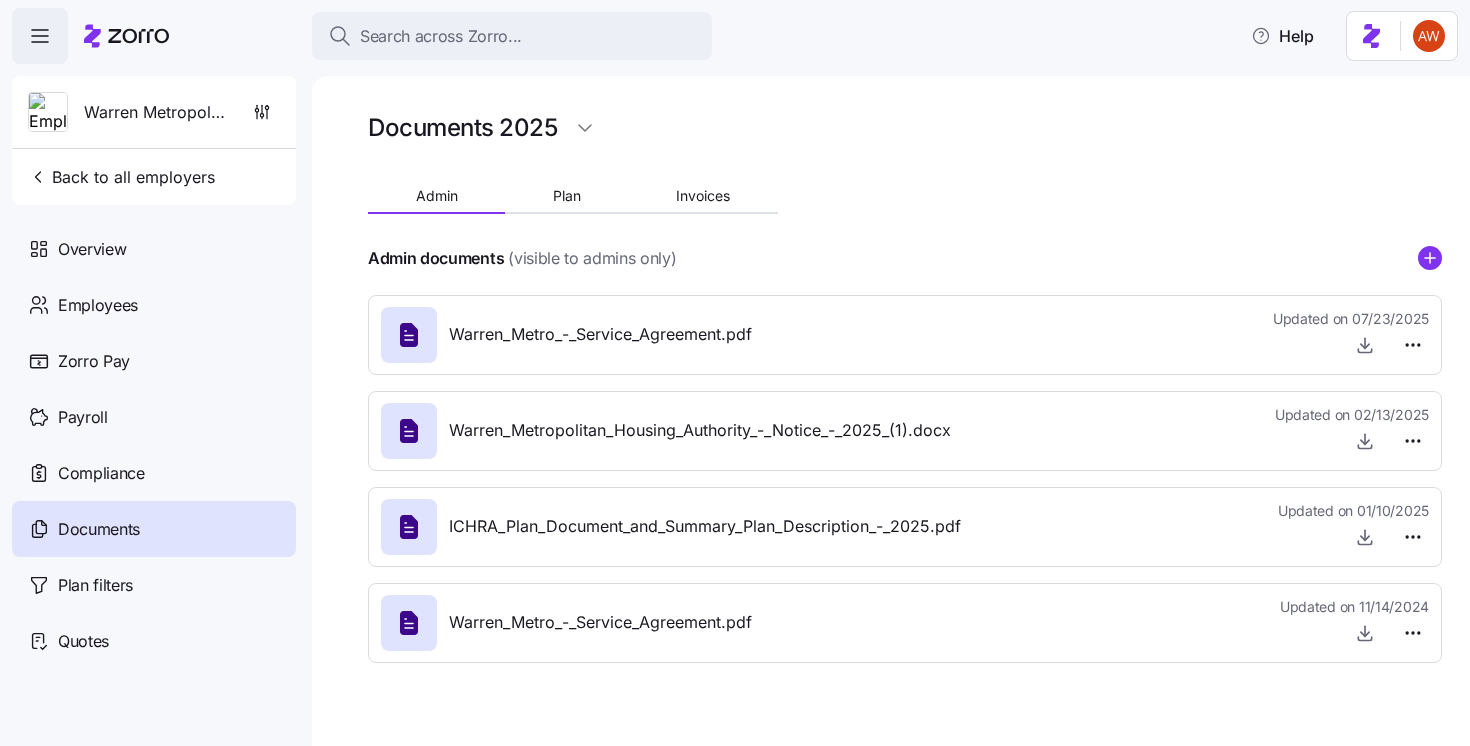 click on "Admin Plan Invoices" at bounding box center (573, 199) 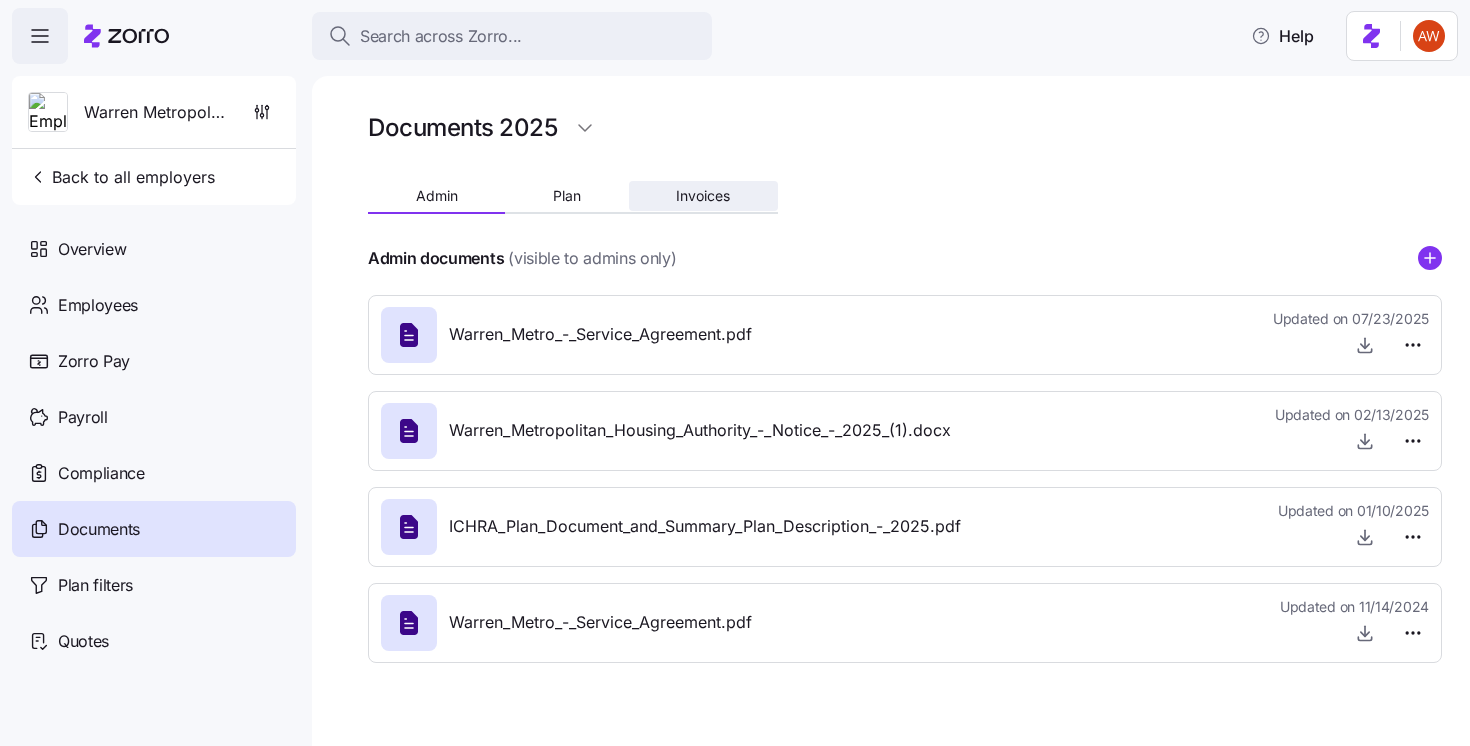 click on "Invoices" at bounding box center (703, 196) 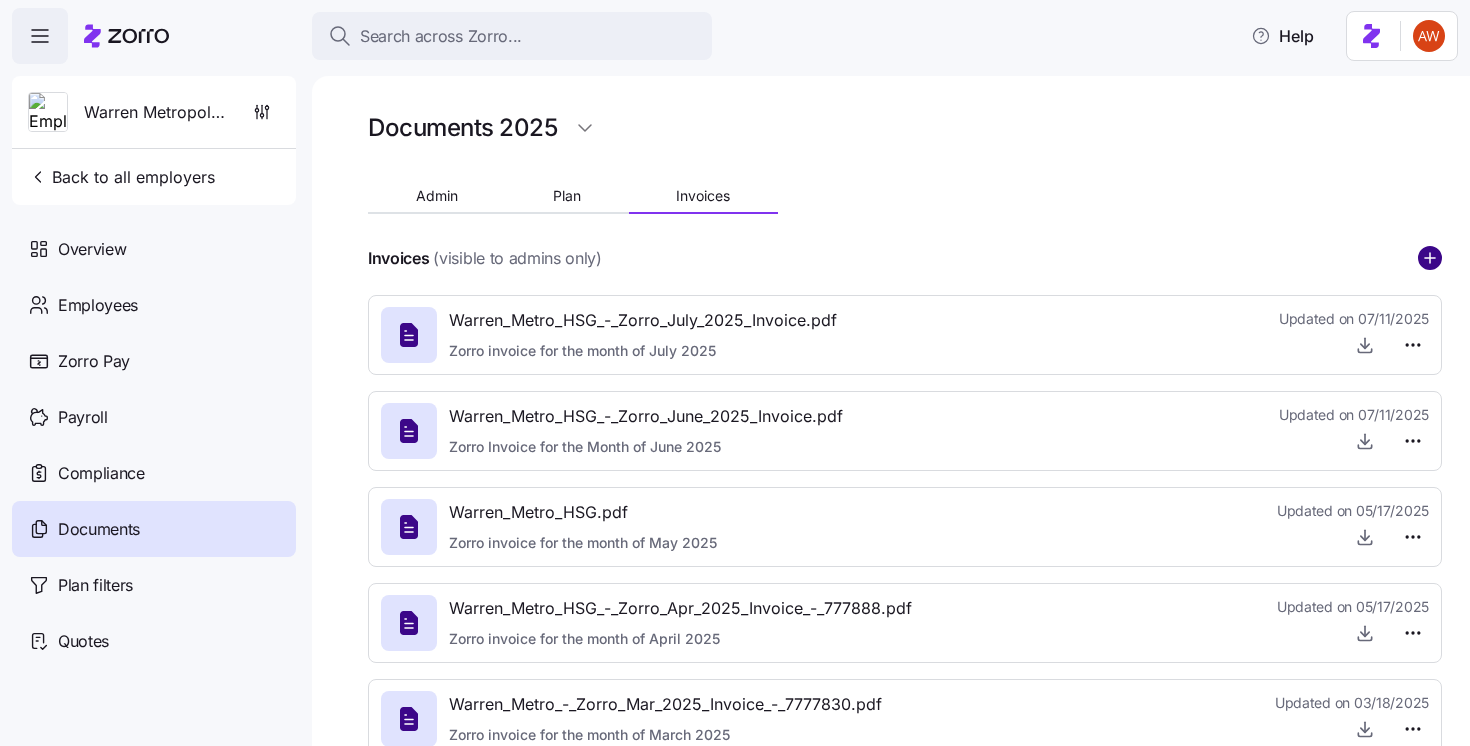 click 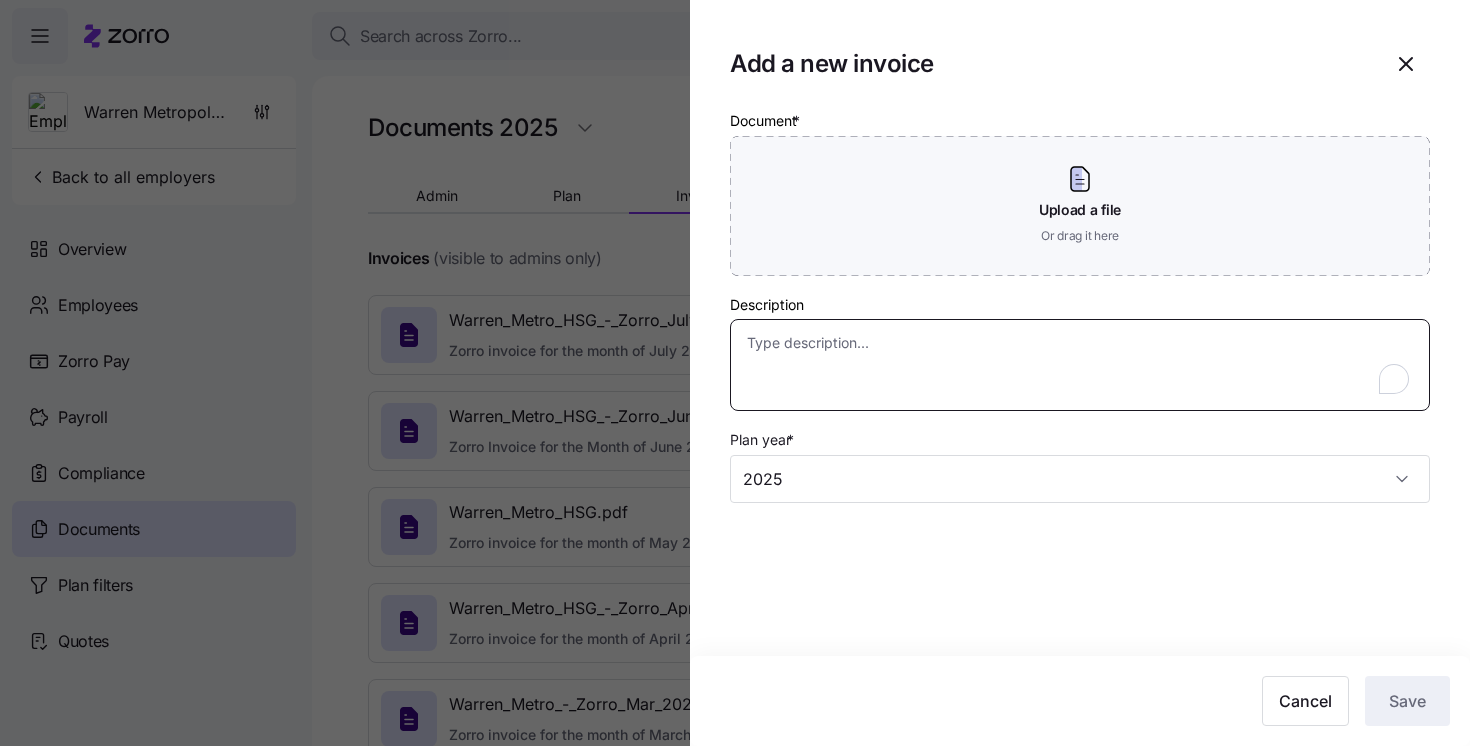click on "Description" at bounding box center (1080, 365) 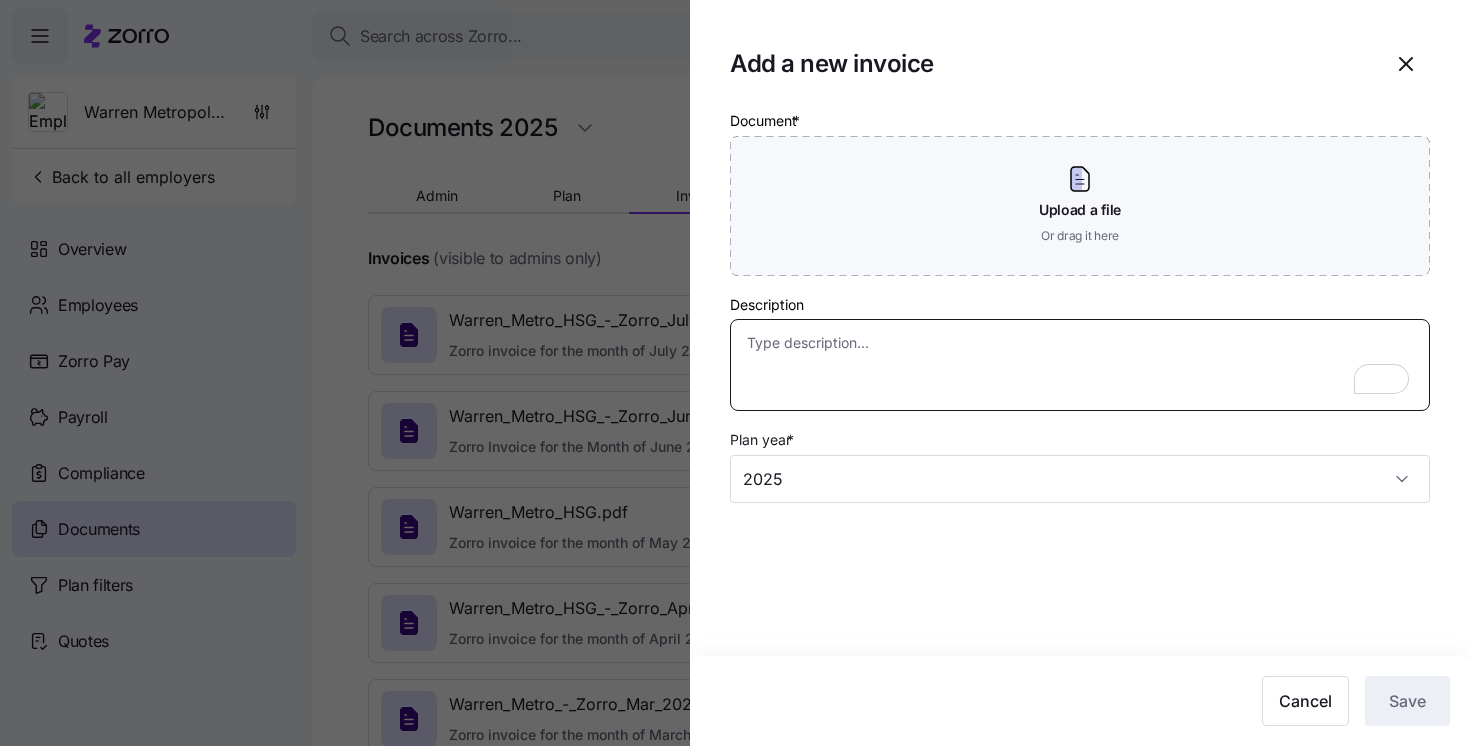 paste on "Zorro invoice for the month of August 2025" 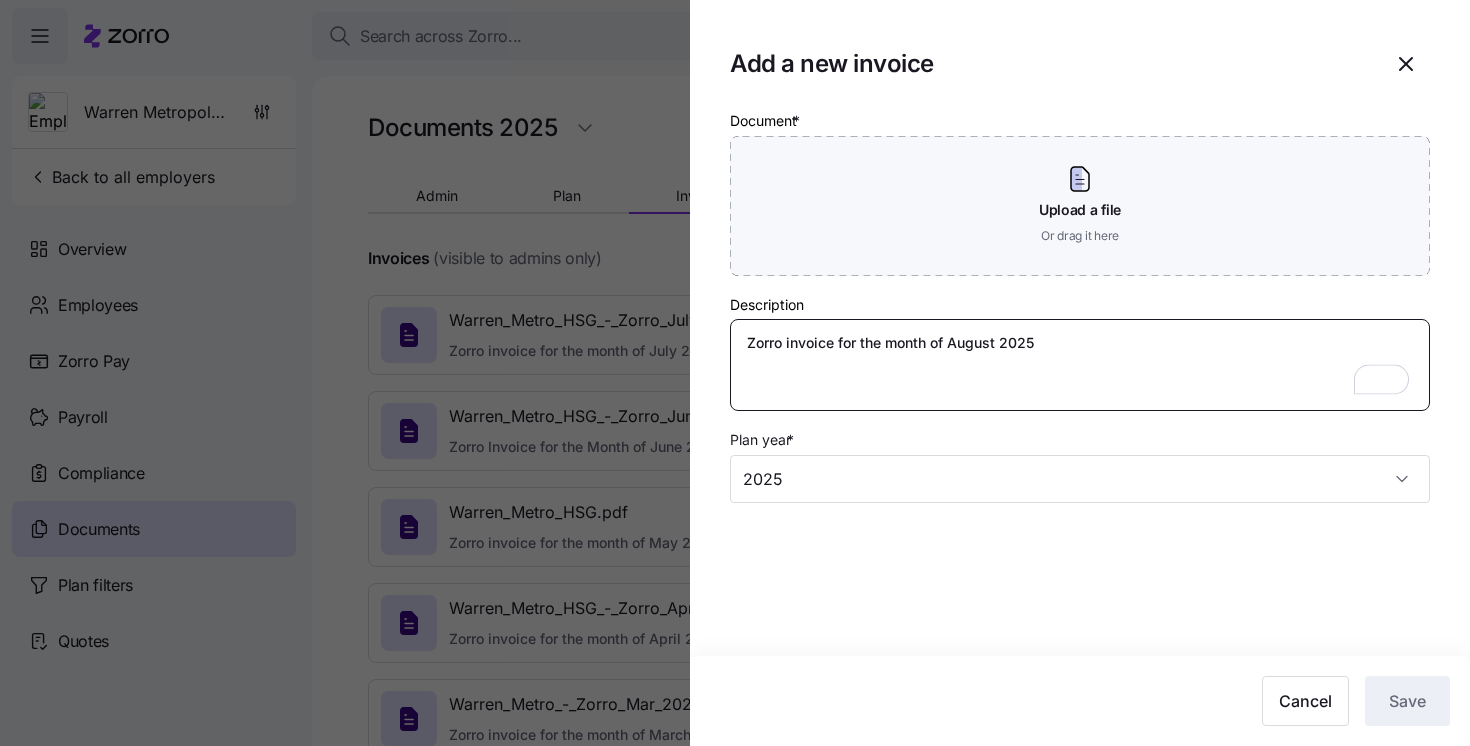 type on "Zorro invoice for the month of August 2025" 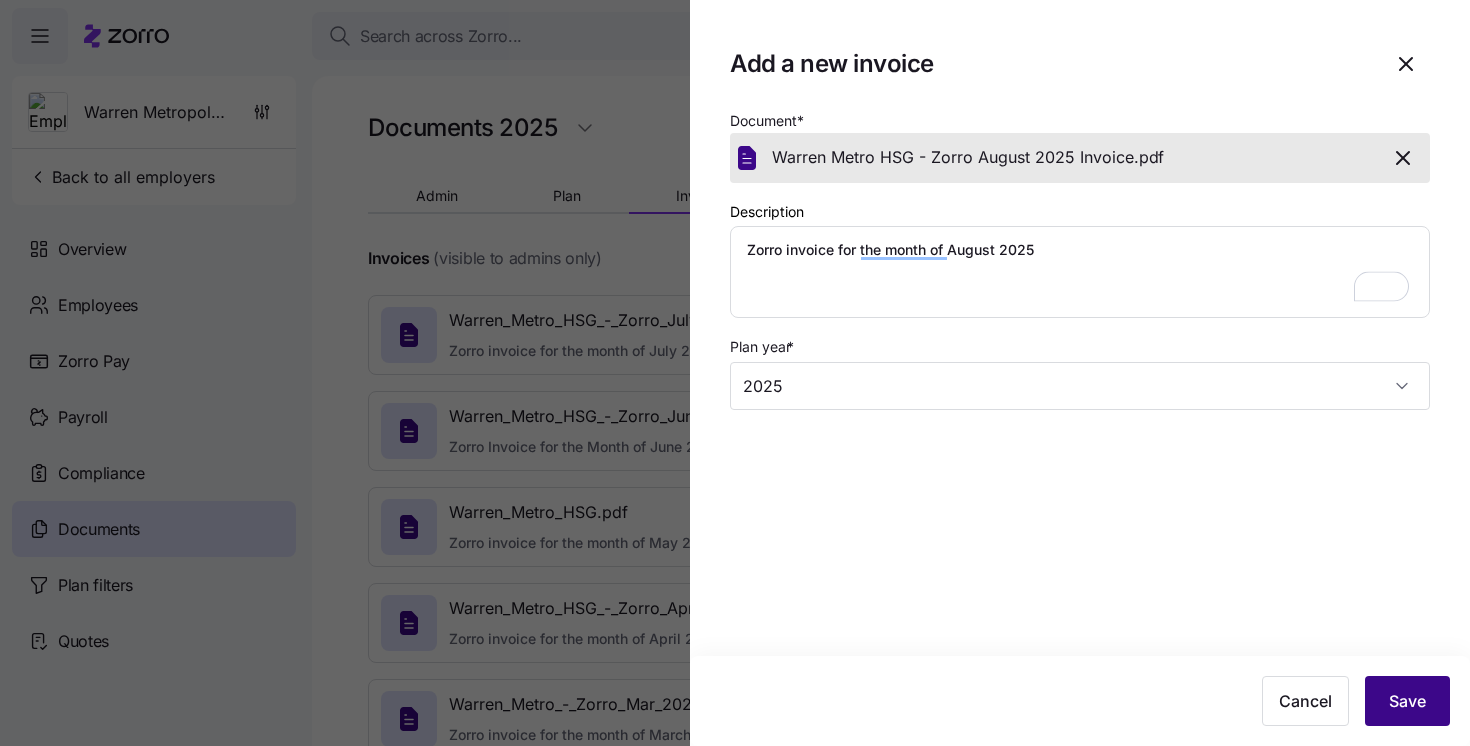 click on "Save" at bounding box center [1407, 701] 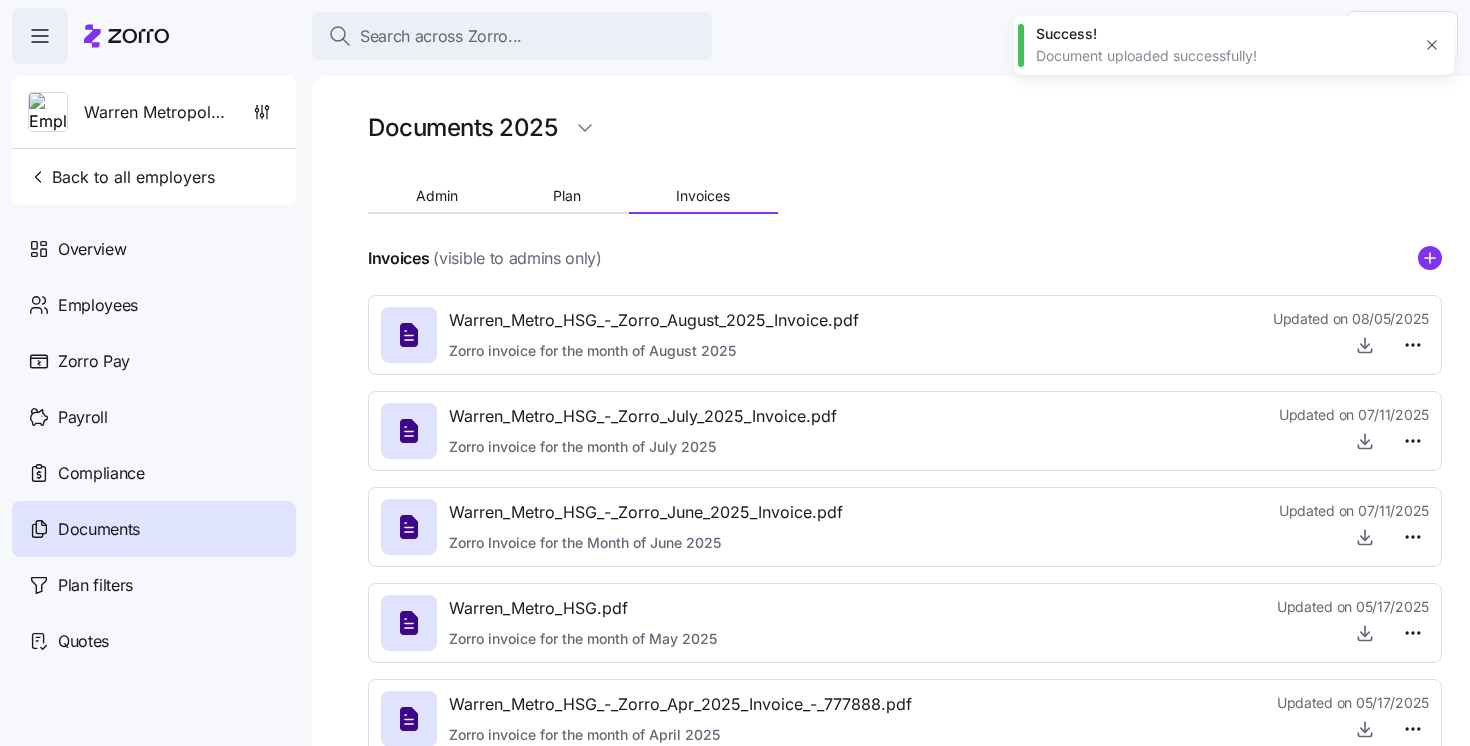 type on "x" 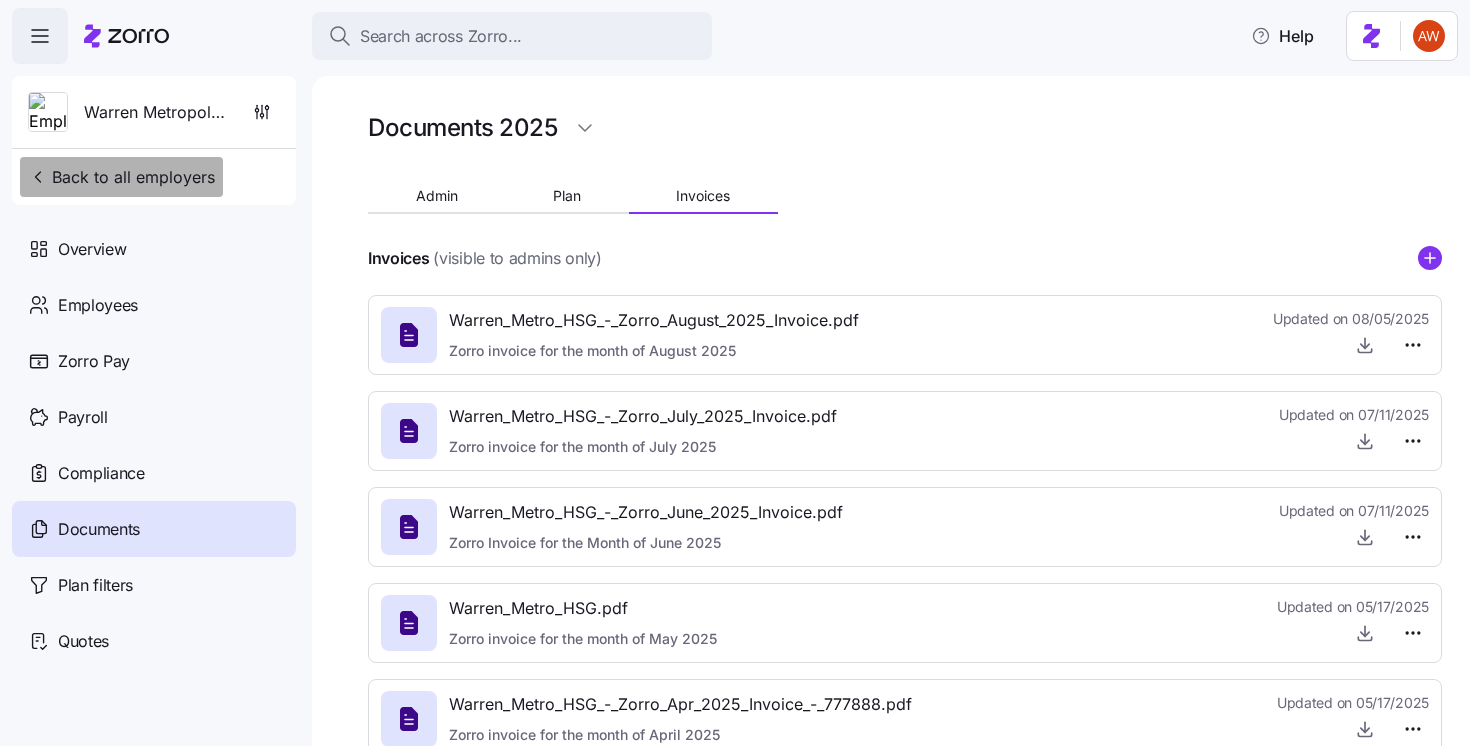 click on "Back to all employers" at bounding box center (121, 177) 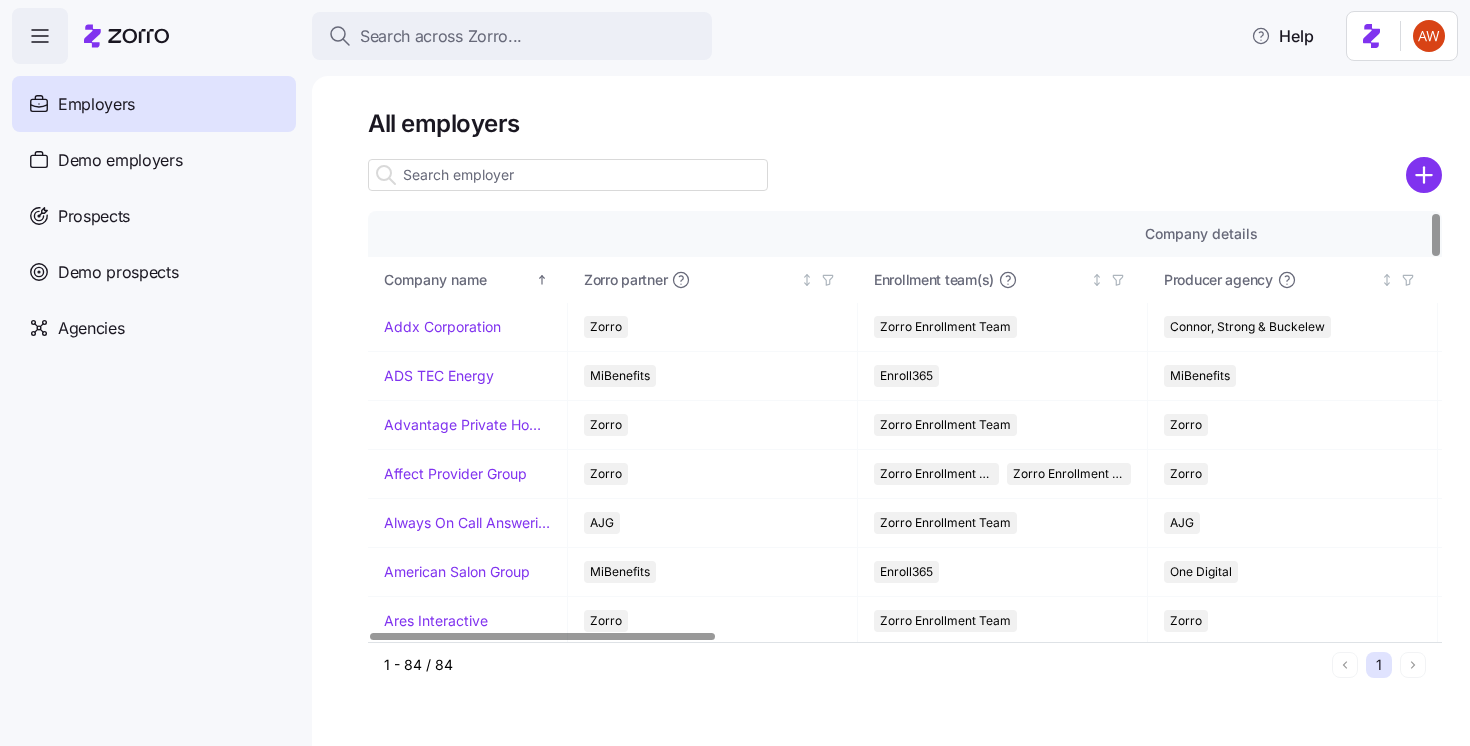 click at bounding box center (568, 175) 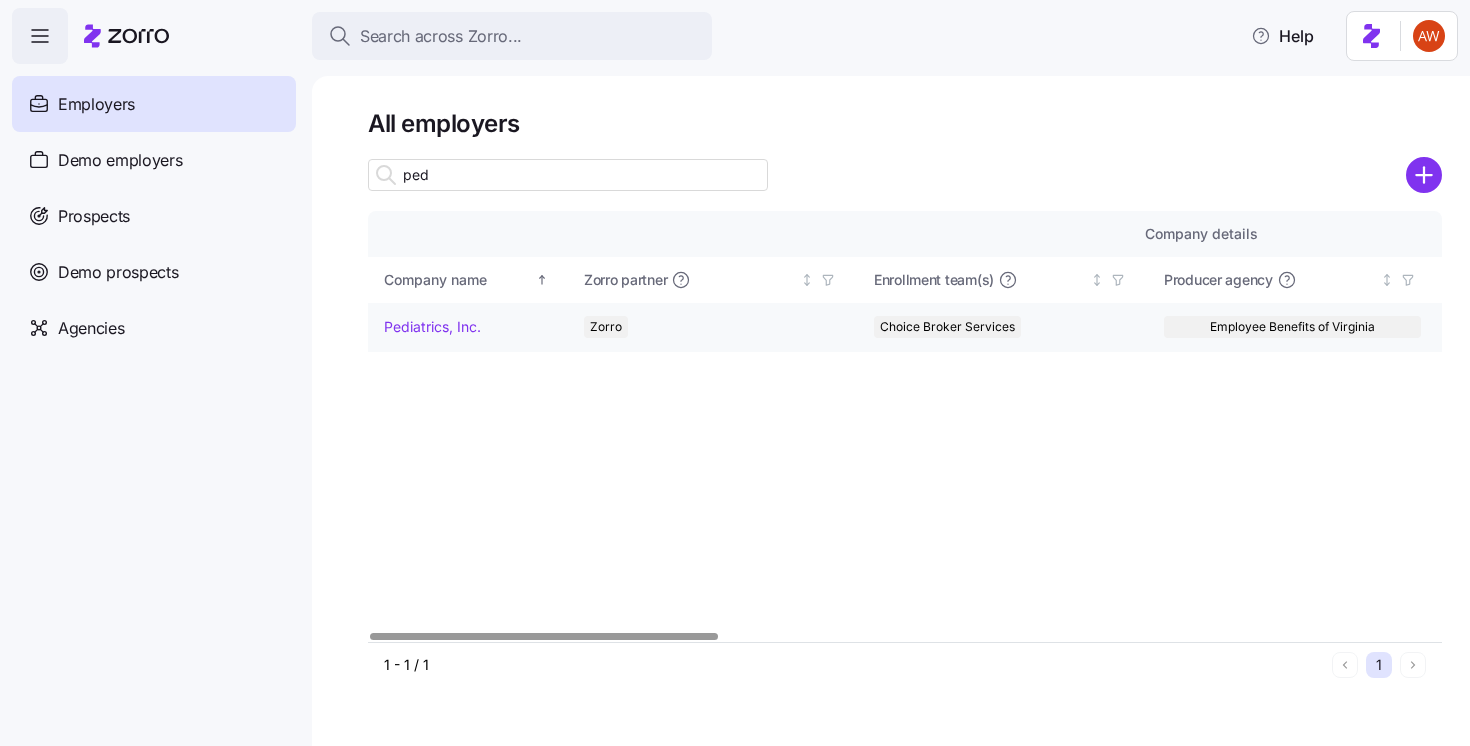 type on "ped" 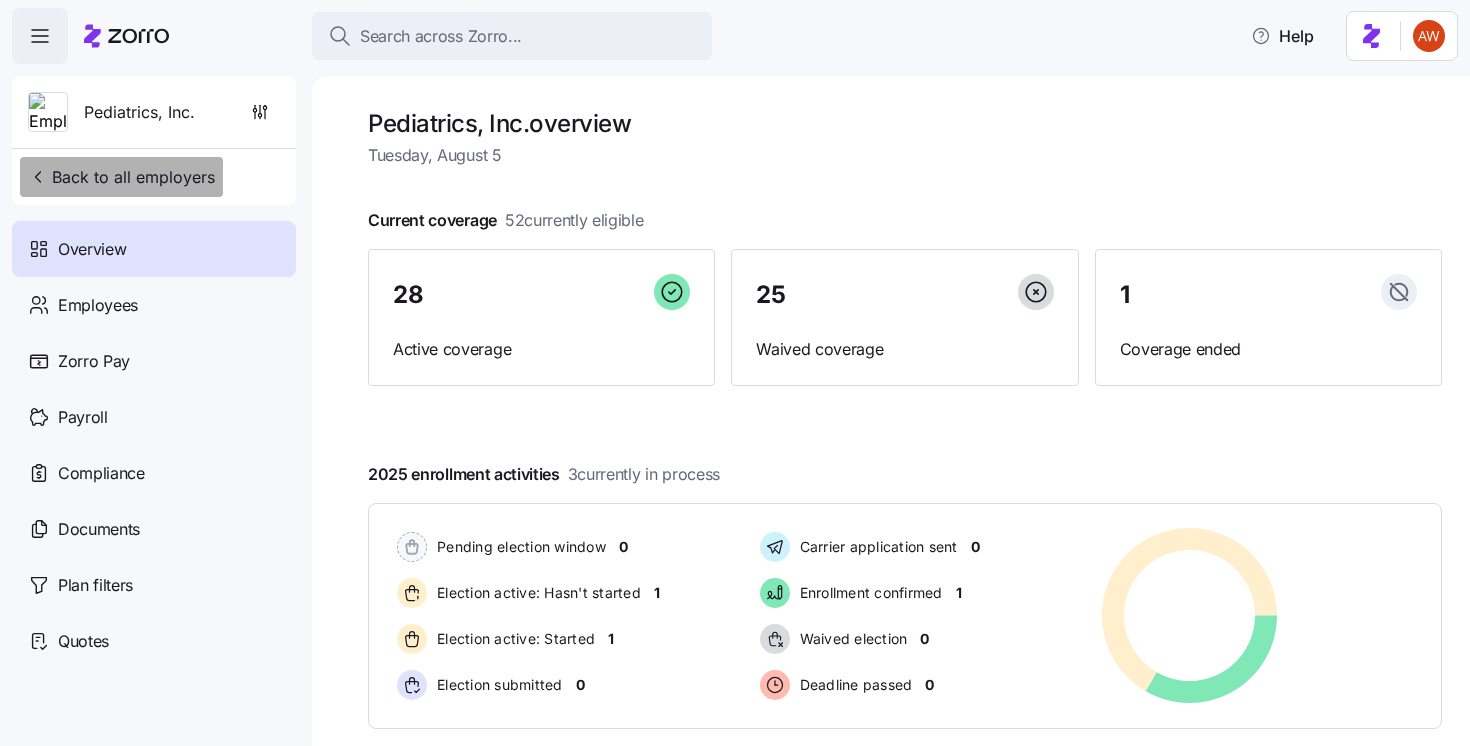 click on "Back to all employers" at bounding box center [121, 177] 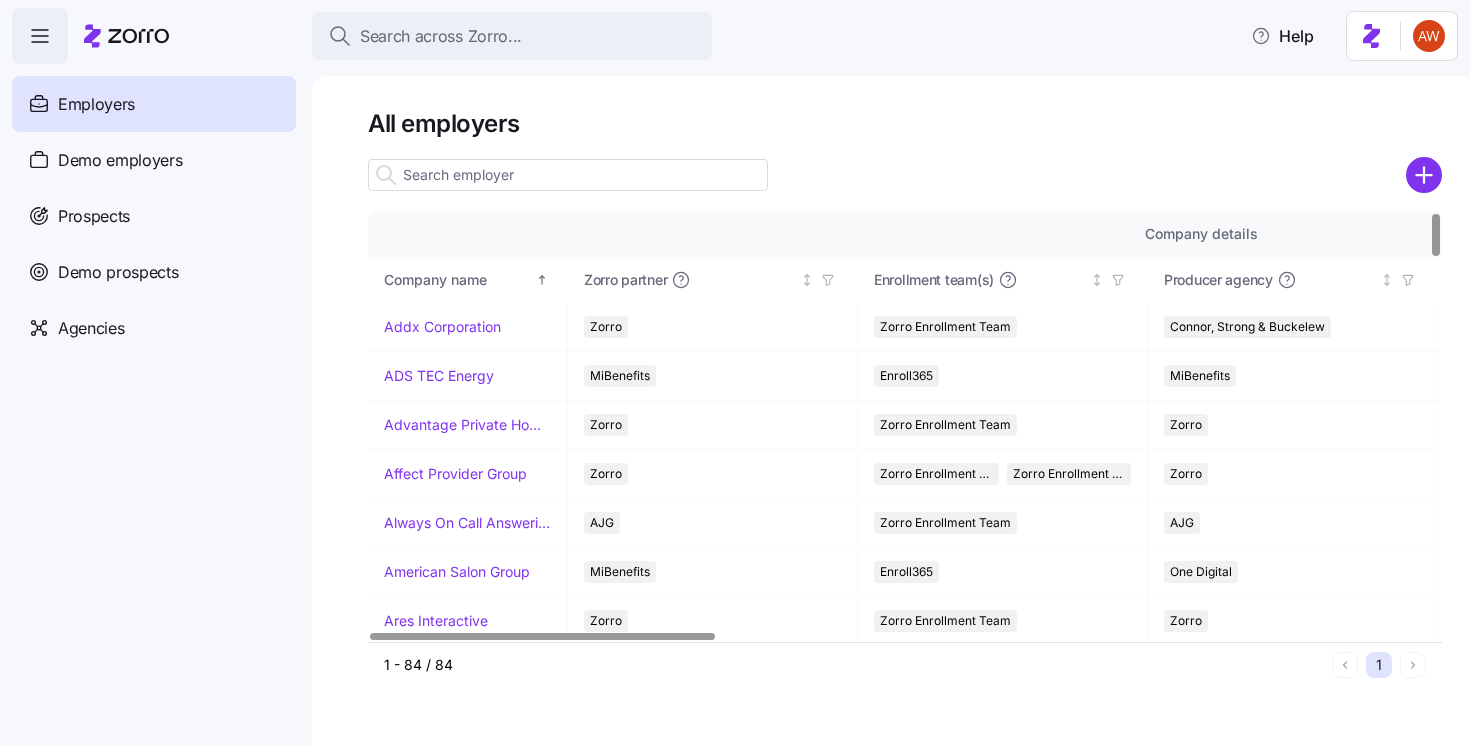 click at bounding box center (568, 175) 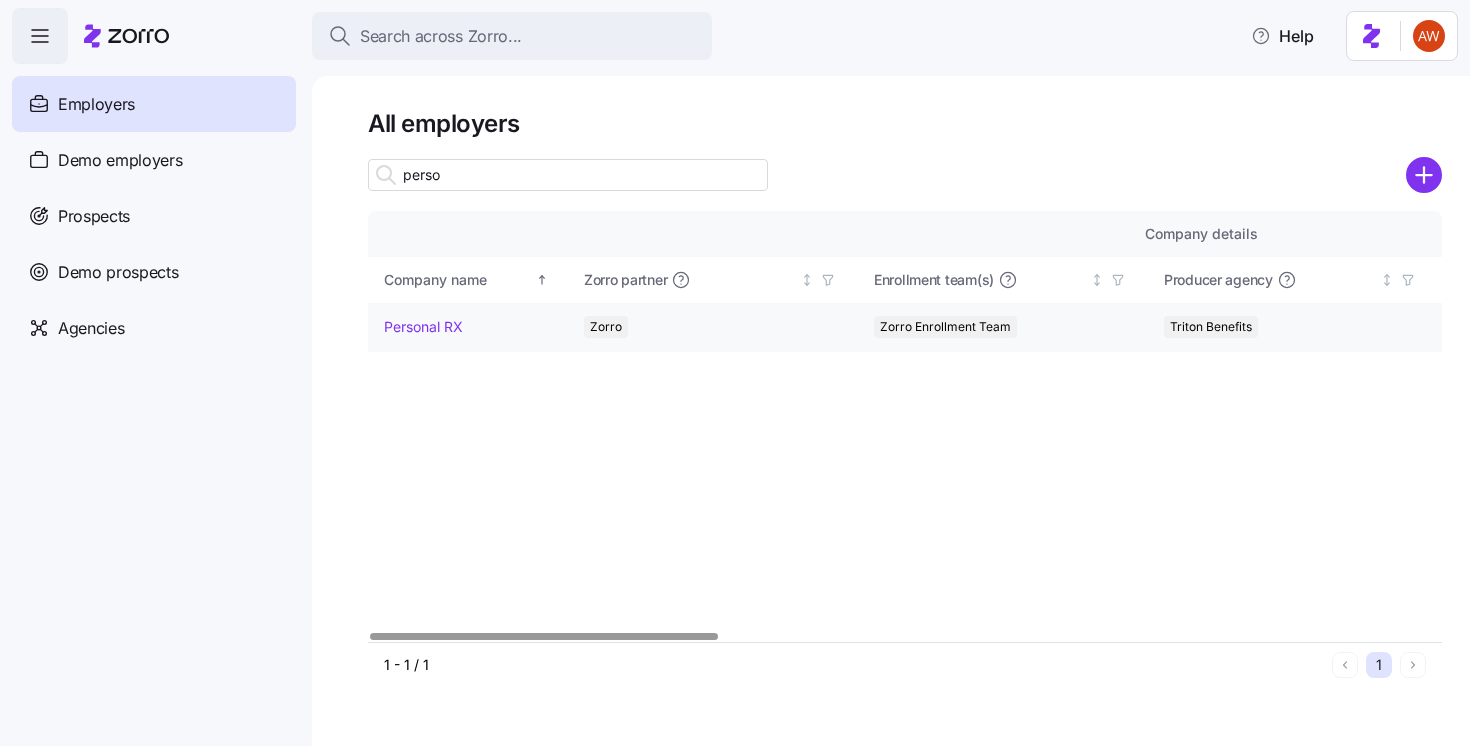 type on "perso" 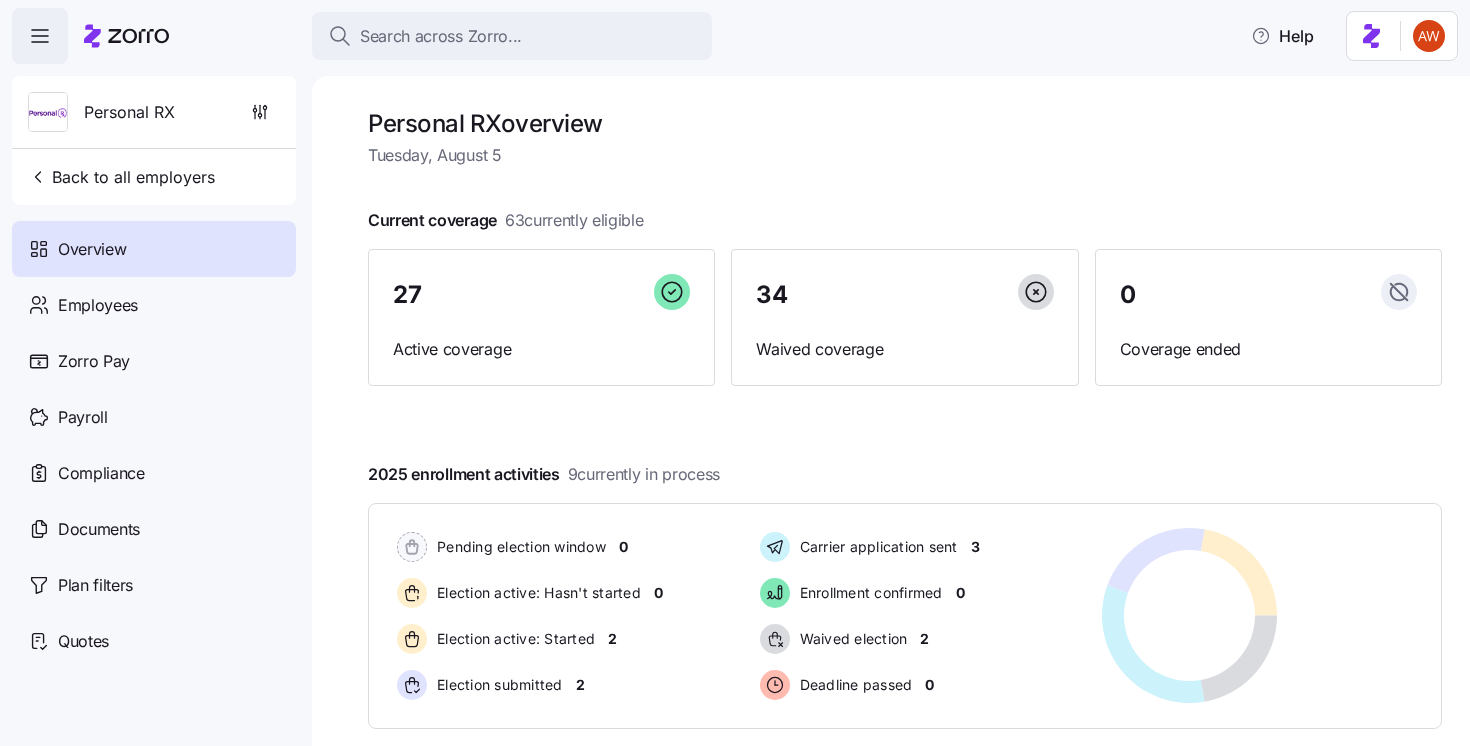 scroll, scrollTop: 0, scrollLeft: 0, axis: both 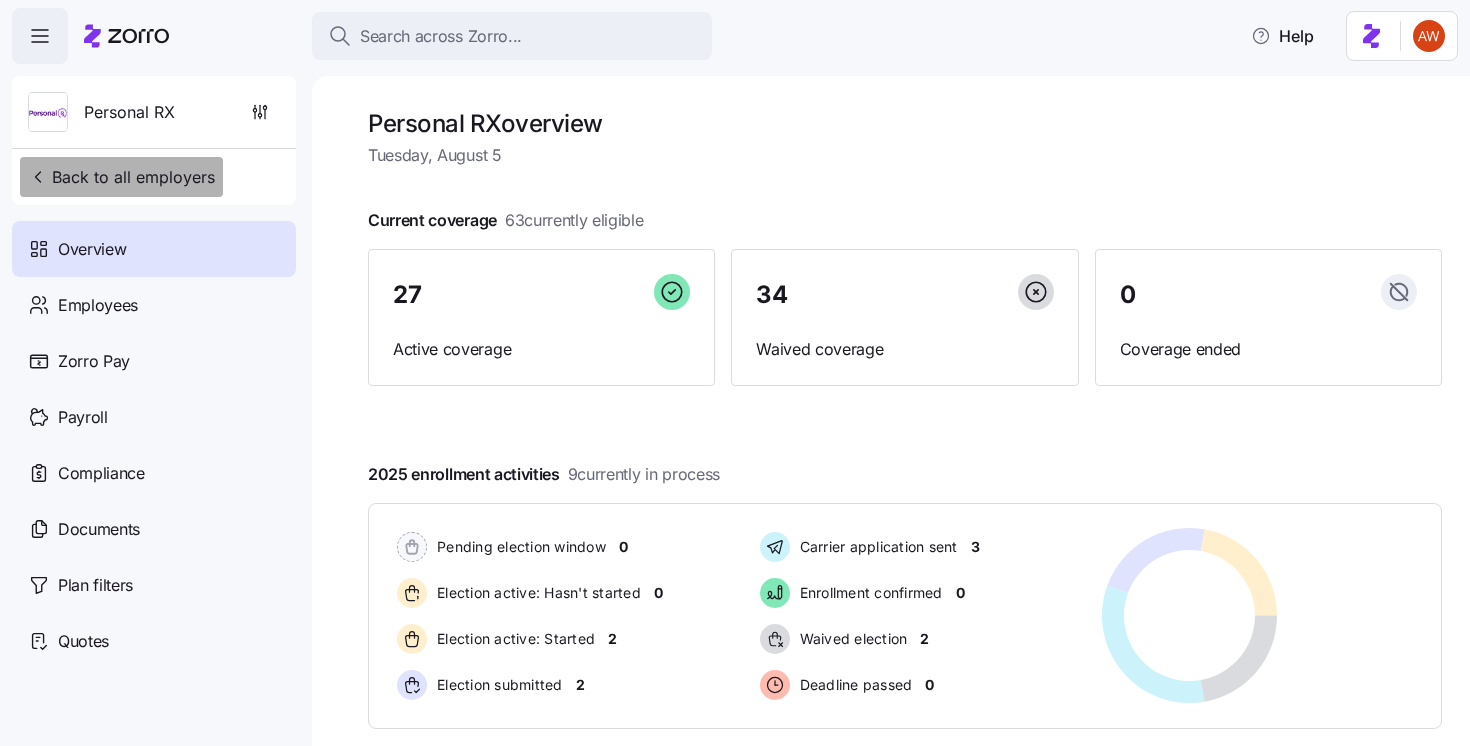 click on "Back to all employers" at bounding box center (121, 177) 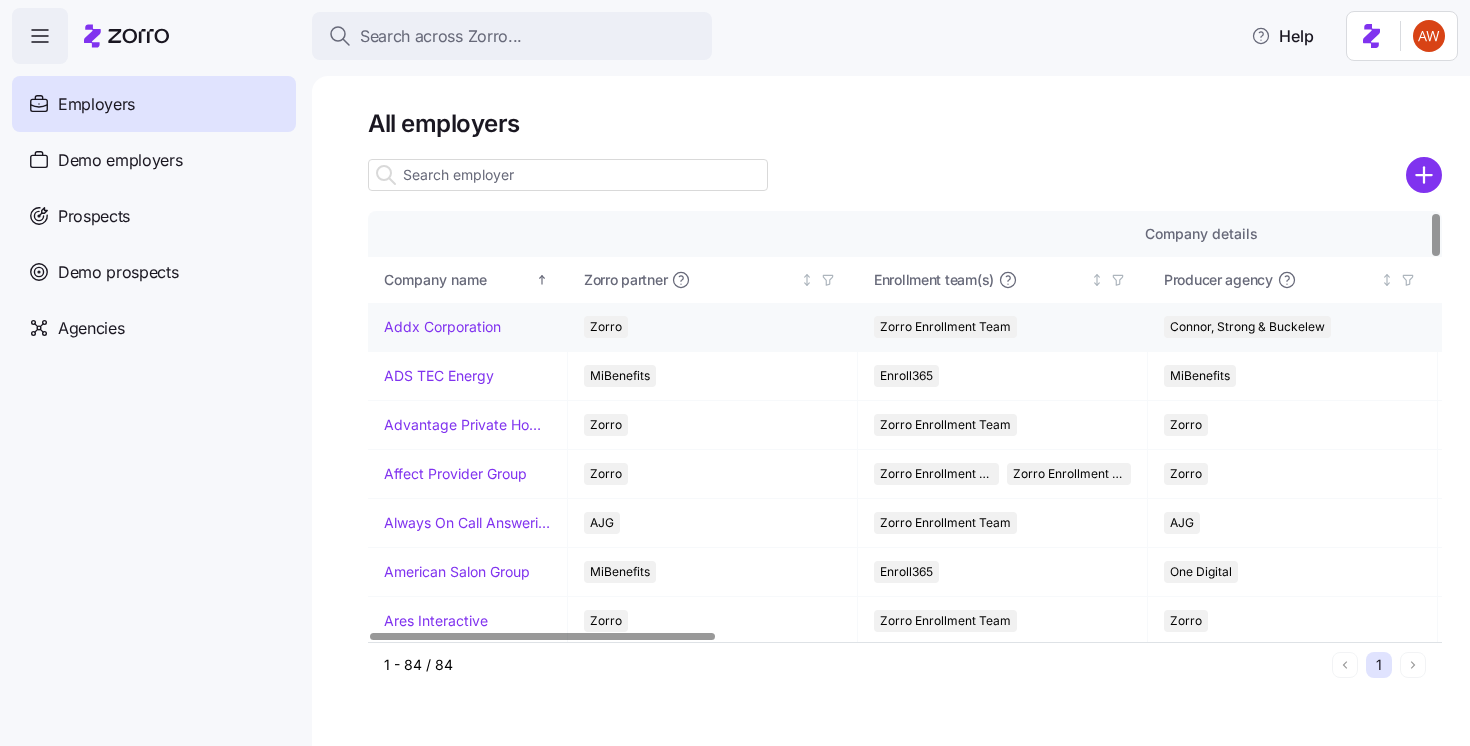 click on "Addx Corporation" at bounding box center (442, 327) 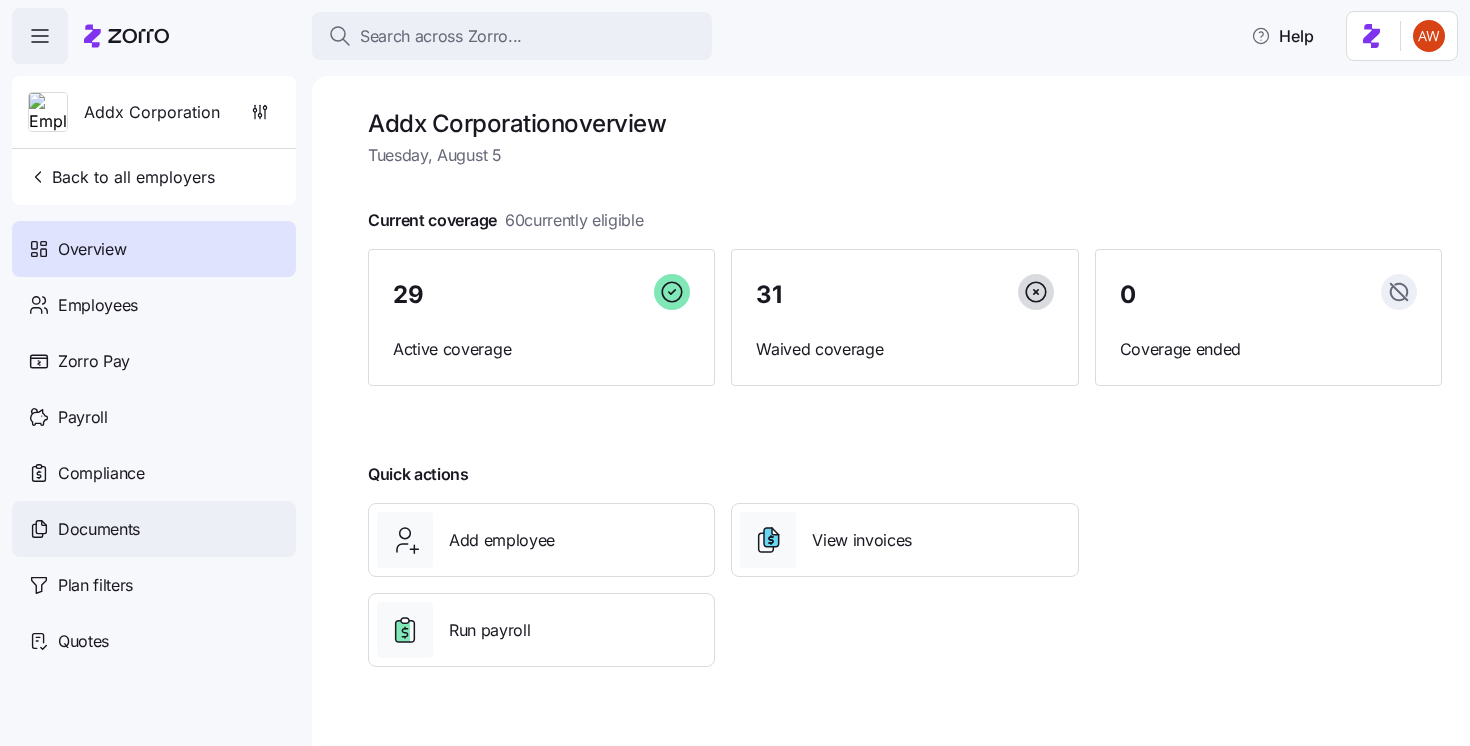 click on "Documents" at bounding box center (154, 529) 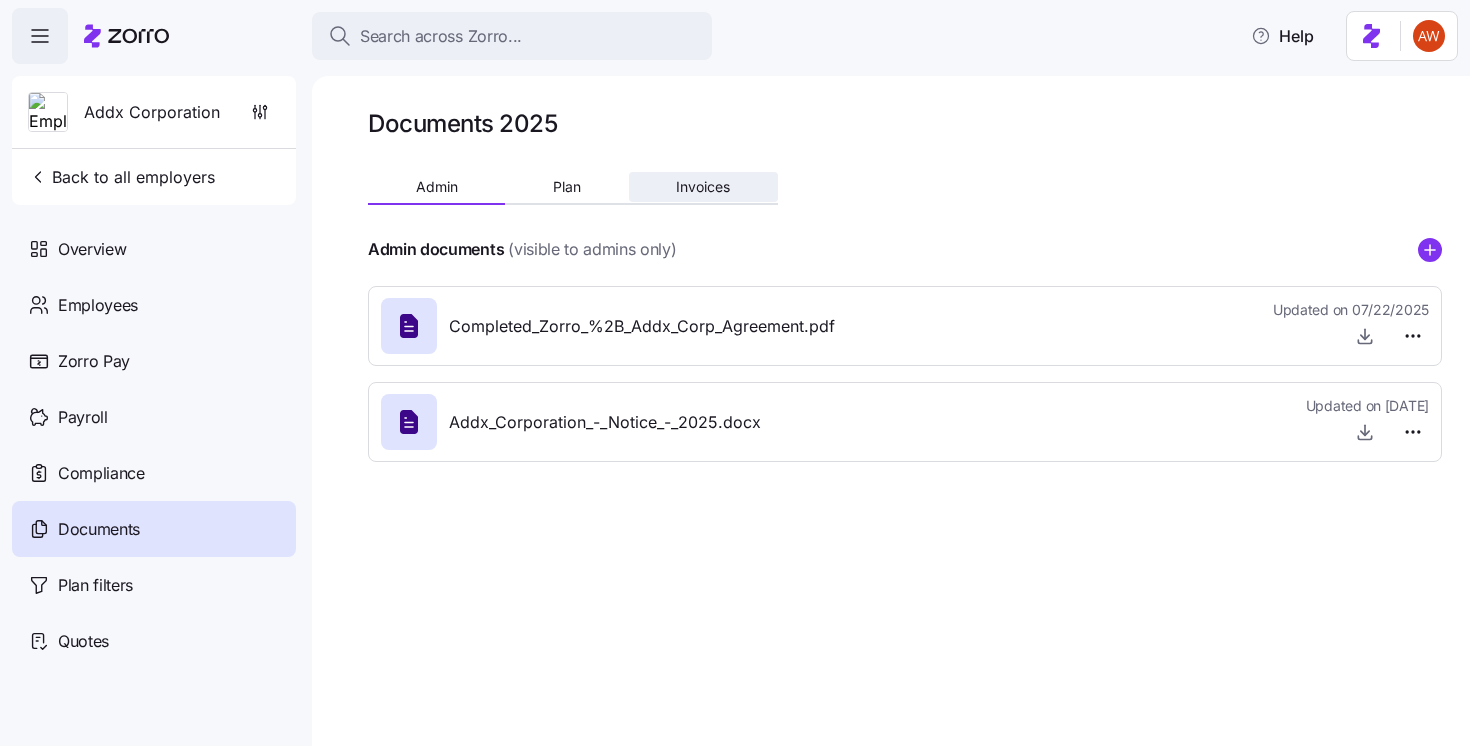 click on "Invoices" at bounding box center (703, 187) 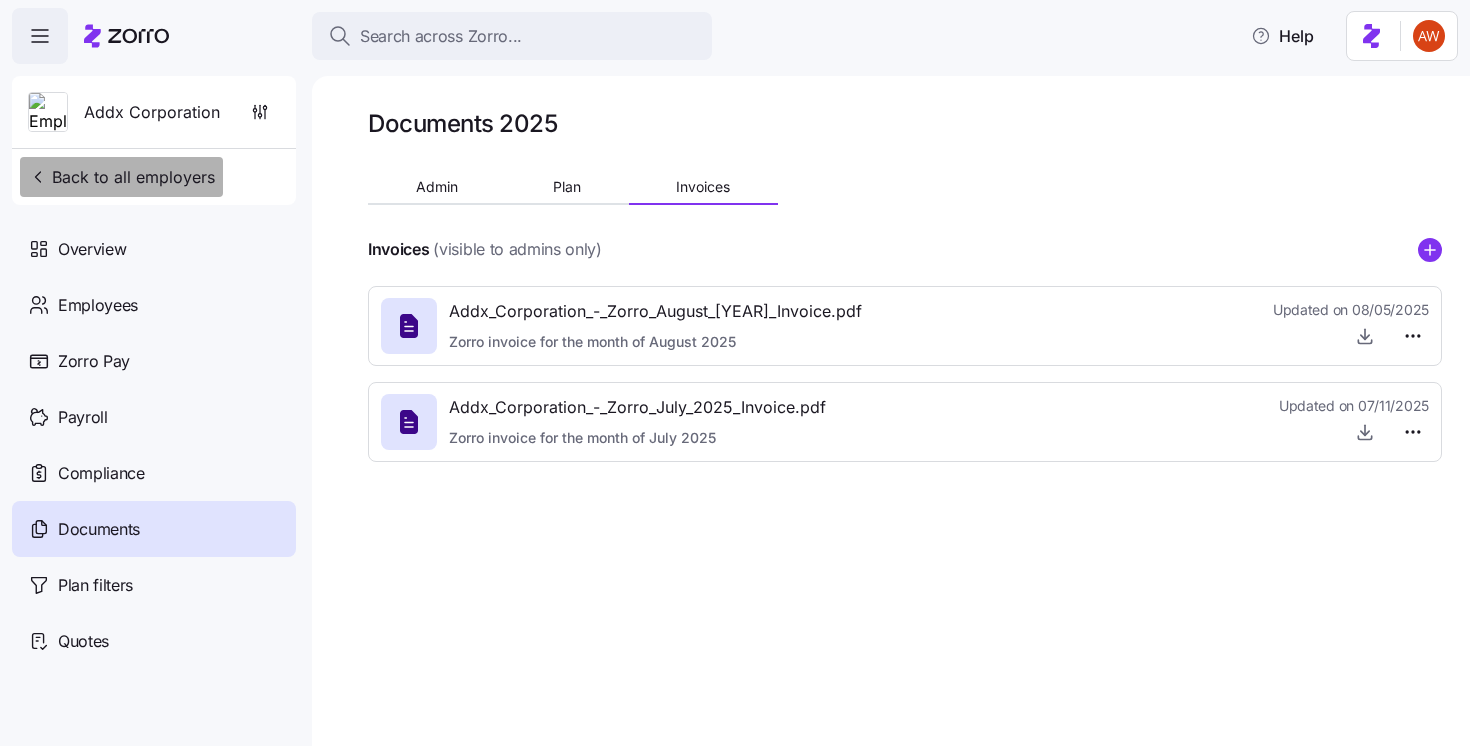 click on "Back to all employers" at bounding box center (121, 177) 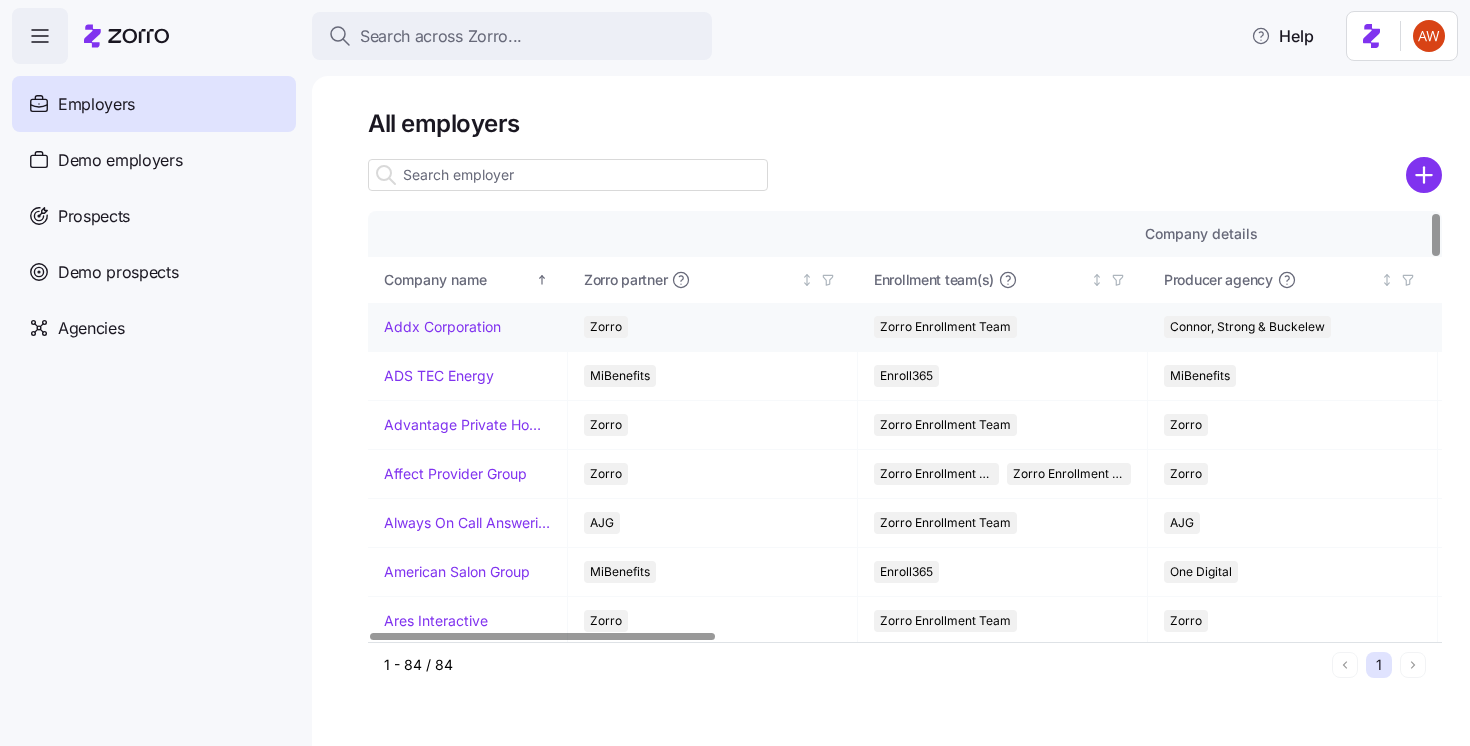 click on "Addx Corporation" at bounding box center (442, 327) 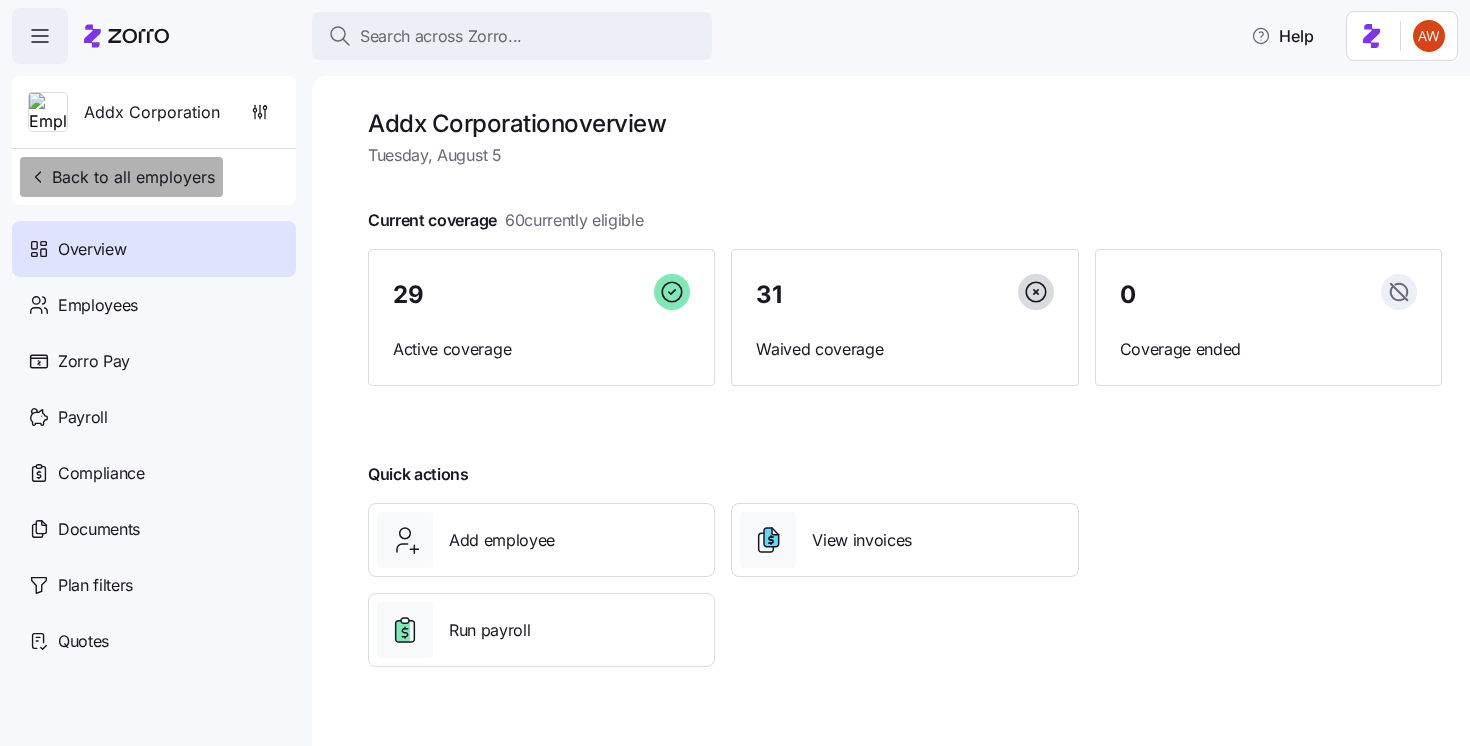 click on "Back to all employers" at bounding box center [121, 177] 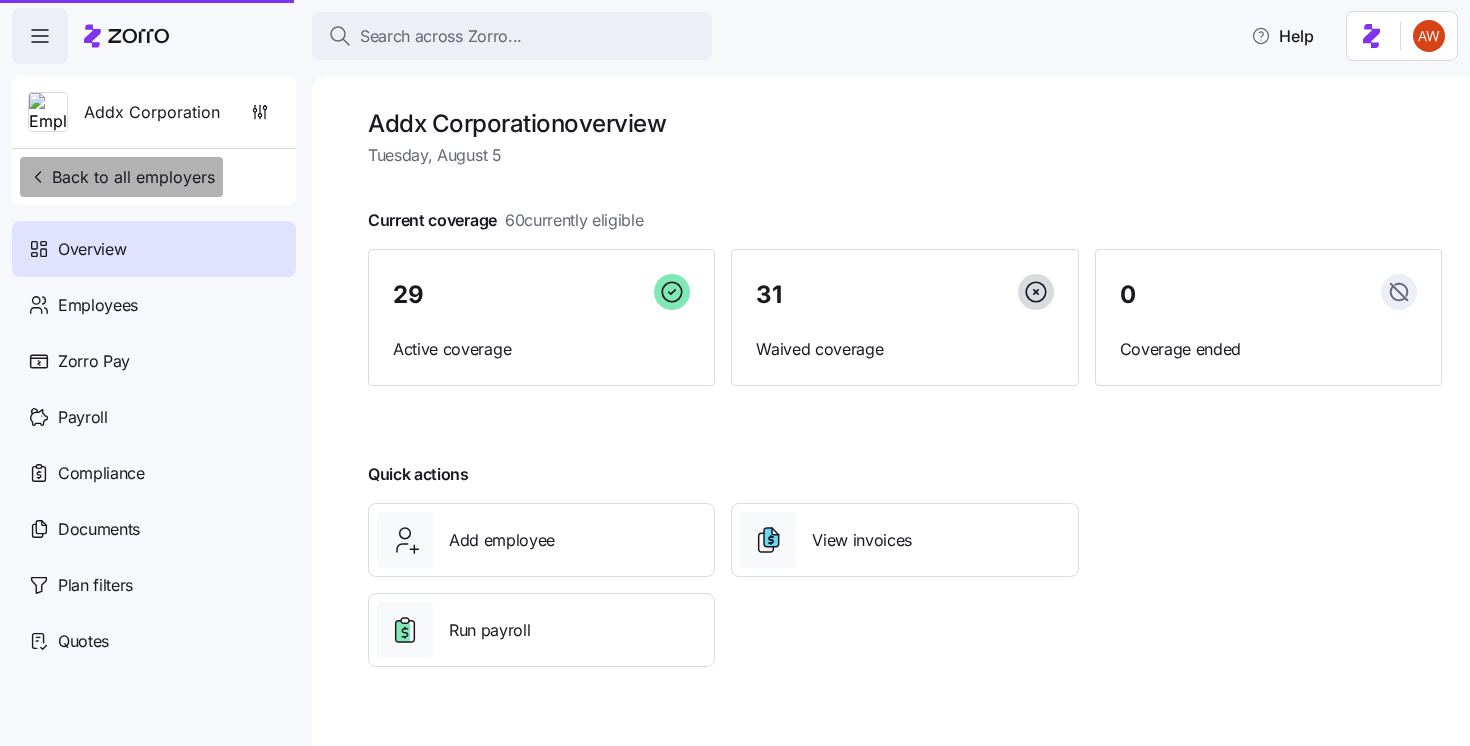 click on "Back to all employers" at bounding box center [121, 177] 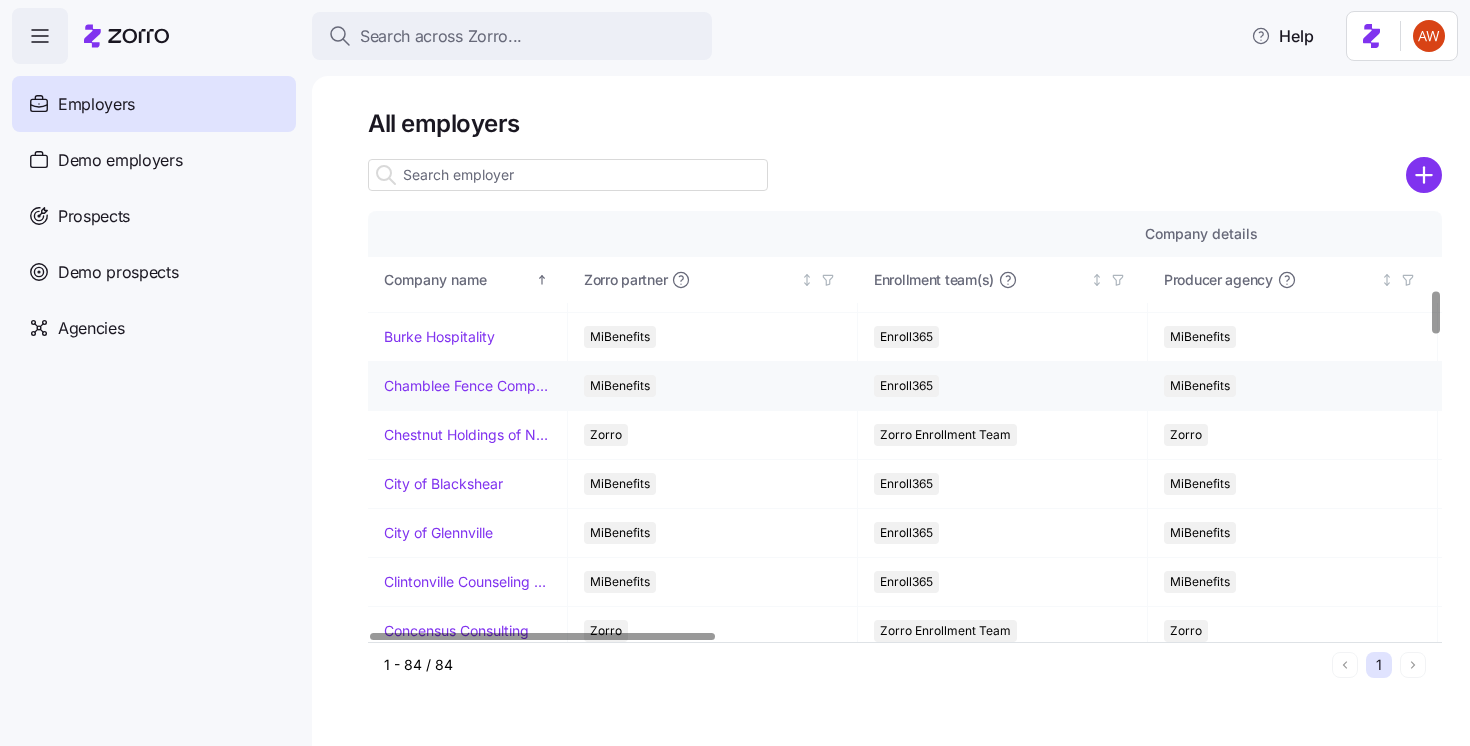 scroll, scrollTop: 801, scrollLeft: 0, axis: vertical 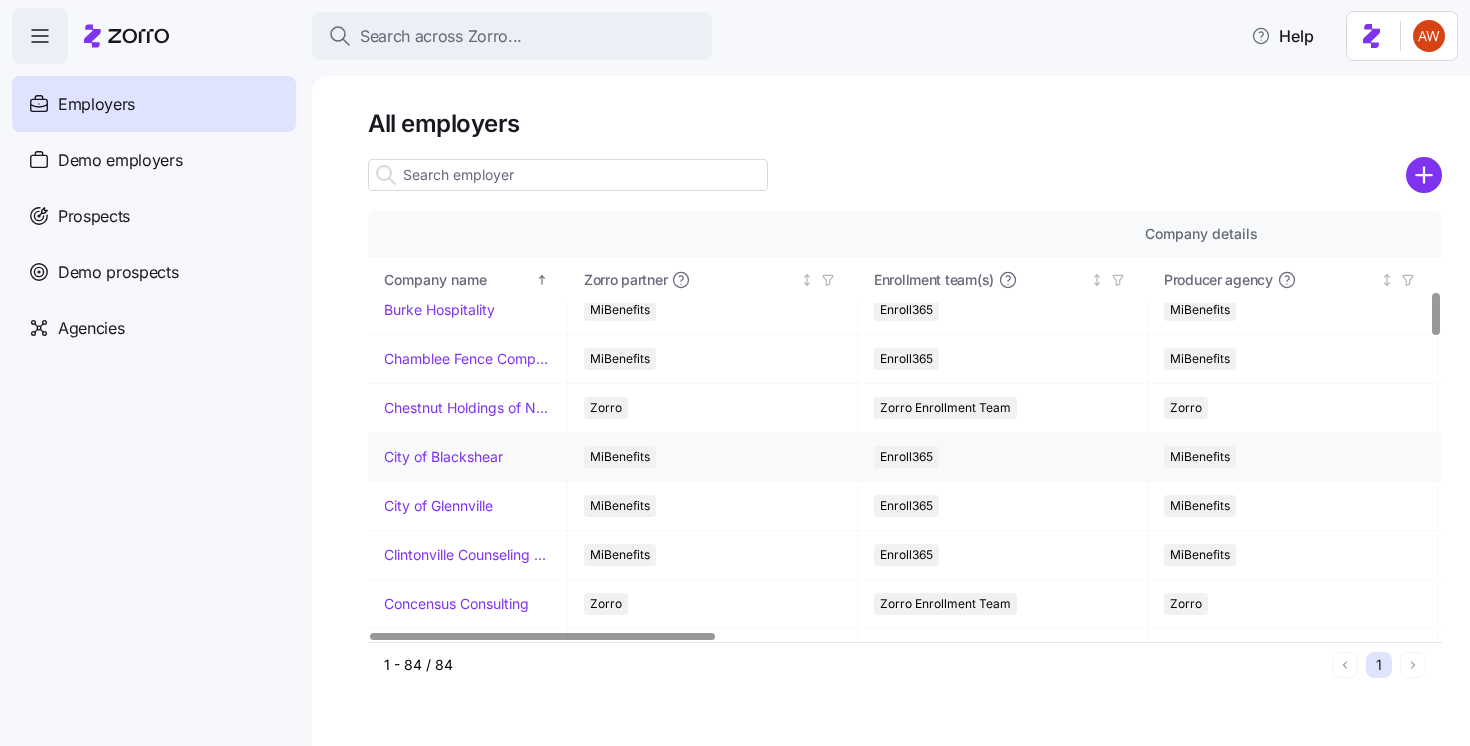 click on "City of Blackshear" at bounding box center [443, 457] 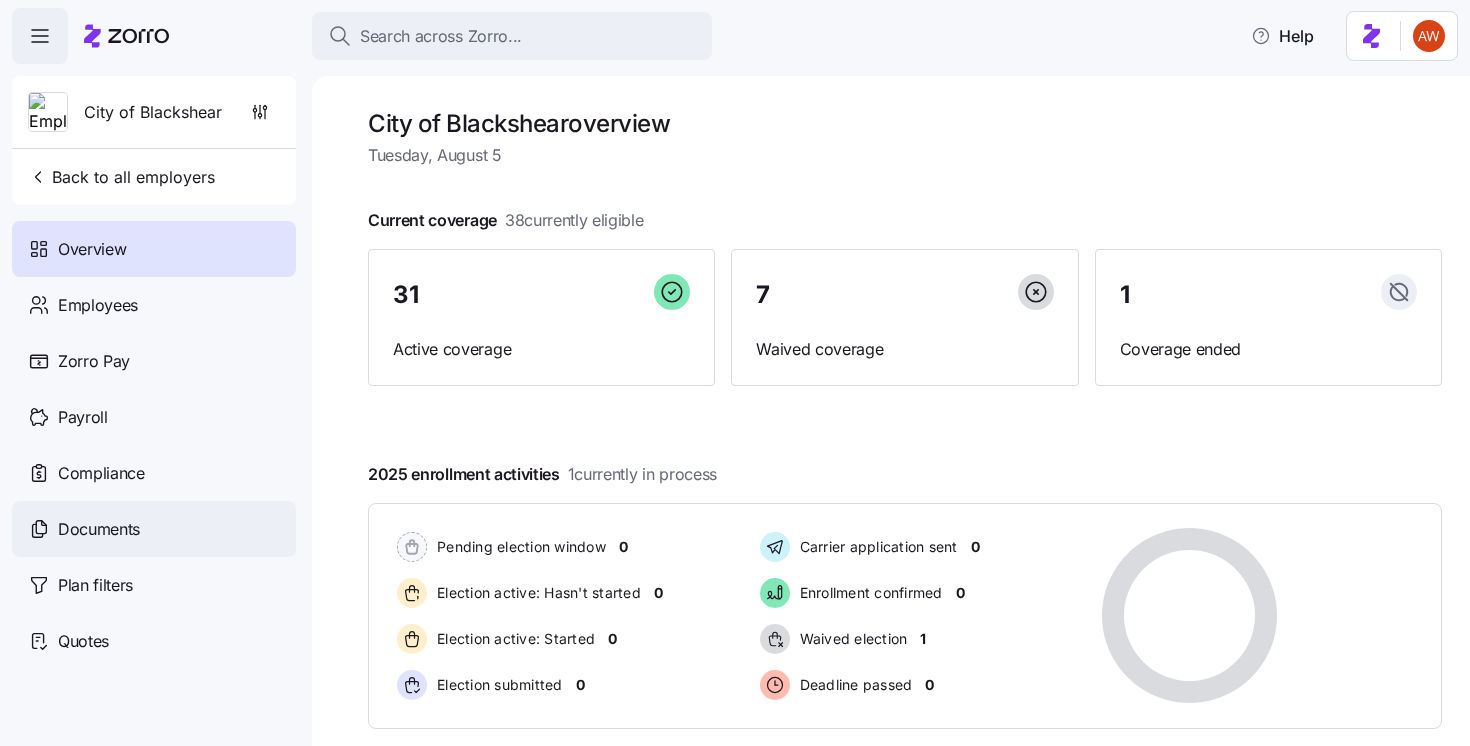 click on "Documents" at bounding box center (154, 529) 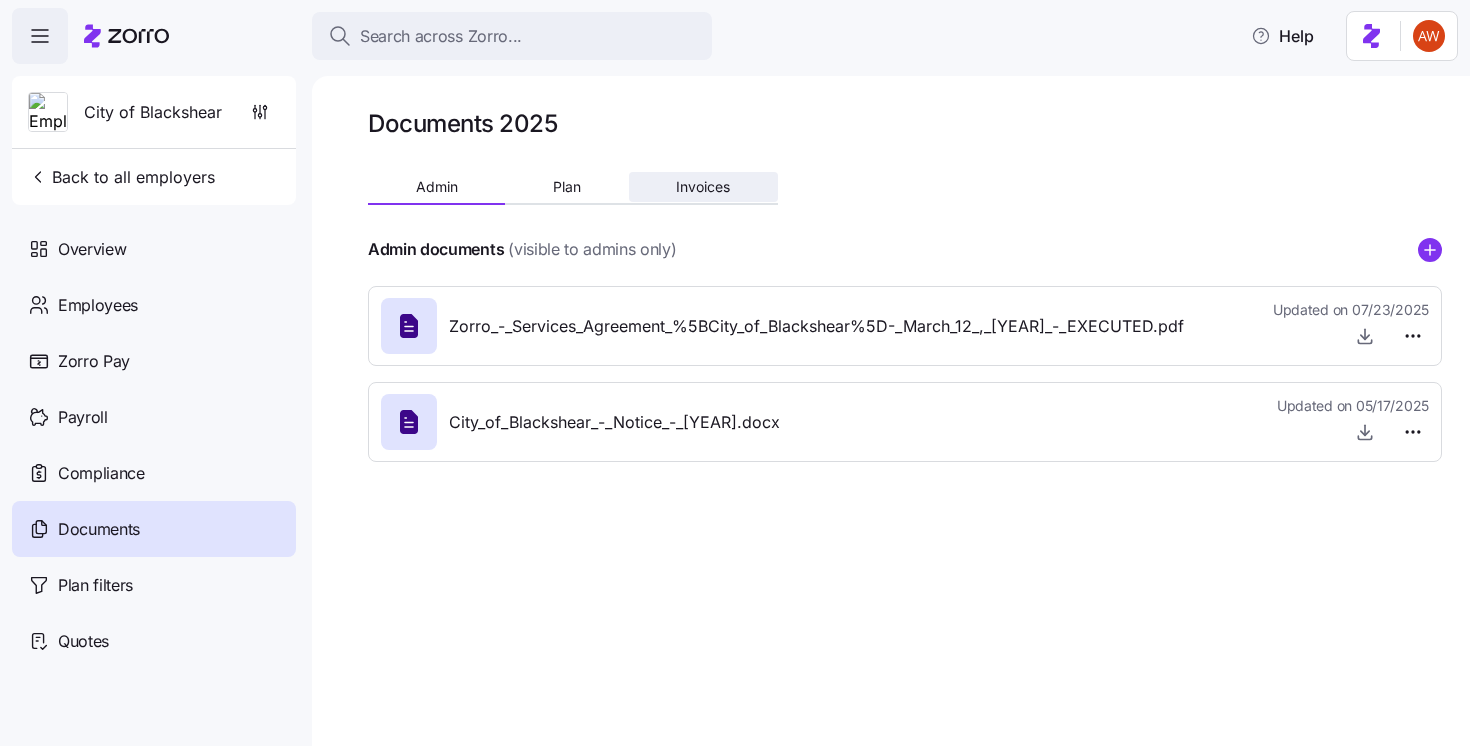 click on "Invoices" at bounding box center (703, 187) 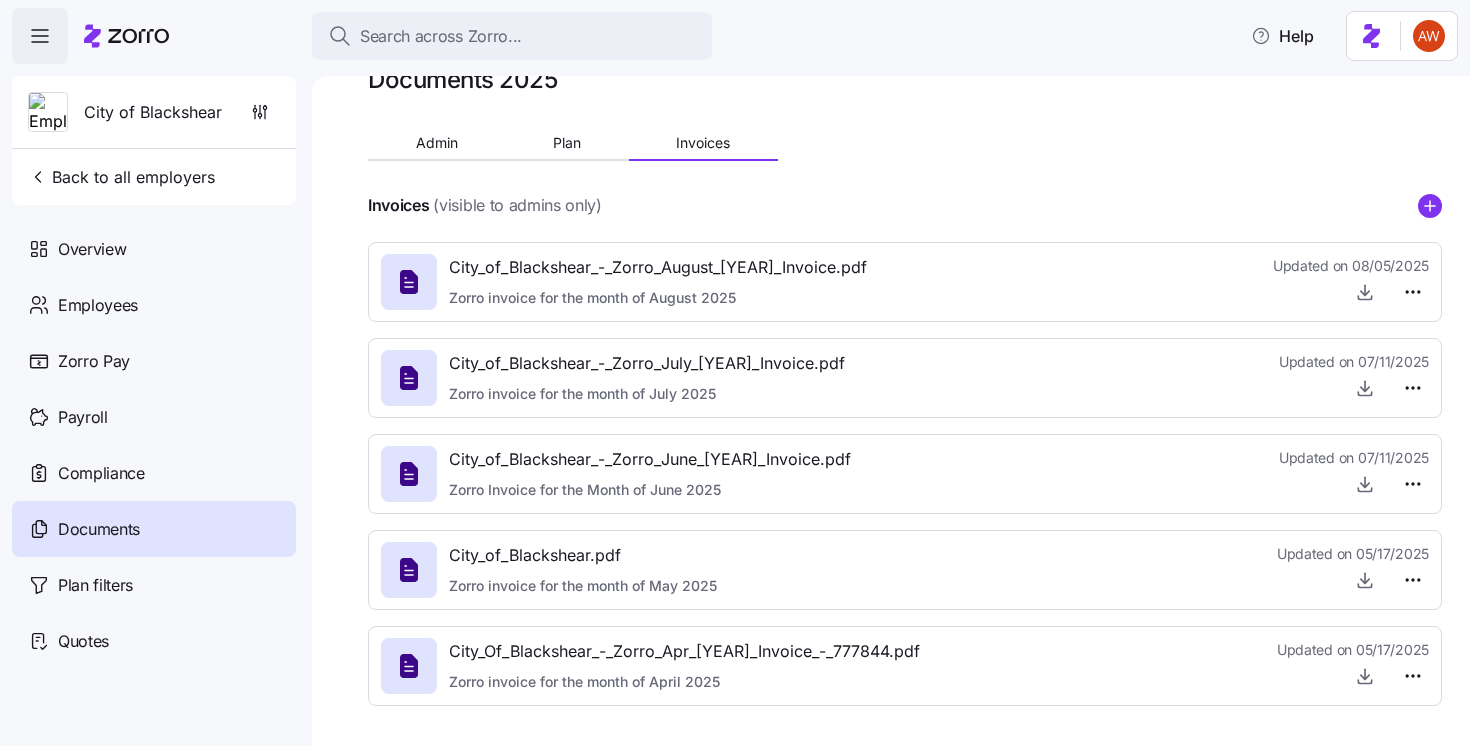 scroll, scrollTop: 41, scrollLeft: 0, axis: vertical 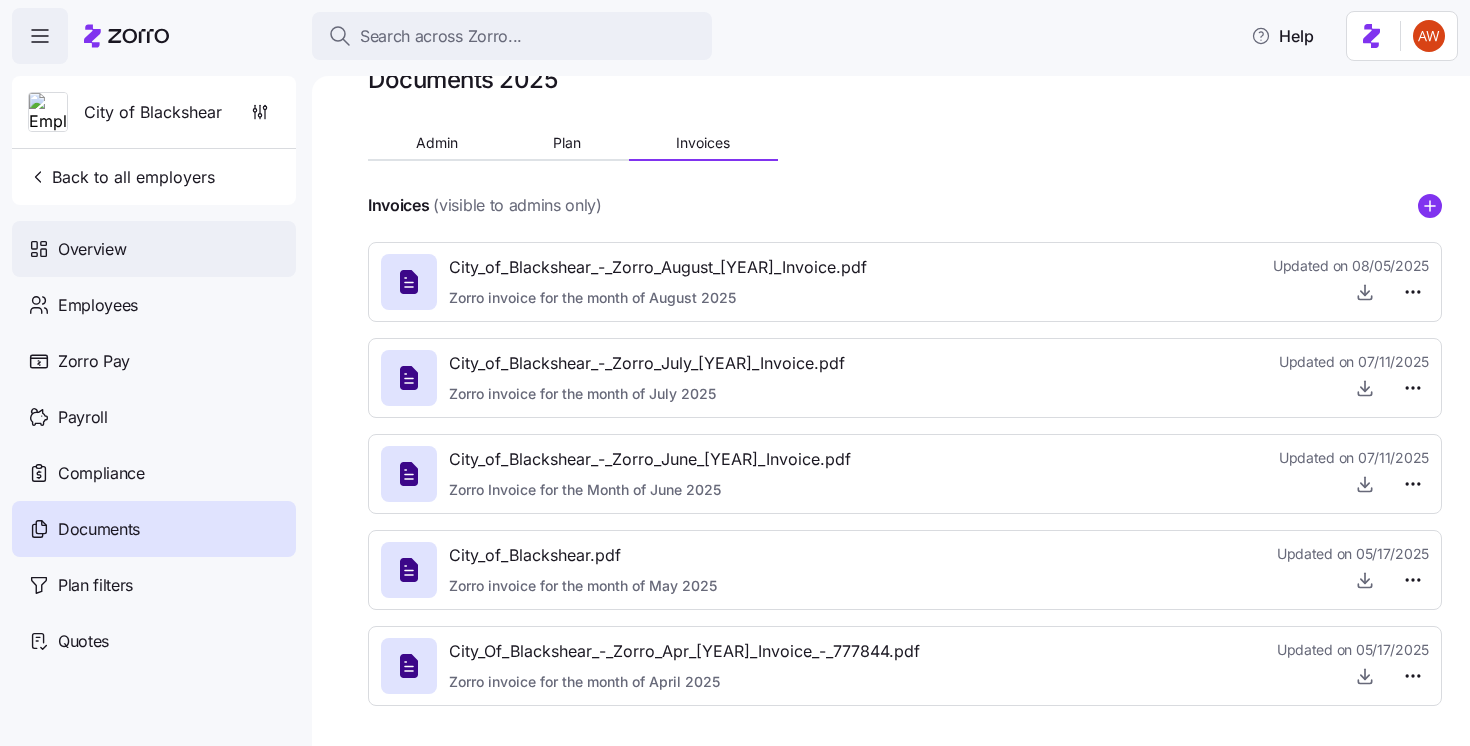 click on "Overview" at bounding box center (92, 249) 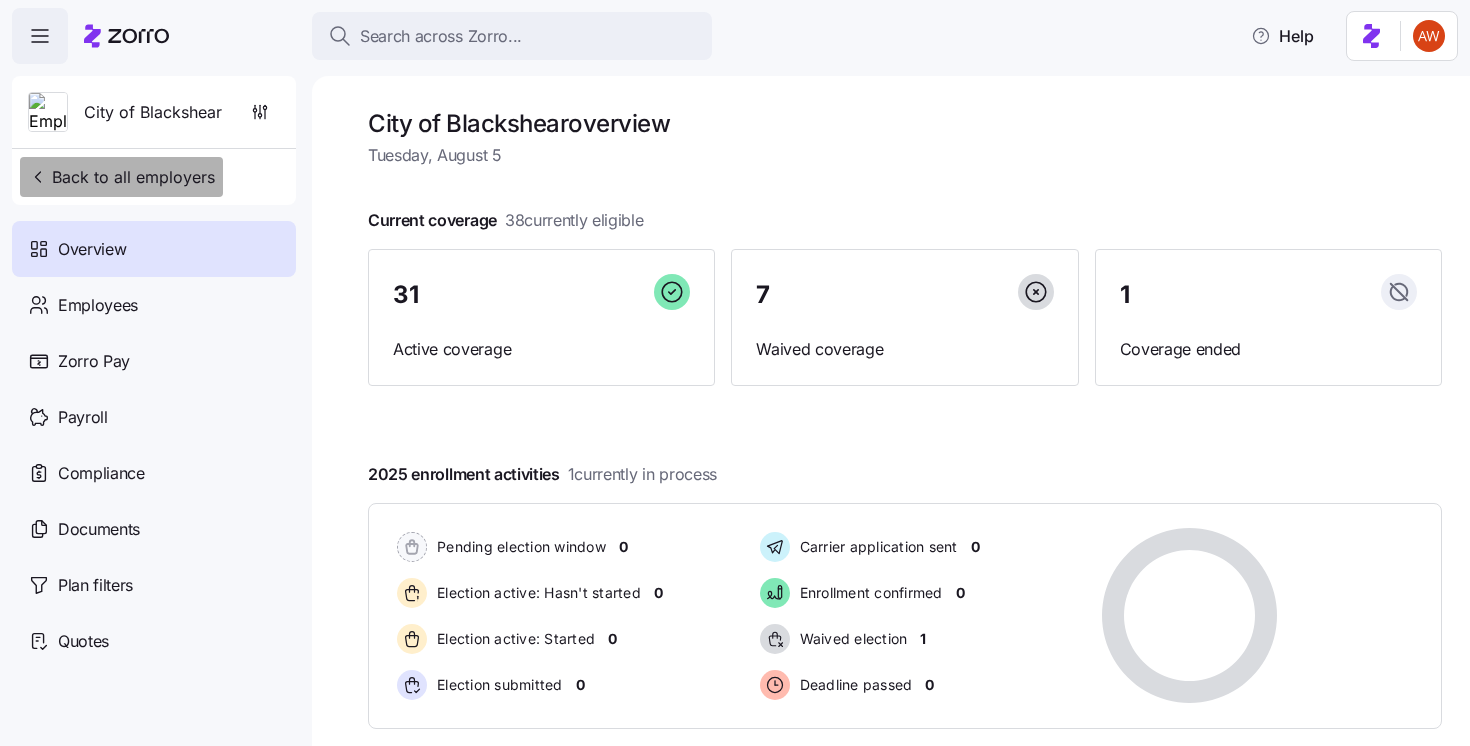 click on "Back to all employers" at bounding box center (121, 177) 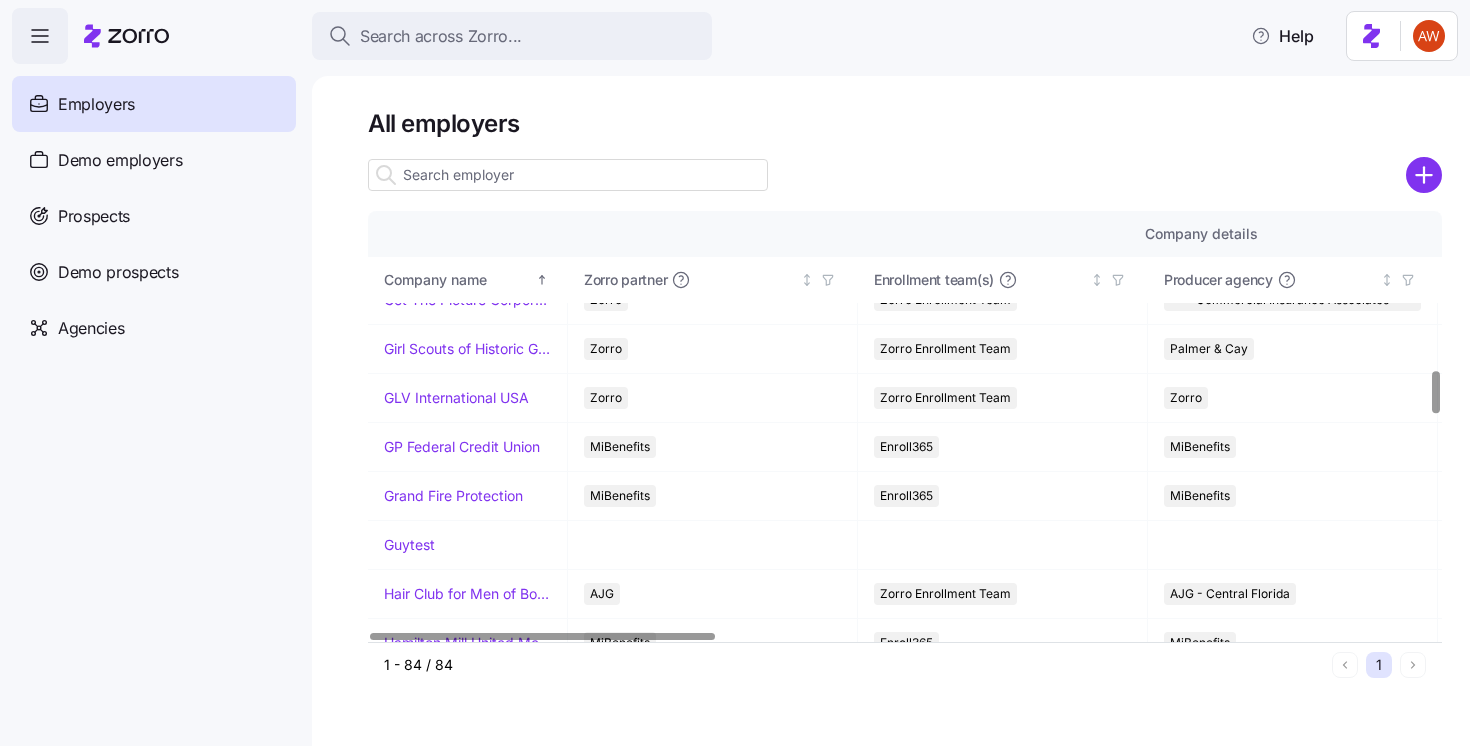 scroll, scrollTop: 1833, scrollLeft: 0, axis: vertical 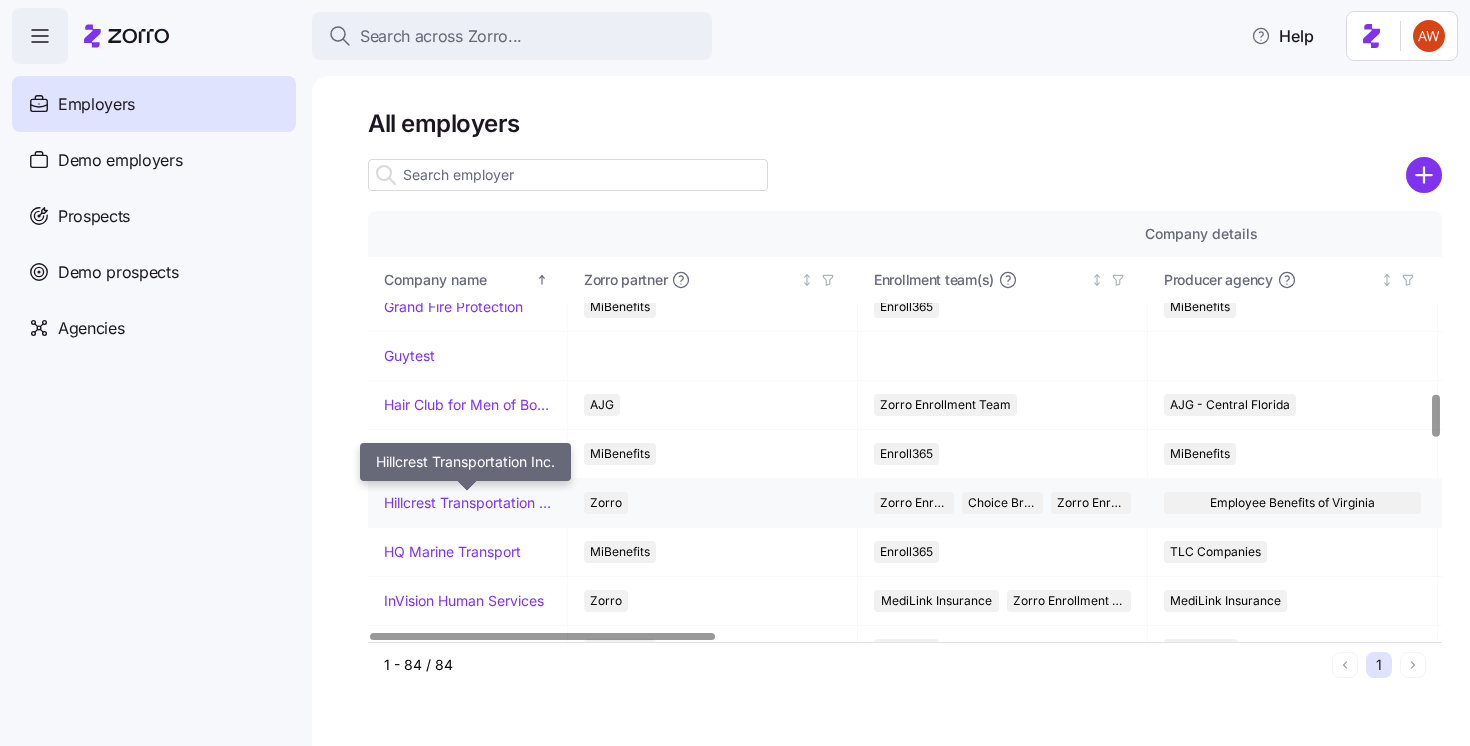 click on "Hillcrest Transportation Inc." at bounding box center (467, 503) 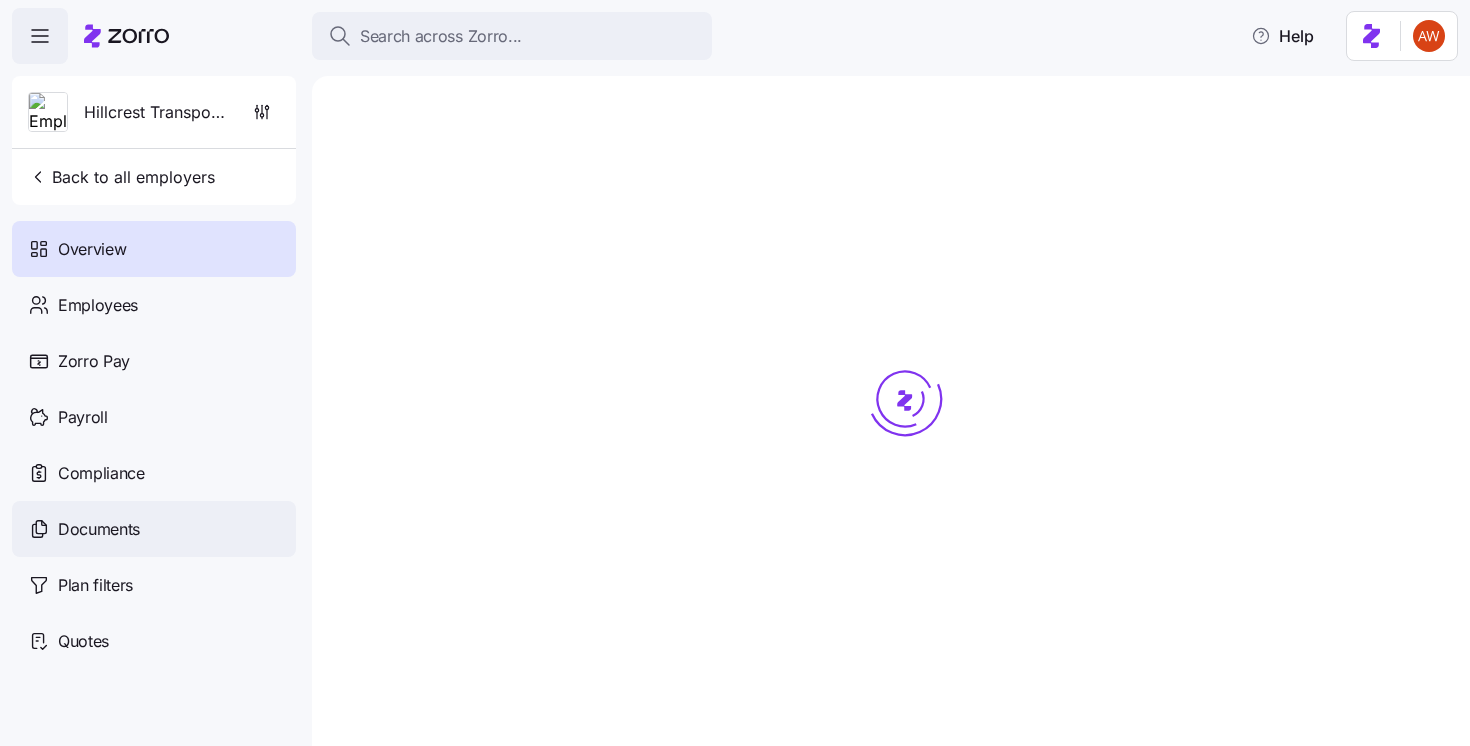 click on "Documents" at bounding box center (154, 529) 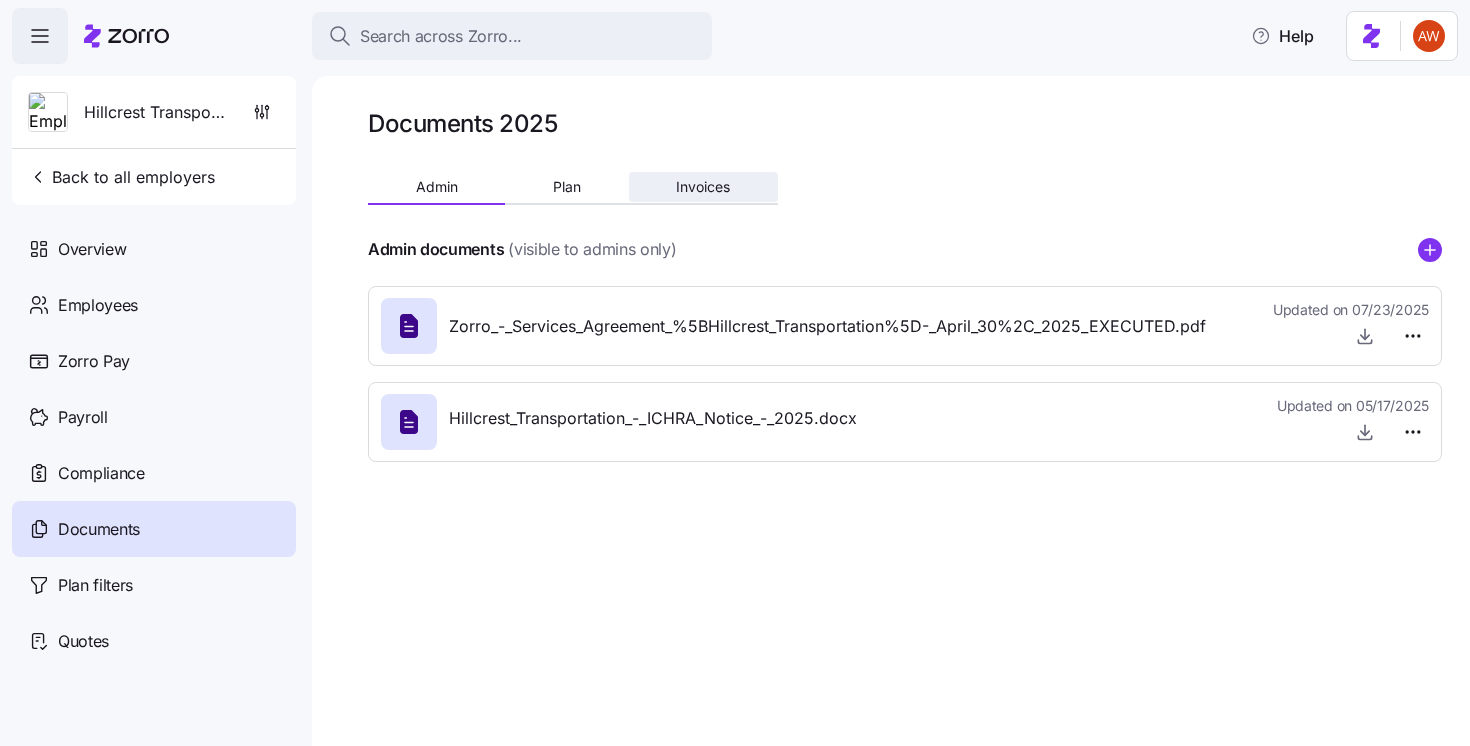 click on "Invoices" at bounding box center [703, 187] 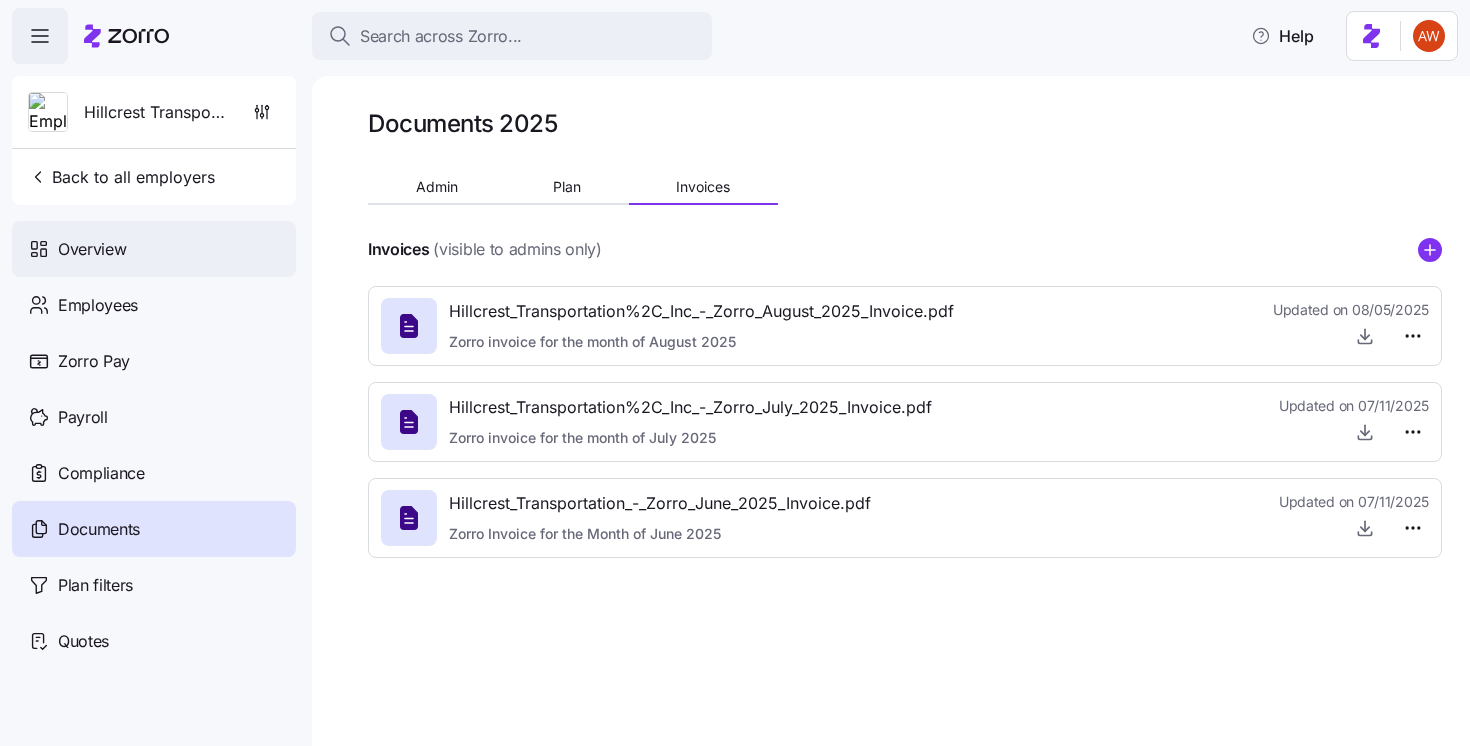 click on "Overview" at bounding box center [154, 249] 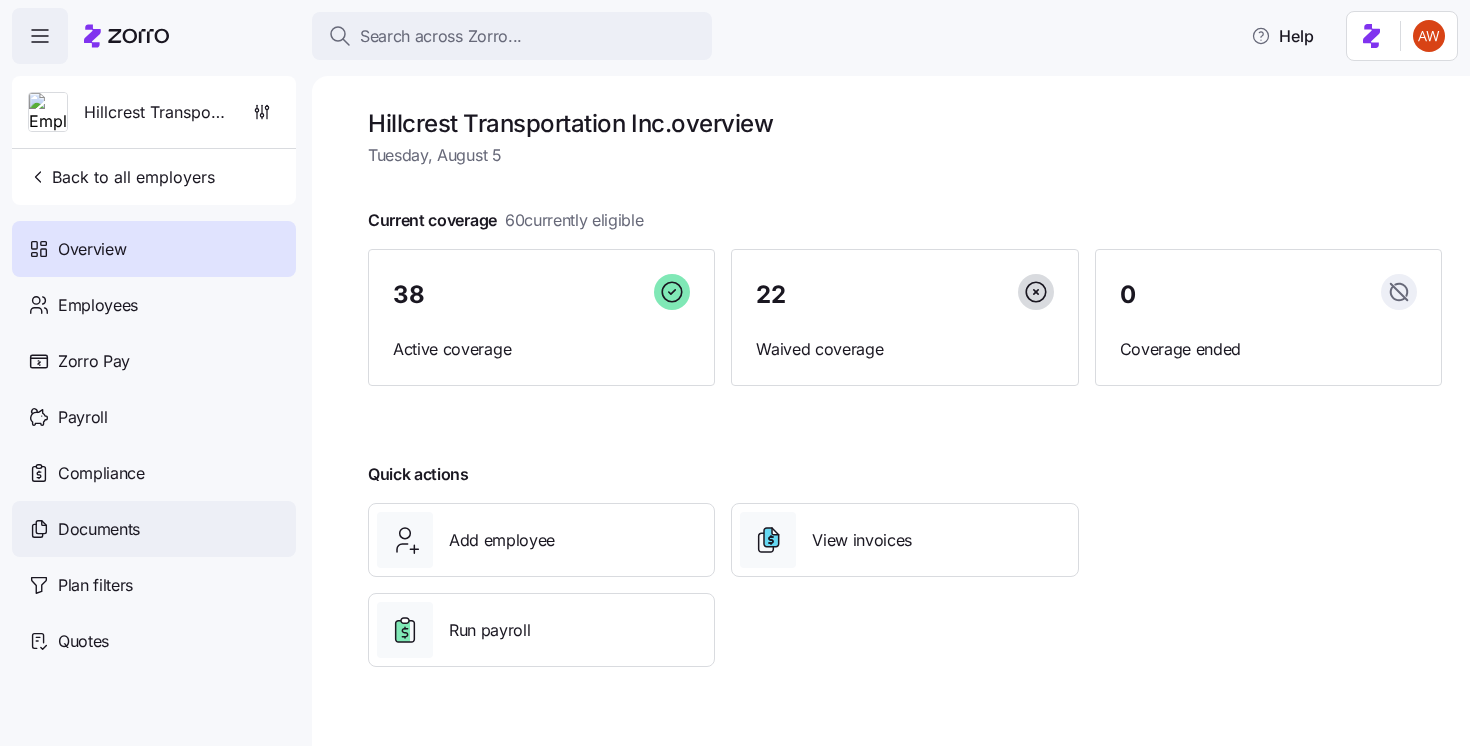 click on "Documents" at bounding box center (154, 529) 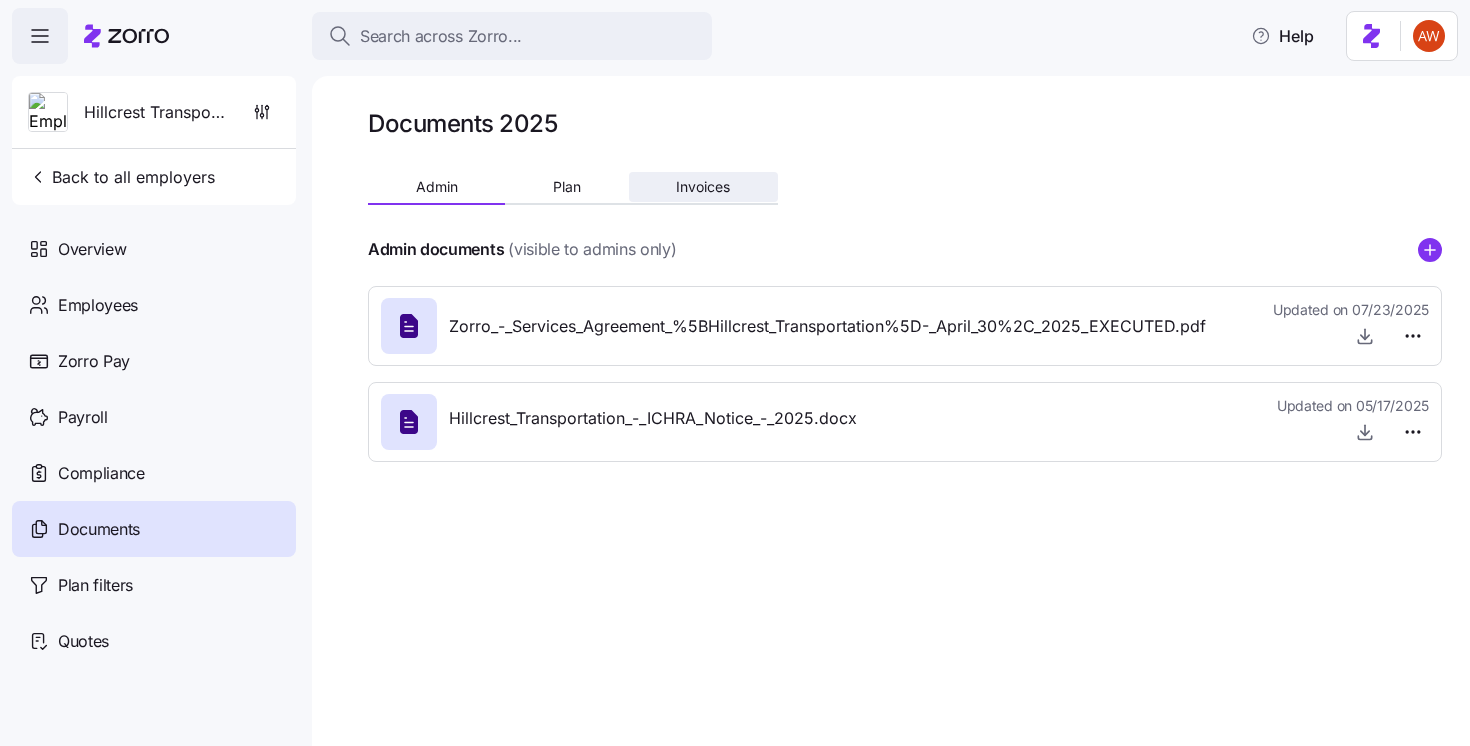 click on "Invoices" at bounding box center (703, 187) 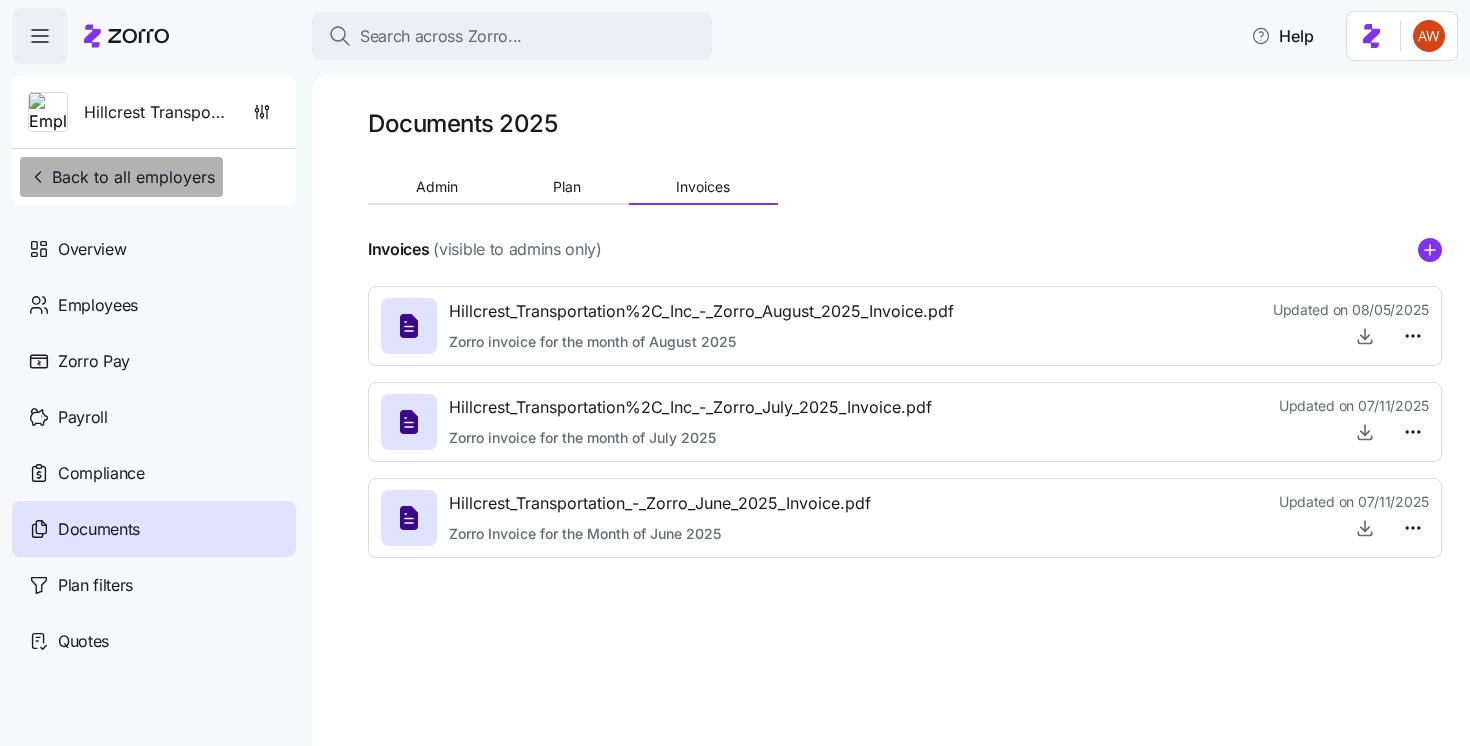 click on "Back to all employers" at bounding box center [121, 177] 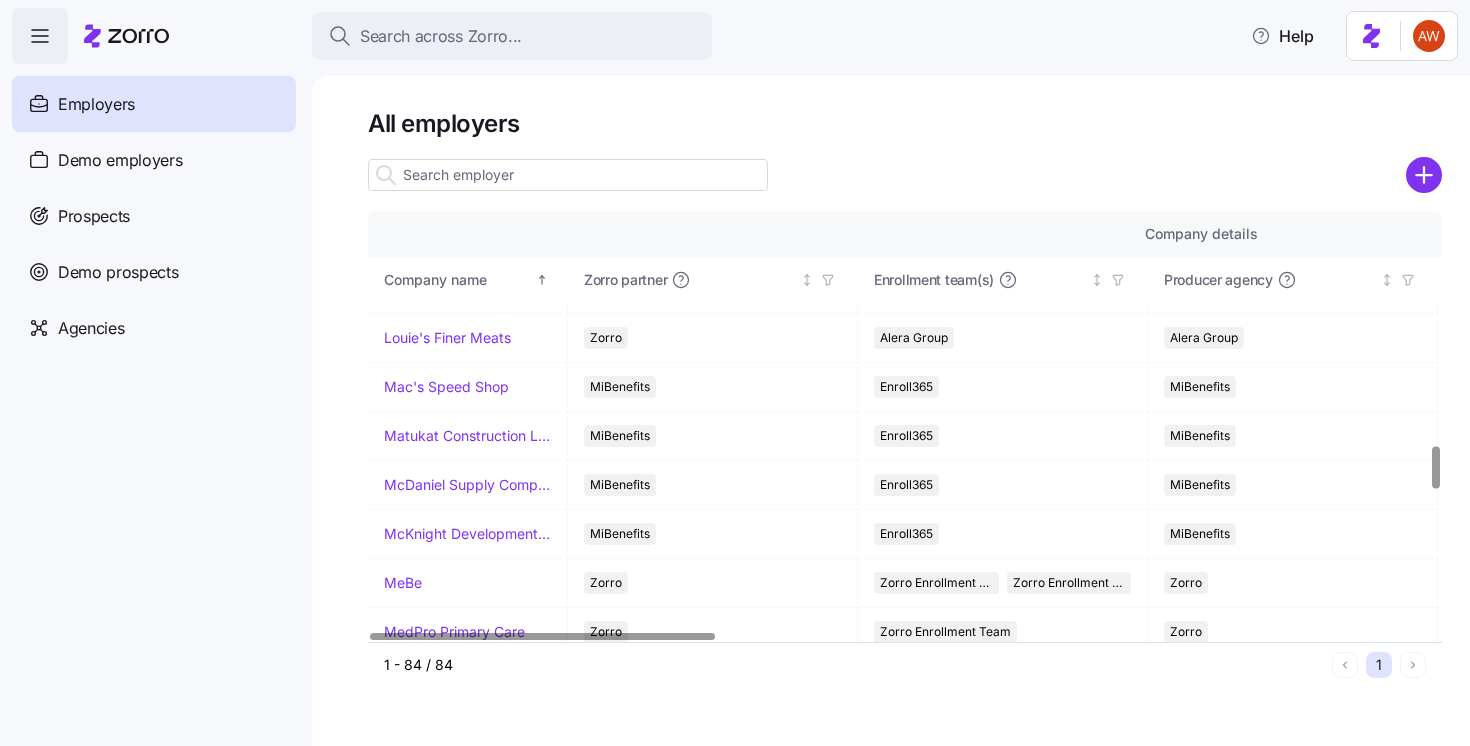 scroll, scrollTop: 2181, scrollLeft: 0, axis: vertical 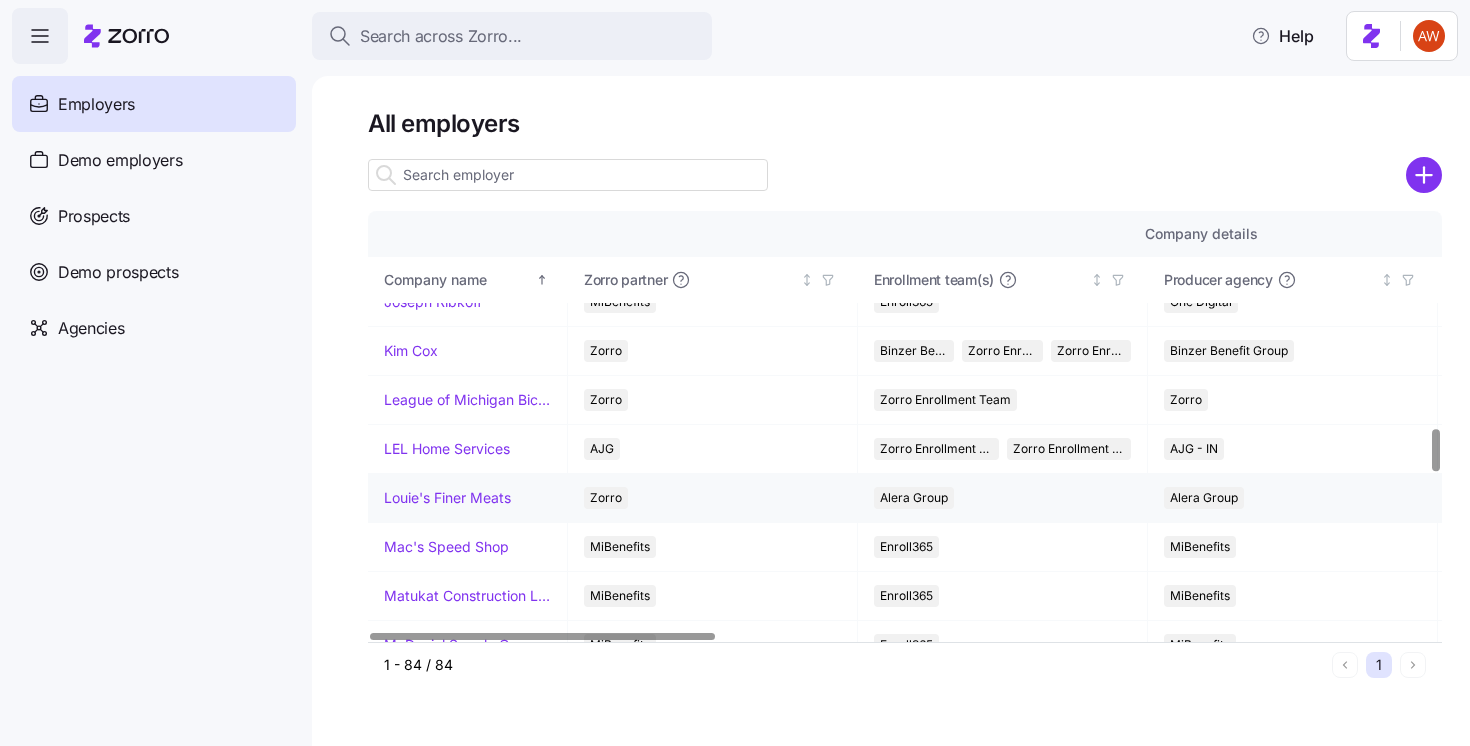 click on "Louie's Finer Meats" at bounding box center (447, 498) 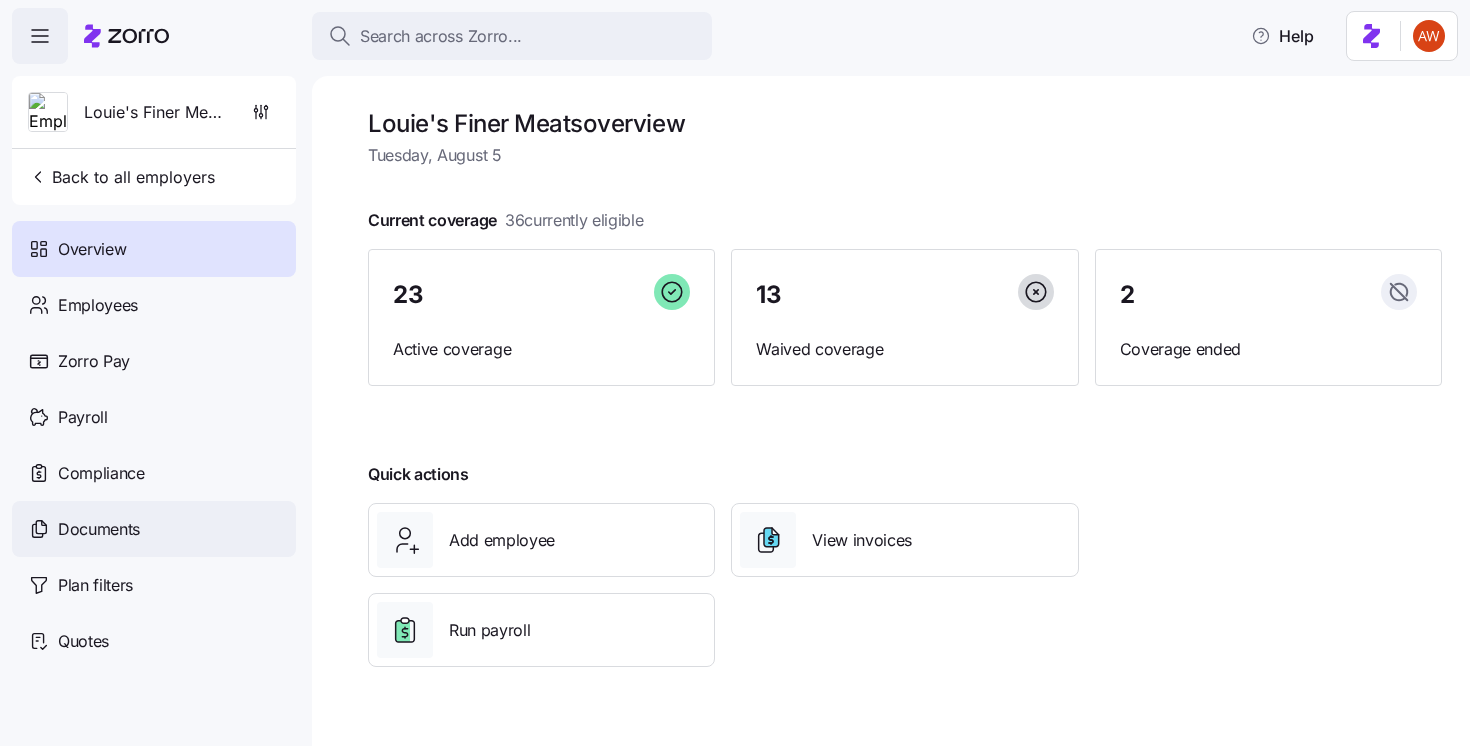 click on "Documents" at bounding box center (154, 529) 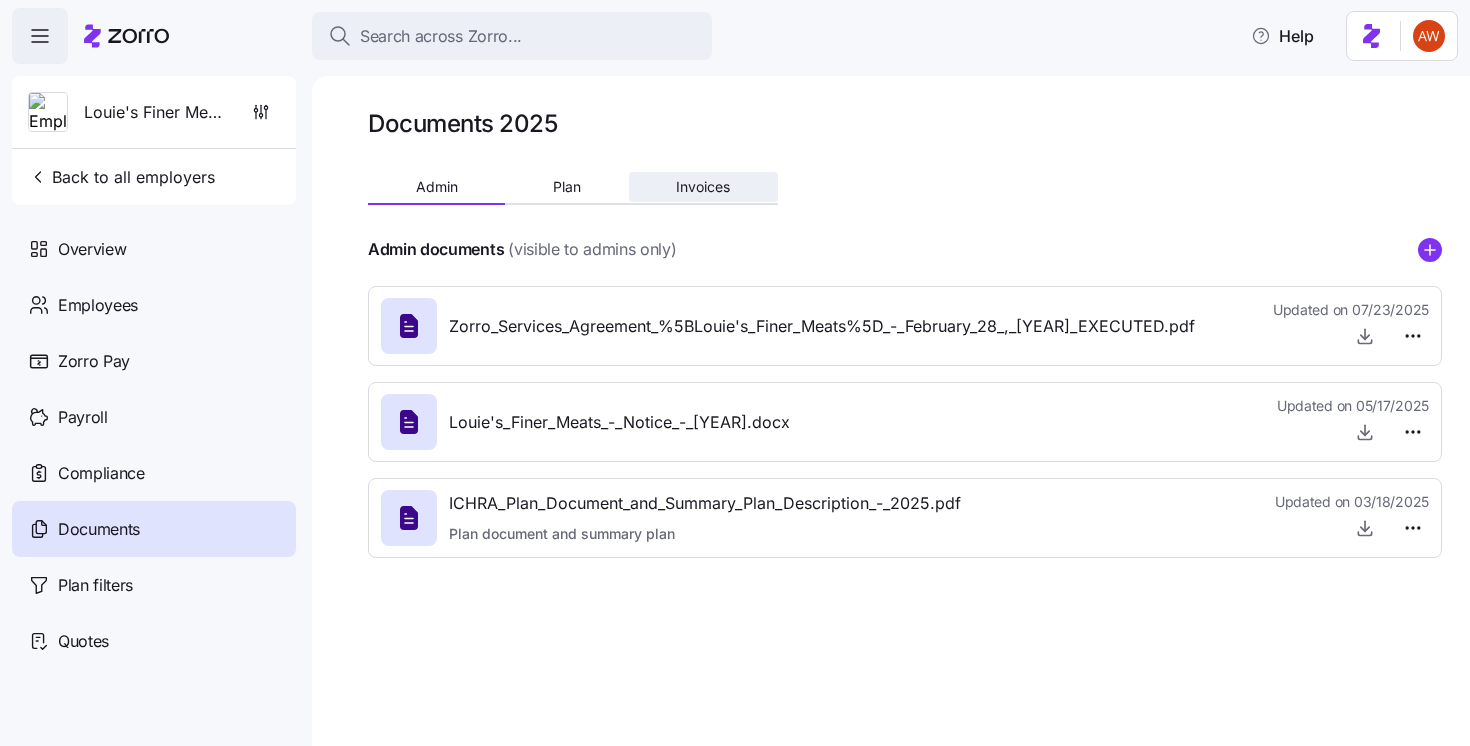 click on "Invoices" at bounding box center (703, 187) 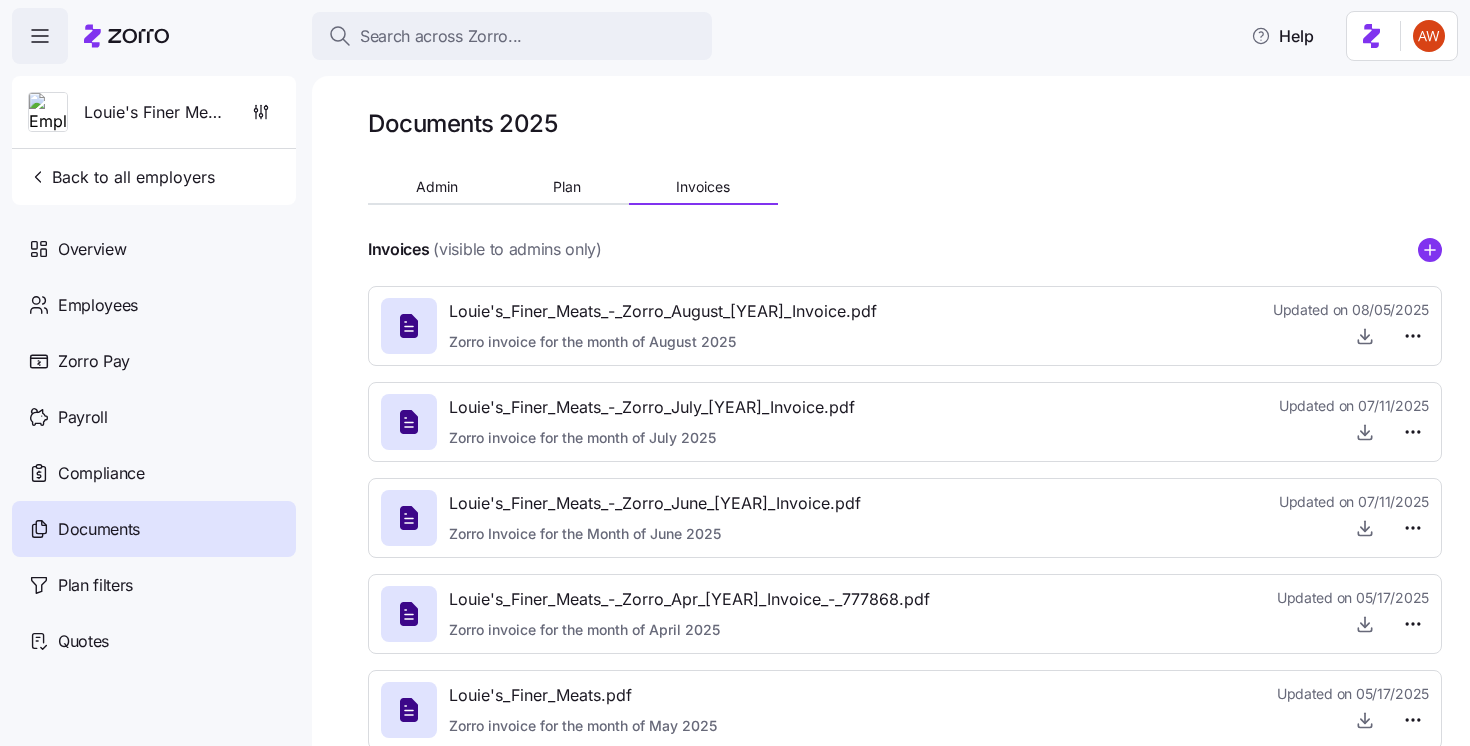 scroll, scrollTop: 44, scrollLeft: 0, axis: vertical 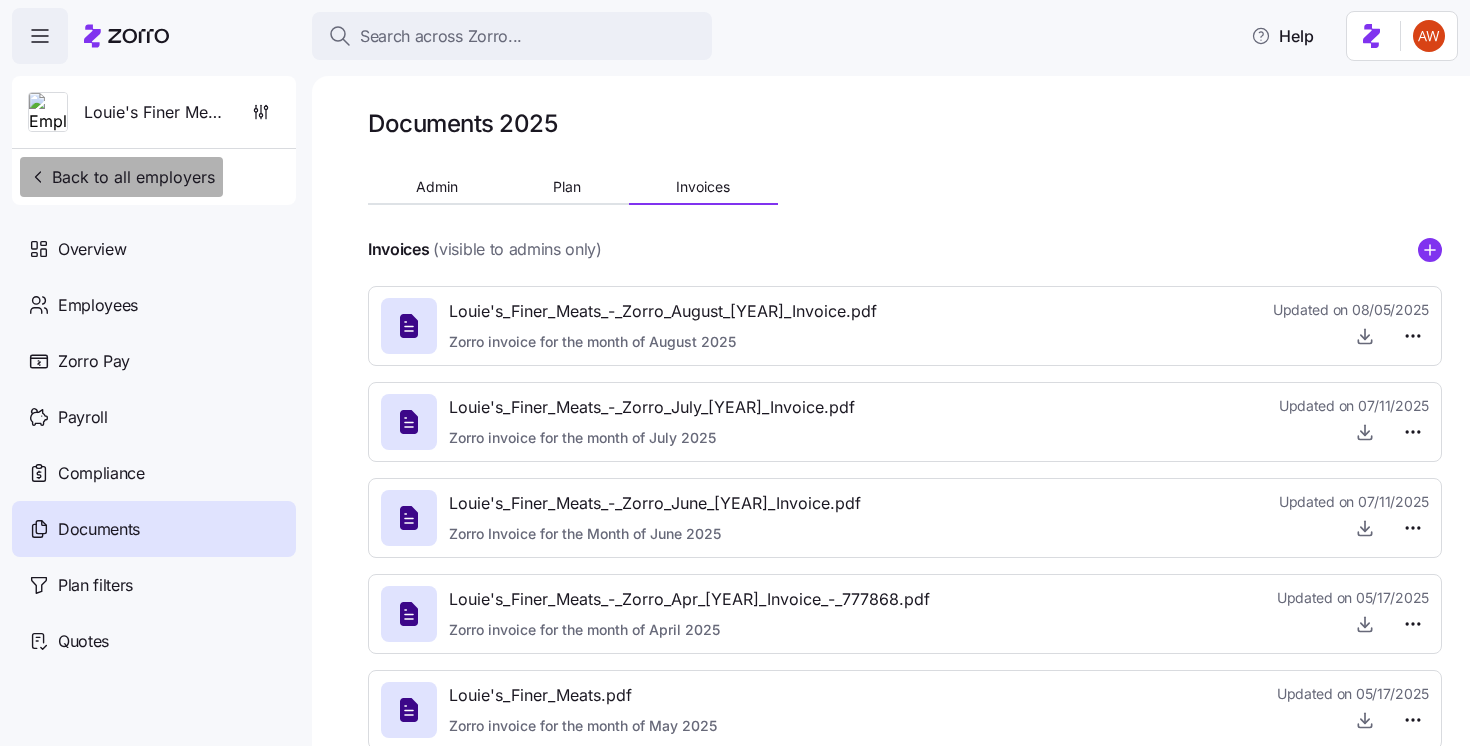 click on "Back to all employers" at bounding box center (121, 177) 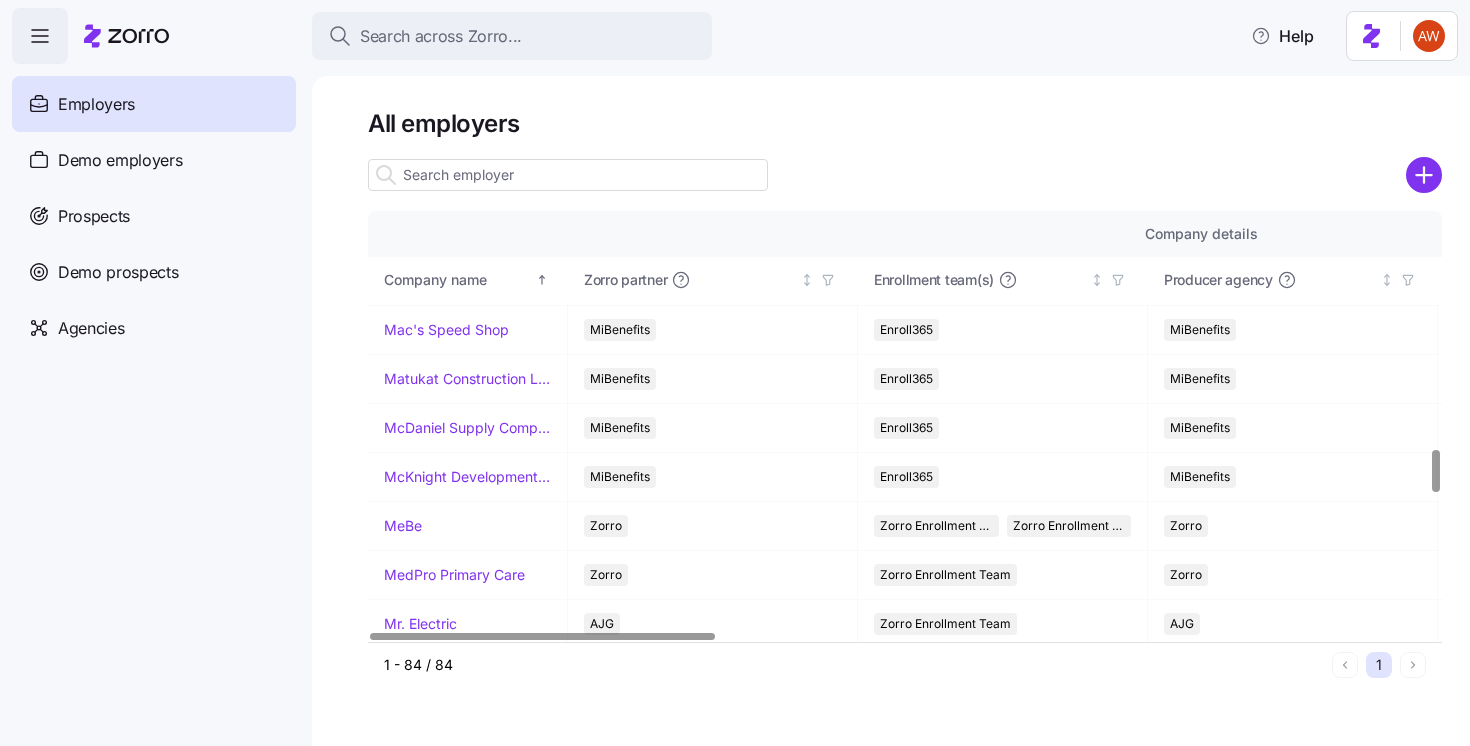 scroll, scrollTop: 2411, scrollLeft: 0, axis: vertical 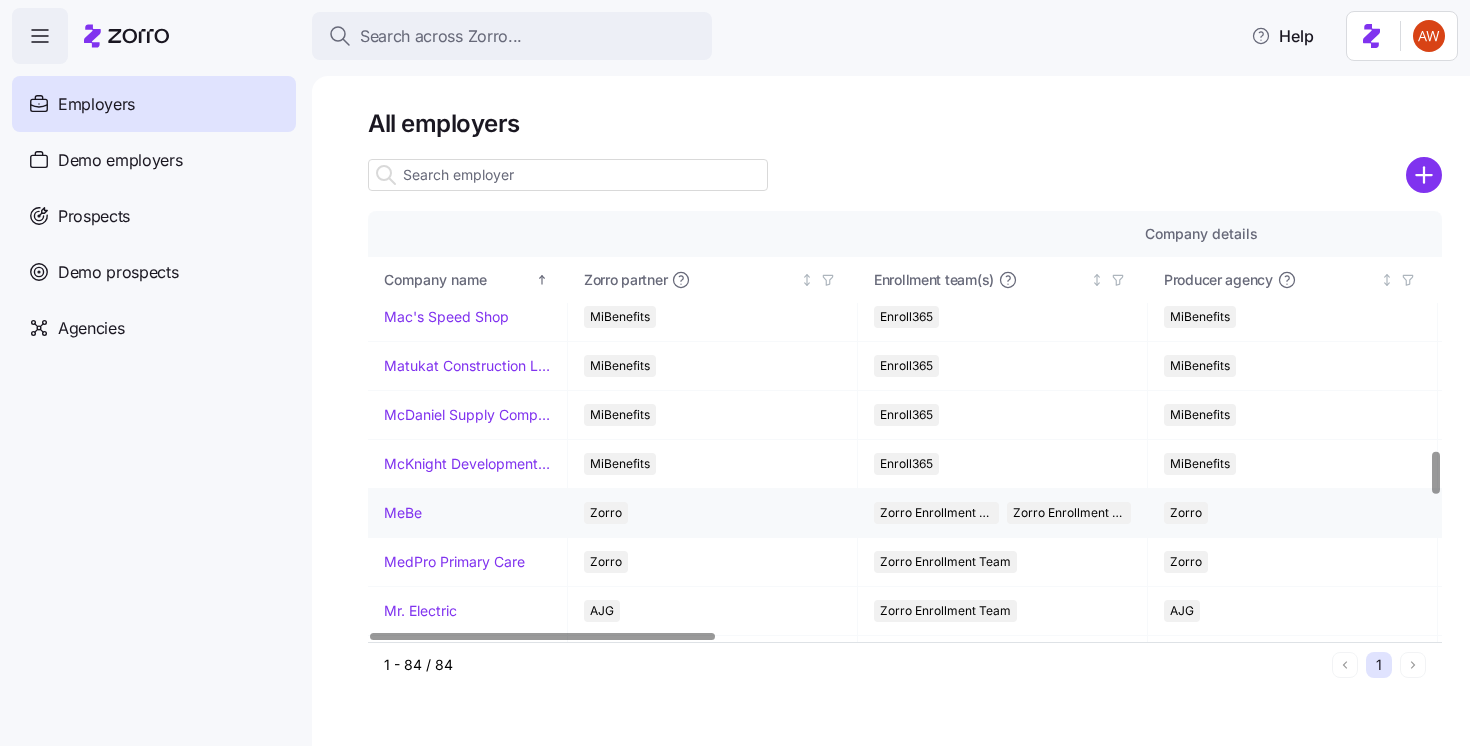 click on "MeBe" at bounding box center (403, 513) 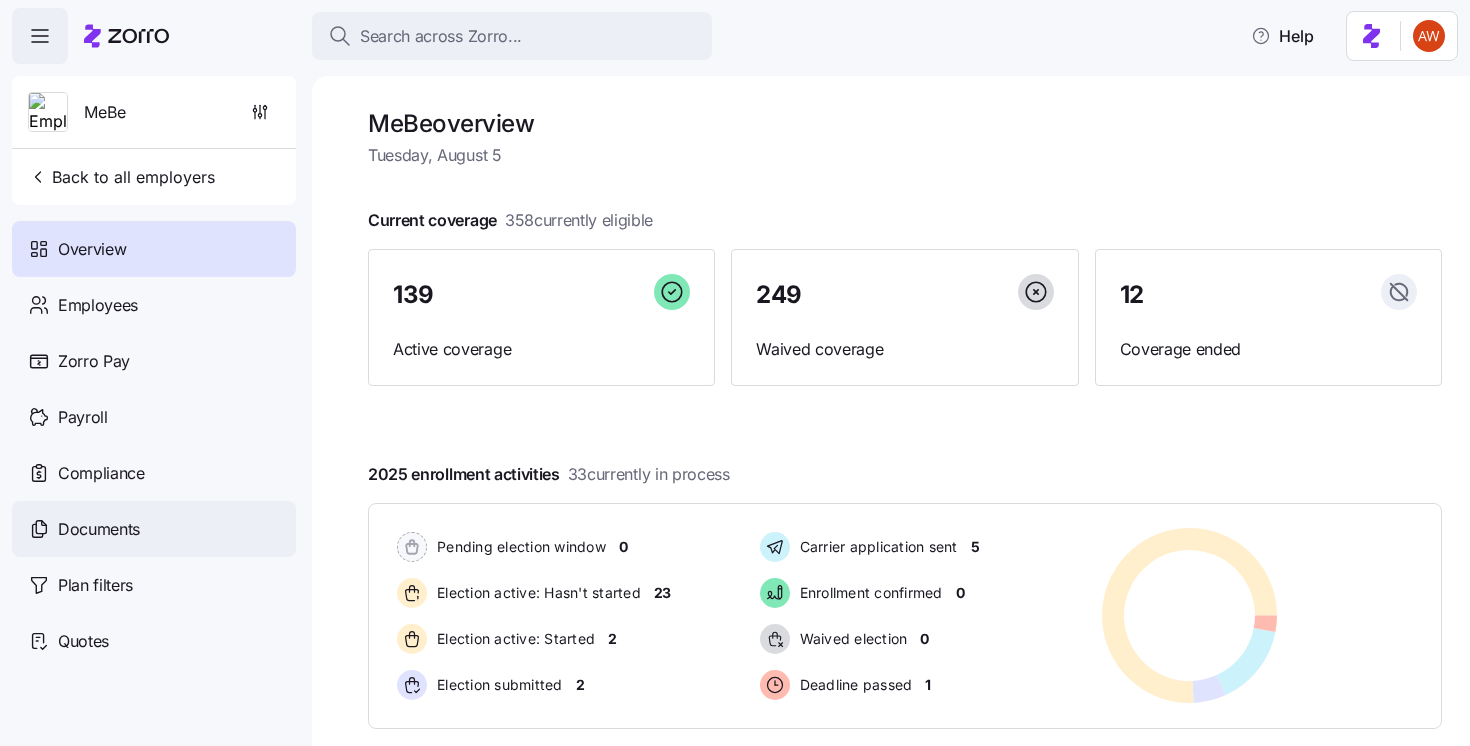 click on "Documents" at bounding box center (154, 529) 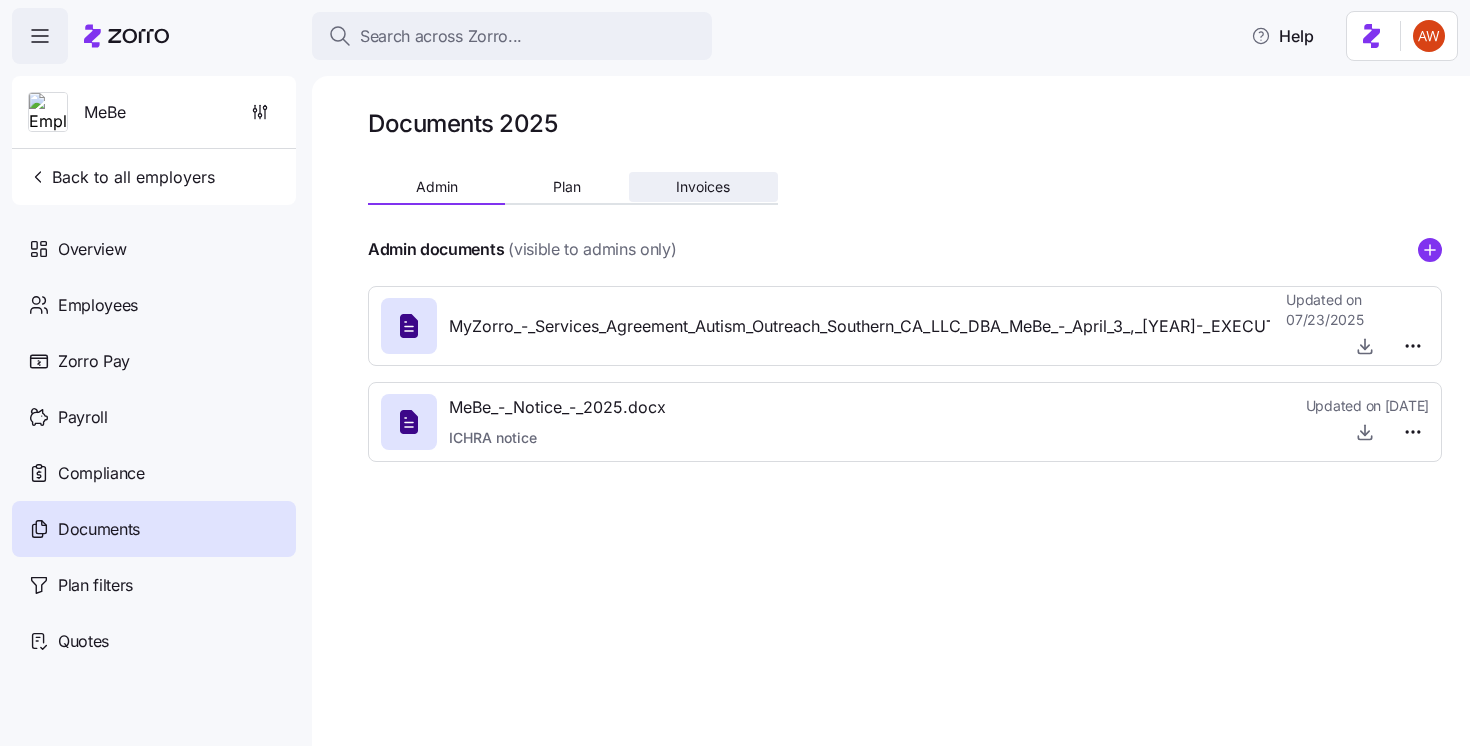 click on "Invoices" at bounding box center (703, 187) 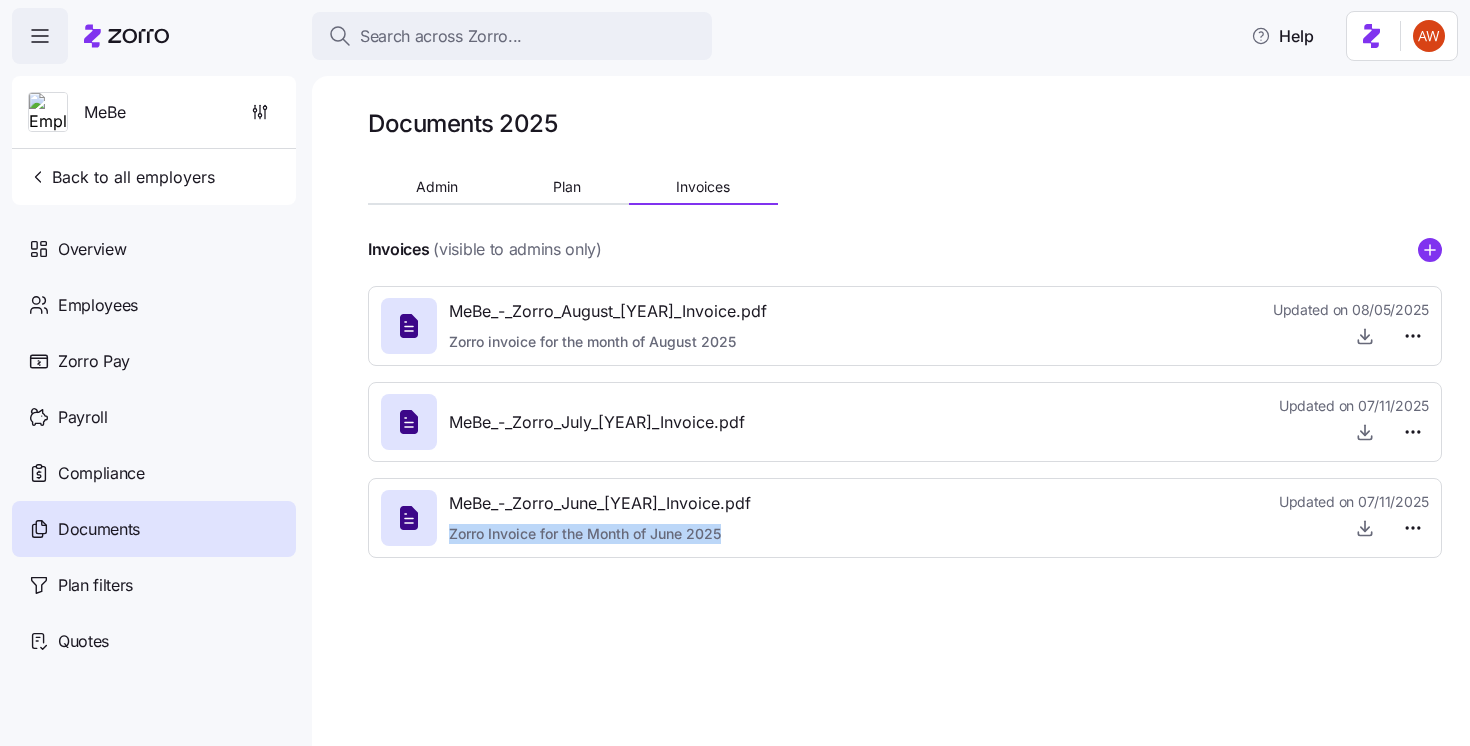 drag, startPoint x: 448, startPoint y: 534, endPoint x: 845, endPoint y: 522, distance: 397.1813 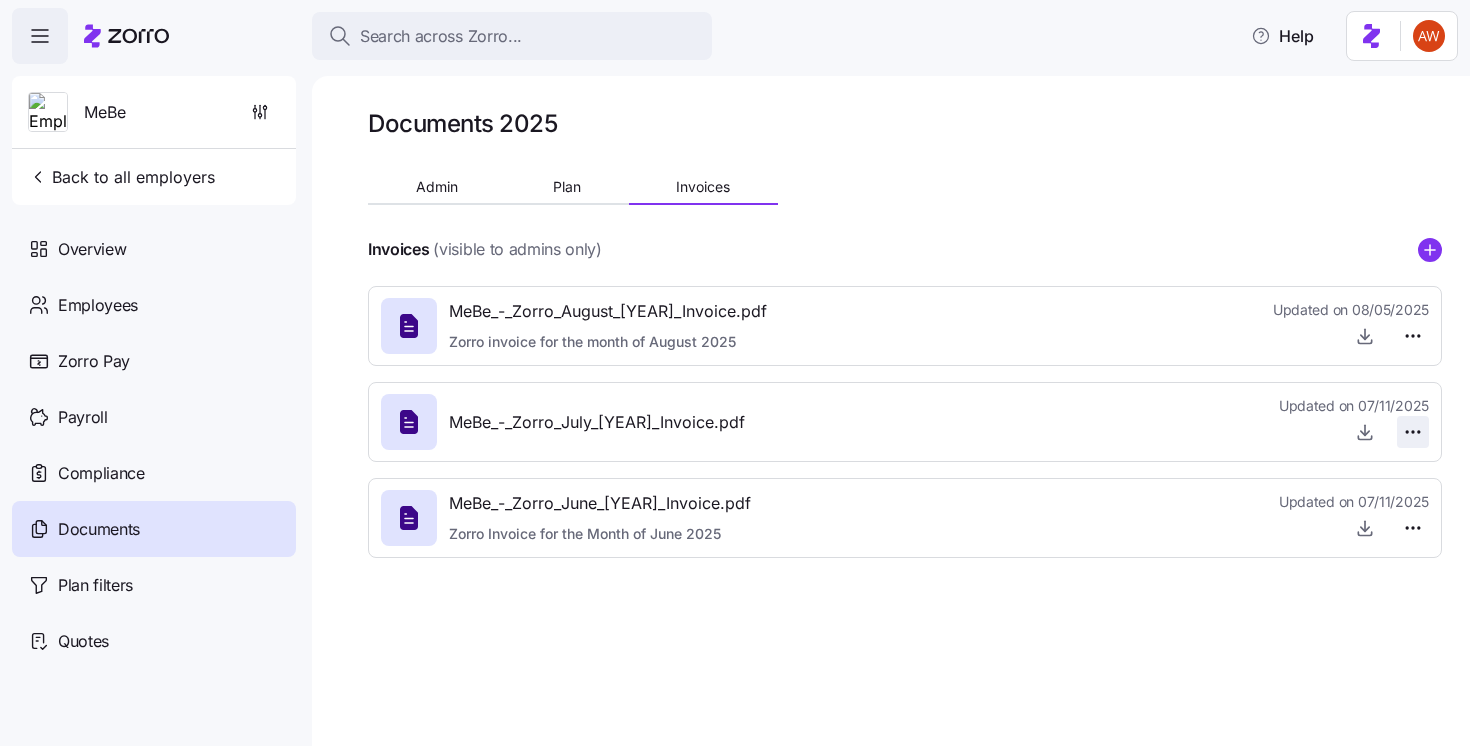 click on "Search across Zorro... Help MeBe Back to all employers Overview Employees Zorro Pay Payroll Compliance Documents Plan filters Quotes Documents [YEAR] Admin Plan Invoices Invoices (visible to admins only) MeBe_-_Zorro_August_[YEAR]_Invoice.pdf Zorro invoice for the month of August [YEAR] Updated on [DATE] MeBe_-_Zorro_July_[YEAR]_Invoice.pdf Updated on [DATE] MeBe_-_Zorro_June_[YEAR]_Invoice.pdf Zorro Invoice for the Month of June [YEAR] Updated on [DATE] Documents 141-24 Terrace Court Flushing , [STATE],  USA x" at bounding box center (735, 367) 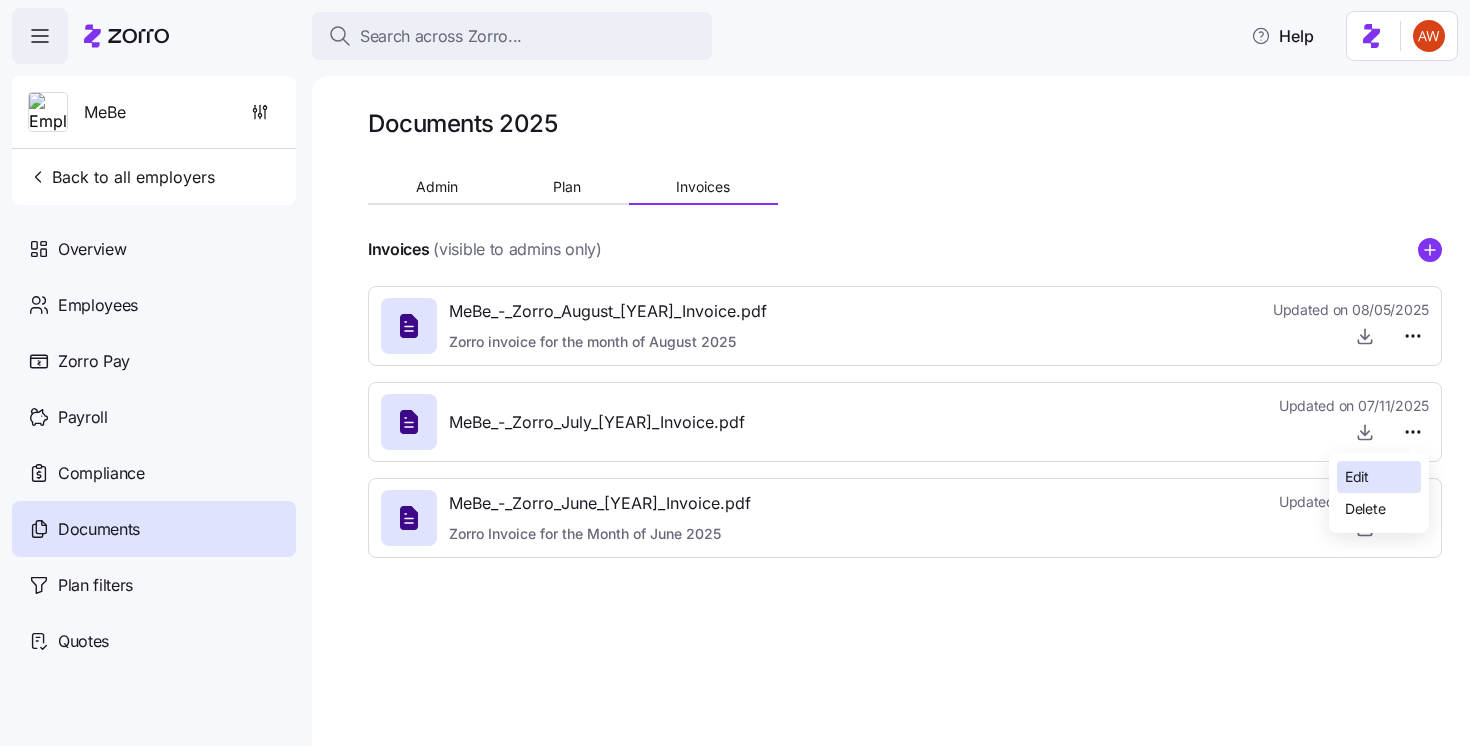 click on "Edit" at bounding box center (1379, 477) 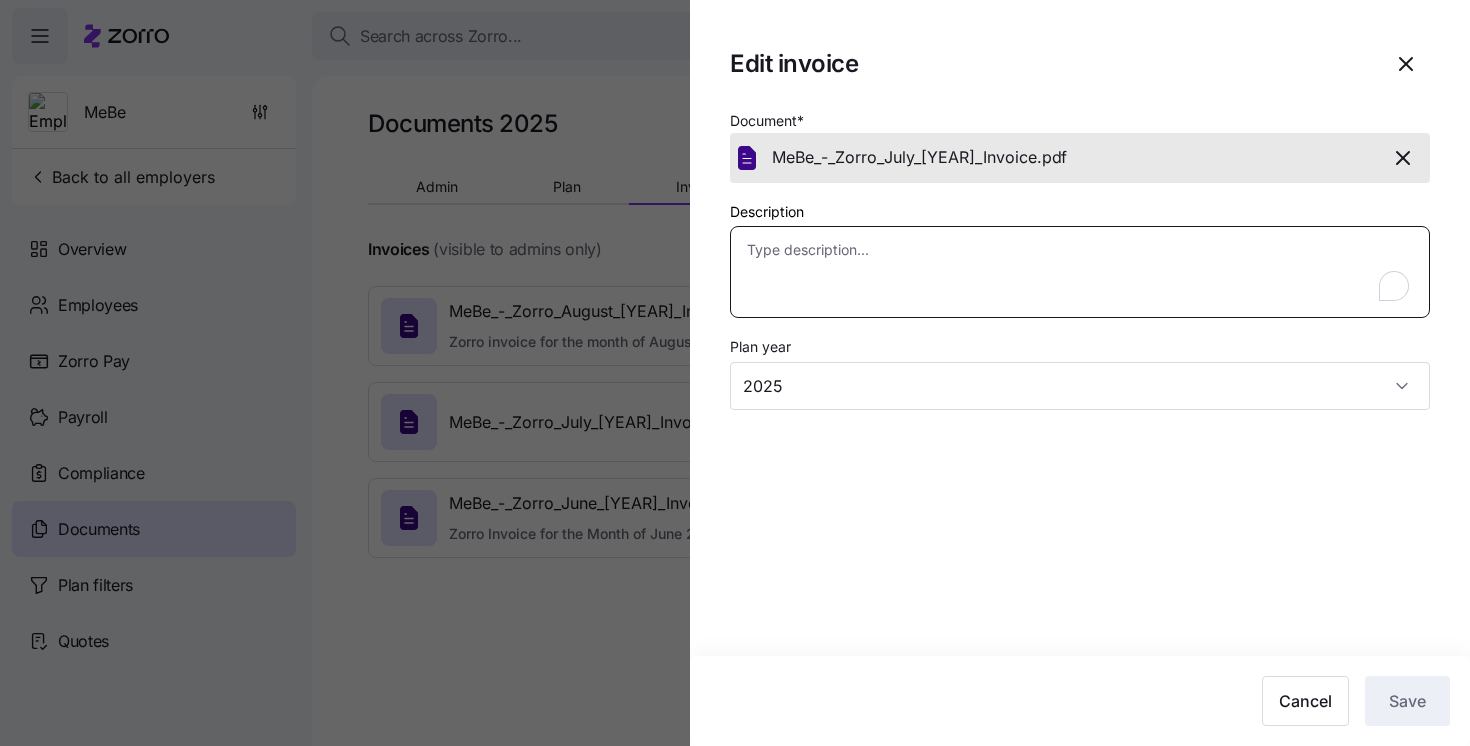 click on "Description" at bounding box center [1080, 272] 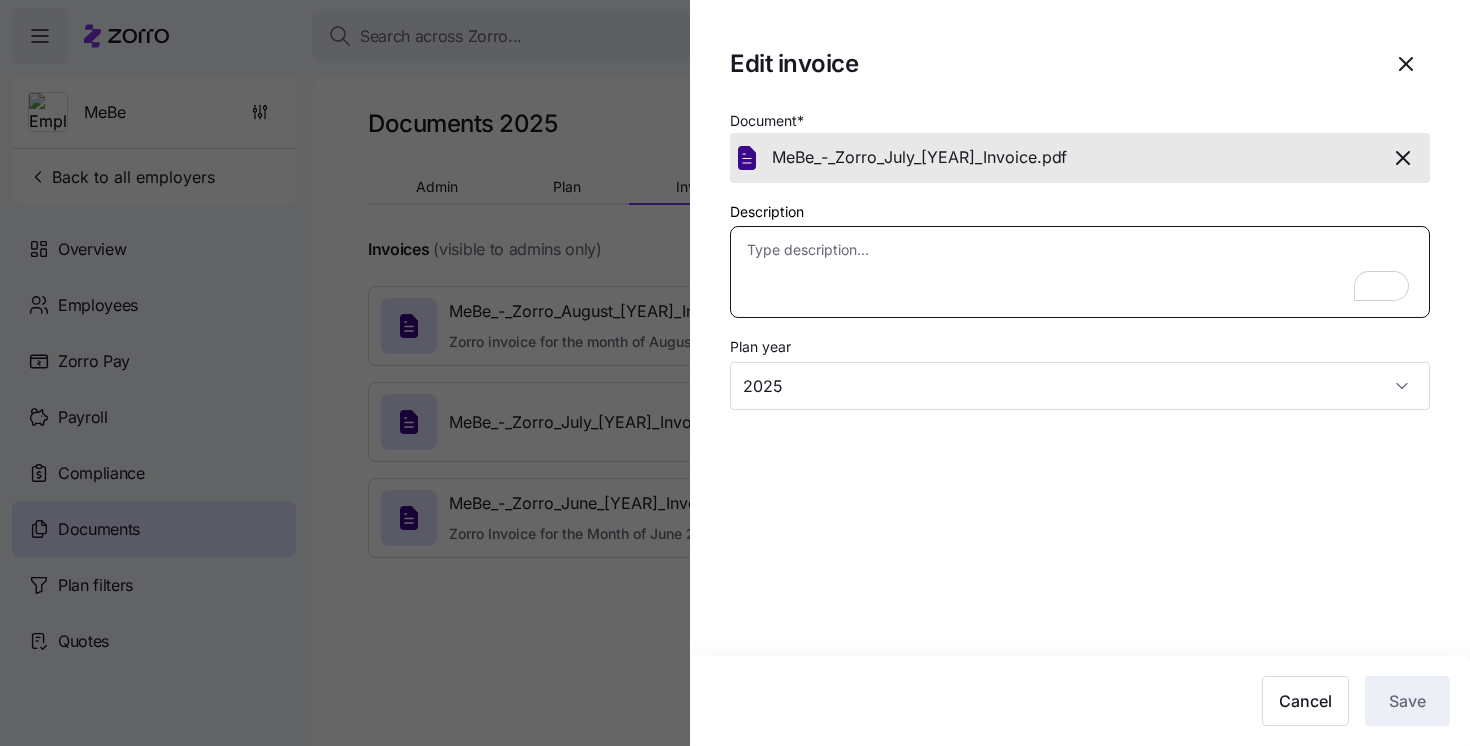 paste on "https://ops.myzorro.co/companies/2c33e42c-65bf-47fe-aca6-3a7a7fee38b6/overview" 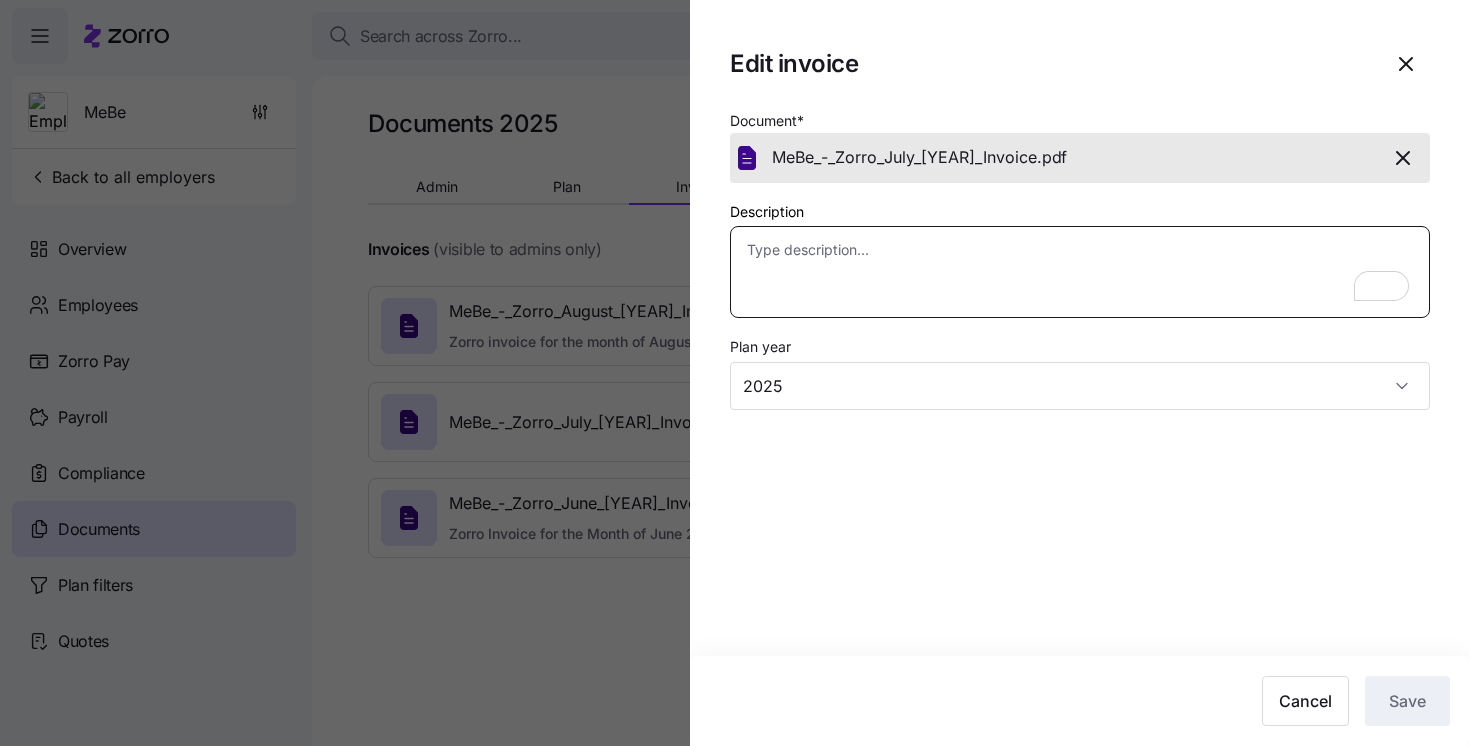type on "https://ops.myzorro.co/companies/2c33e42c-65bf-47fe-aca6-3a7a7fee38b6/overview" 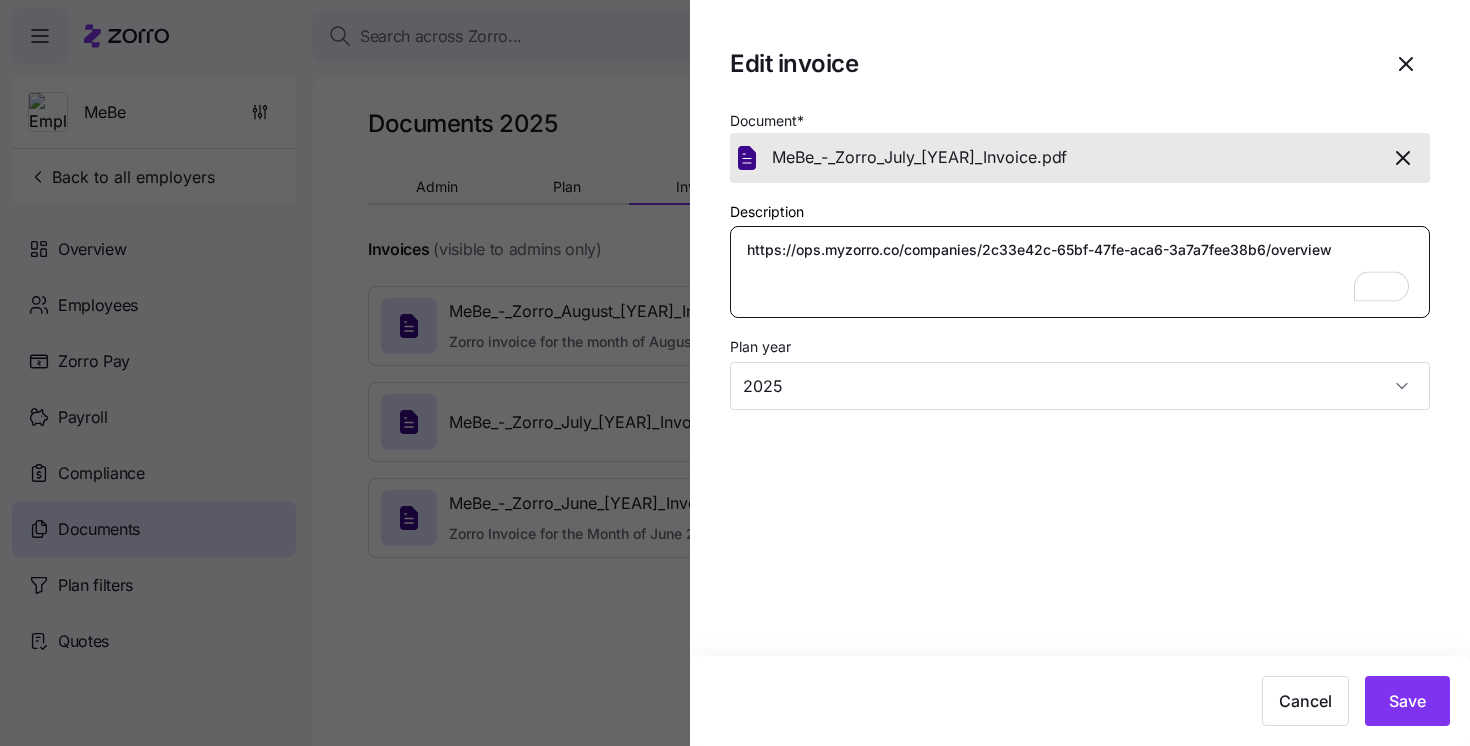 type on "x" 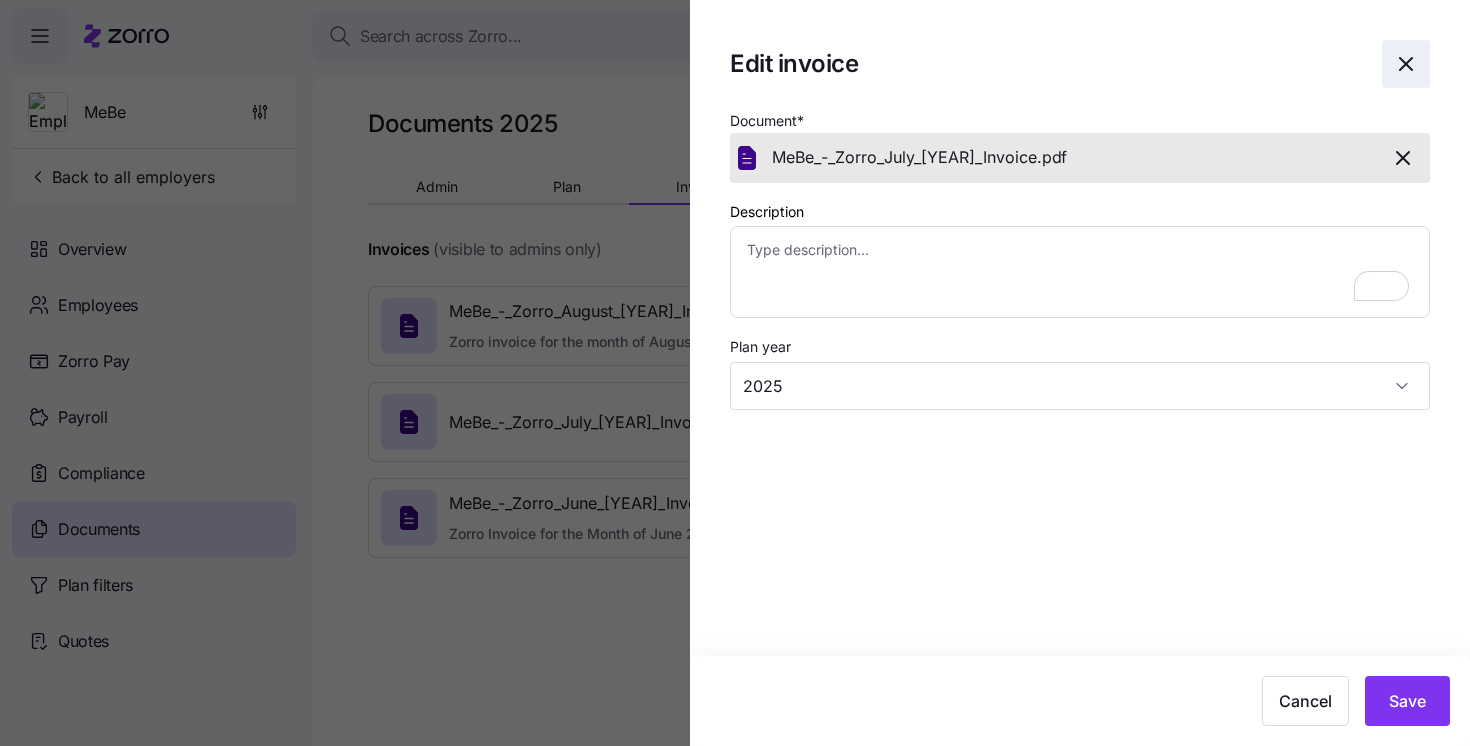 click 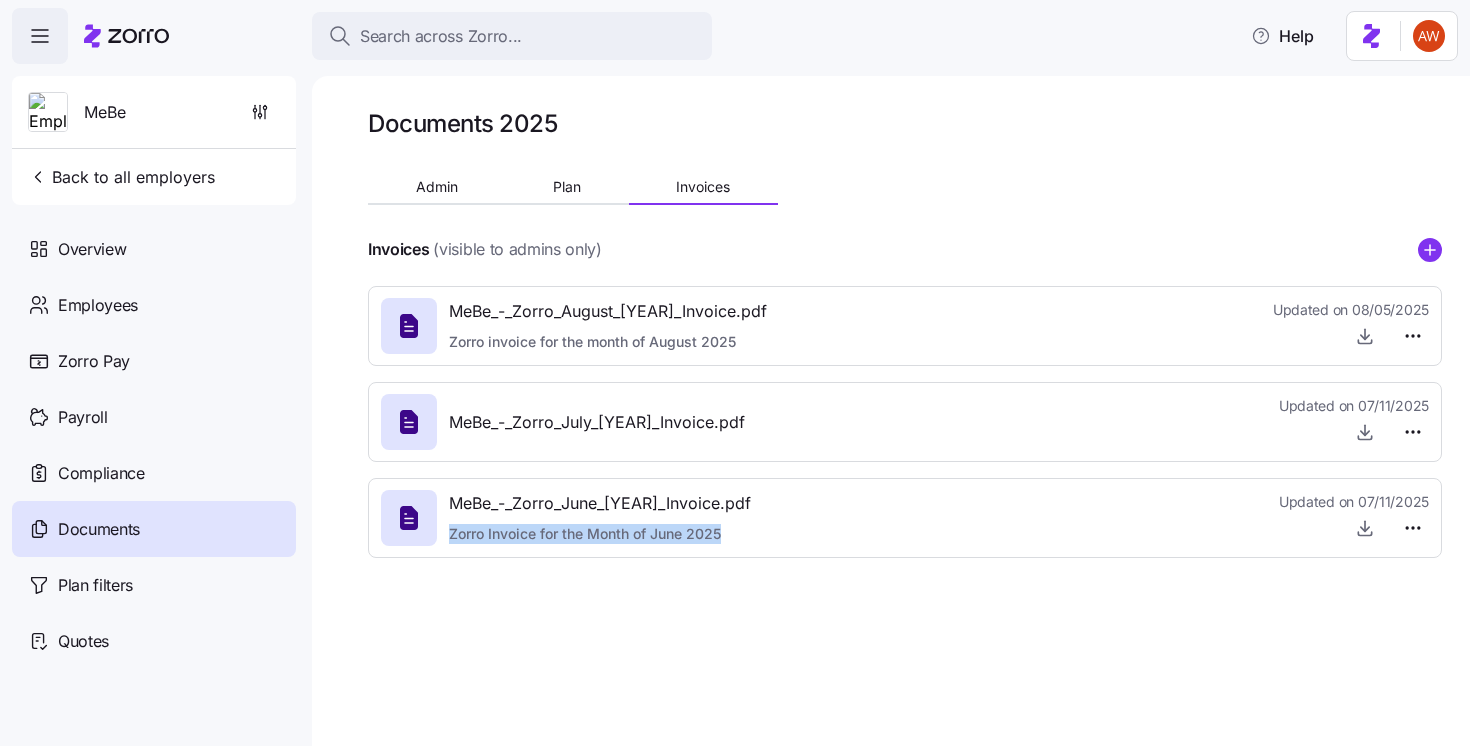 drag, startPoint x: 453, startPoint y: 537, endPoint x: 811, endPoint y: 537, distance: 358 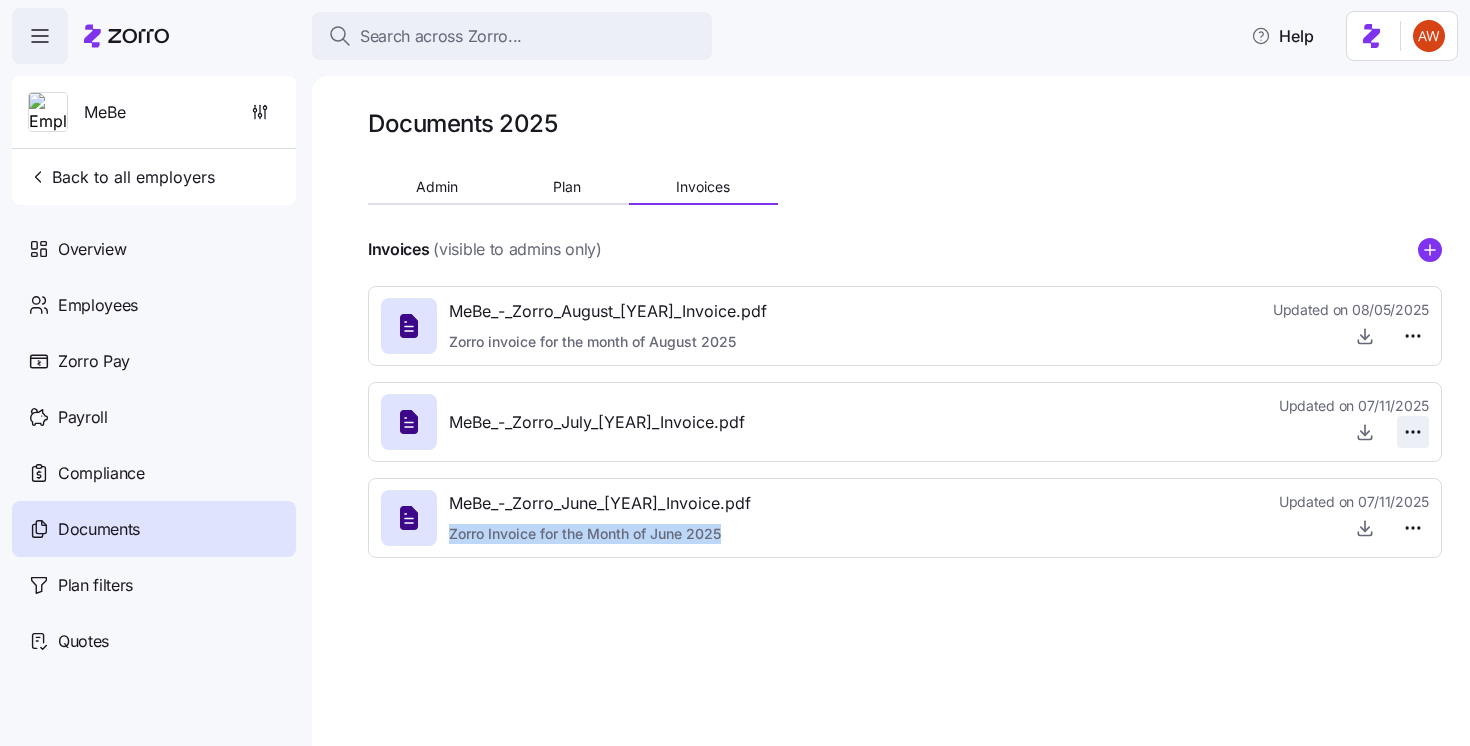 click on "Search across Zorro... Help MeBe Back to all employers Overview Employees Zorro Pay Payroll Compliance Documents Plan filters Quotes Documents [YEAR] Admin Plan Invoices Invoices (visible to admins only) MeBe_-_Zorro_August_[YEAR]_Invoice.pdf Zorro invoice for the month of August [YEAR] Updated on [DATE] MeBe_-_Zorro_July_[YEAR]_Invoice.pdf Updated on [DATE] MeBe_-_Zorro_June_[YEAR]_Invoice.pdf Zorro Invoice for the Month of June [YEAR] Updated on [DATE] Documents 141-24 Terrace Court Flushing , [STATE],  USA x" at bounding box center [735, 367] 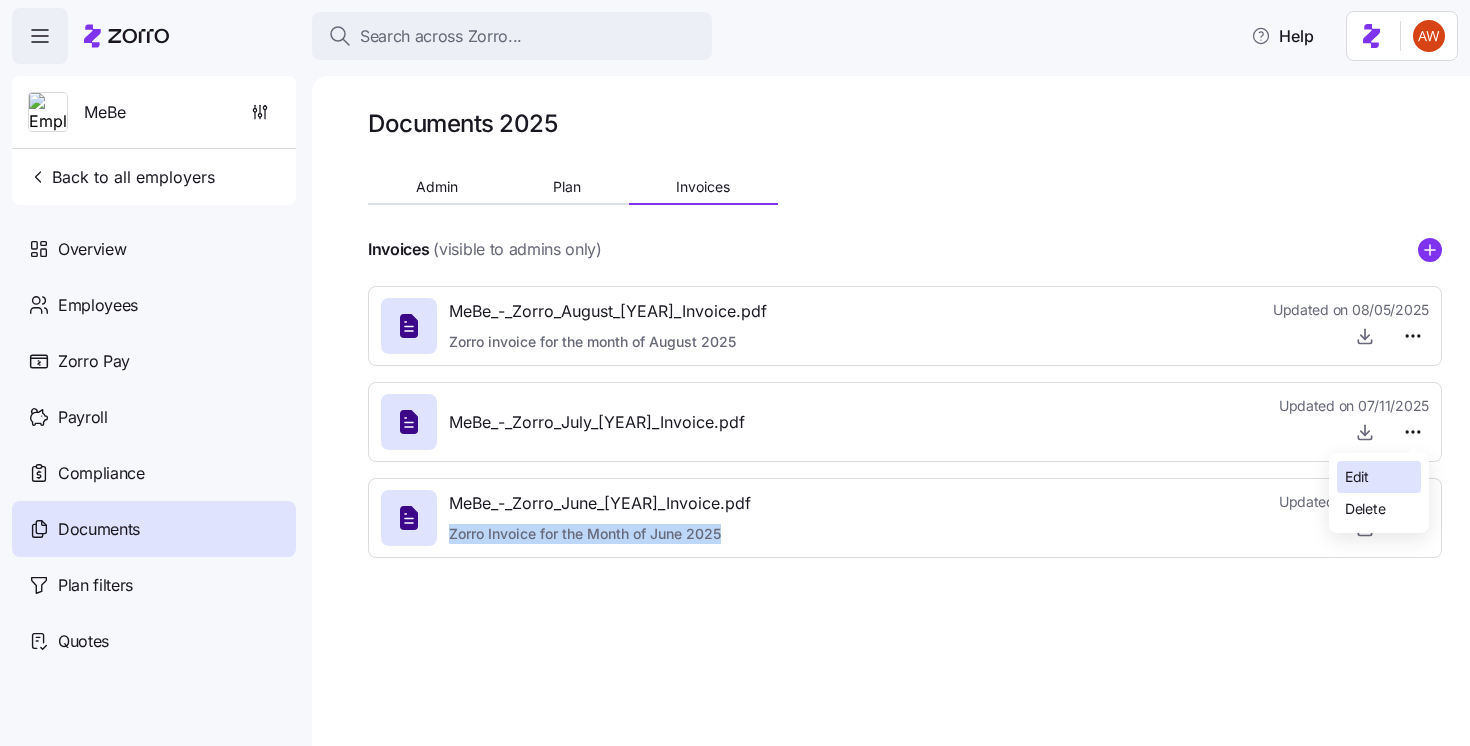 click on "Edit" at bounding box center (1379, 477) 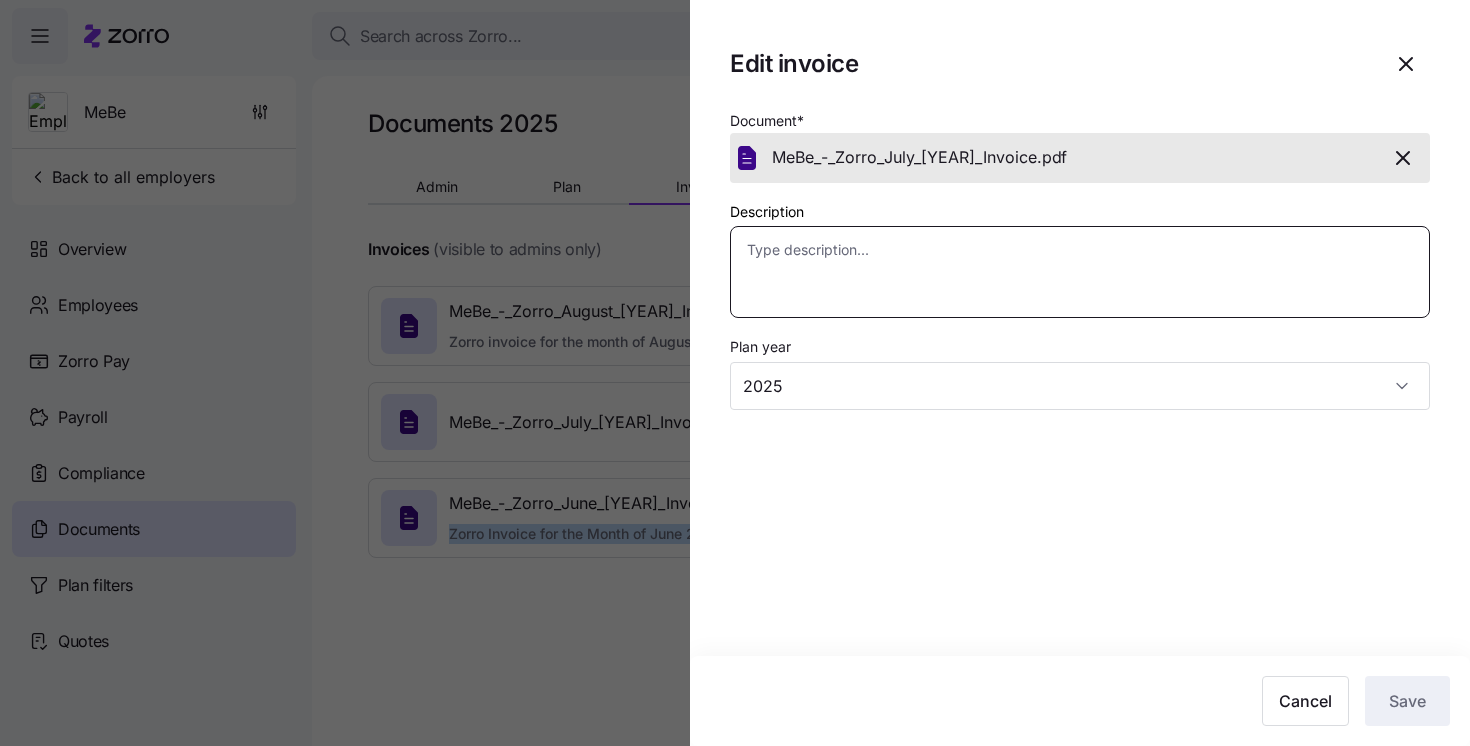 click on "Description" at bounding box center [1080, 272] 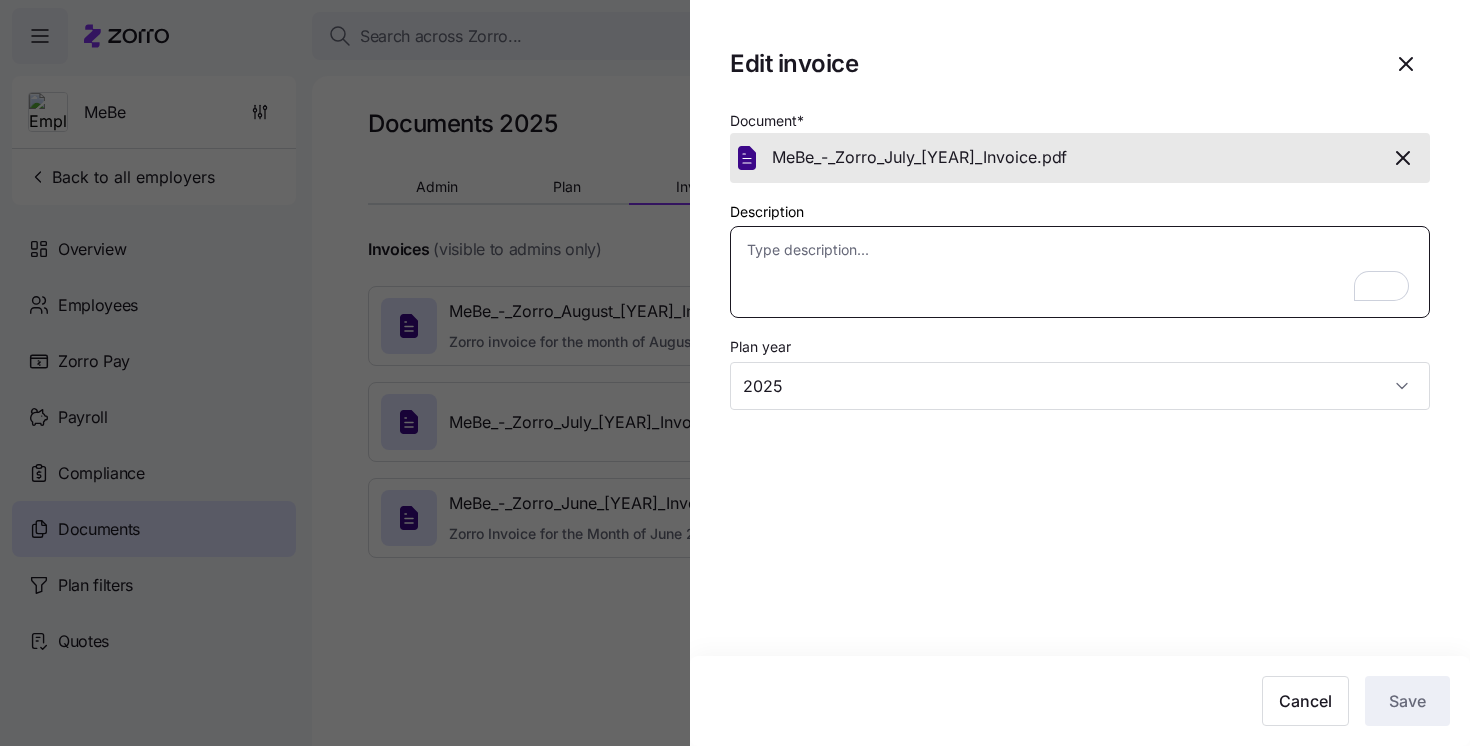 paste on "Zorro Invoice for the Month of June 2025" 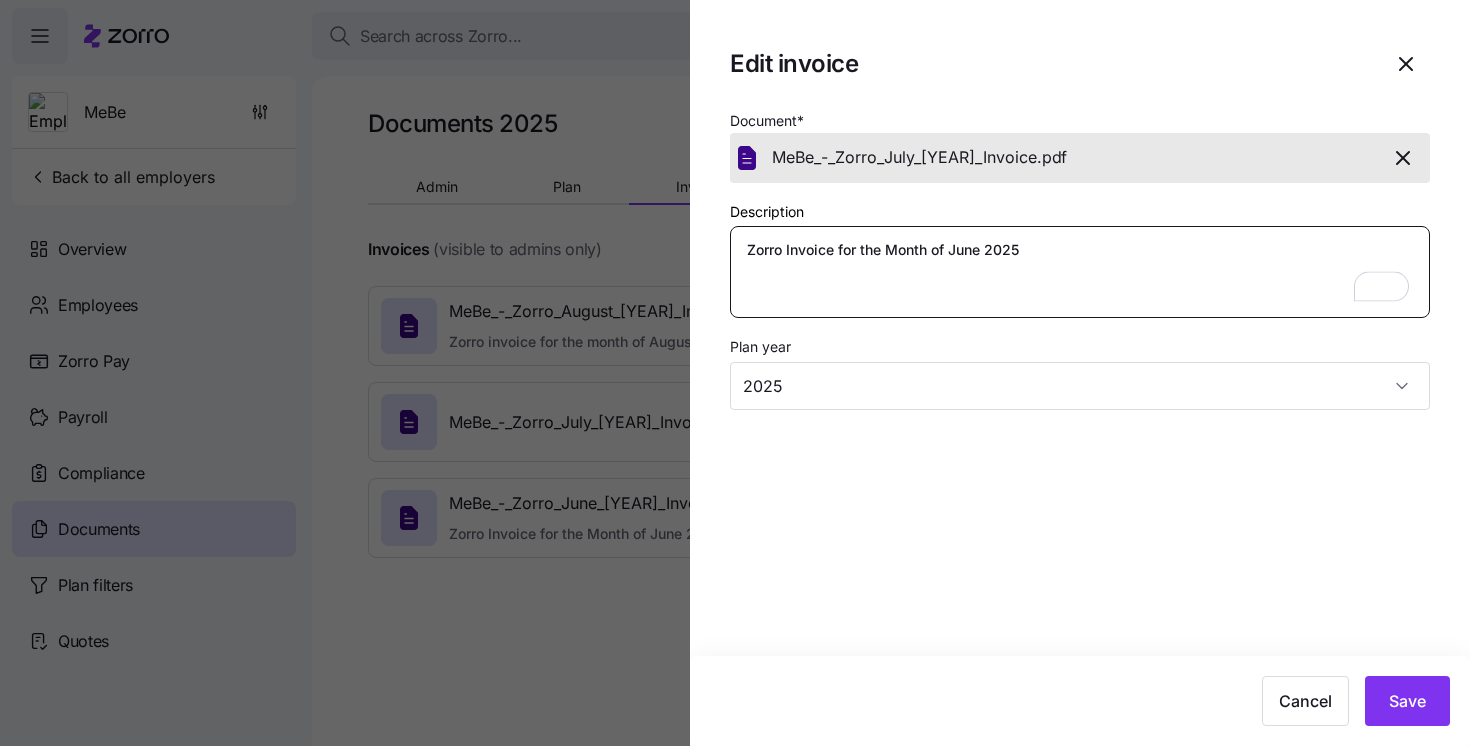 click on "Zorro Invoice for the Month of June 2025" at bounding box center (1080, 272) 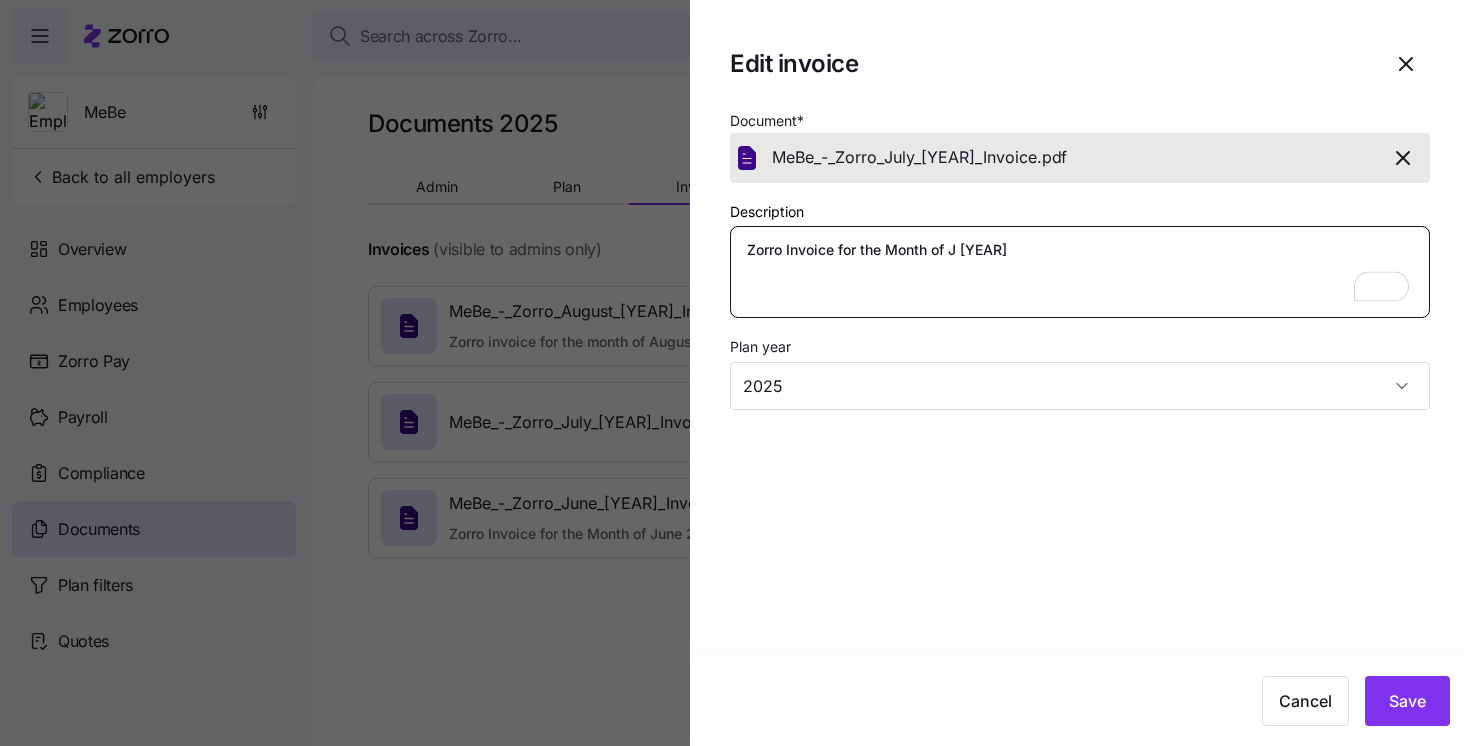type on "x" 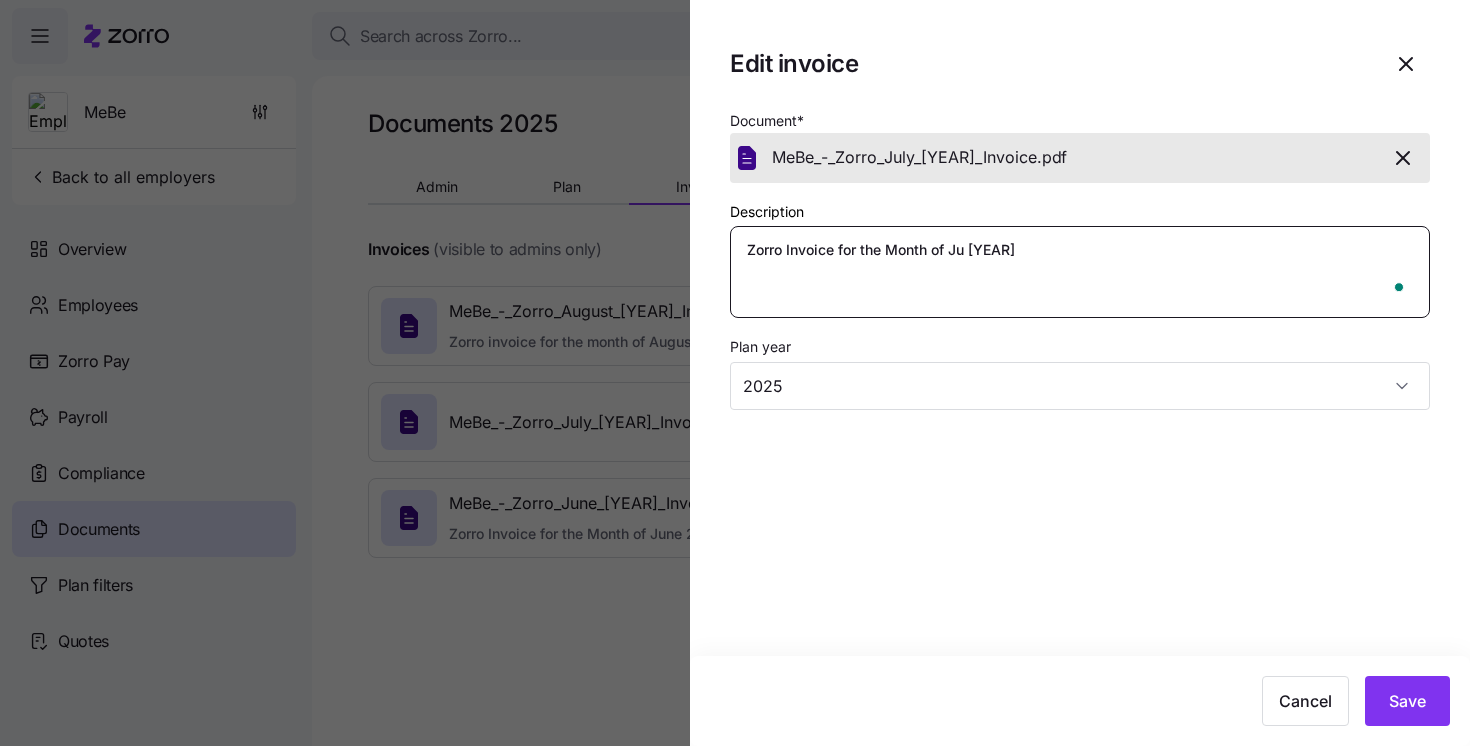 type on "x" 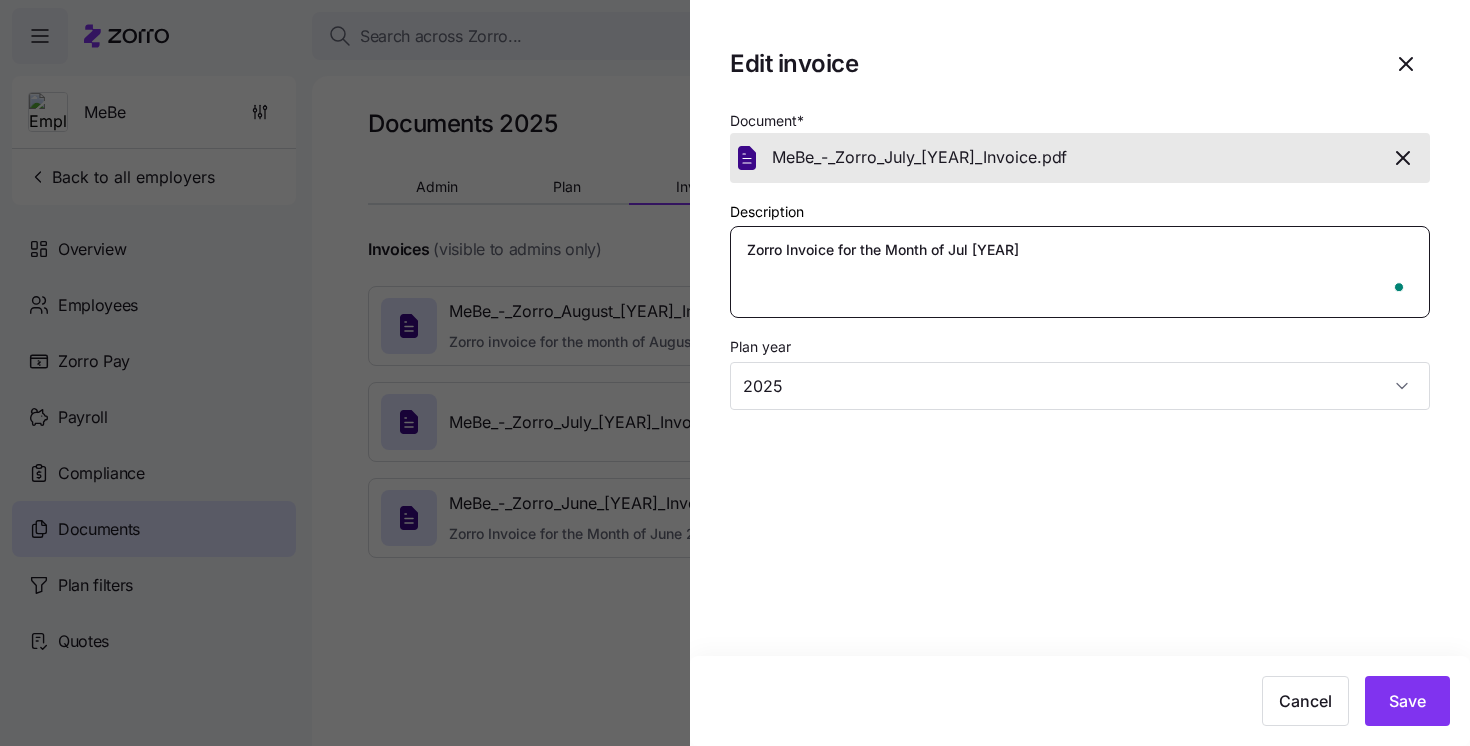 type on "x" 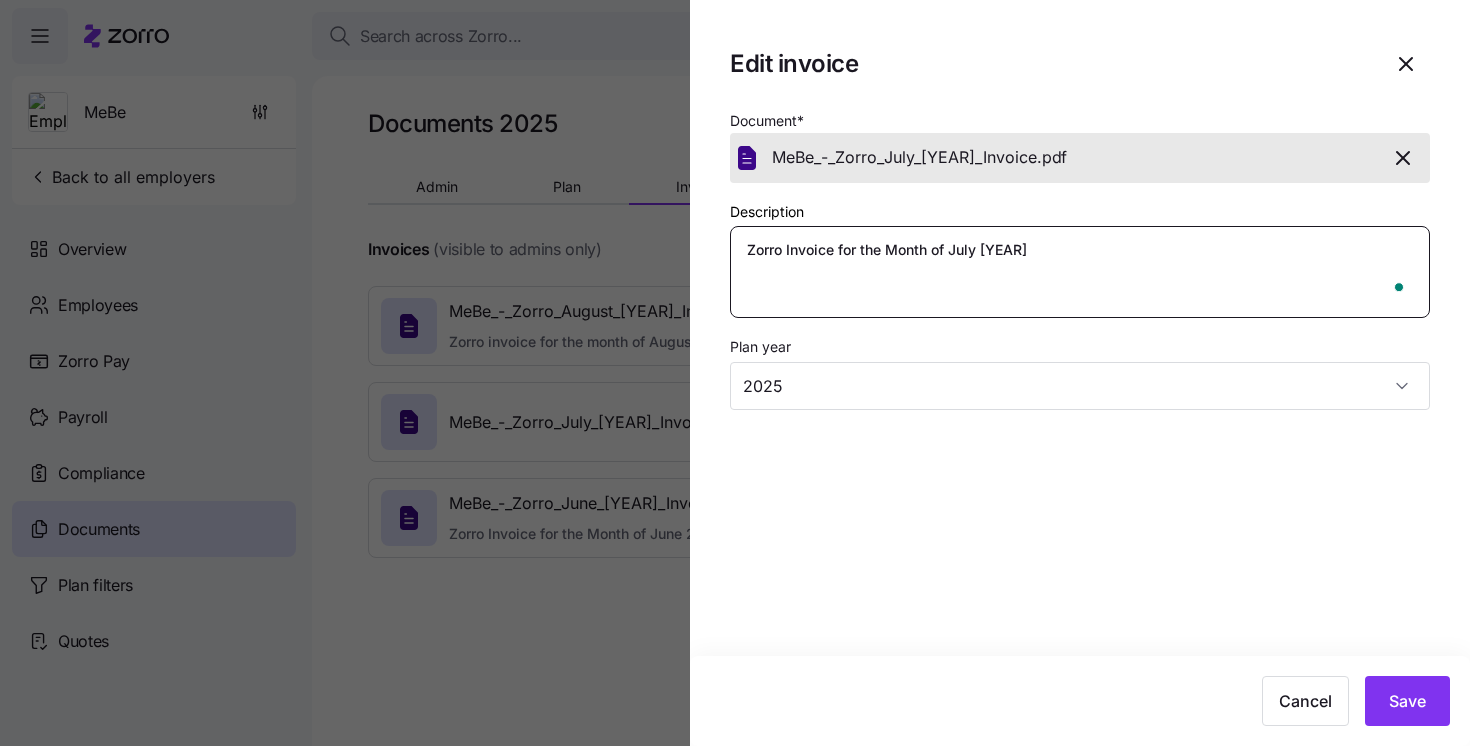 type on "x" 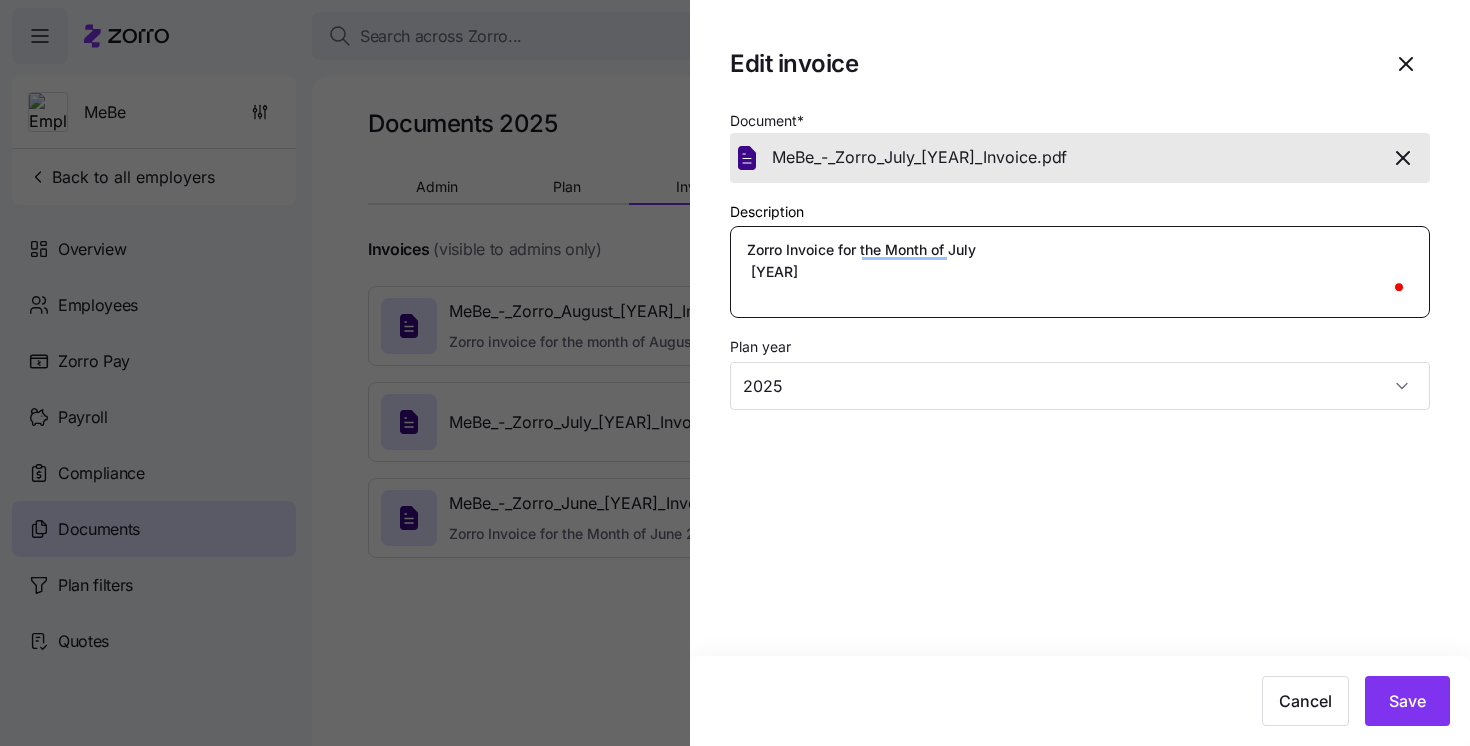 type on "x" 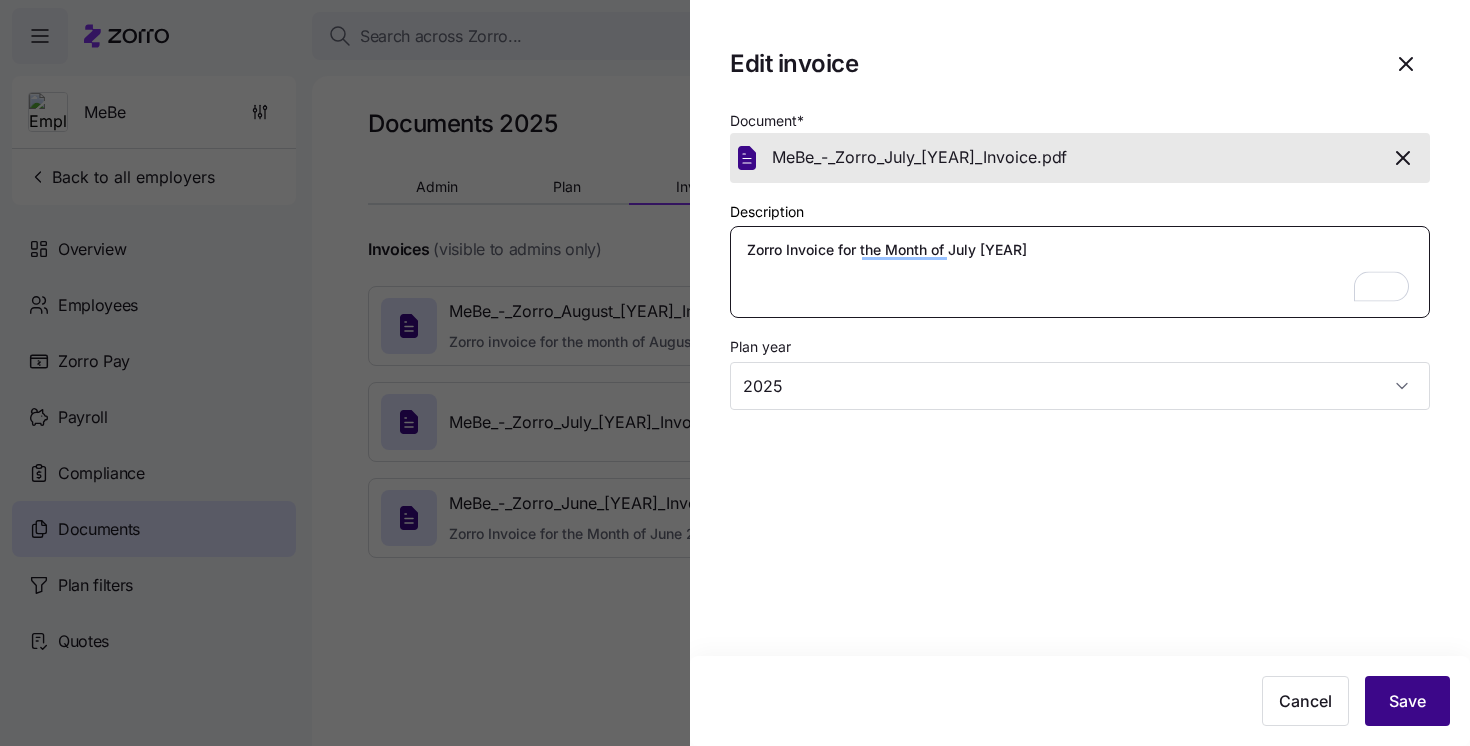 type on "Zorro Invoice for the Month of July 2025" 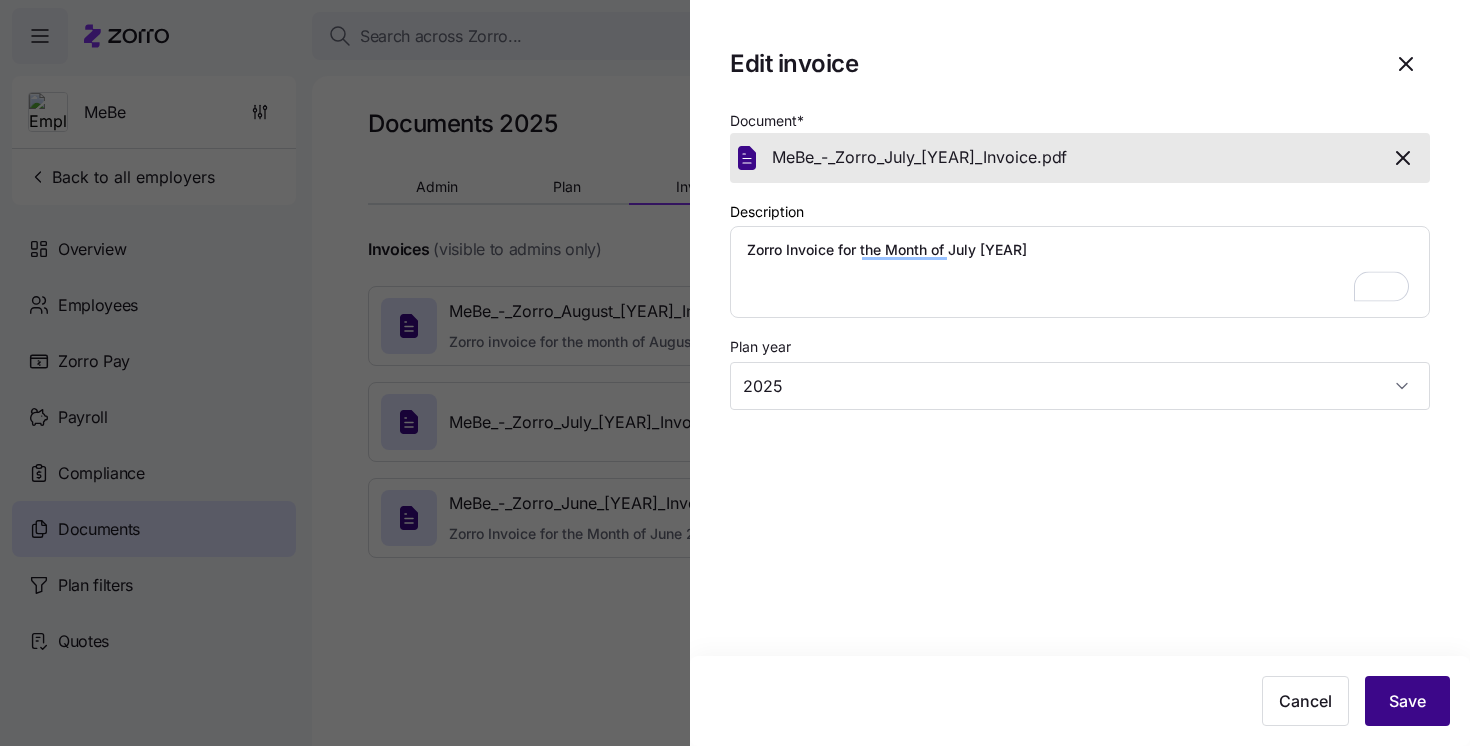 click on "Save" at bounding box center [1407, 701] 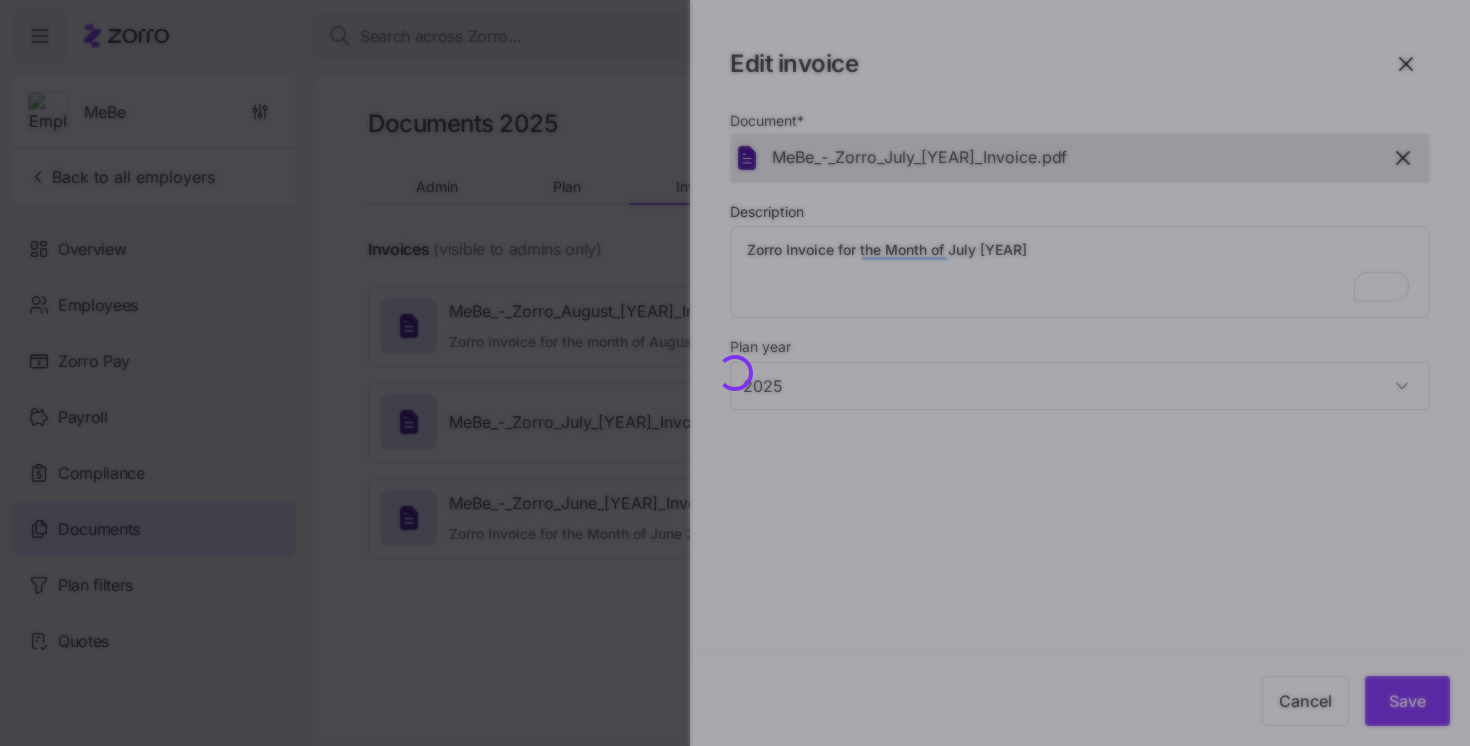 type on "x" 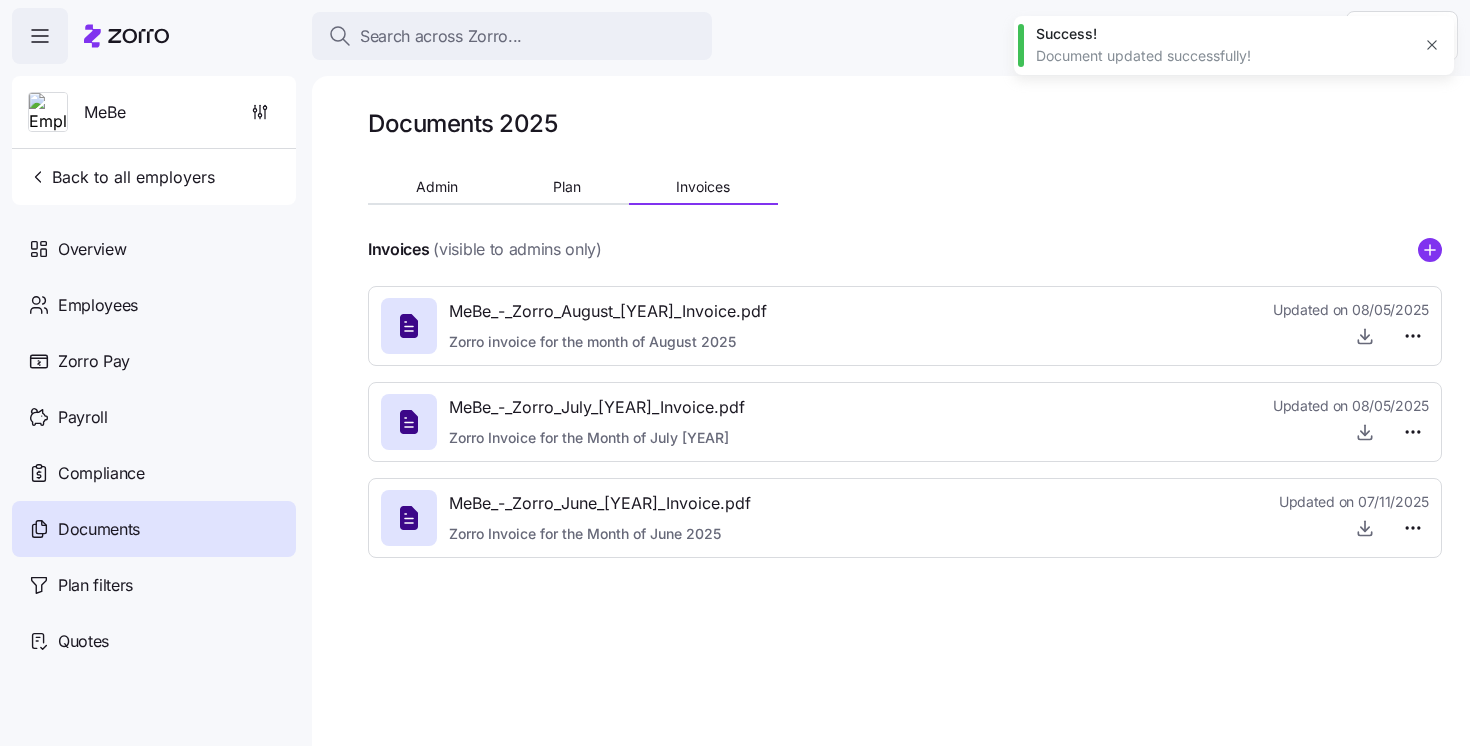 type on "x" 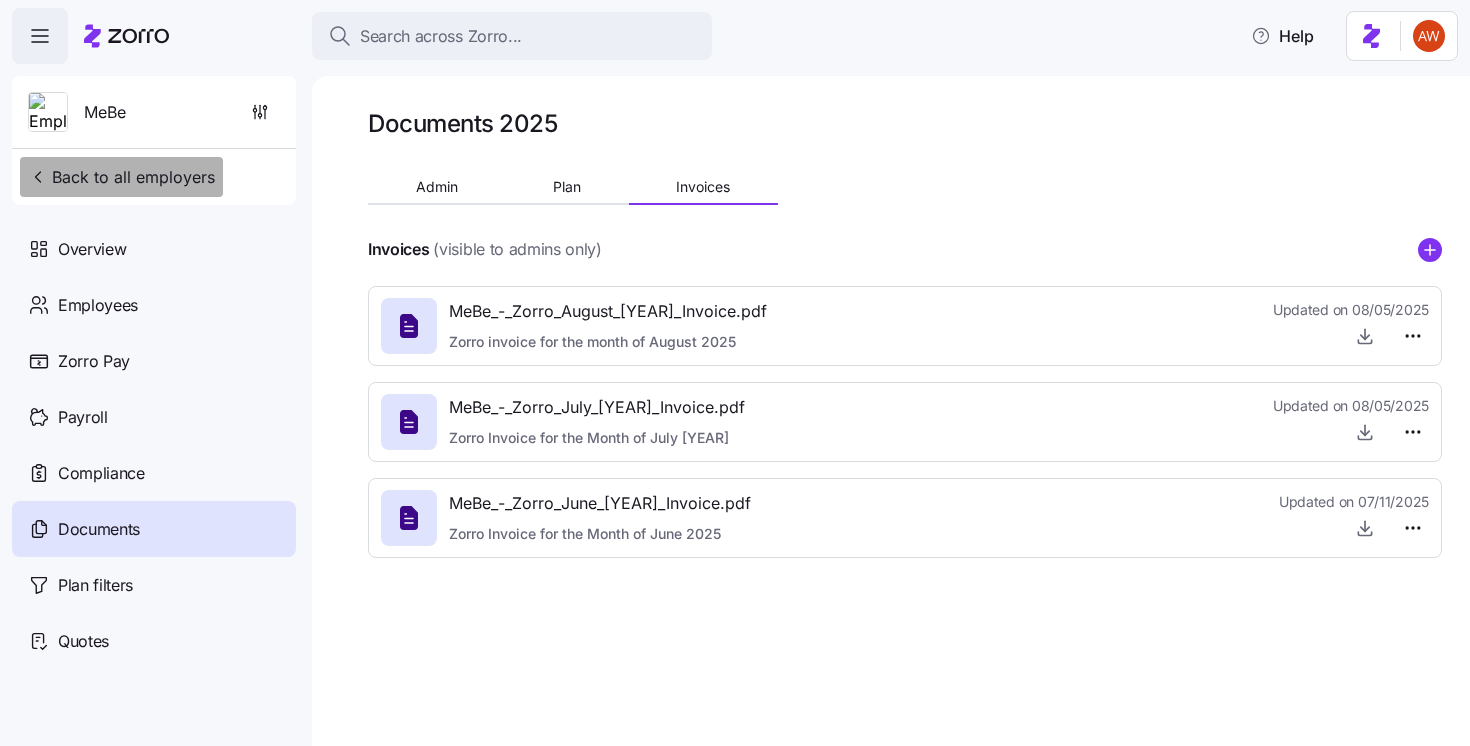 click on "Back to all employers" at bounding box center (121, 177) 